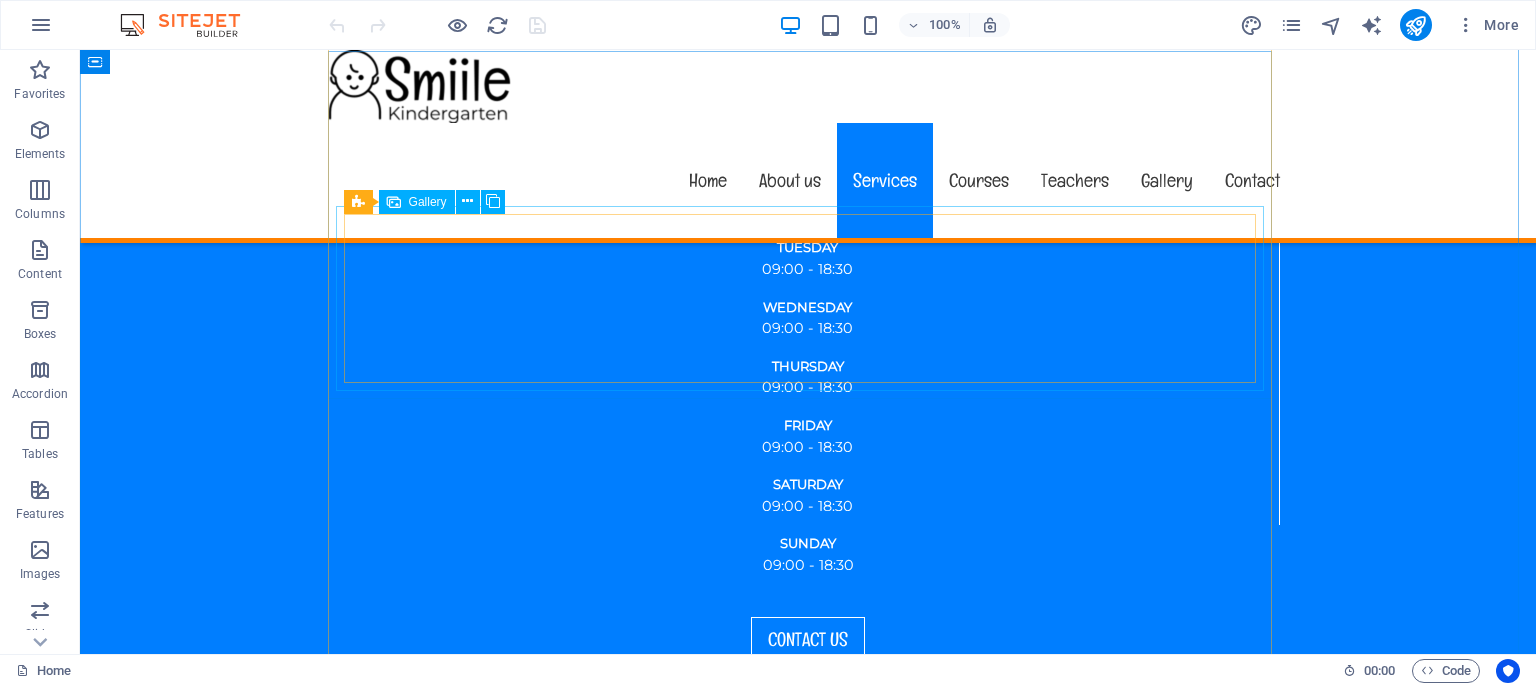 scroll, scrollTop: 2745, scrollLeft: 0, axis: vertical 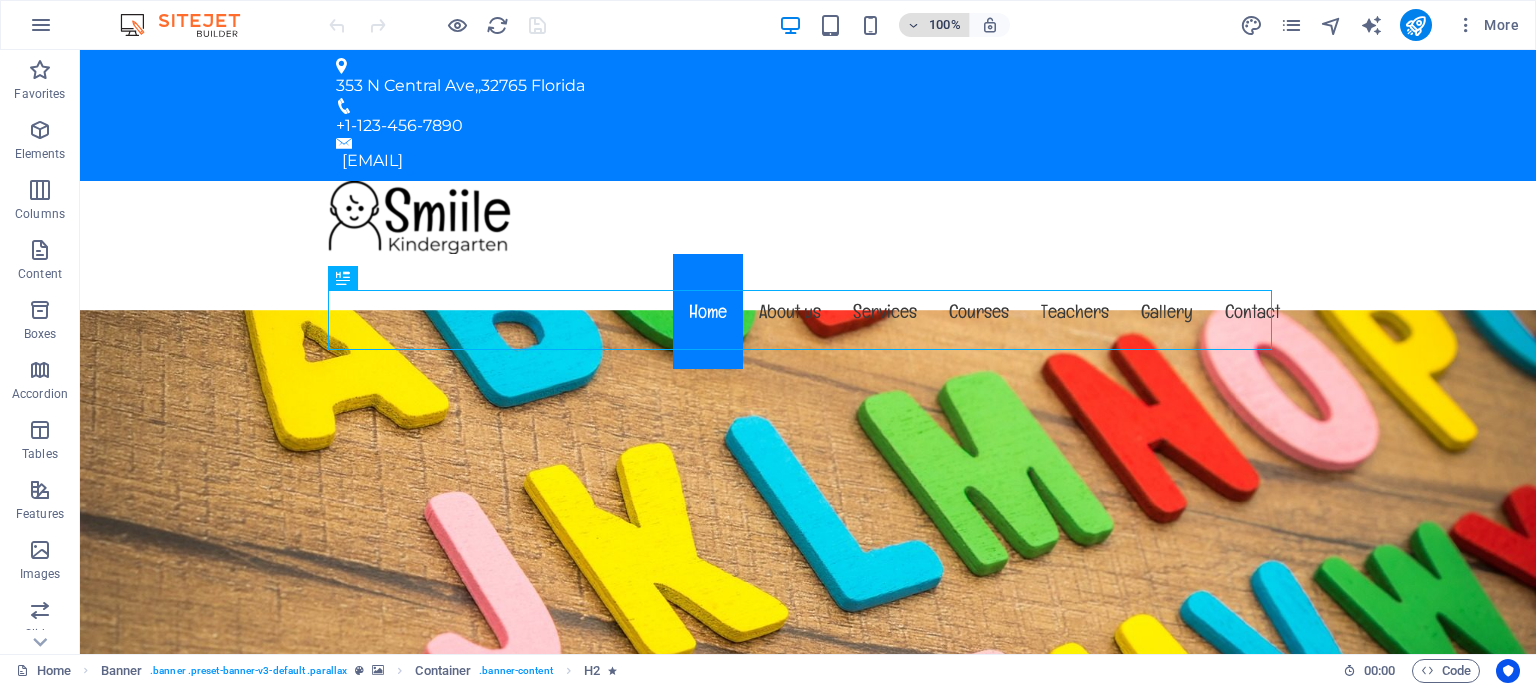 click at bounding box center [914, 25] 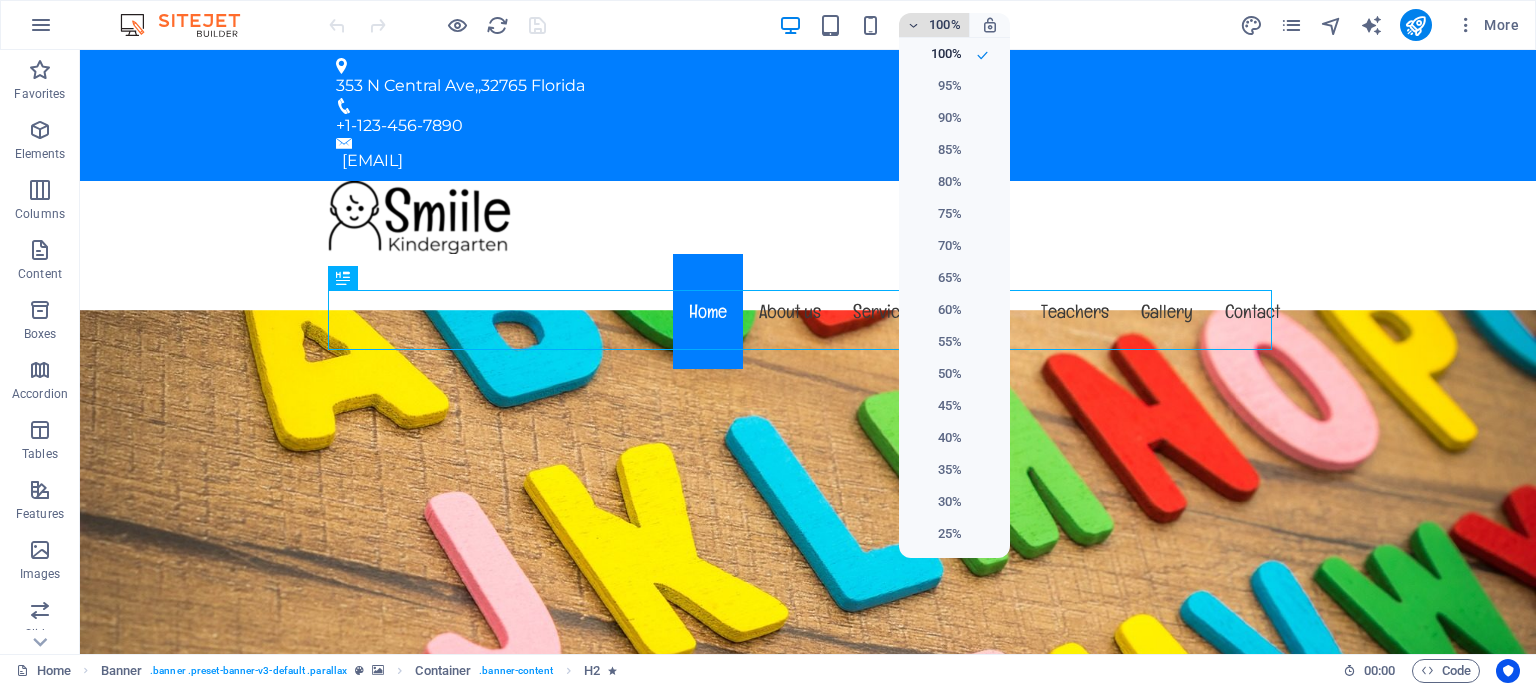 click at bounding box center [768, 343] 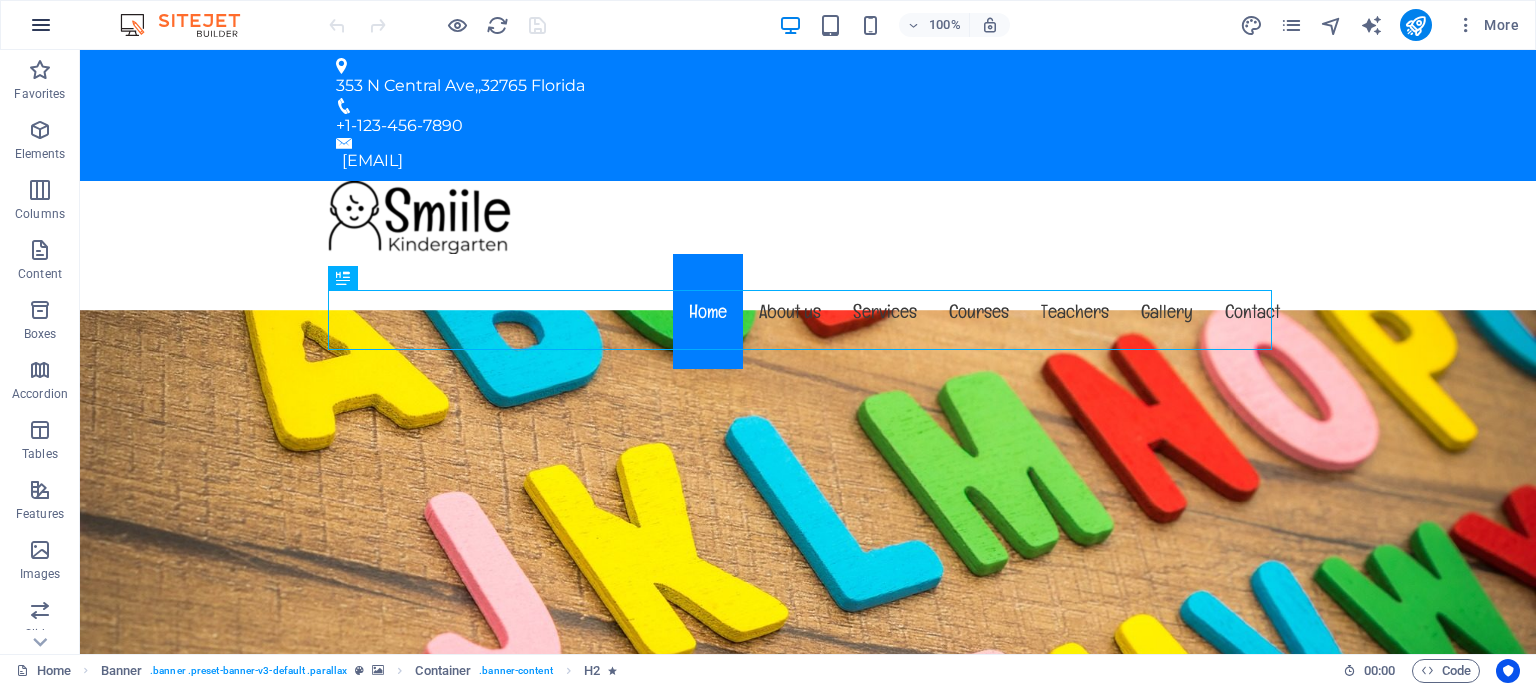 click at bounding box center [41, 25] 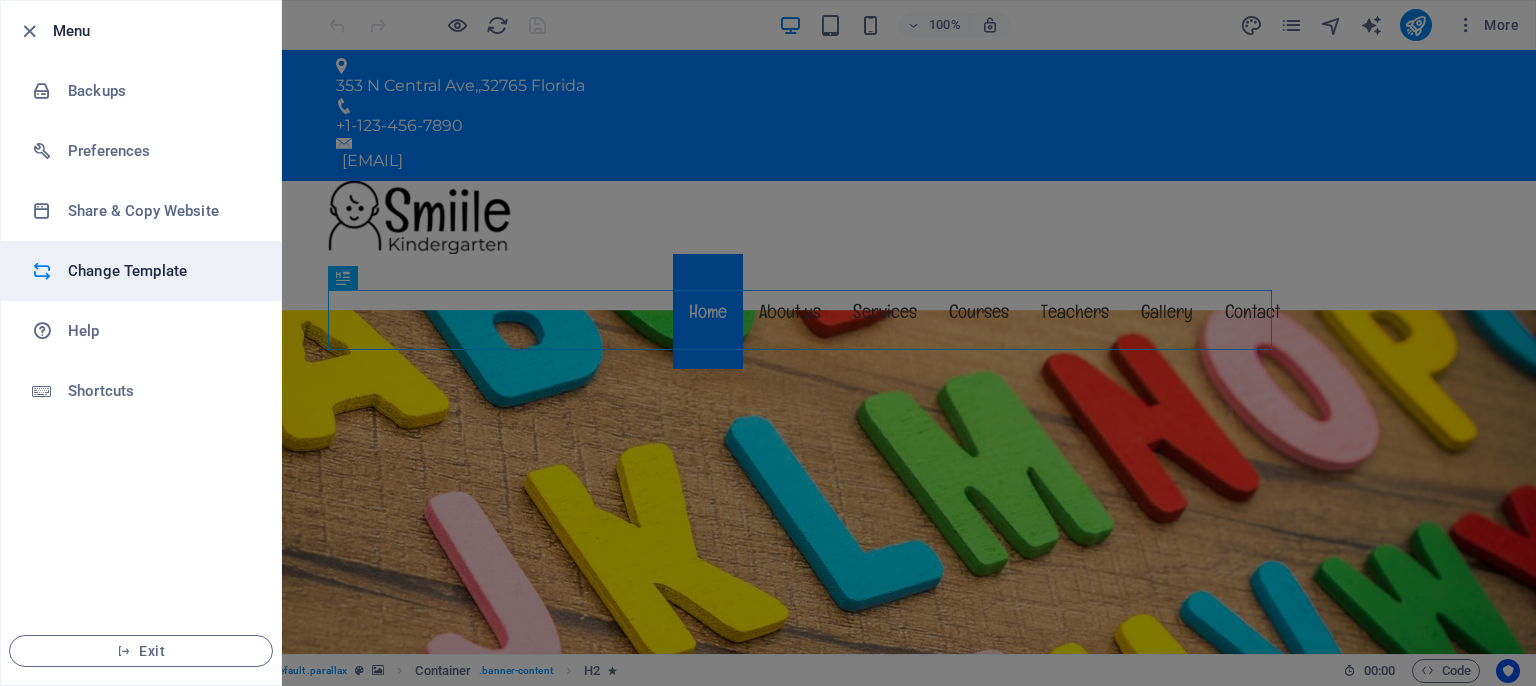 click on "Change Template" at bounding box center [160, 271] 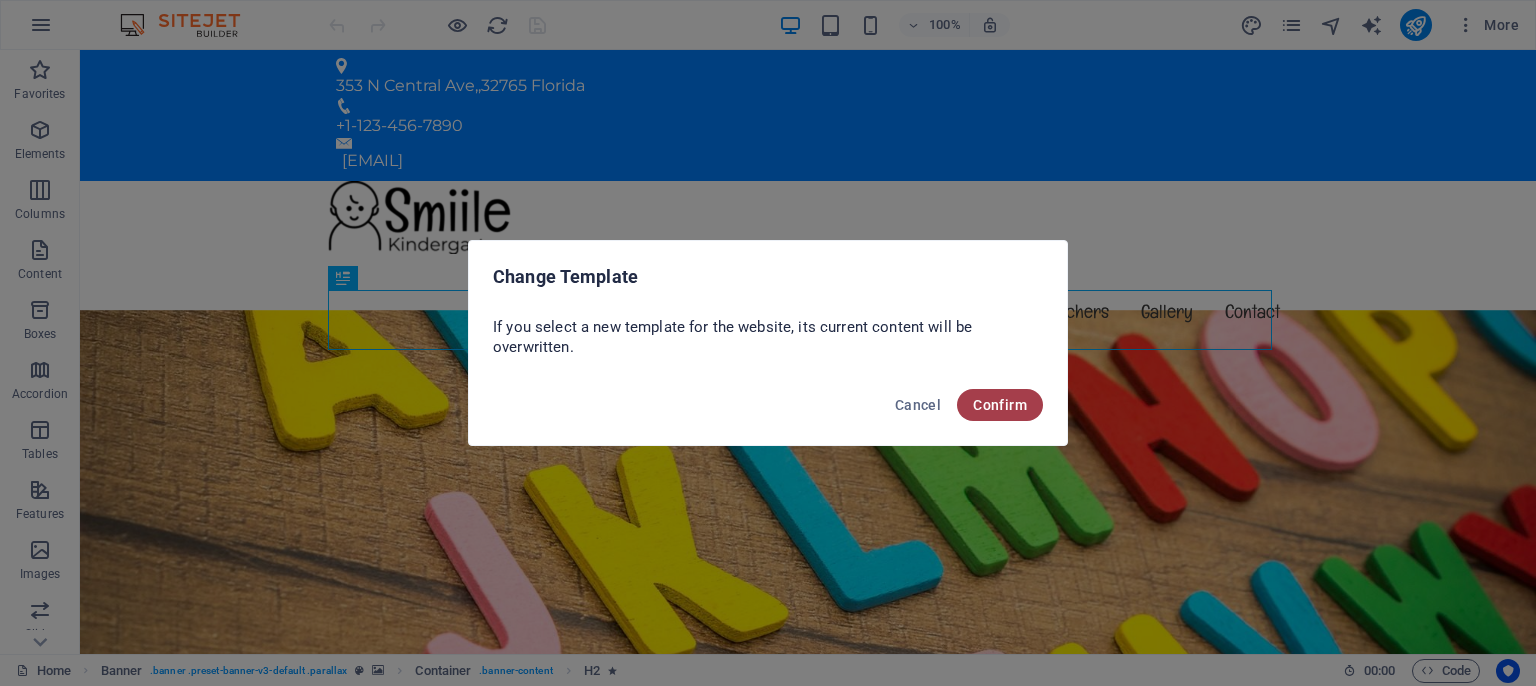 click on "Confirm" at bounding box center [1000, 405] 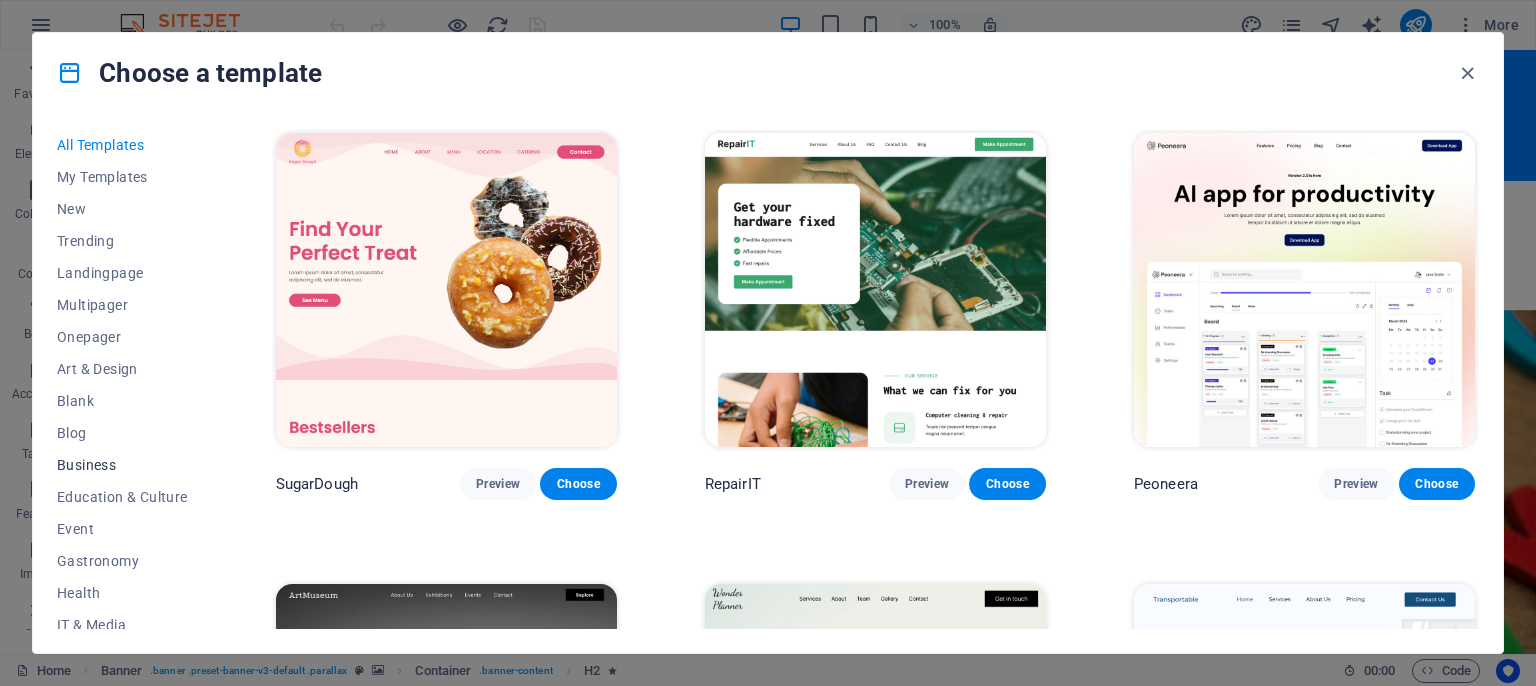 scroll, scrollTop: 91, scrollLeft: 0, axis: vertical 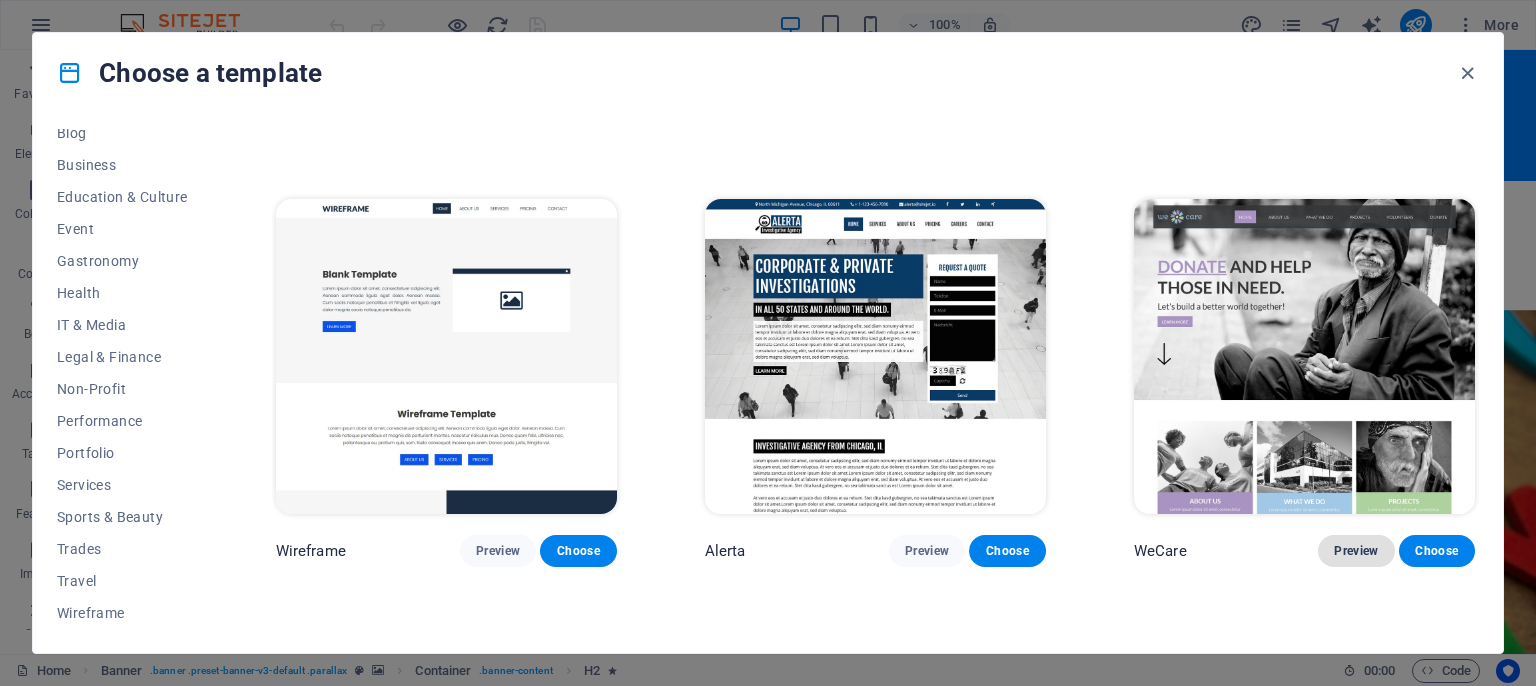 click on "Preview" at bounding box center (1356, 551) 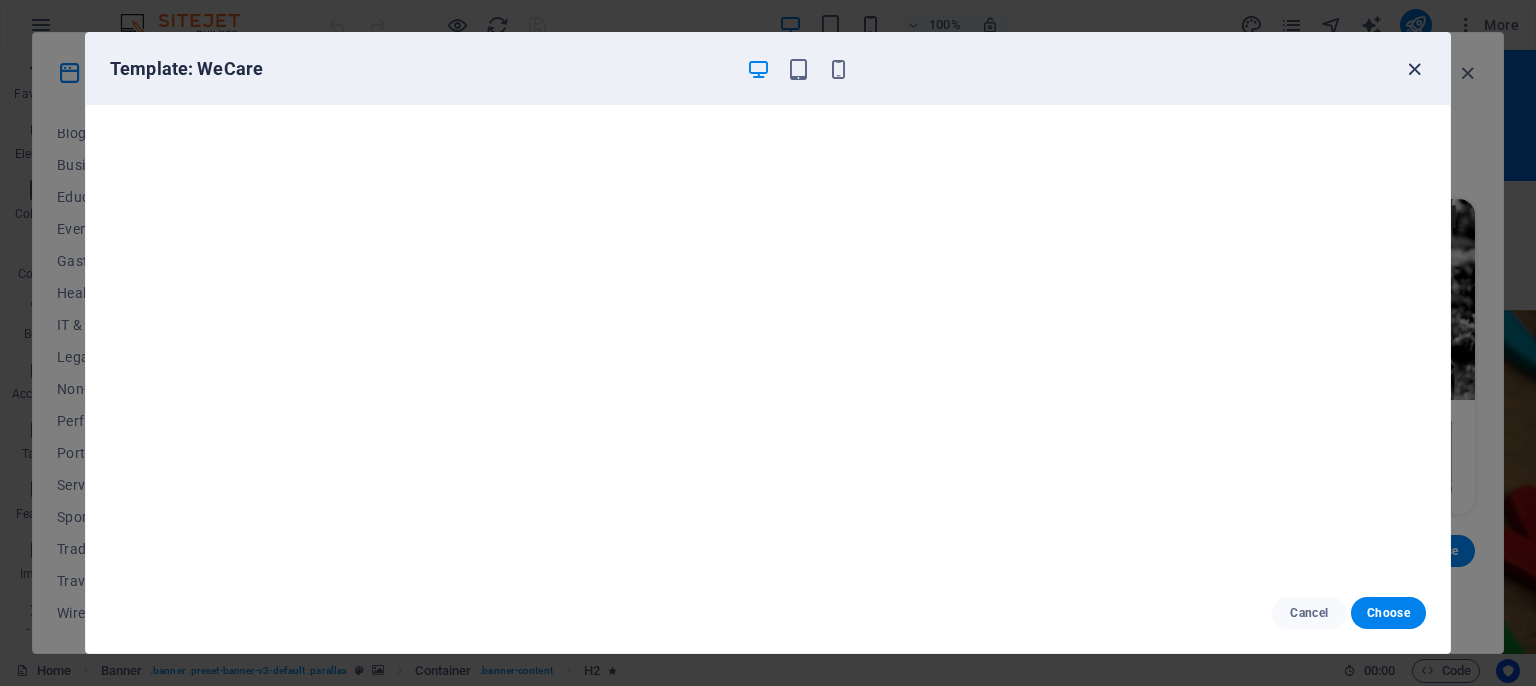 click at bounding box center [1414, 69] 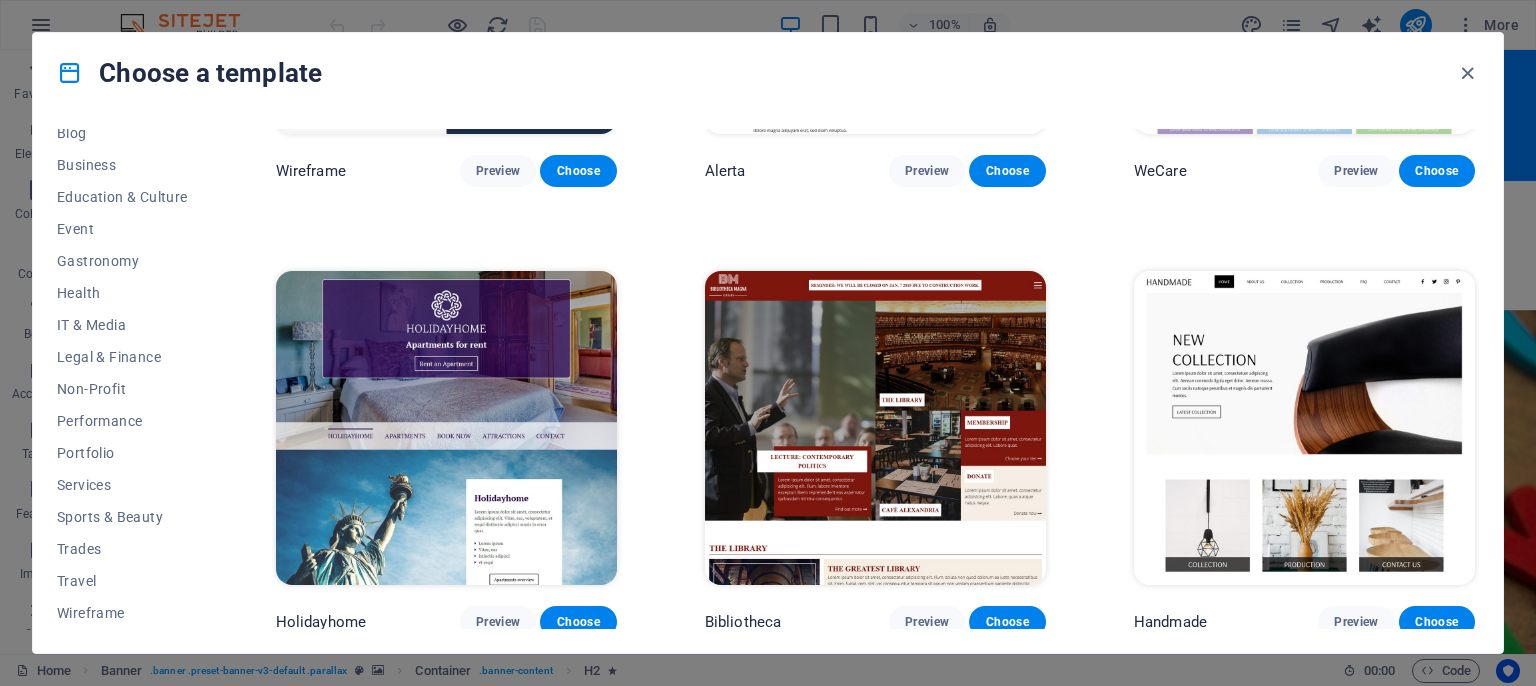 scroll, scrollTop: 11849, scrollLeft: 0, axis: vertical 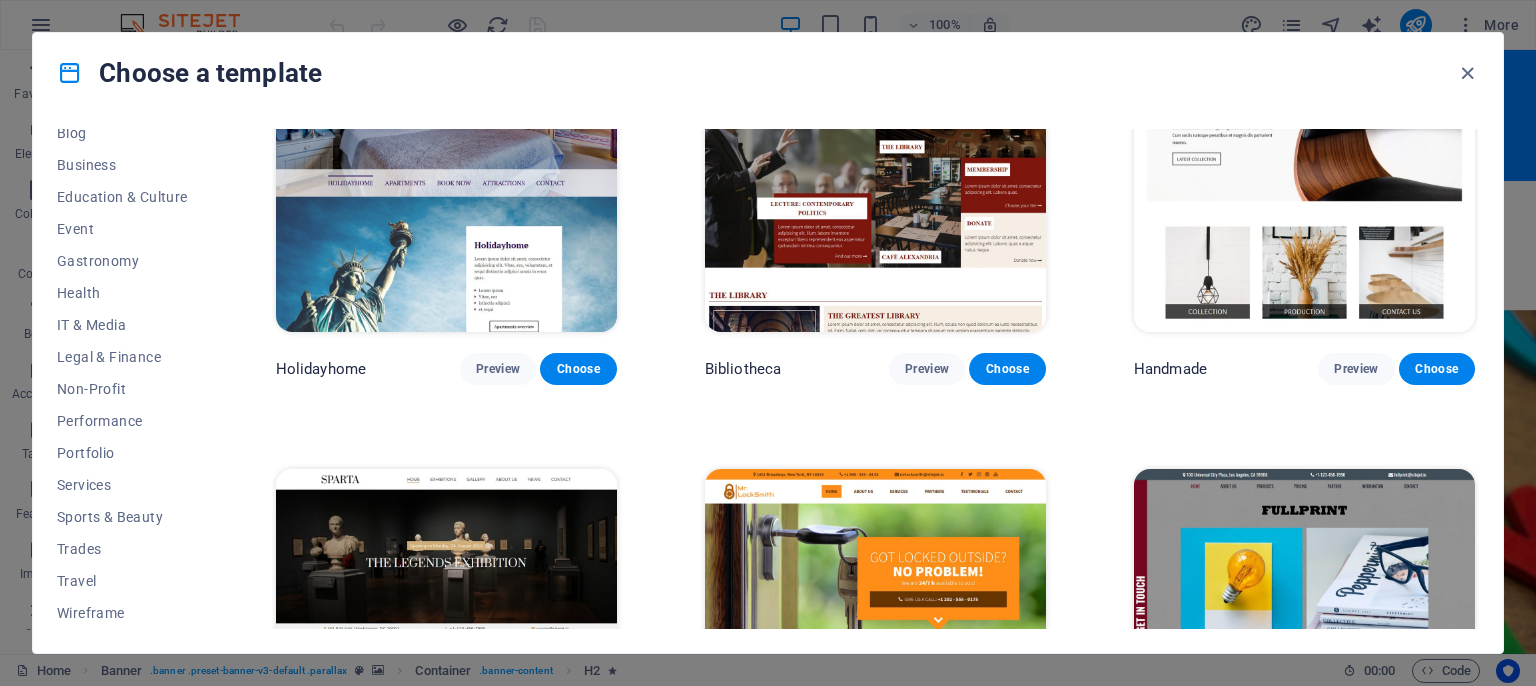 click on "Preview" at bounding box center (927, 820) 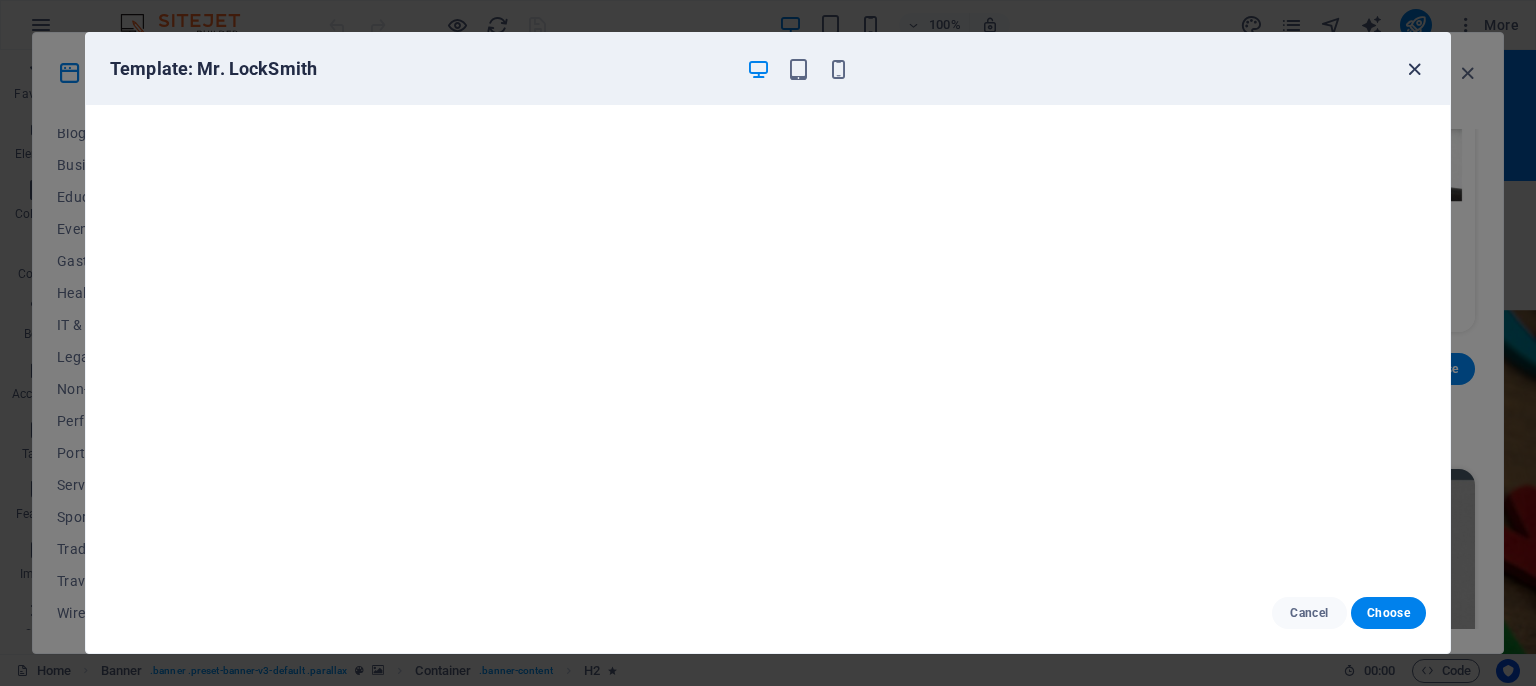 click at bounding box center (1414, 69) 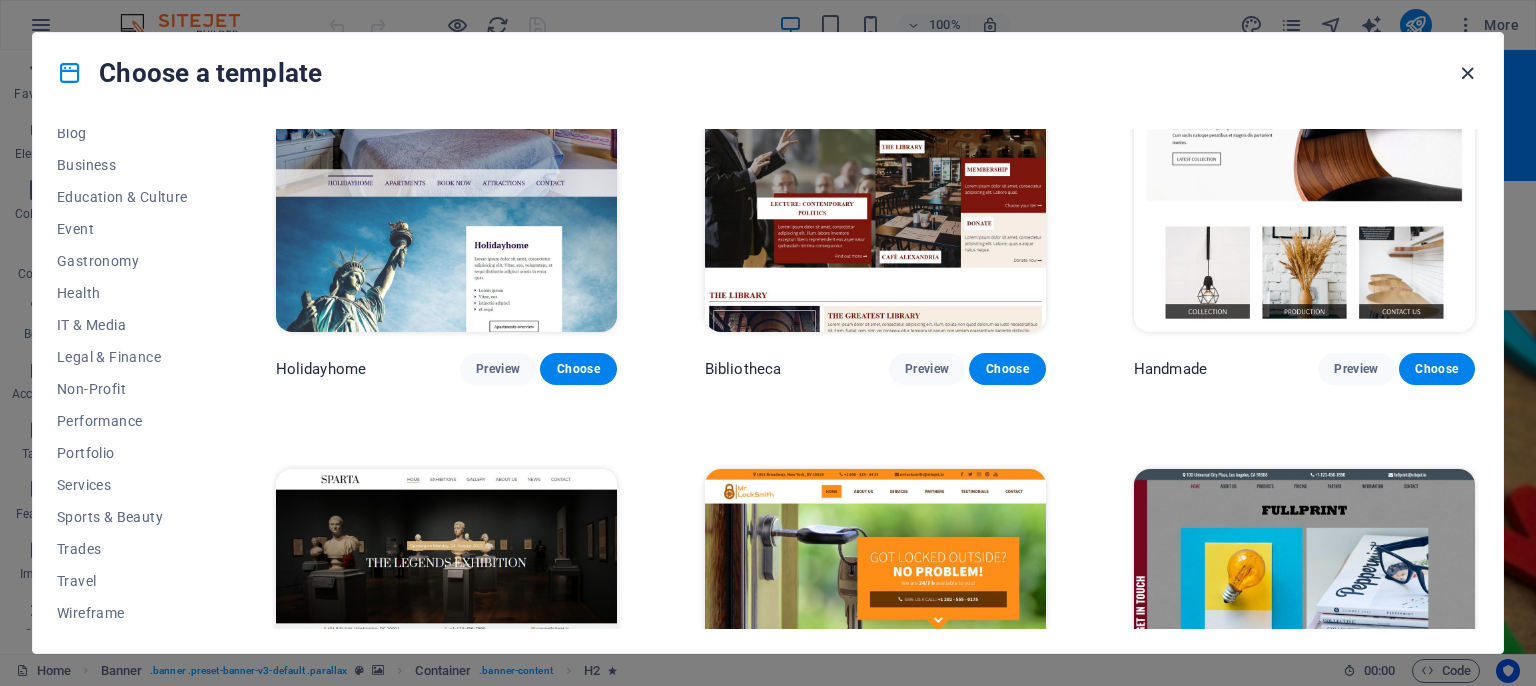 click at bounding box center [1467, 73] 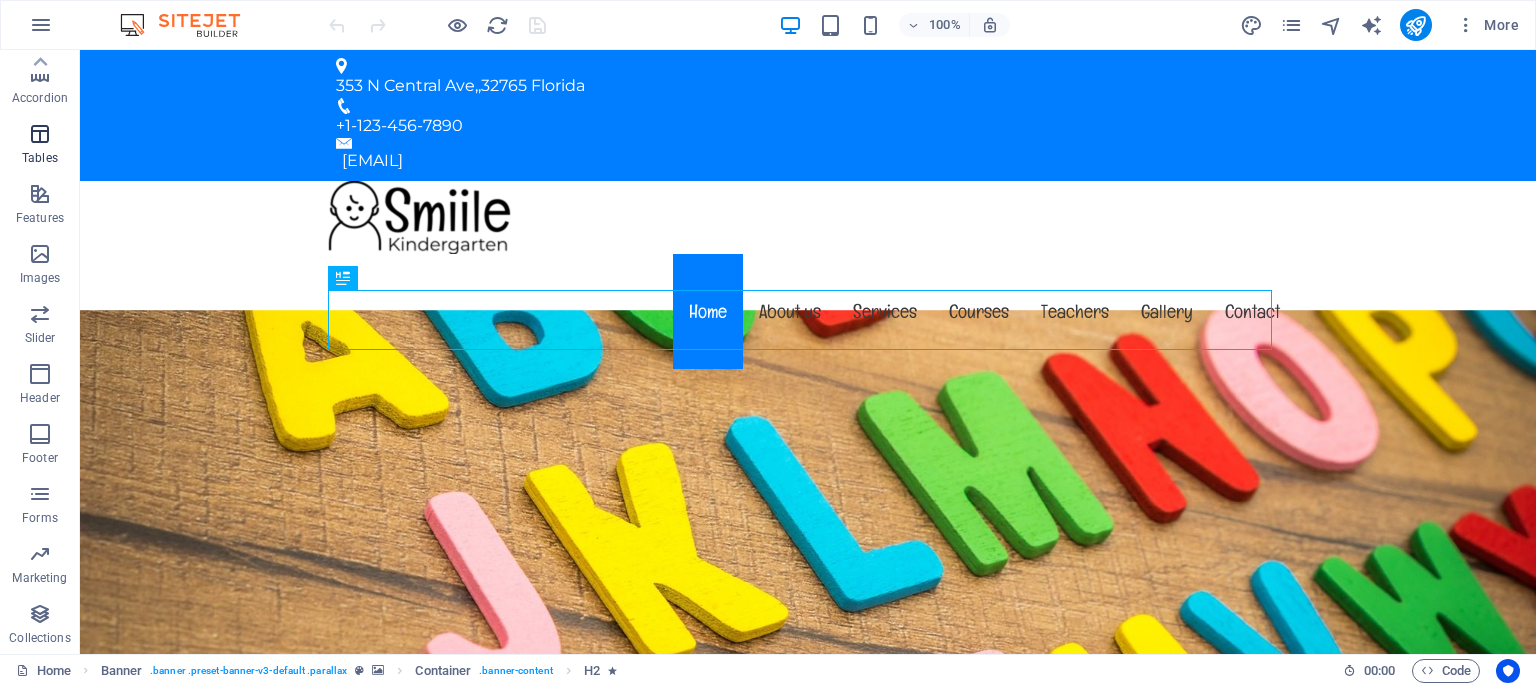 scroll, scrollTop: 23, scrollLeft: 0, axis: vertical 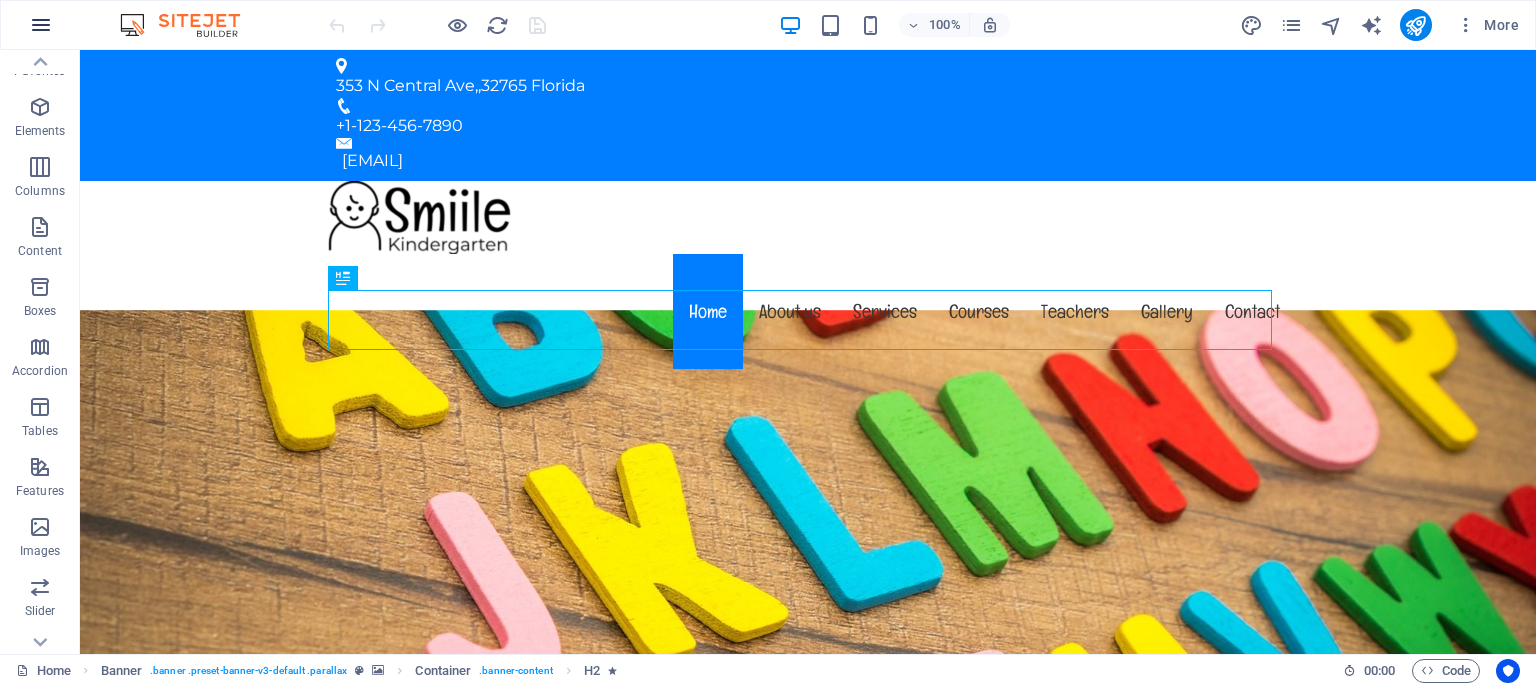 click at bounding box center (41, 25) 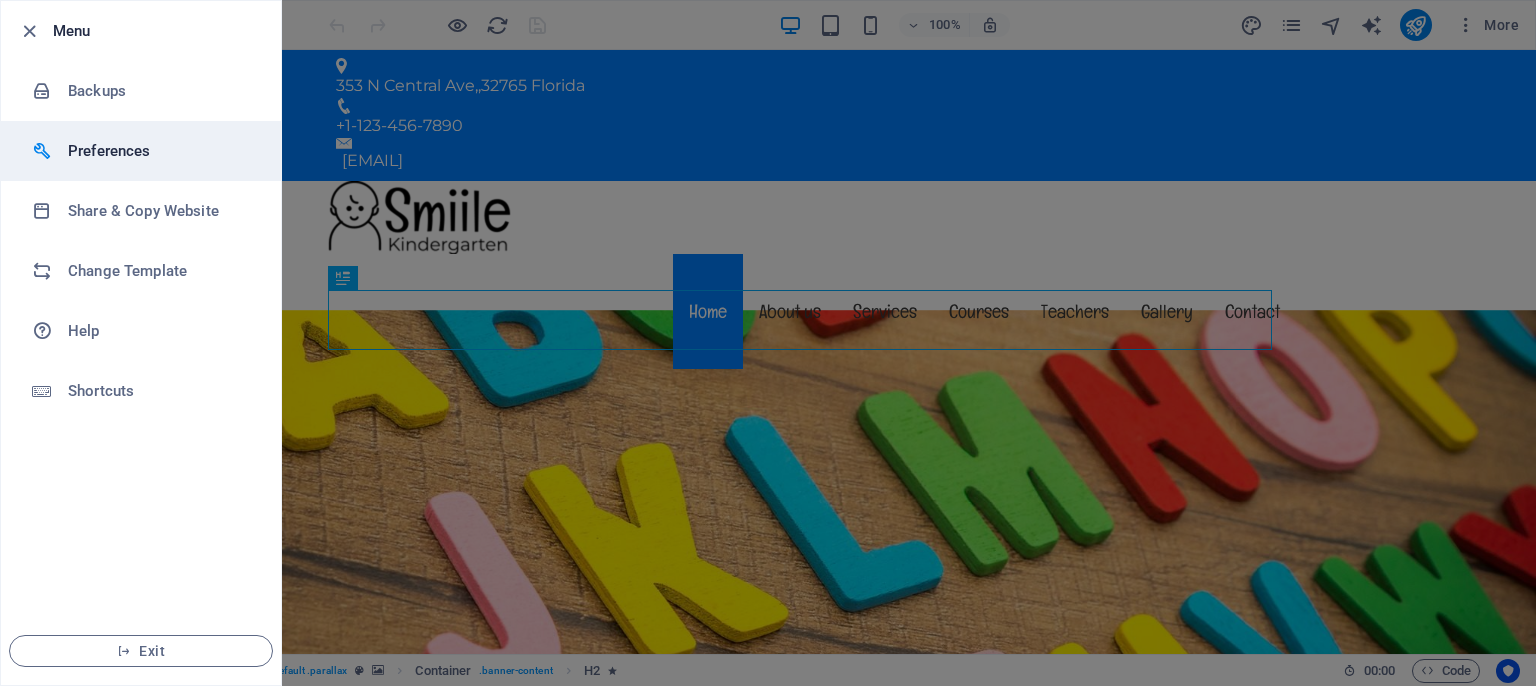 click on "Preferences" at bounding box center (160, 151) 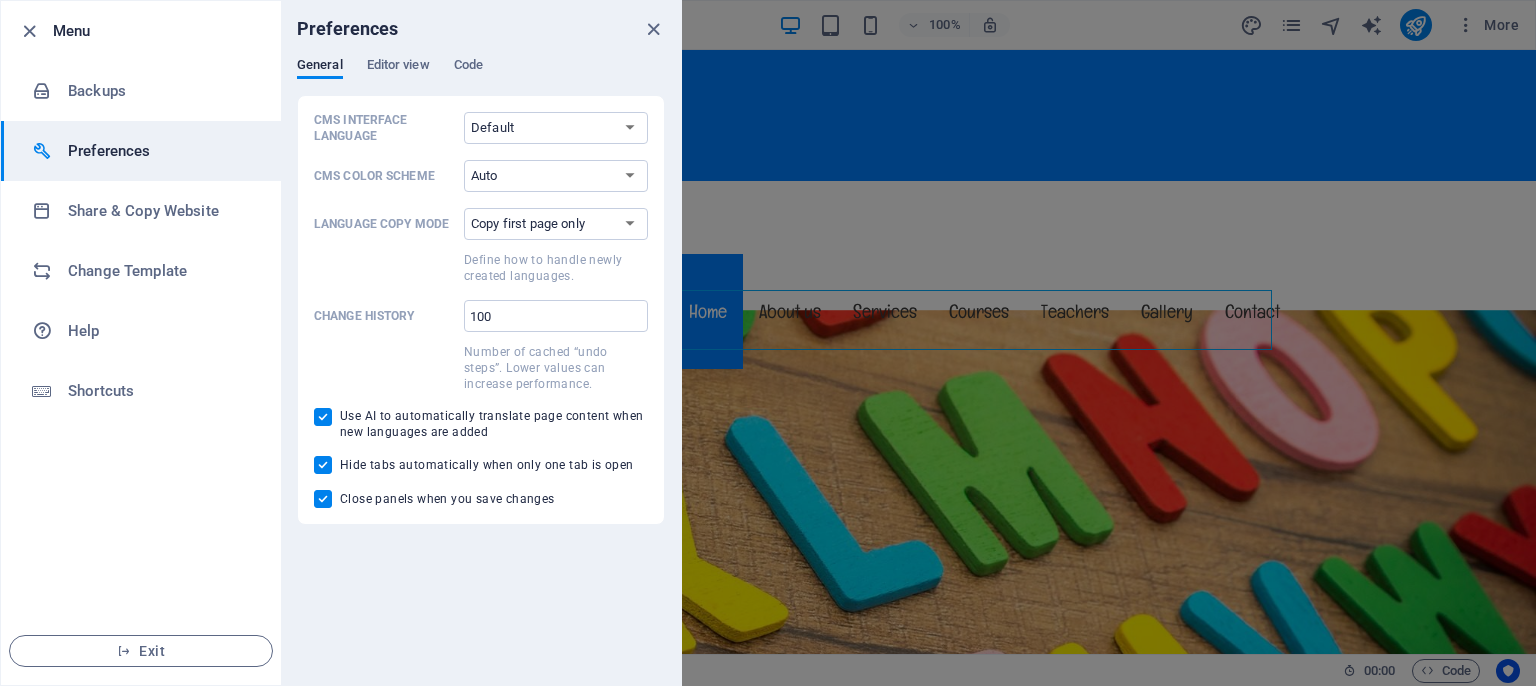 click on "General Editor view Code" at bounding box center (481, 76) 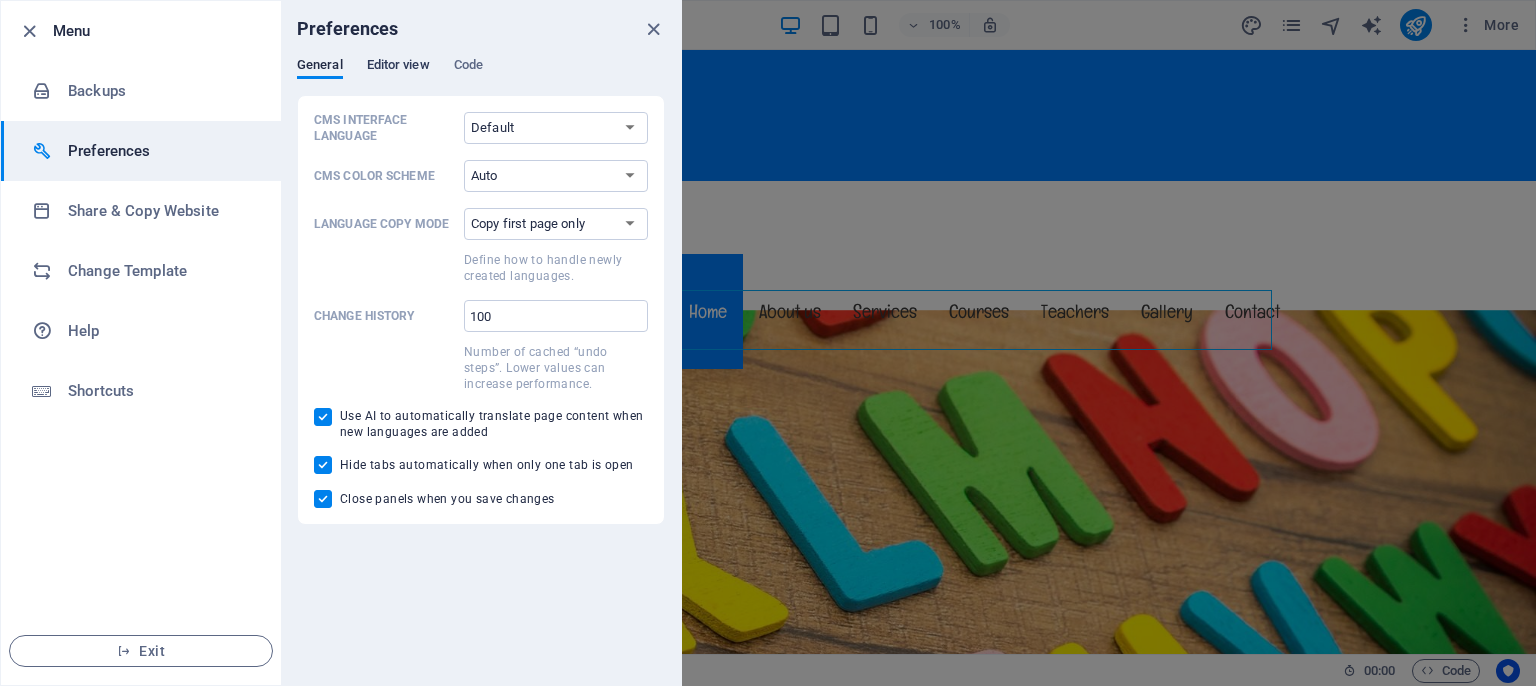 click on "Editor view" at bounding box center (398, 67) 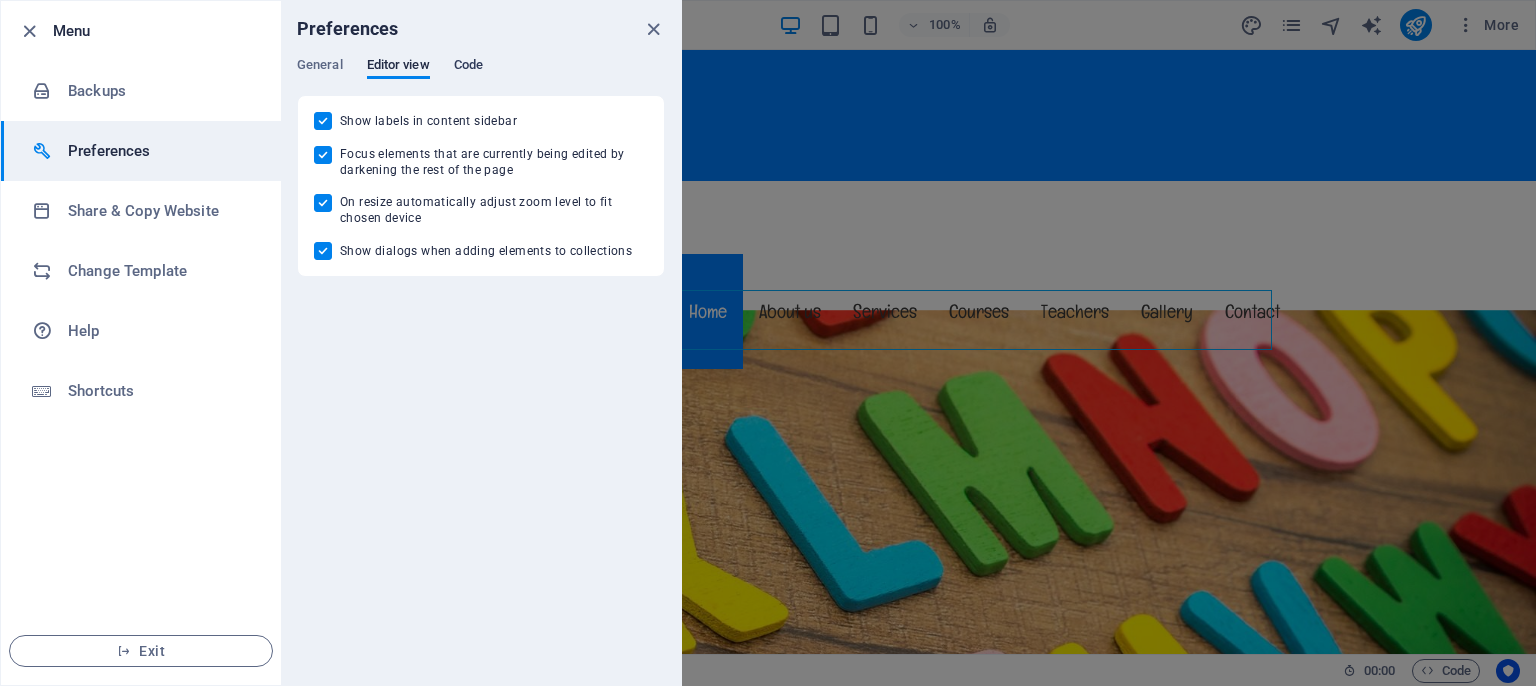 click on "Code" at bounding box center [468, 67] 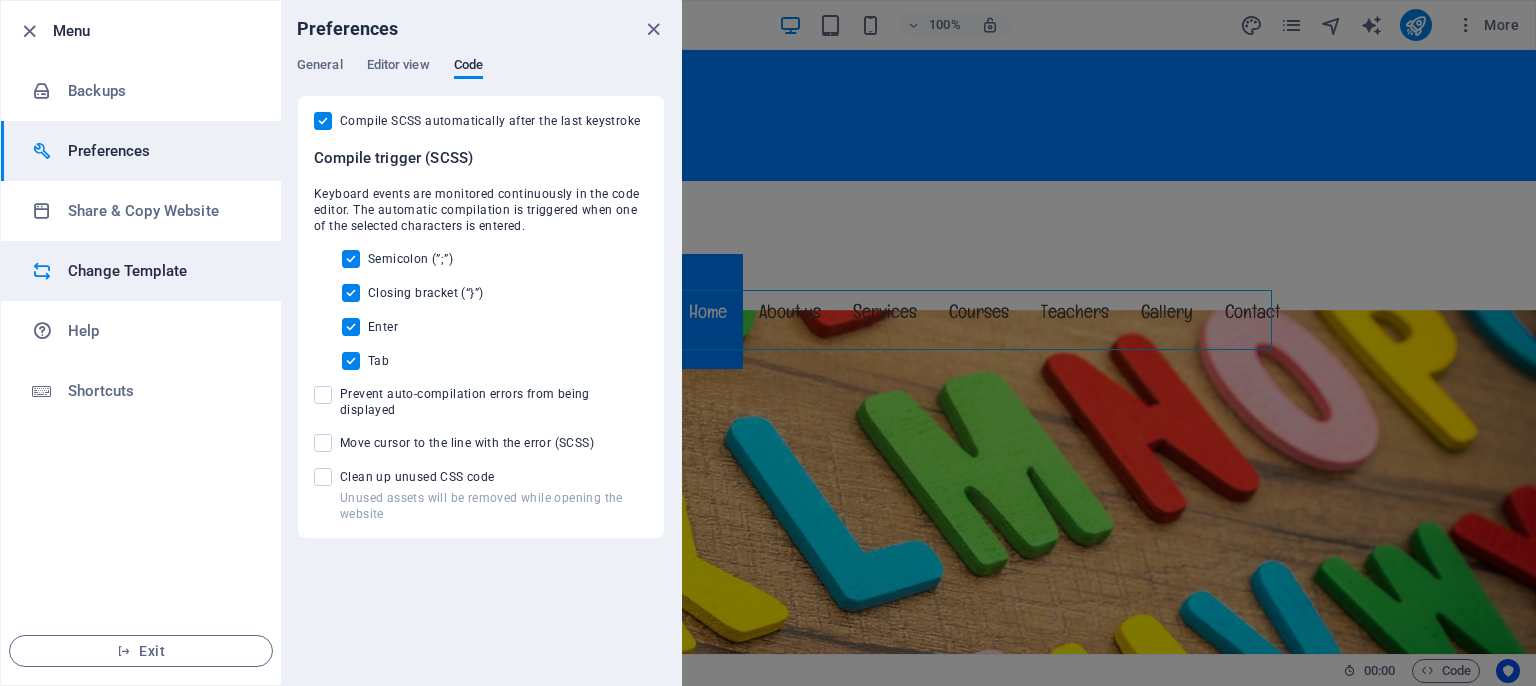 click on "Change Template" at bounding box center [160, 271] 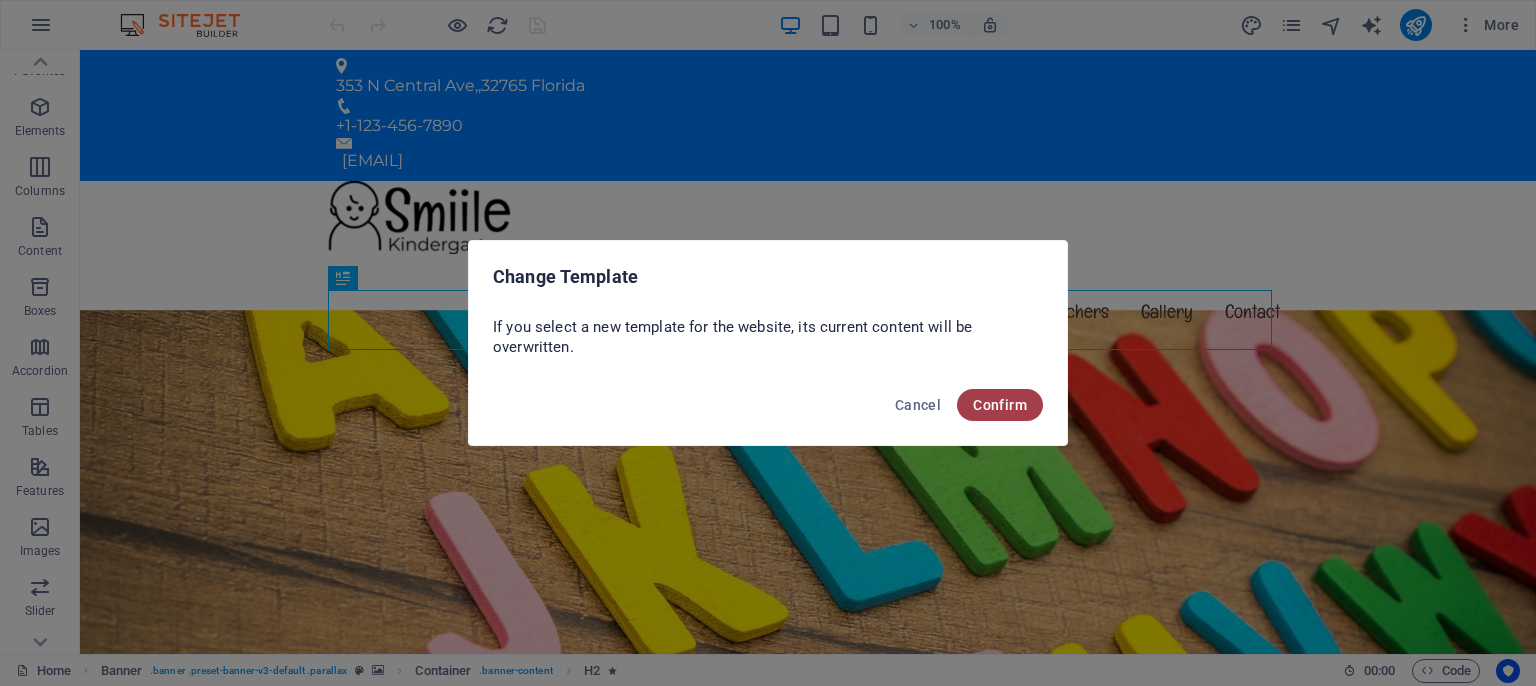 click on "Confirm" at bounding box center [1000, 405] 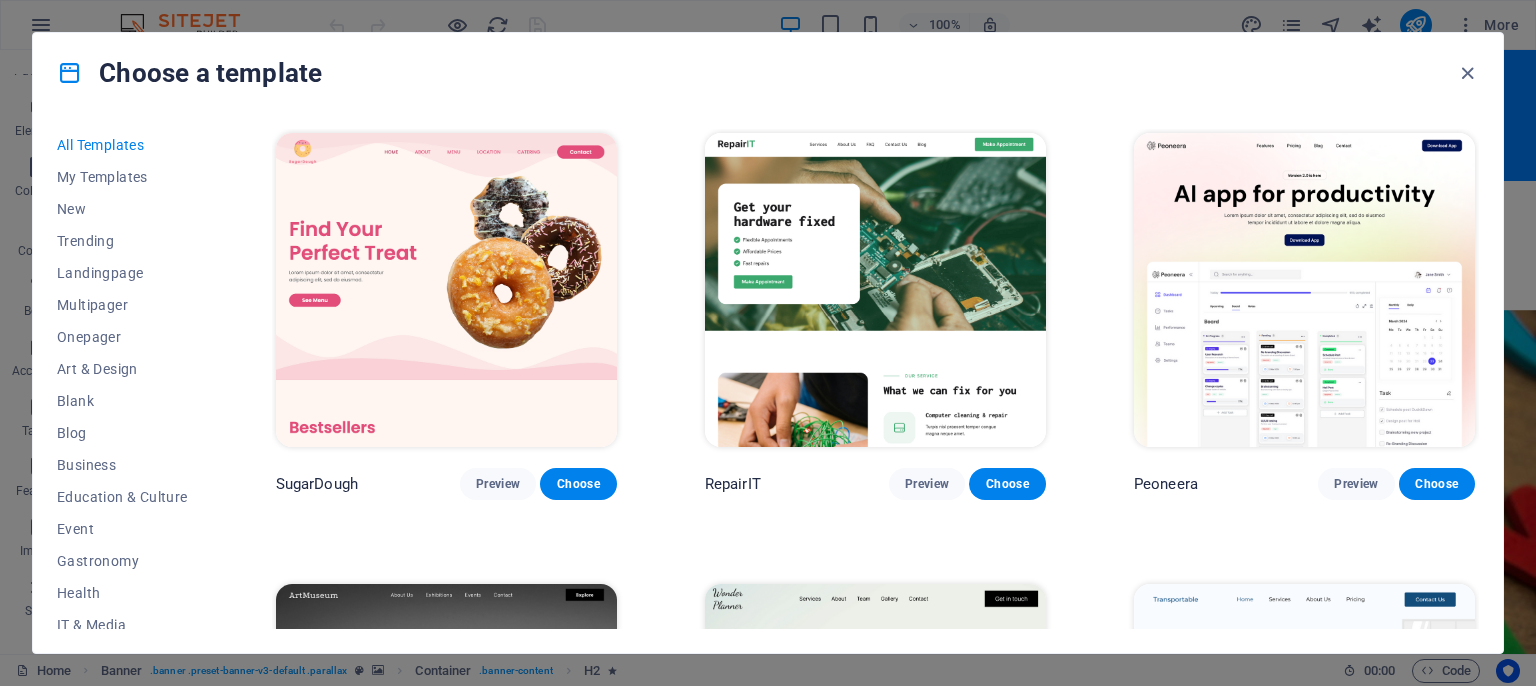 scroll, scrollTop: 300, scrollLeft: 0, axis: vertical 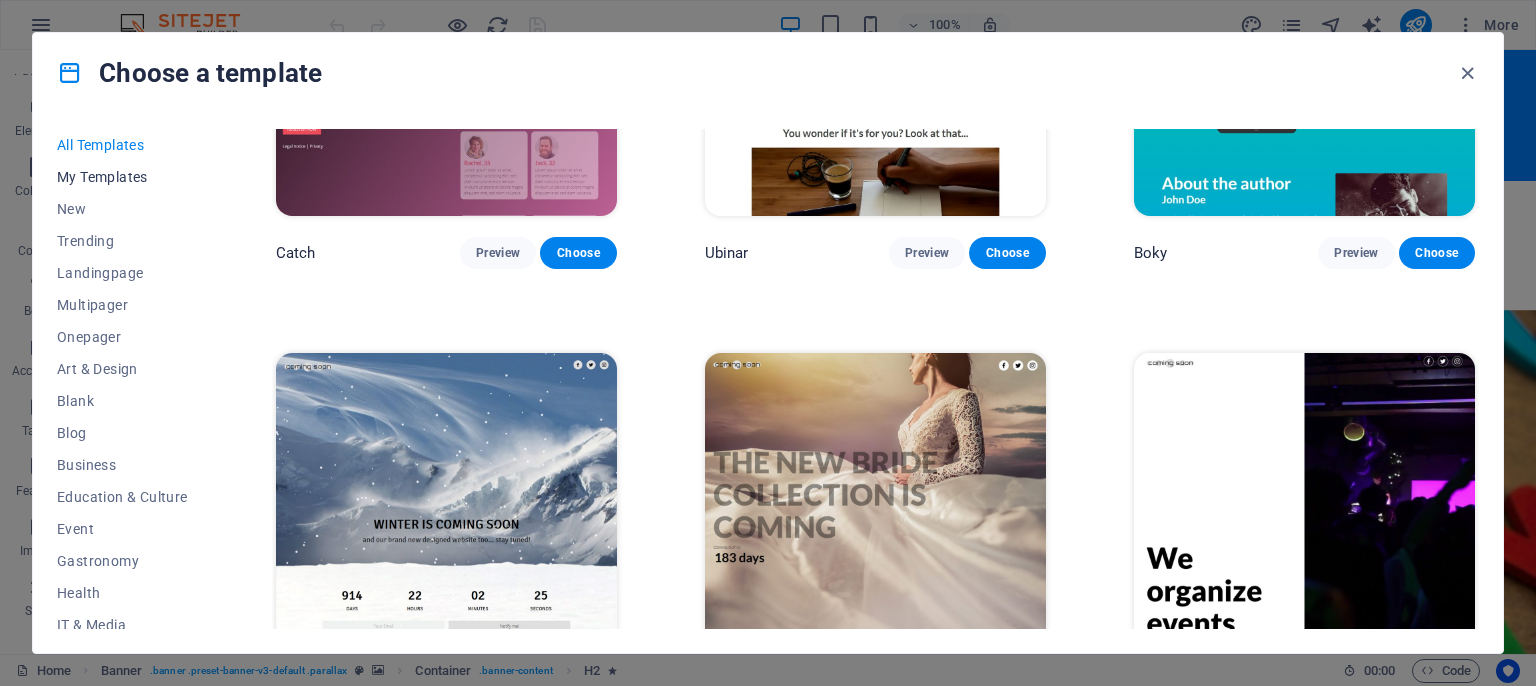 click on "My Templates" at bounding box center (122, 177) 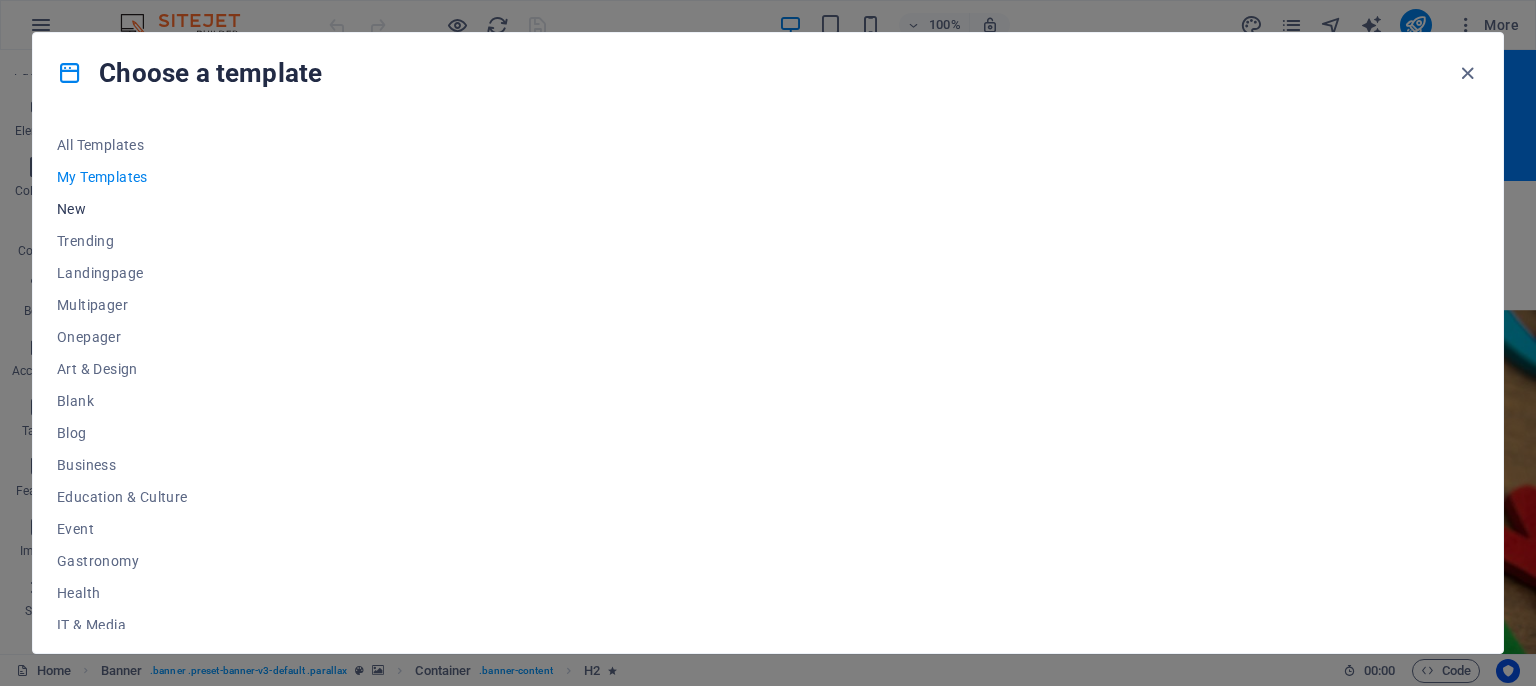 click on "New" at bounding box center (122, 209) 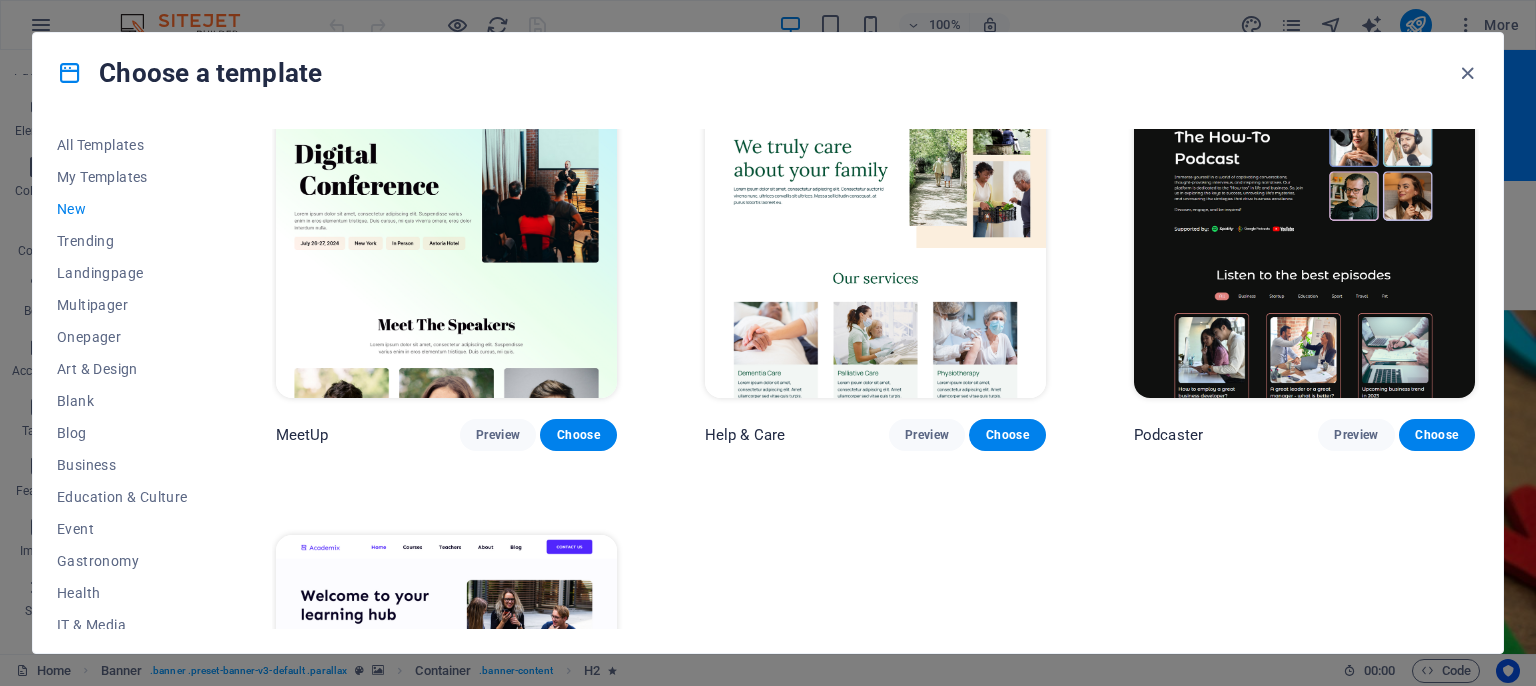scroll, scrollTop: 1417, scrollLeft: 0, axis: vertical 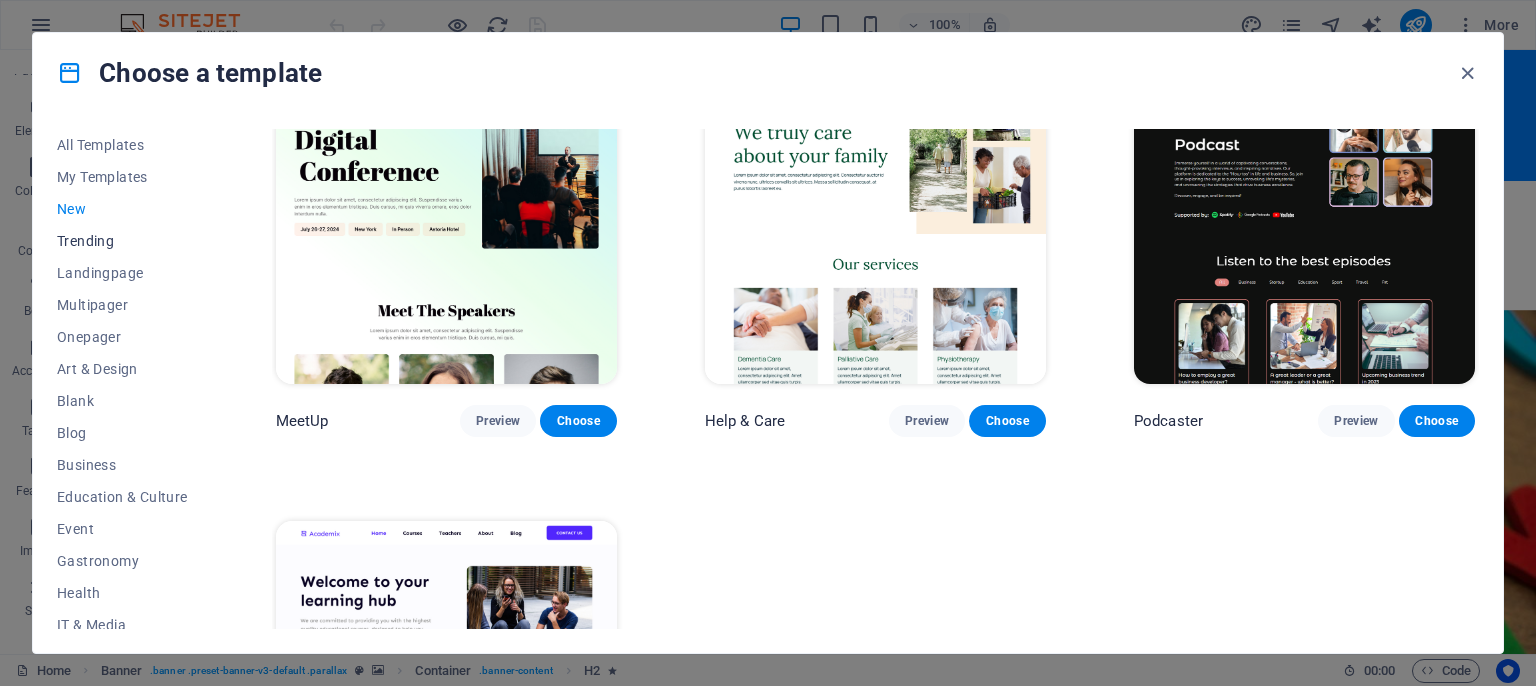 click on "Trending" at bounding box center (122, 241) 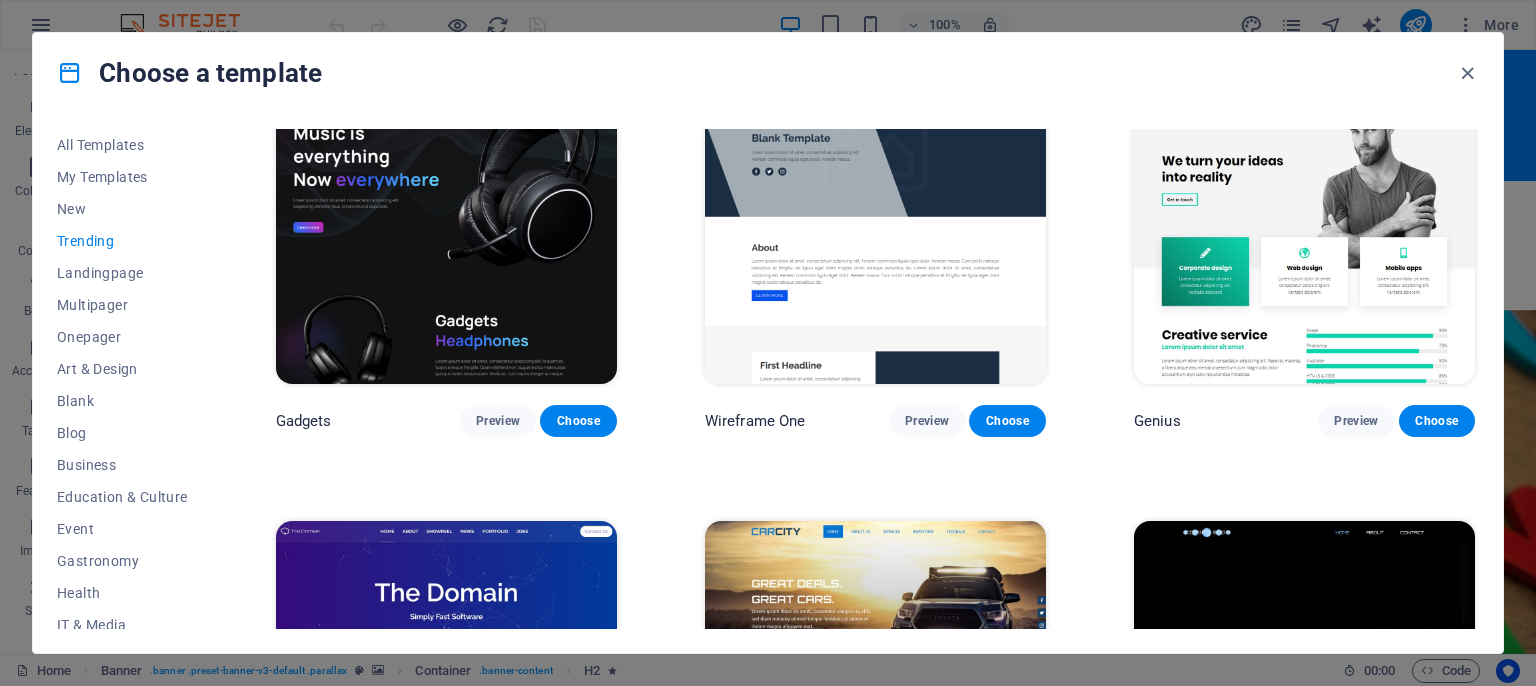 scroll, scrollTop: 534, scrollLeft: 0, axis: vertical 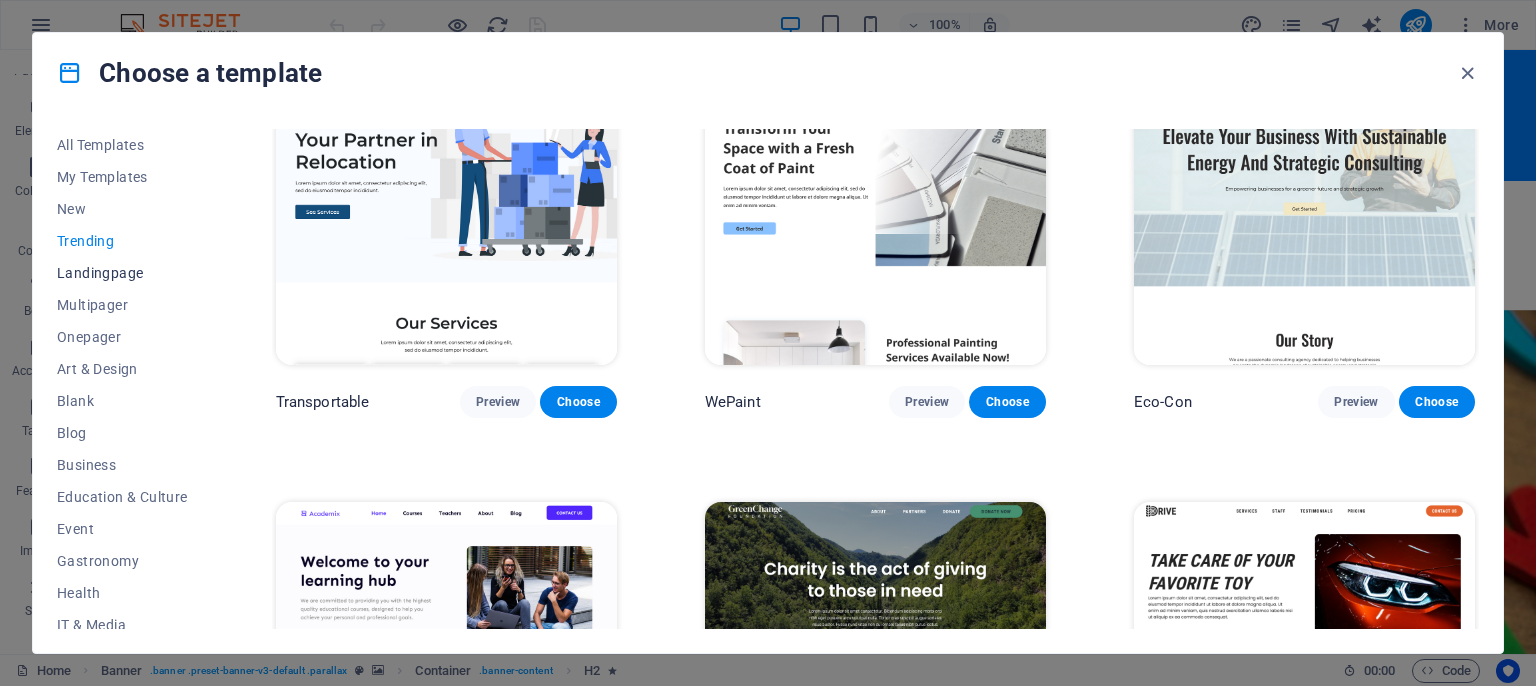 click on "Landingpage" at bounding box center [122, 273] 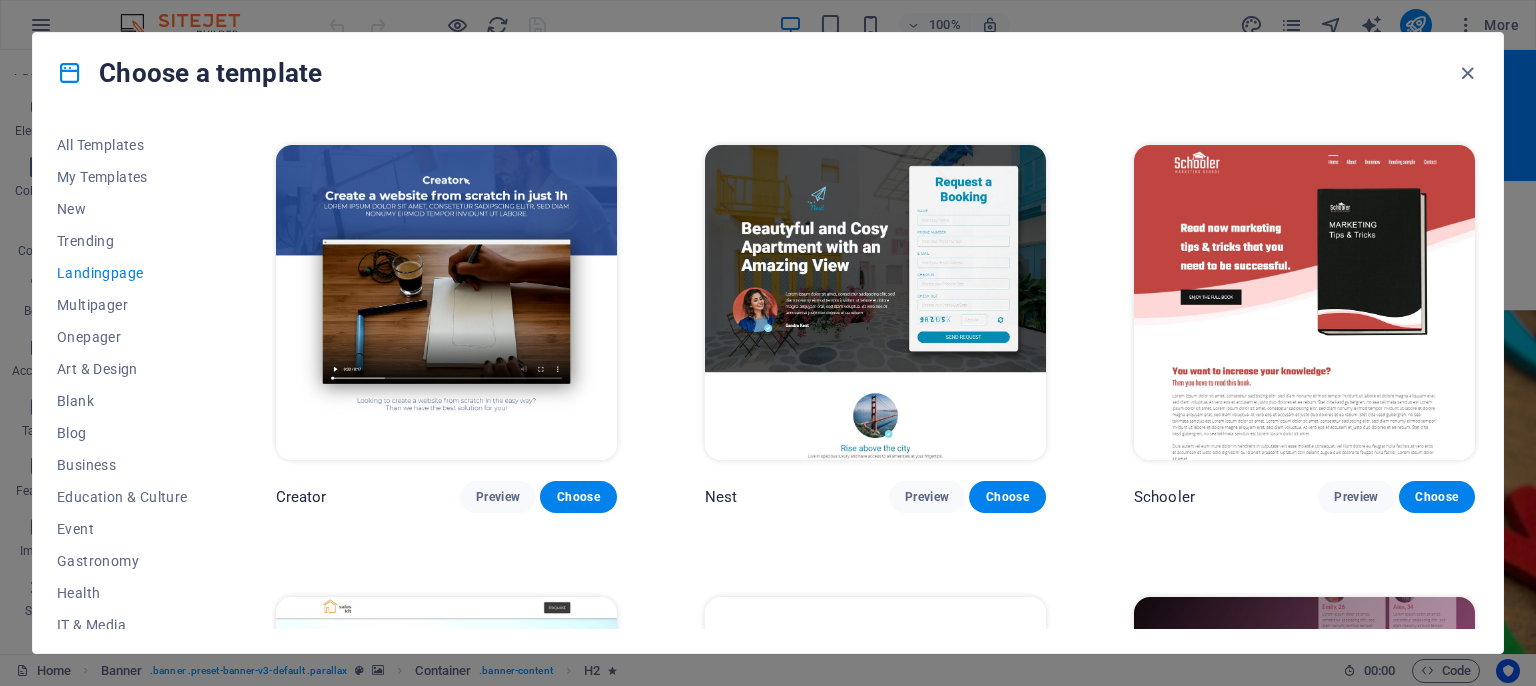 scroll, scrollTop: 2323, scrollLeft: 0, axis: vertical 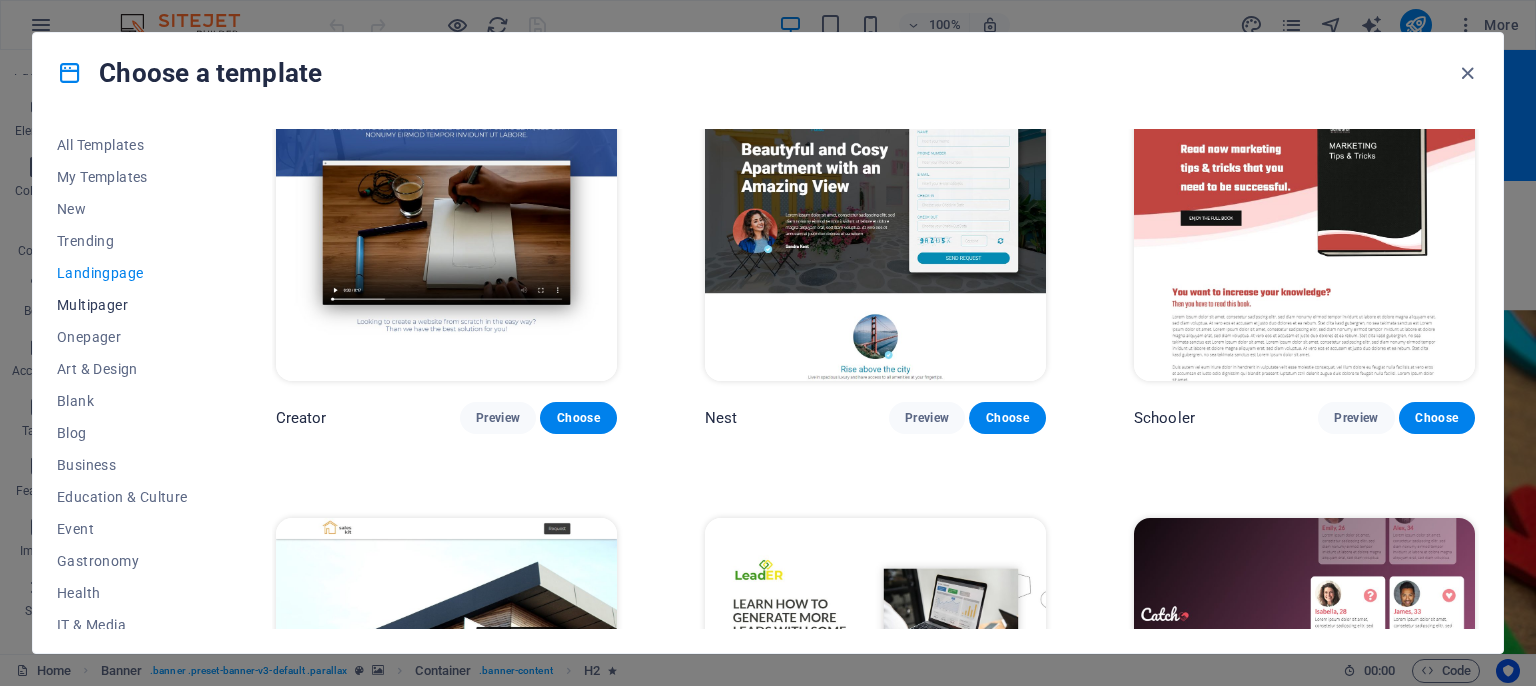 click on "Multipager" at bounding box center [122, 305] 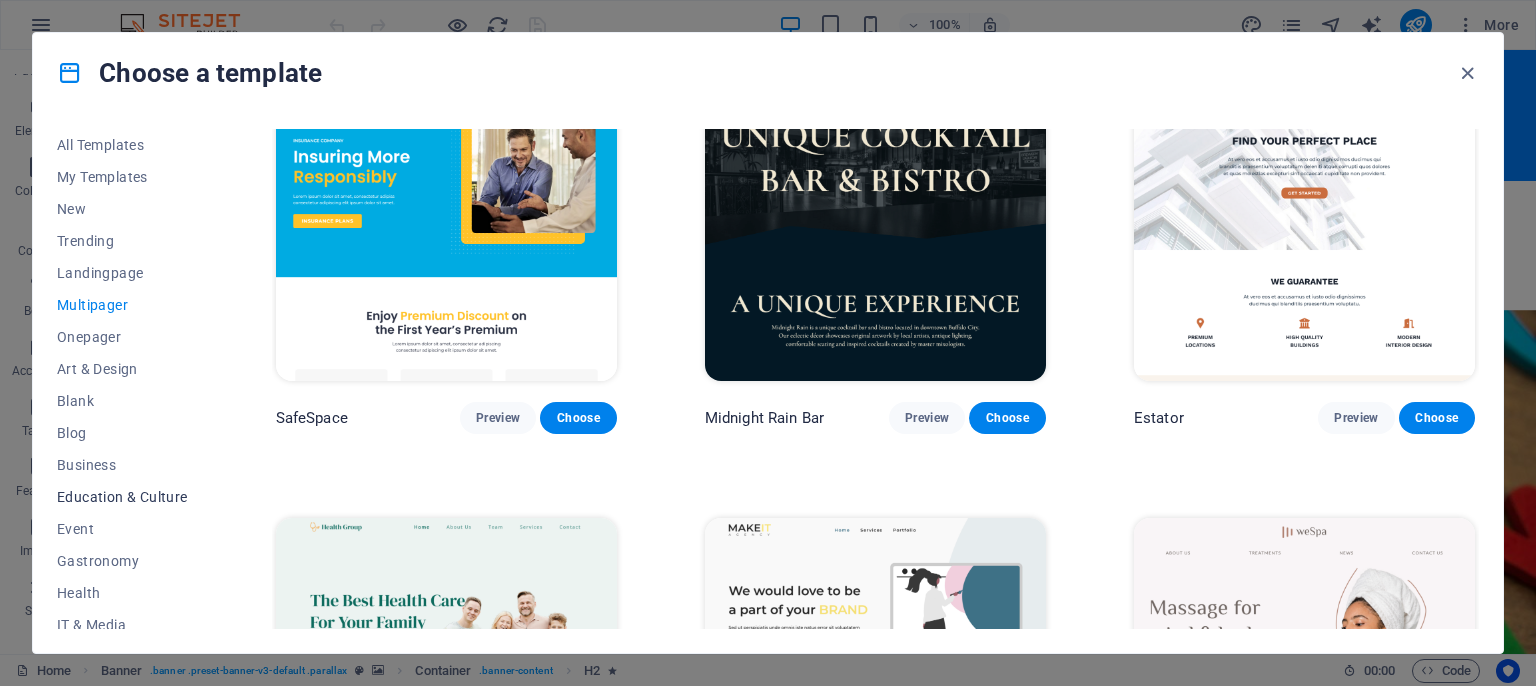 click on "Education & Culture" at bounding box center [122, 497] 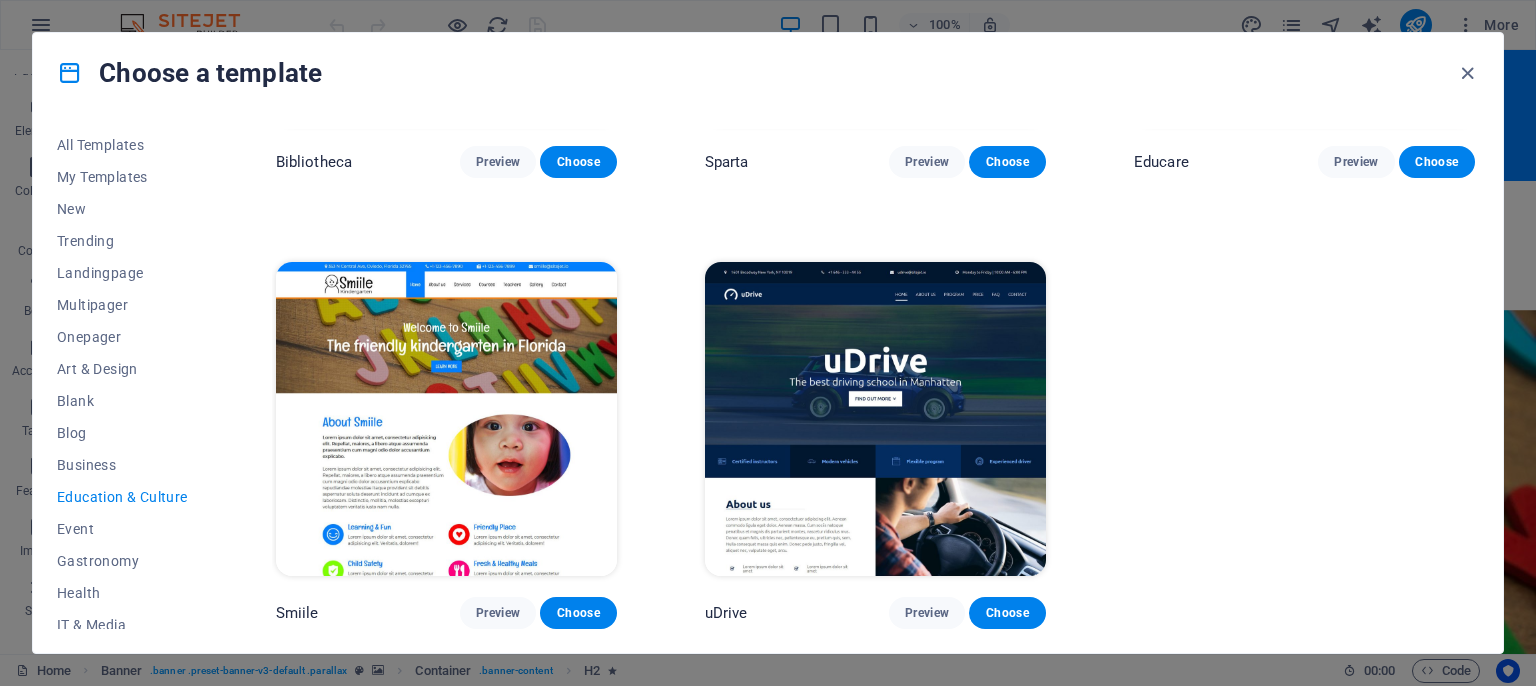 scroll, scrollTop: 744, scrollLeft: 0, axis: vertical 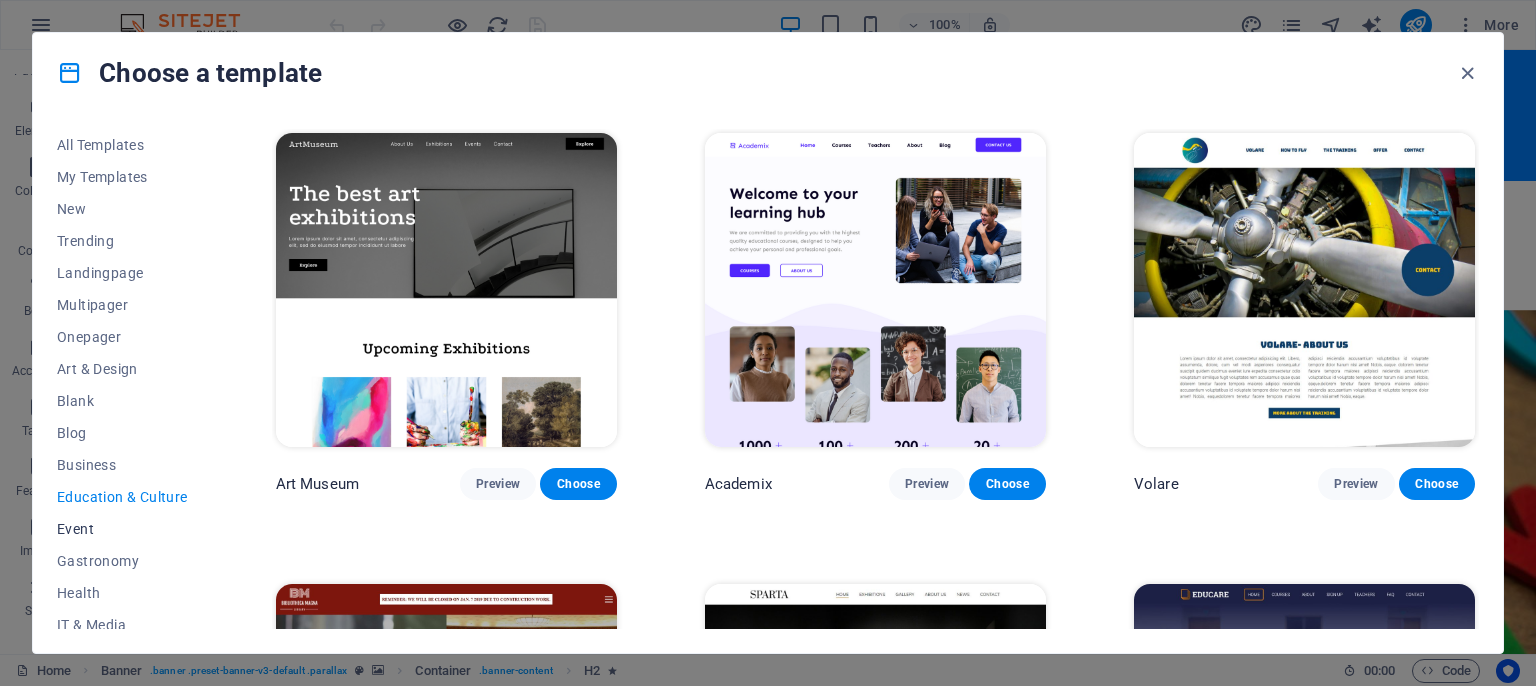 click on "Event" at bounding box center (122, 529) 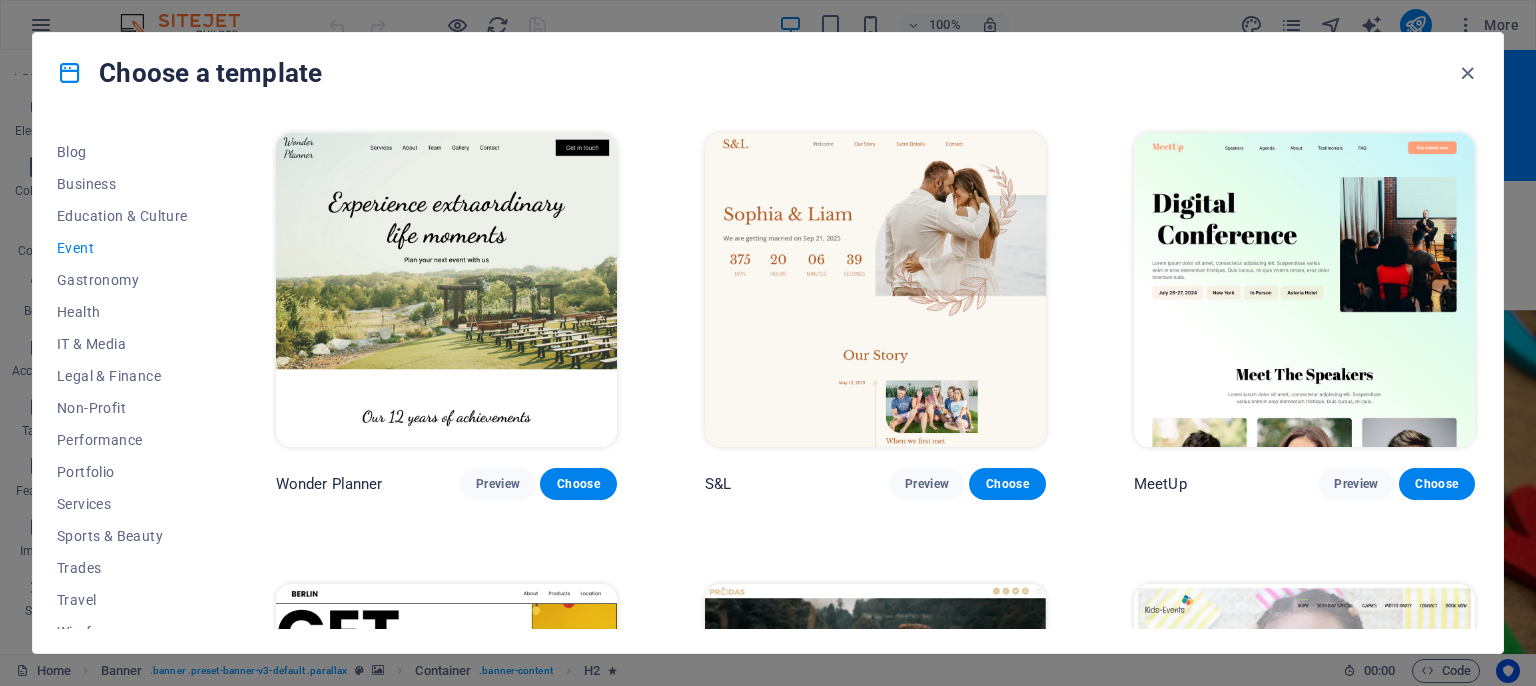 scroll, scrollTop: 300, scrollLeft: 0, axis: vertical 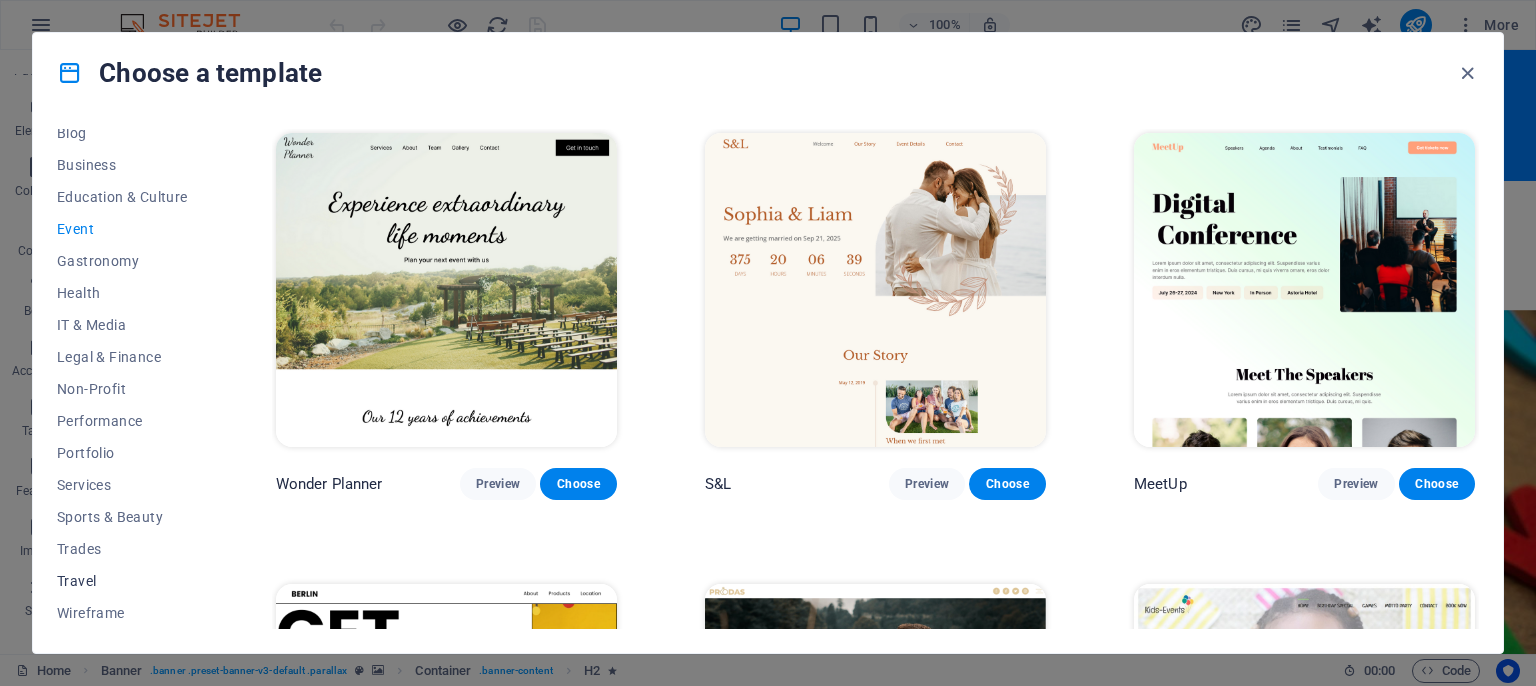 click on "Travel" at bounding box center (122, 581) 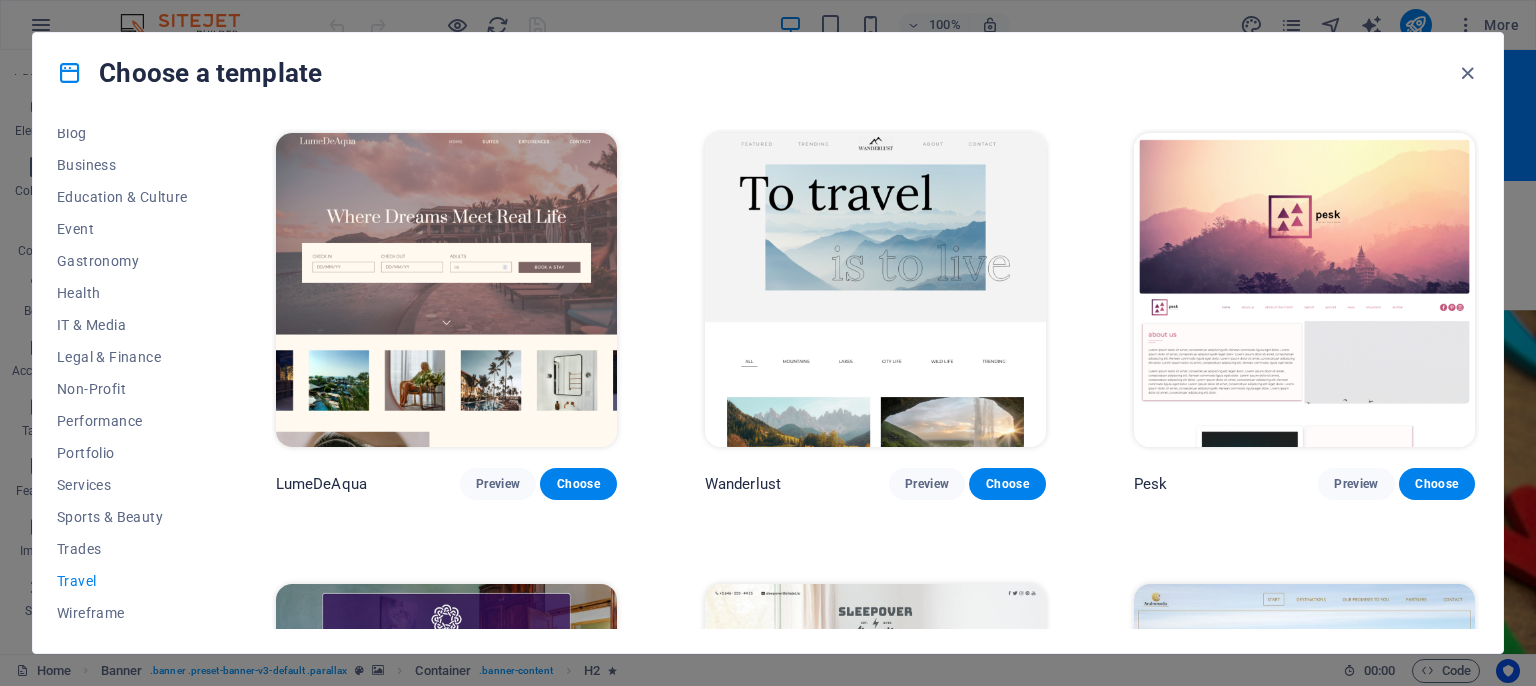 scroll, scrollTop: 0, scrollLeft: 0, axis: both 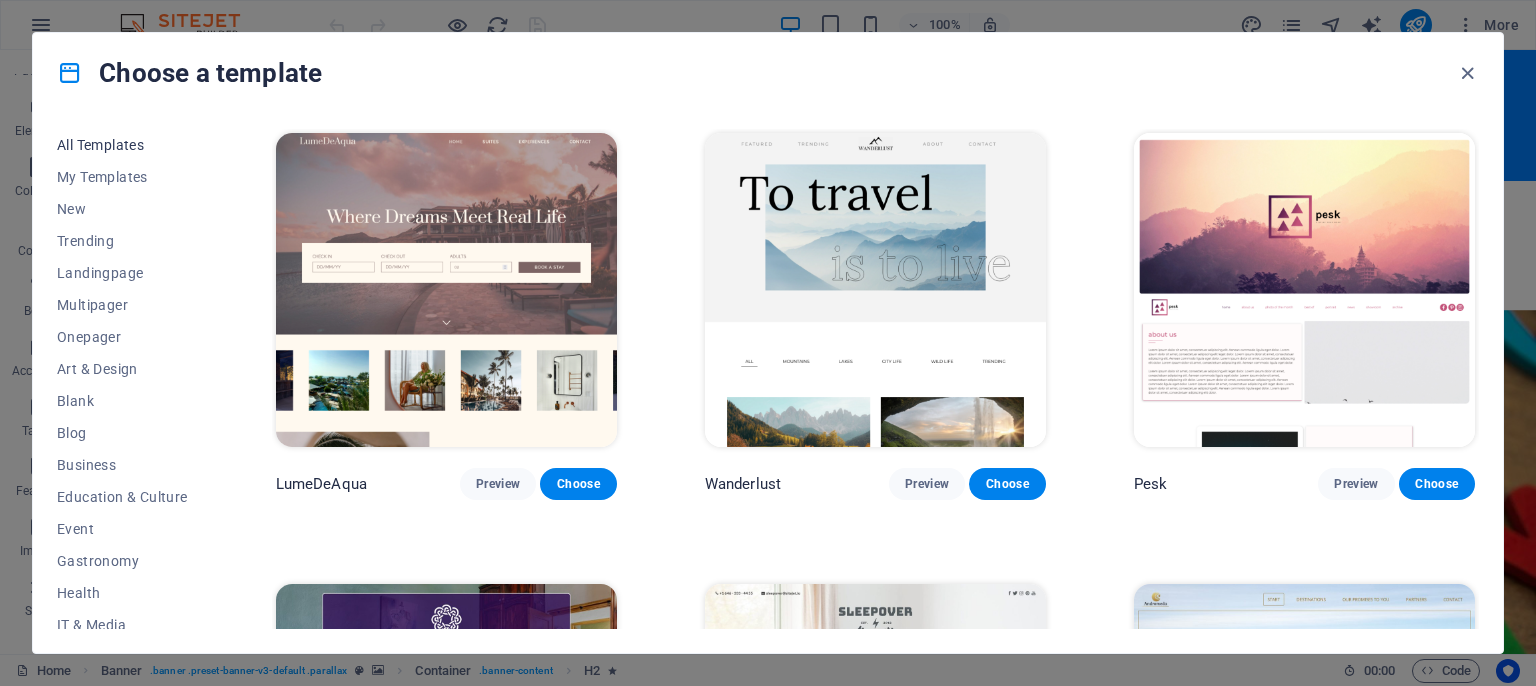 click on "All Templates" at bounding box center (122, 145) 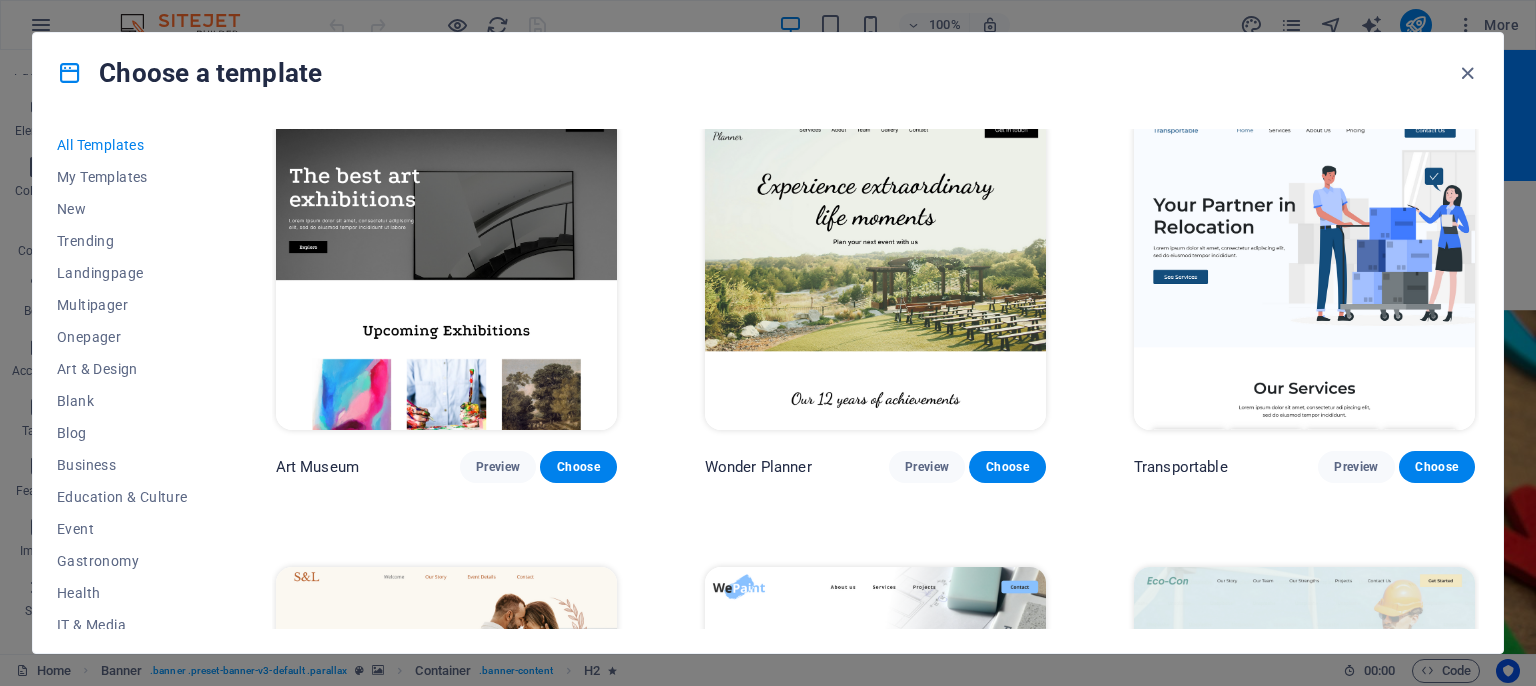 scroll, scrollTop: 1129, scrollLeft: 0, axis: vertical 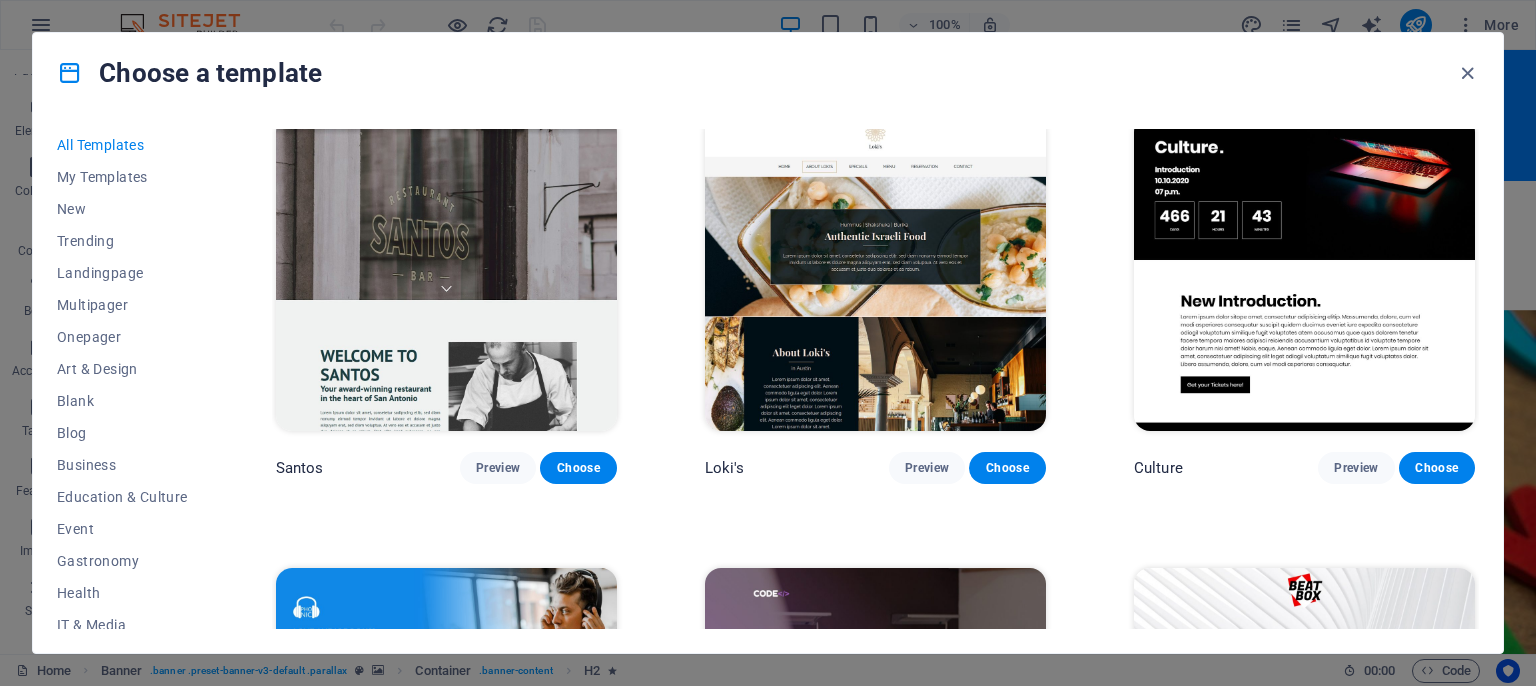 click on "Preview" at bounding box center [498, 919] 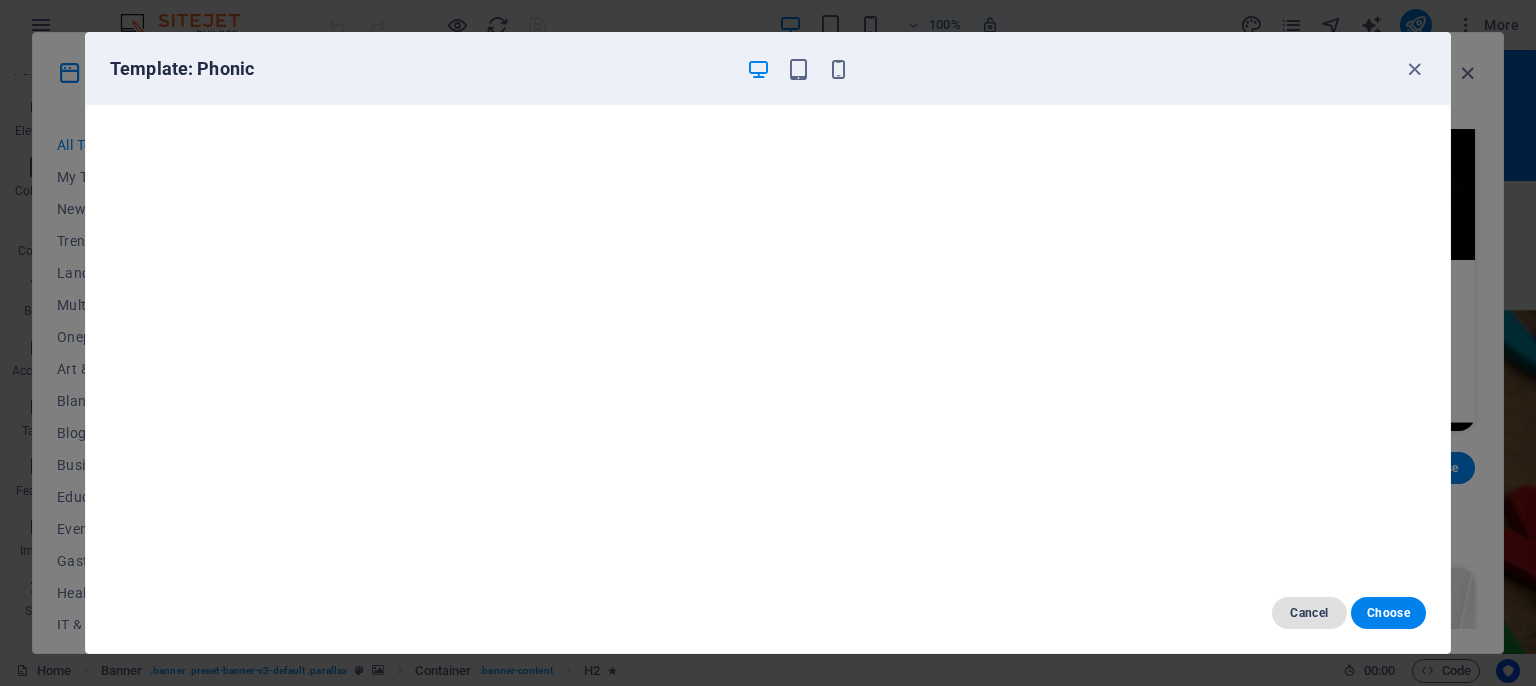 click on "Cancel" at bounding box center (1309, 613) 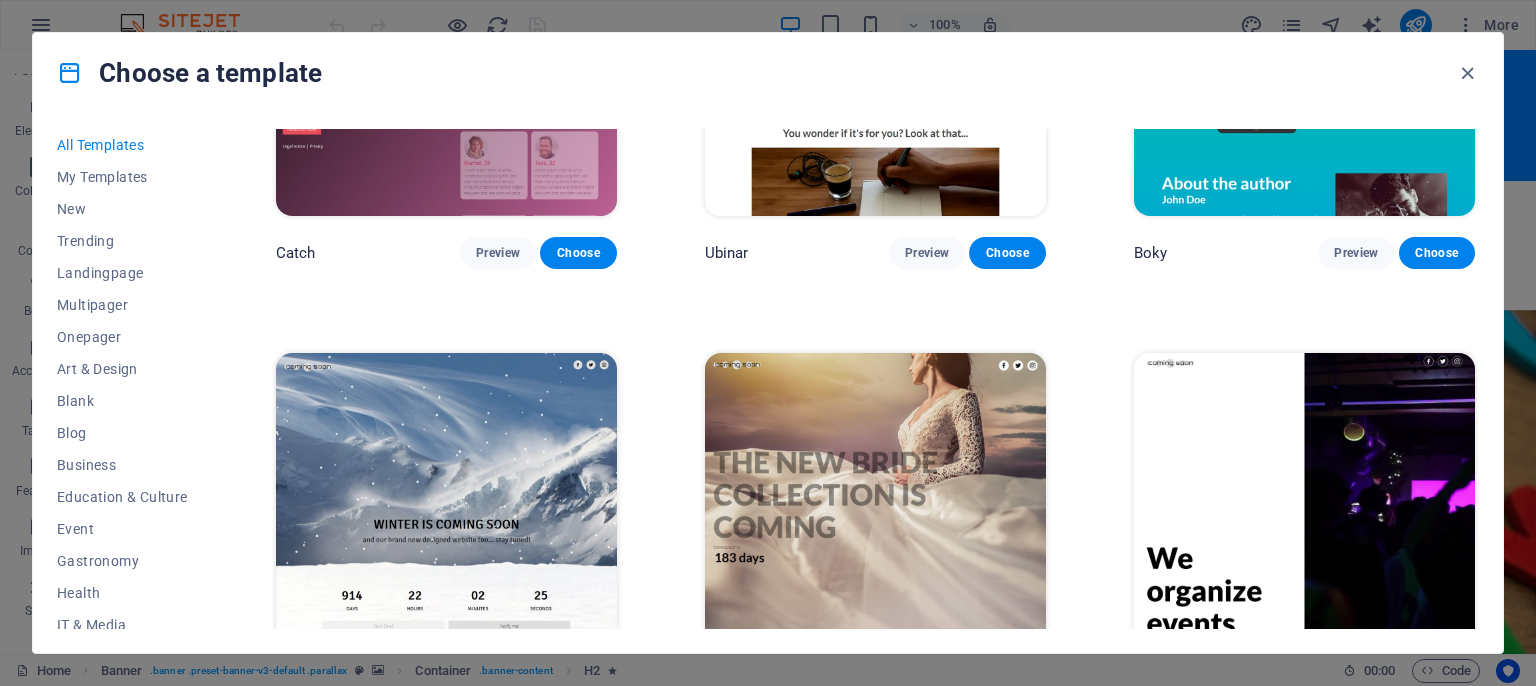 scroll, scrollTop: 18175, scrollLeft: 0, axis: vertical 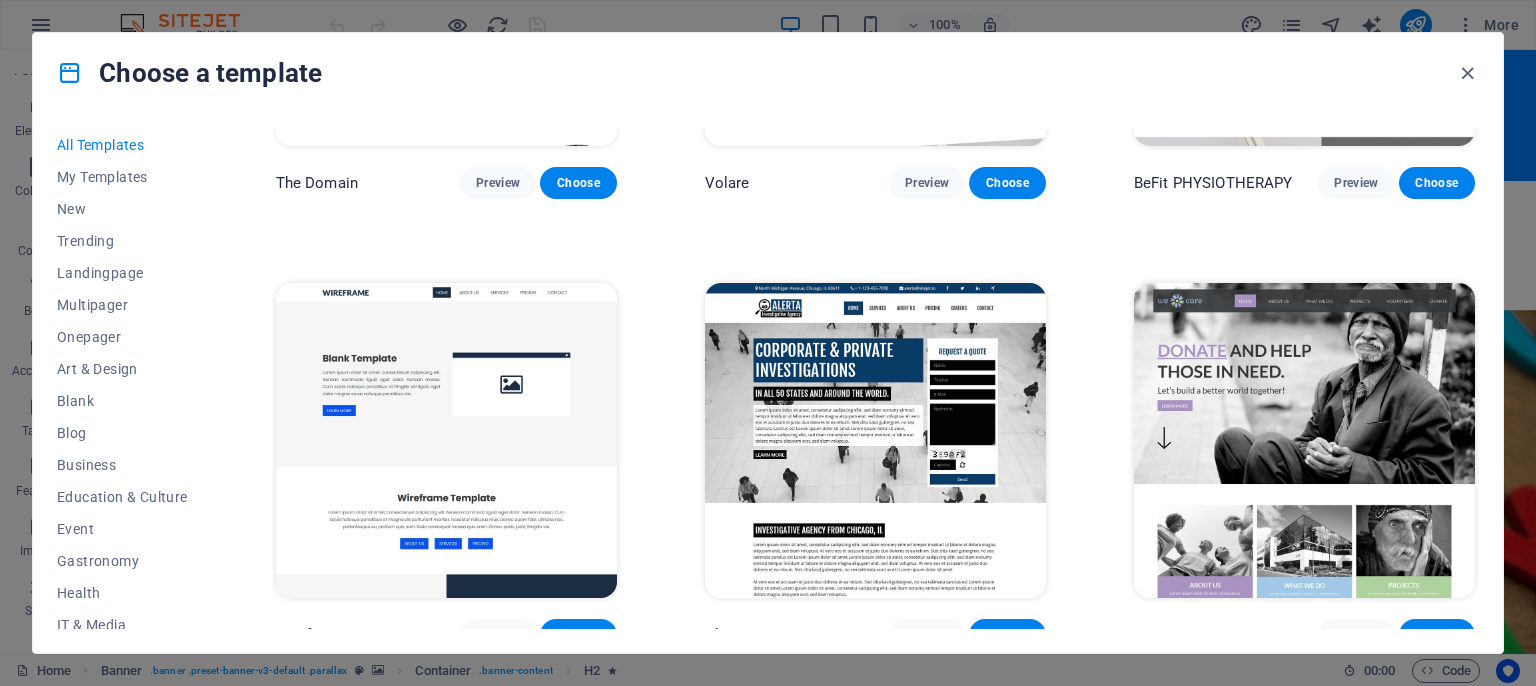 click on "Choose" at bounding box center (1437, 635) 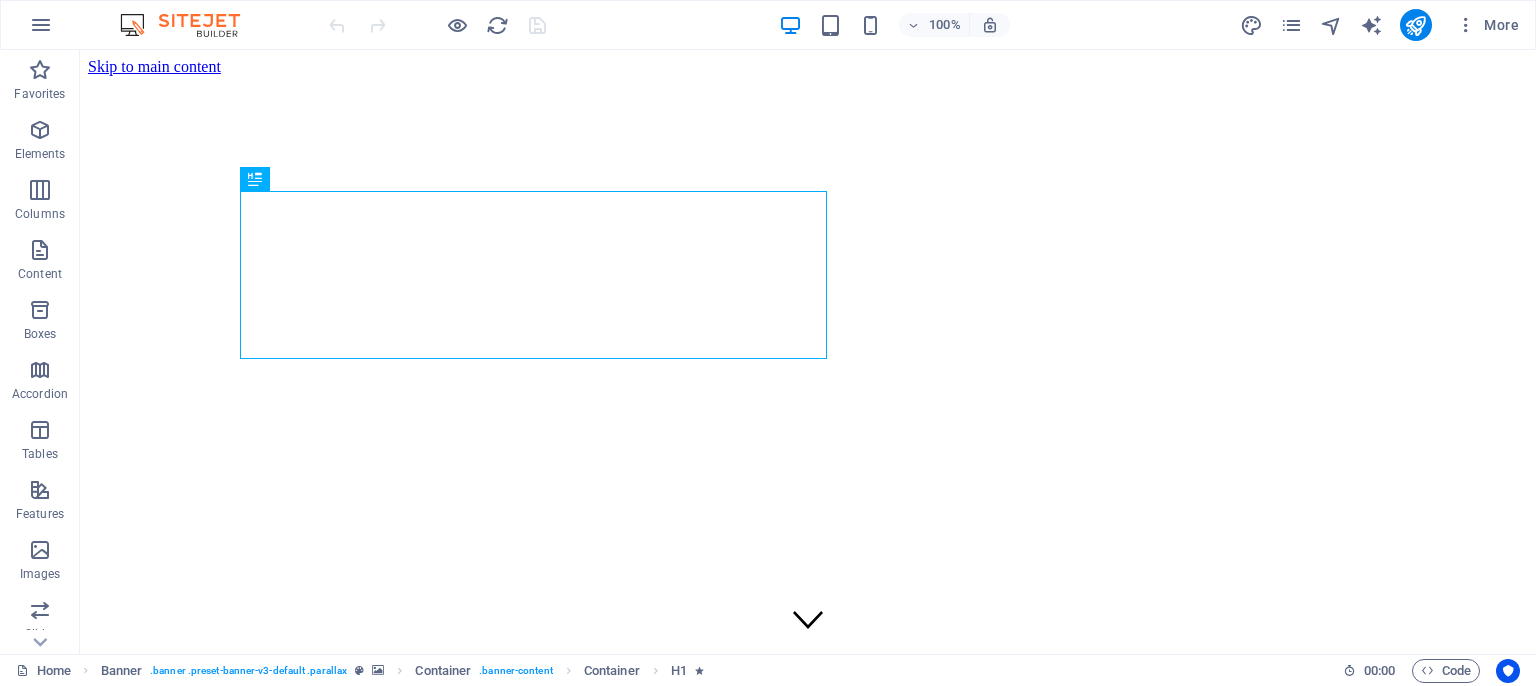 scroll, scrollTop: 0, scrollLeft: 0, axis: both 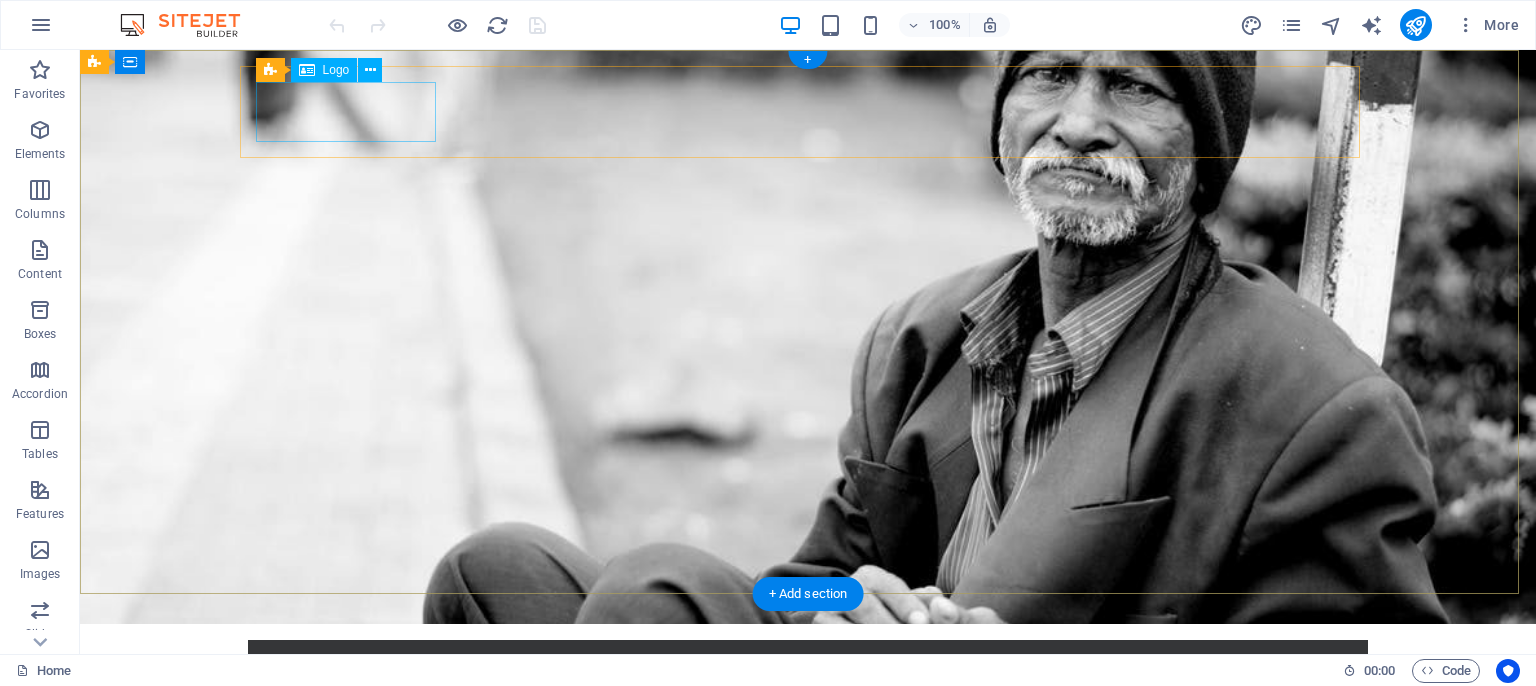 click at bounding box center (808, 686) 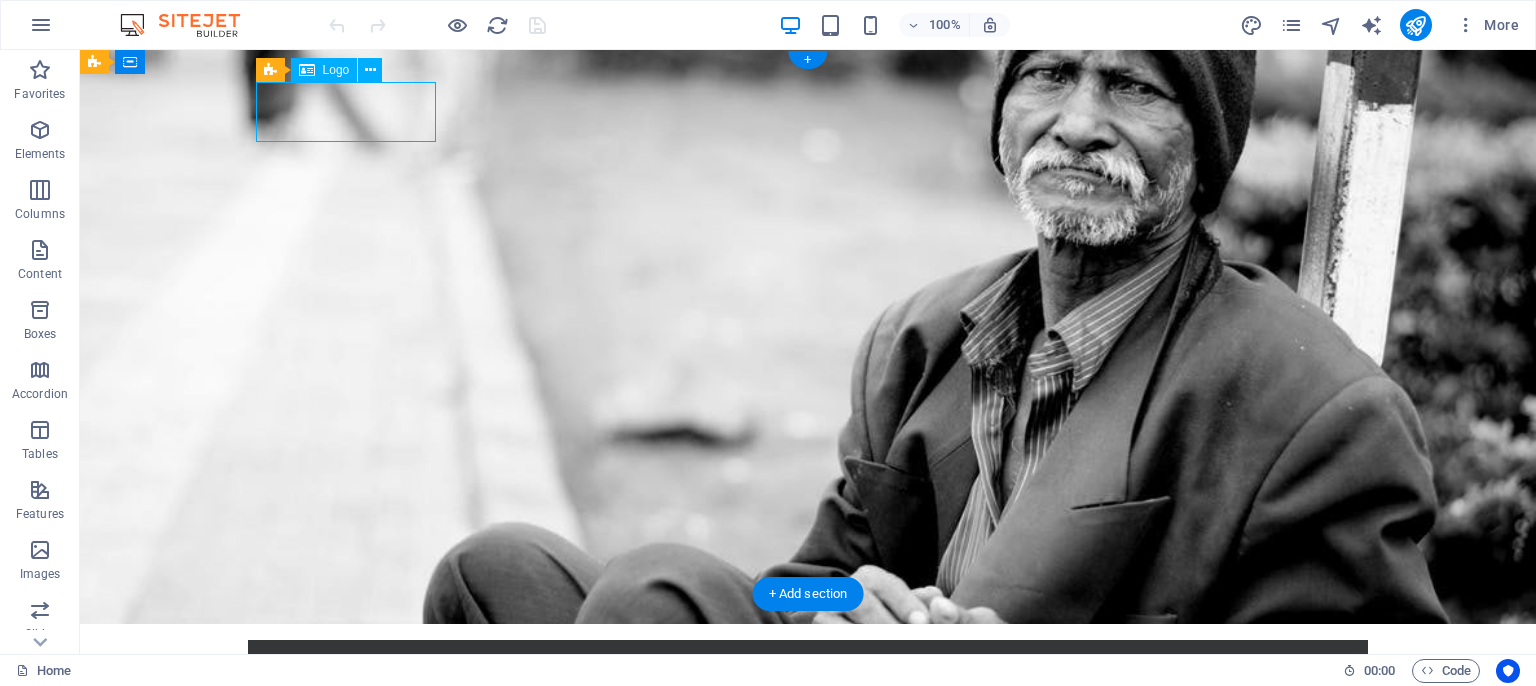 click at bounding box center (808, 686) 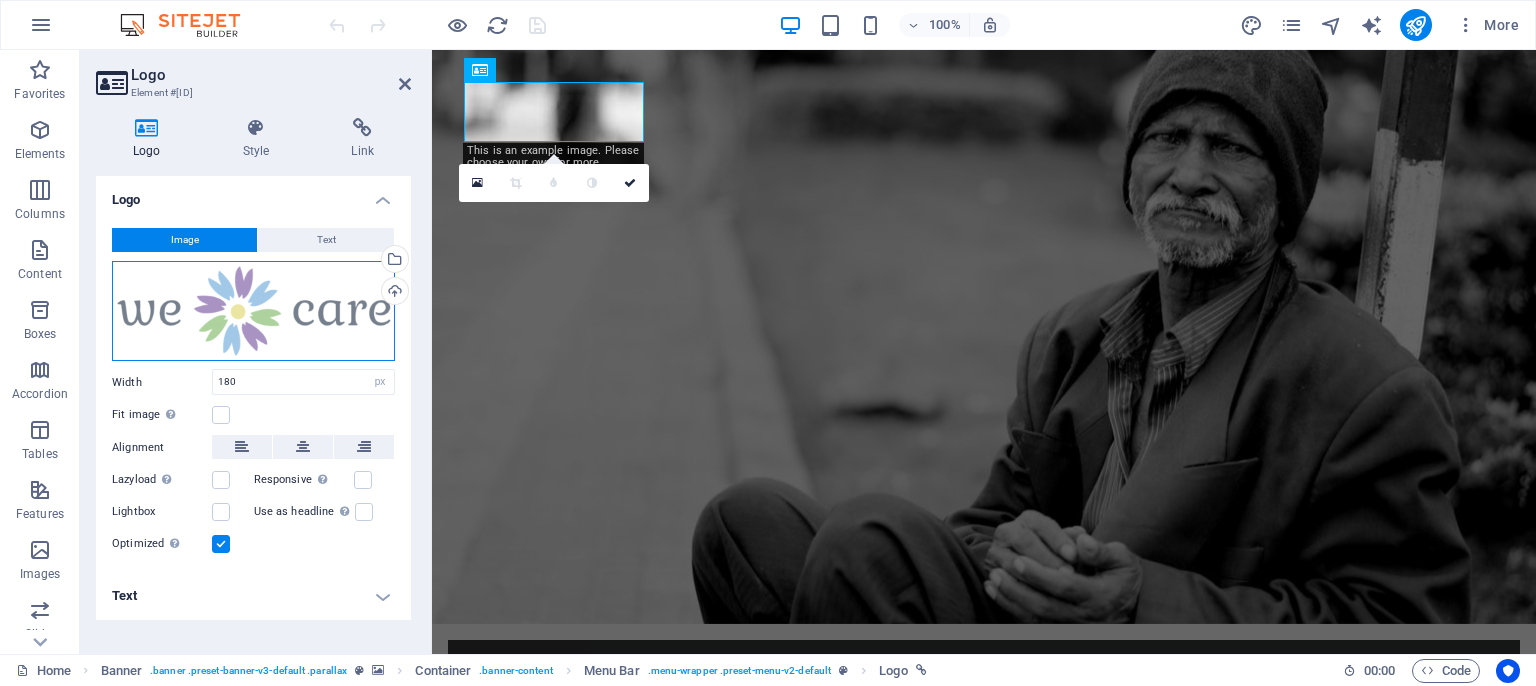 click on "Drag files here, click to choose files or select files from Files or our free stock photos & videos" at bounding box center [253, 311] 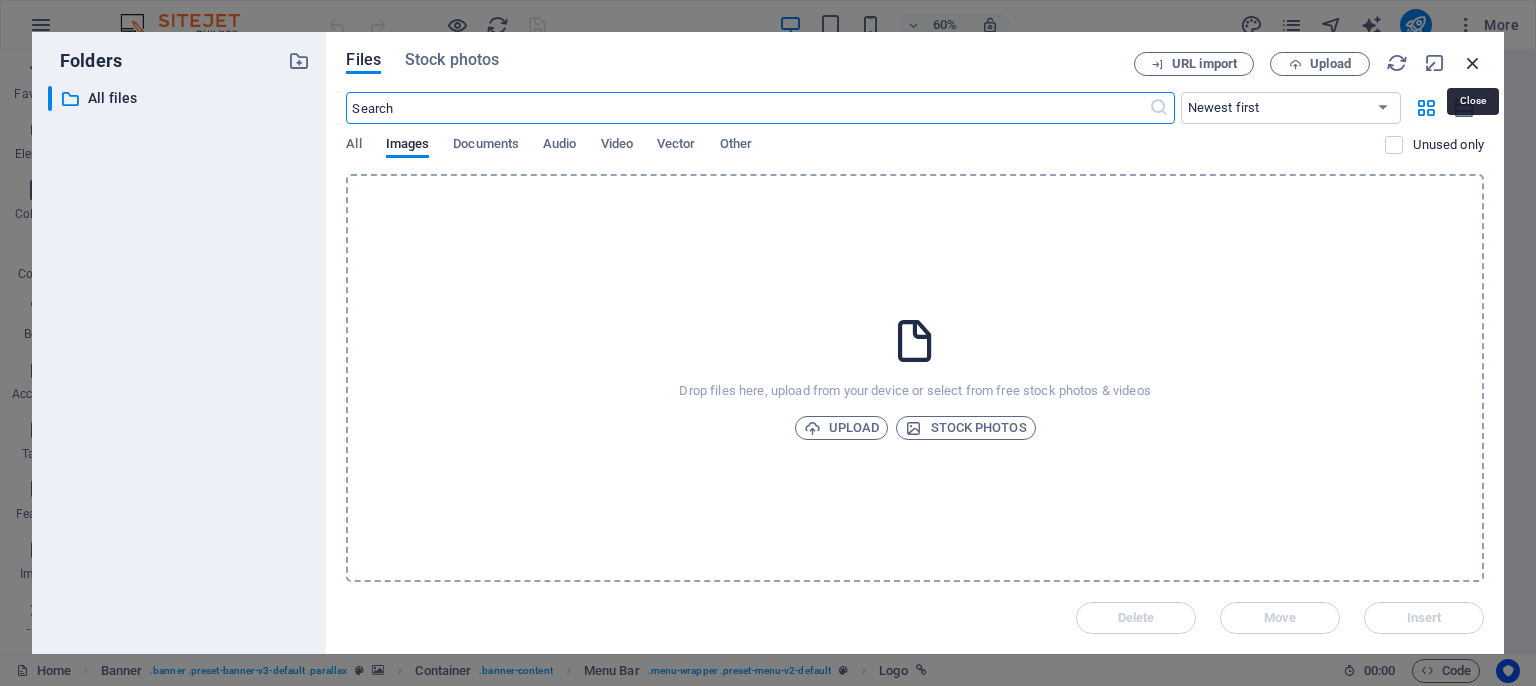 click at bounding box center [1473, 63] 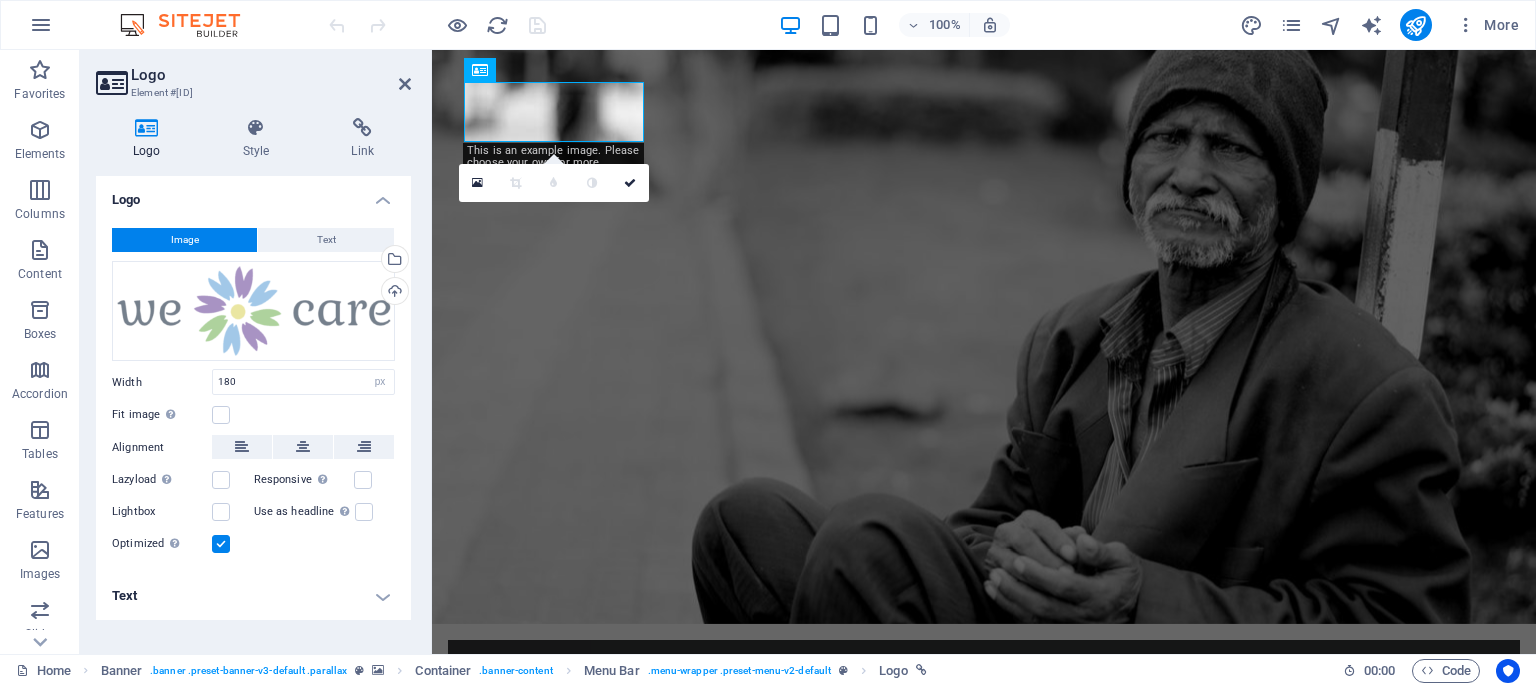 click at bounding box center [437, 25] 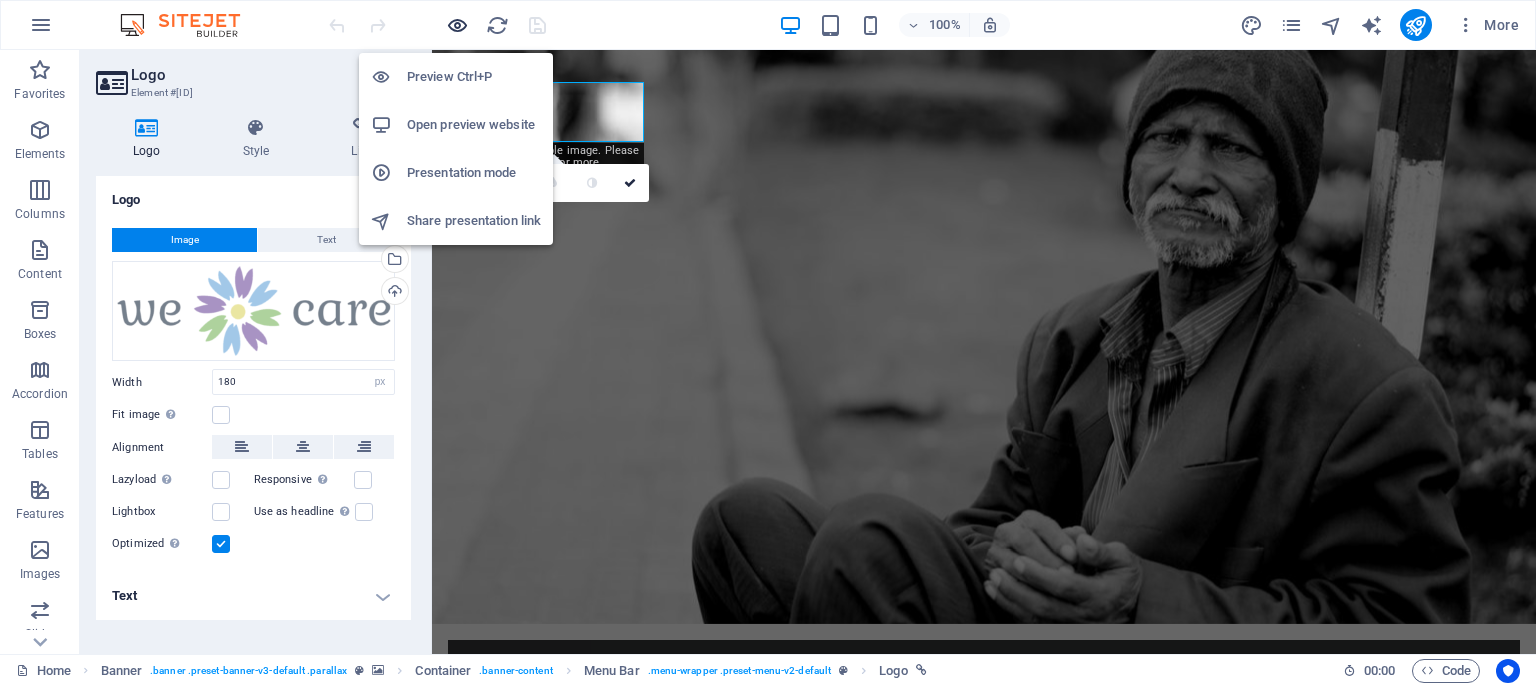 click at bounding box center [457, 25] 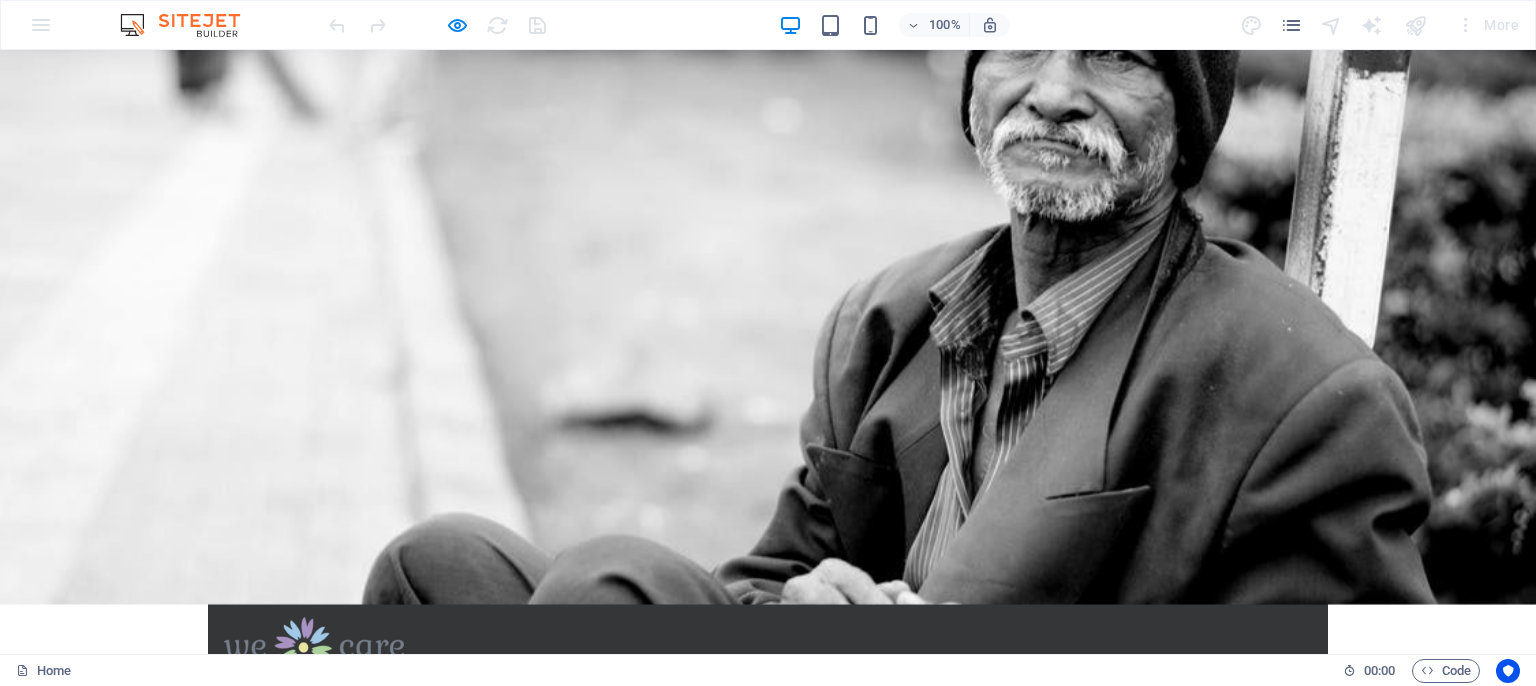 scroll, scrollTop: 0, scrollLeft: 0, axis: both 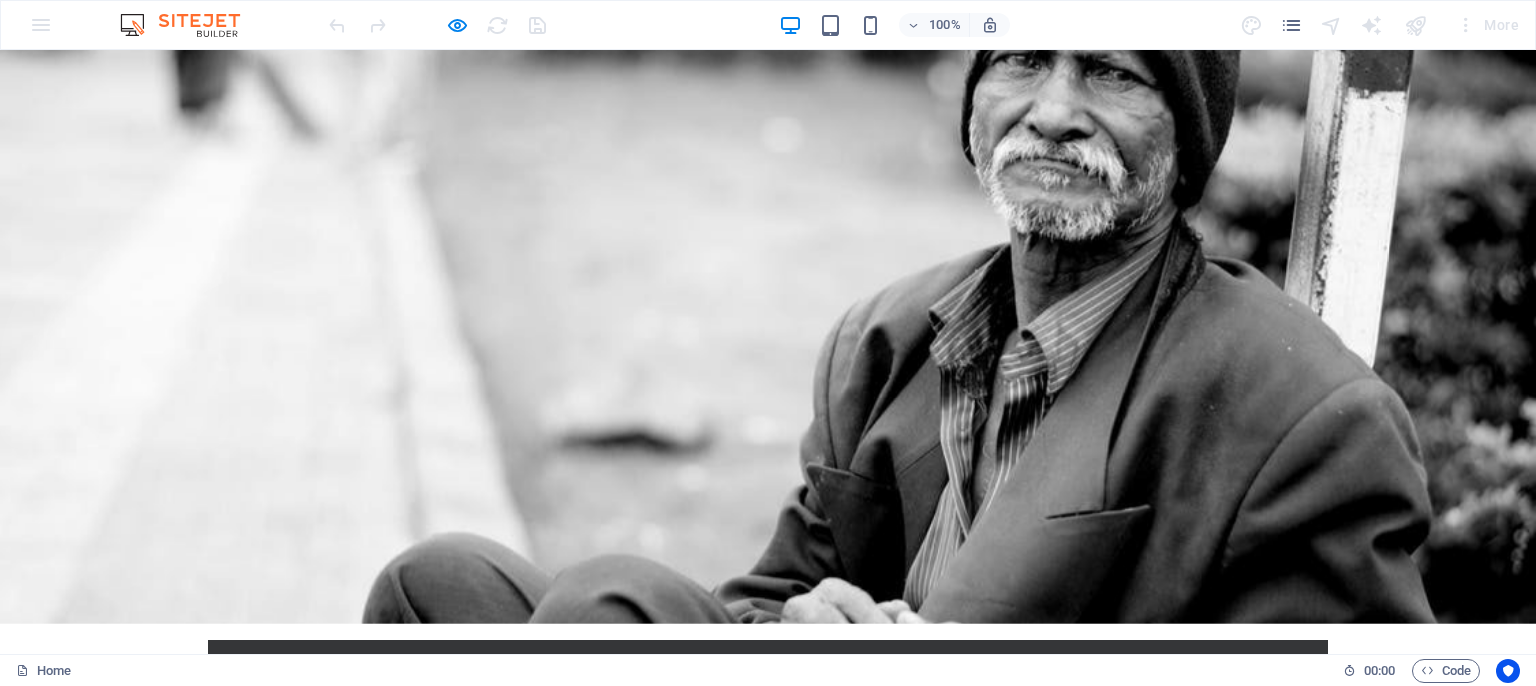click on "Learn more" at bounding box center [275, 1029] 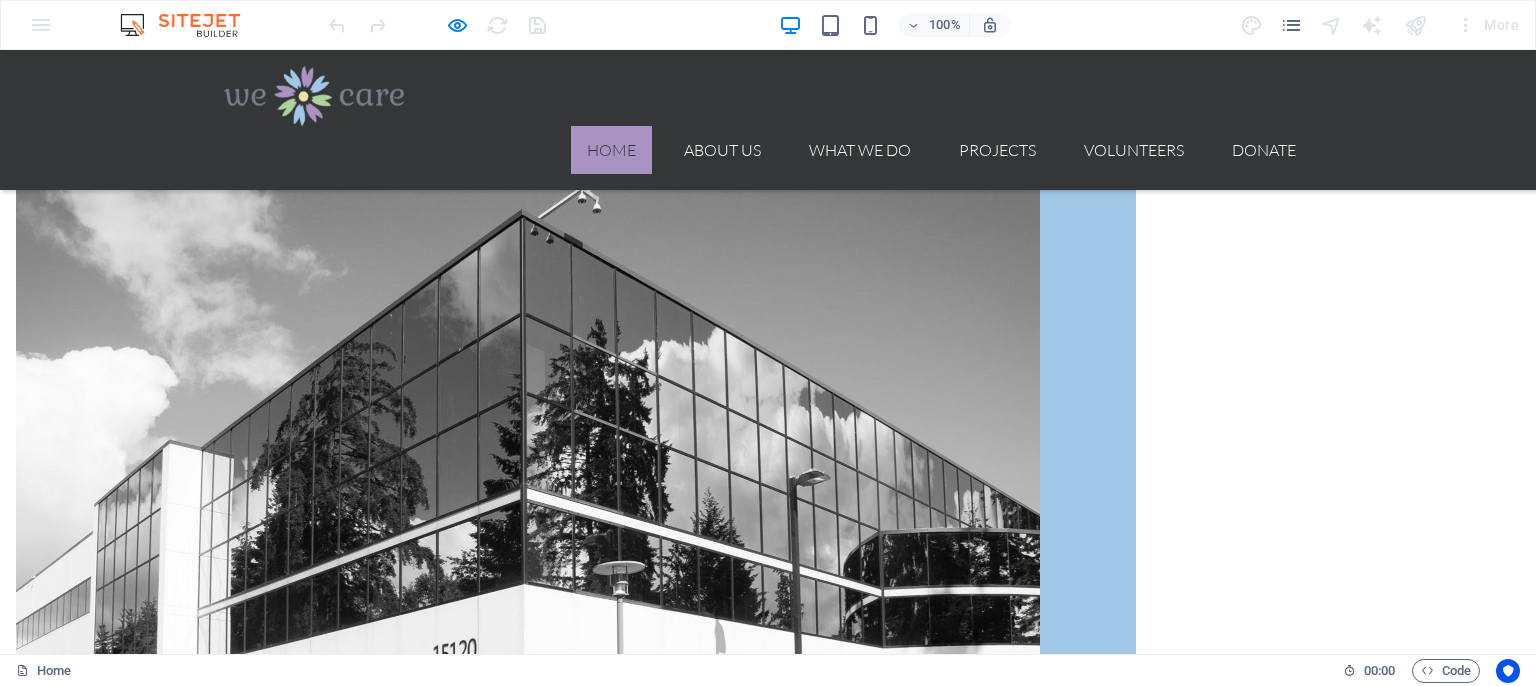 scroll, scrollTop: 2045, scrollLeft: 0, axis: vertical 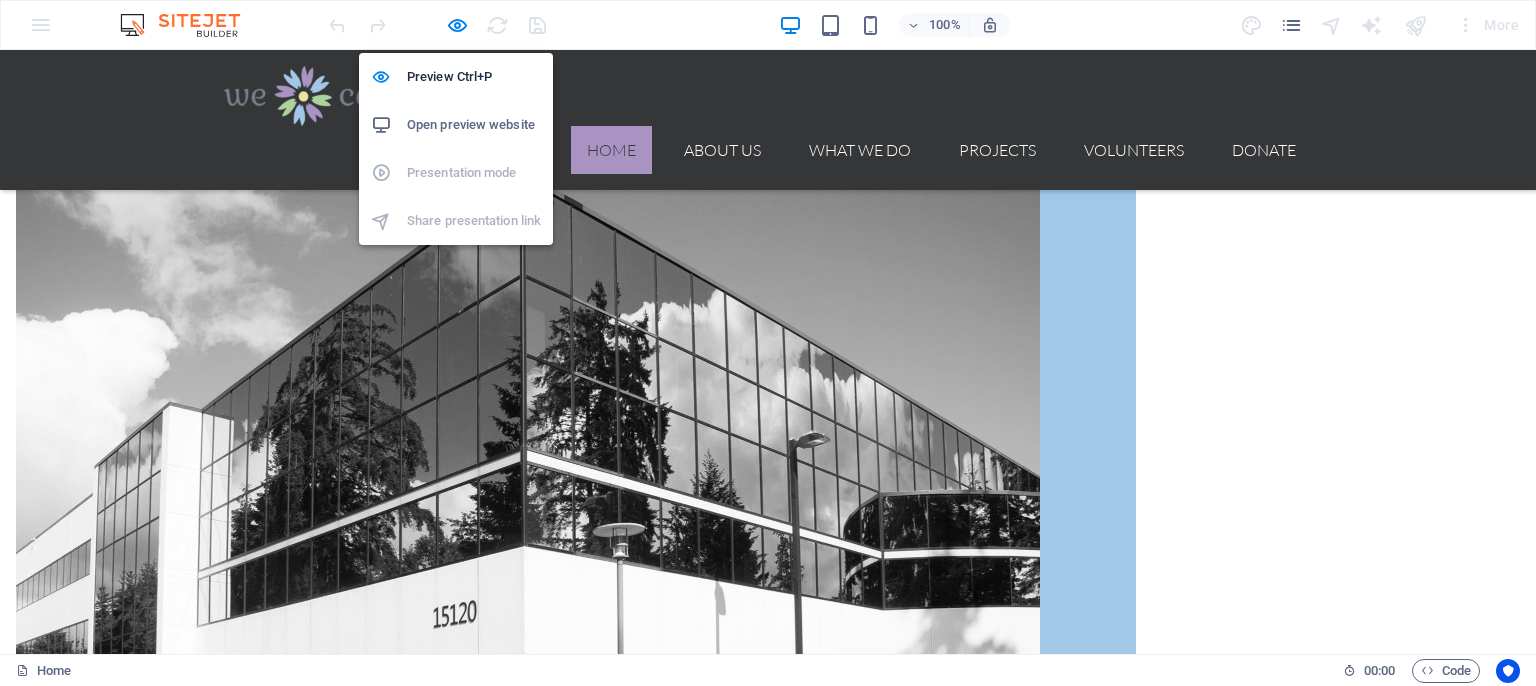 click on "Open preview website" at bounding box center (474, 125) 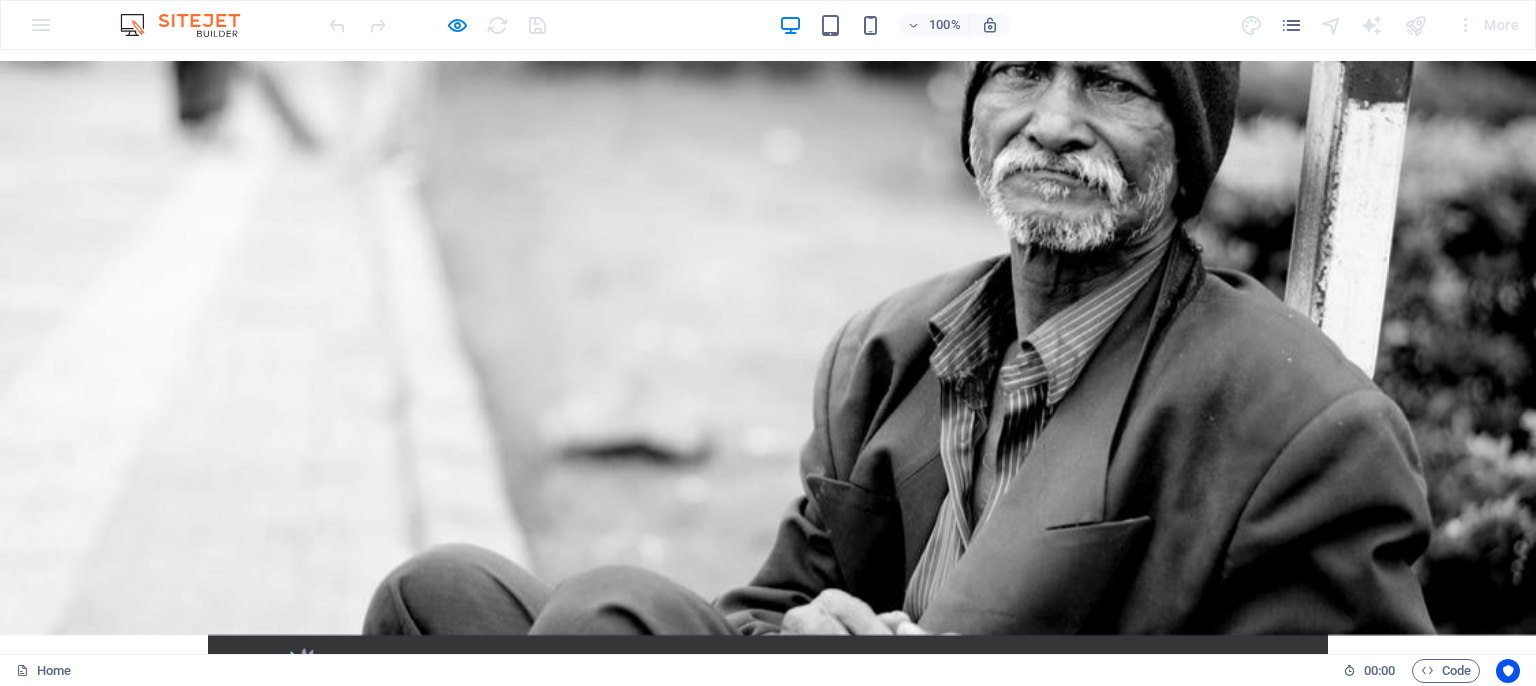 scroll, scrollTop: 0, scrollLeft: 0, axis: both 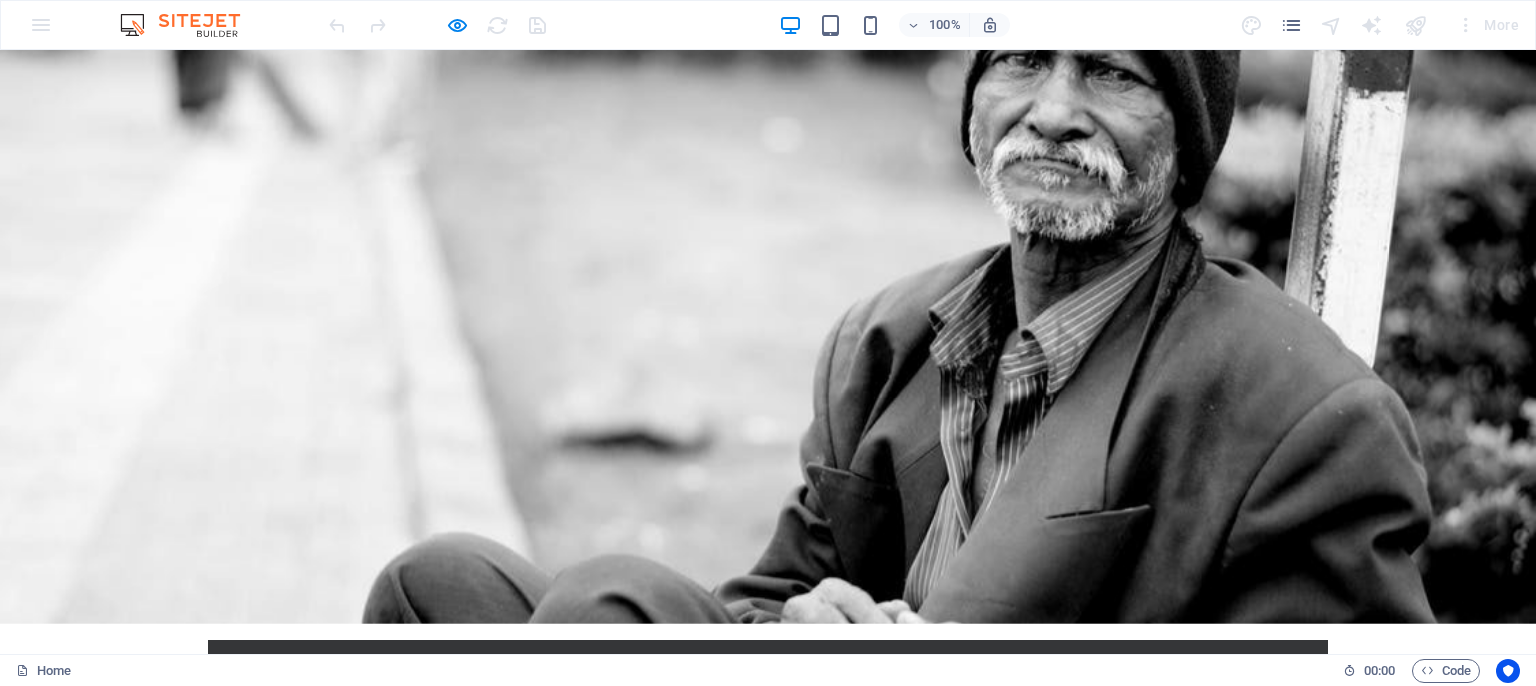 click on "About us" at bounding box center (722, 740) 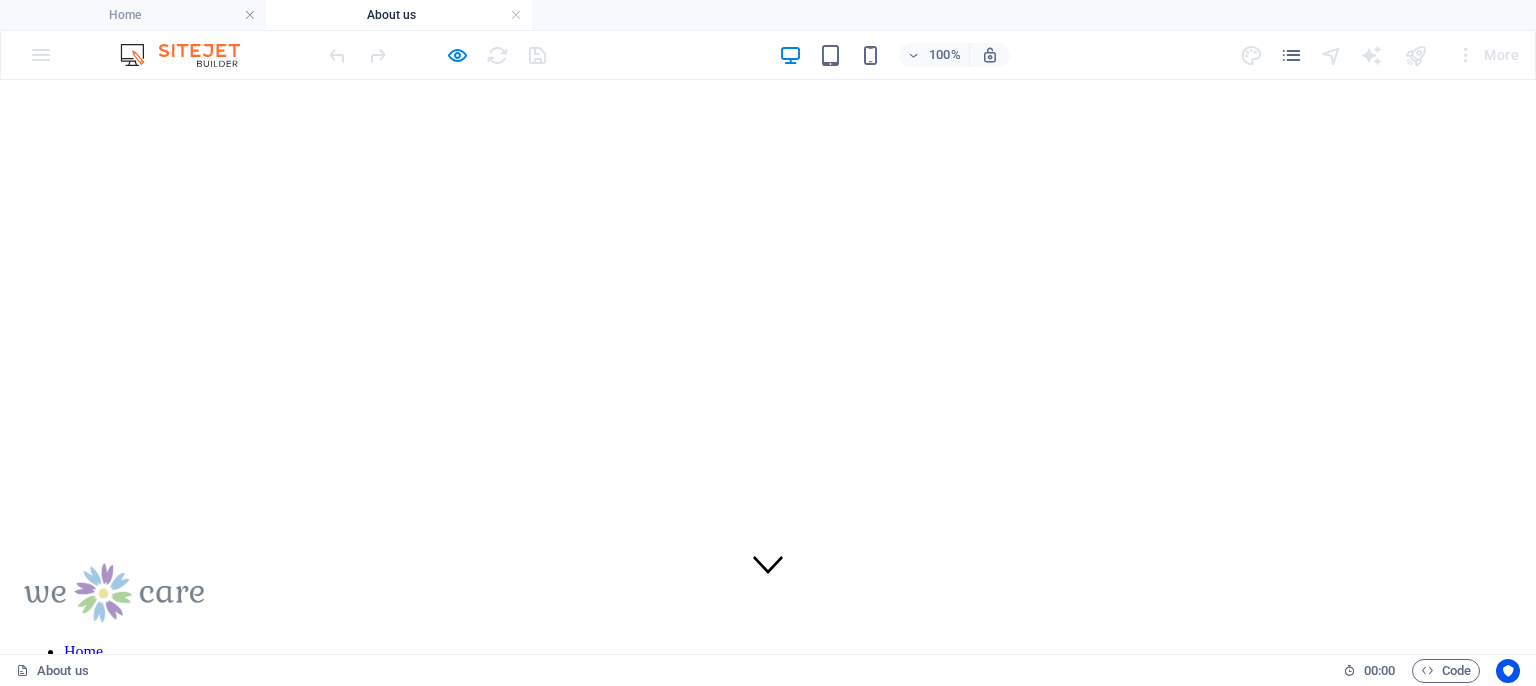 scroll, scrollTop: 0, scrollLeft: 0, axis: both 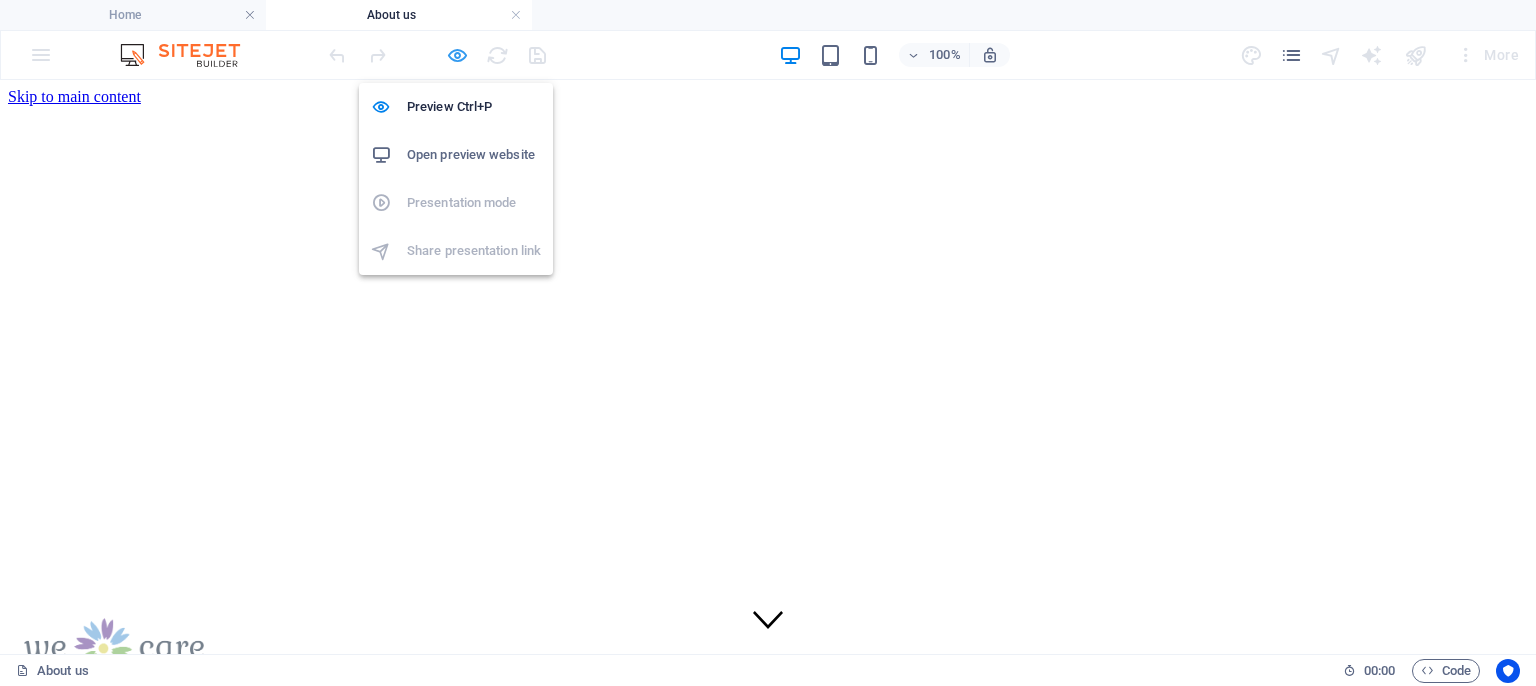 click at bounding box center (457, 55) 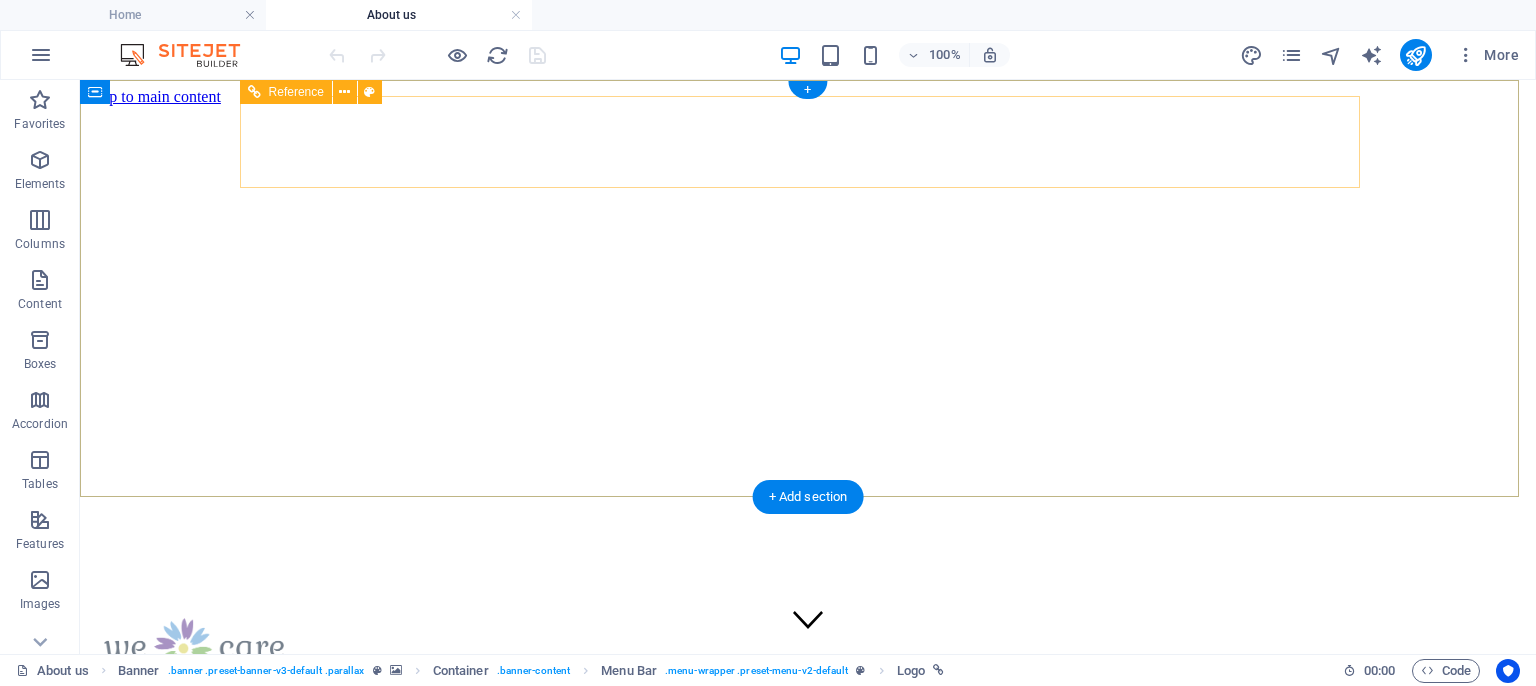 click on "Home About us What we do Projects Volunteers Donate" at bounding box center [808, 752] 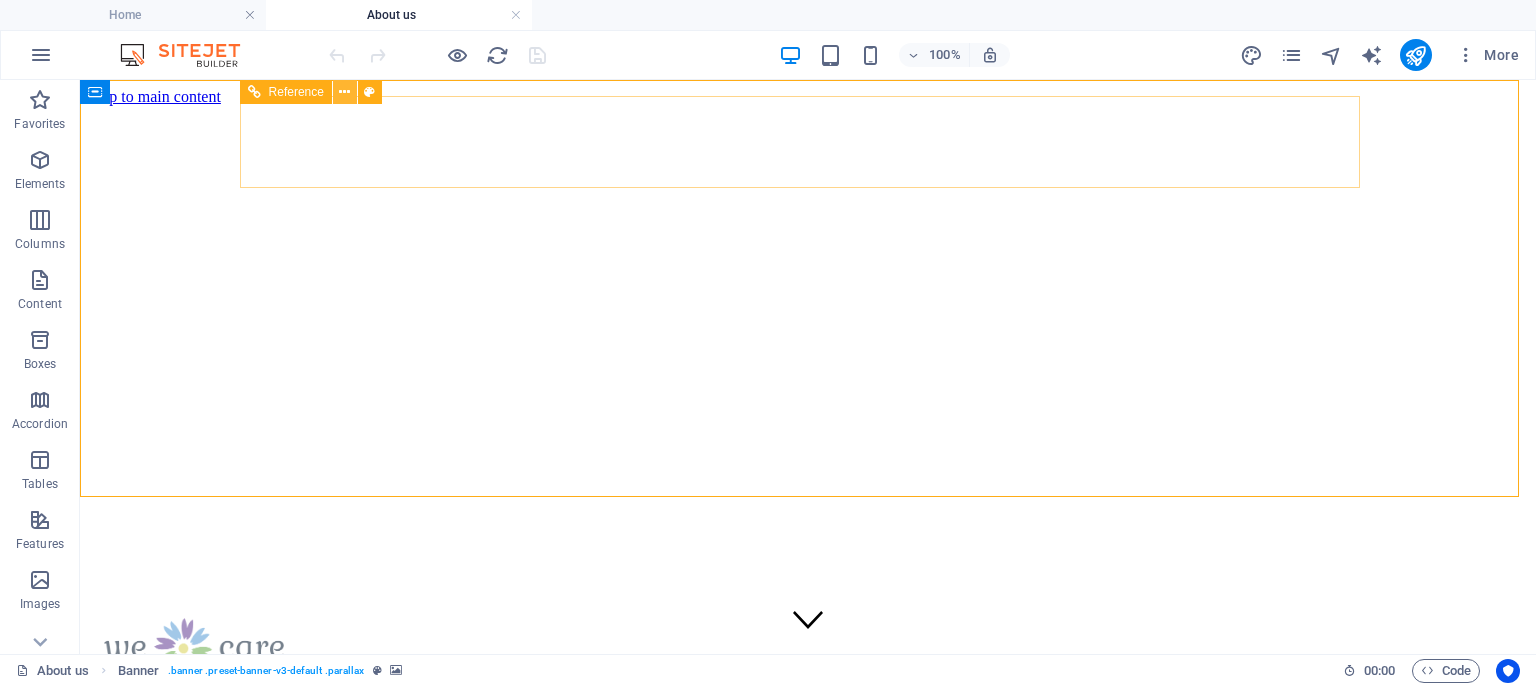 click at bounding box center (345, 92) 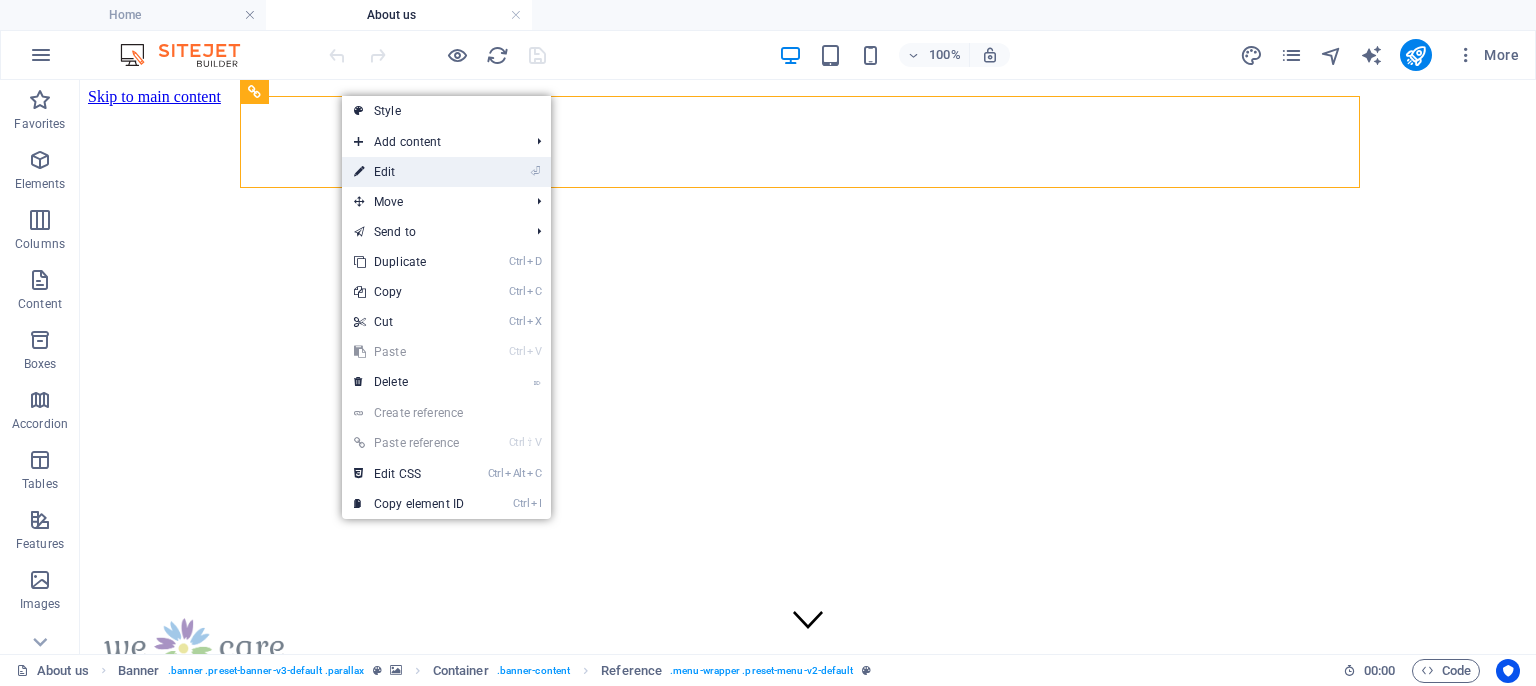 click on "⏎  Edit" at bounding box center [409, 172] 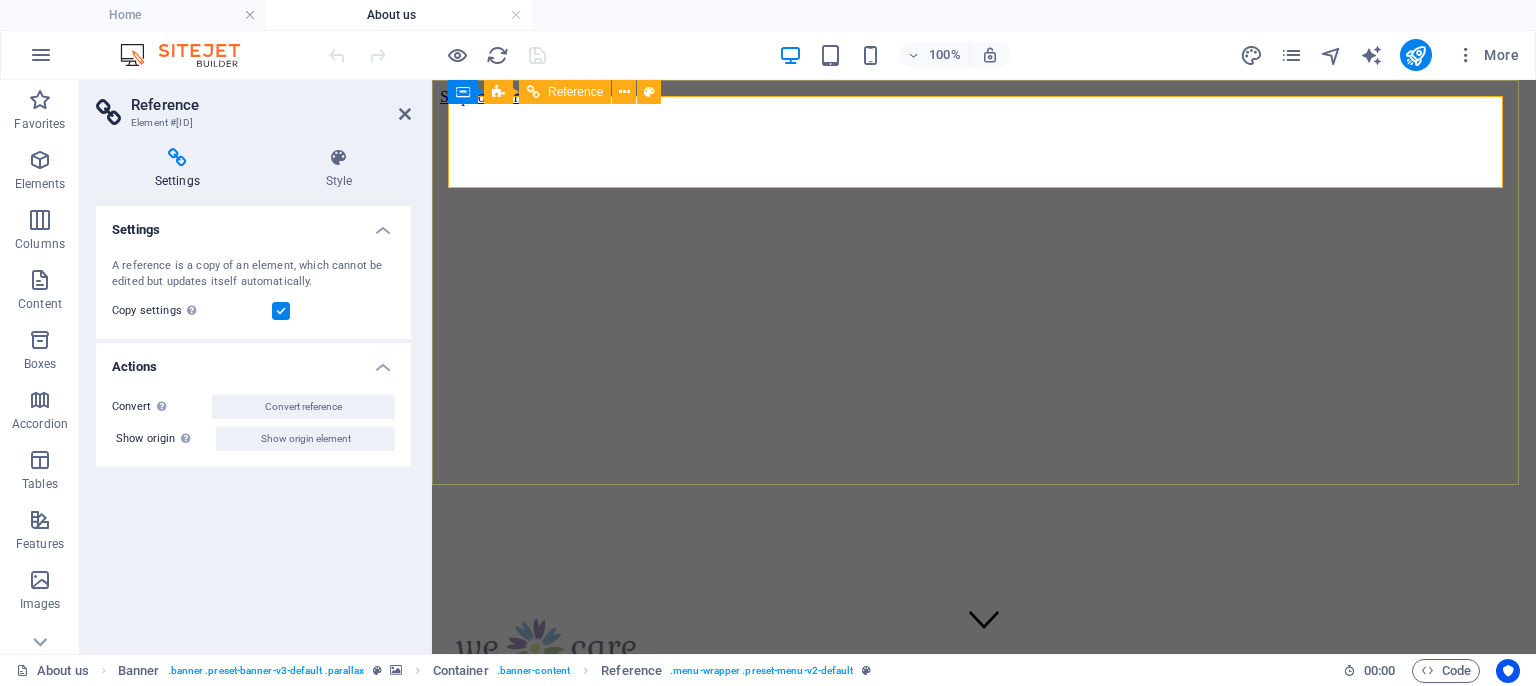 click on "Home About us What we do Projects Volunteers Donate" at bounding box center [984, 1421] 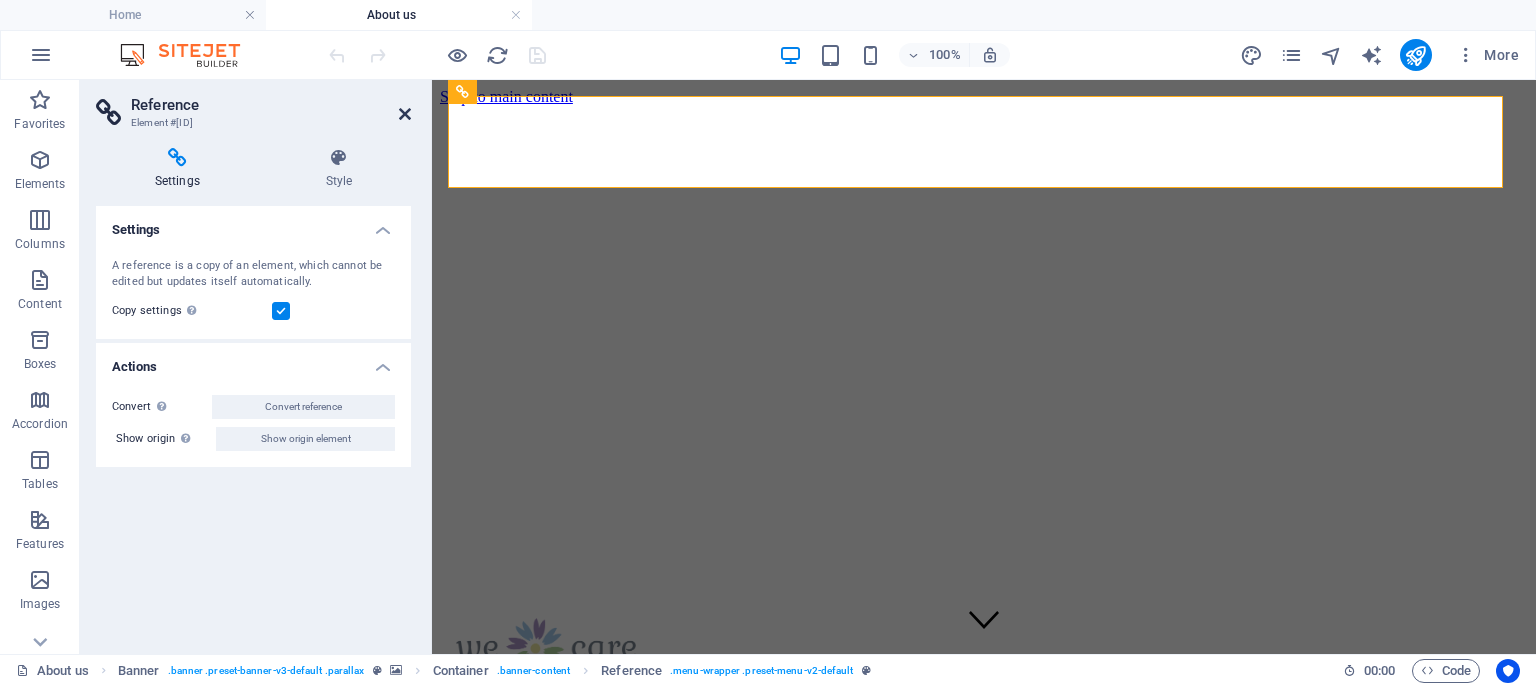 drag, startPoint x: 406, startPoint y: 114, endPoint x: 326, endPoint y: 38, distance: 110.34492 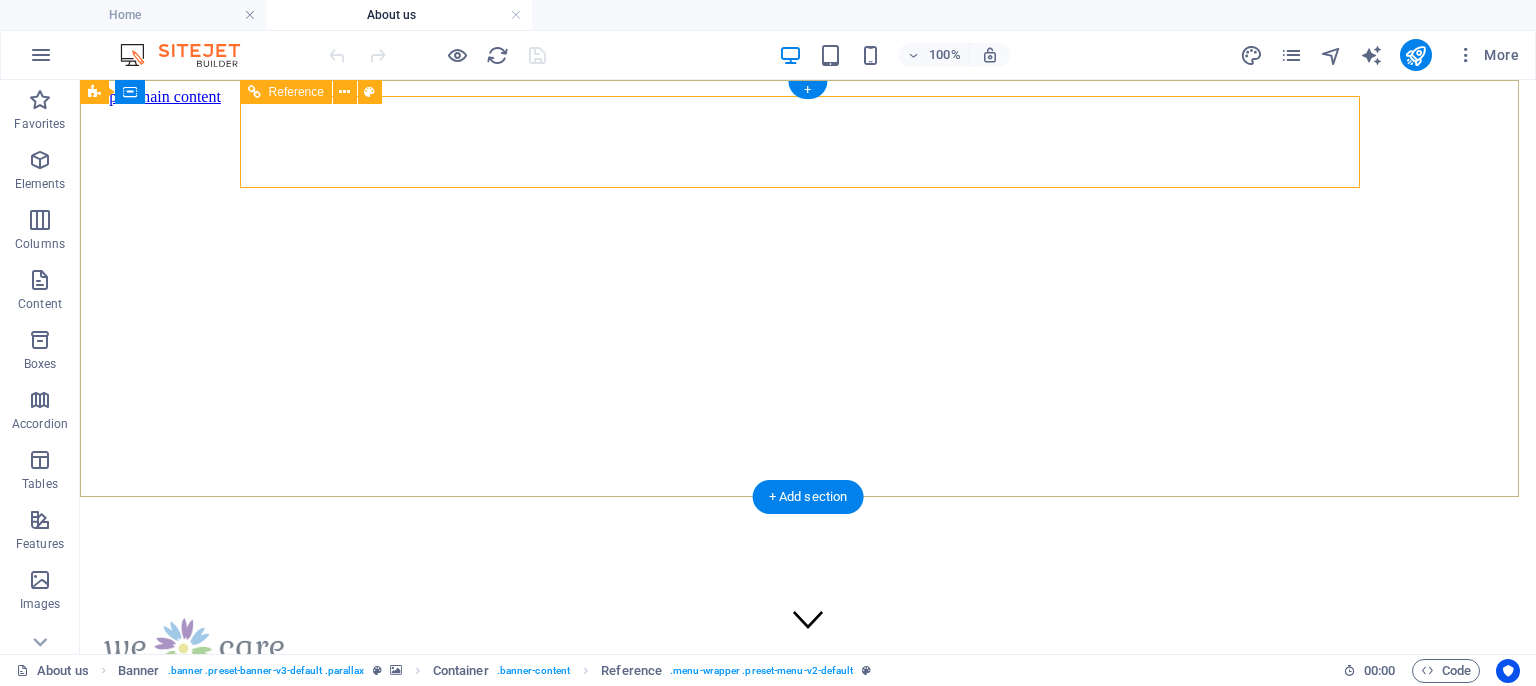 click on "Home About us What we do Projects Volunteers Donate" at bounding box center (808, 752) 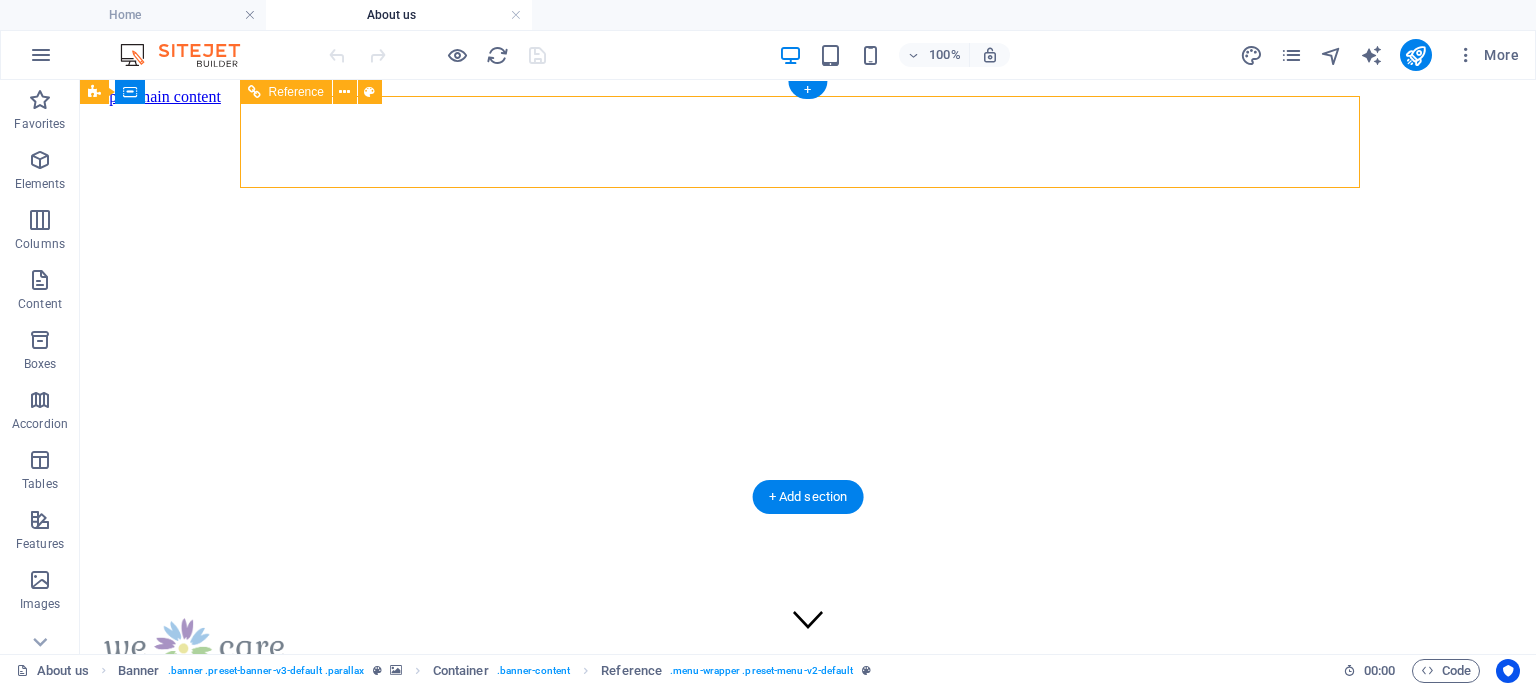 click on "Home About us What we do Projects Volunteers Donate" at bounding box center (808, 752) 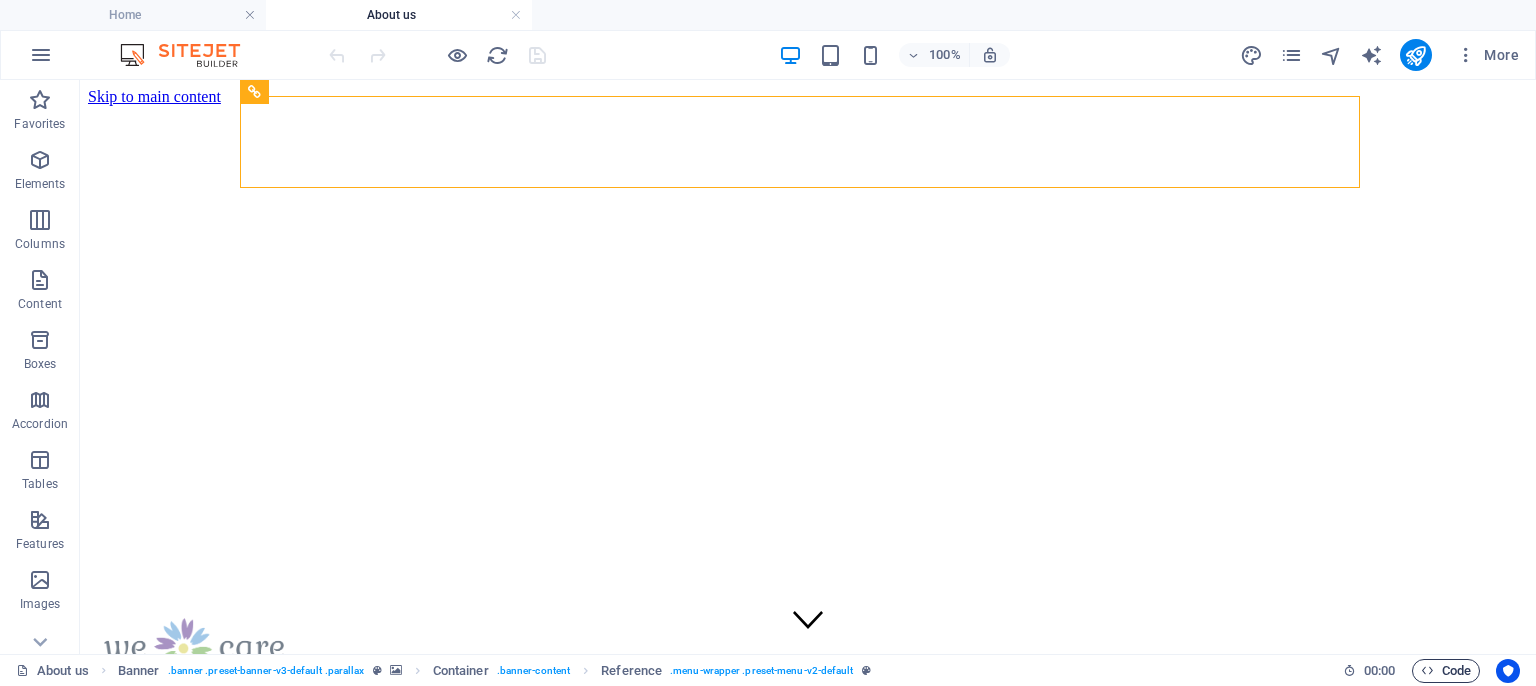 click on "Code" at bounding box center (1446, 671) 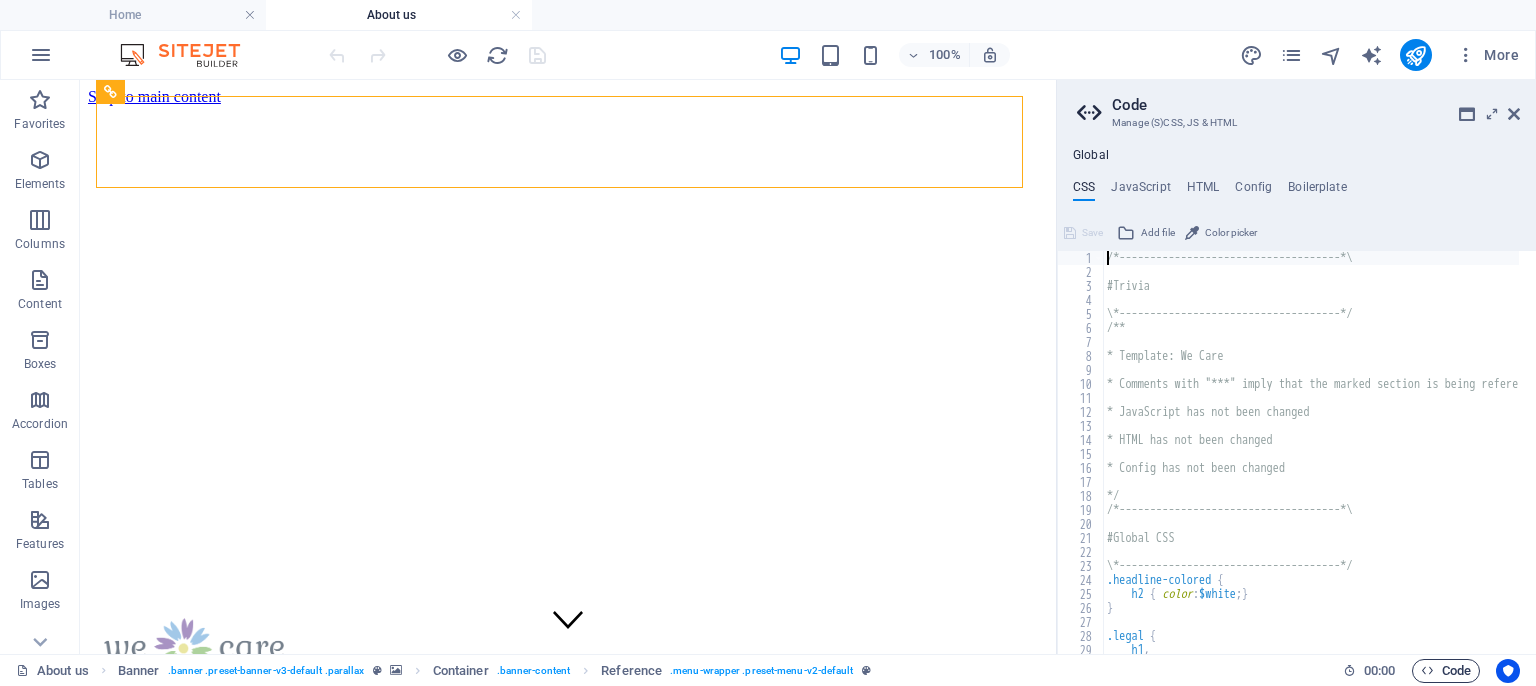 click on "Code" at bounding box center [1446, 671] 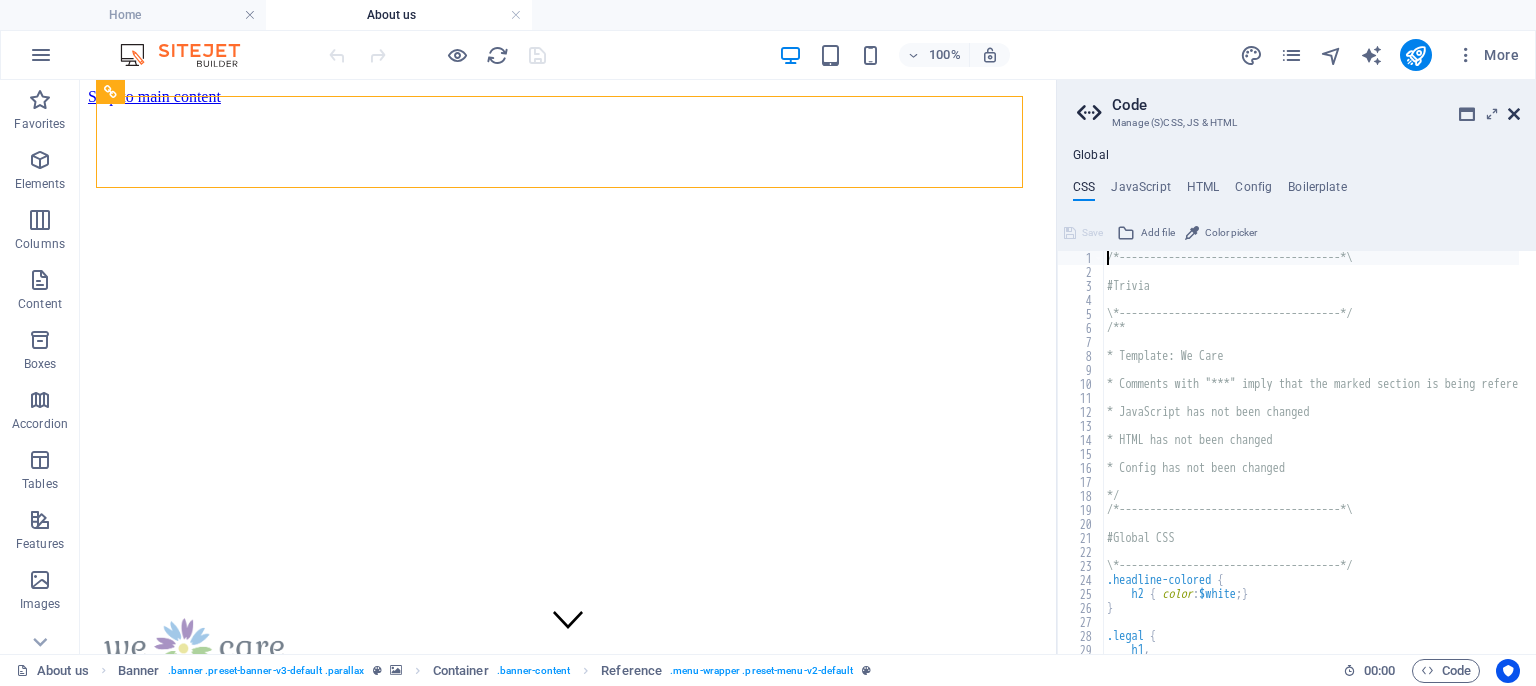 click at bounding box center [1514, 114] 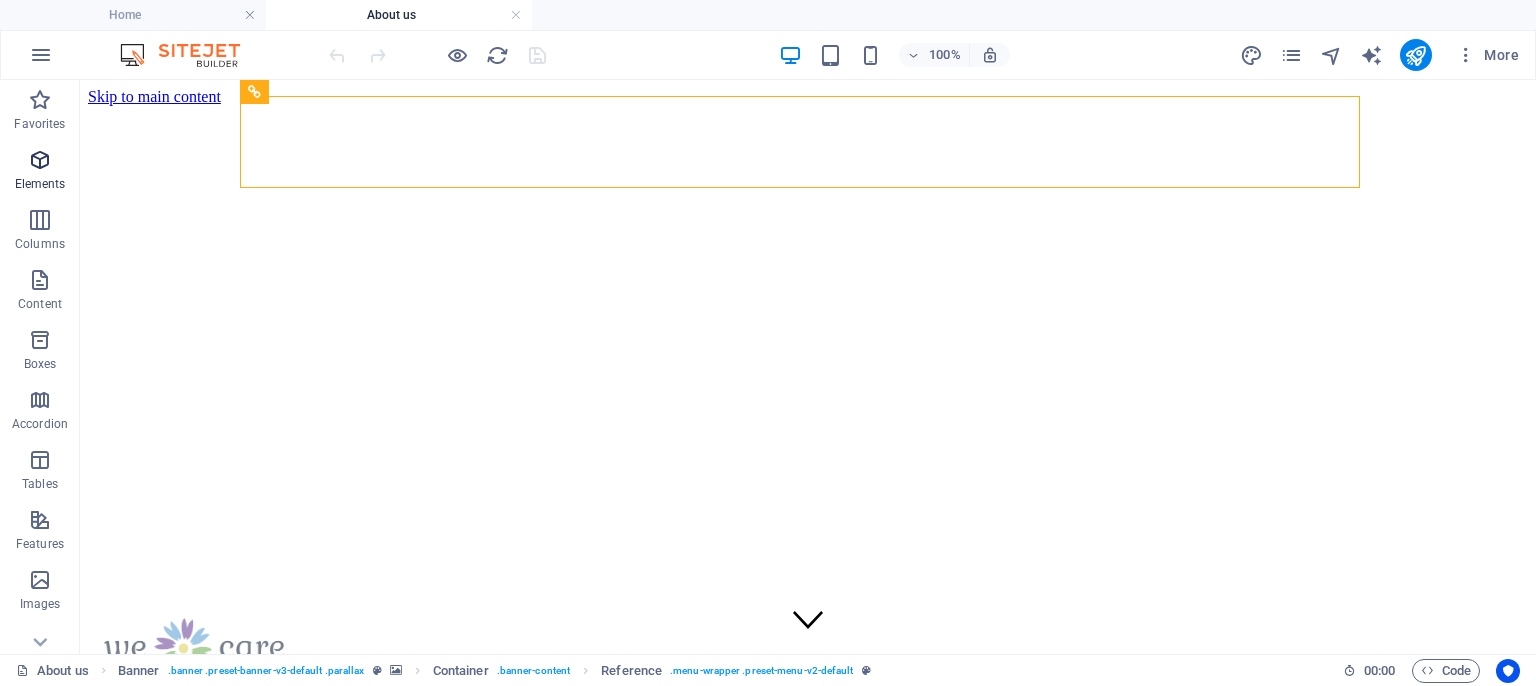 click at bounding box center [40, 160] 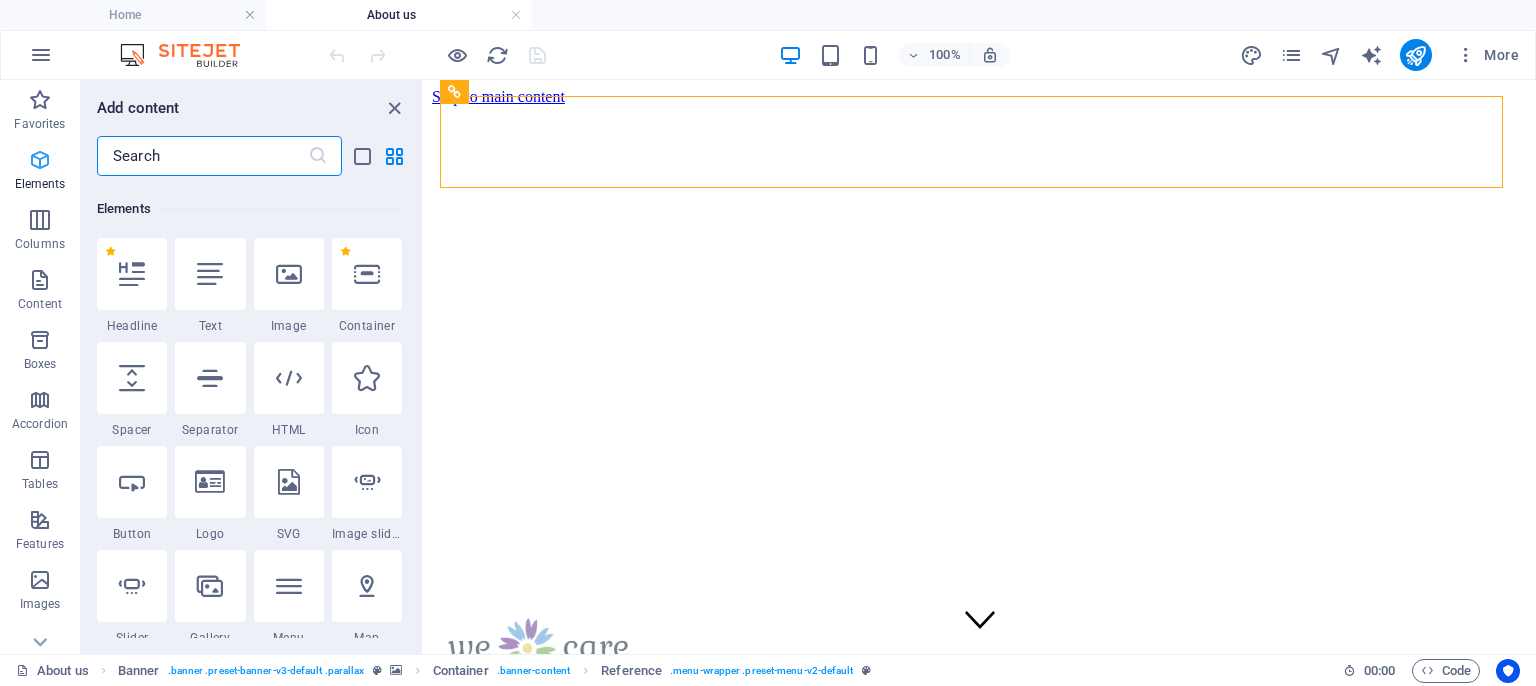 scroll, scrollTop: 212, scrollLeft: 0, axis: vertical 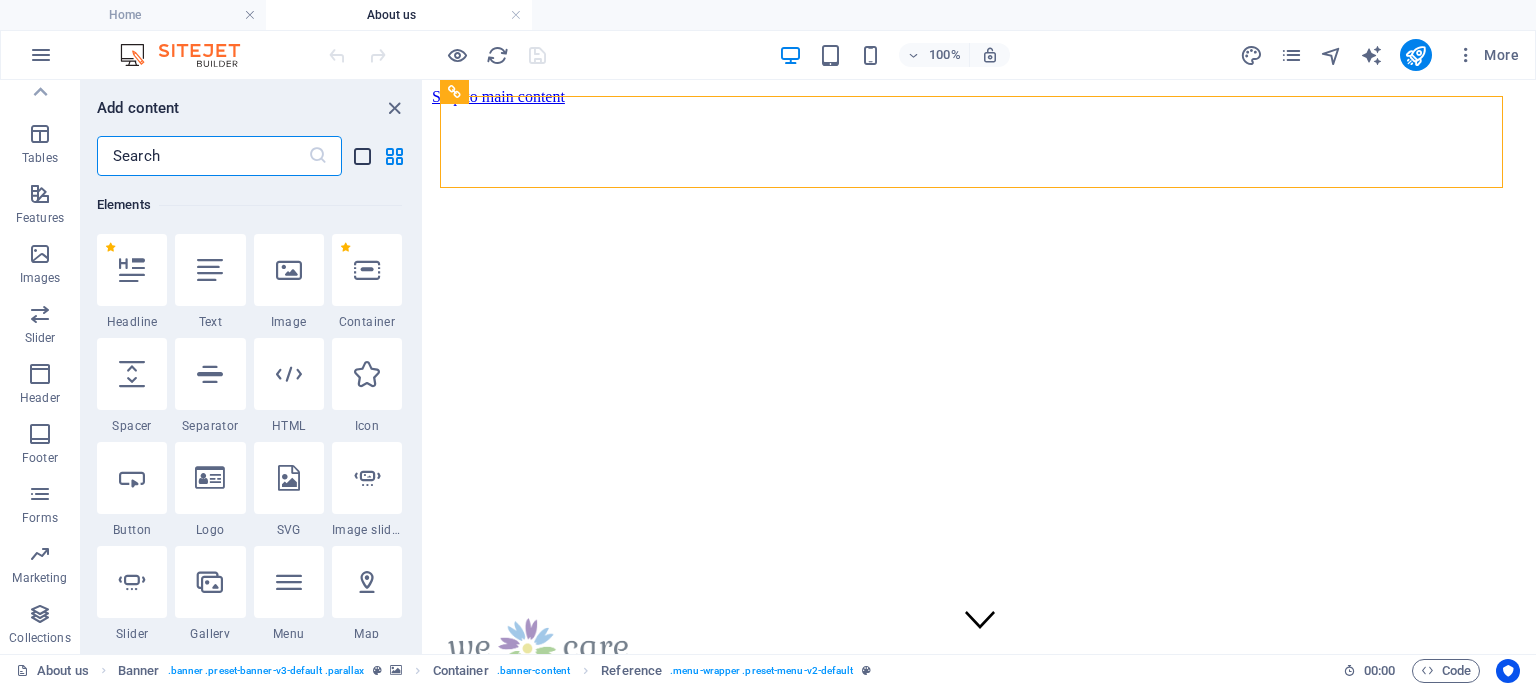 click at bounding box center (362, 156) 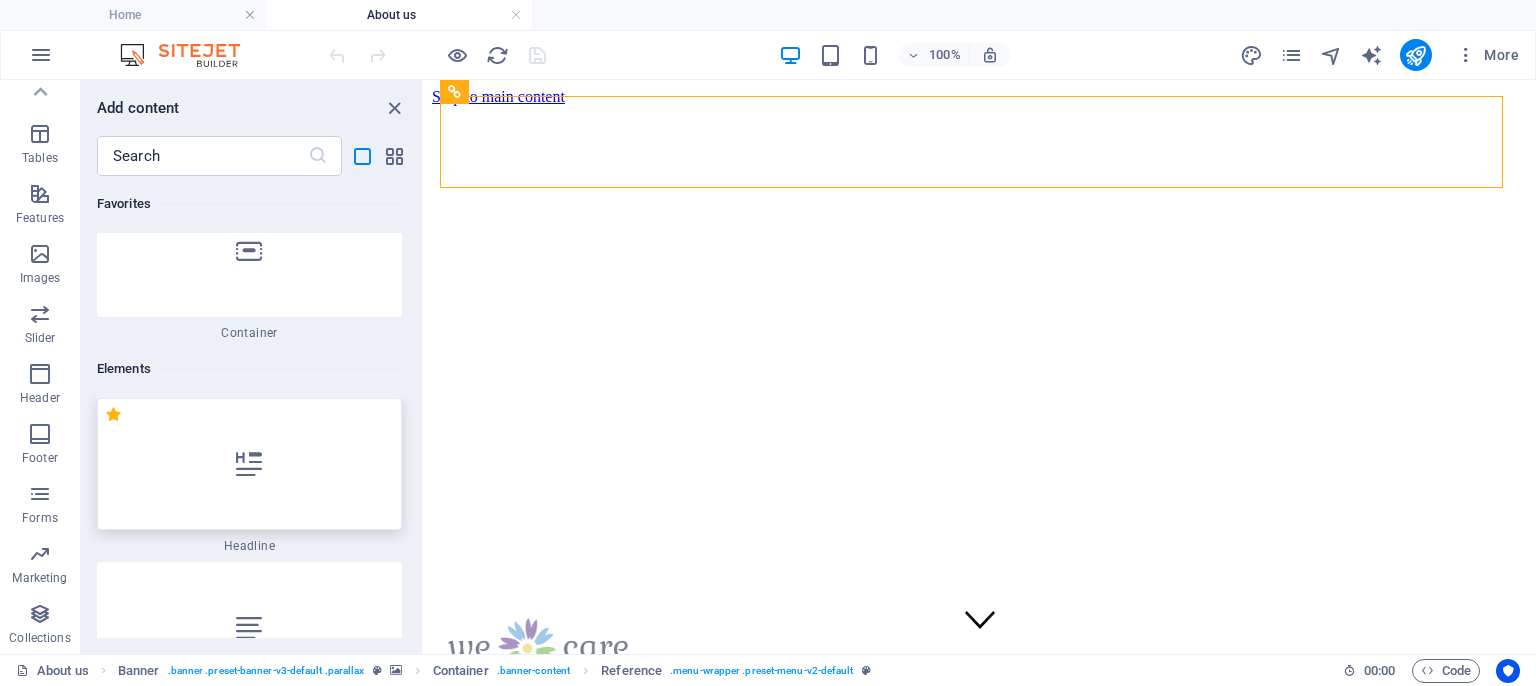 scroll, scrollTop: 212, scrollLeft: 0, axis: vertical 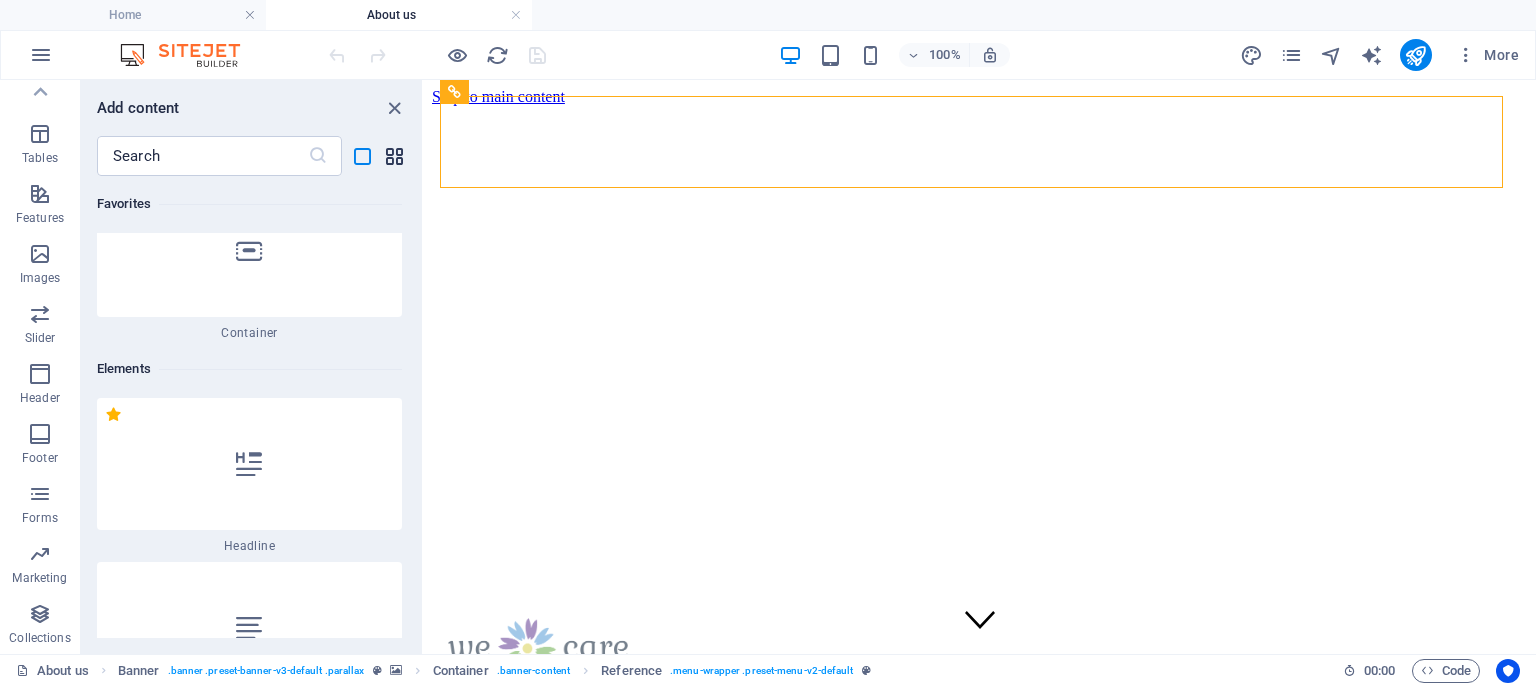 click at bounding box center (394, 156) 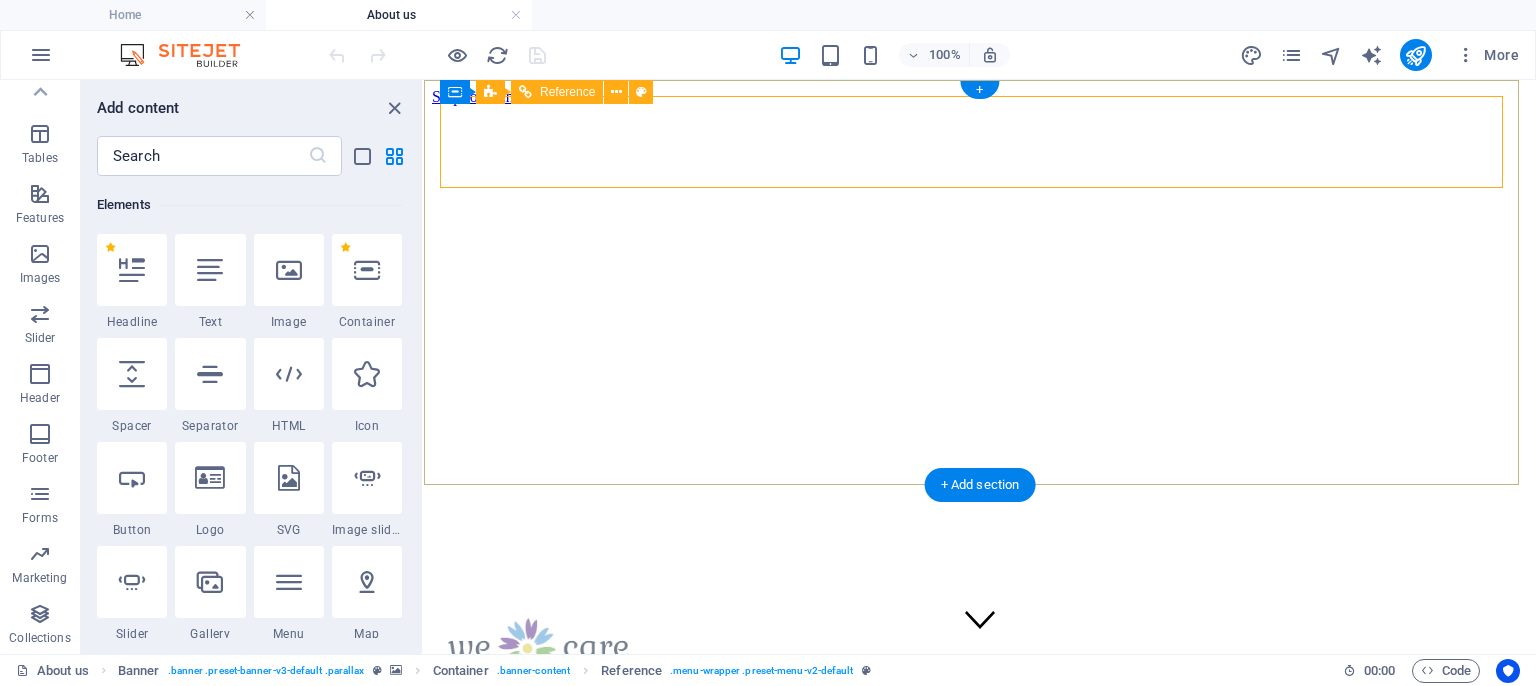 click at bounding box center (980, 1529) 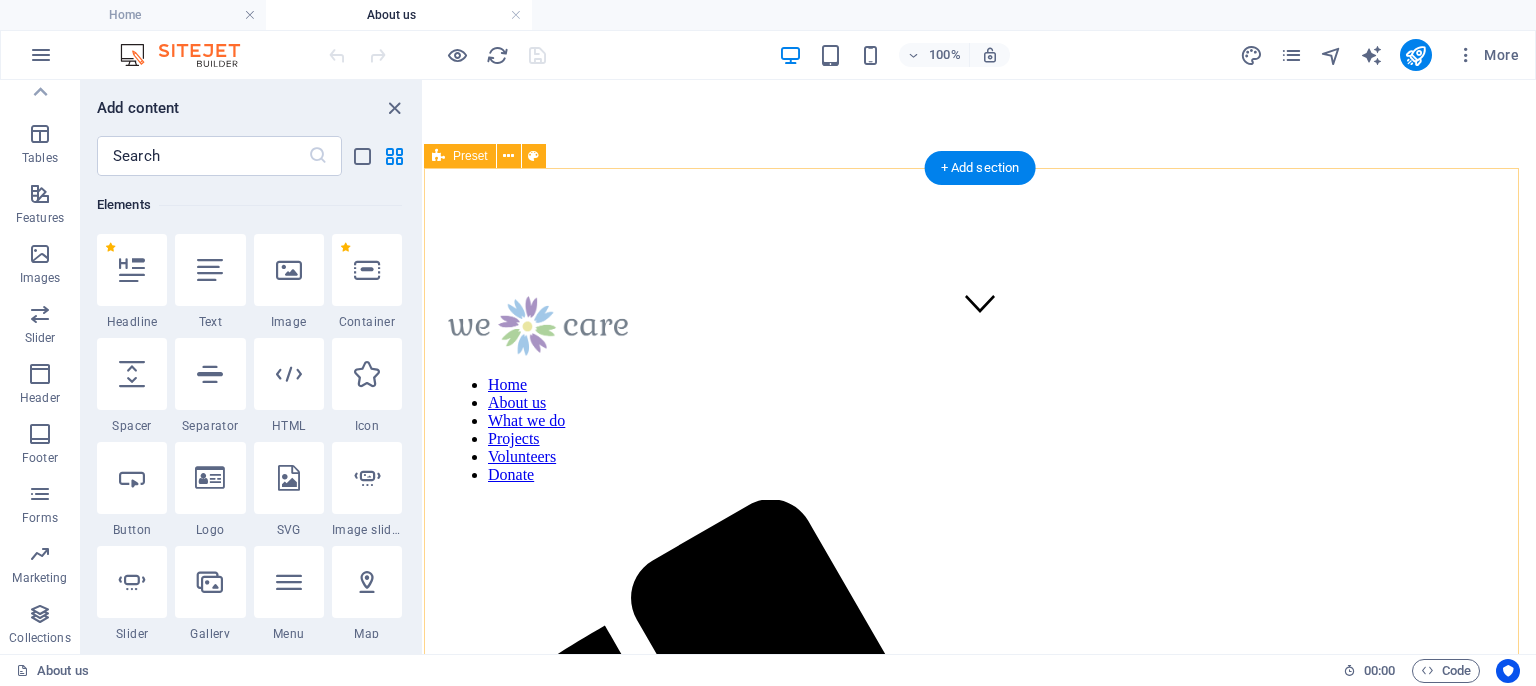 scroll, scrollTop: 0, scrollLeft: 0, axis: both 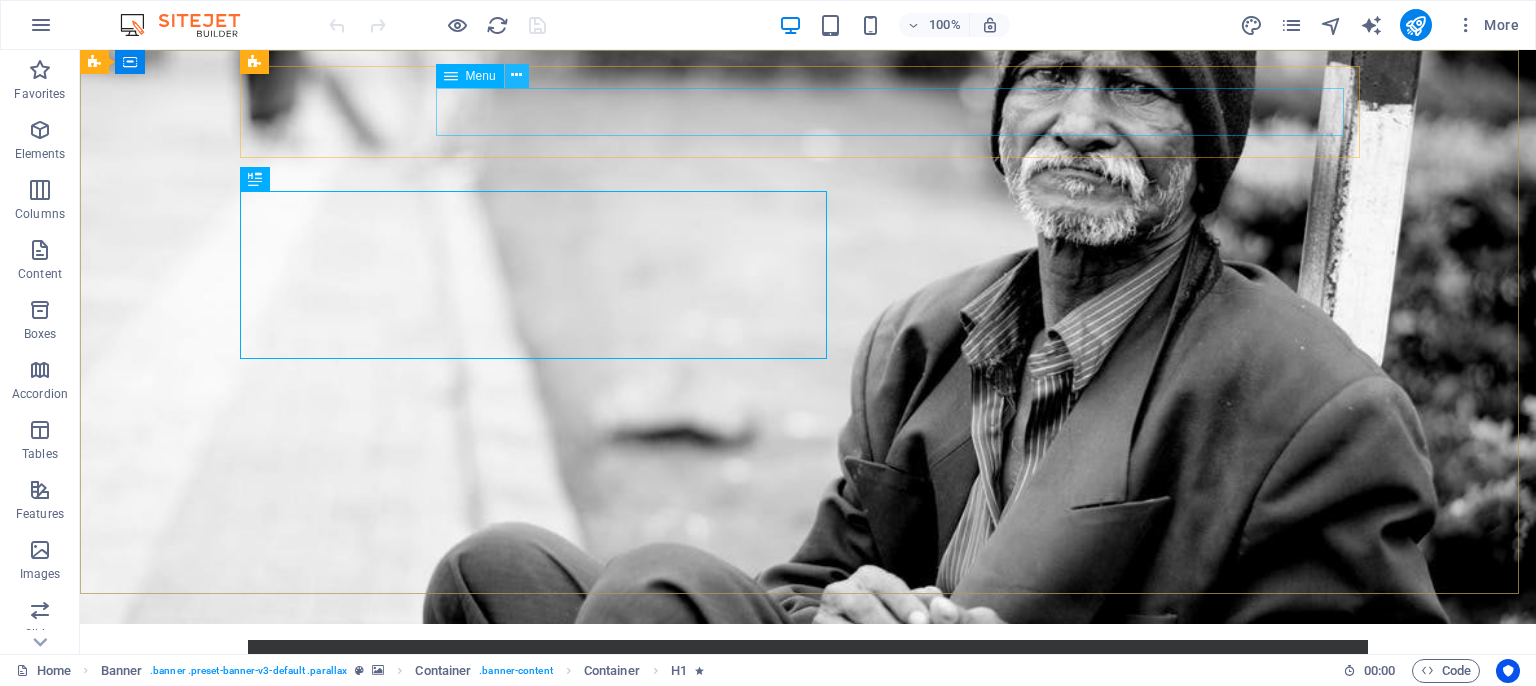 click at bounding box center (516, 75) 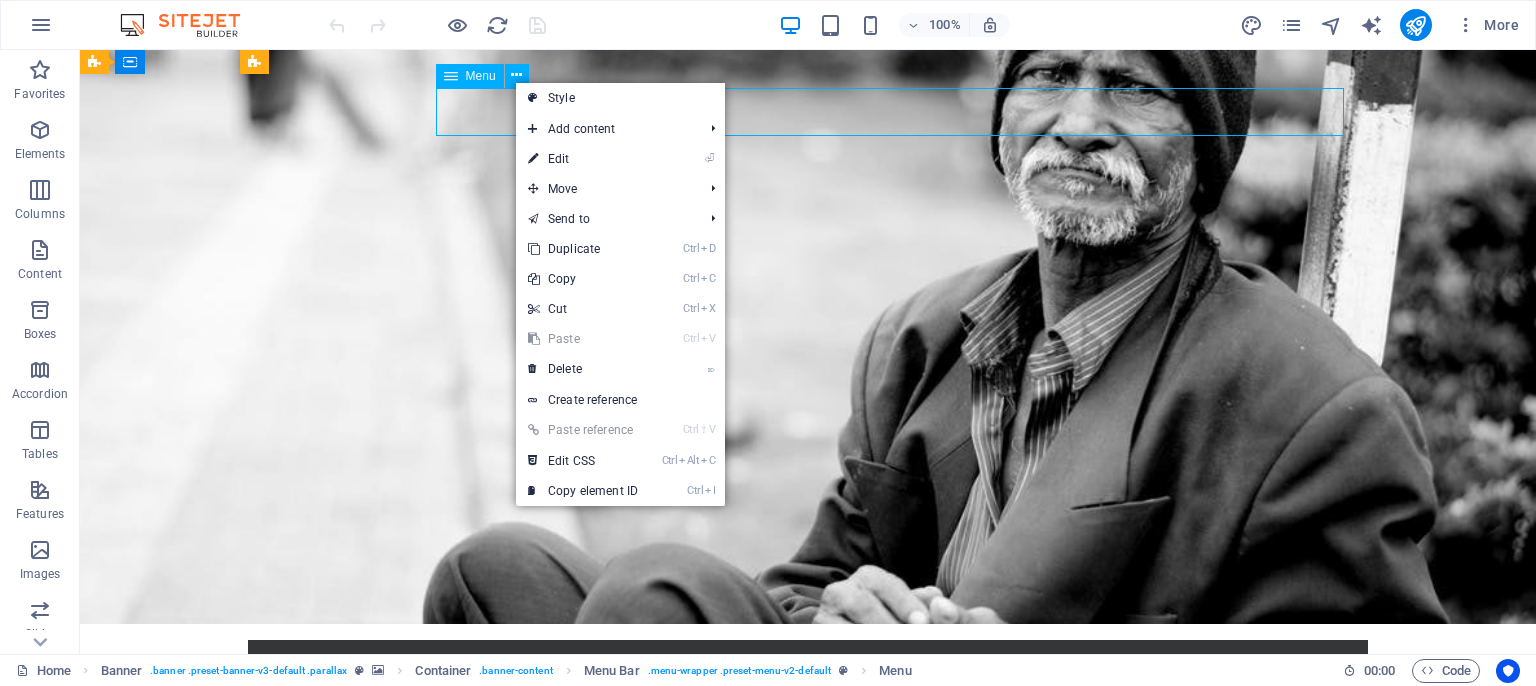 click on "Menu" at bounding box center (470, 76) 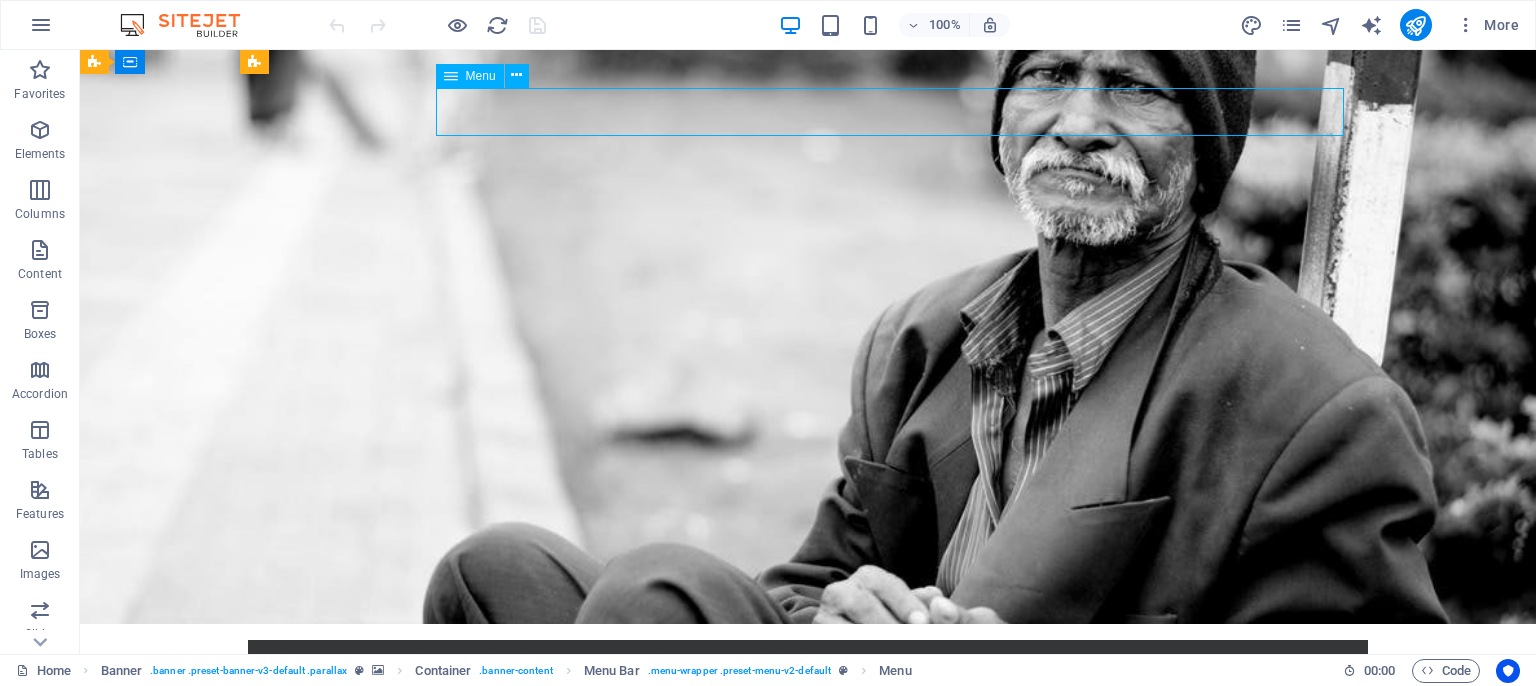click on "Menu" at bounding box center [481, 76] 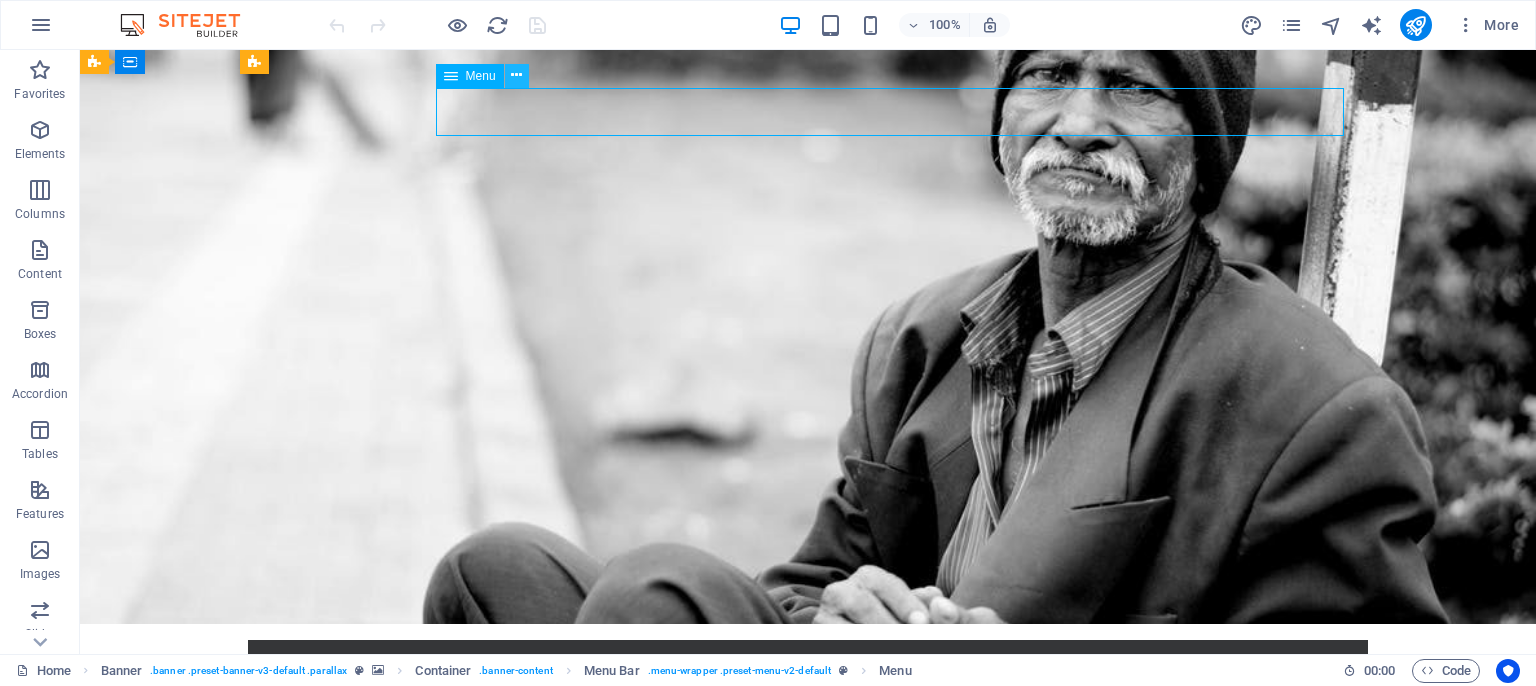 click at bounding box center (516, 75) 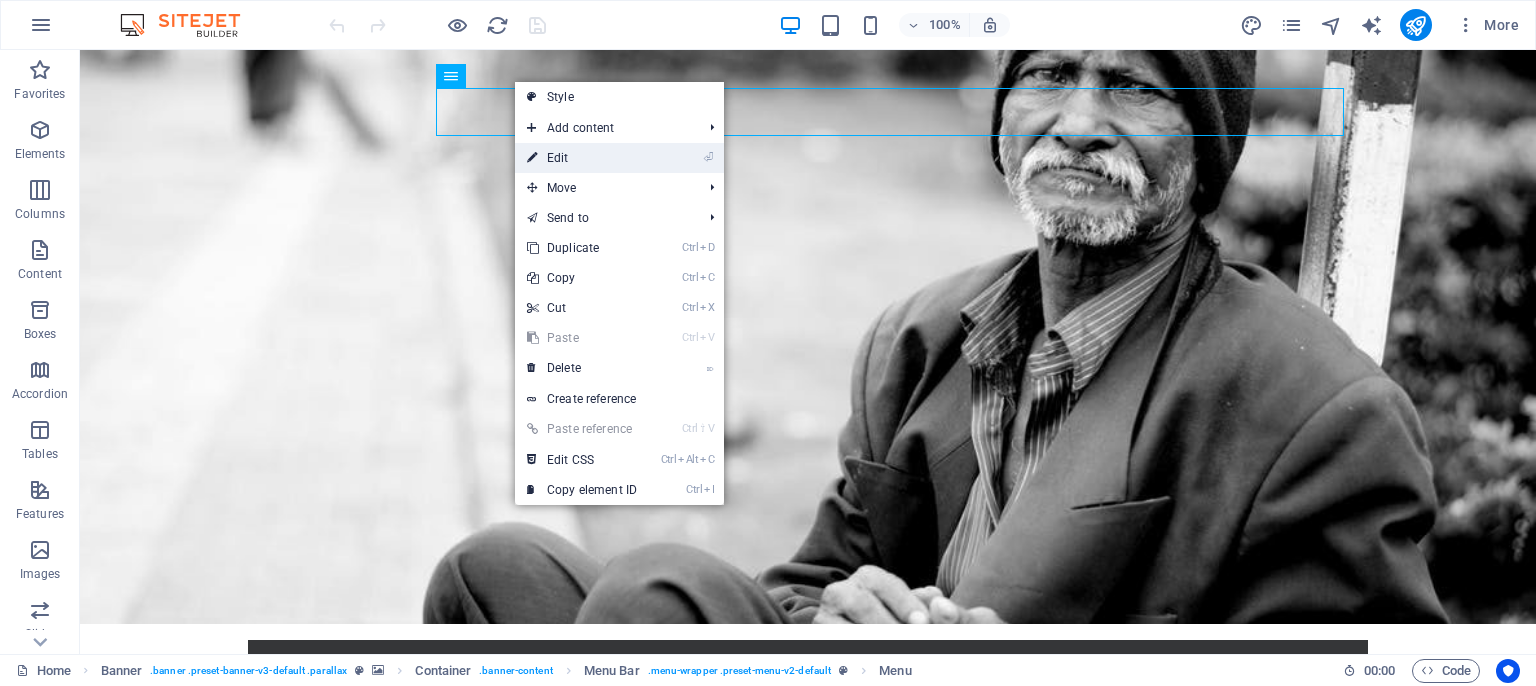 click on "⏎  Edit" at bounding box center [582, 158] 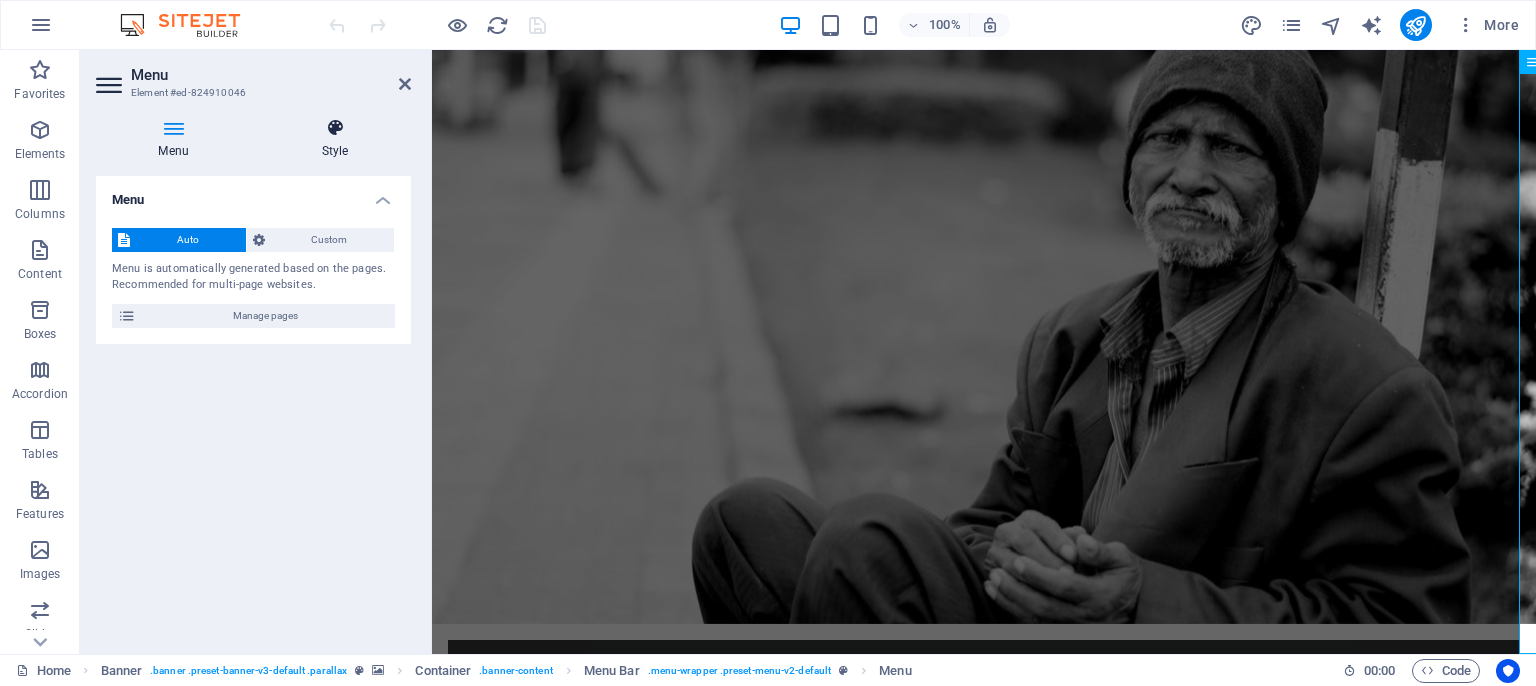 click at bounding box center (335, 128) 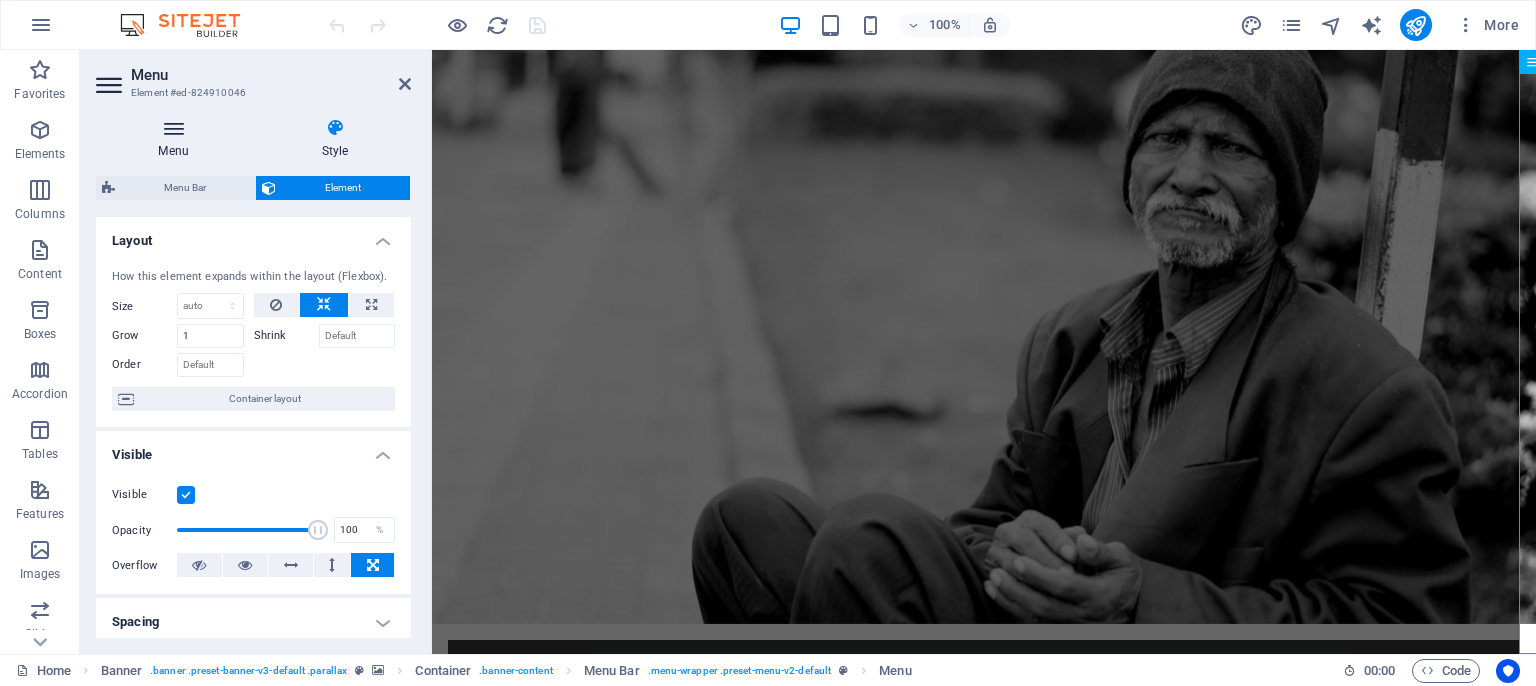 click at bounding box center [173, 128] 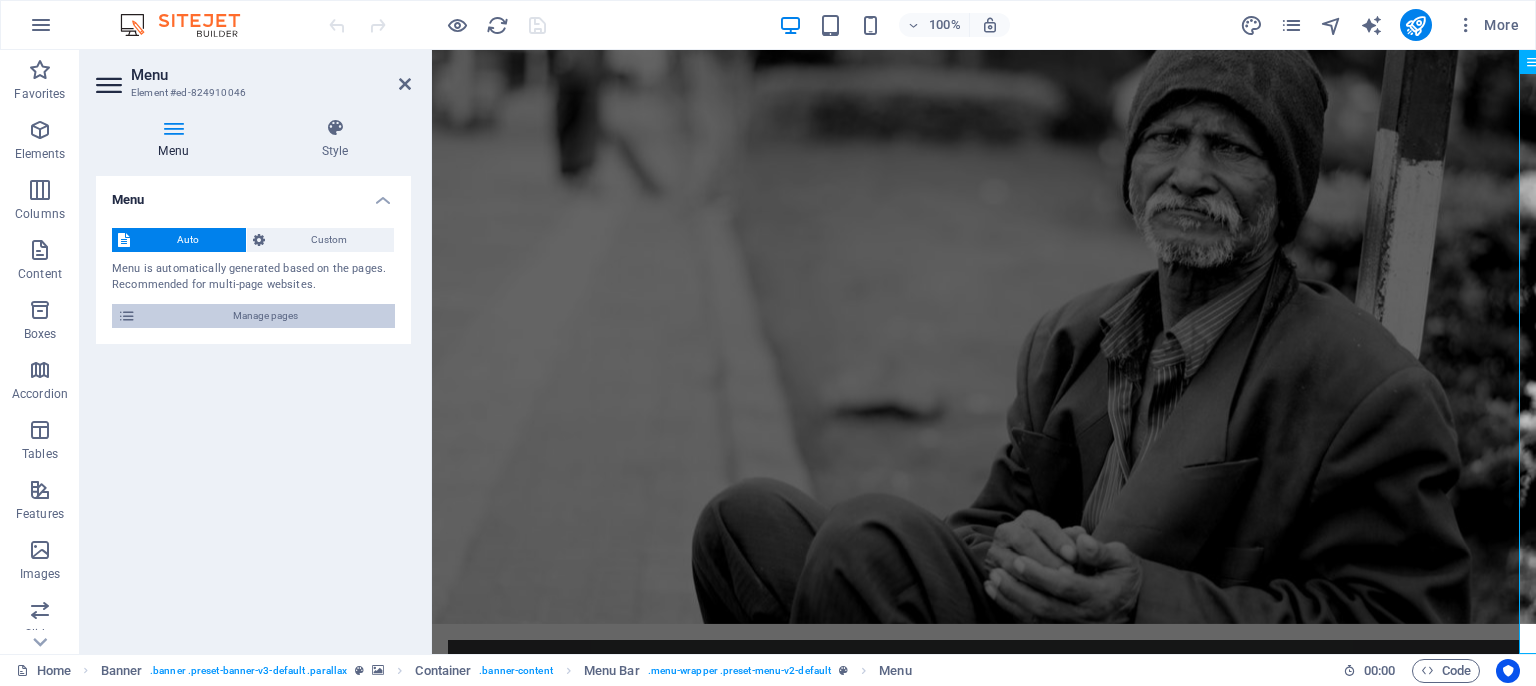 click on "Manage pages" at bounding box center (265, 316) 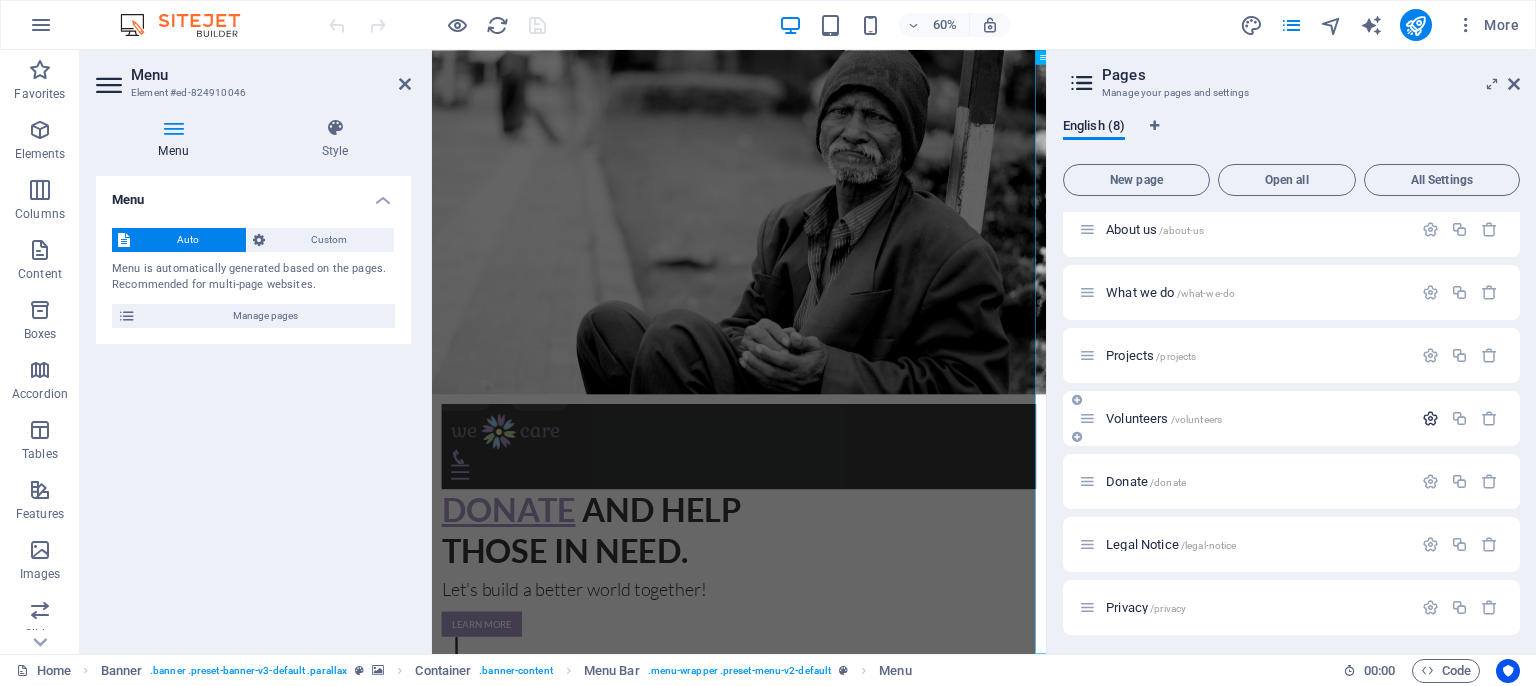 scroll, scrollTop: 78, scrollLeft: 0, axis: vertical 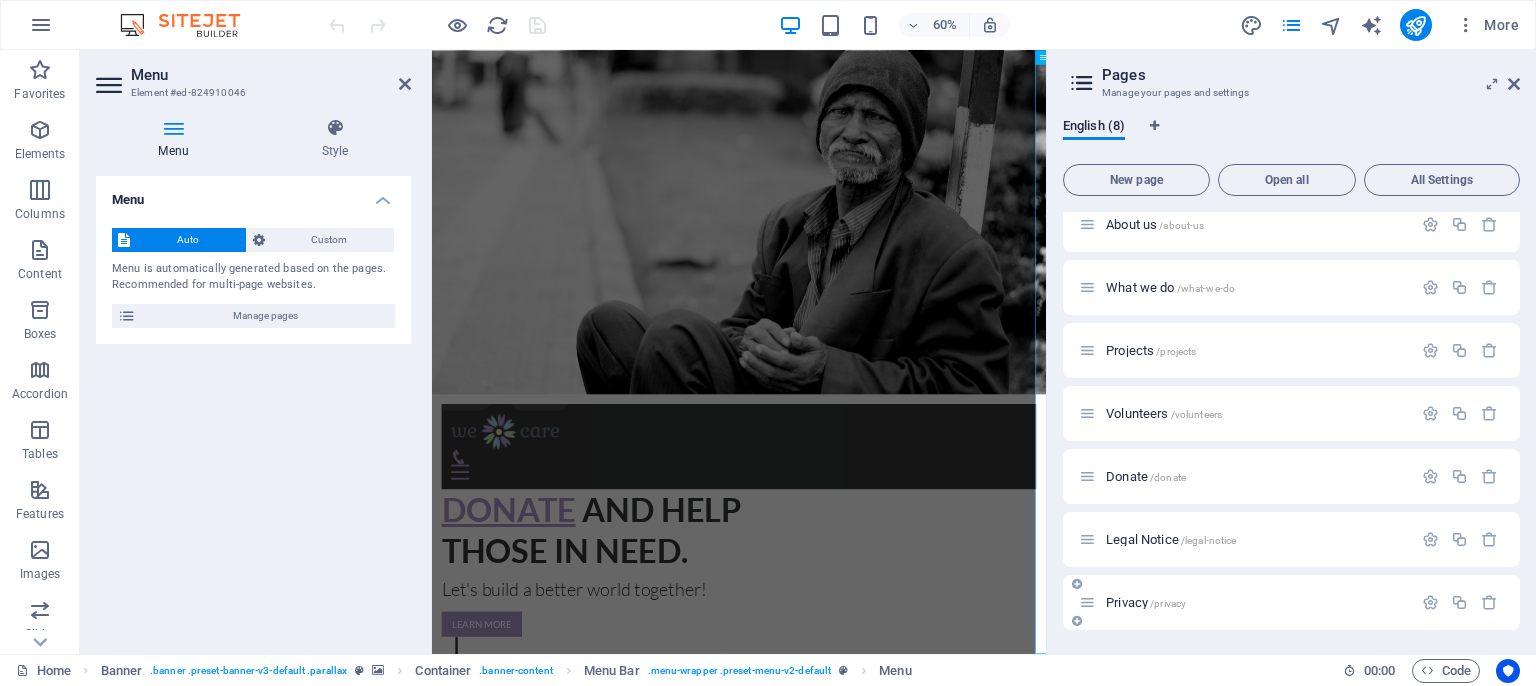 click on "Privacy /privacy" at bounding box center (1256, 602) 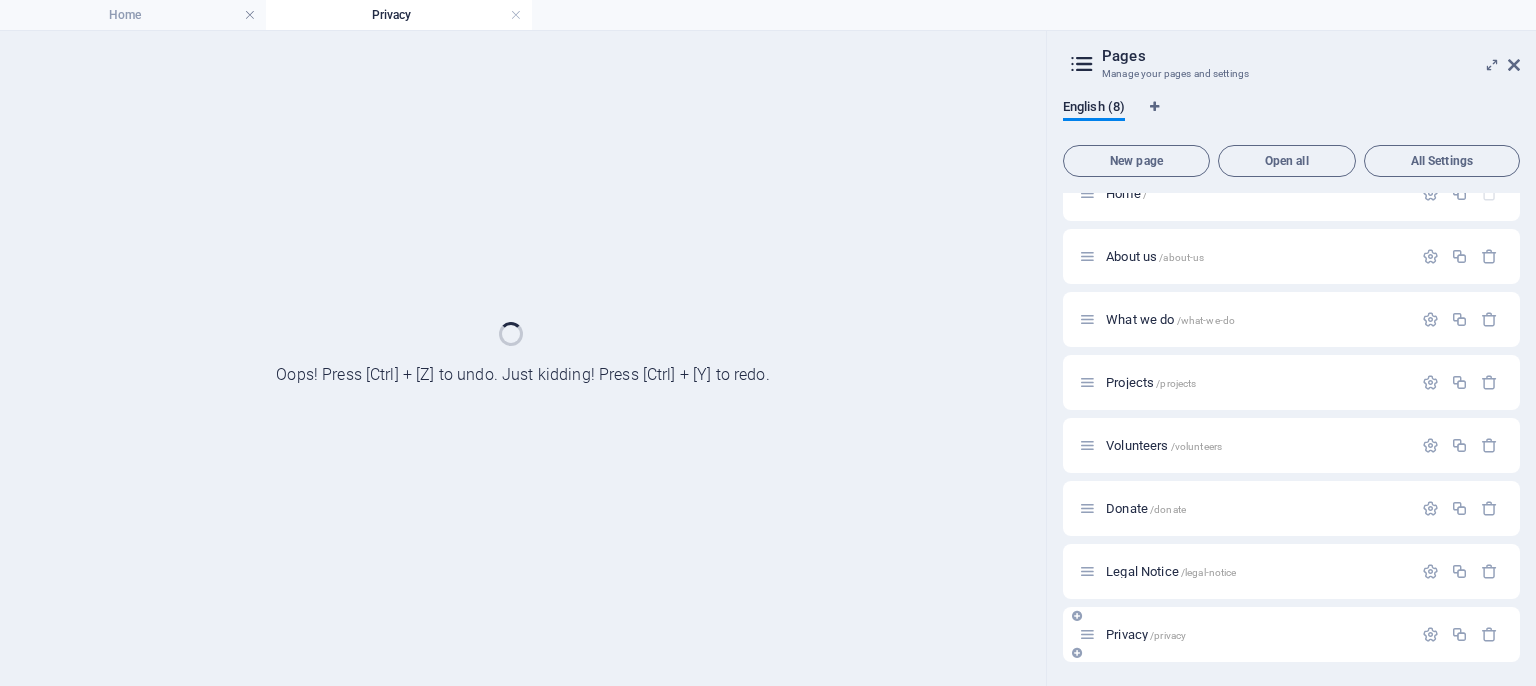 scroll, scrollTop: 27, scrollLeft: 0, axis: vertical 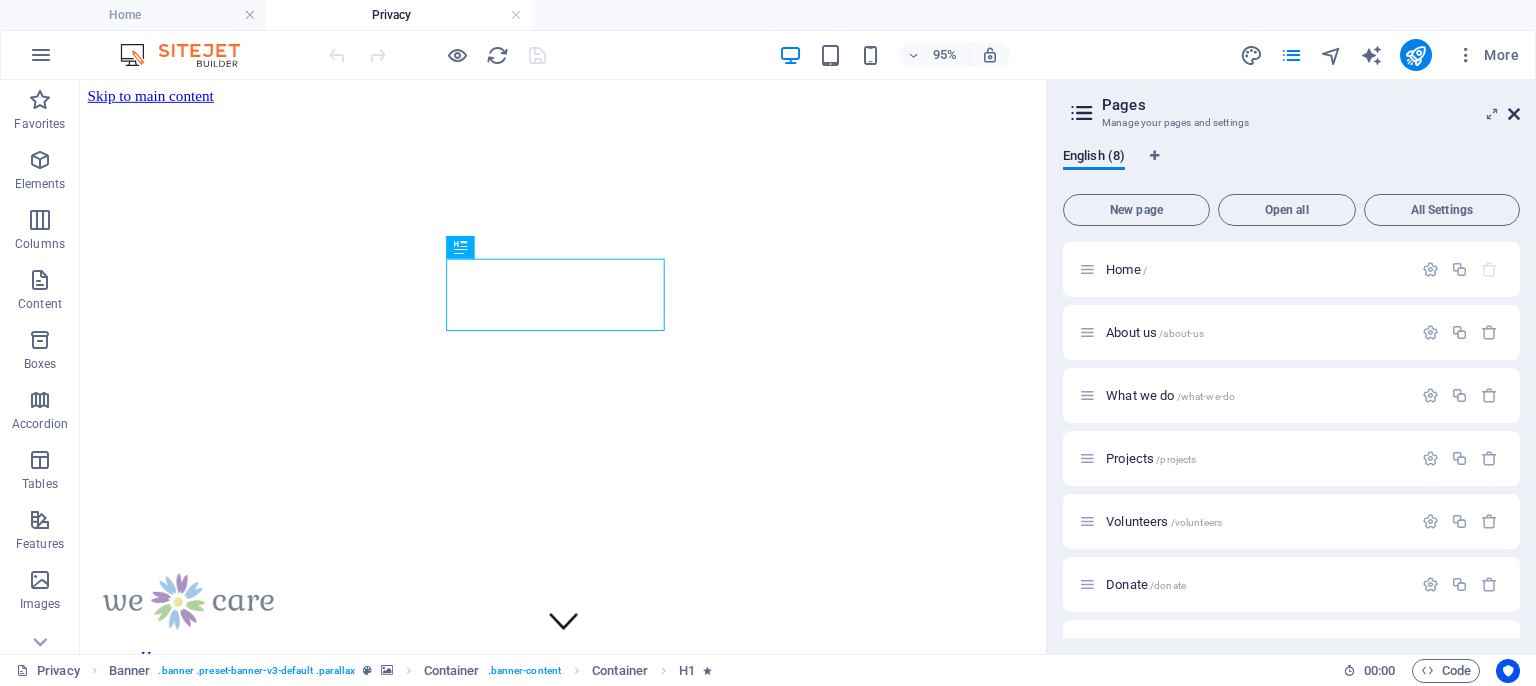 click at bounding box center [1514, 114] 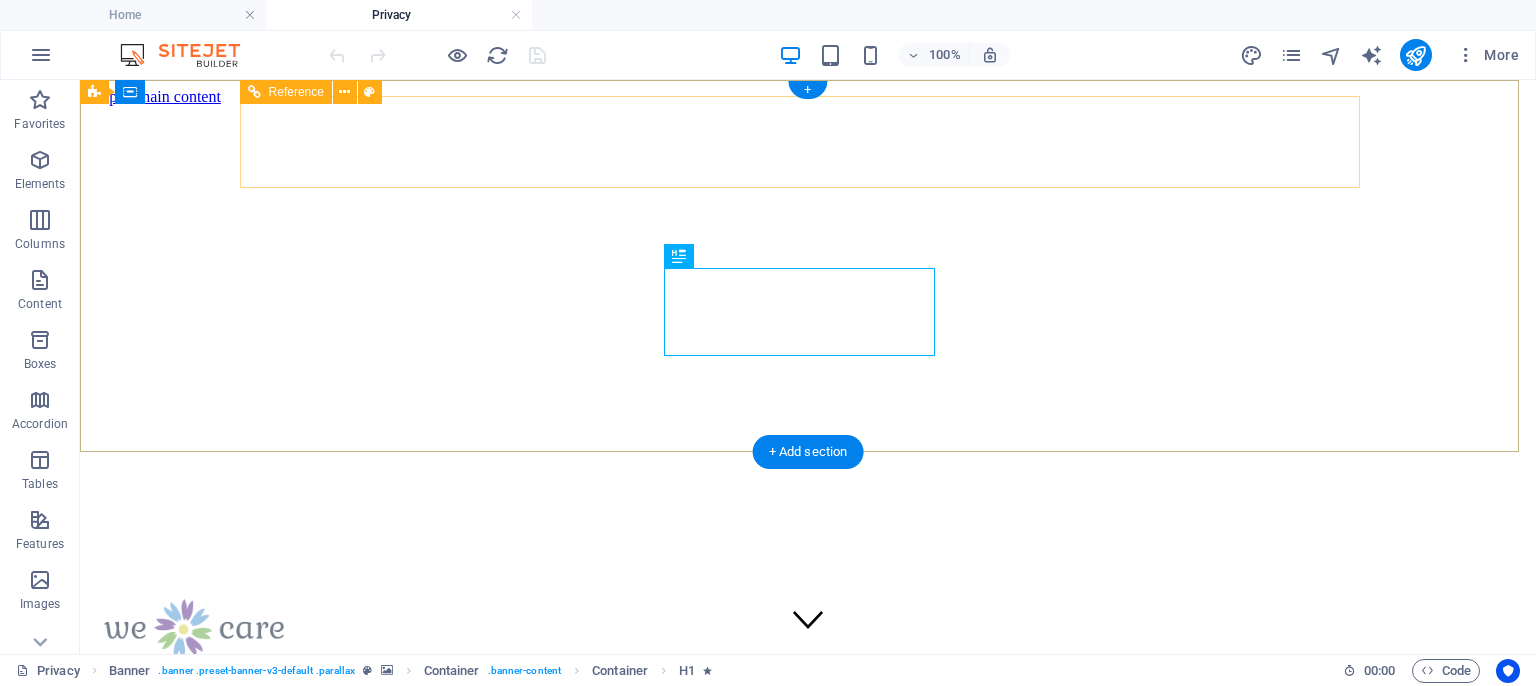 click on "Home About us What we do Projects Volunteers Donate" at bounding box center [808, 733] 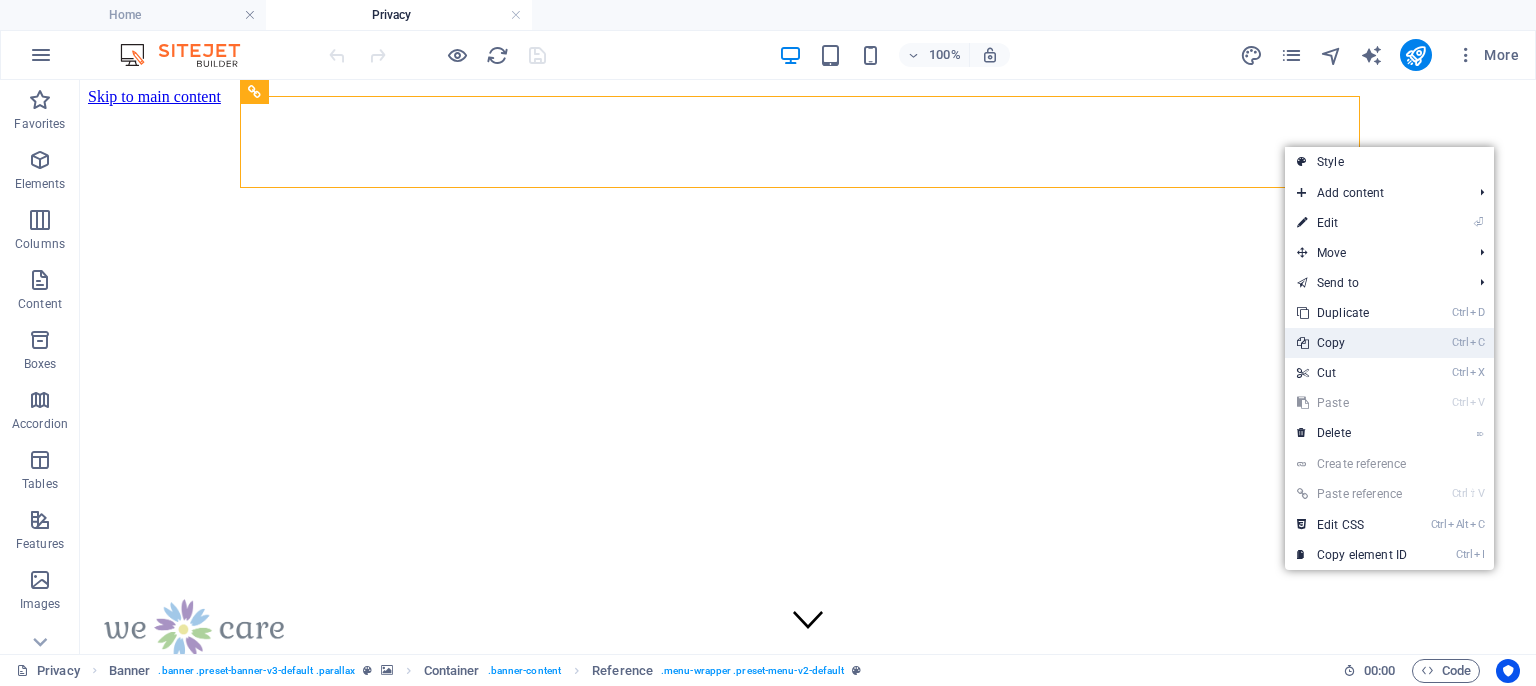 click on "Ctrl C  Copy" at bounding box center [1352, 343] 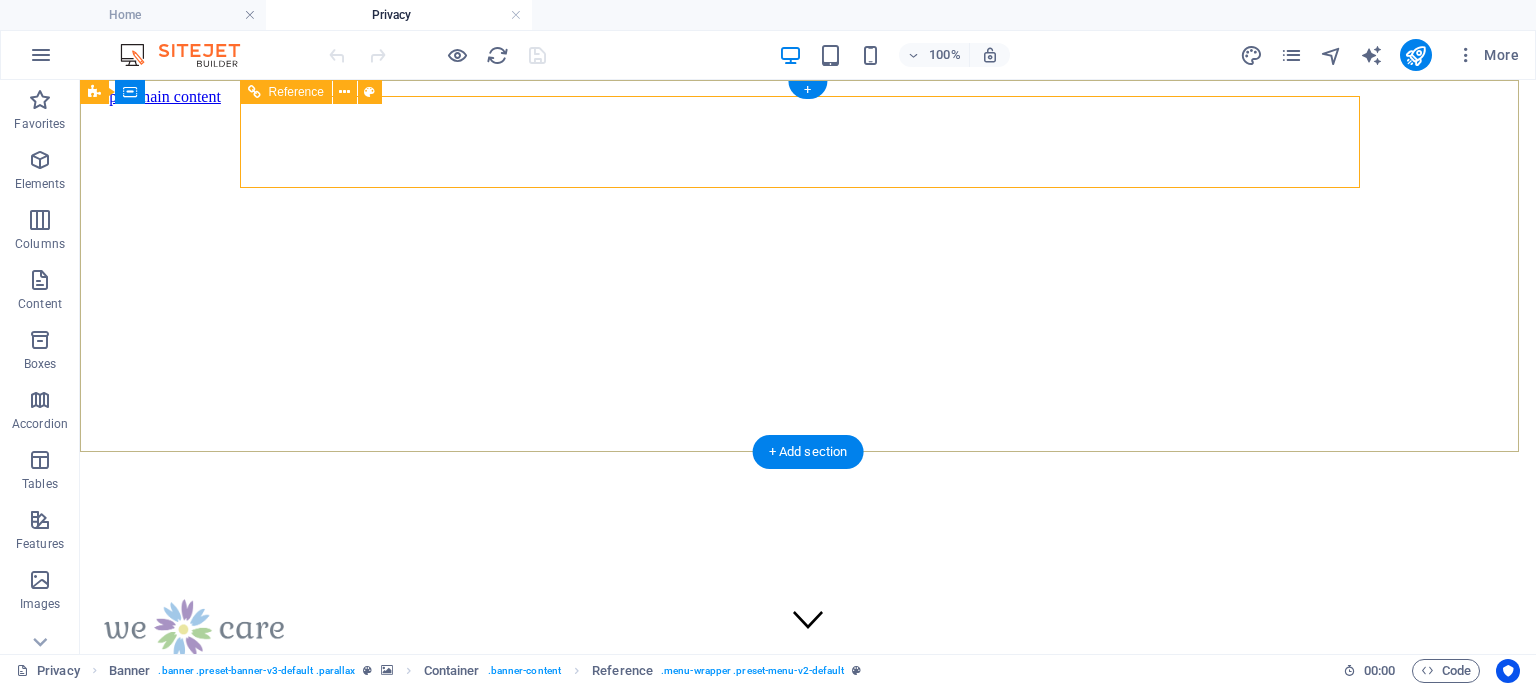 click on "Home About us What we do Projects Volunteers Donate" at bounding box center [808, 733] 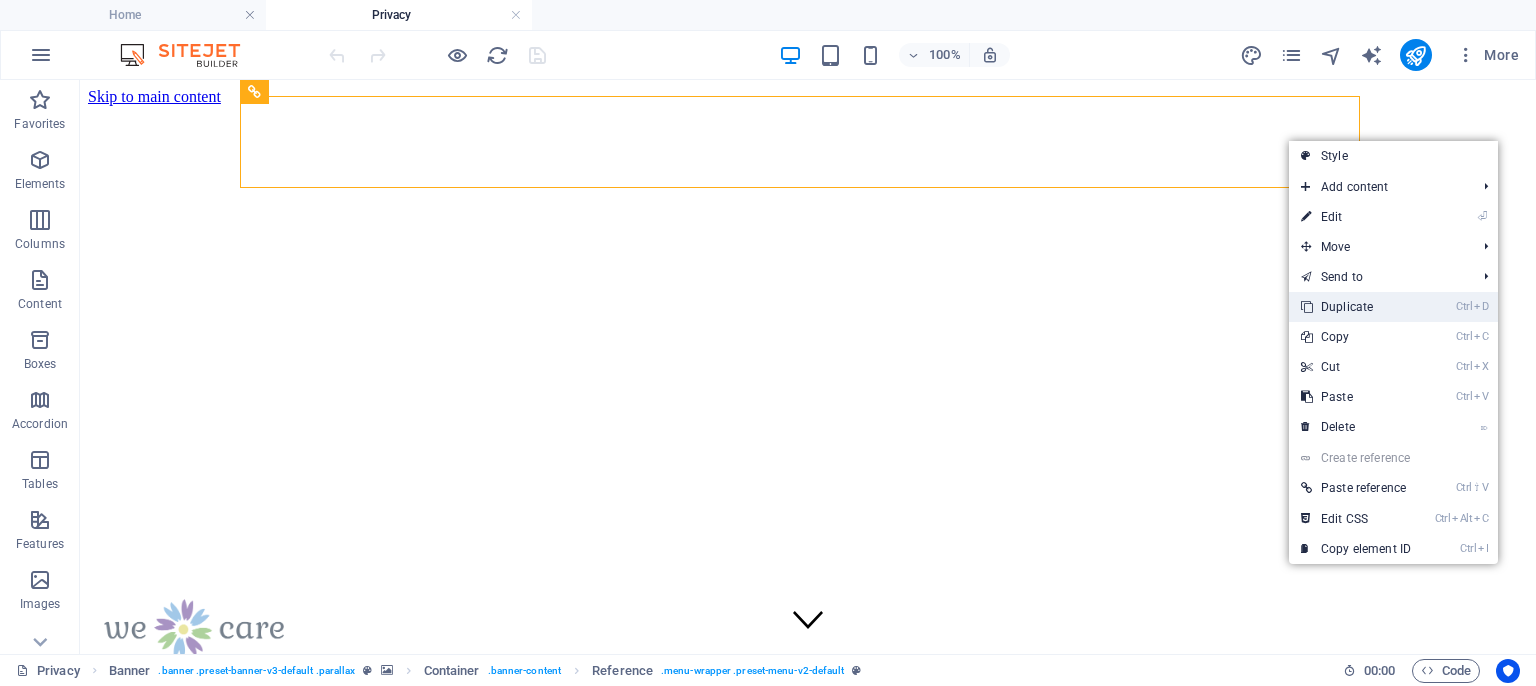 click on "Ctrl D  Duplicate" at bounding box center (1356, 307) 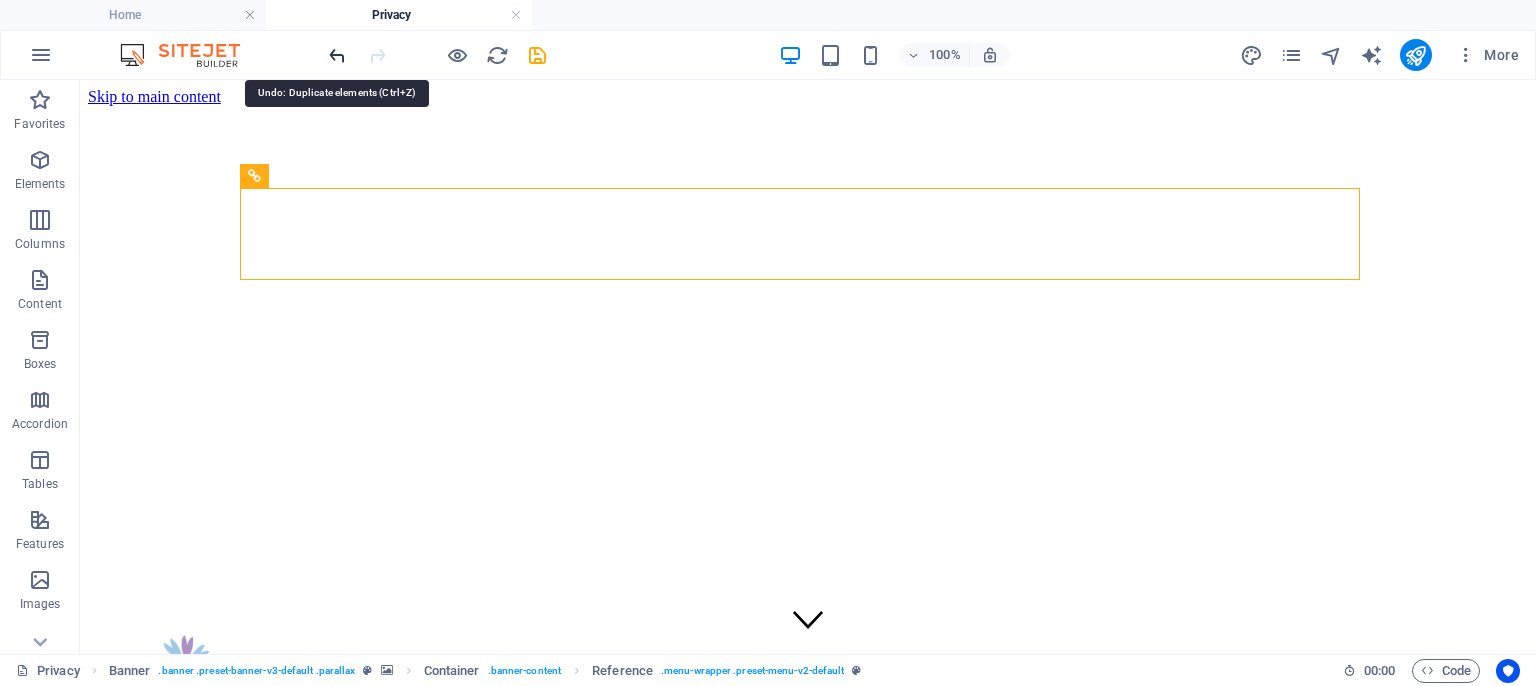 click at bounding box center [337, 55] 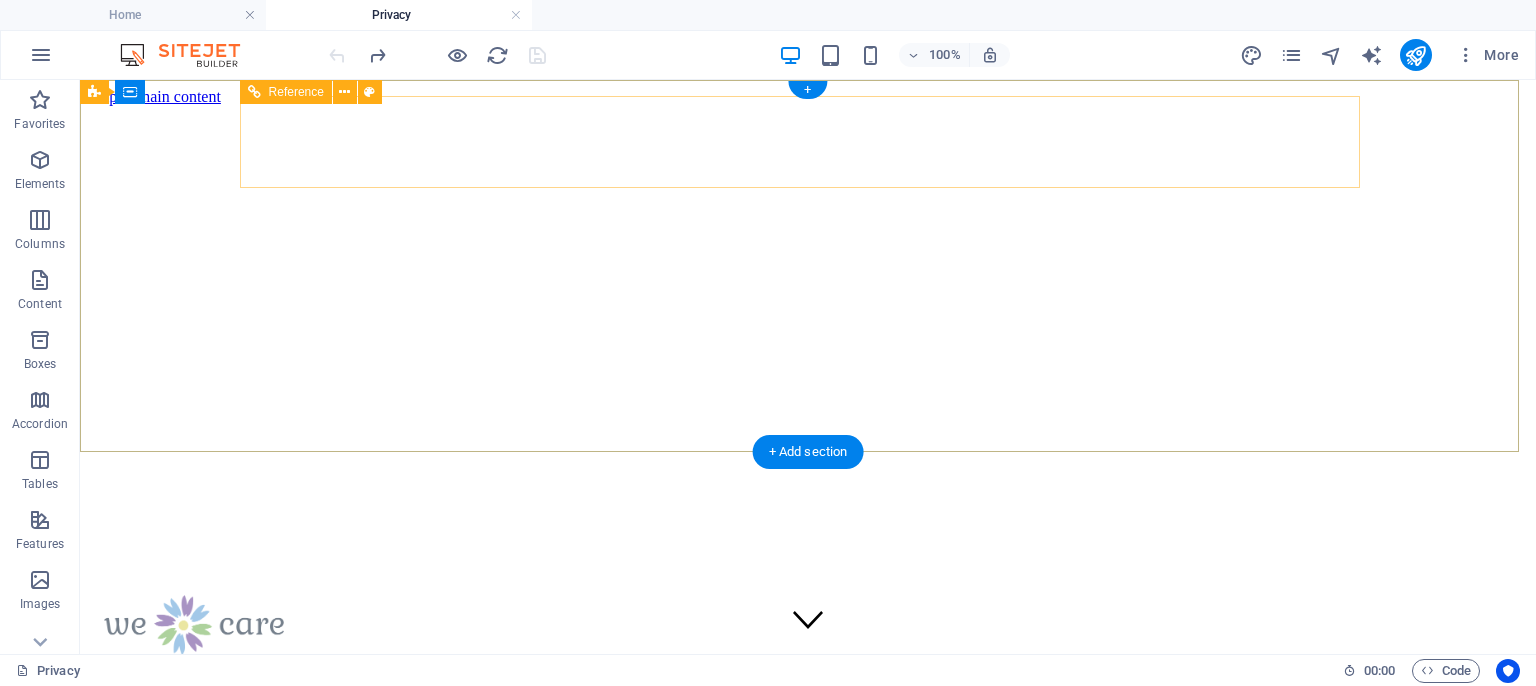 click on "Home About us What we do Projects Volunteers Donate" at bounding box center [808, 729] 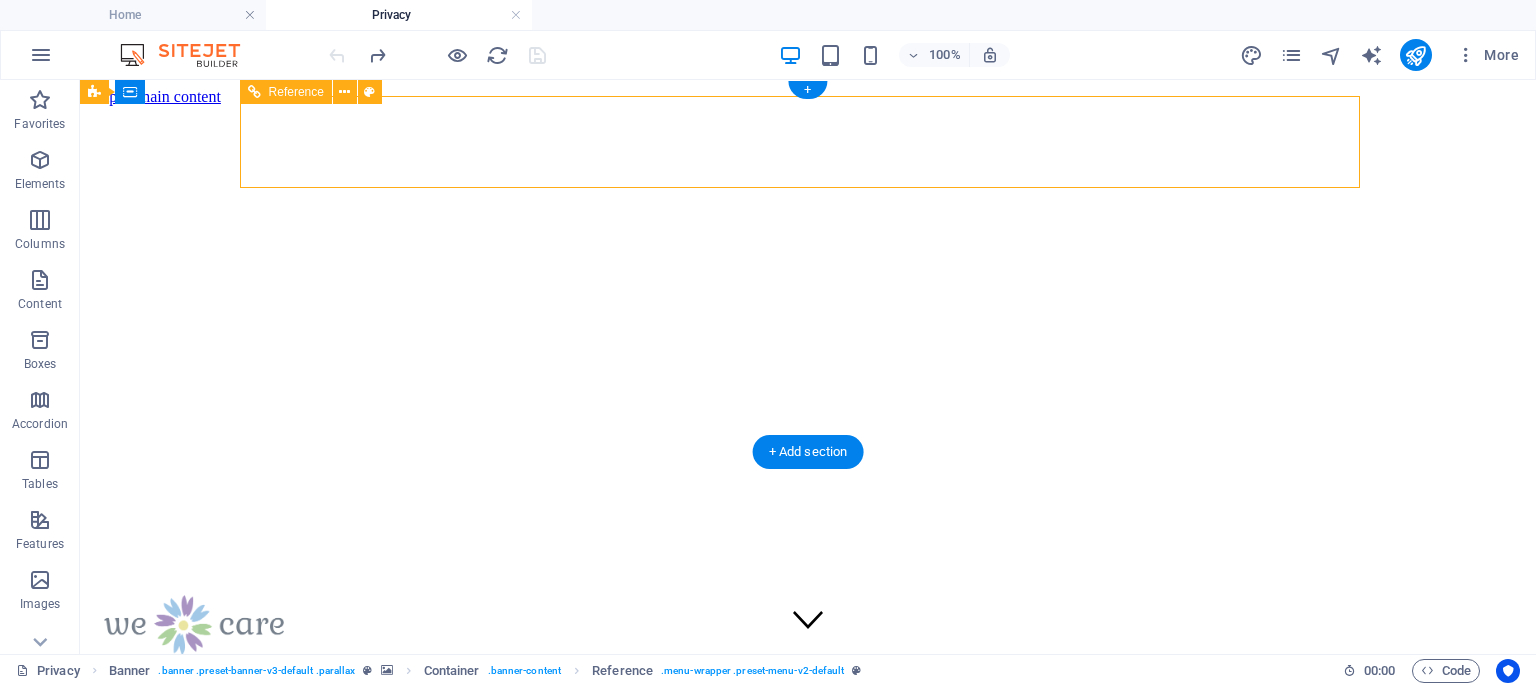 click on "Home About us What we do Projects Volunteers Donate" at bounding box center [808, 729] 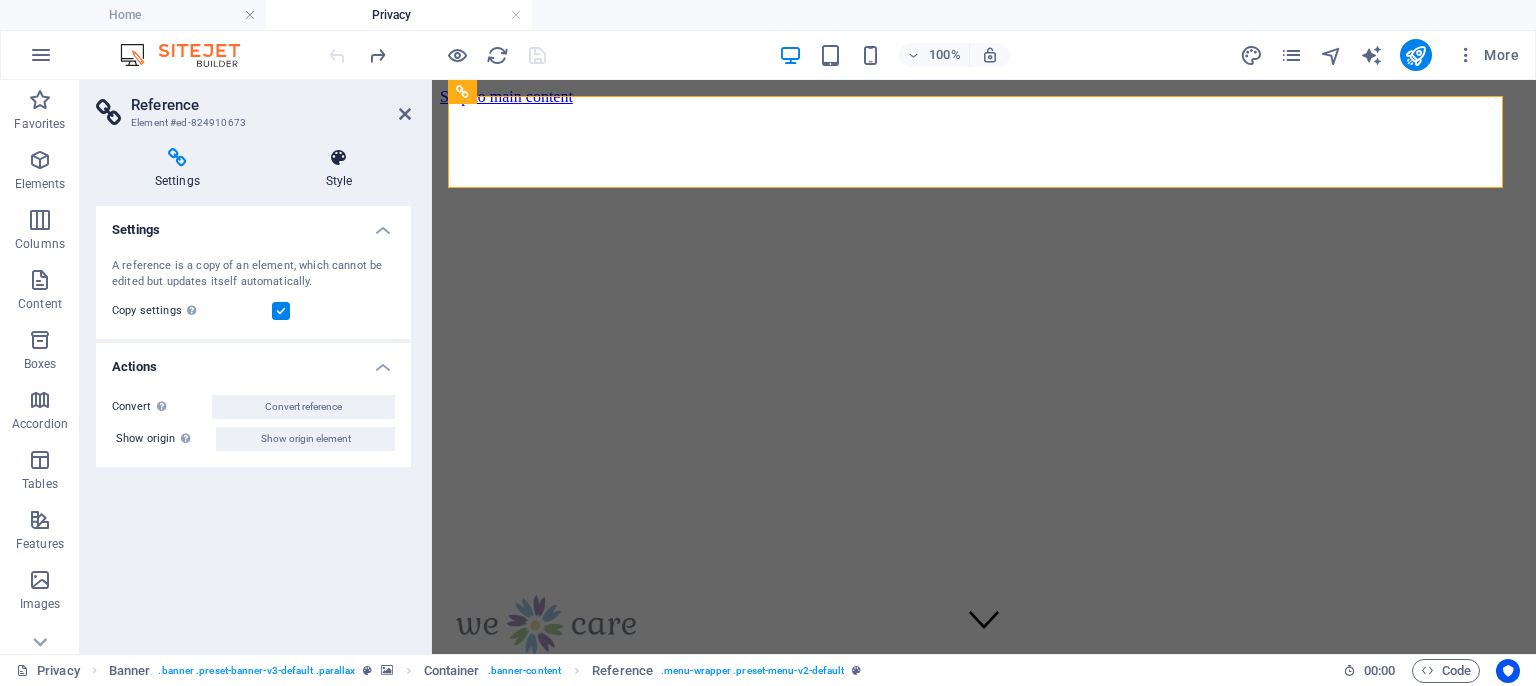 click at bounding box center (339, 158) 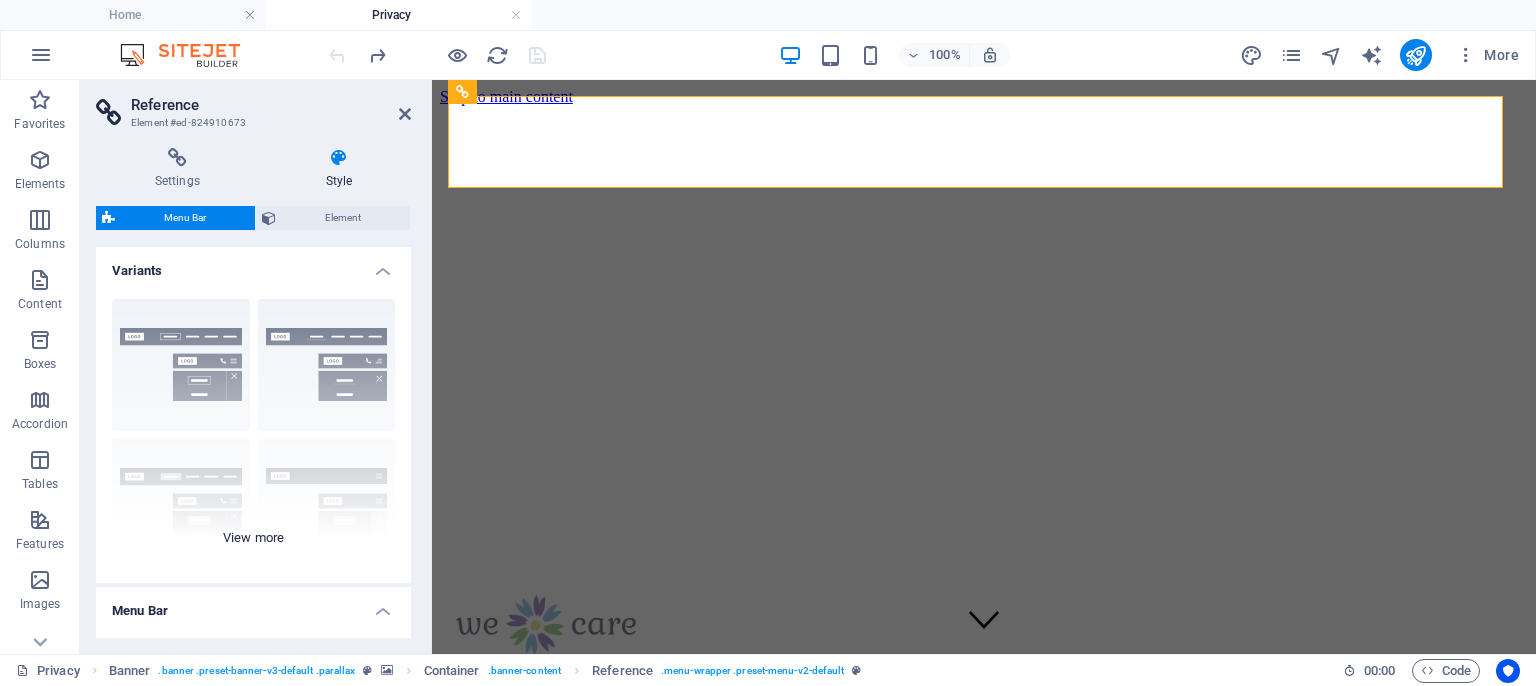 scroll, scrollTop: 490, scrollLeft: 0, axis: vertical 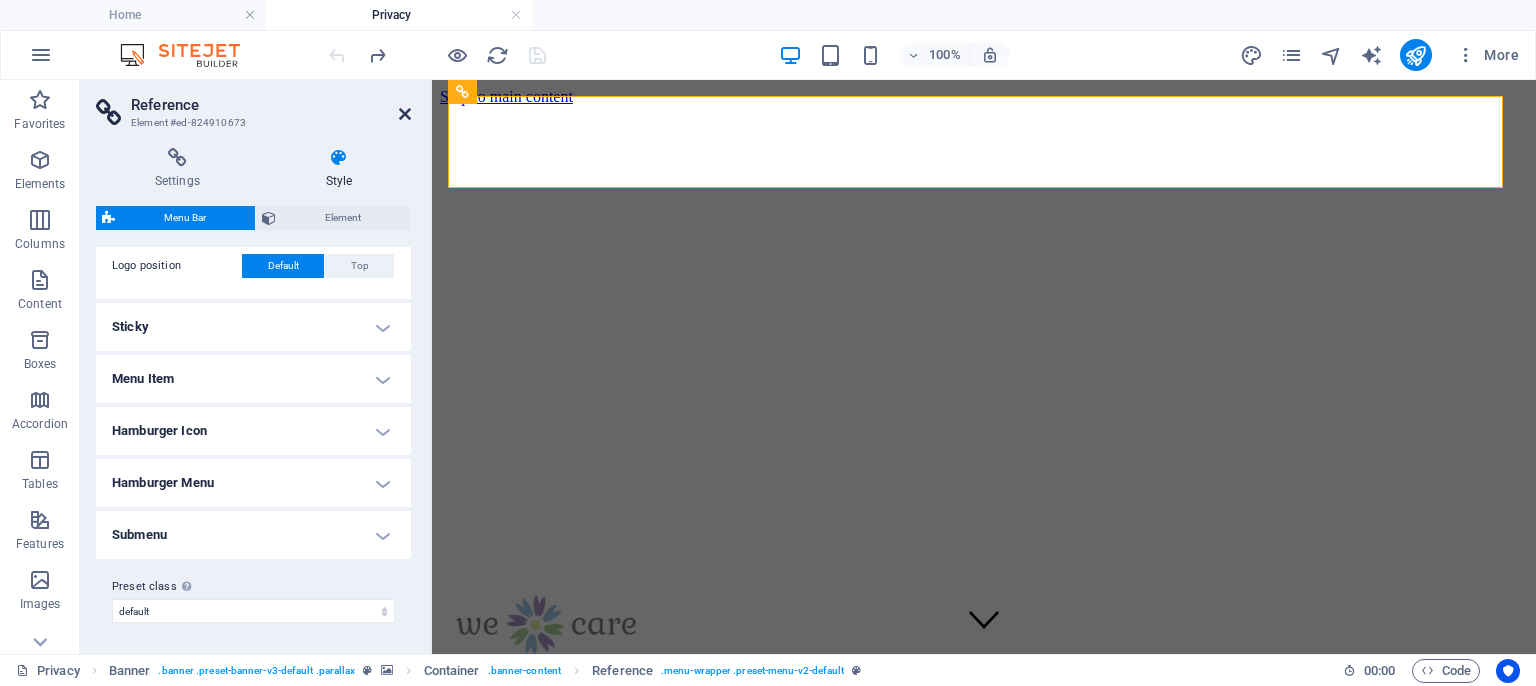 click at bounding box center [405, 114] 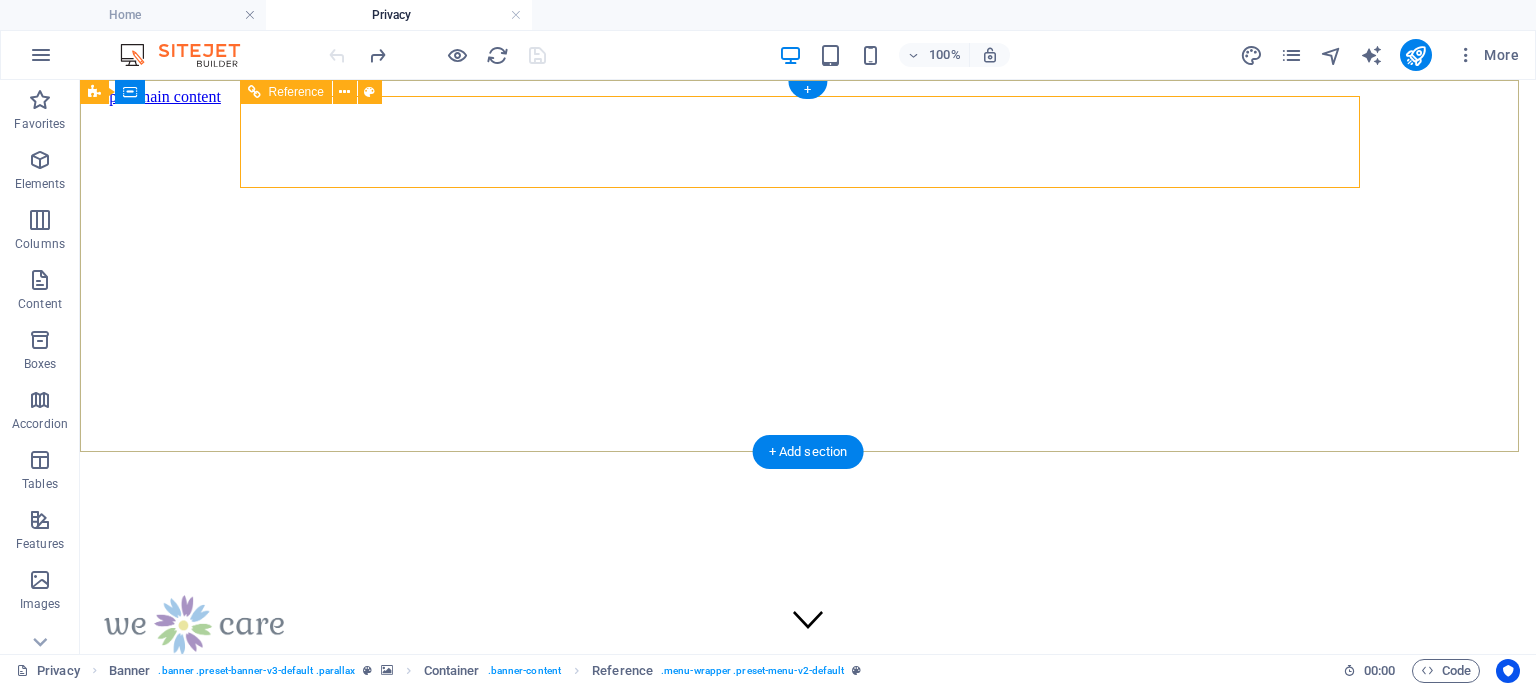 click on "Home About us What we do Projects Volunteers Donate" at bounding box center [808, 729] 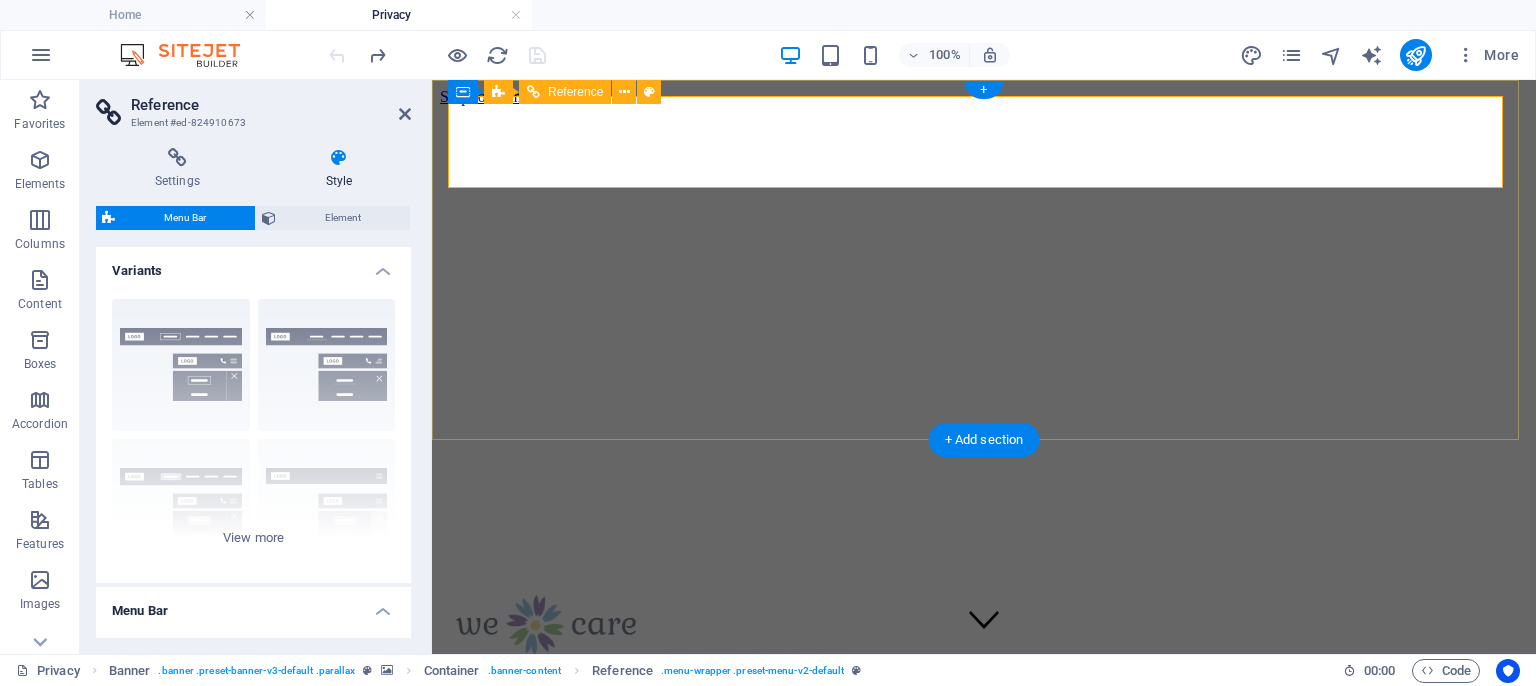 drag, startPoint x: 1637, startPoint y: 135, endPoint x: 1286, endPoint y: 136, distance: 351.00143 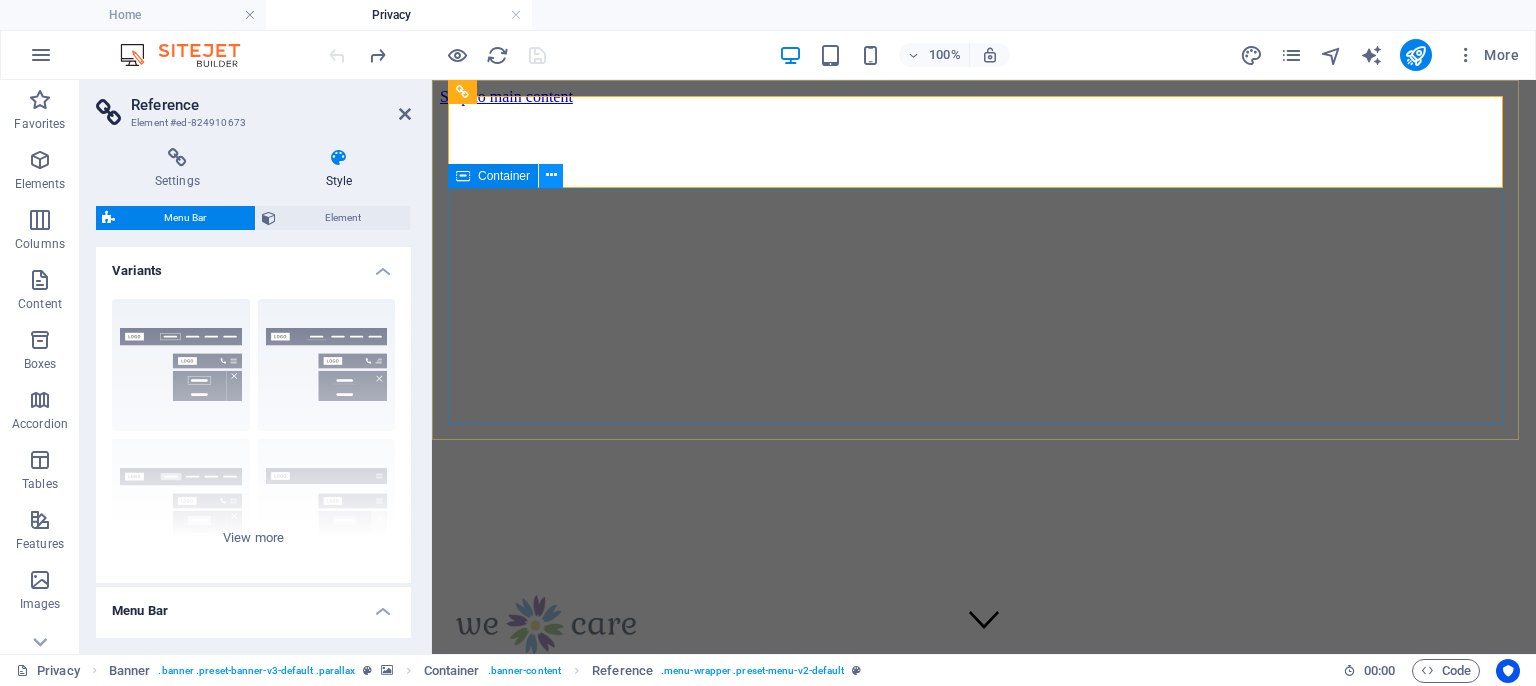 click at bounding box center (551, 175) 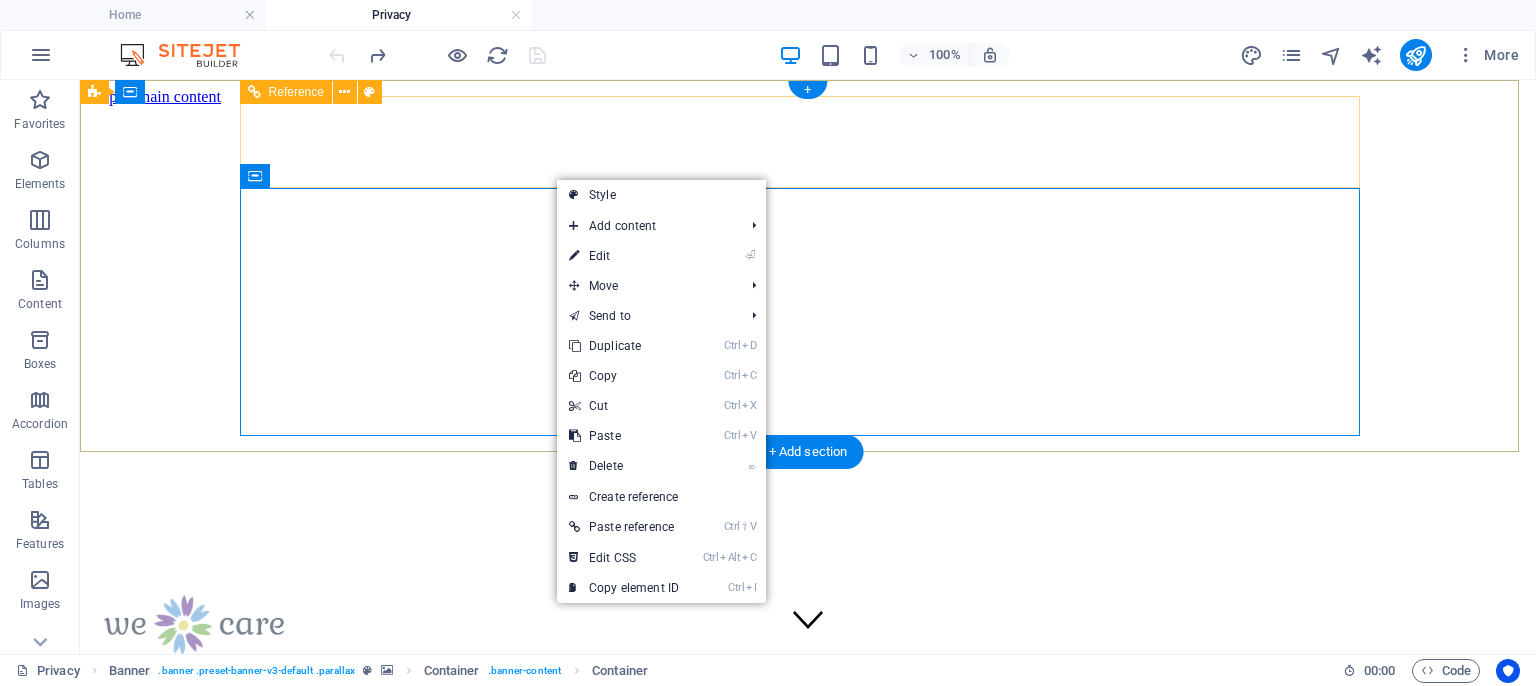 click on "Home About us What we do Projects Volunteers Donate" at bounding box center (808, 729) 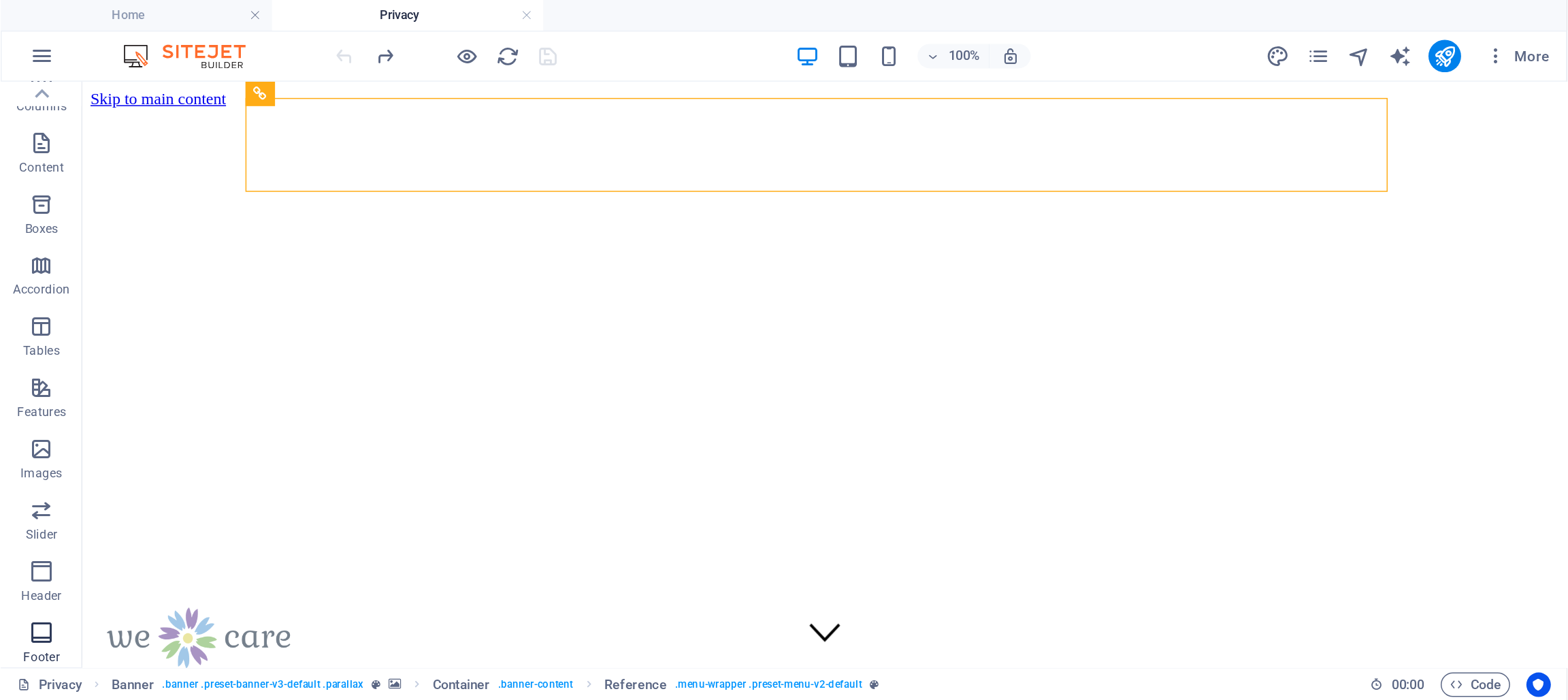 scroll, scrollTop: 0, scrollLeft: 0, axis: both 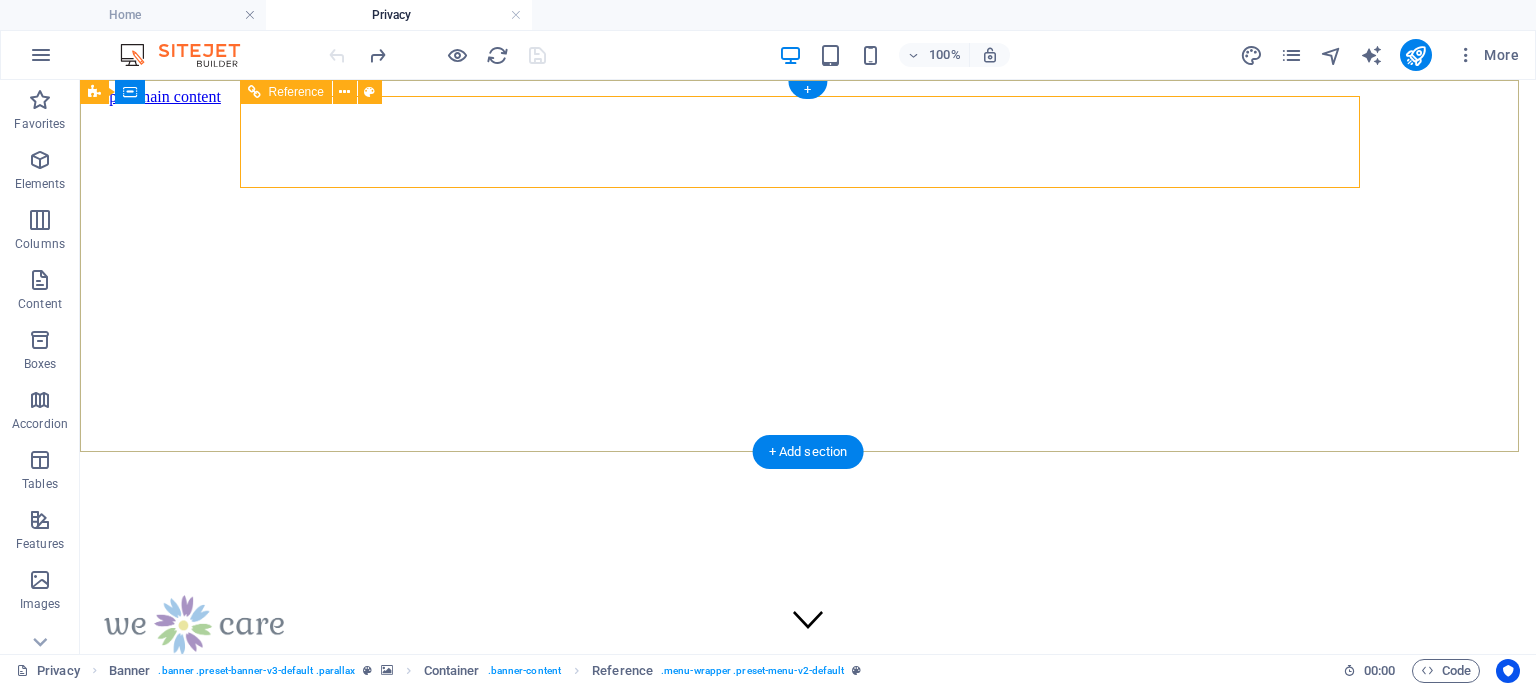 click on "Home About us What we do Projects Volunteers Donate" at bounding box center [808, 729] 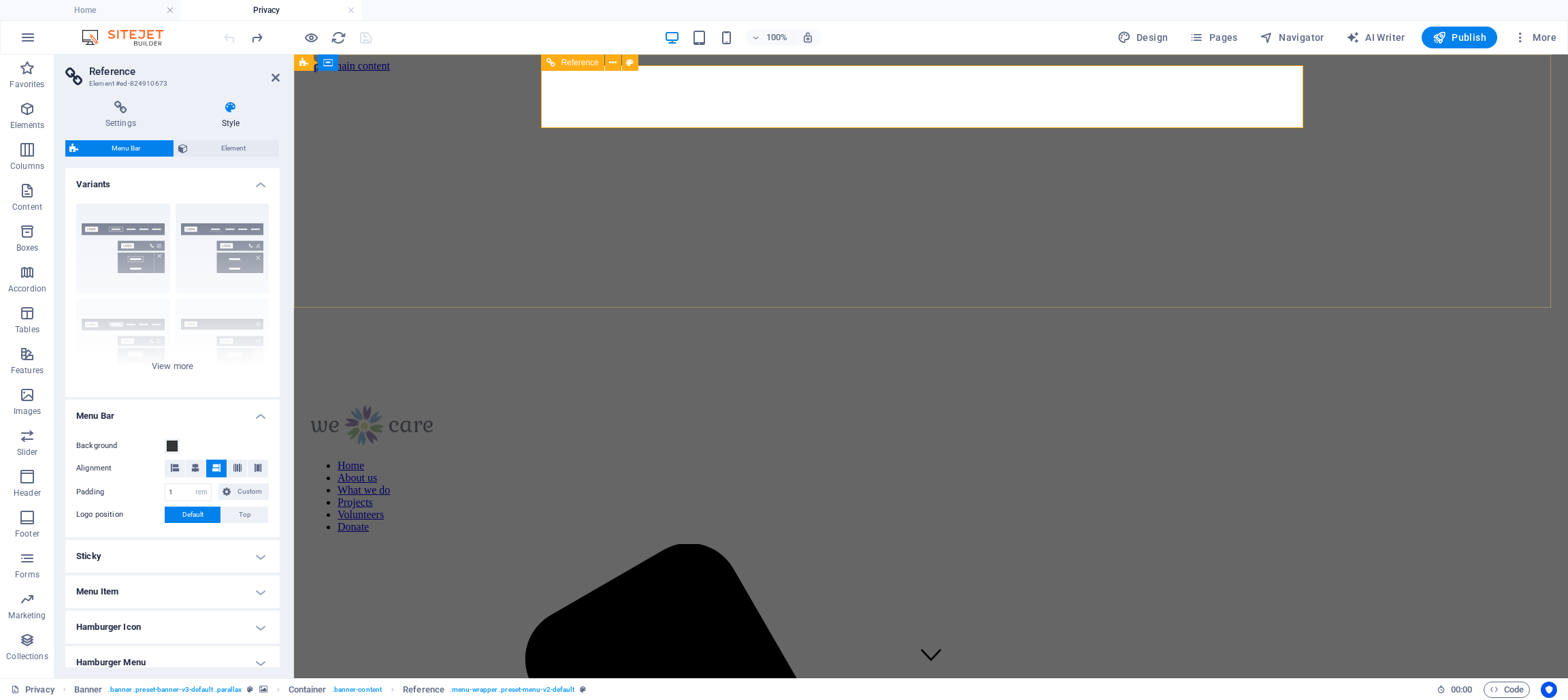 click on "Home About us What we do Projects Volunteers Donate" at bounding box center [931, 496] 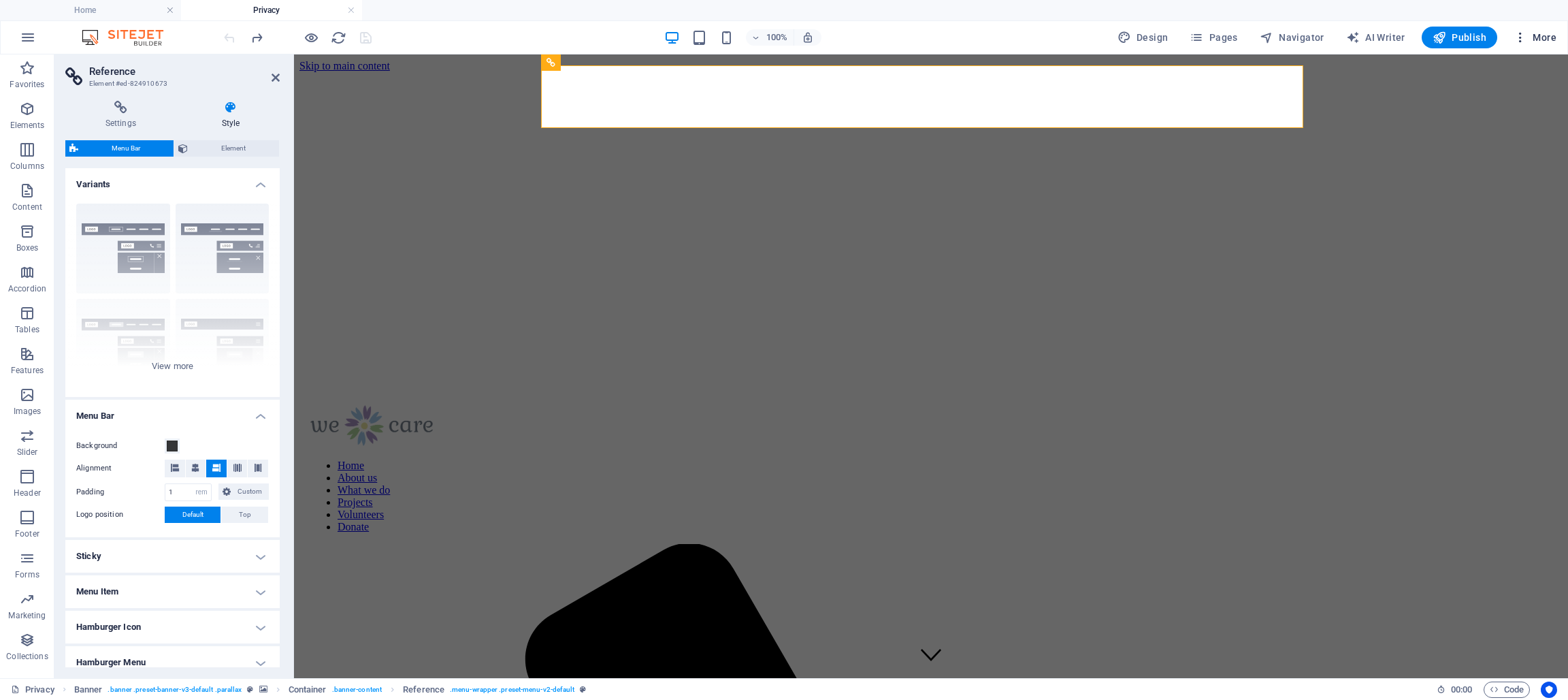 click on "More" at bounding box center (1535, 37) 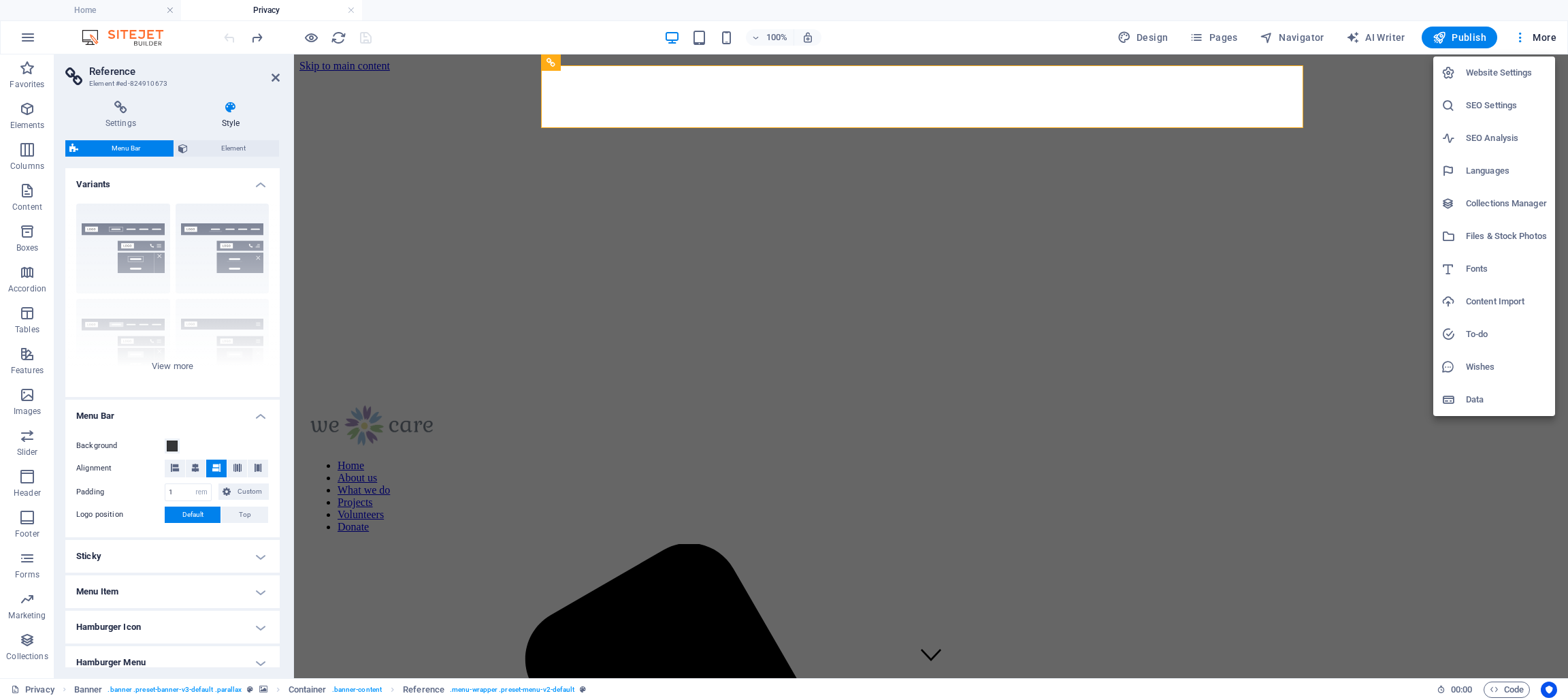 click at bounding box center (784, 350) 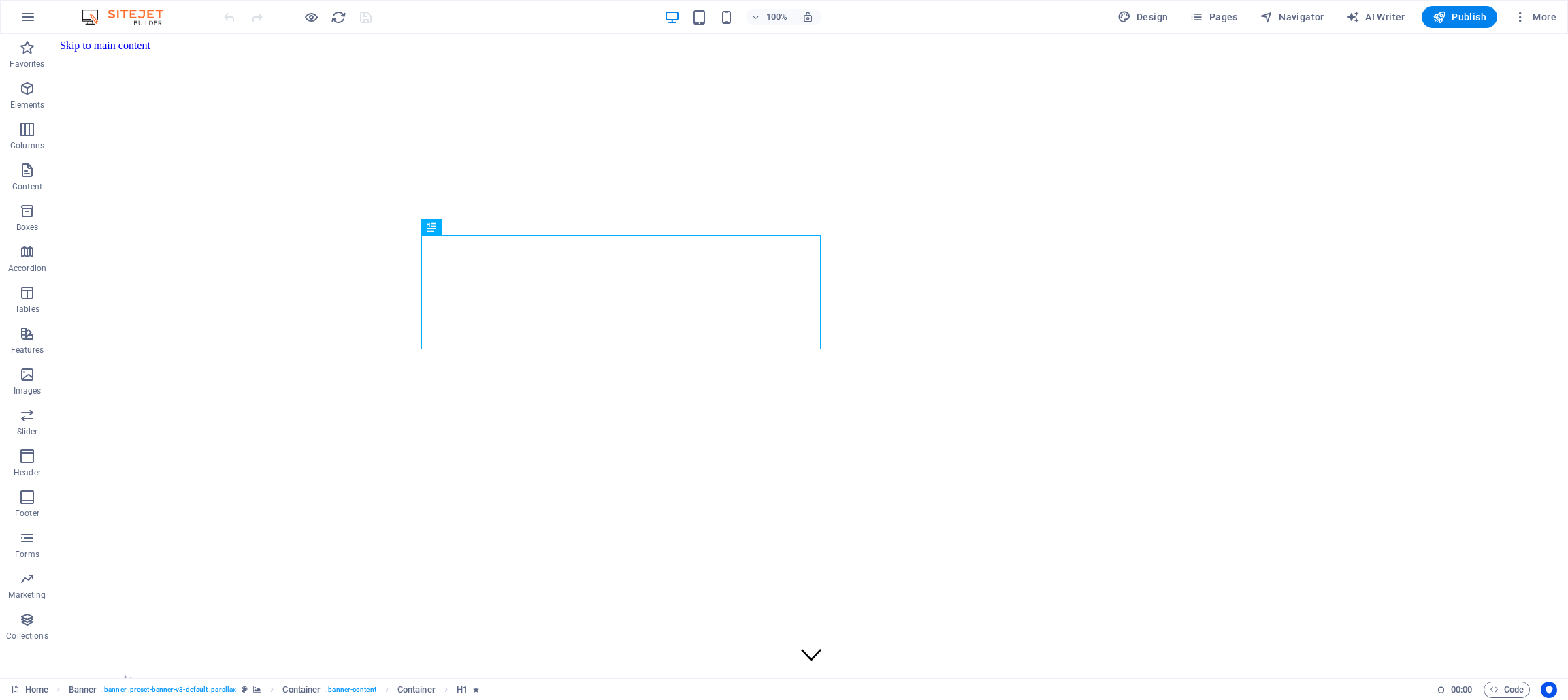 scroll, scrollTop: 0, scrollLeft: 0, axis: both 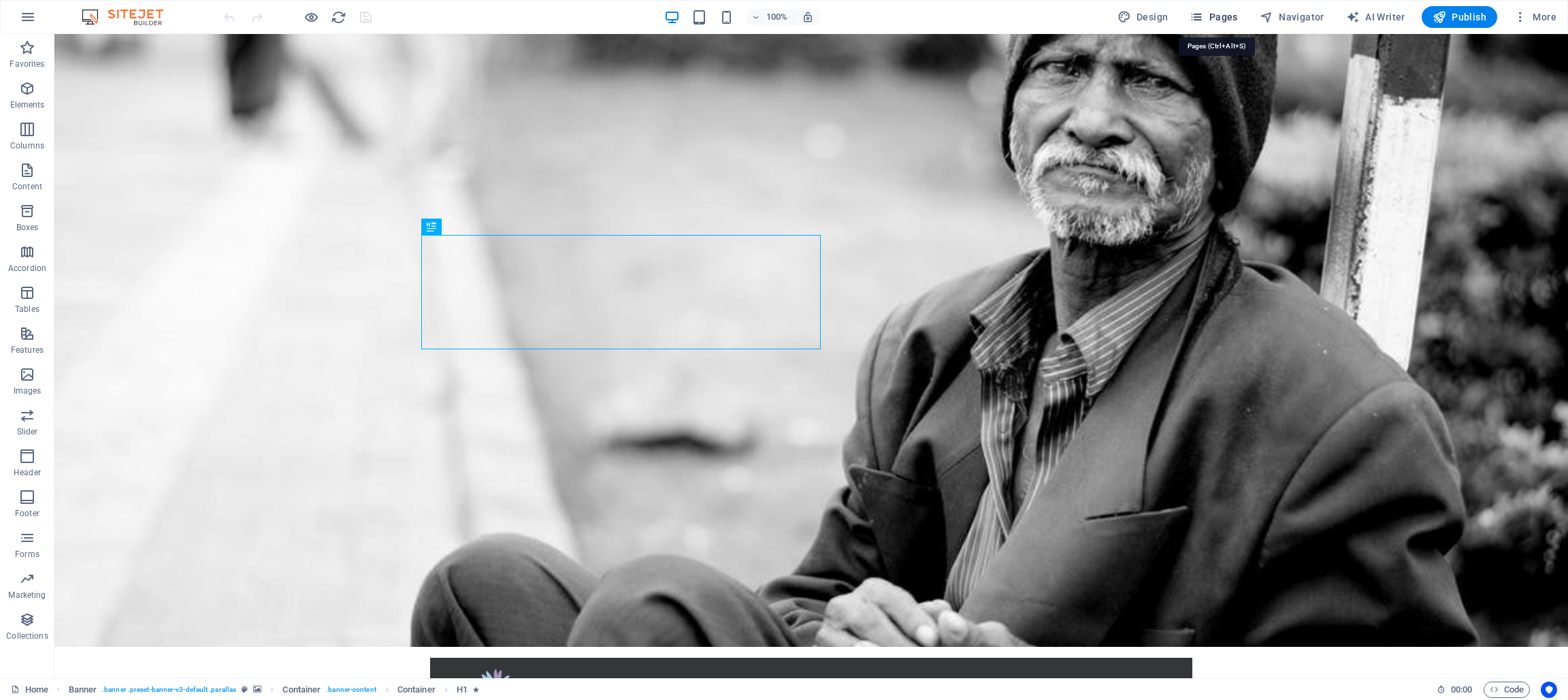 click on "Pages" at bounding box center (1213, 17) 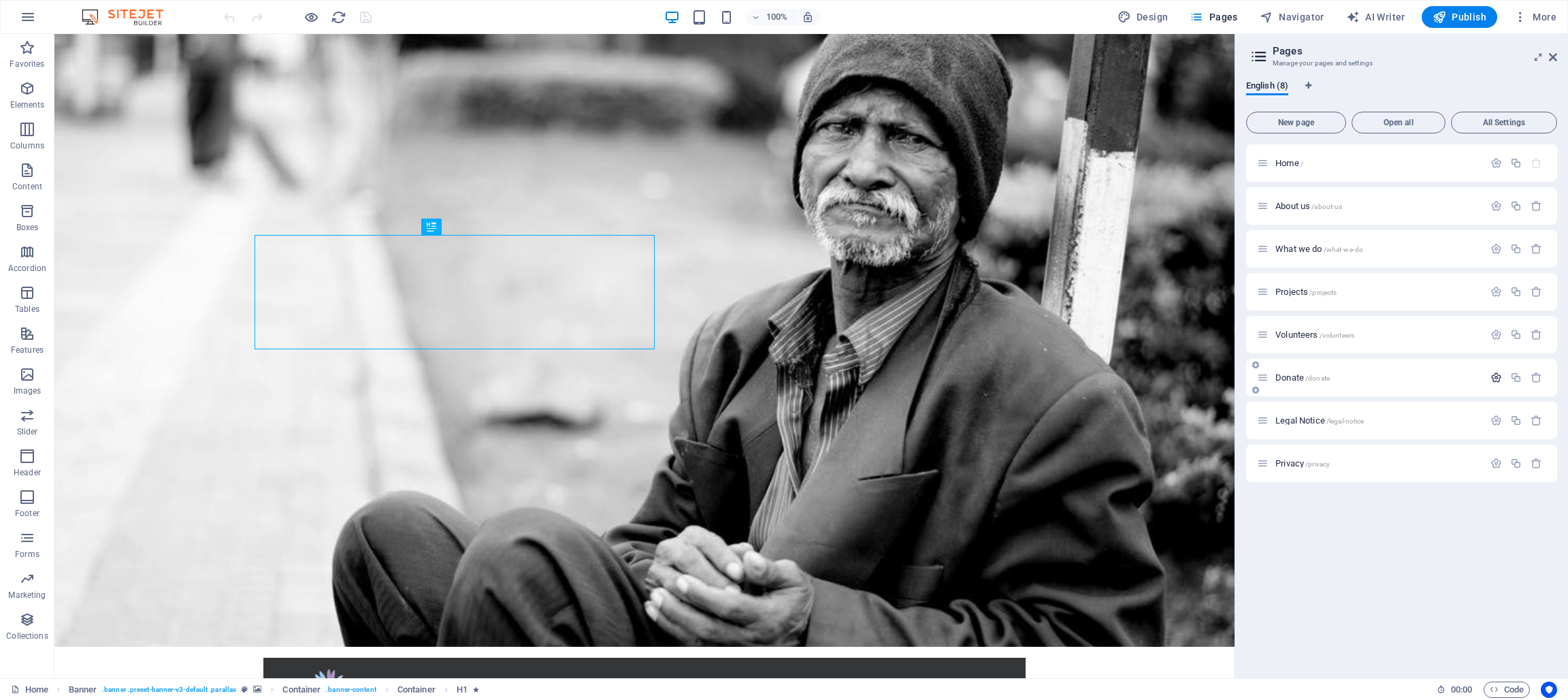 click at bounding box center (1496, 377) 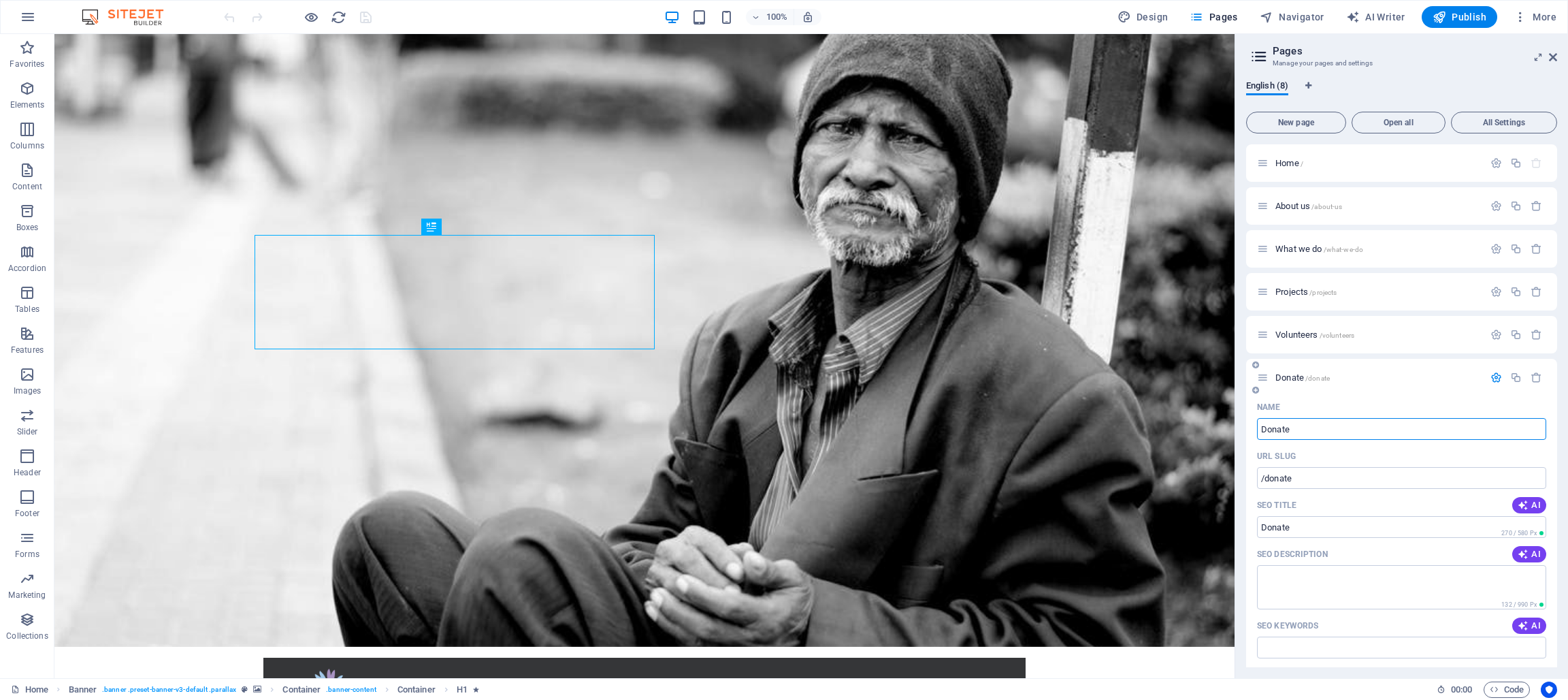 click at bounding box center [1496, 377] 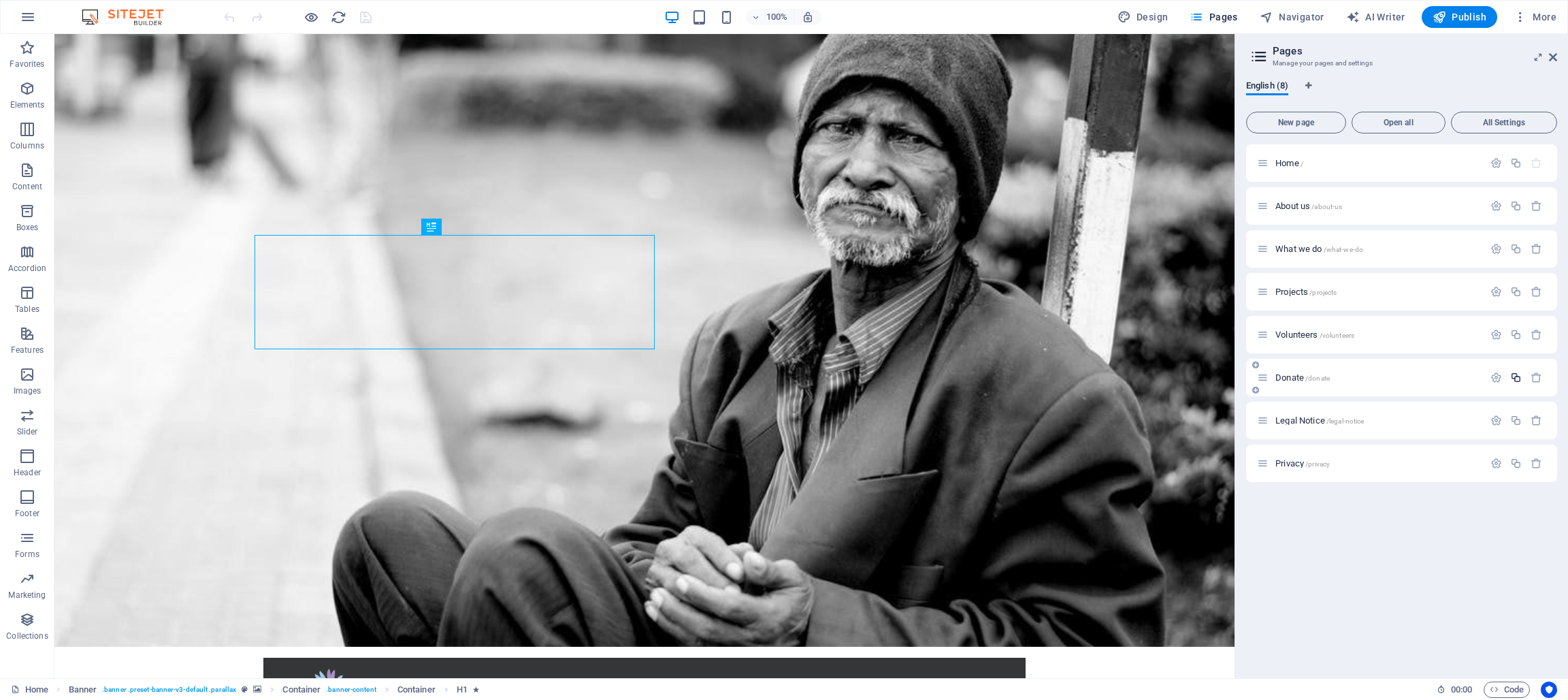 click at bounding box center (1516, 377) 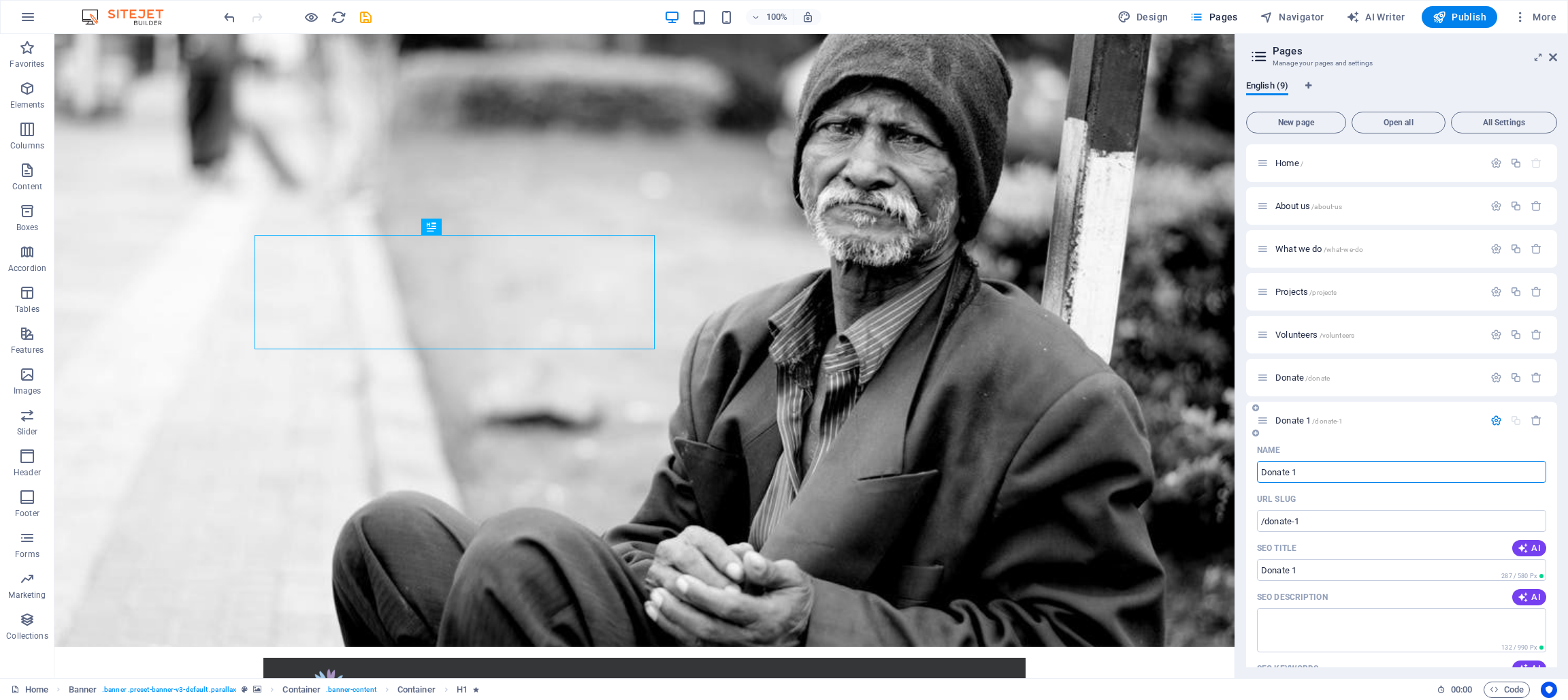 click on "Donate 1" at bounding box center [1401, 472] 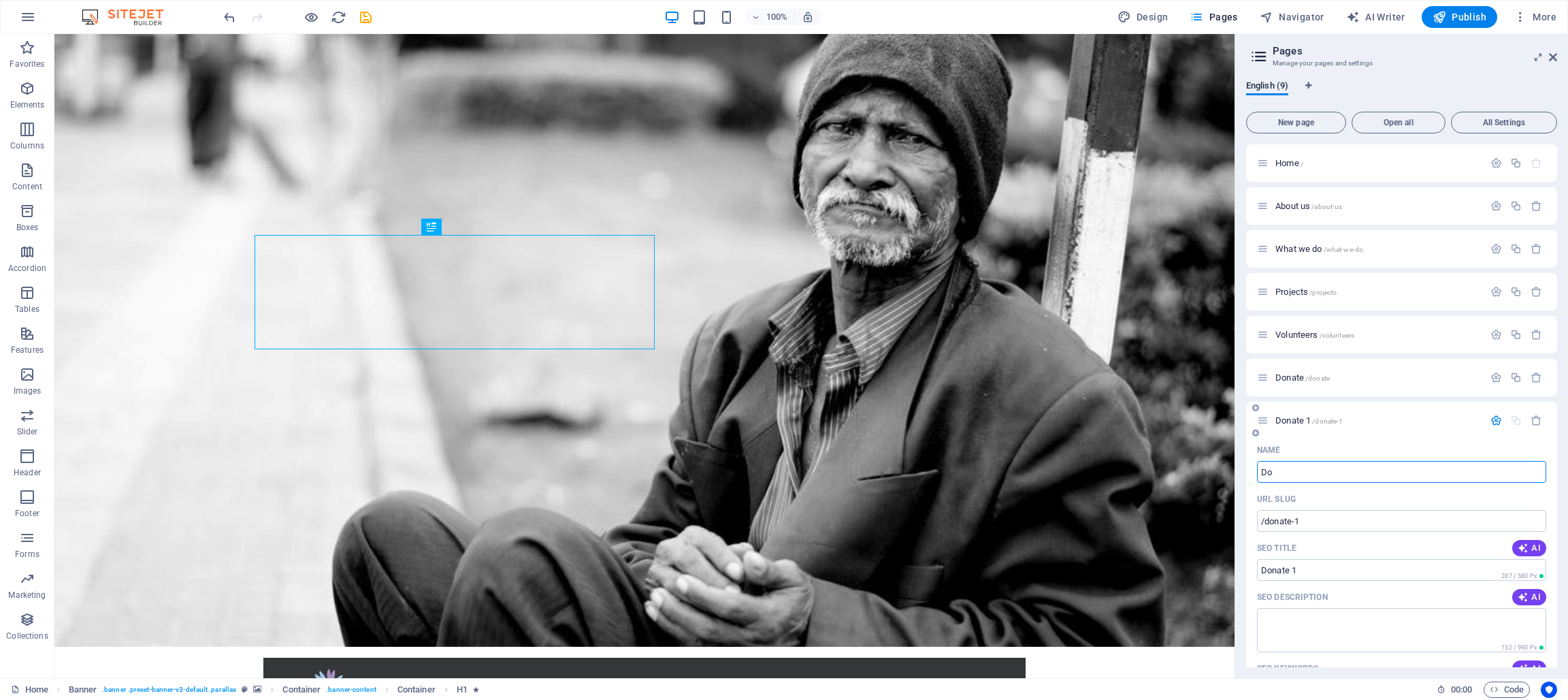 type on "D" 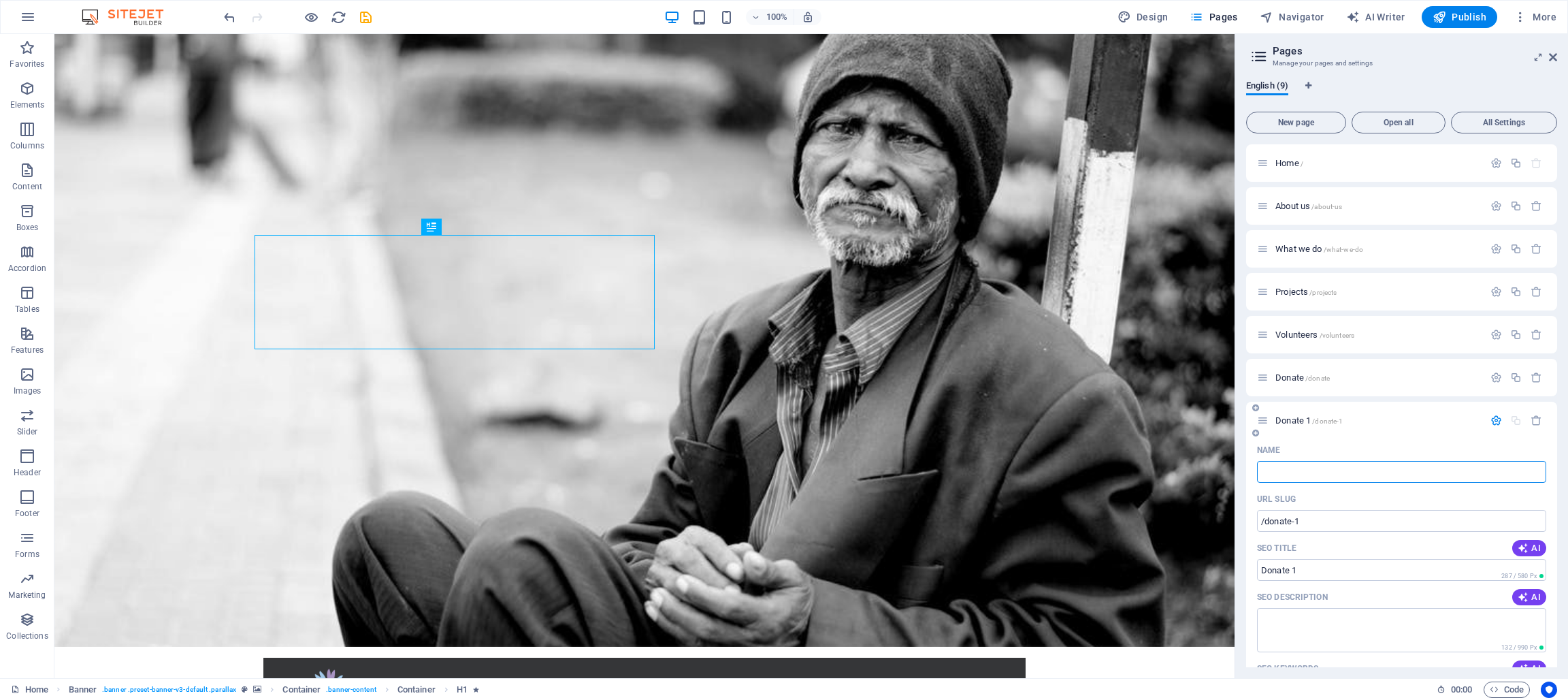 type 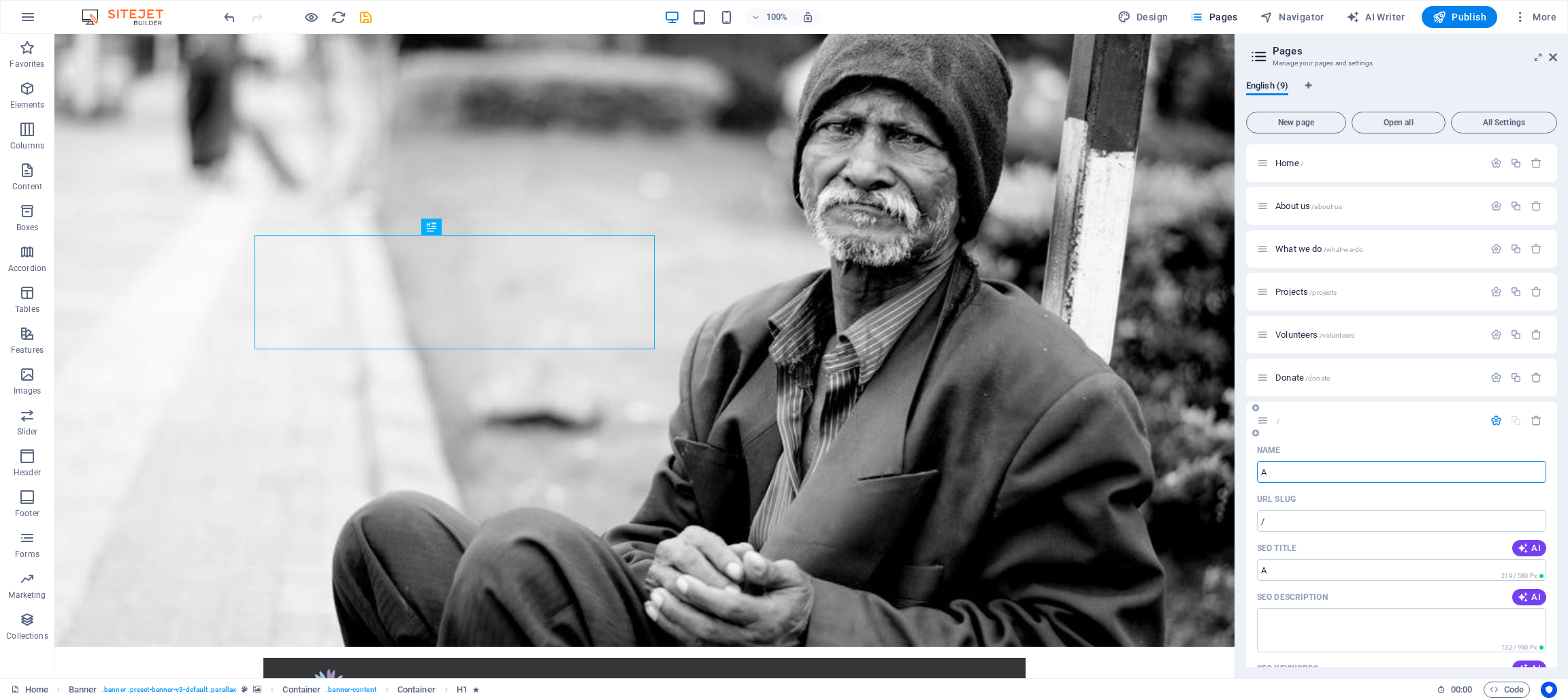 type on "Ab" 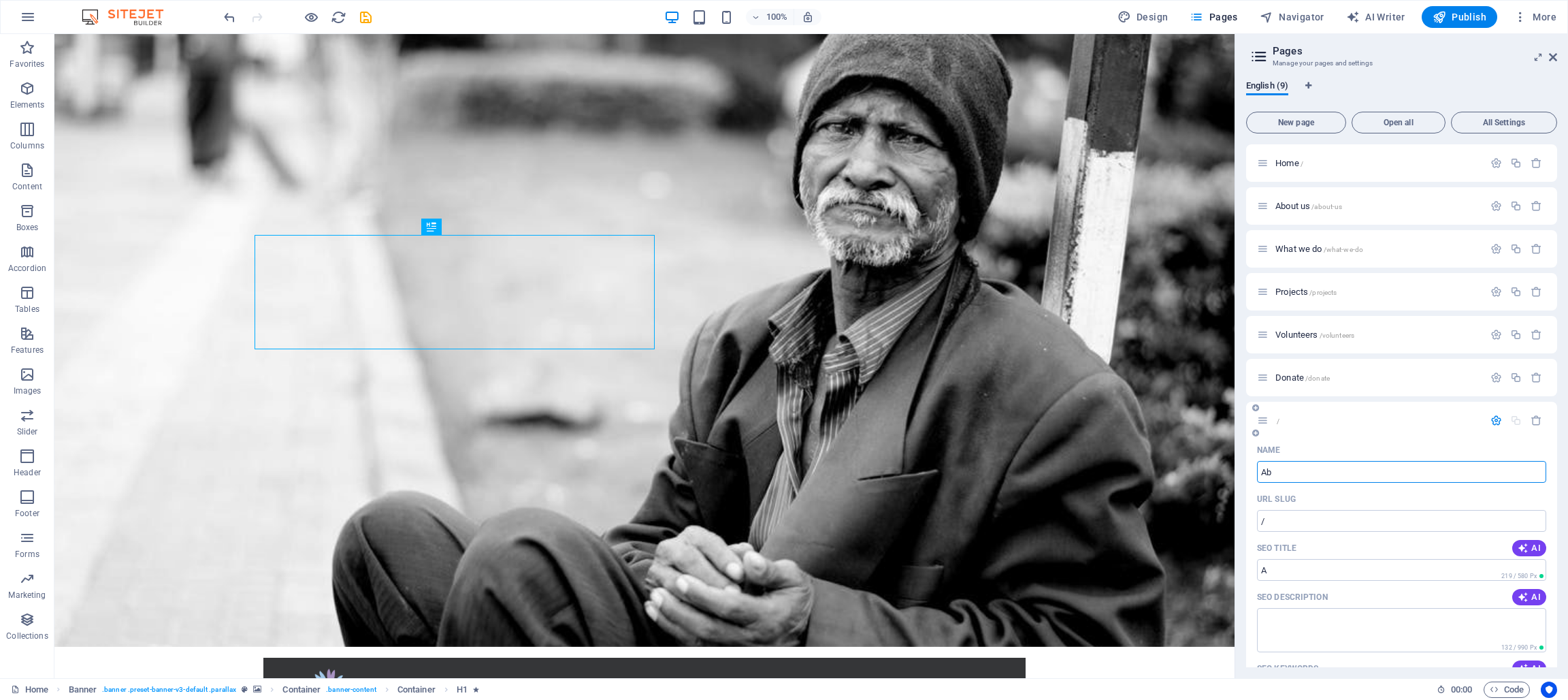 type on "/a" 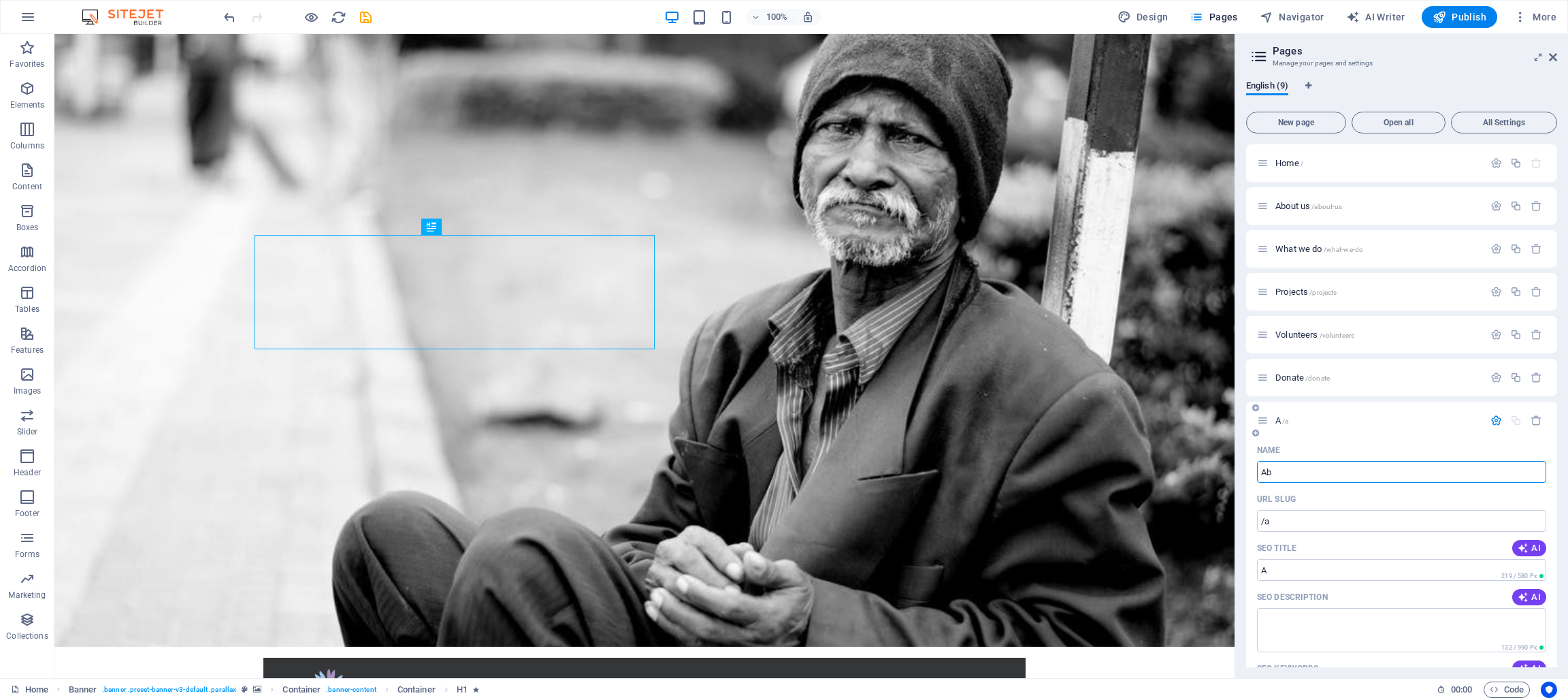 type on "Ab" 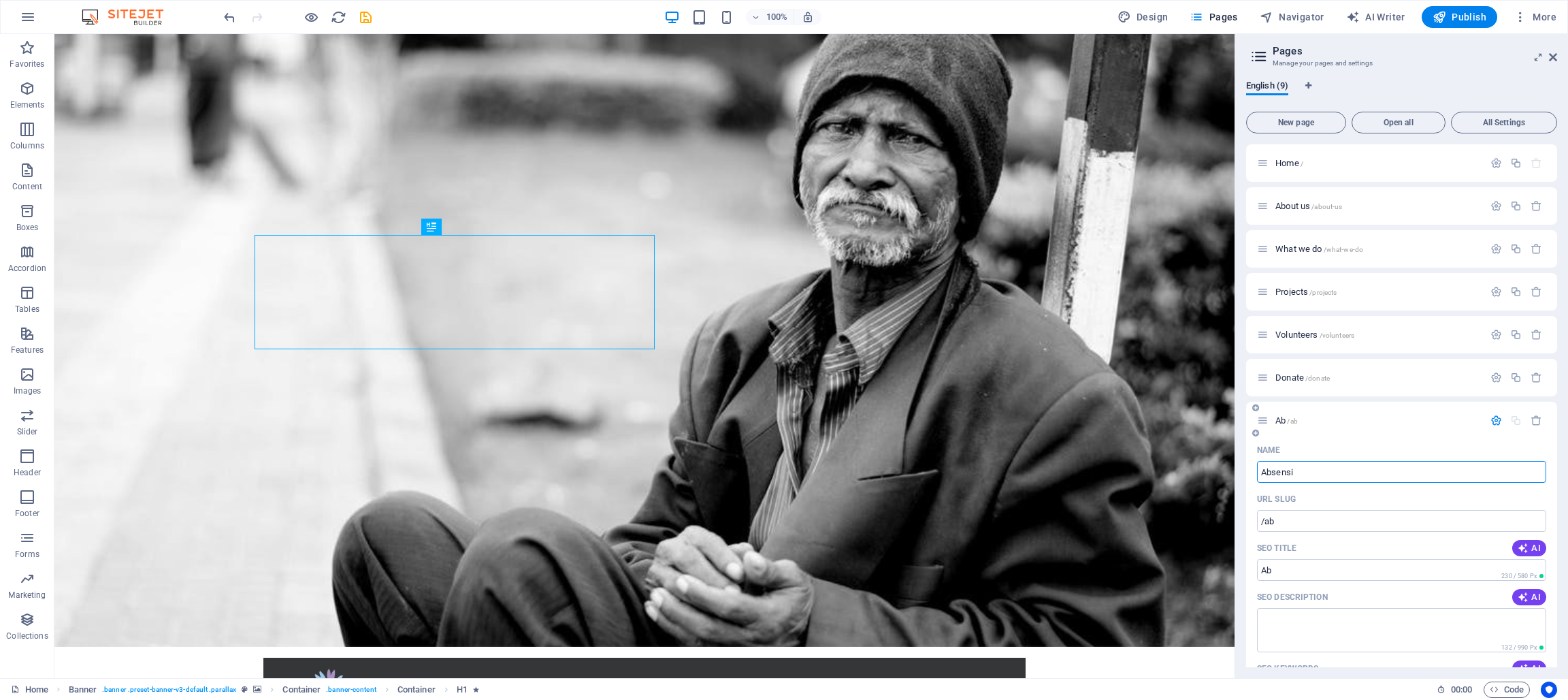 type on "Absensi" 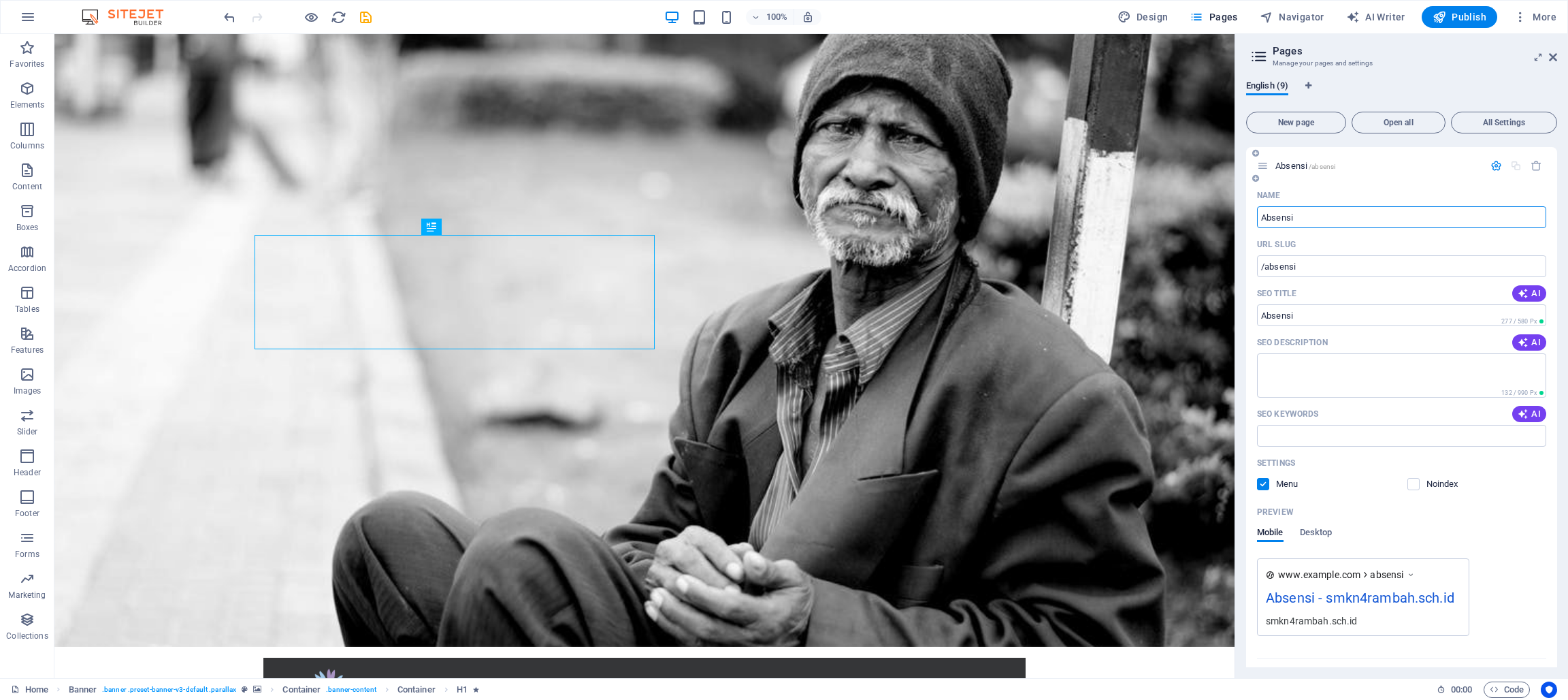 scroll, scrollTop: 191, scrollLeft: 0, axis: vertical 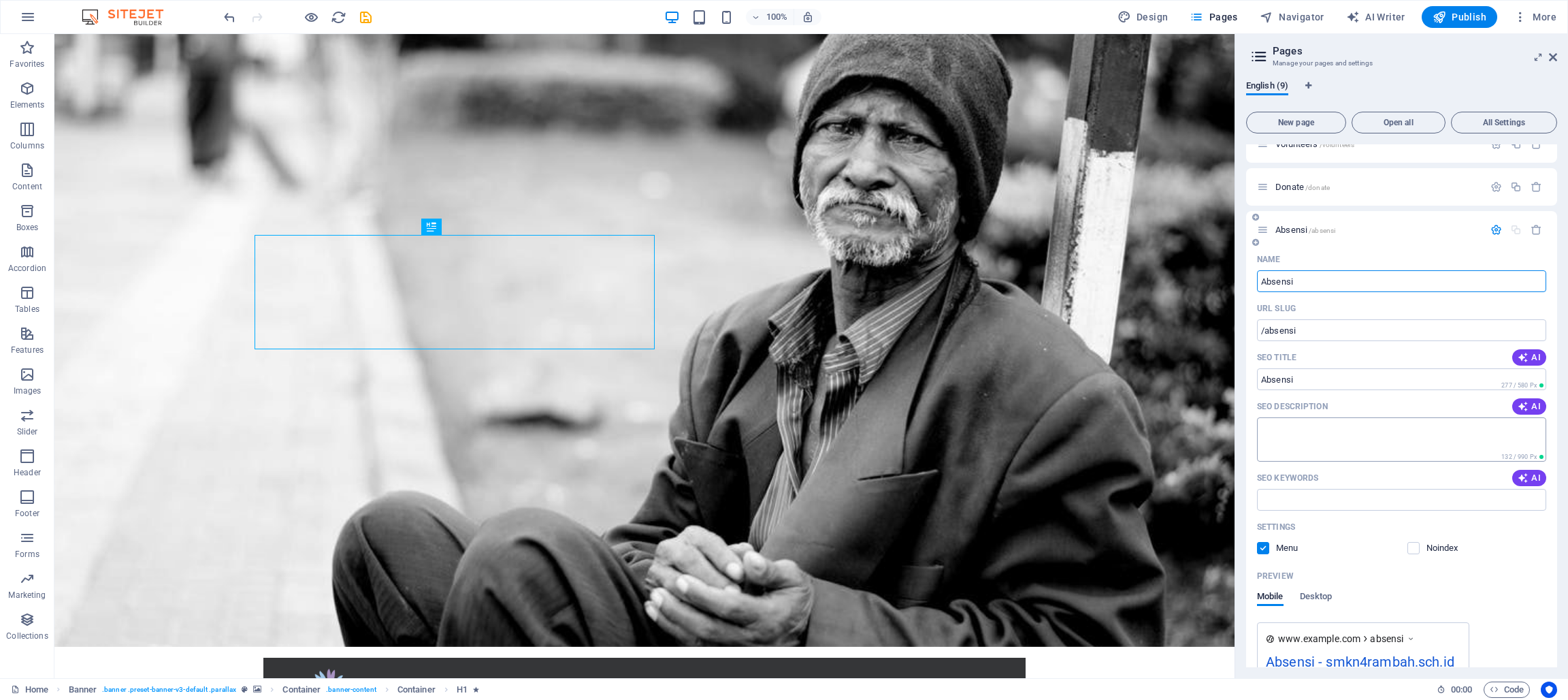 click on "SEO Description" at bounding box center [1401, 439] 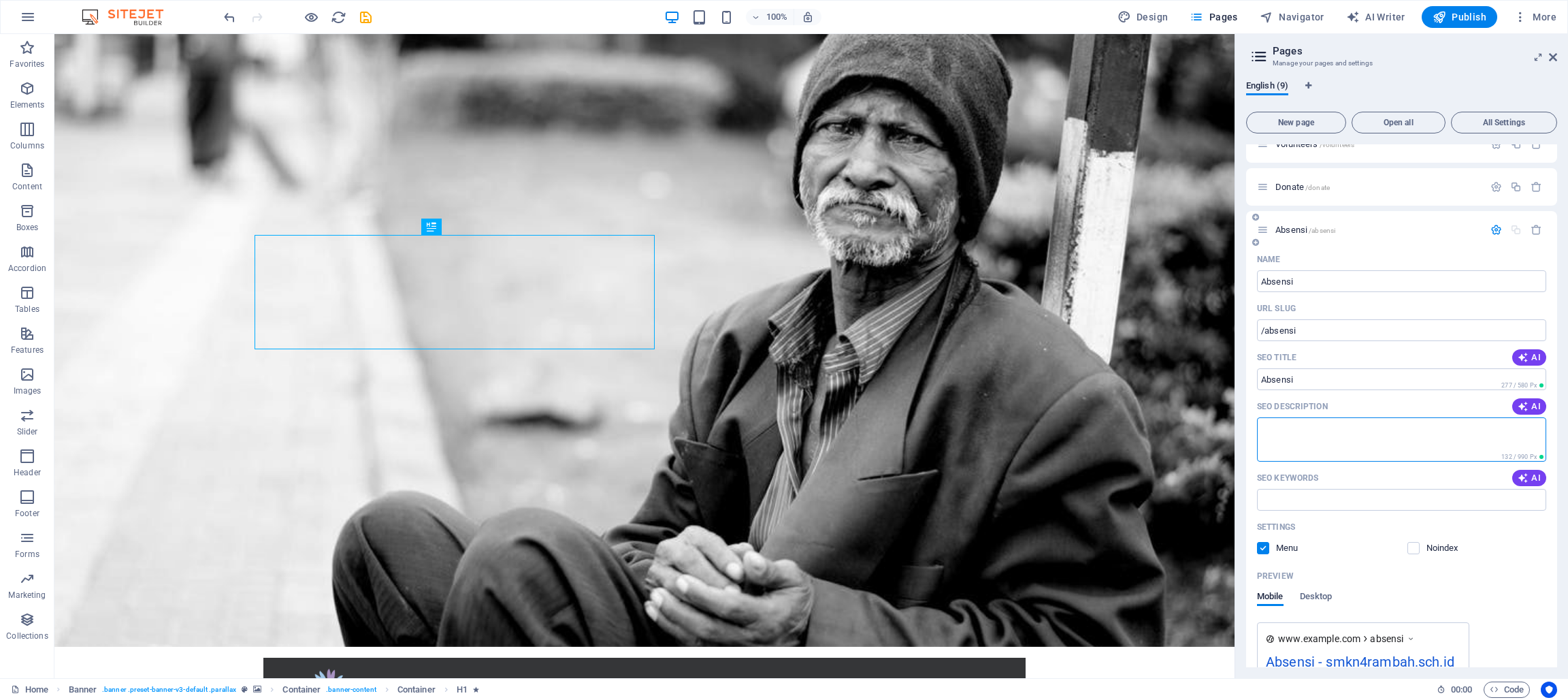 click on "www.example.com absensi Absensi - smkn4rambah.sch.id smkn4rambah.sch.id" at bounding box center [1363, 661] 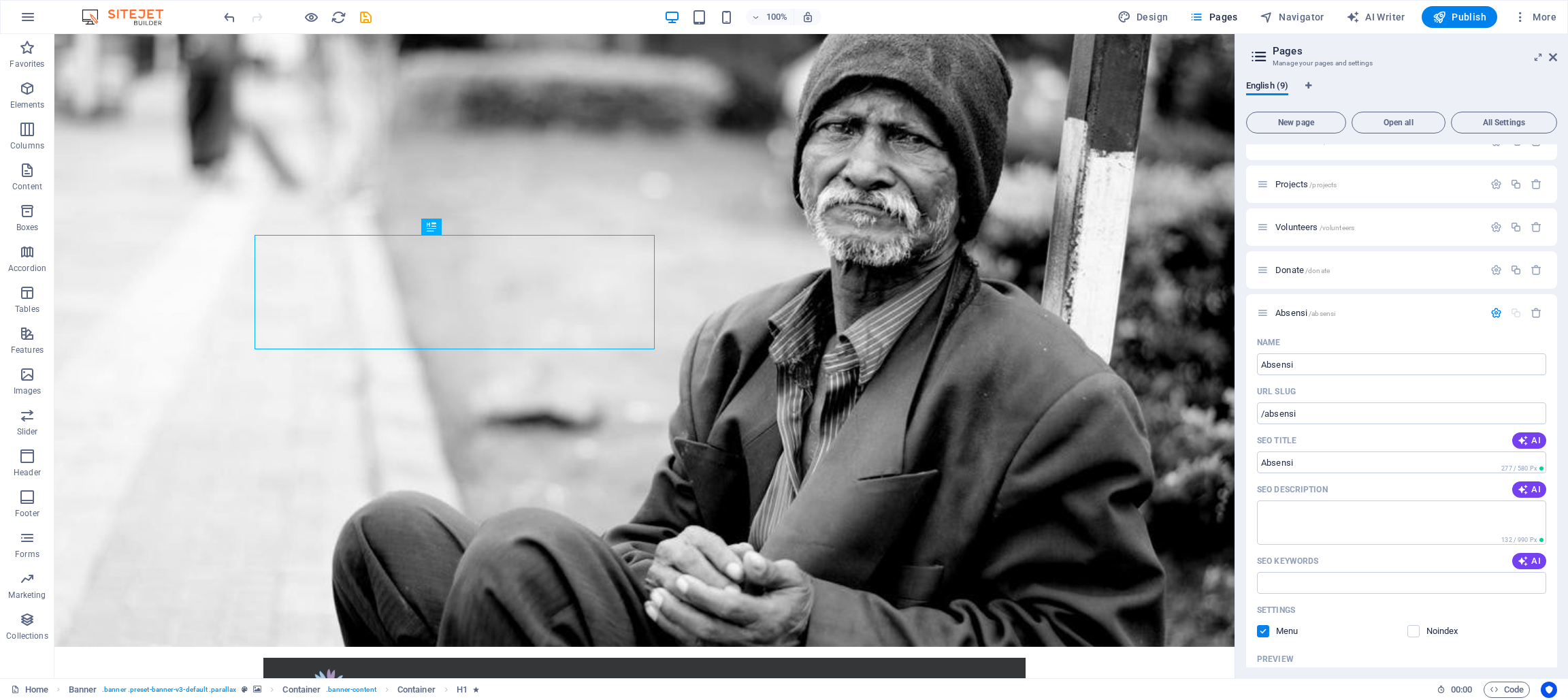 scroll, scrollTop: 89, scrollLeft: 0, axis: vertical 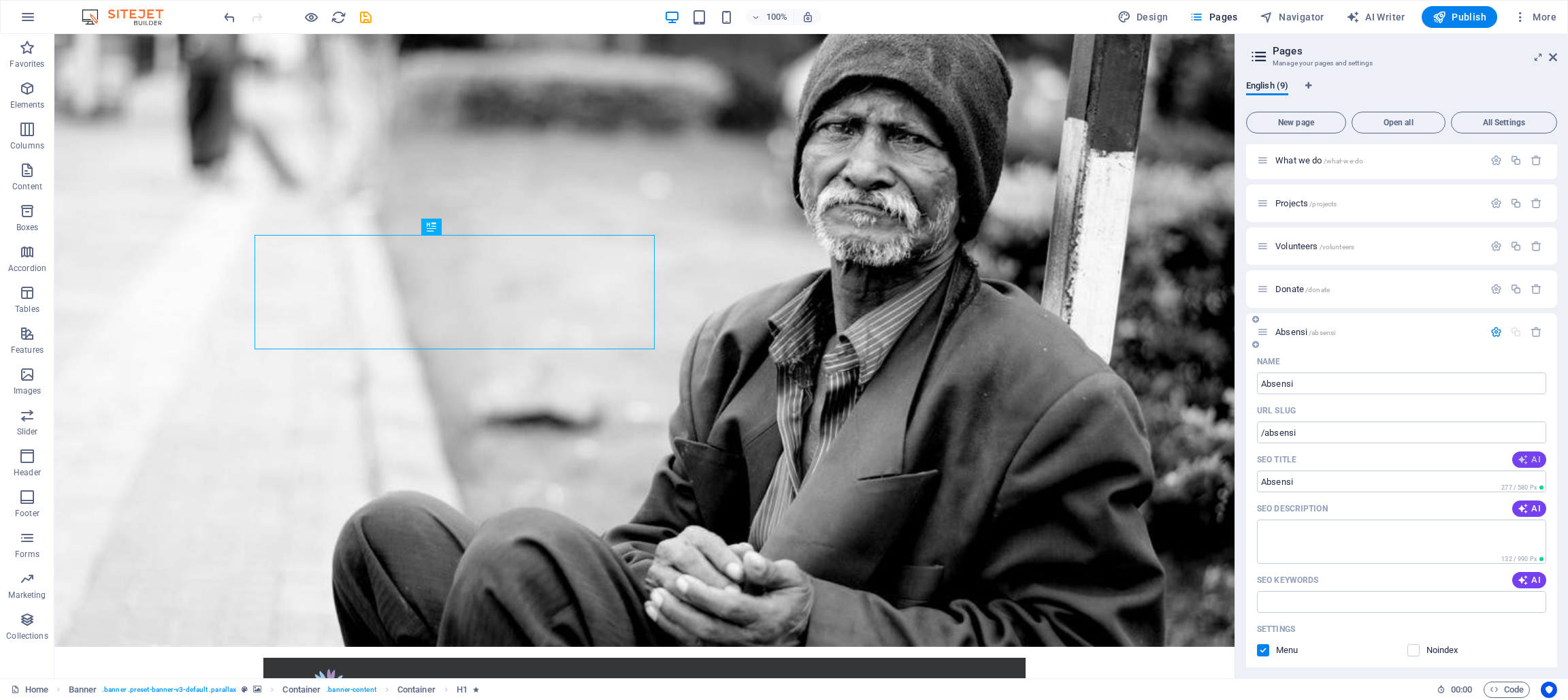 click at bounding box center (1523, 460) 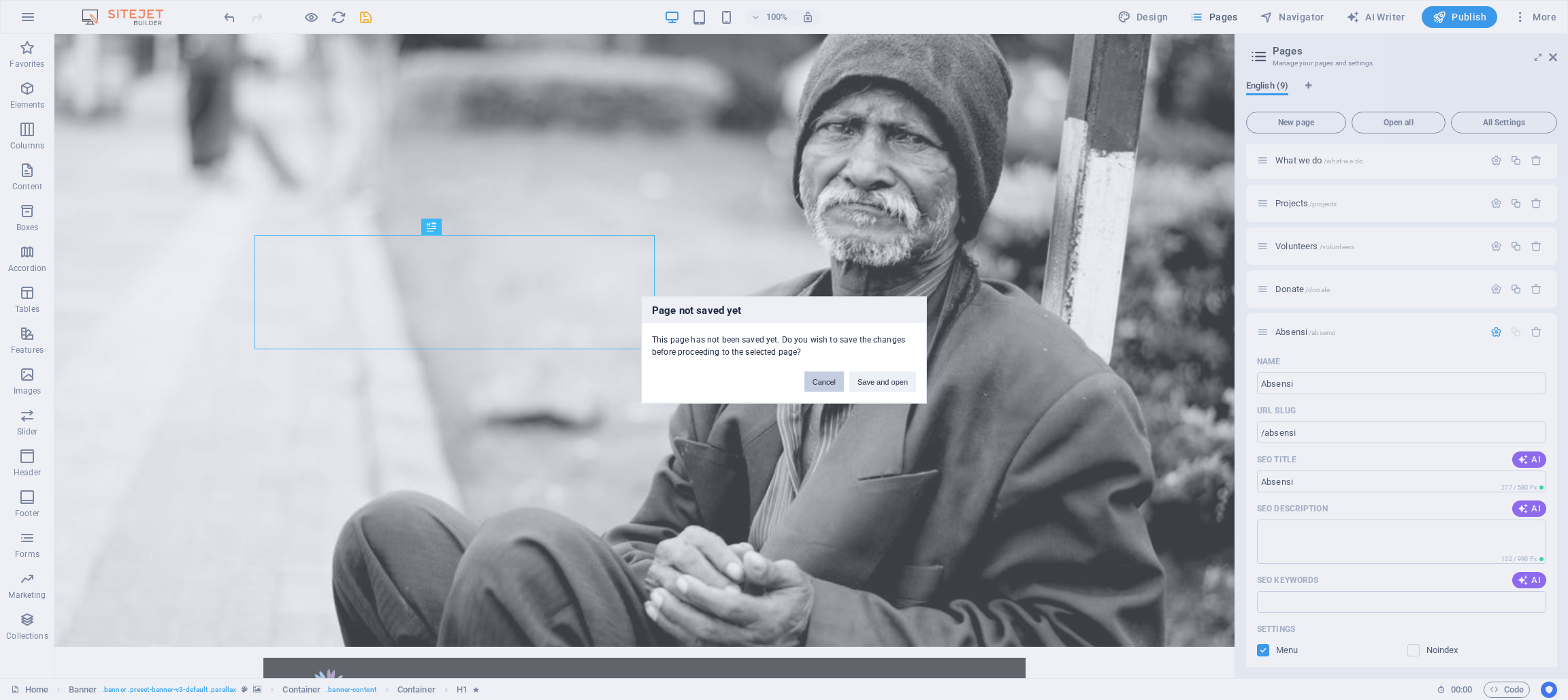 click on "Cancel" at bounding box center (824, 382) 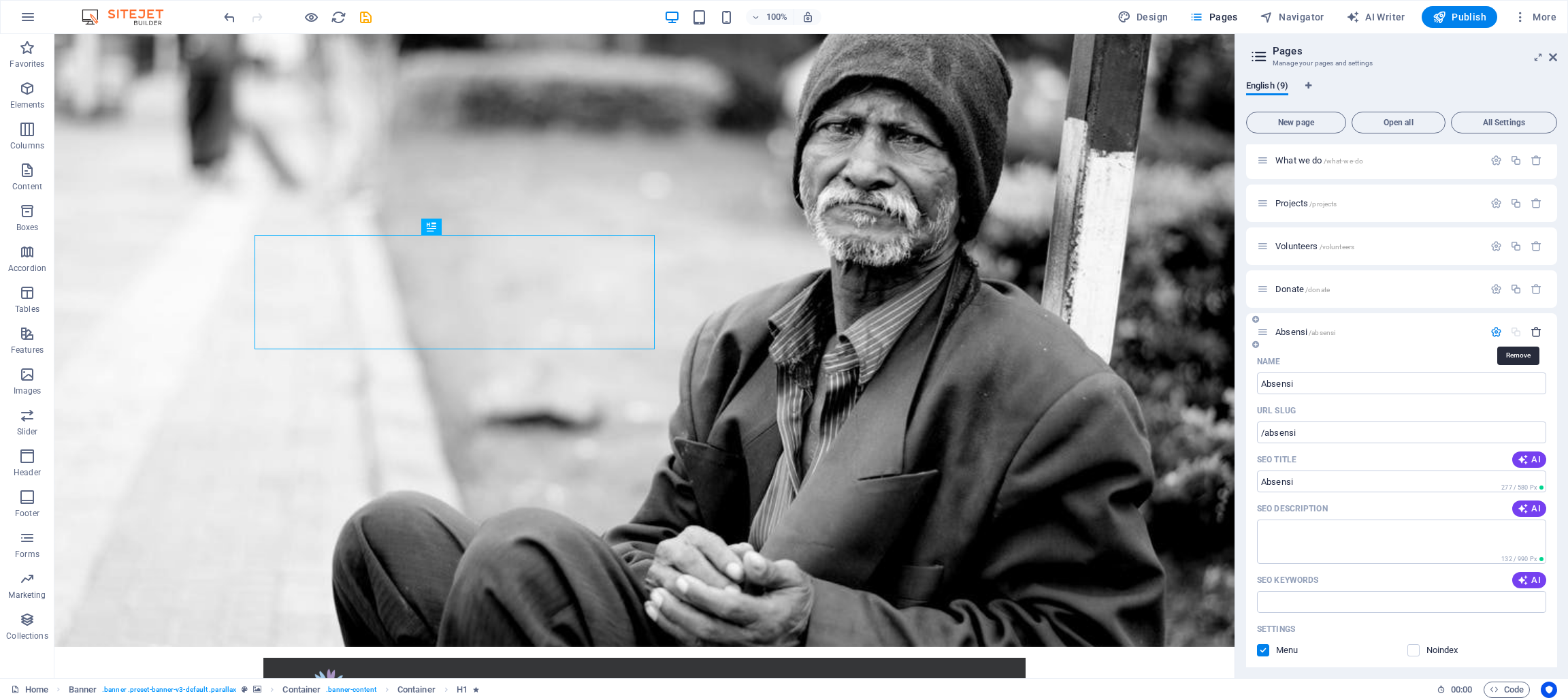 click at bounding box center [1536, 332] 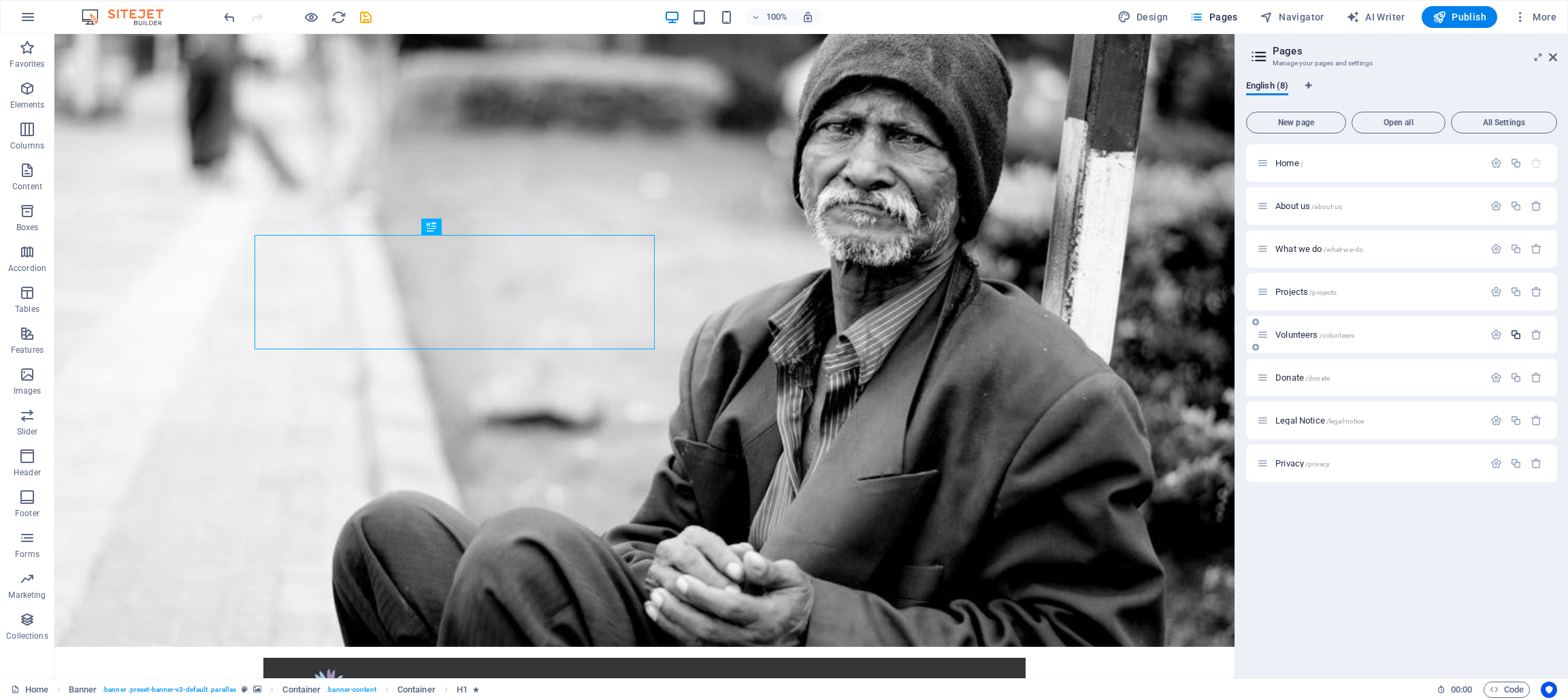 scroll, scrollTop: 0, scrollLeft: 0, axis: both 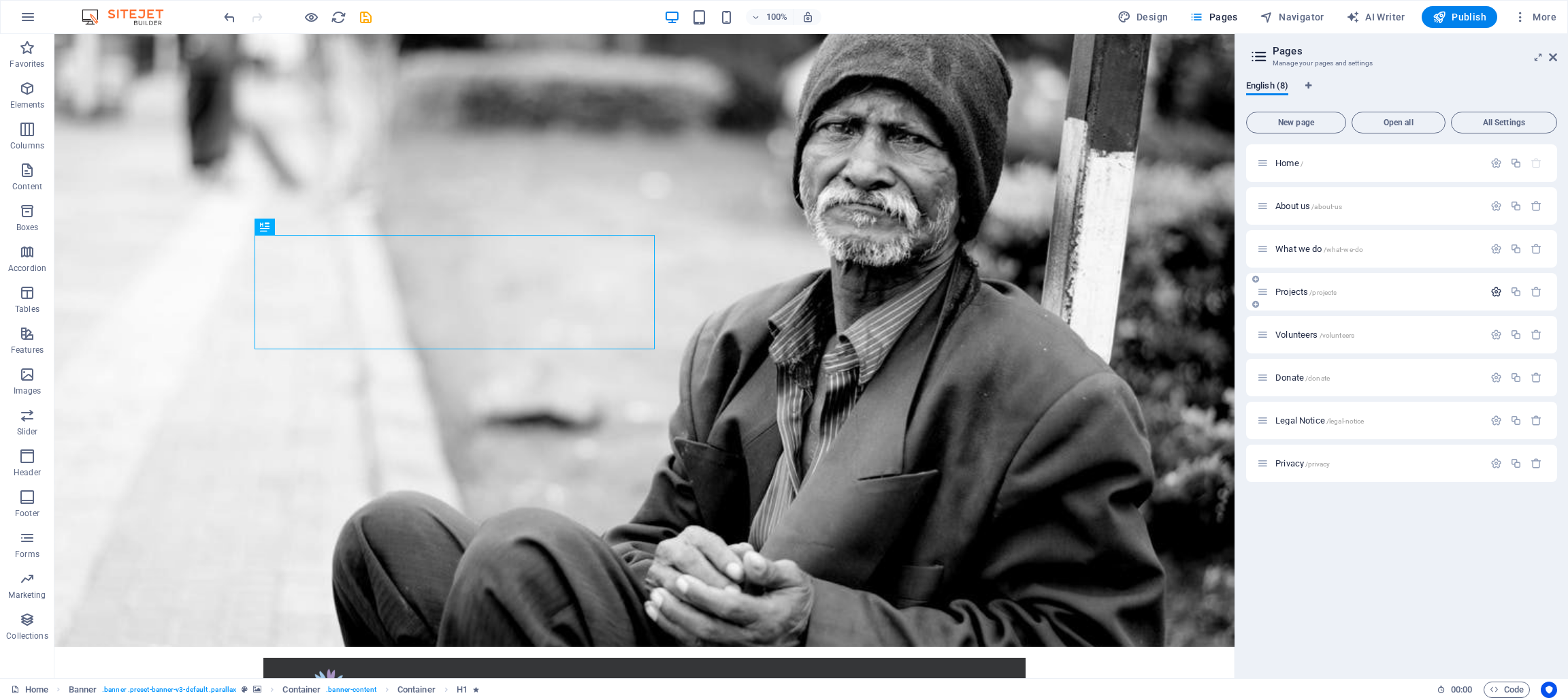 click at bounding box center (1496, 291) 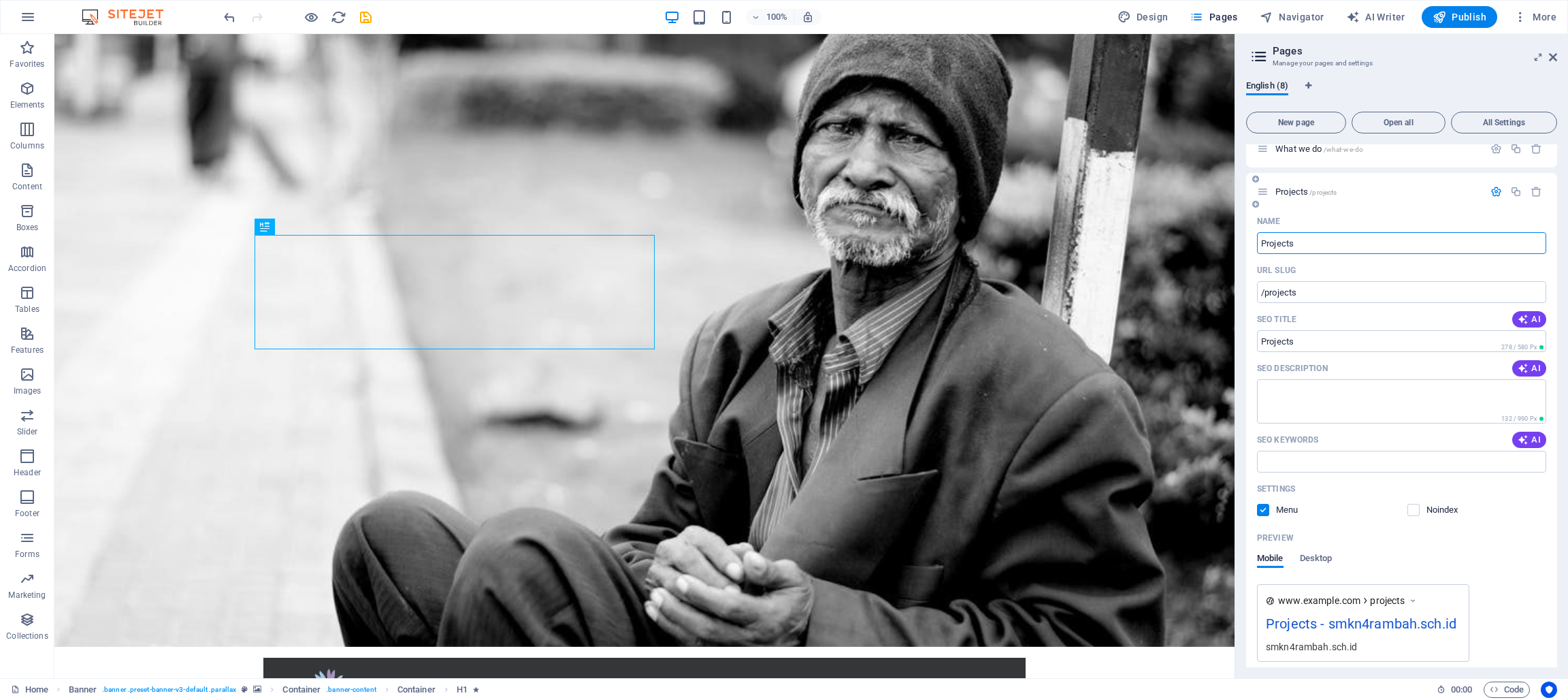 scroll, scrollTop: 127, scrollLeft: 0, axis: vertical 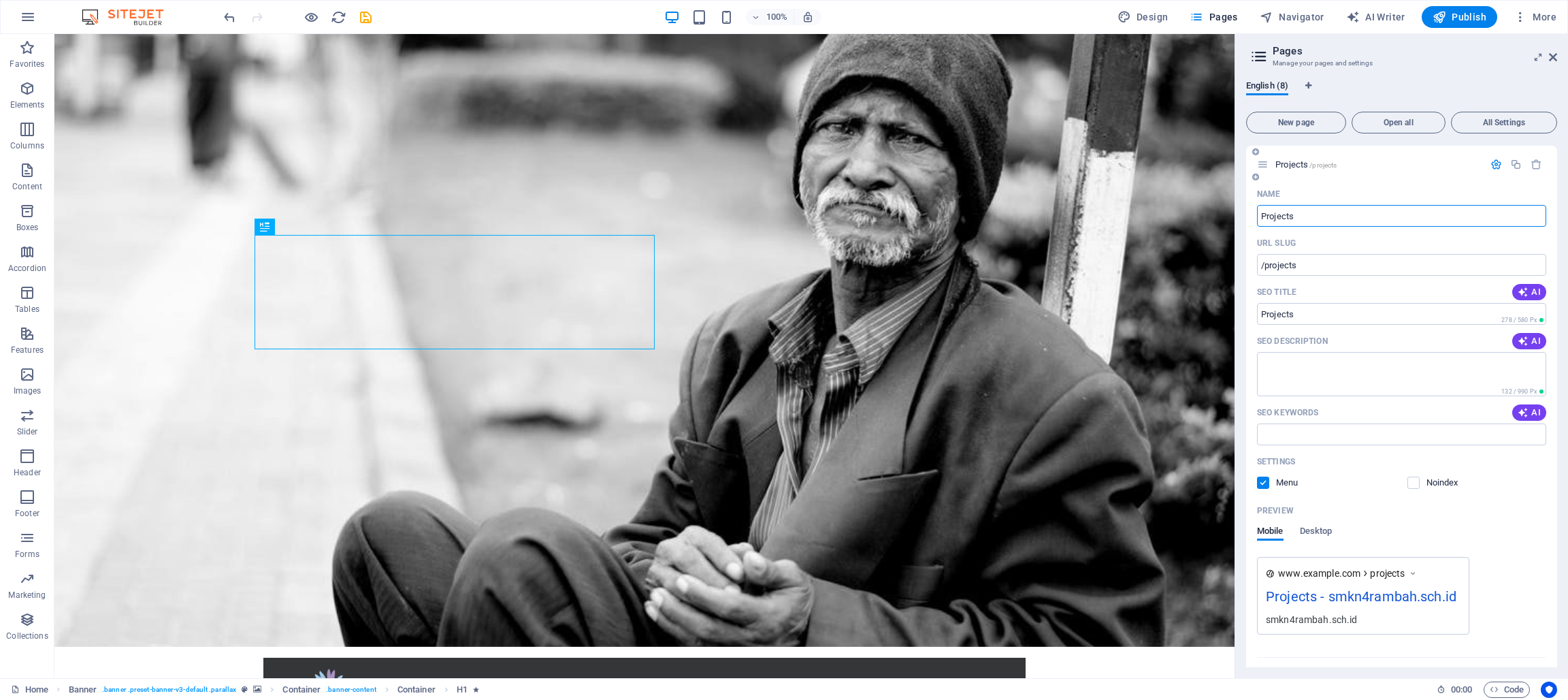 click at bounding box center (1413, 573) 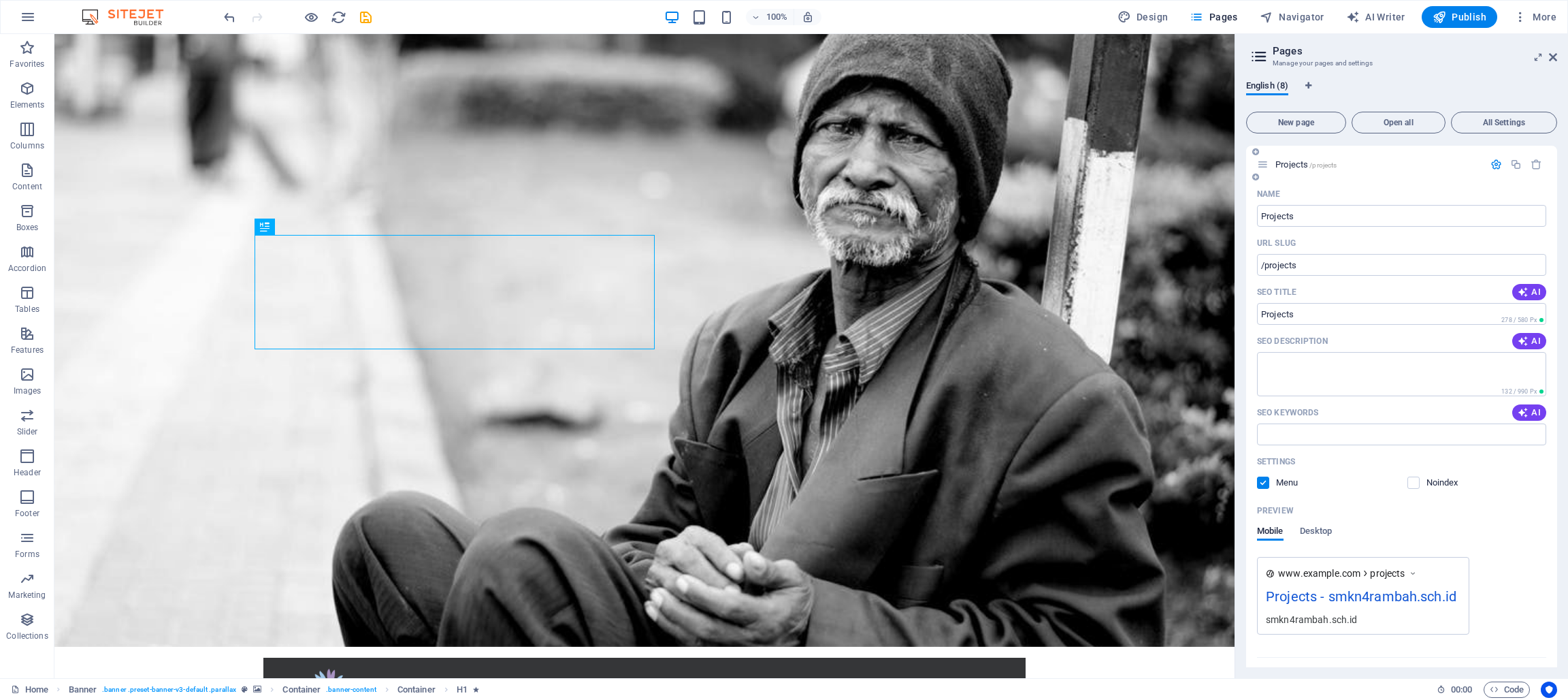 click at bounding box center [1413, 573] 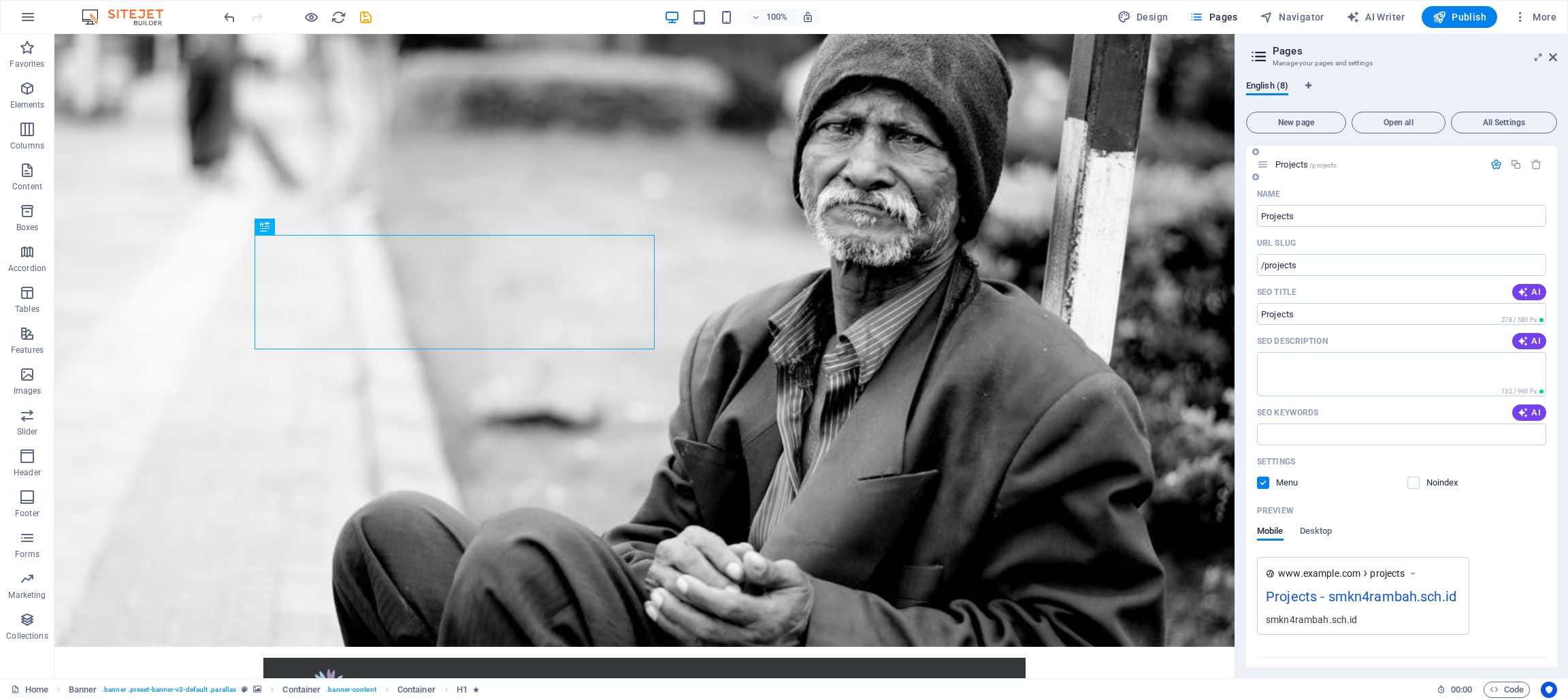 click at bounding box center [1496, 164] 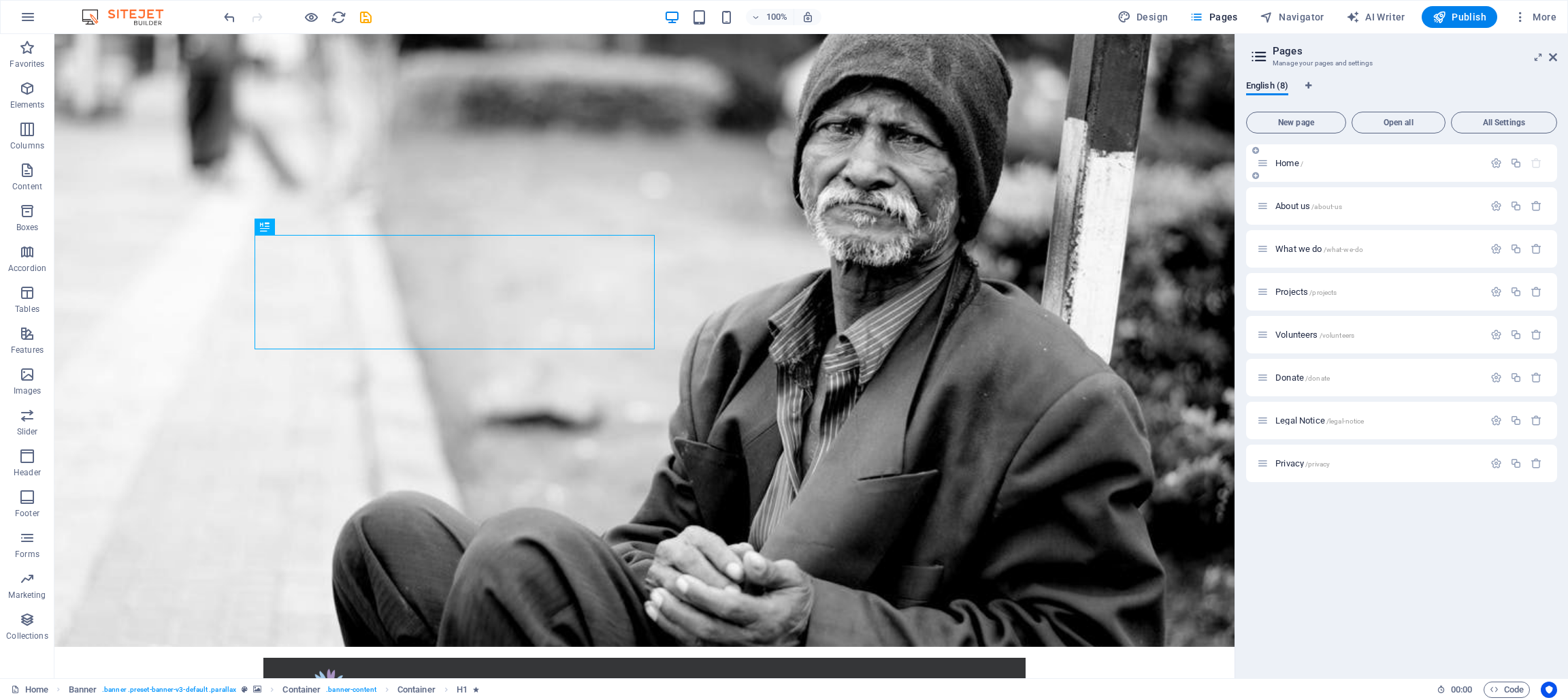 scroll, scrollTop: 0, scrollLeft: 0, axis: both 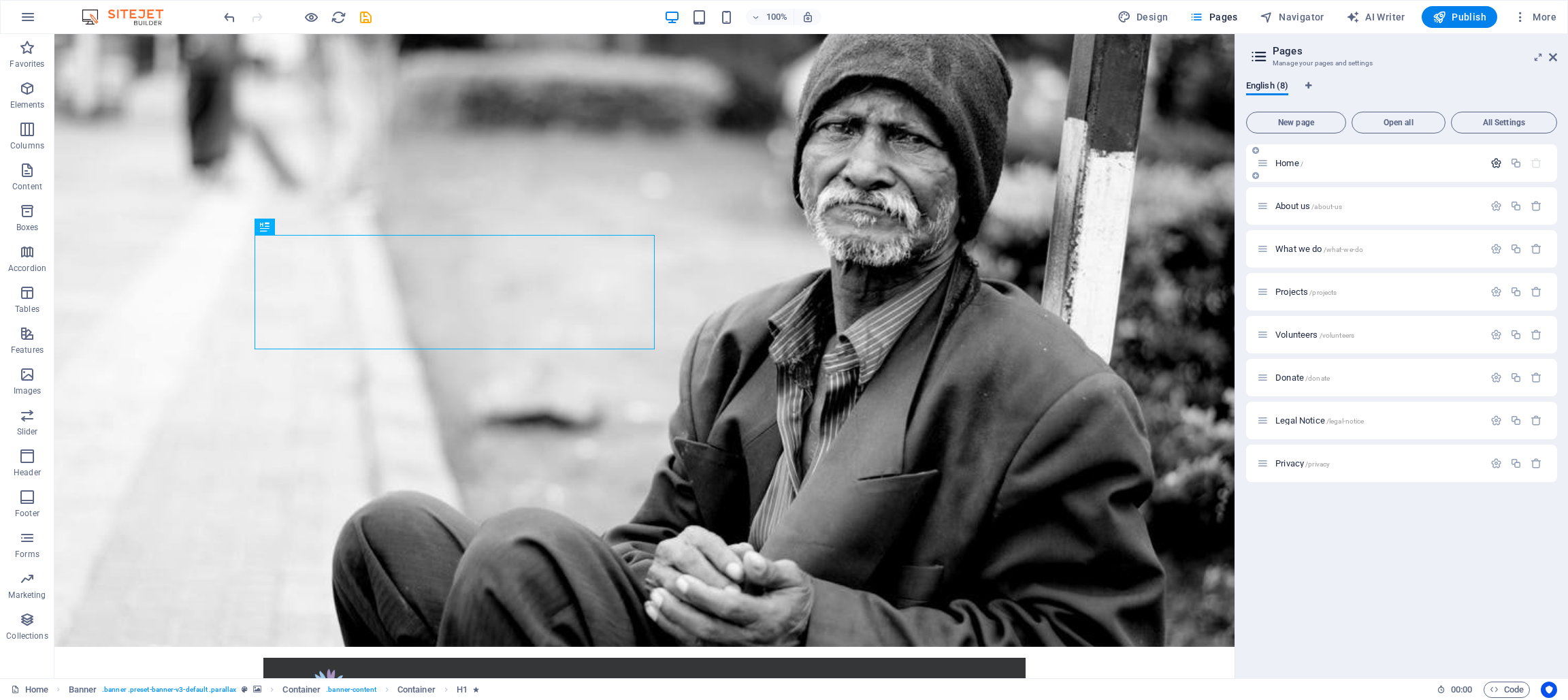 click at bounding box center (1496, 163) 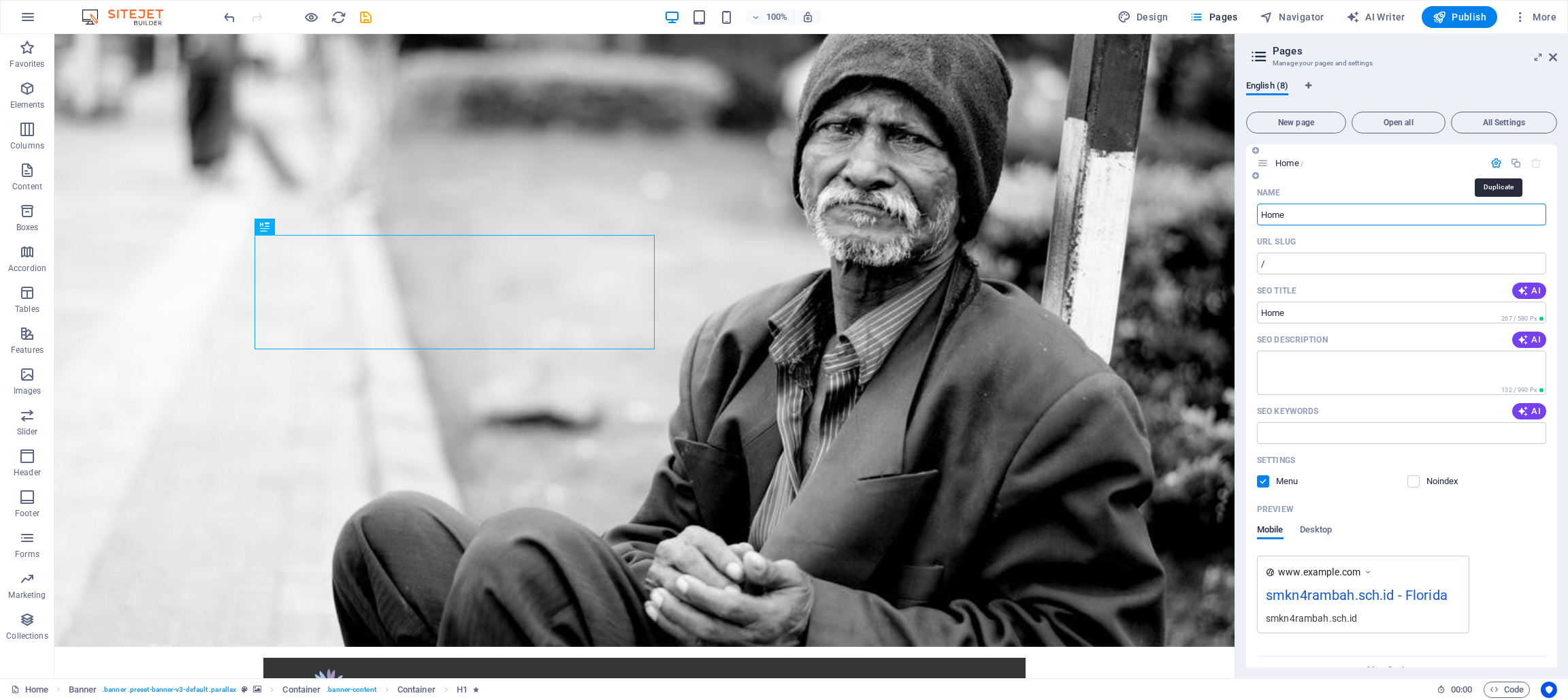 click at bounding box center [1516, 163] 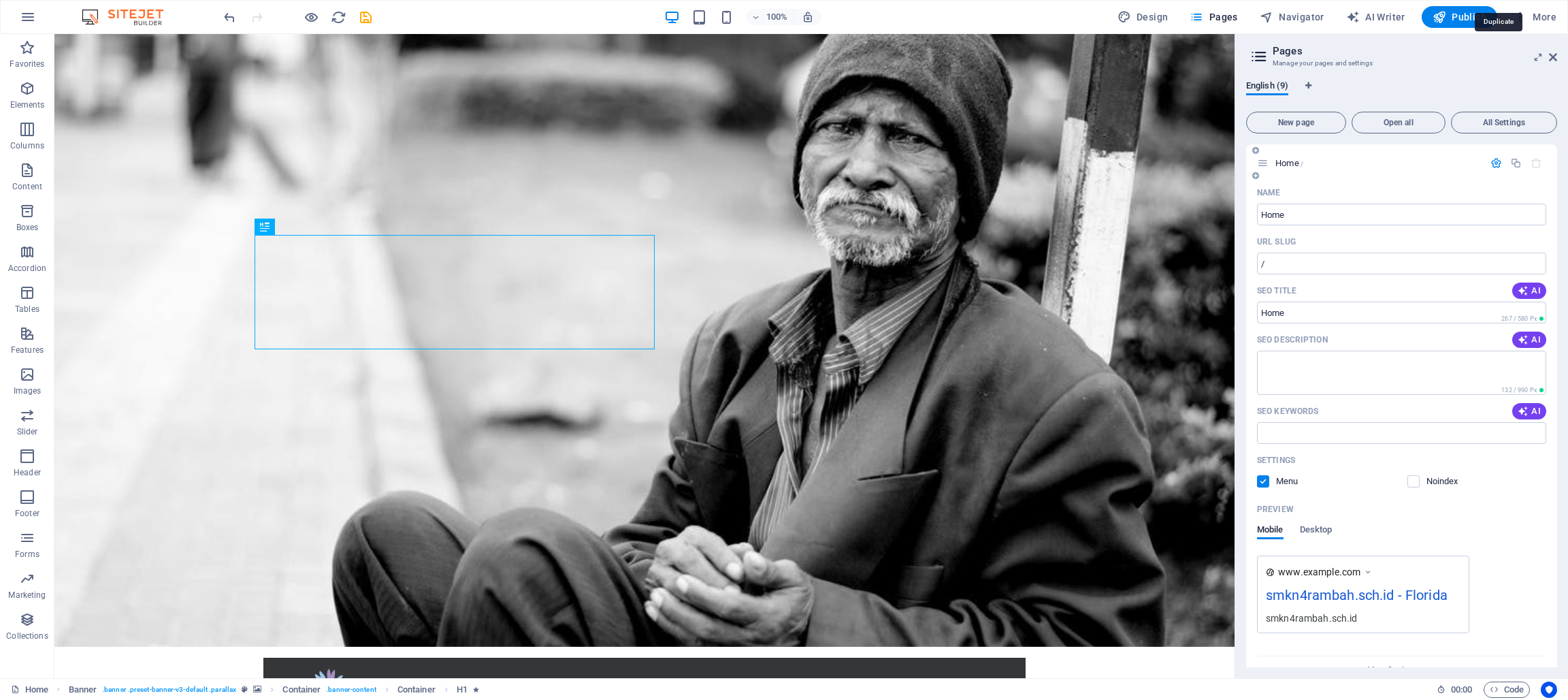 scroll, scrollTop: 360, scrollLeft: 0, axis: vertical 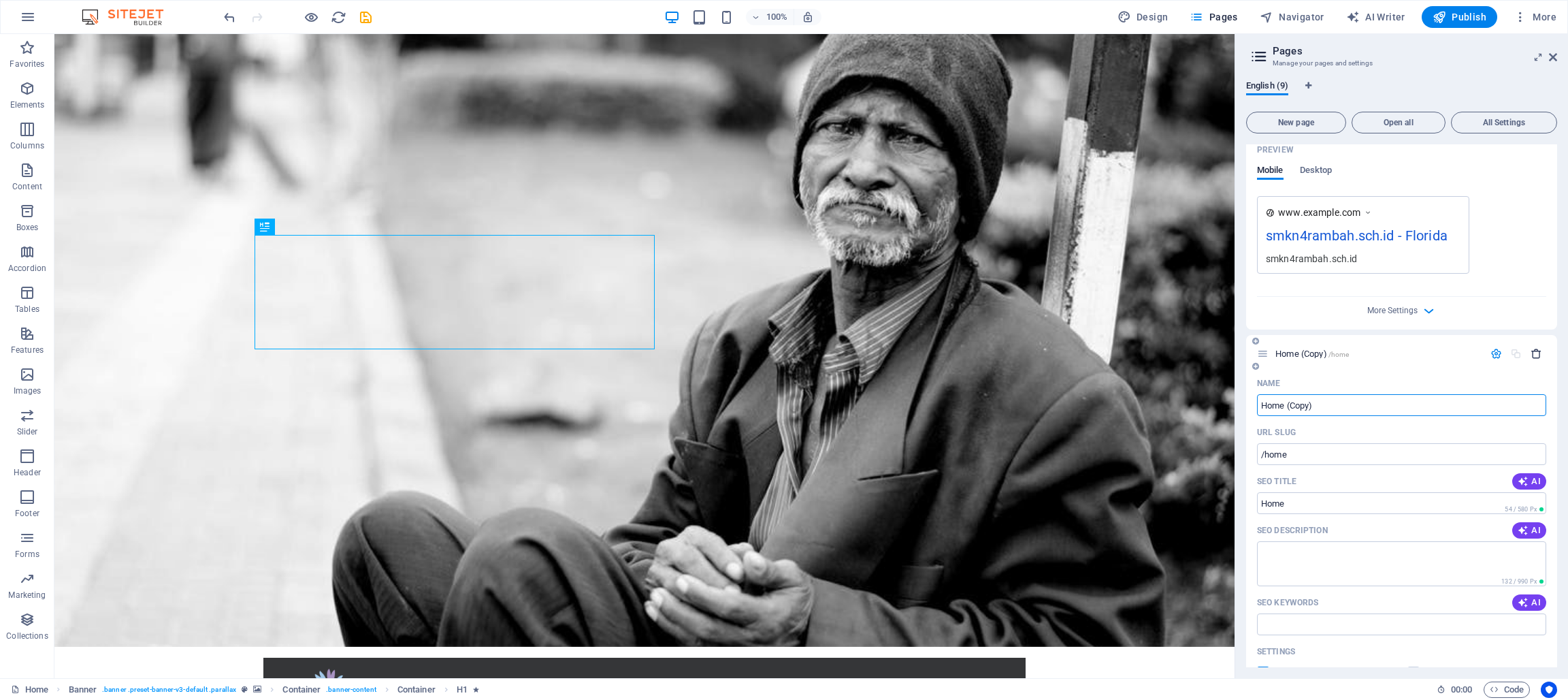 click at bounding box center (1536, 353) 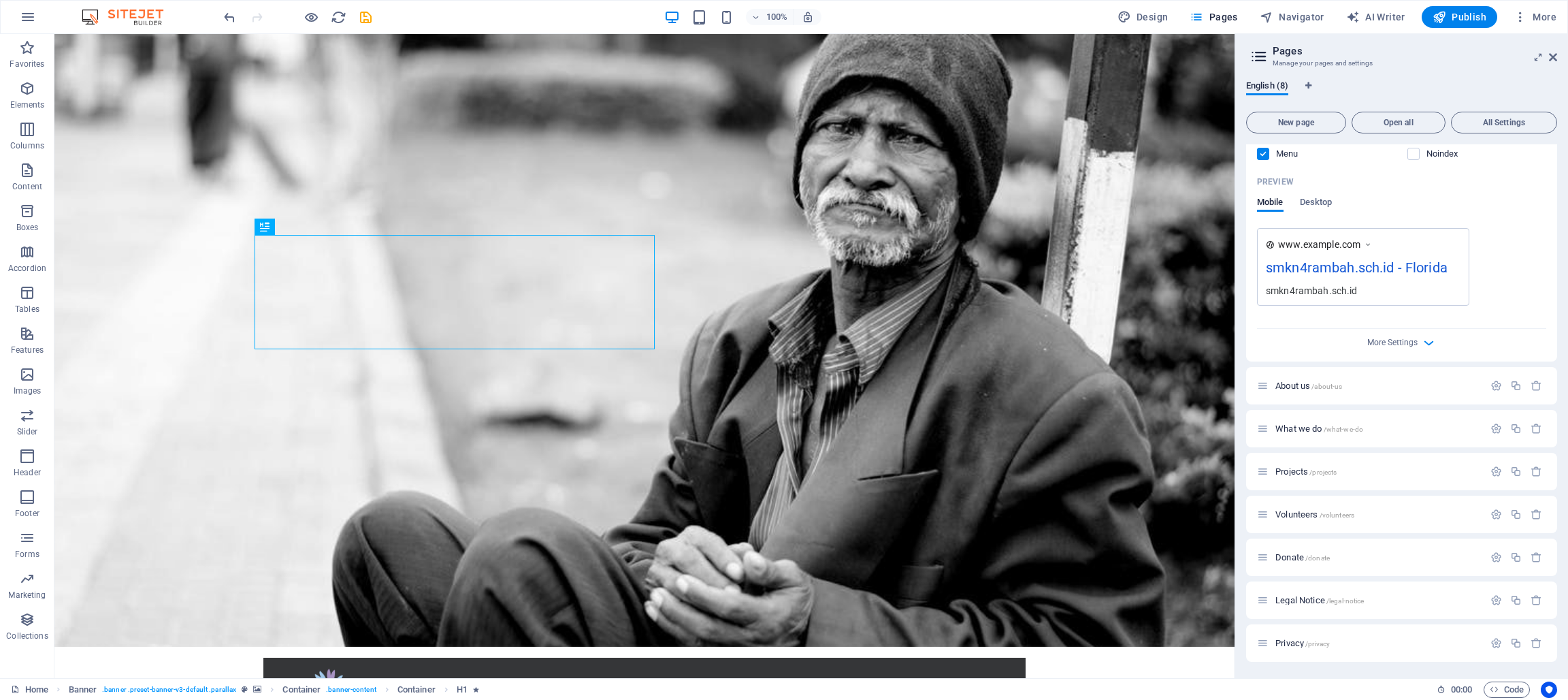 scroll, scrollTop: 328, scrollLeft: 0, axis: vertical 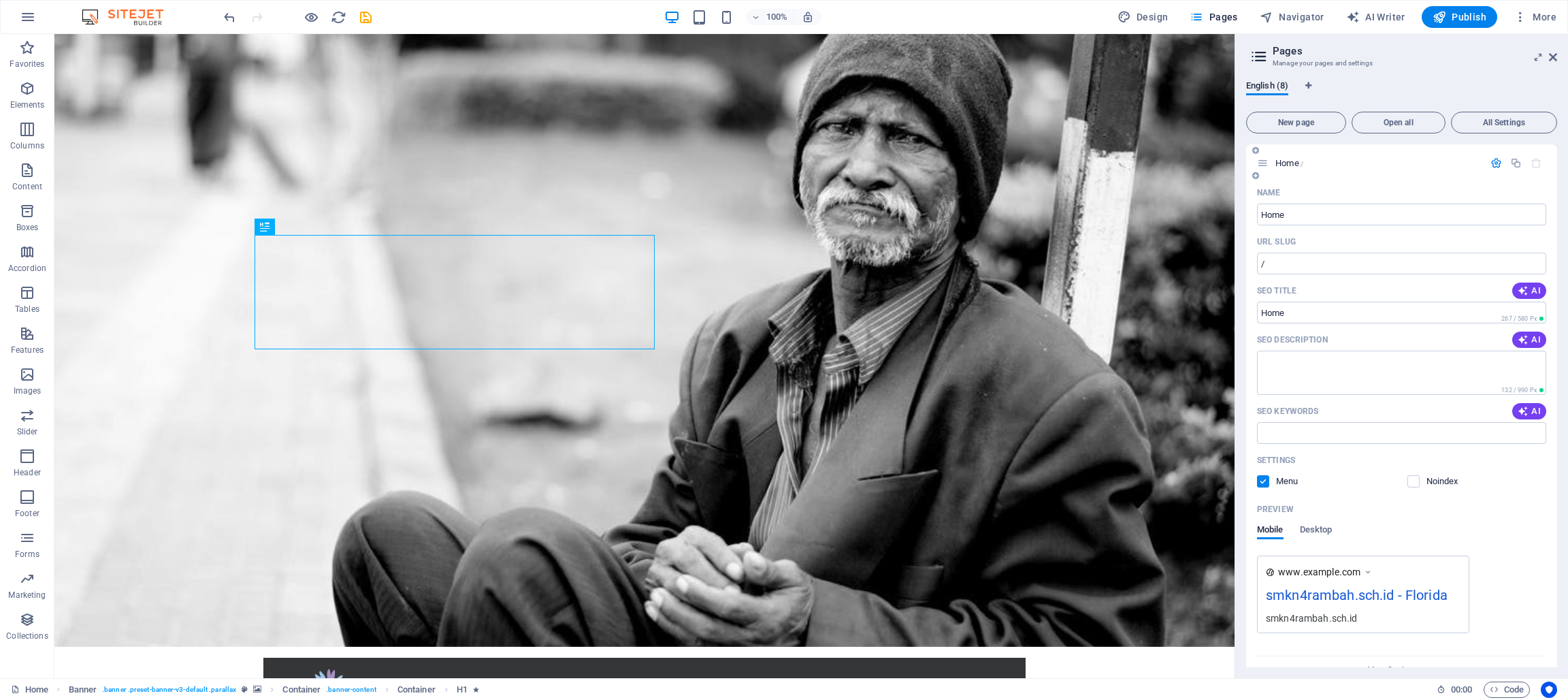 click at bounding box center [1496, 163] 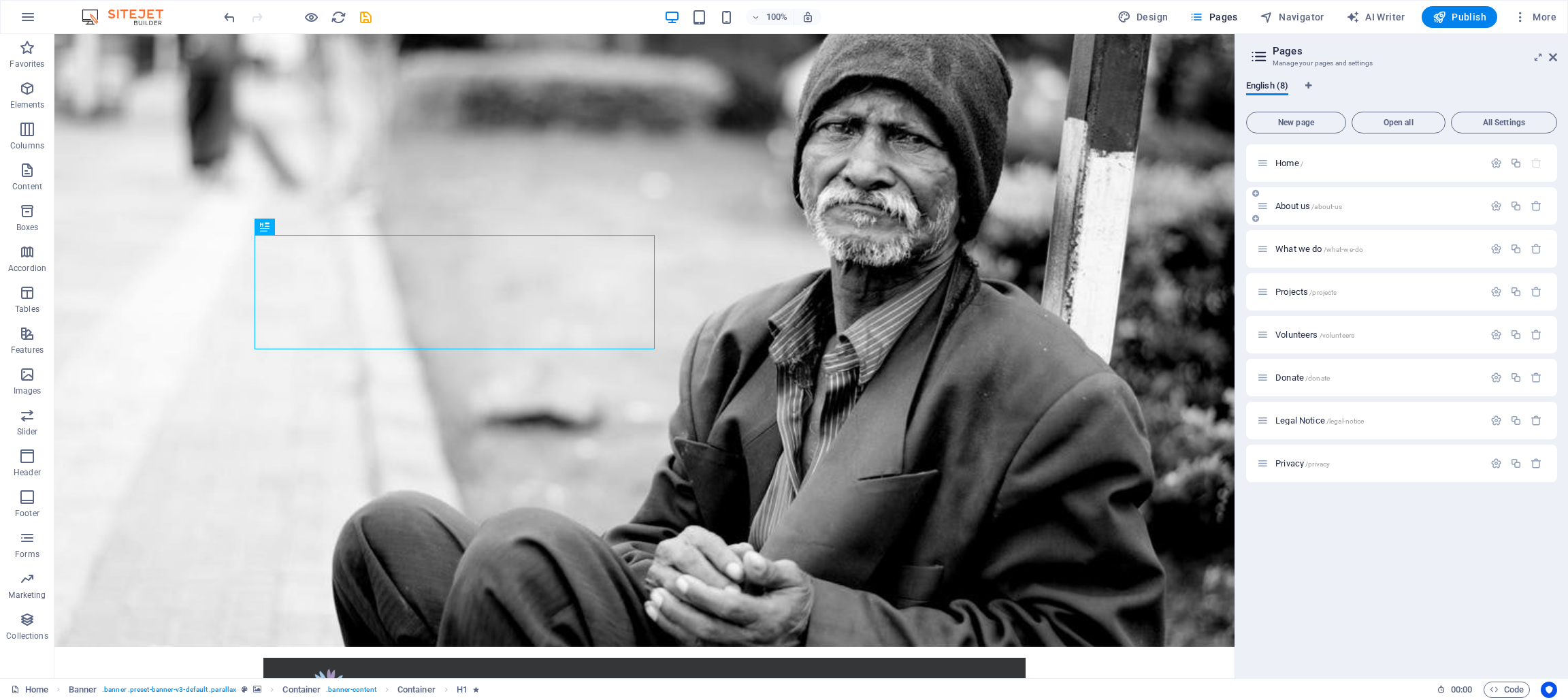 click on "About us /about-us" at bounding box center [1401, 206] 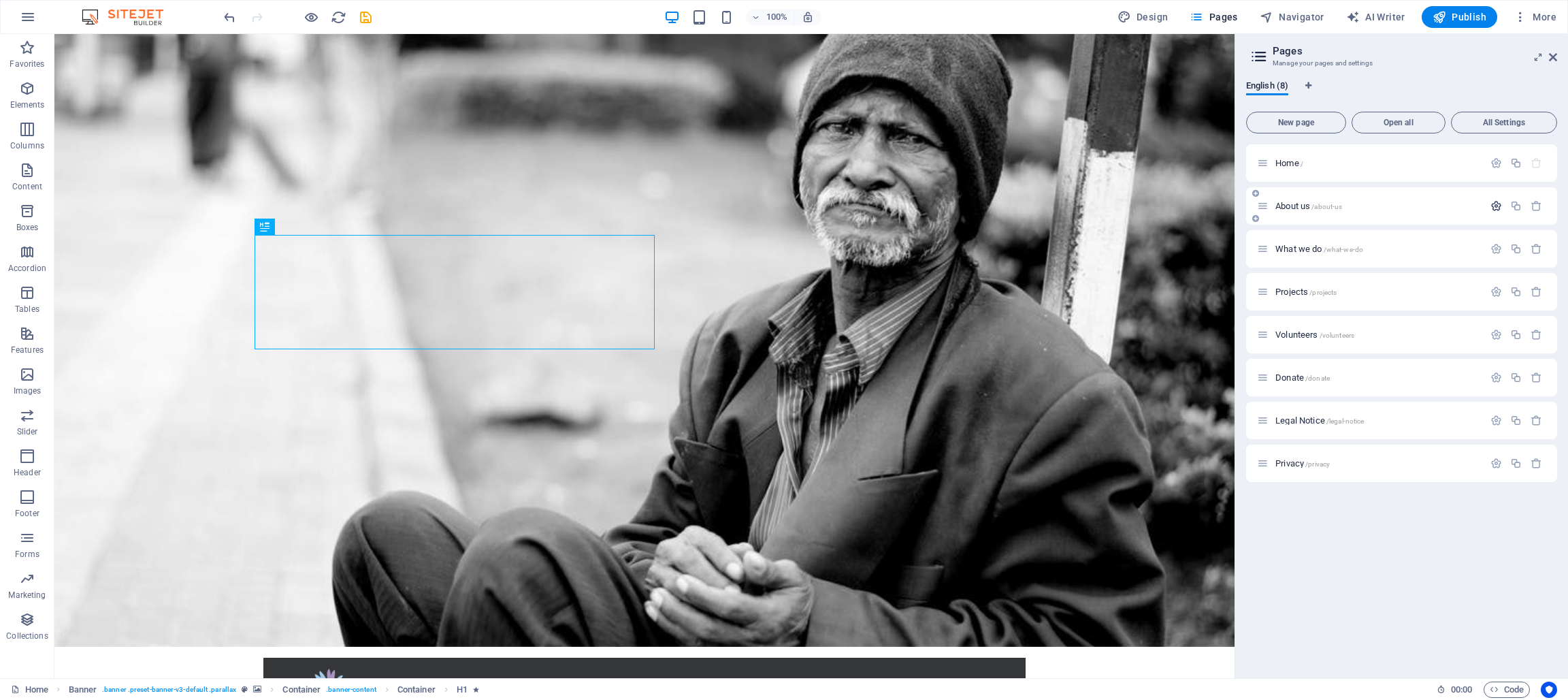 click at bounding box center [1496, 206] 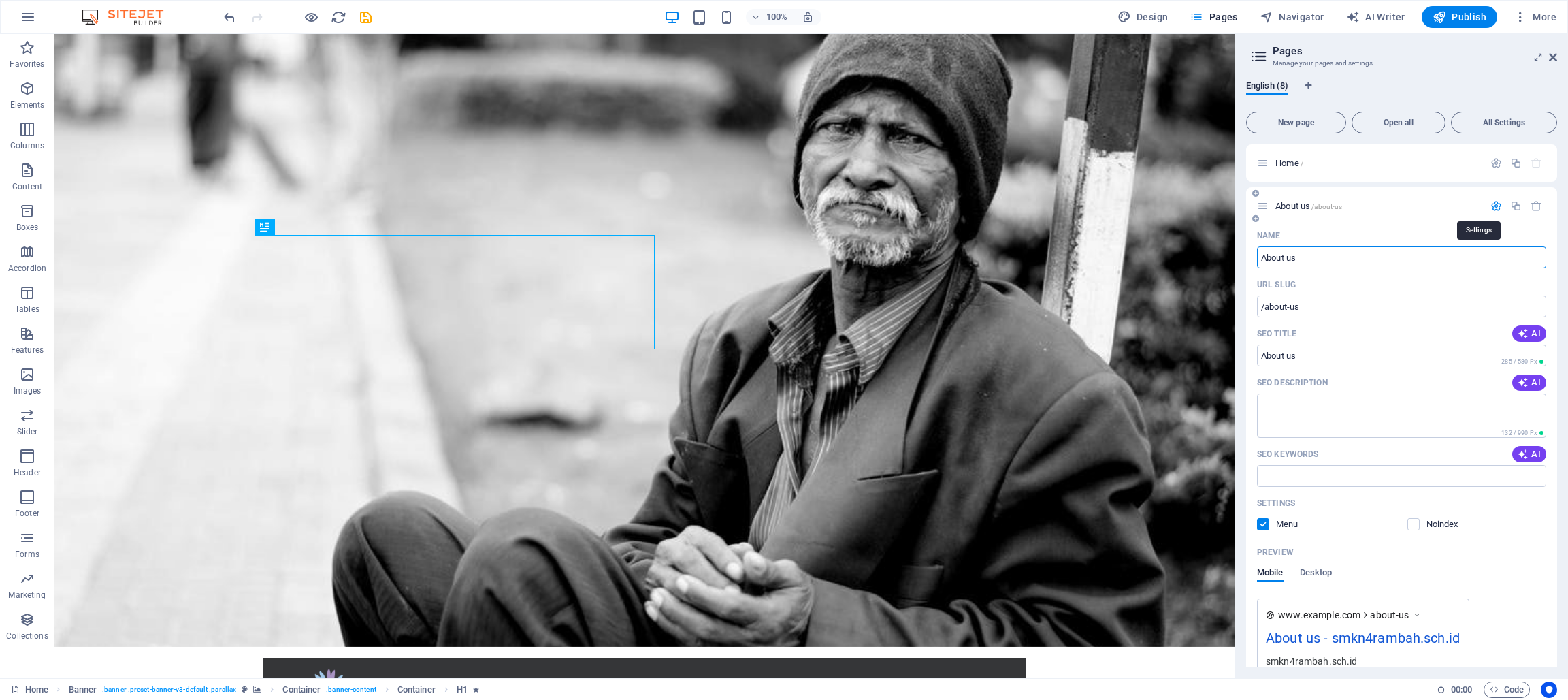 click at bounding box center [1496, 206] 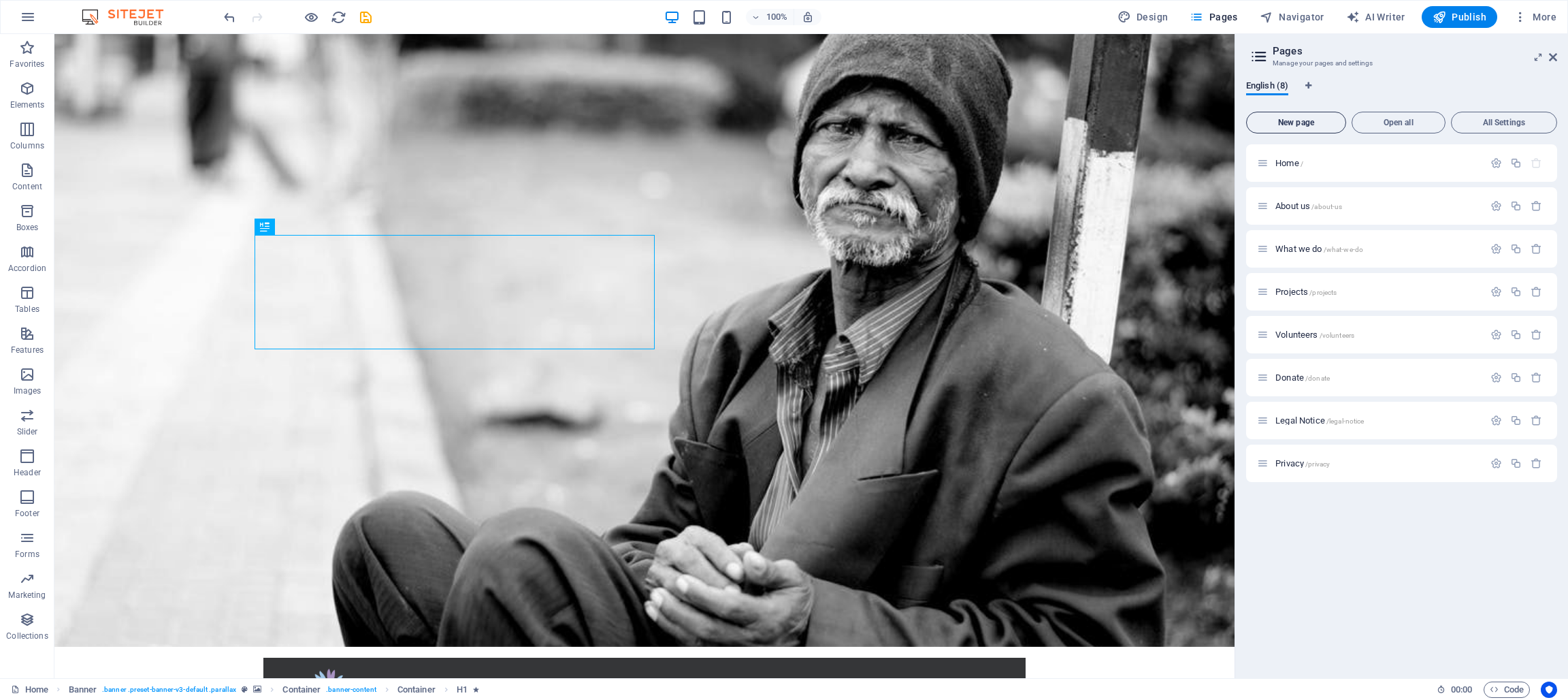 click on "New page" at bounding box center (1296, 123) 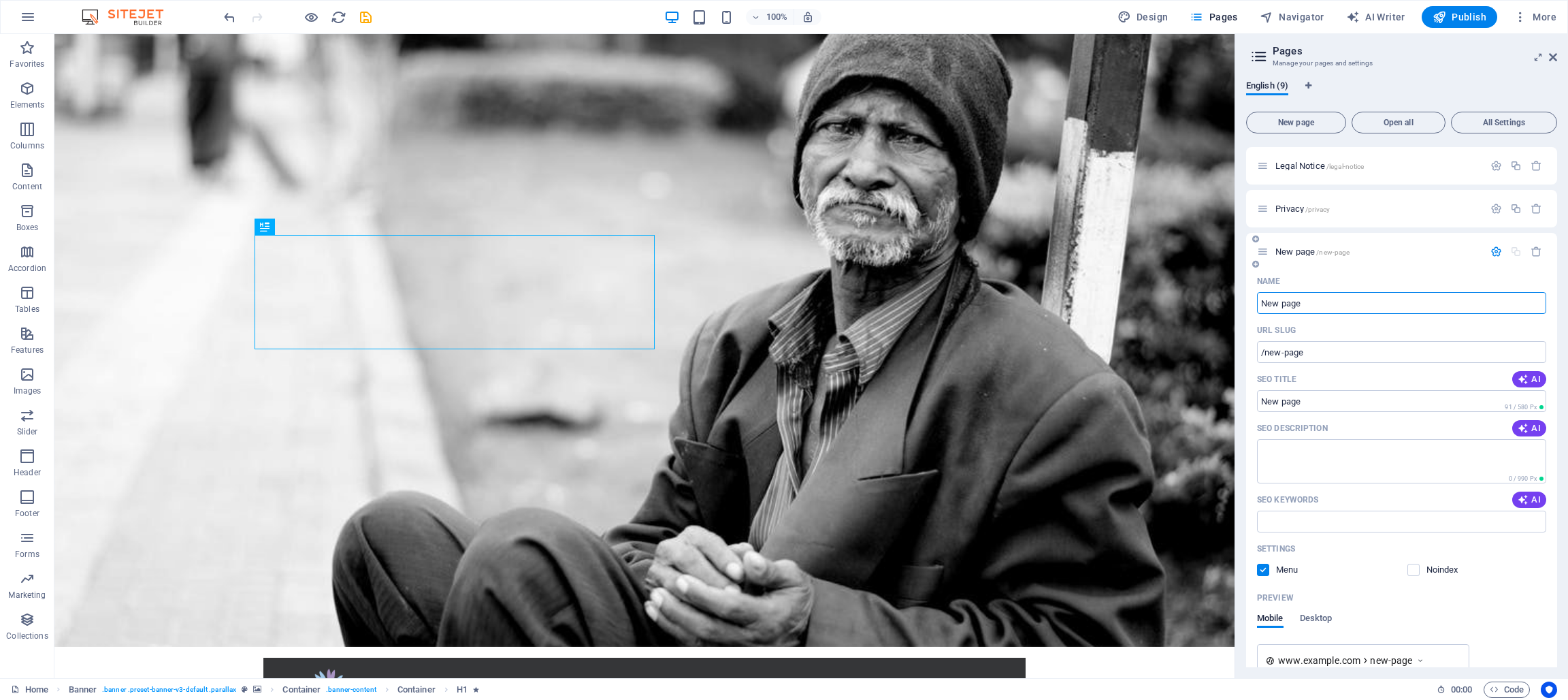 scroll, scrollTop: 338, scrollLeft: 0, axis: vertical 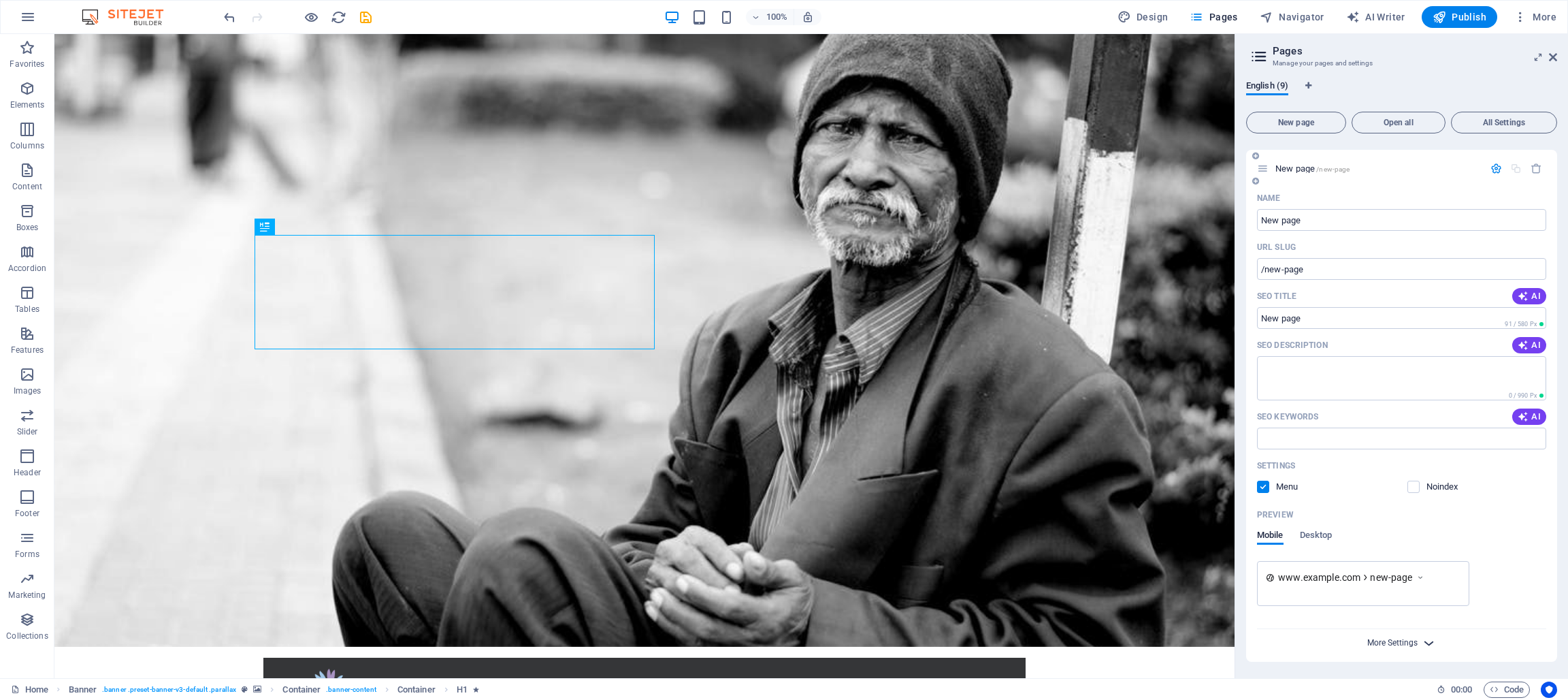 click on "More Settings" at bounding box center (1392, 643) 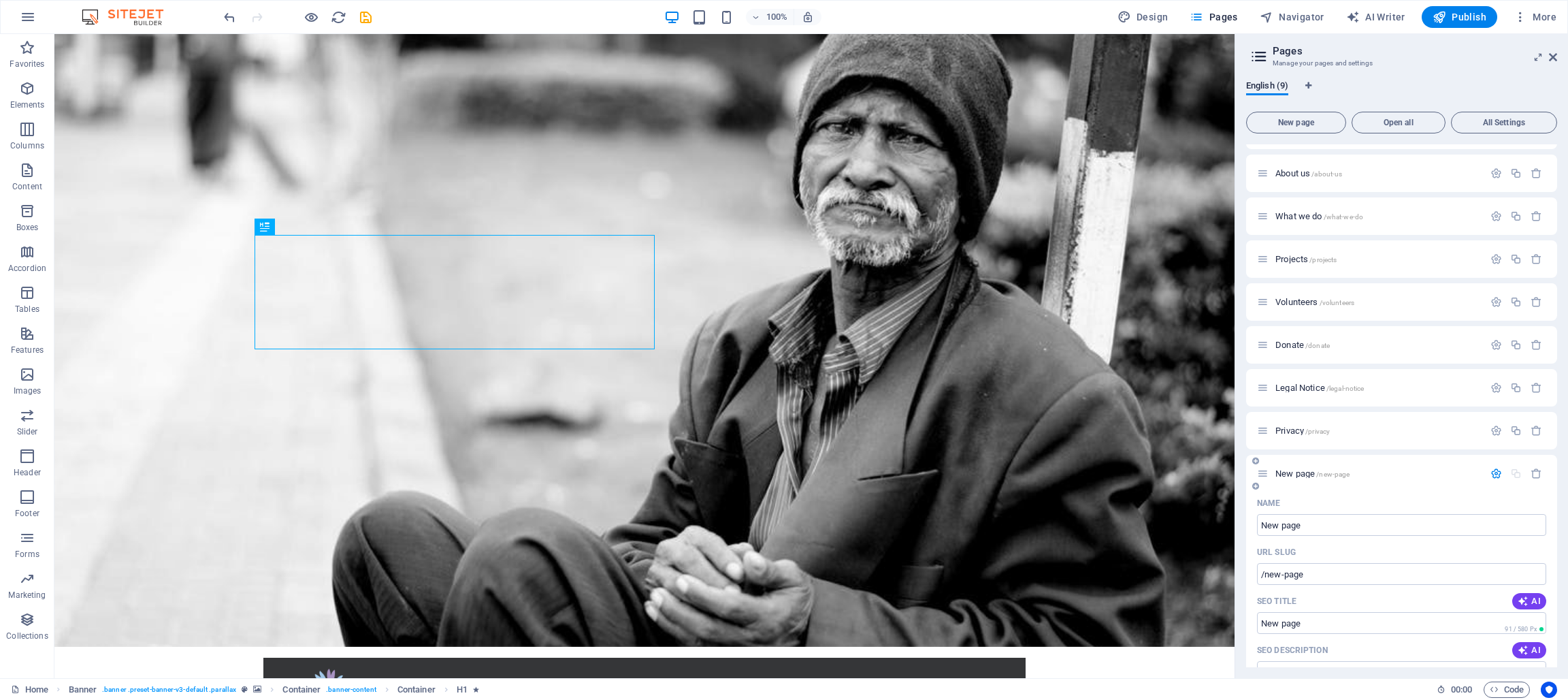scroll, scrollTop: 22, scrollLeft: 0, axis: vertical 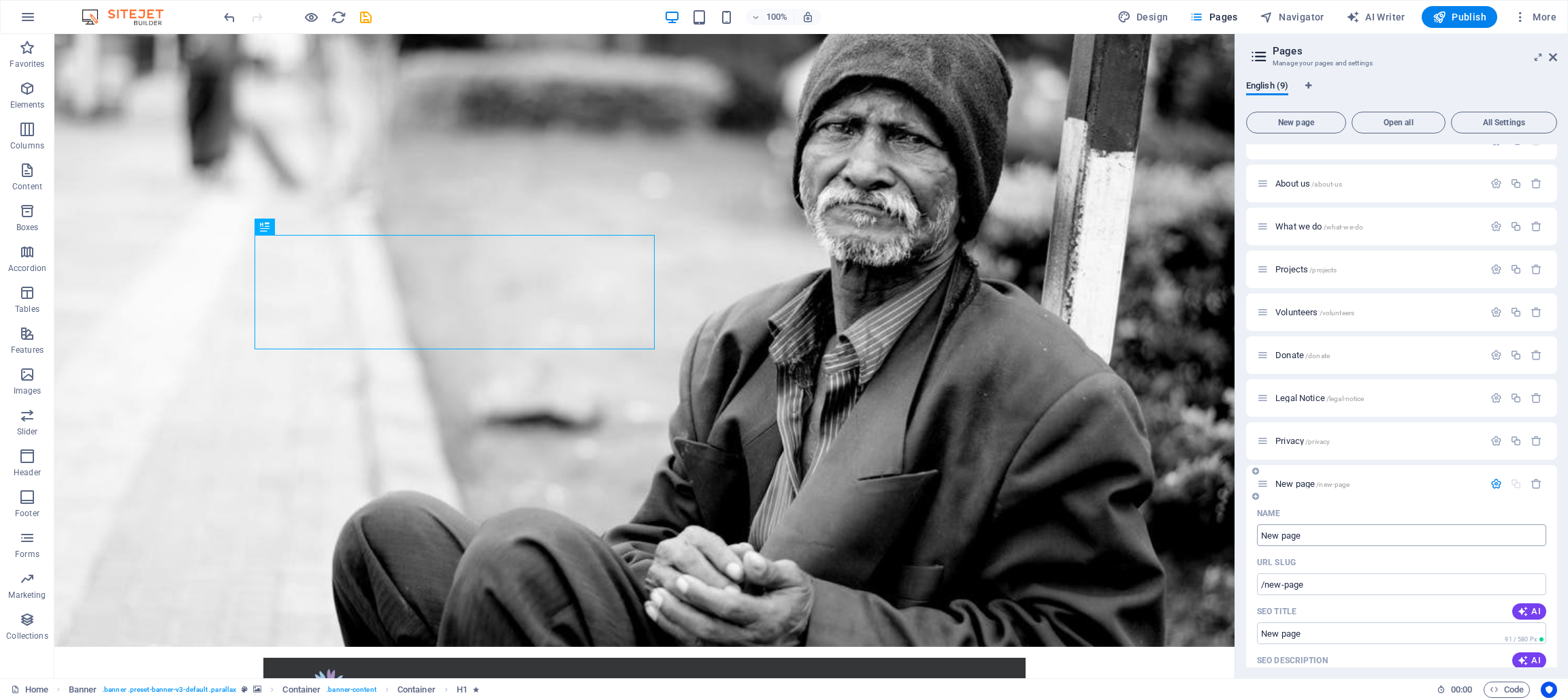 click on "New page" at bounding box center (1401, 535) 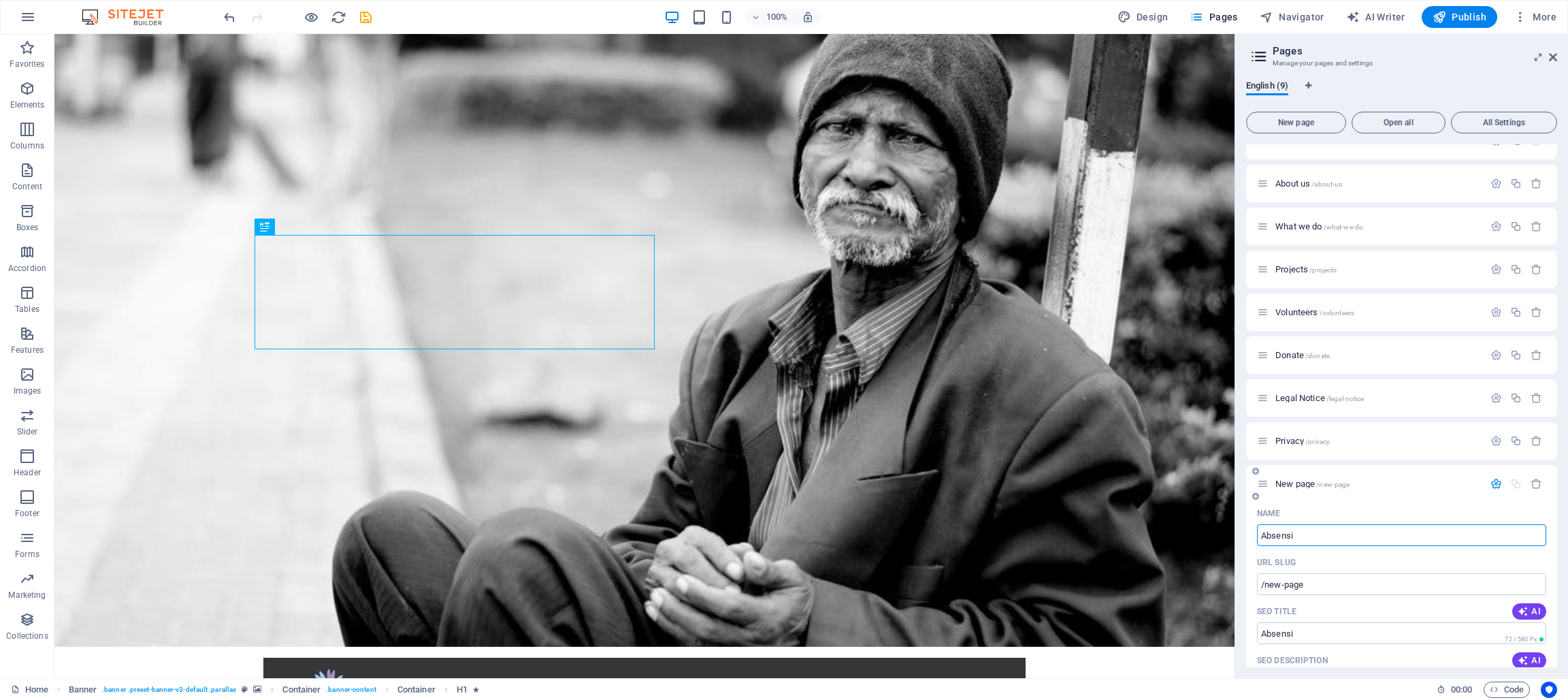 type on "Absensi" 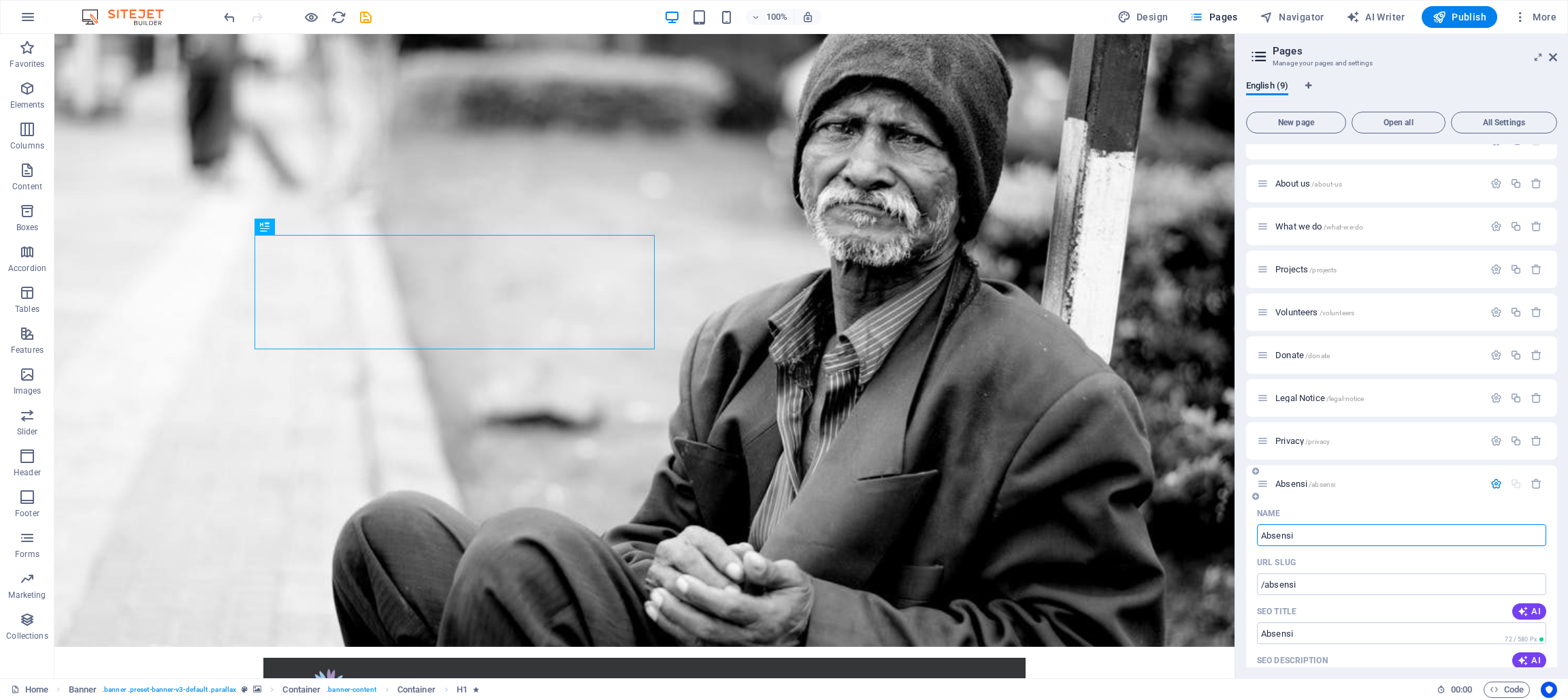 click at bounding box center [1496, 483] 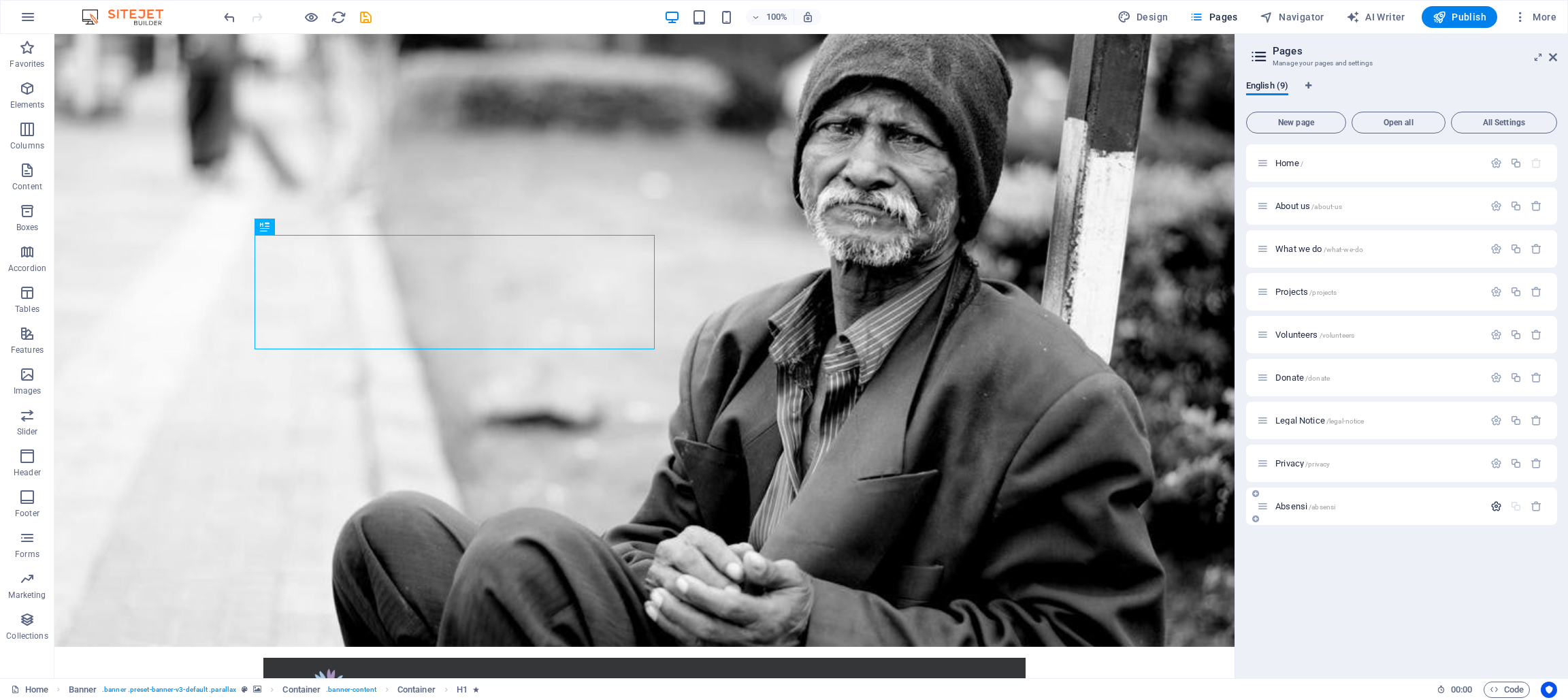 scroll, scrollTop: 0, scrollLeft: 0, axis: both 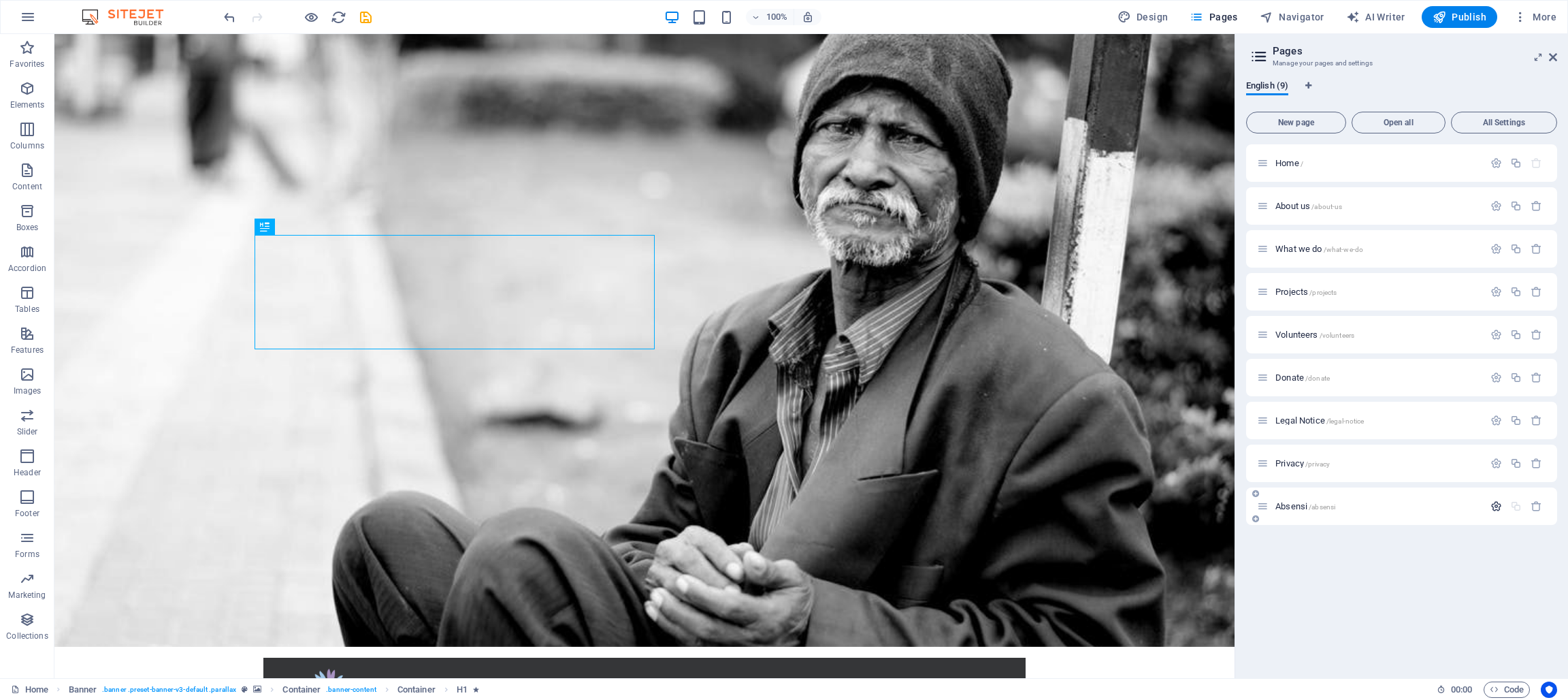 click at bounding box center [1496, 506] 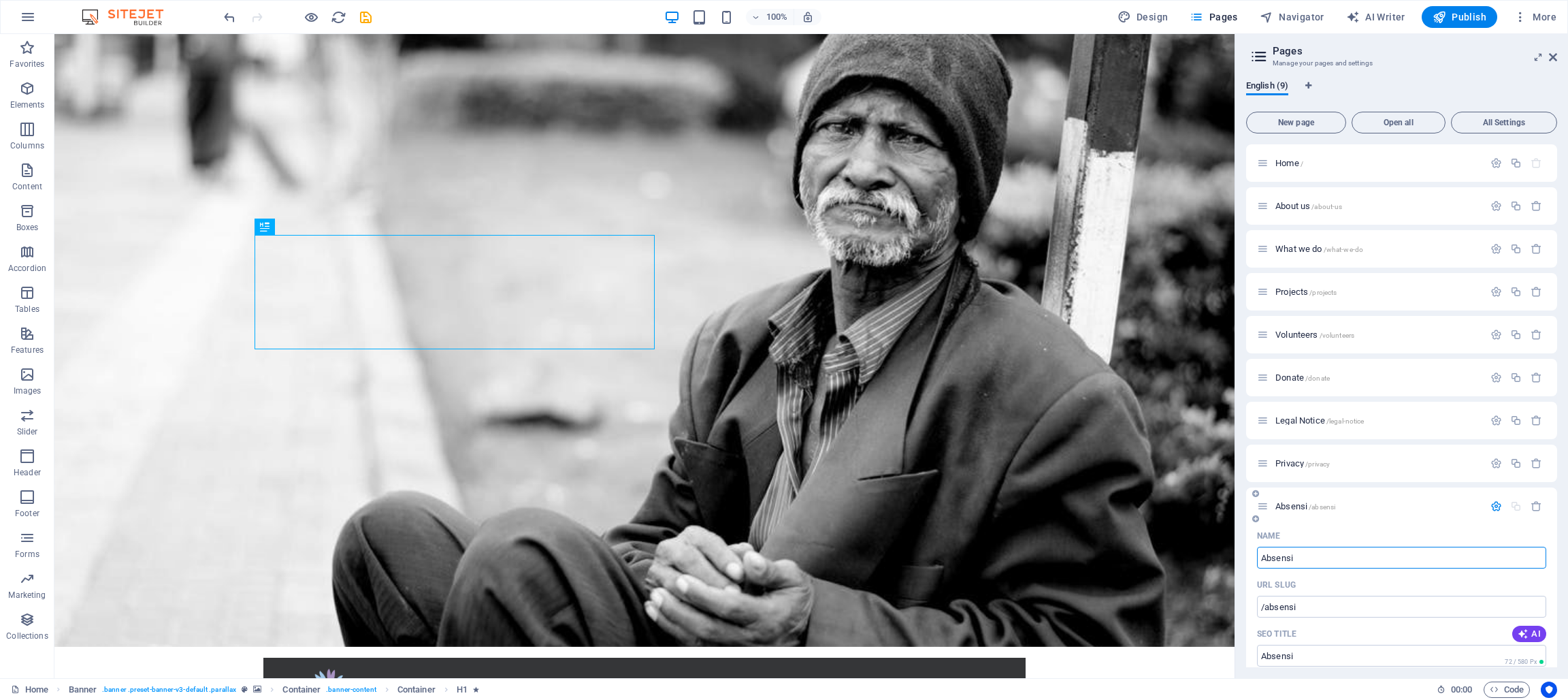 scroll, scrollTop: 127, scrollLeft: 0, axis: vertical 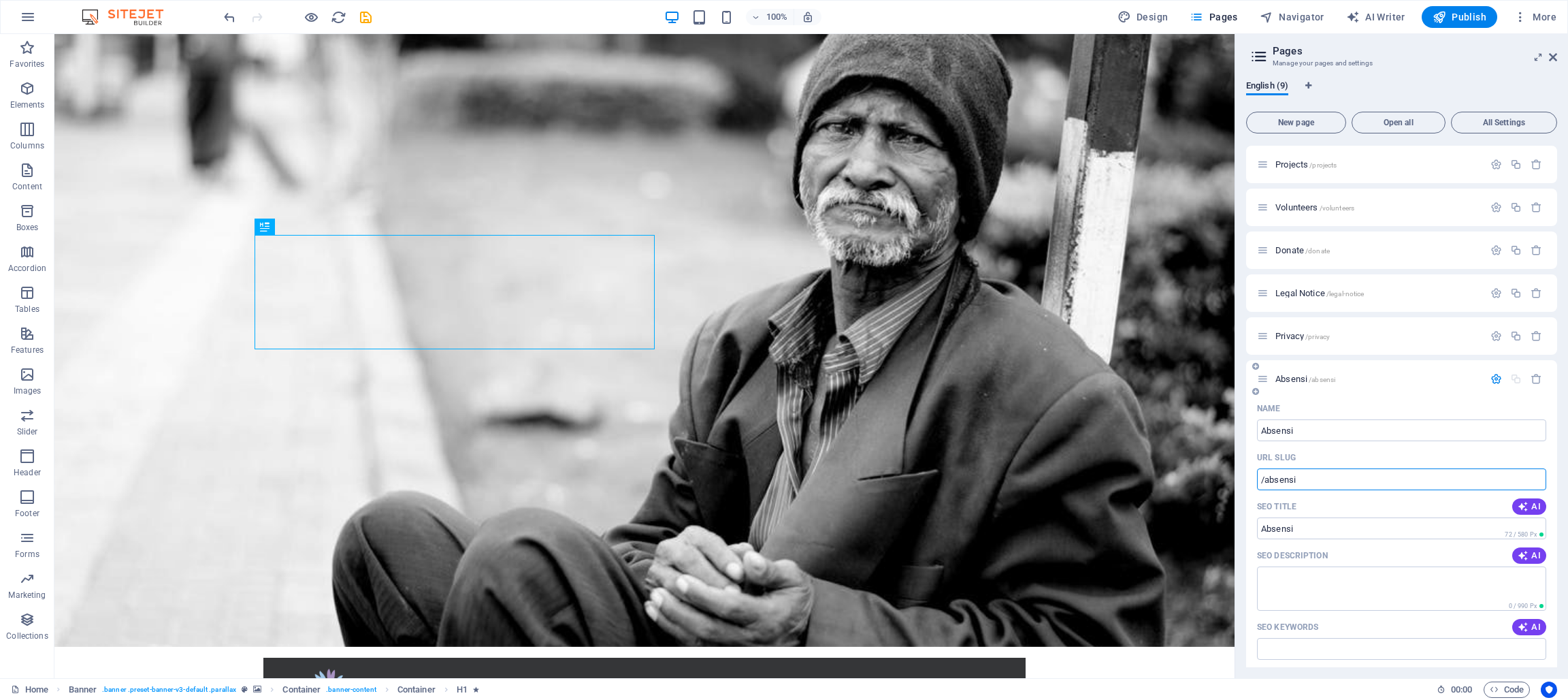 click on "/absensi" at bounding box center [1401, 479] 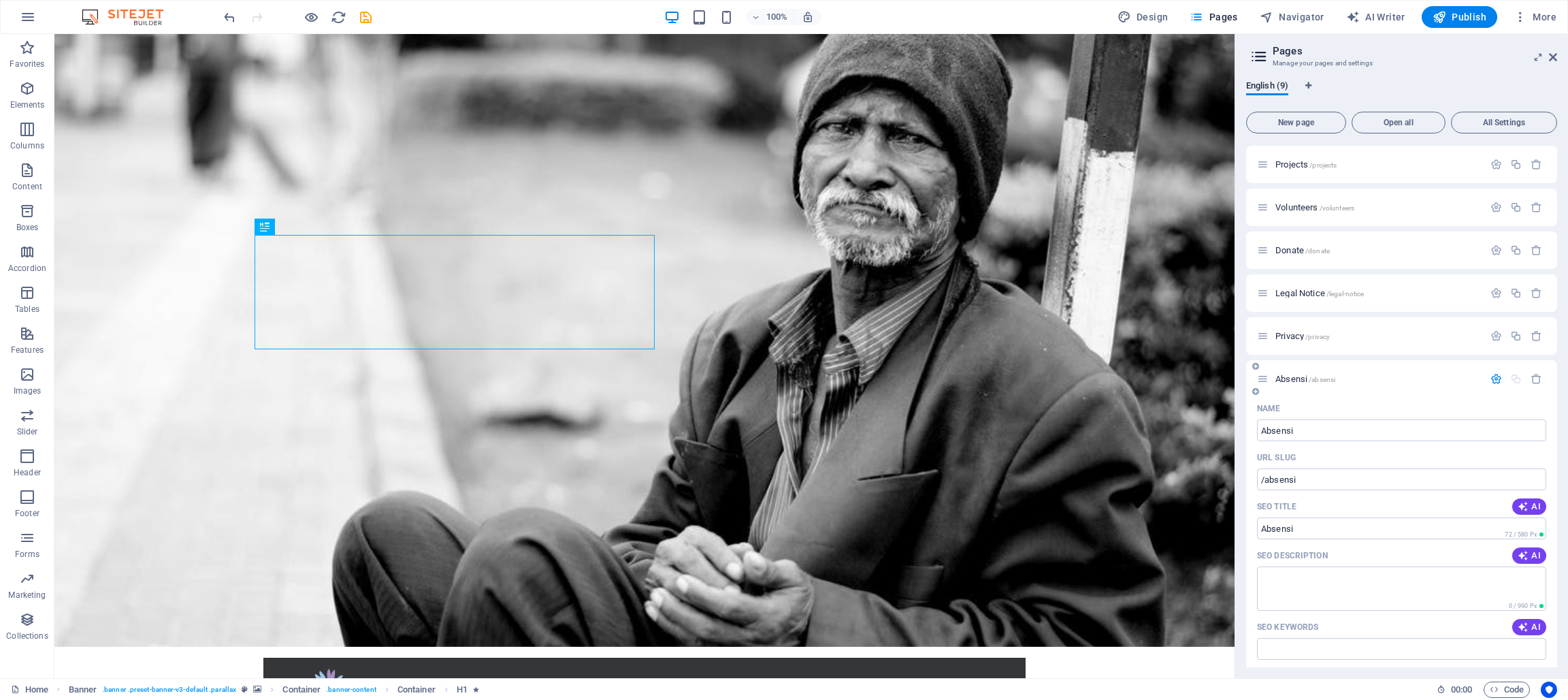 drag, startPoint x: 1277, startPoint y: 450, endPoint x: 1250, endPoint y: 450, distance: 27 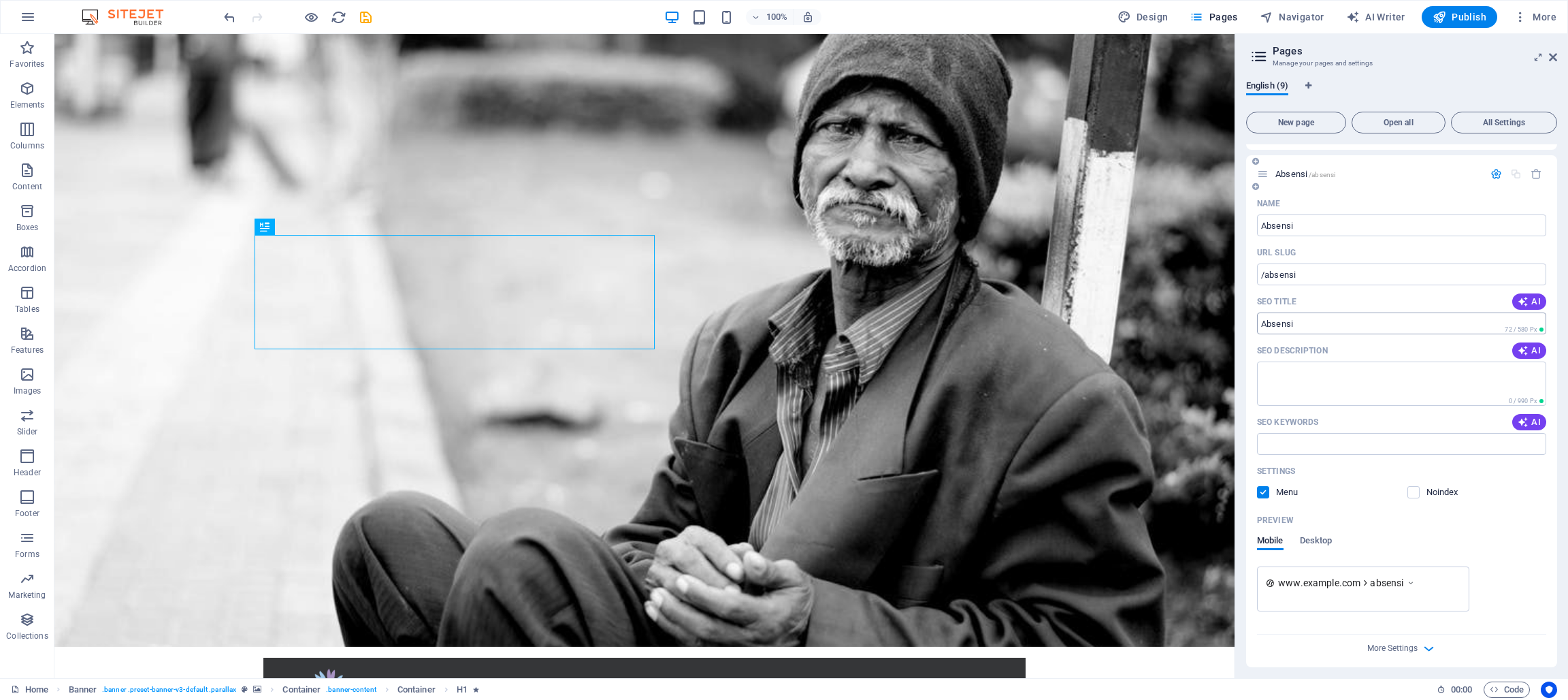 scroll, scrollTop: 338, scrollLeft: 0, axis: vertical 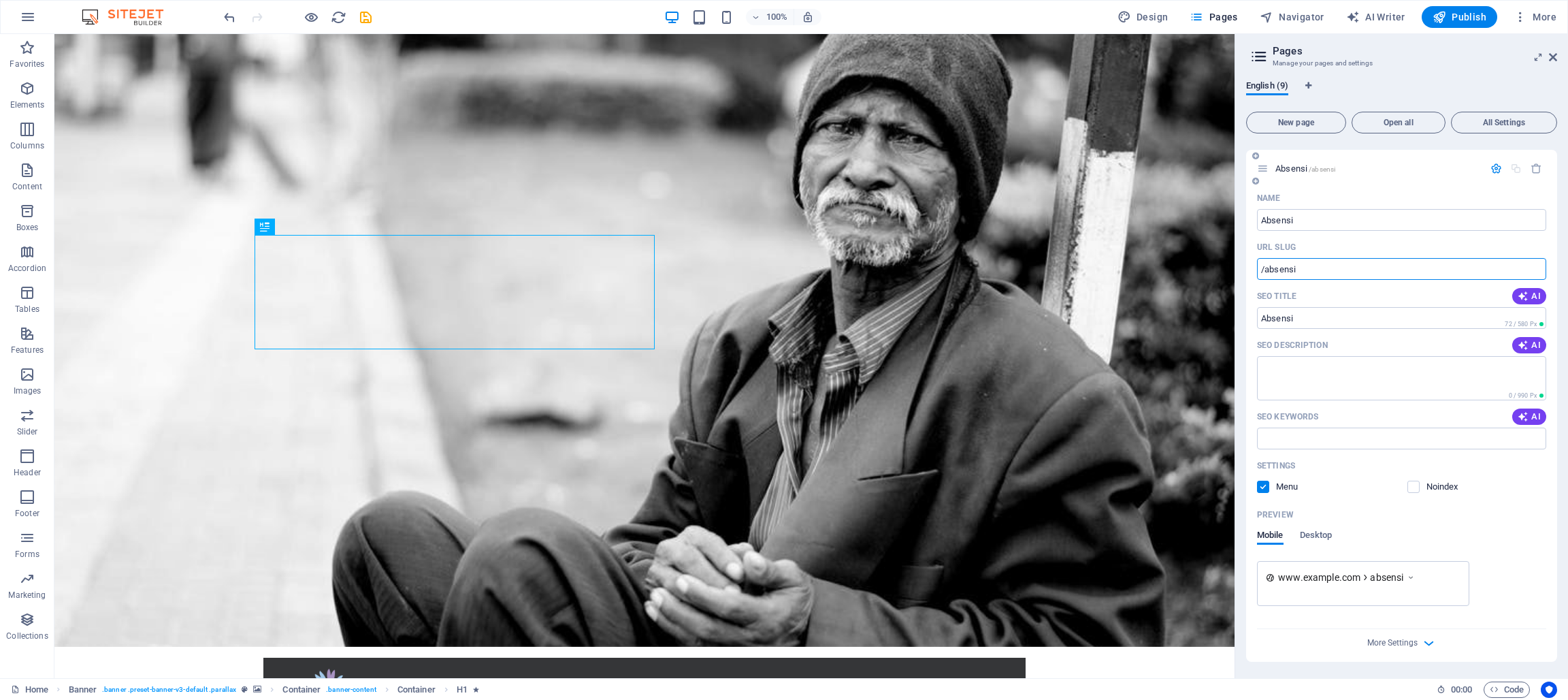 click on "/absensi" at bounding box center [1401, 269] 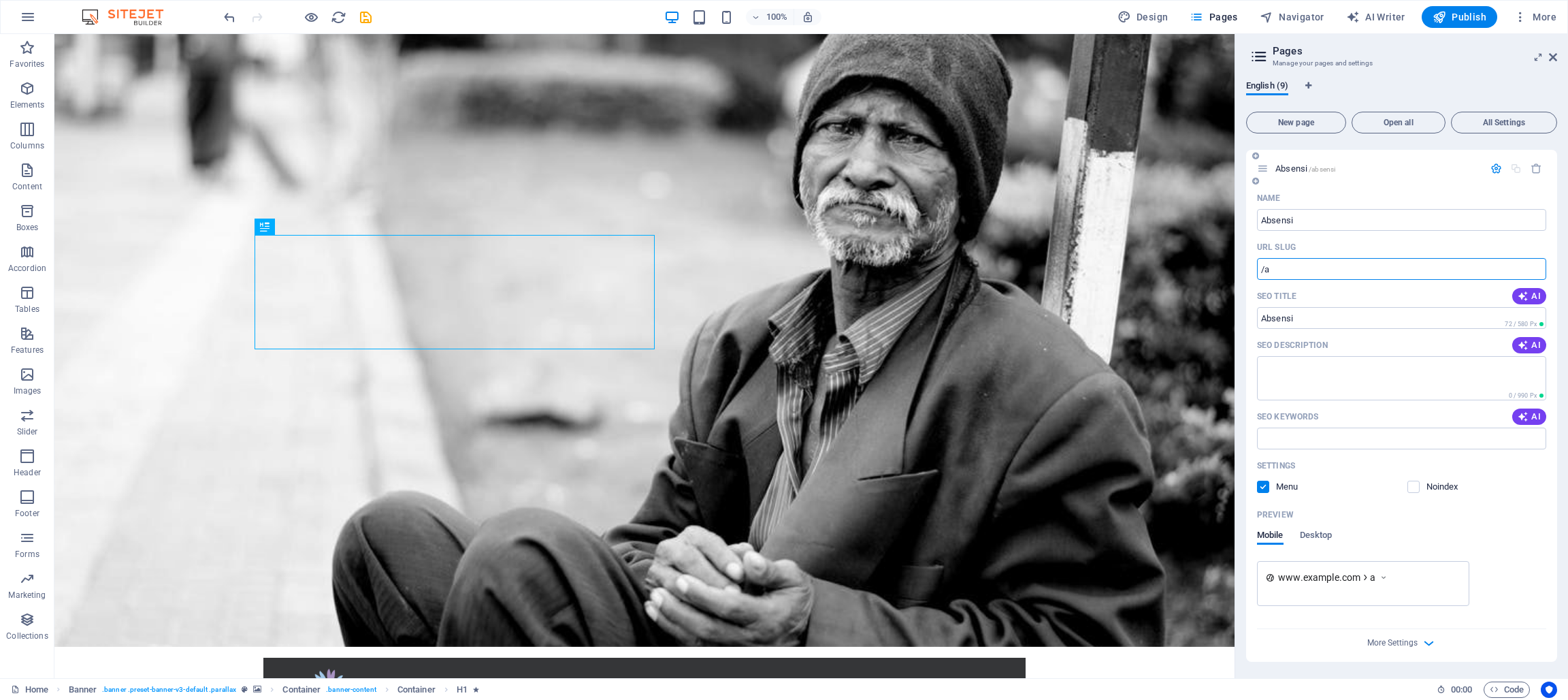 type on "/" 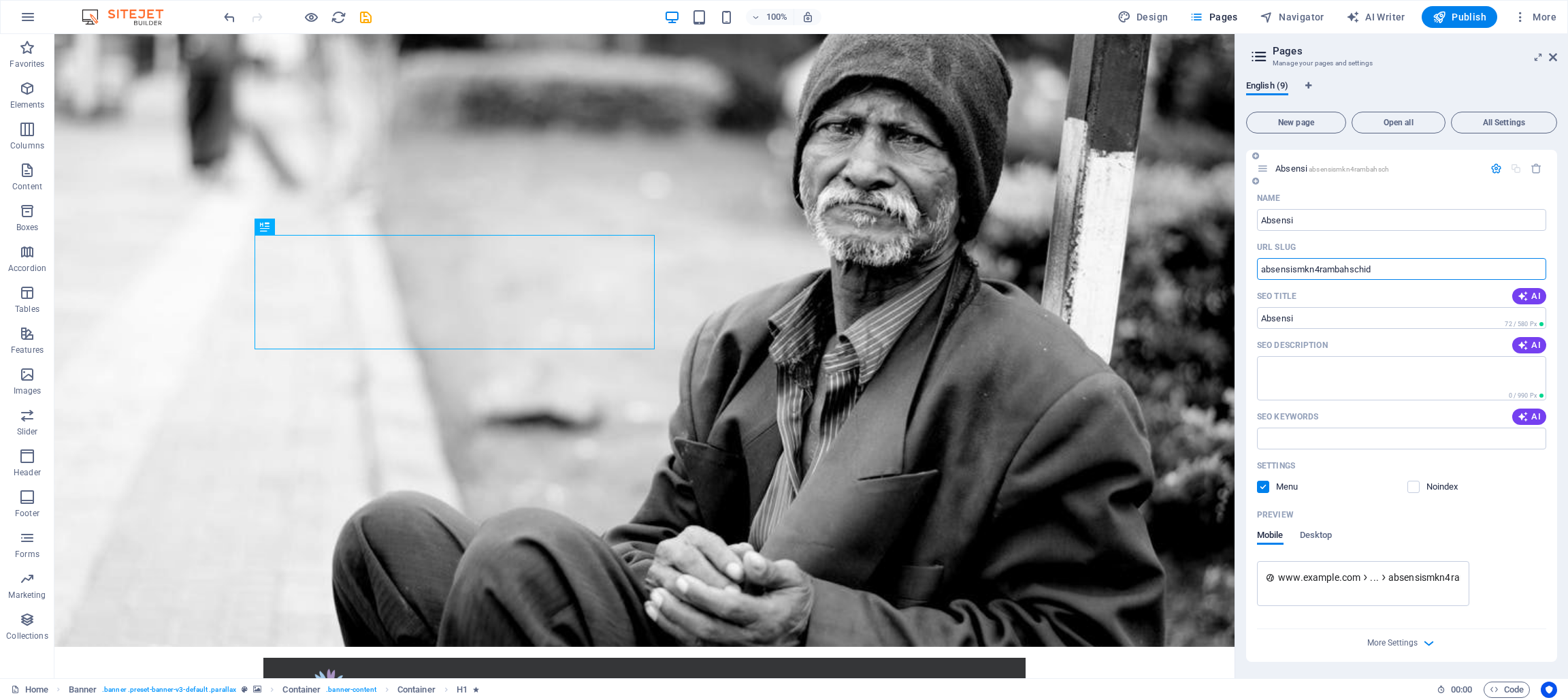 type on "absensismkn4rambahschid" 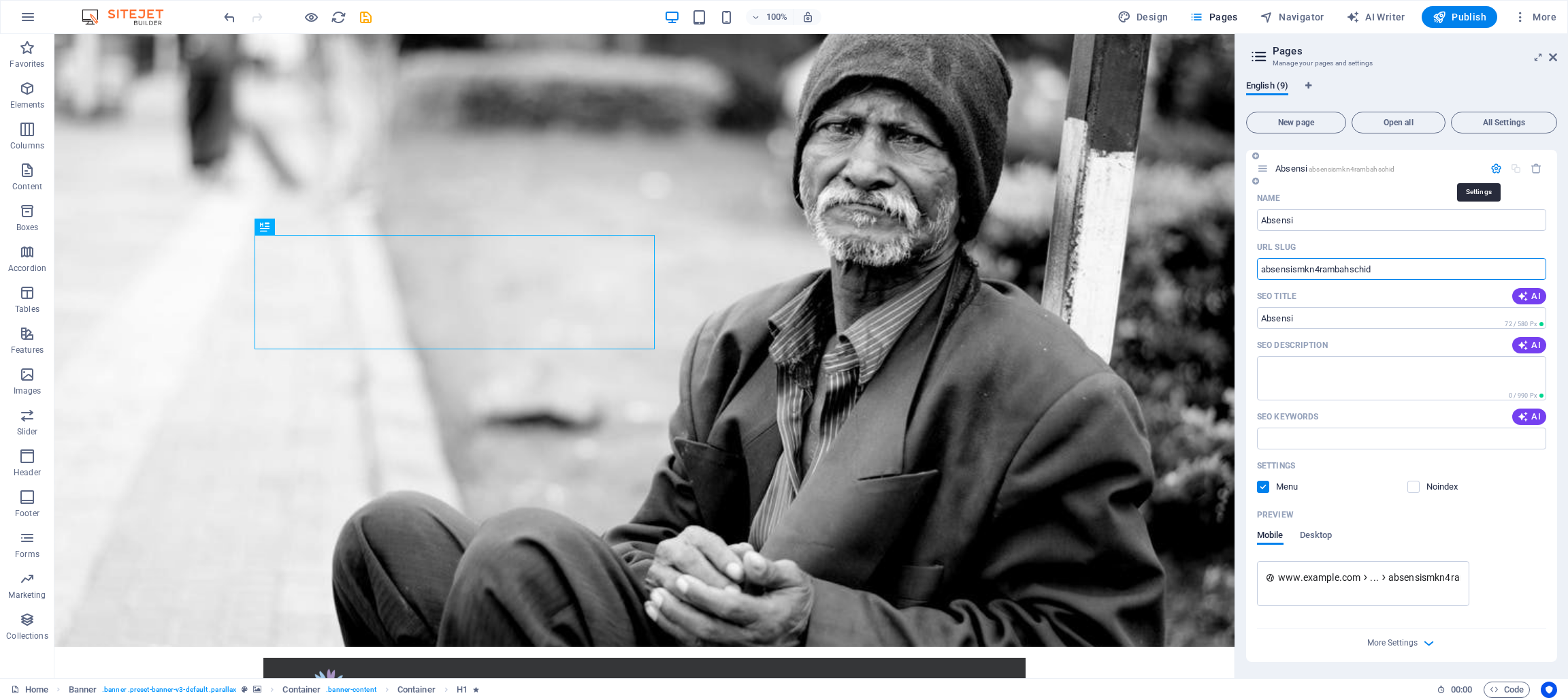 click at bounding box center [1496, 168] 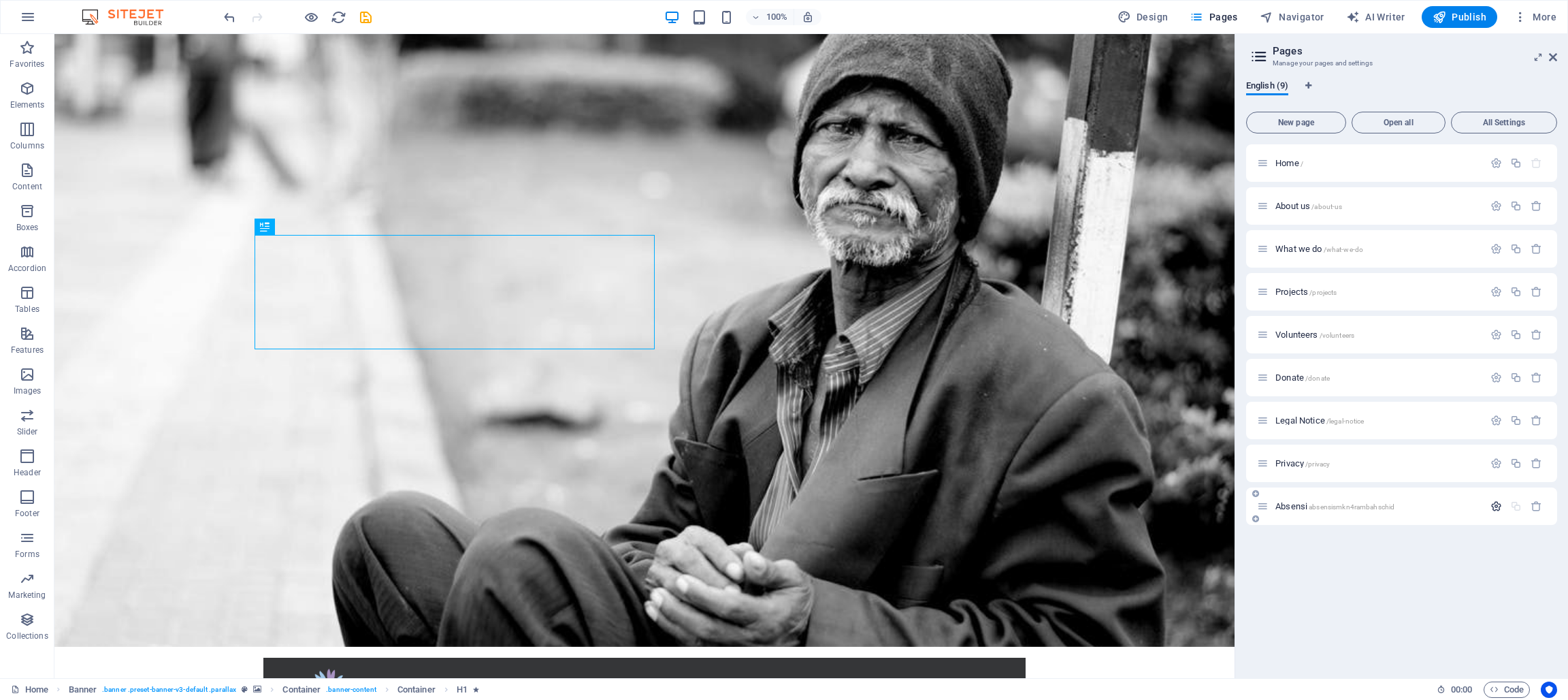scroll, scrollTop: 0, scrollLeft: 0, axis: both 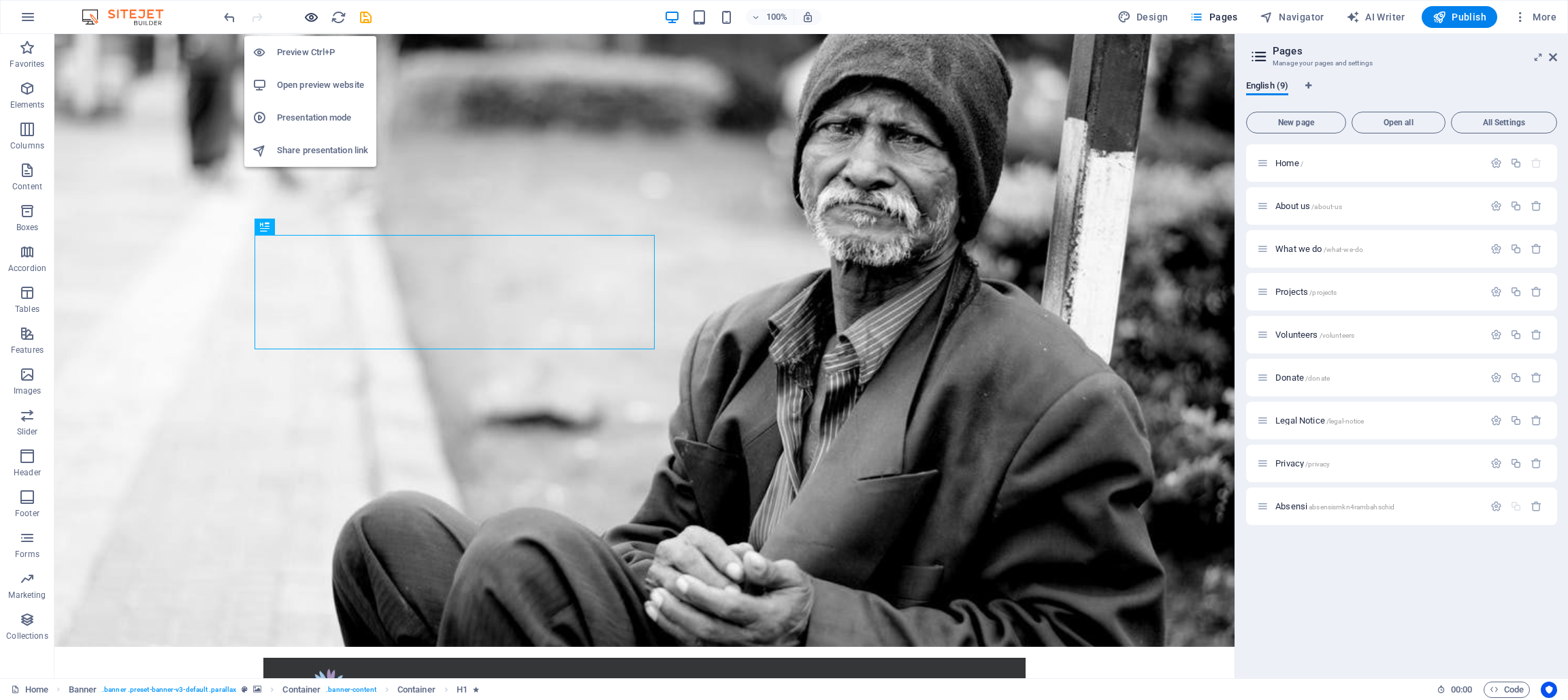 click at bounding box center (311, 17) 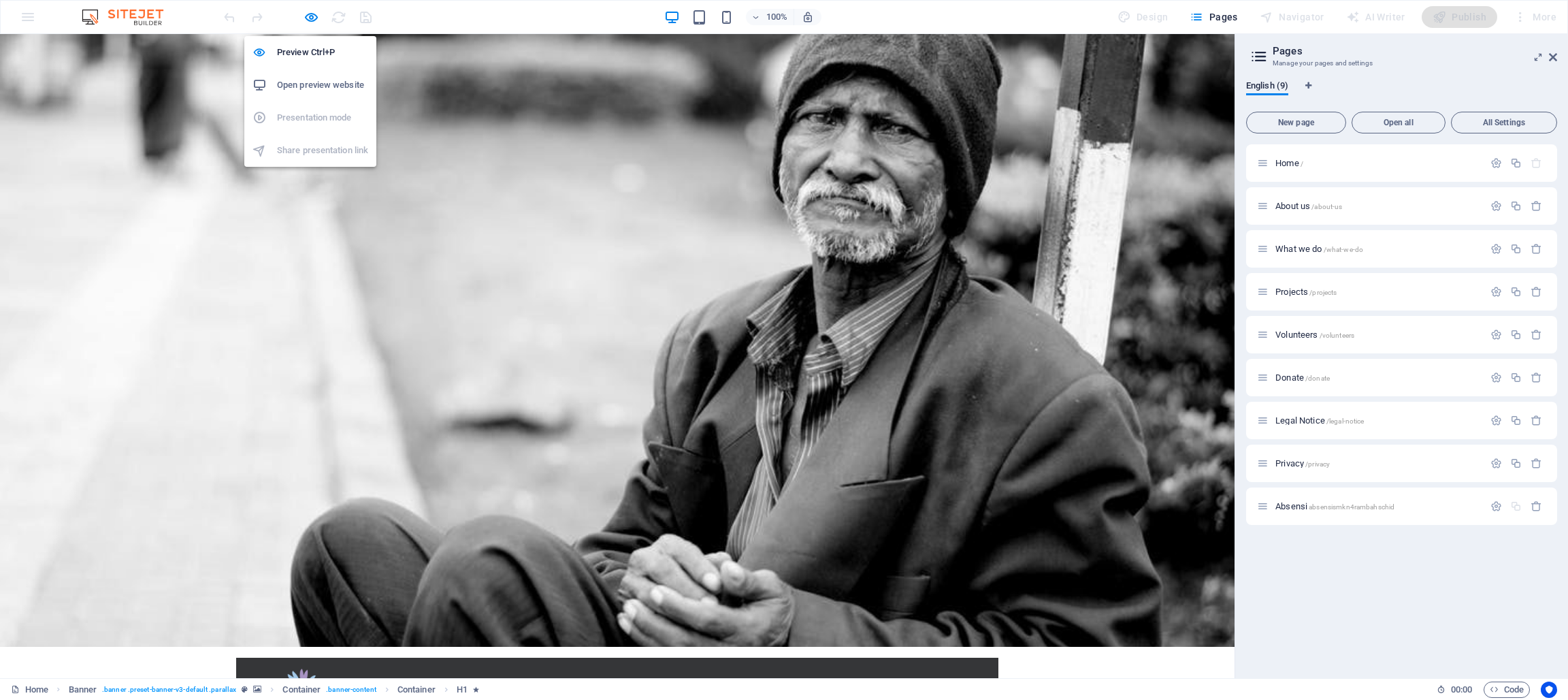 click on "Open preview website" at bounding box center [323, 85] 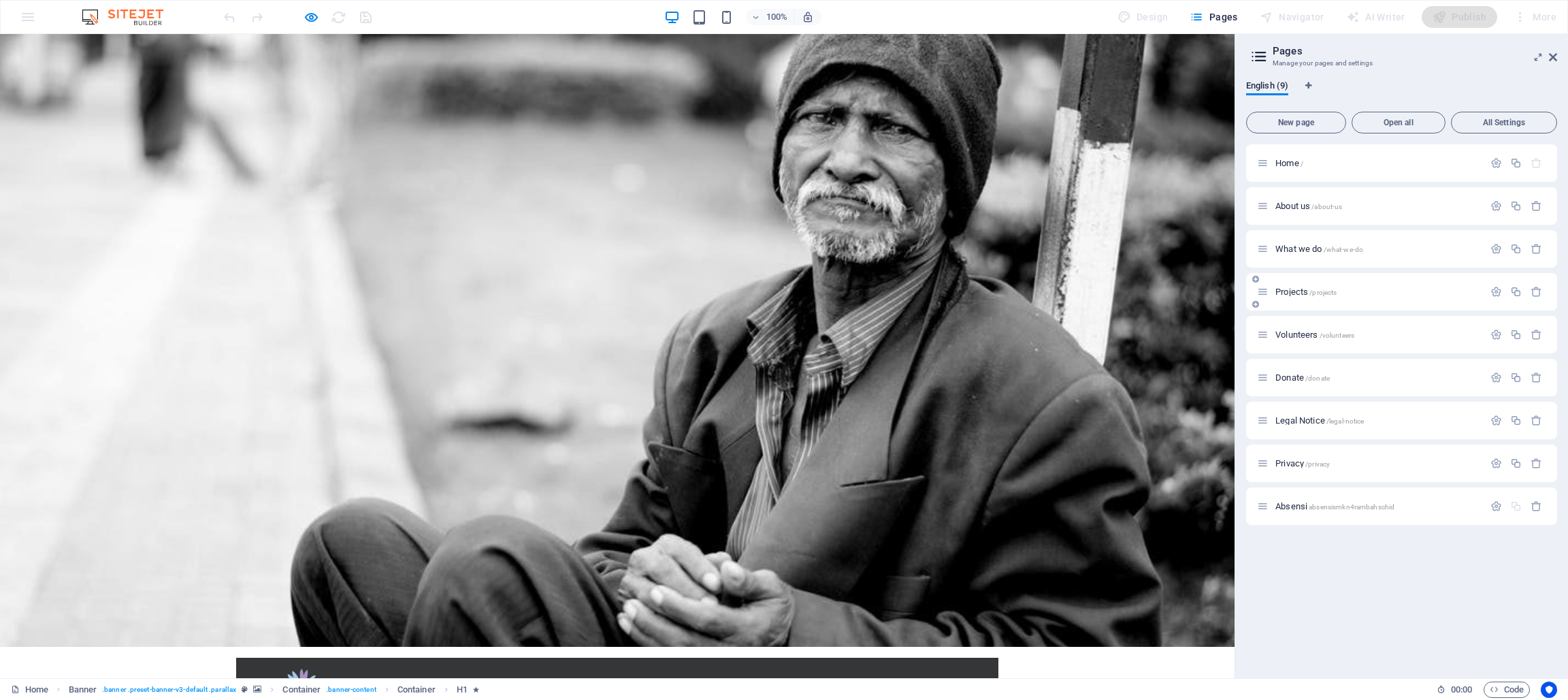 drag, startPoint x: 1320, startPoint y: 506, endPoint x: 1347, endPoint y: 283, distance: 224.62858 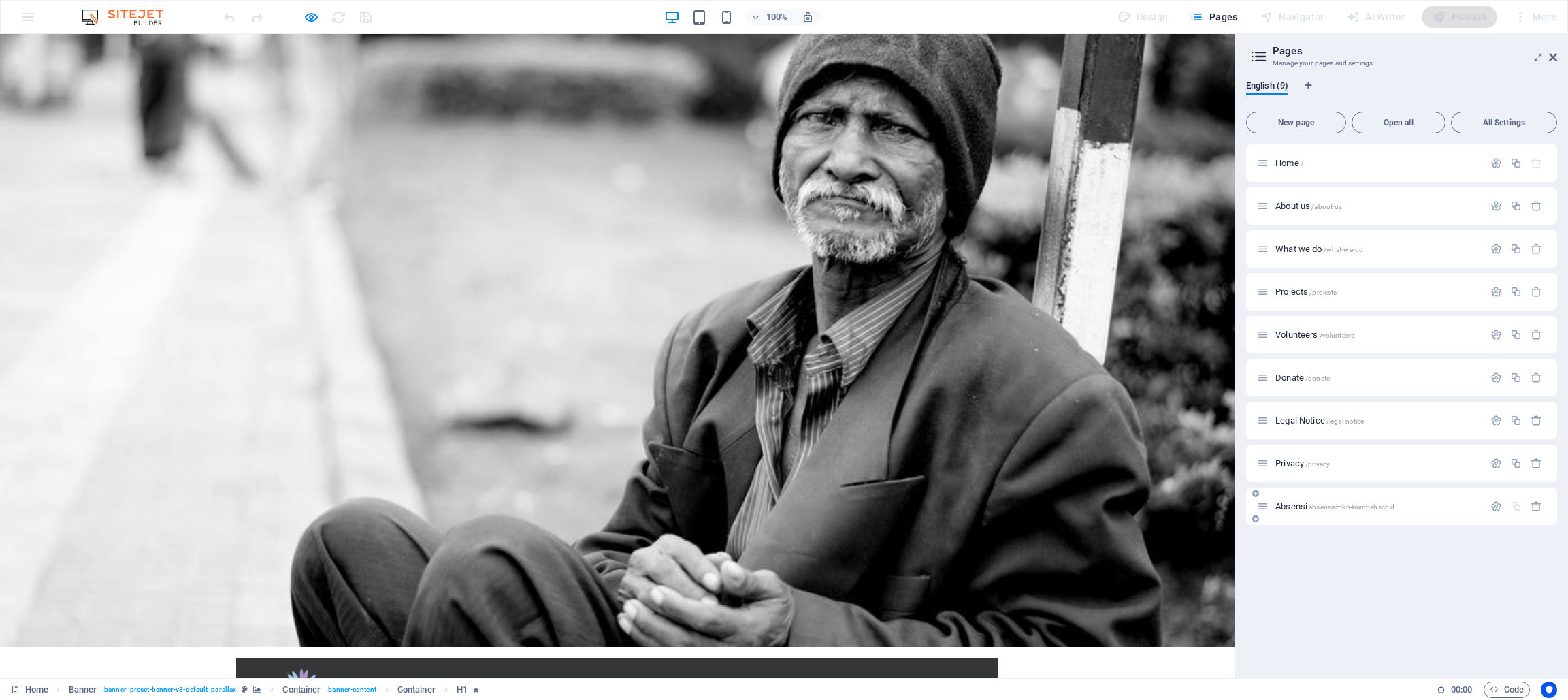 drag, startPoint x: 1451, startPoint y: 507, endPoint x: 1322, endPoint y: 512, distance: 129.09686 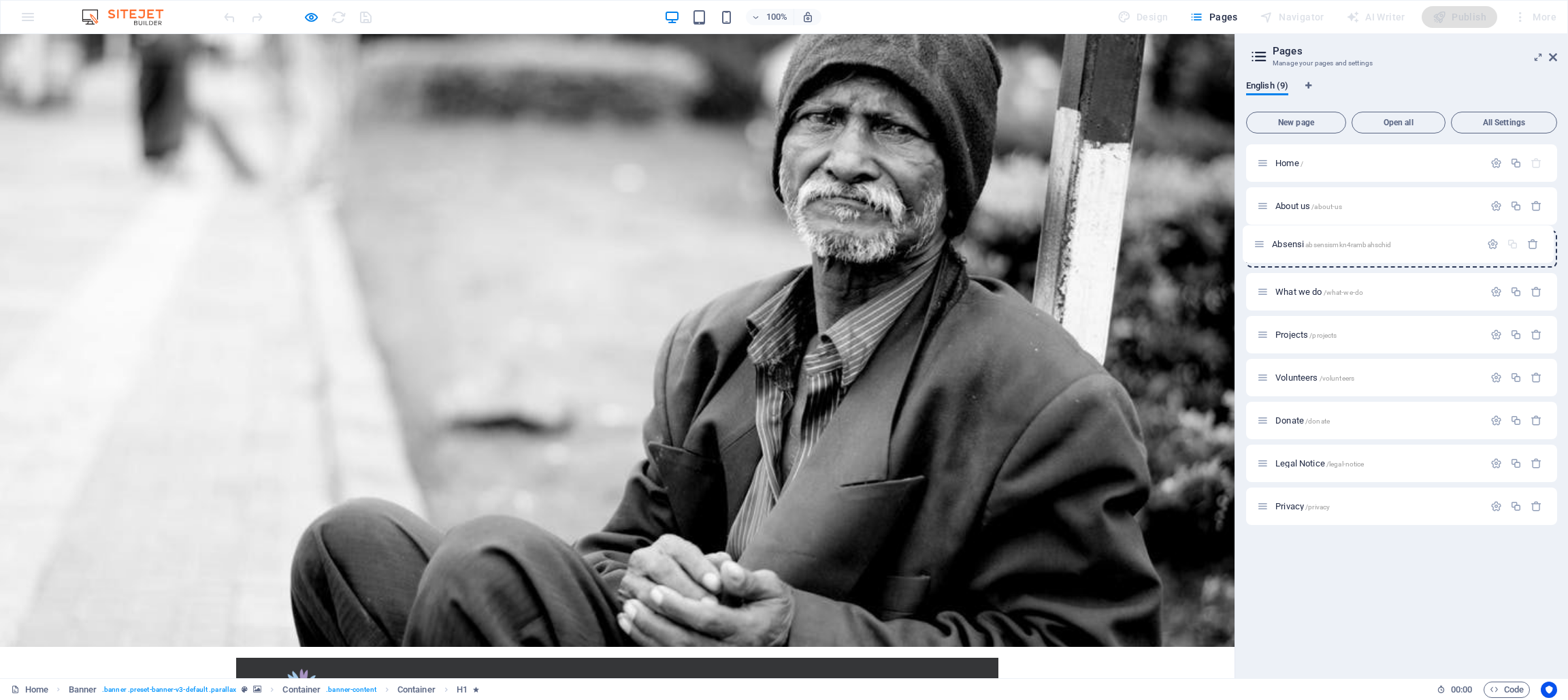 drag, startPoint x: 1262, startPoint y: 508, endPoint x: 1262, endPoint y: 246, distance: 262 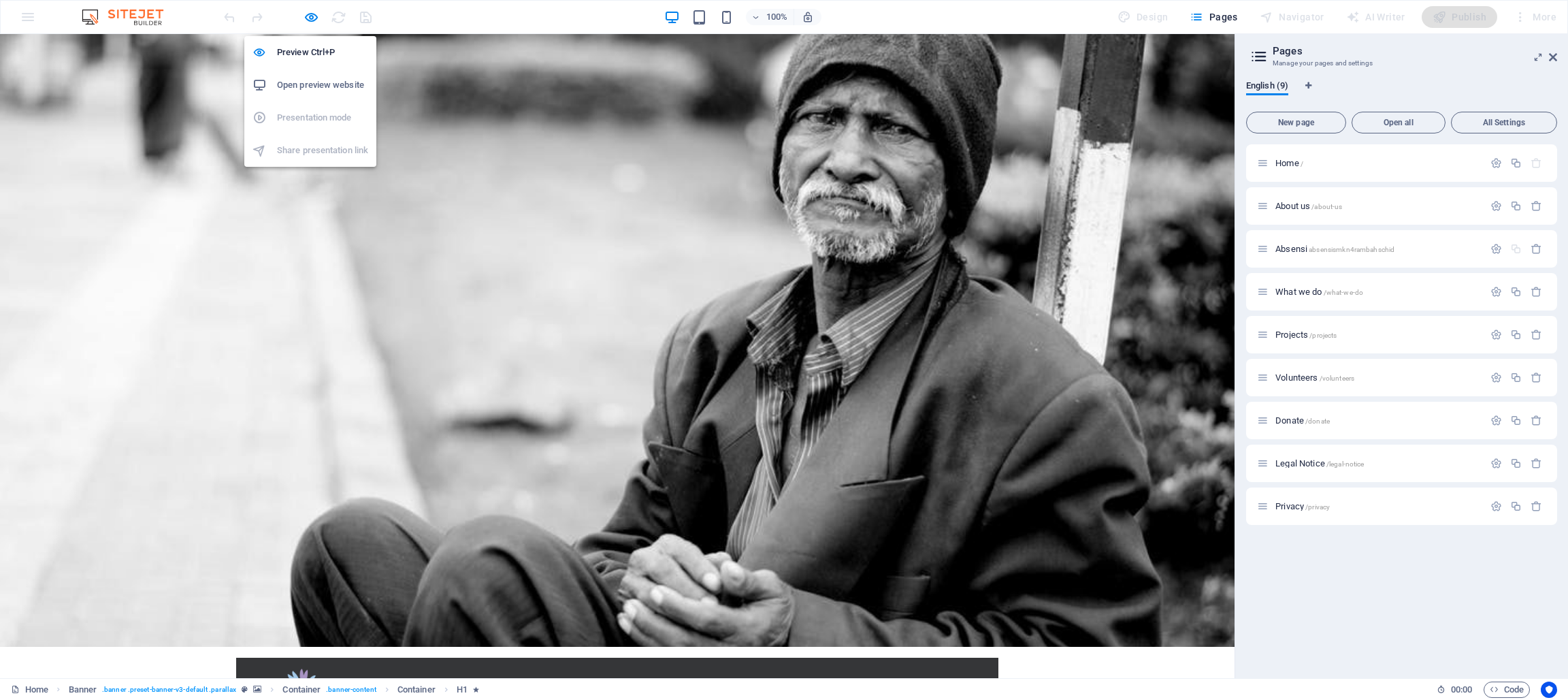 click on "Open preview website" at bounding box center [323, 85] 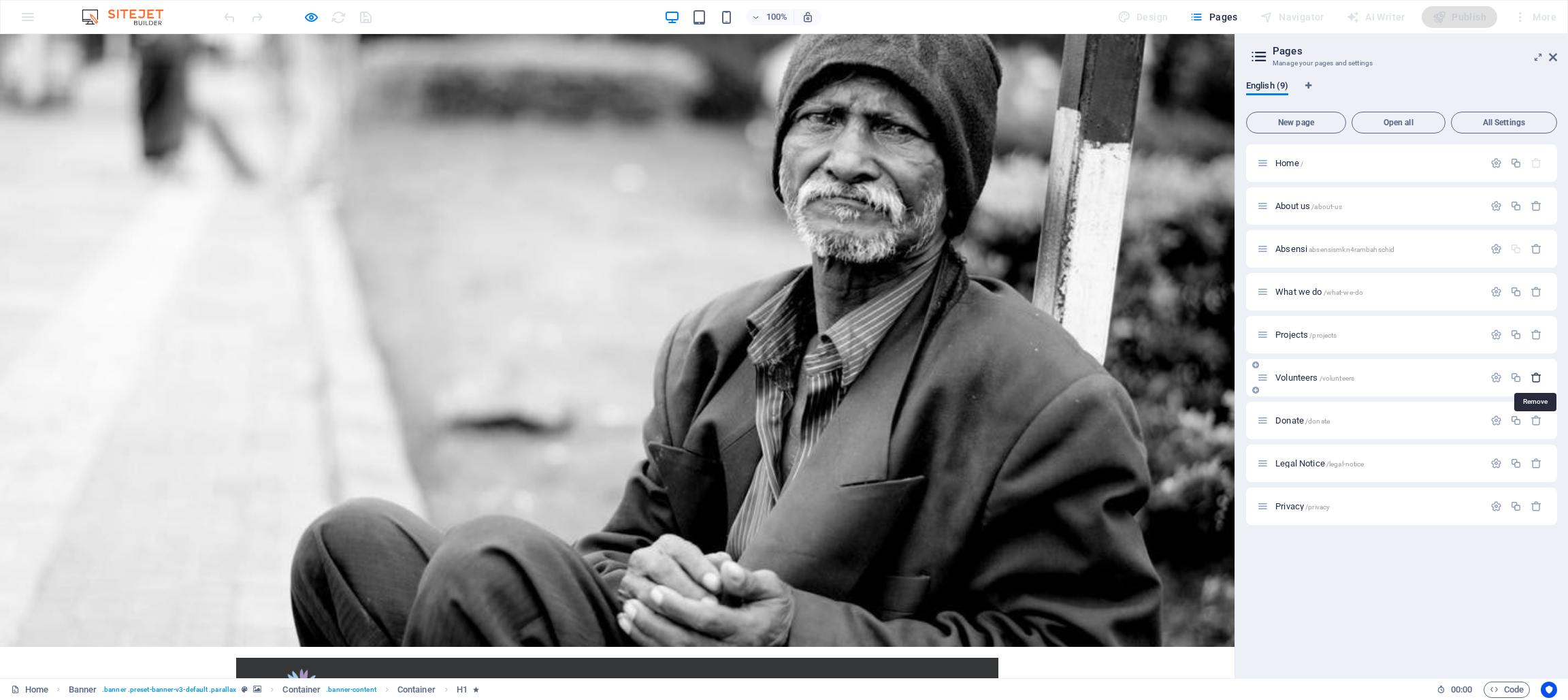 click at bounding box center [1536, 377] 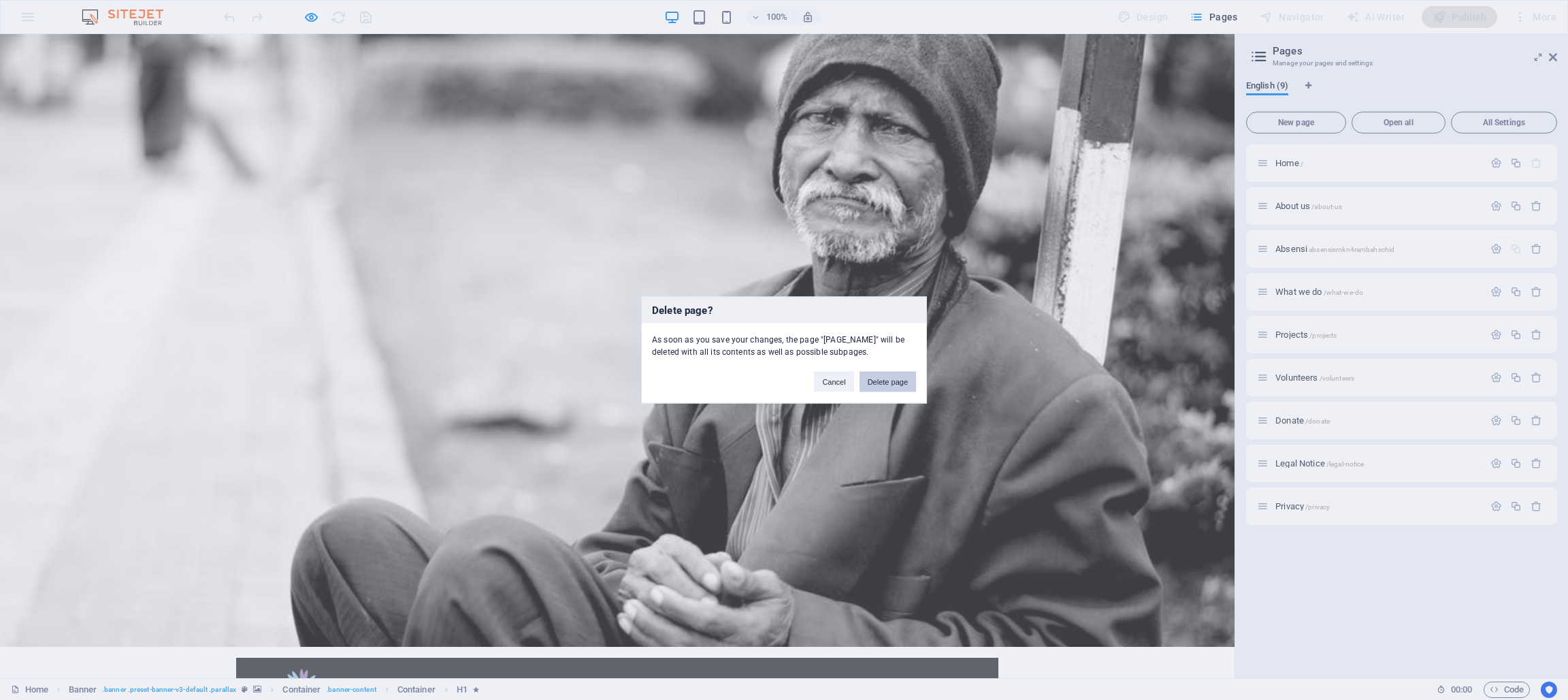click on "Delete page" at bounding box center [887, 382] 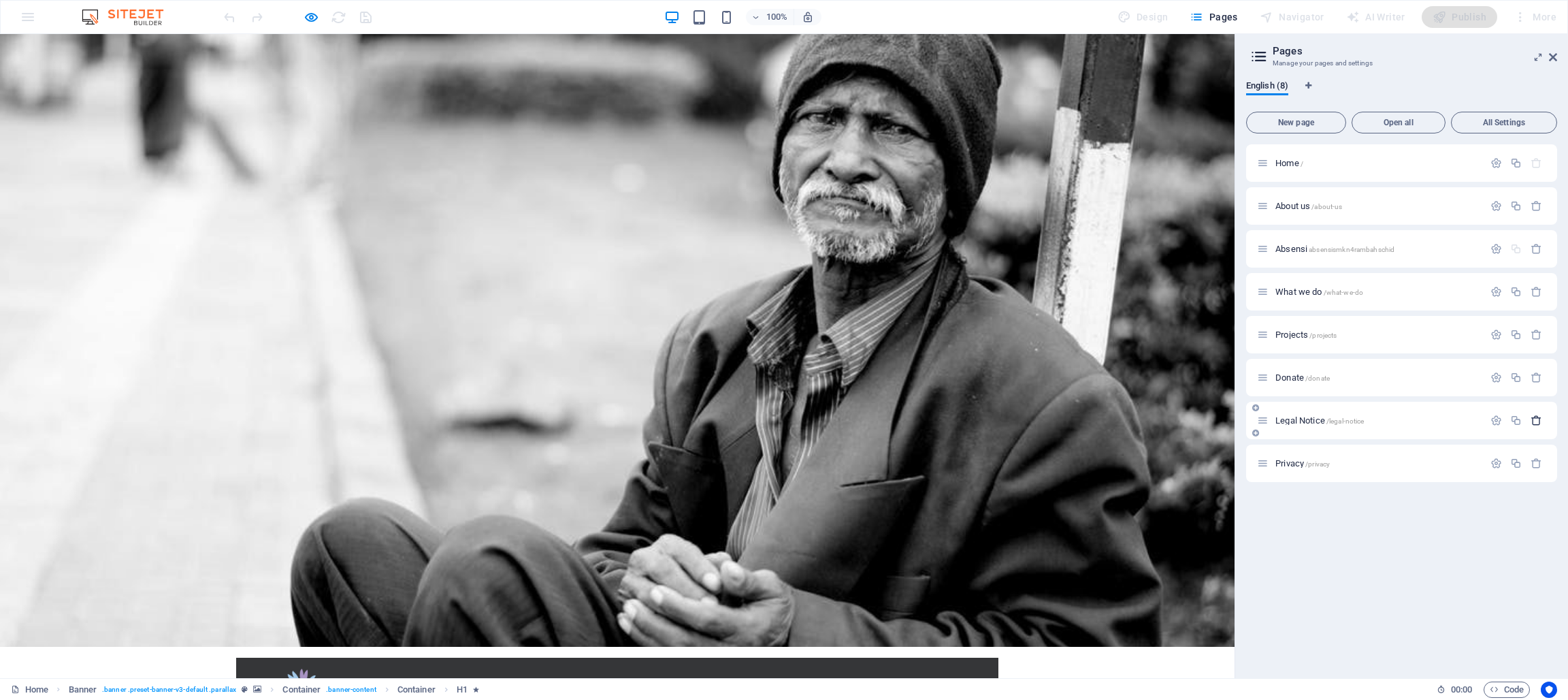 click at bounding box center (1536, 420) 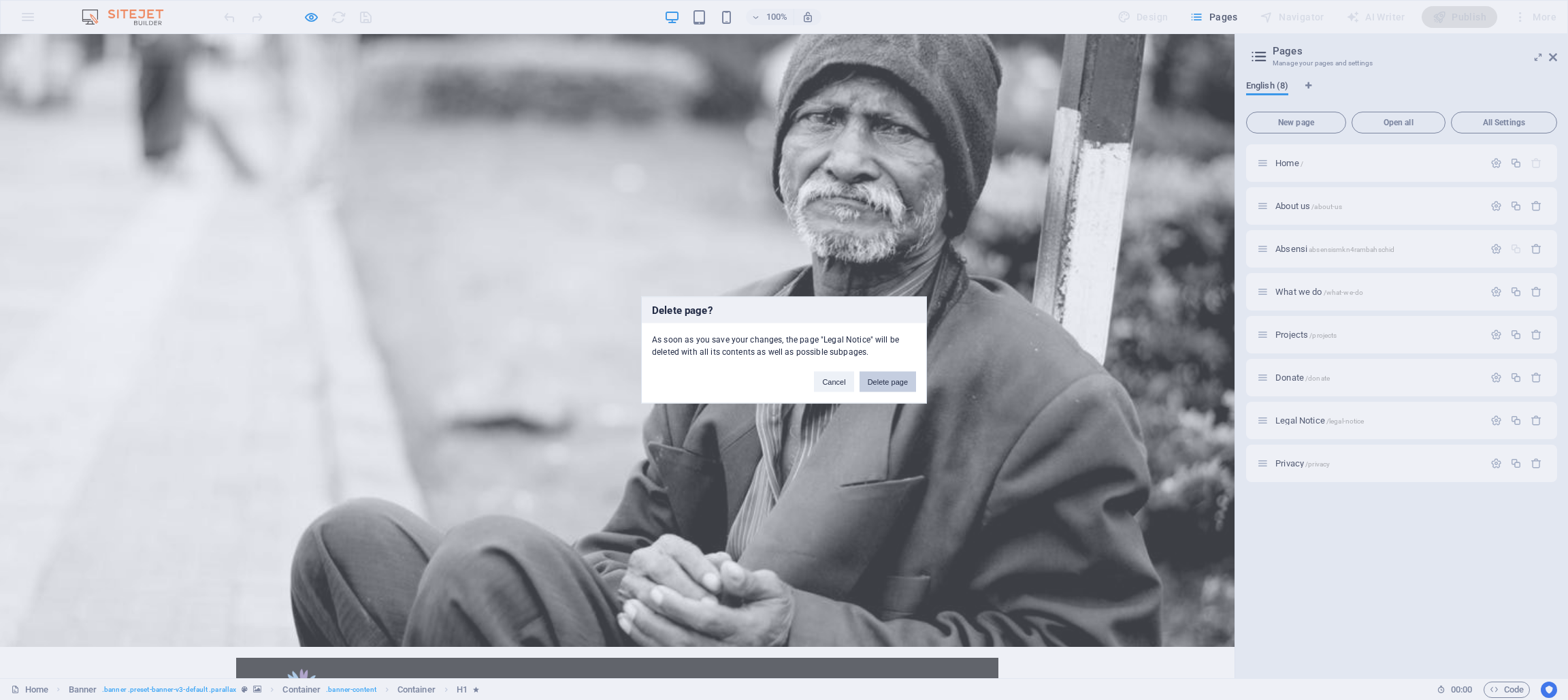 click on "Delete page" at bounding box center [887, 382] 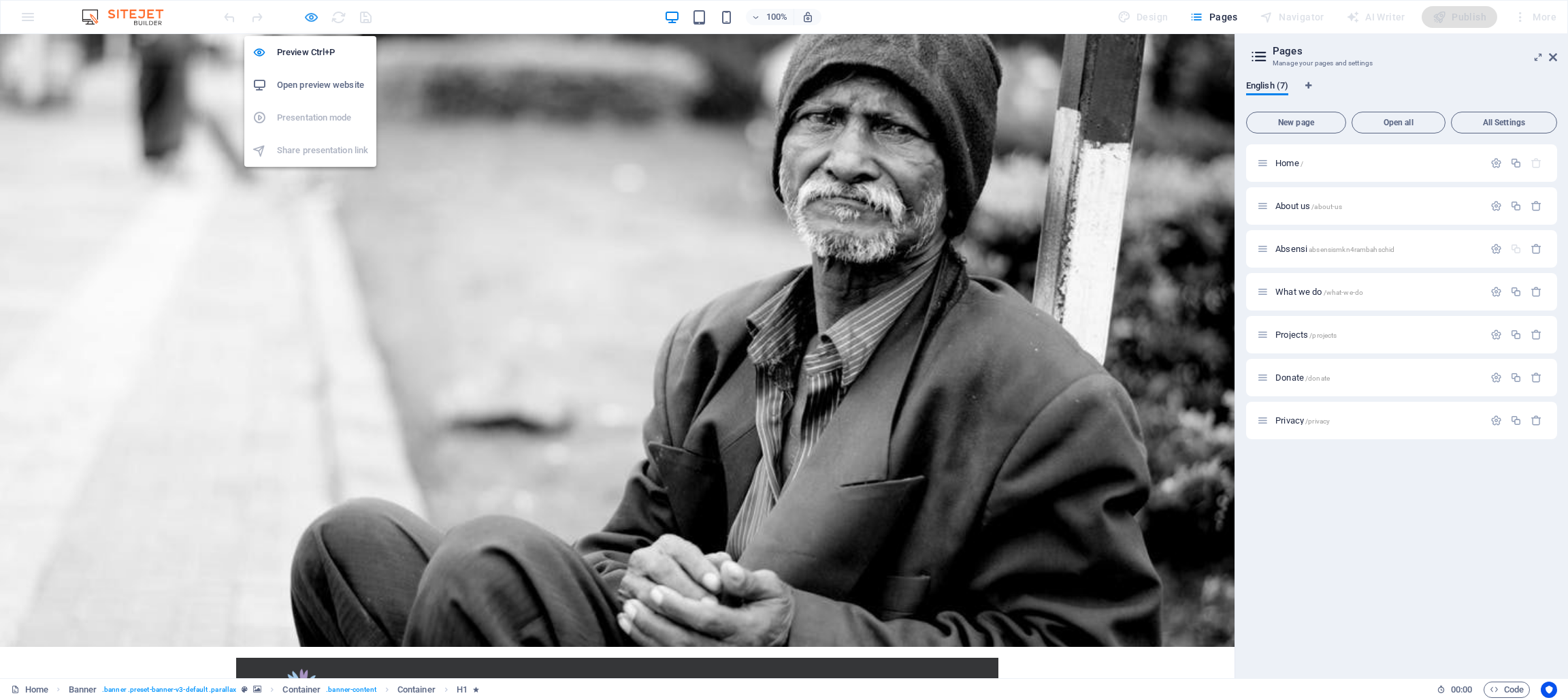 click at bounding box center (311, 17) 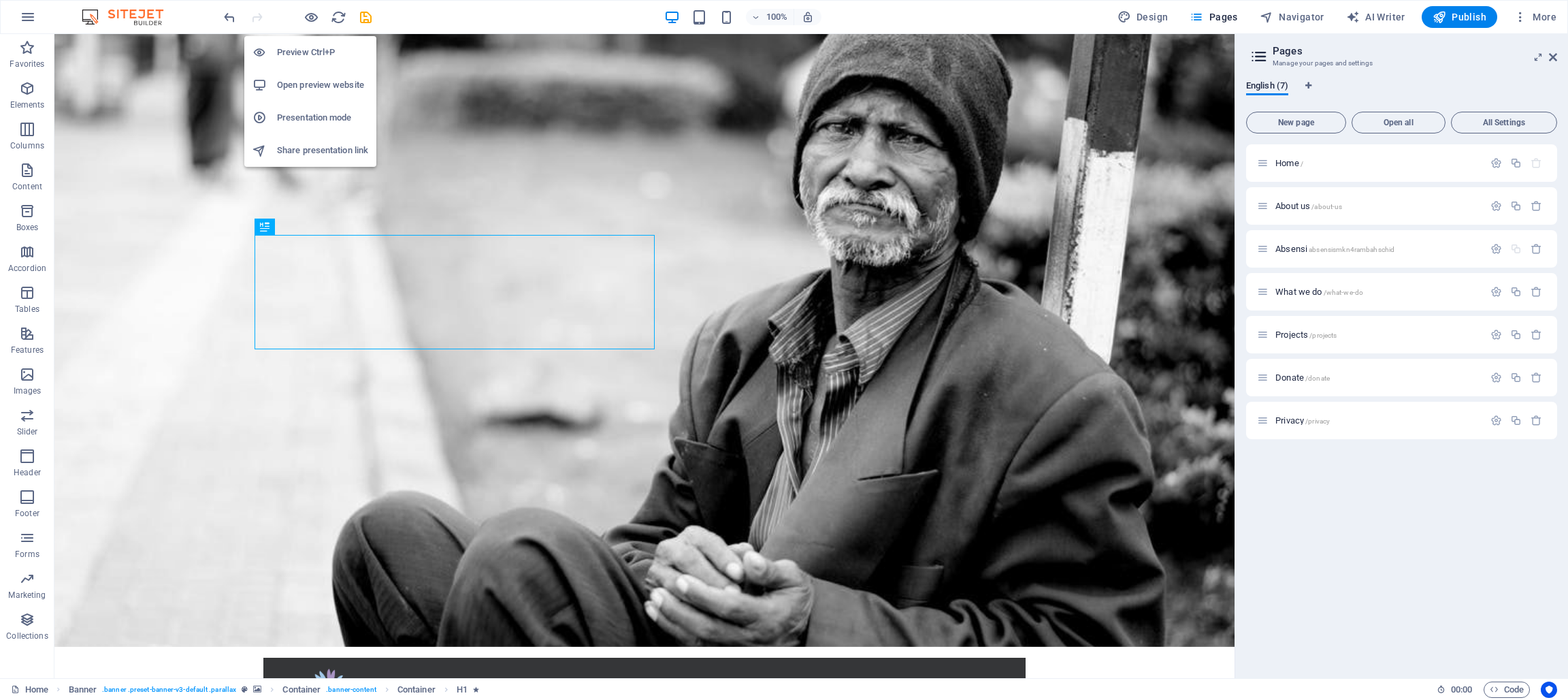 click on "Preview Ctrl+P" at bounding box center [323, 52] 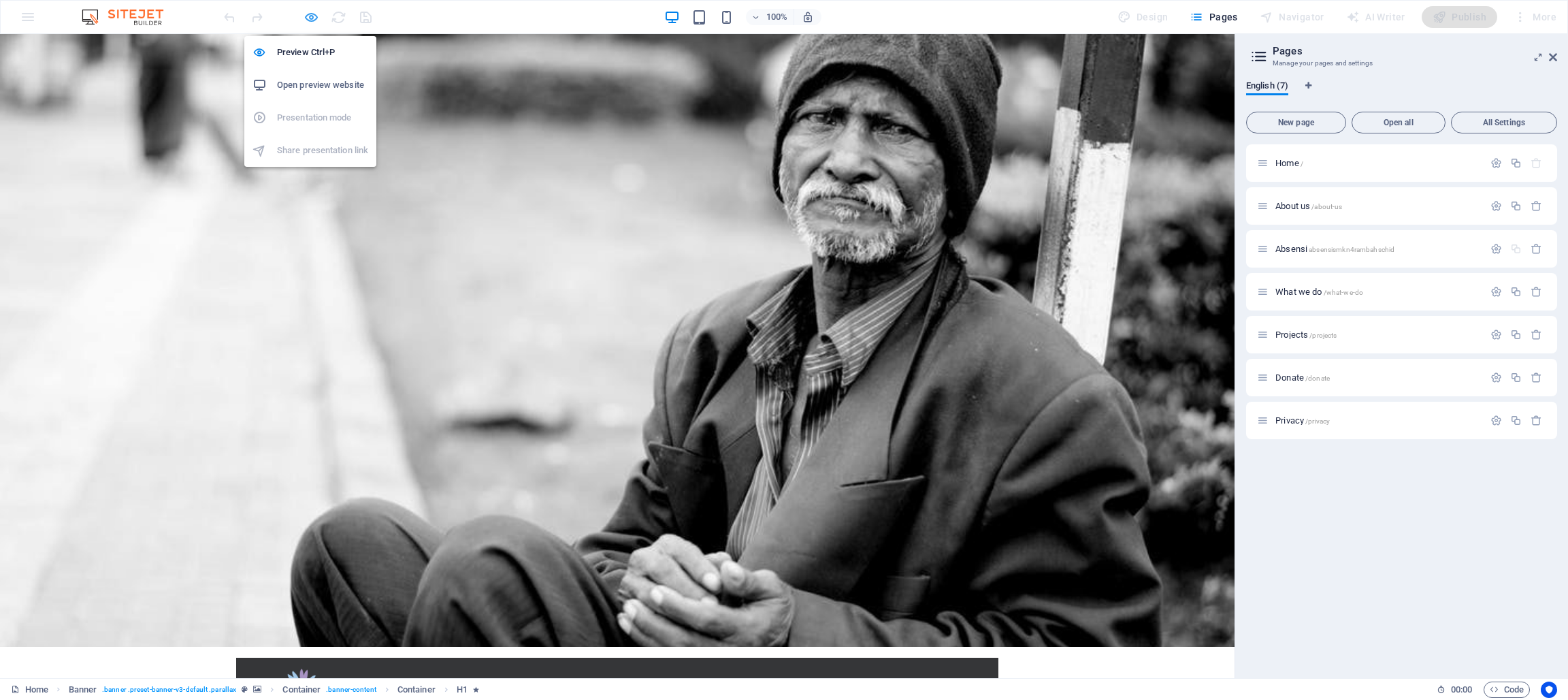 click at bounding box center [311, 17] 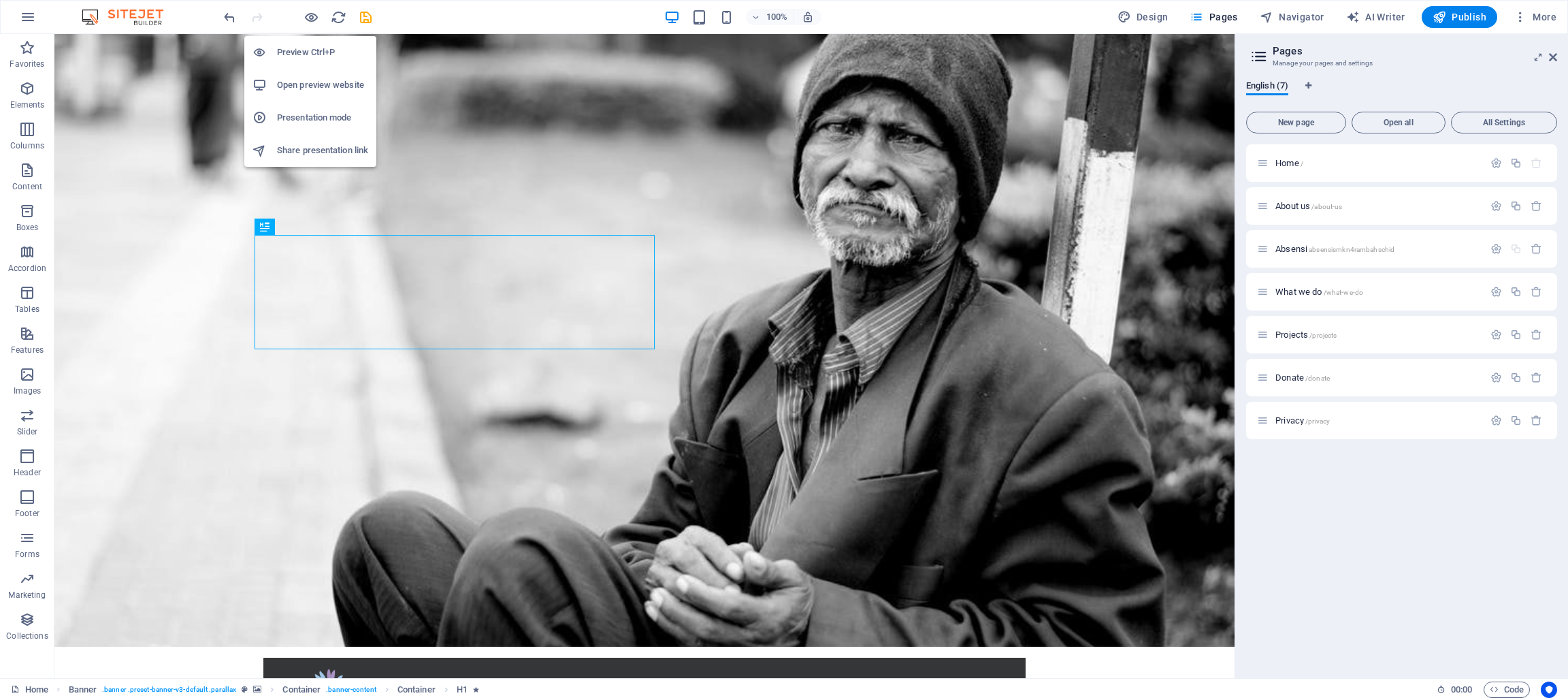 click on "Open preview website" at bounding box center [310, 85] 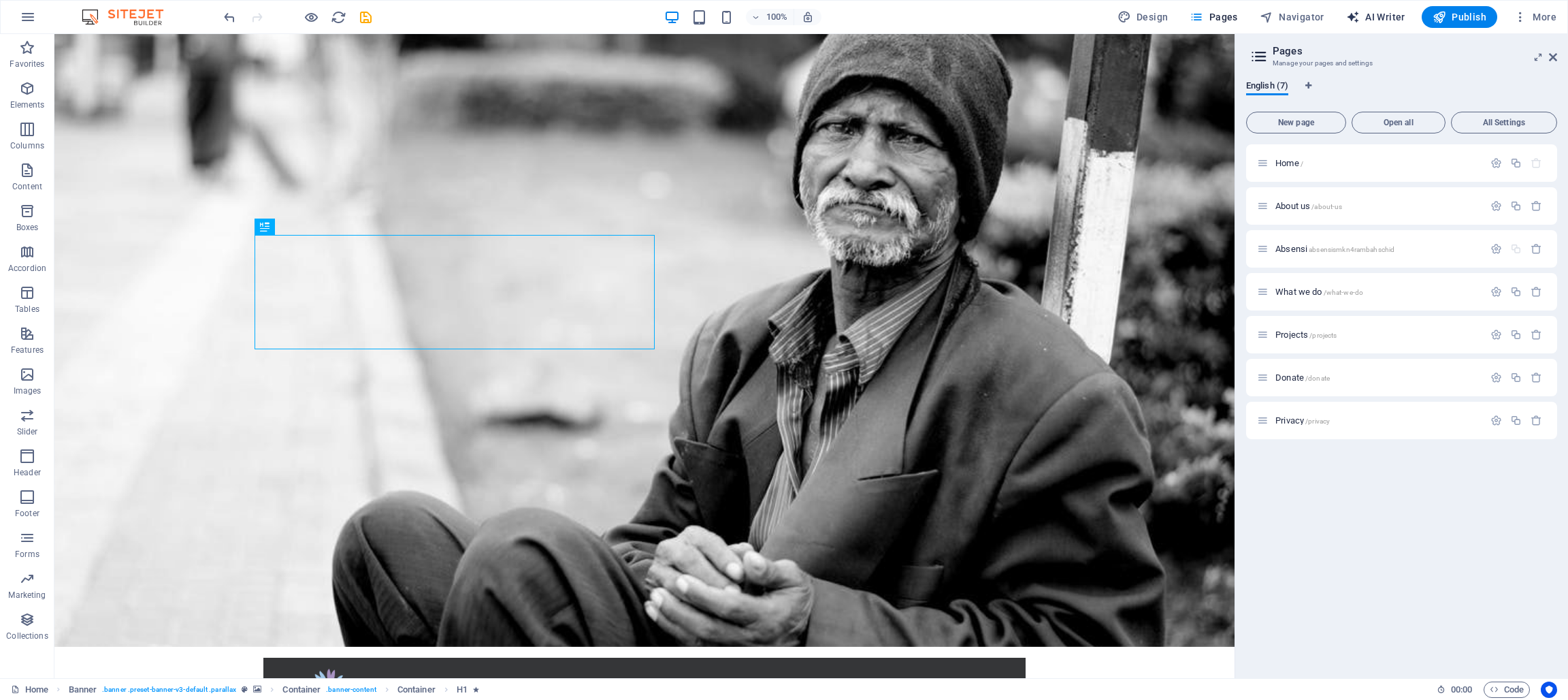 click on "AI Writer" at bounding box center (1375, 17) 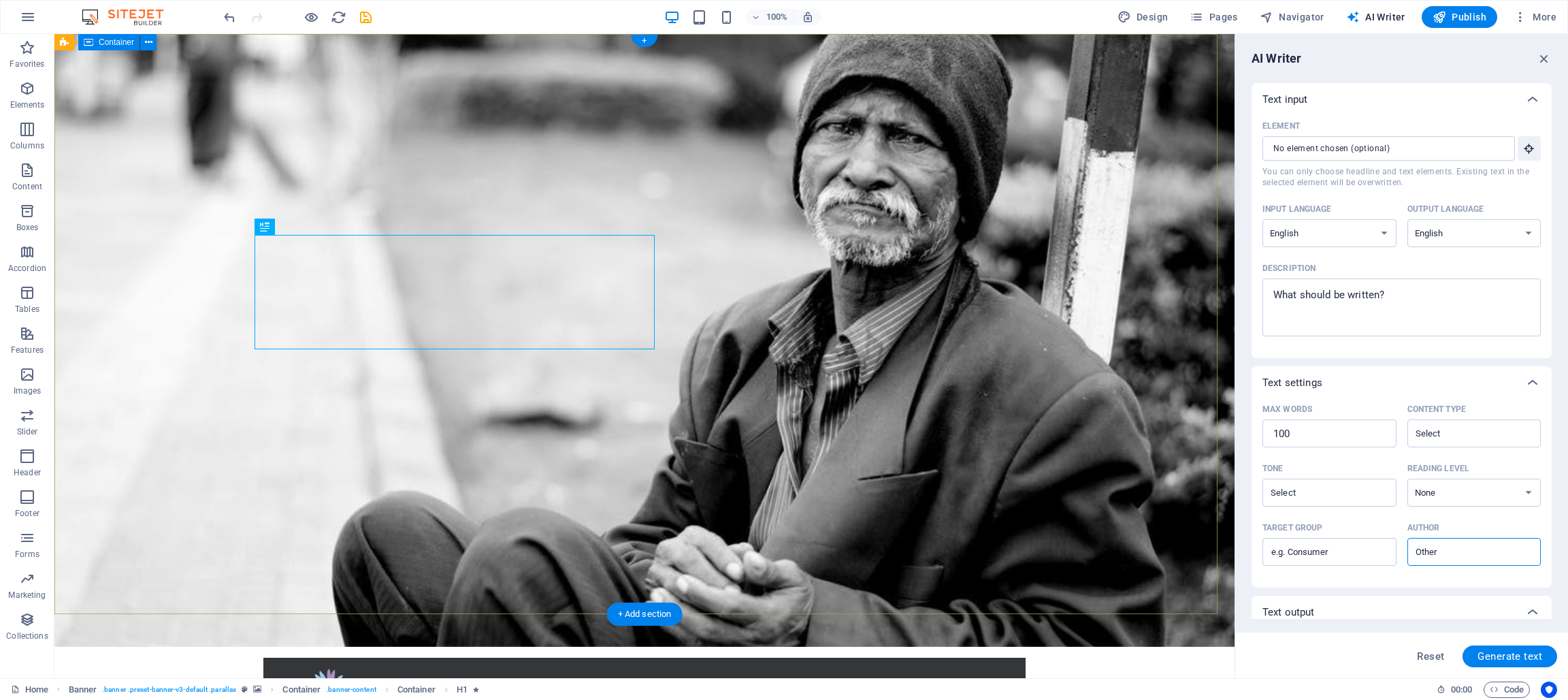click on "Home About us Absensi What we do Projects Donate Donate   and Help those in need. Let's build a better world together! Learn more" at bounding box center [644, 827] 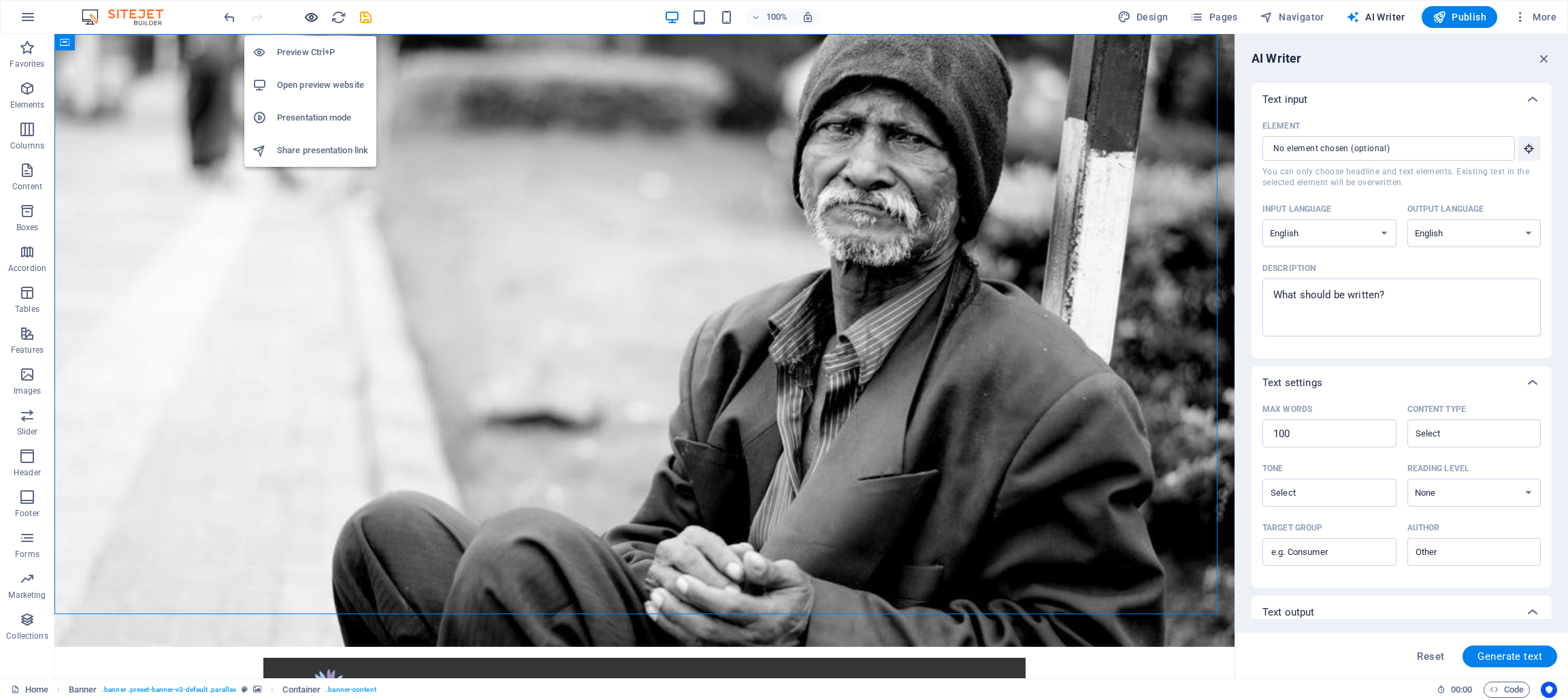 click at bounding box center [311, 17] 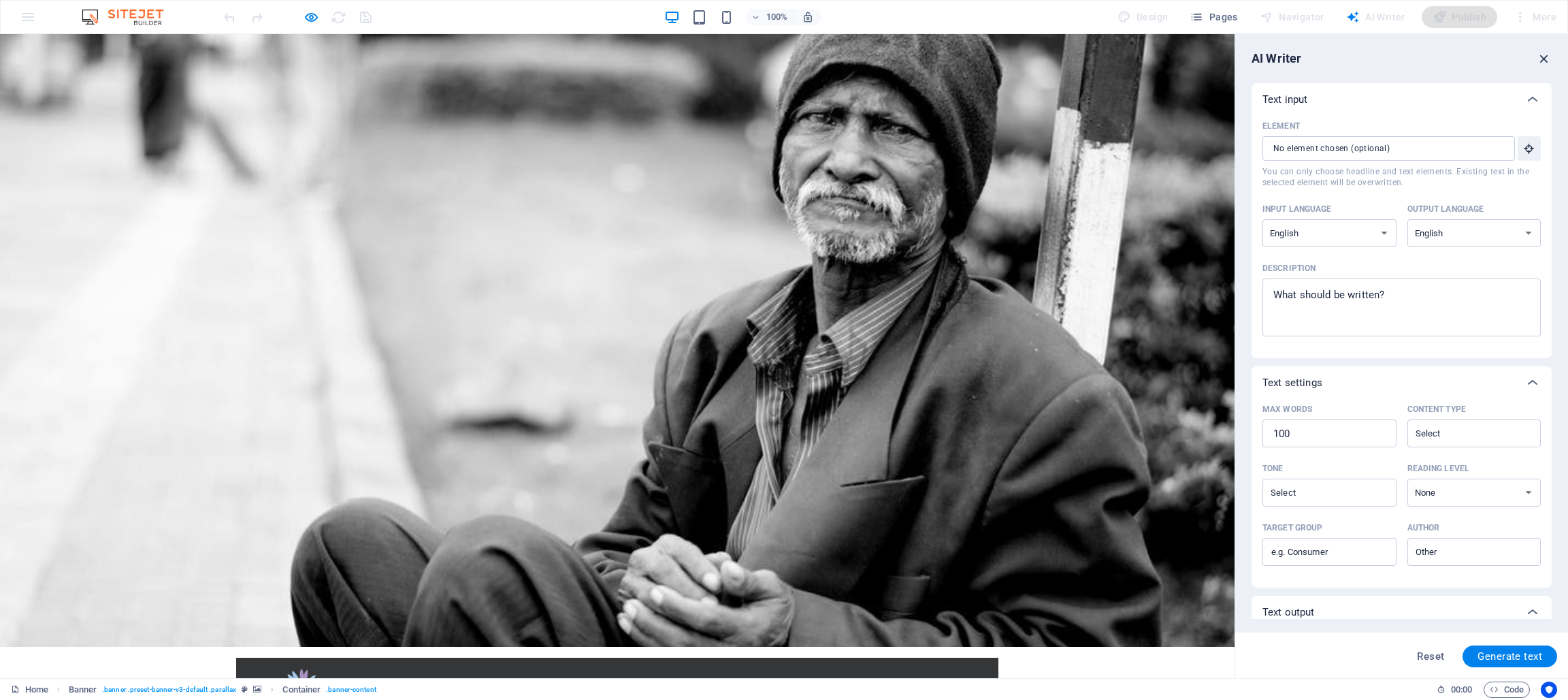 click at bounding box center (1544, 59) 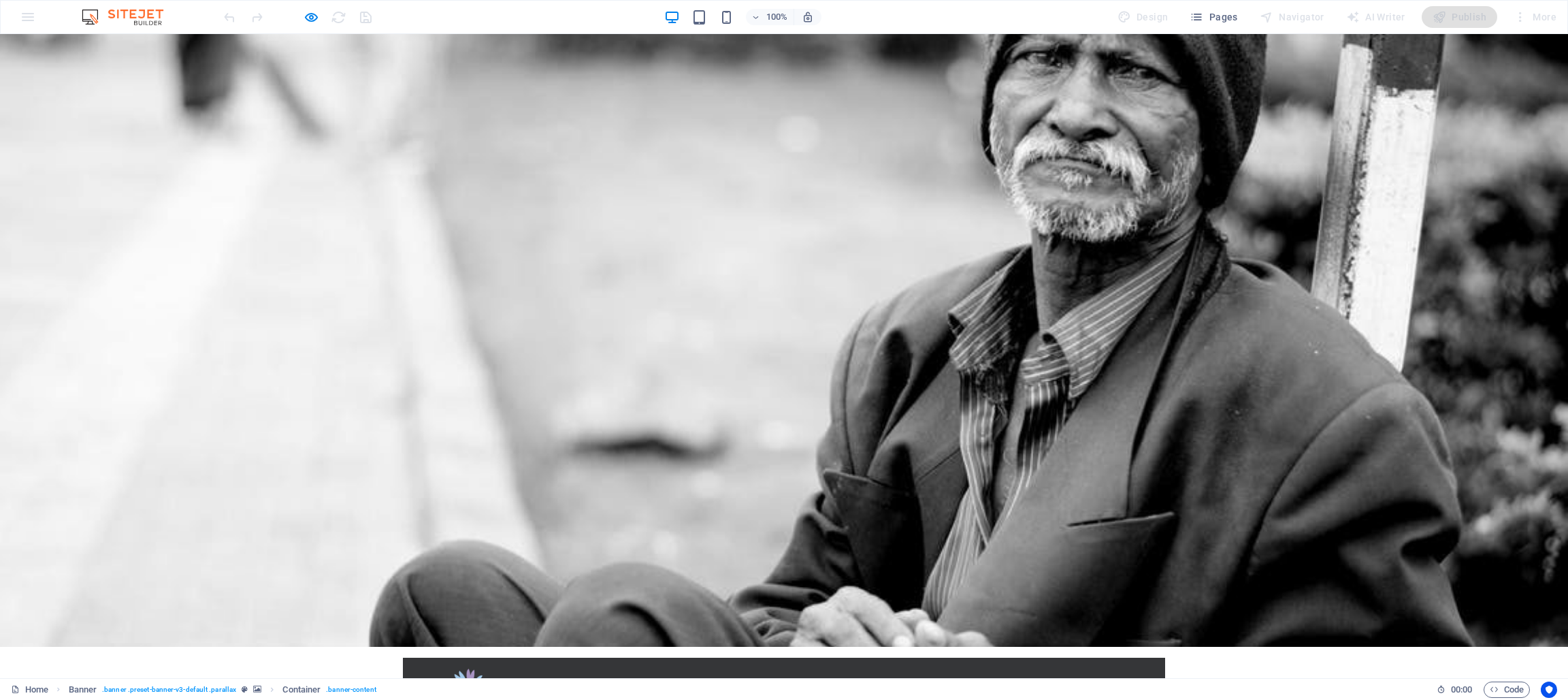 click on "Absensi" at bounding box center (859, 726) 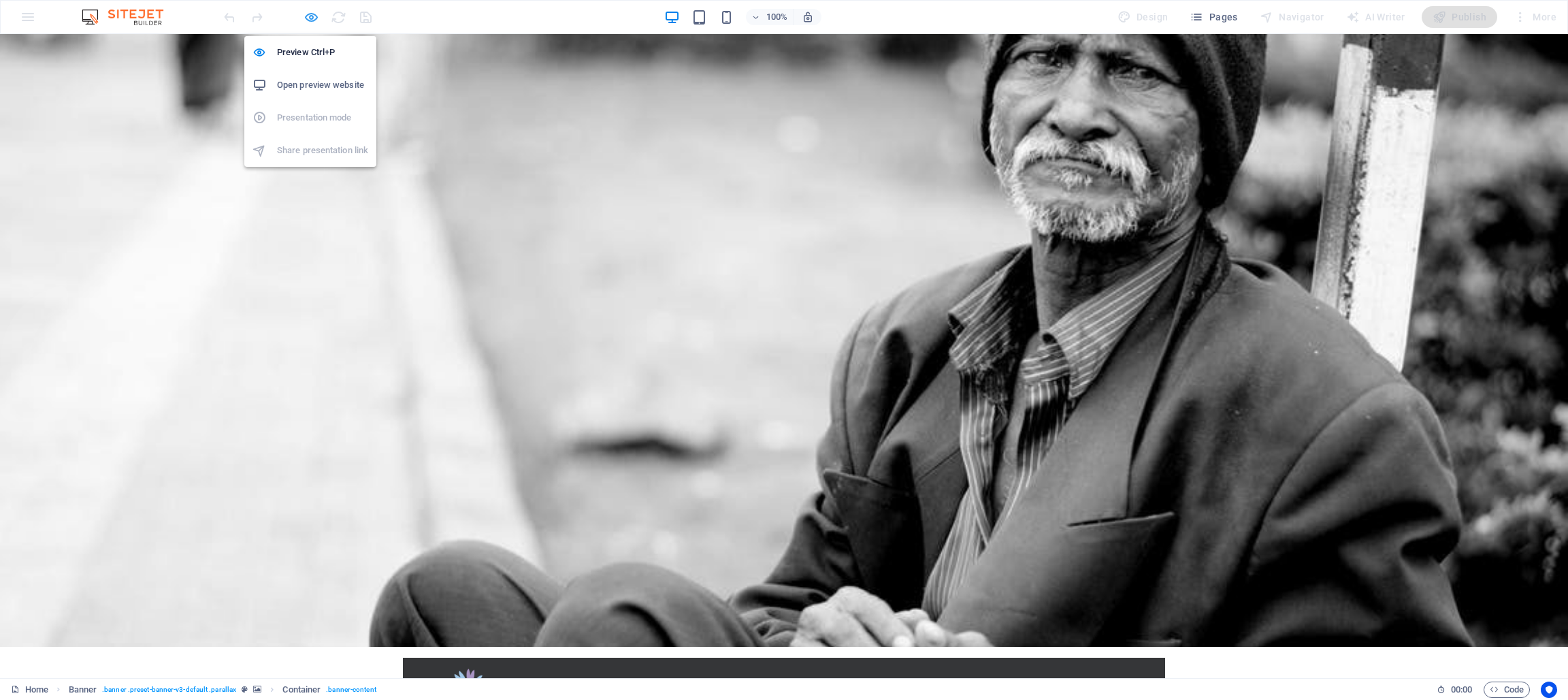 click at bounding box center [311, 17] 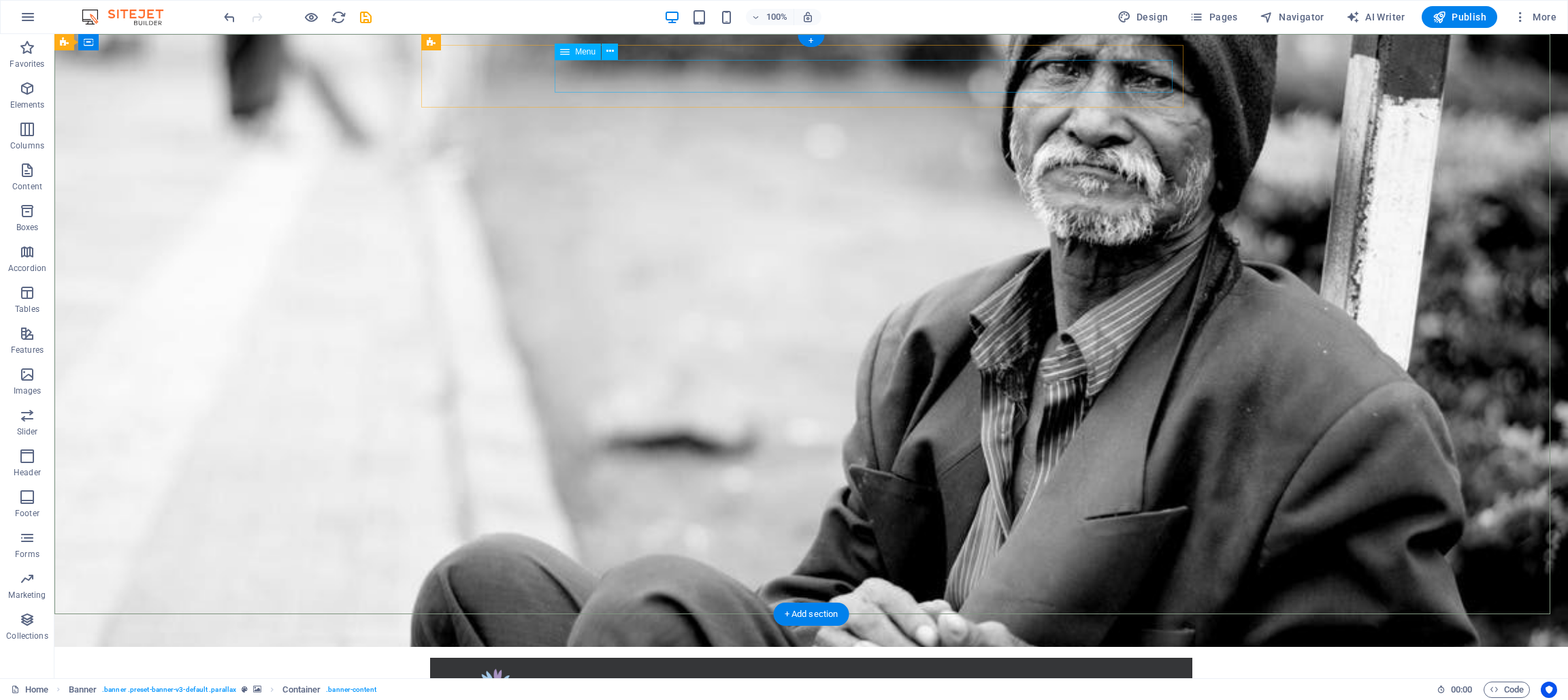 click on "Home About us Absensi What we do Projects Donate" at bounding box center [811, 726] 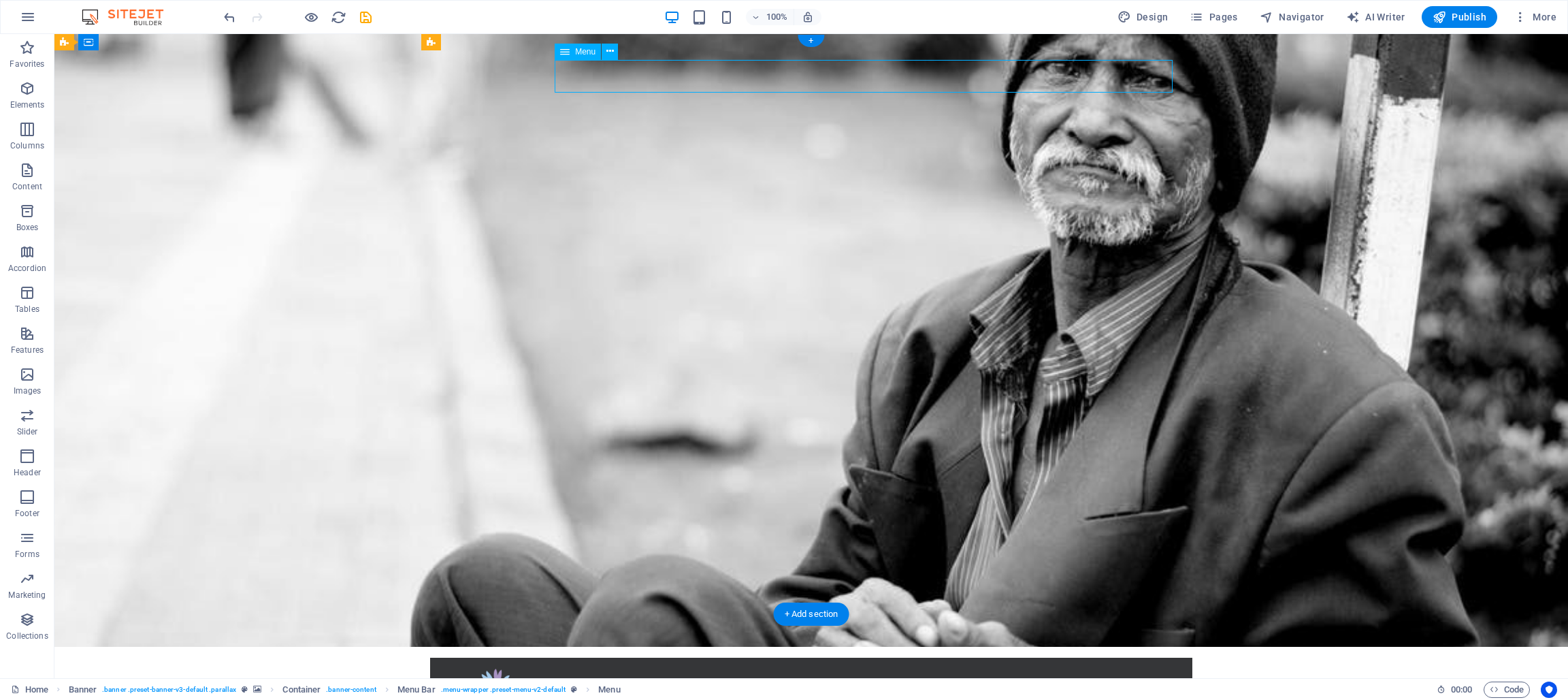 click on "Home About us Absensi What we do Projects Donate" at bounding box center [811, 726] 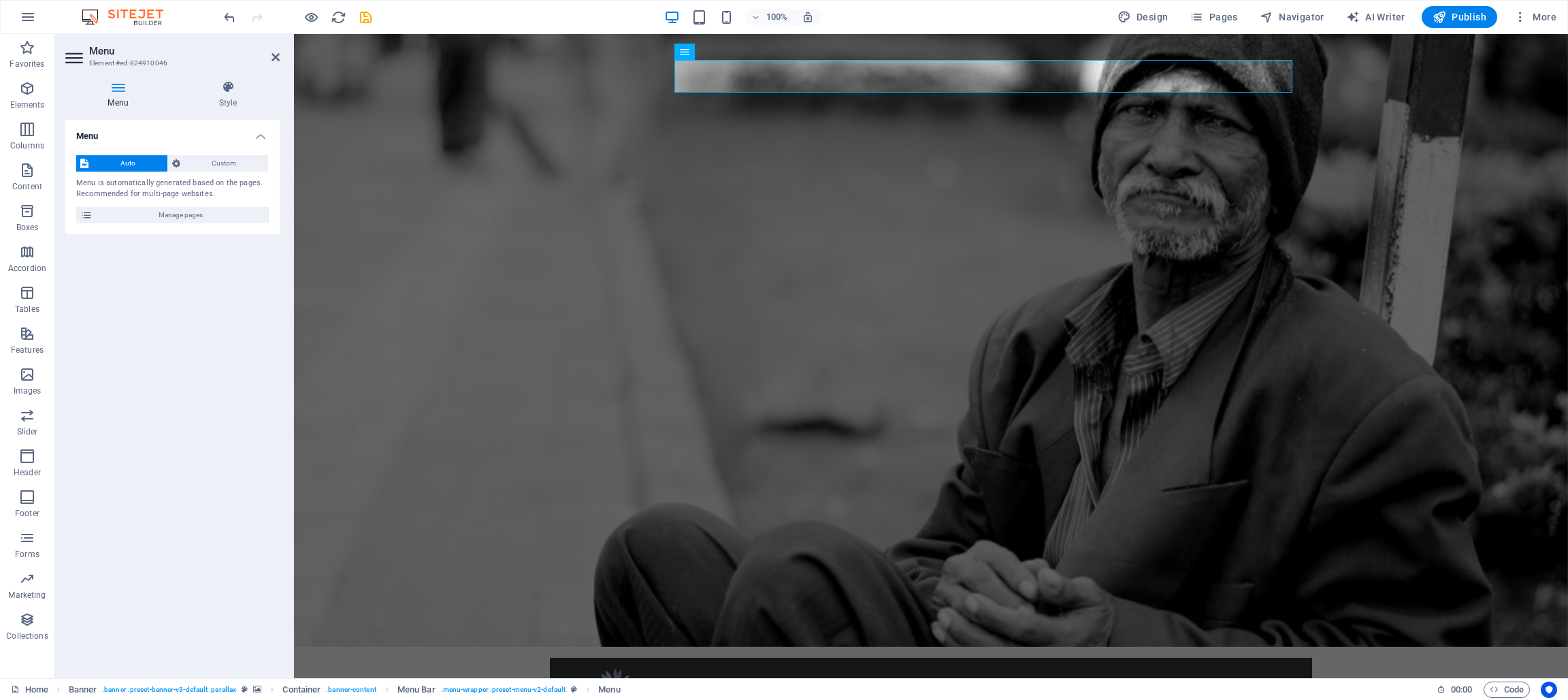 click on "Auto" at bounding box center [128, 163] 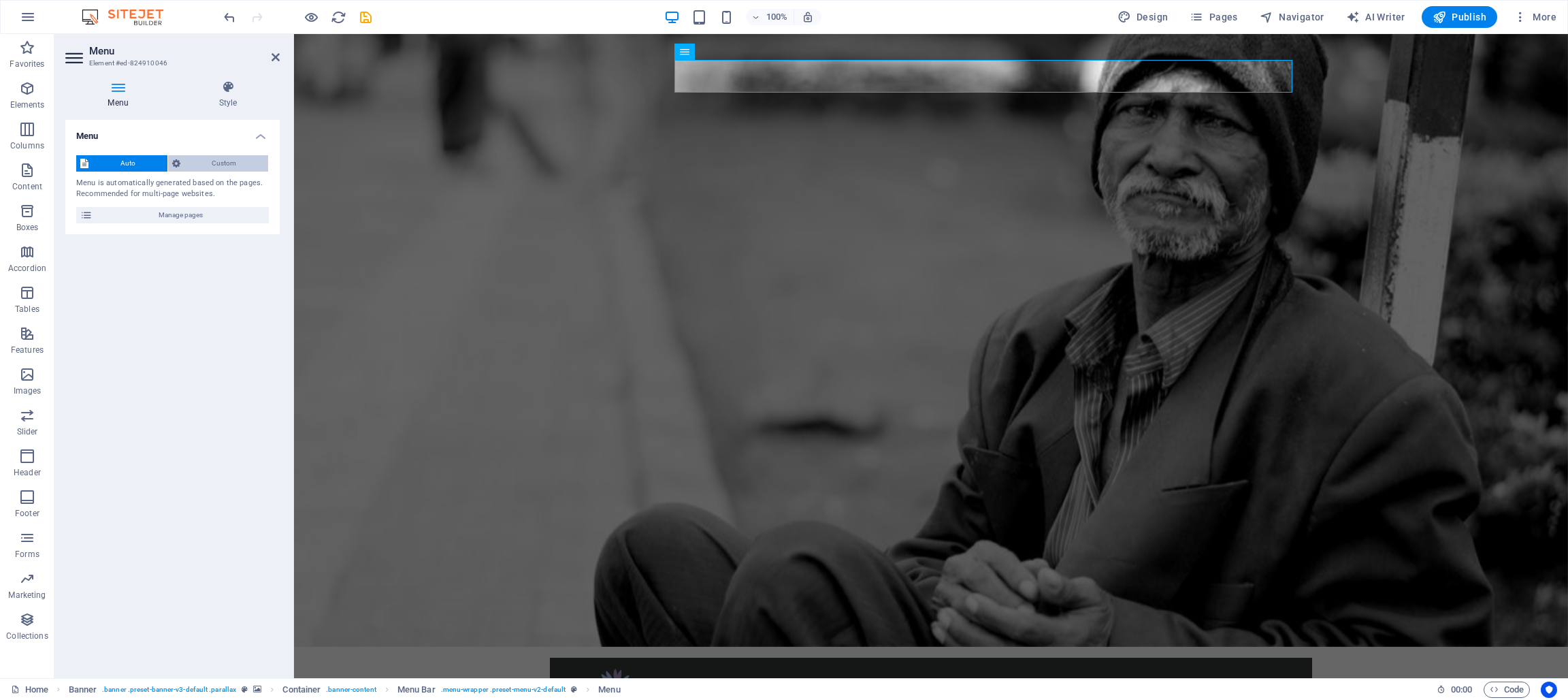 click on "Custom" at bounding box center (225, 163) 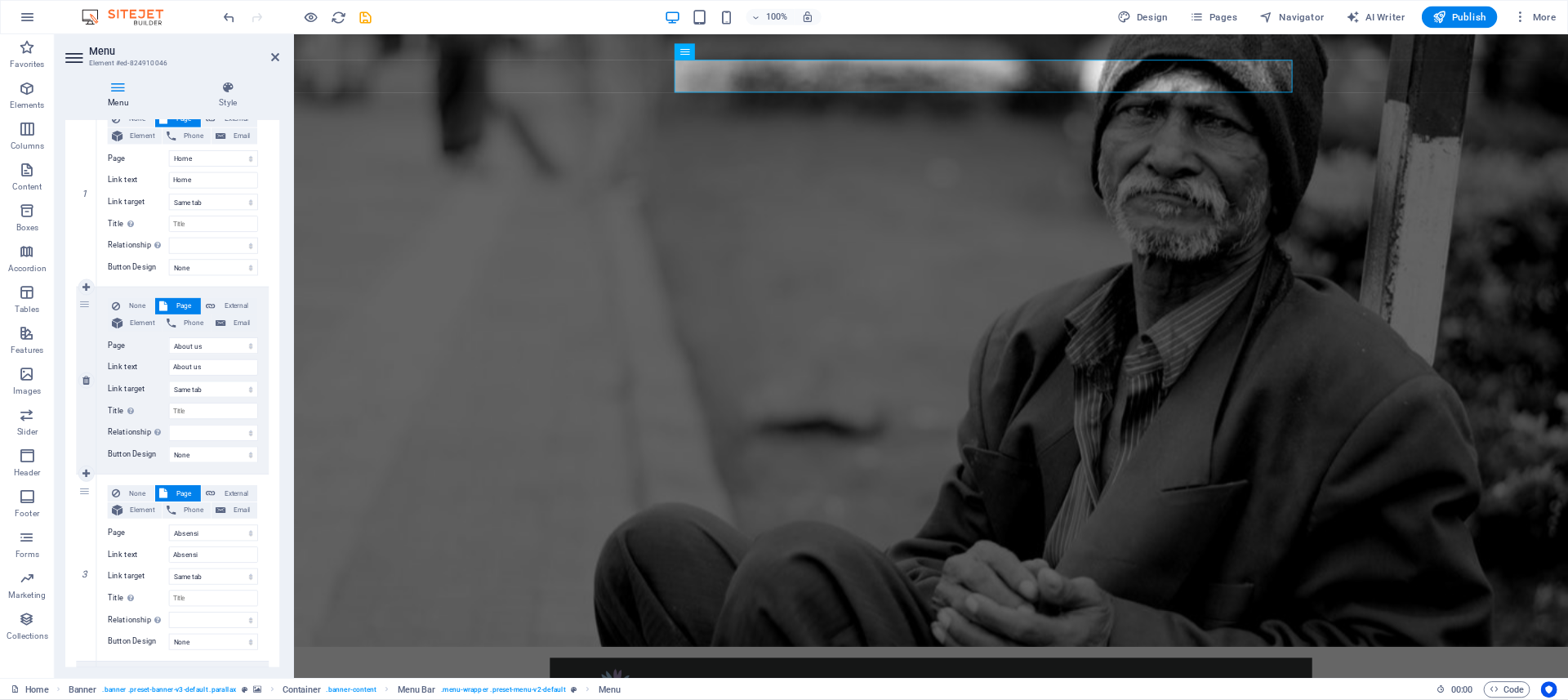 scroll, scrollTop: 229, scrollLeft: 0, axis: vertical 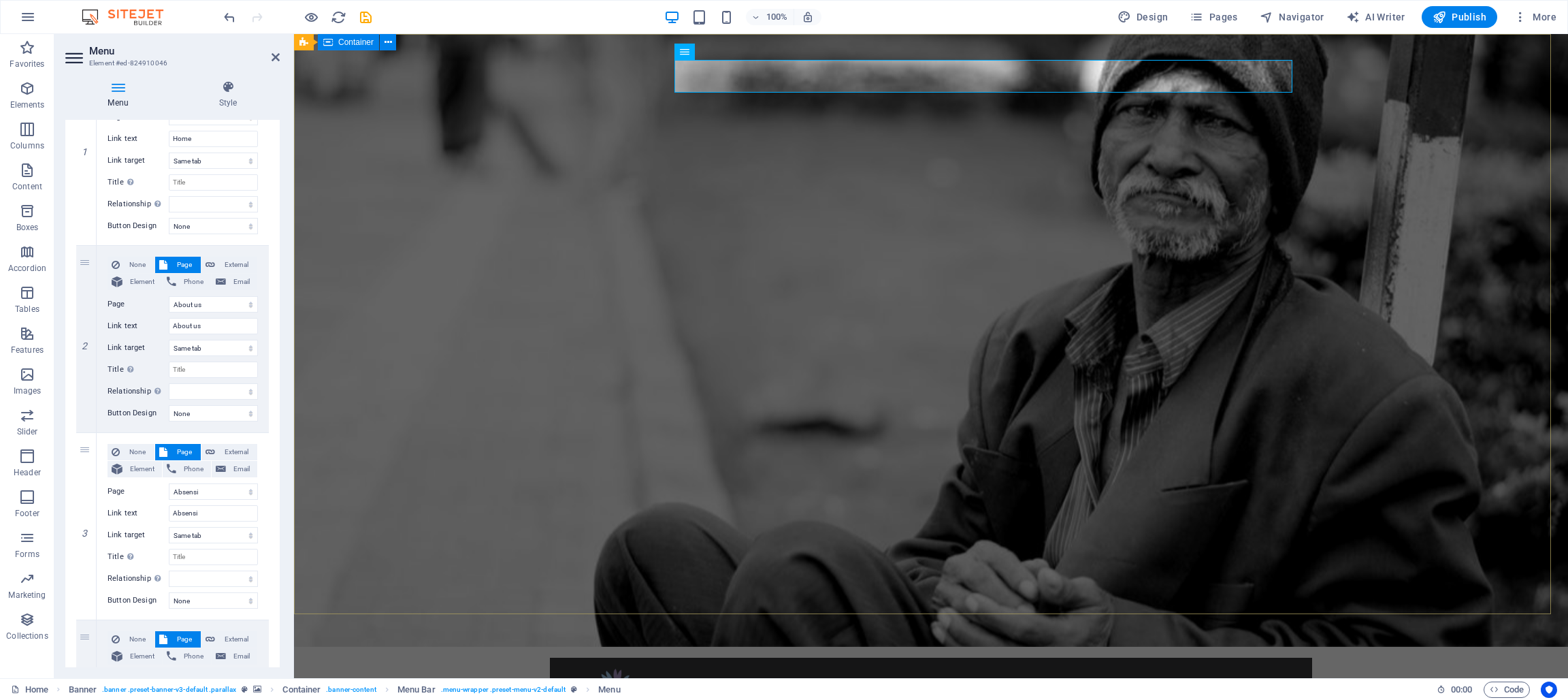 type 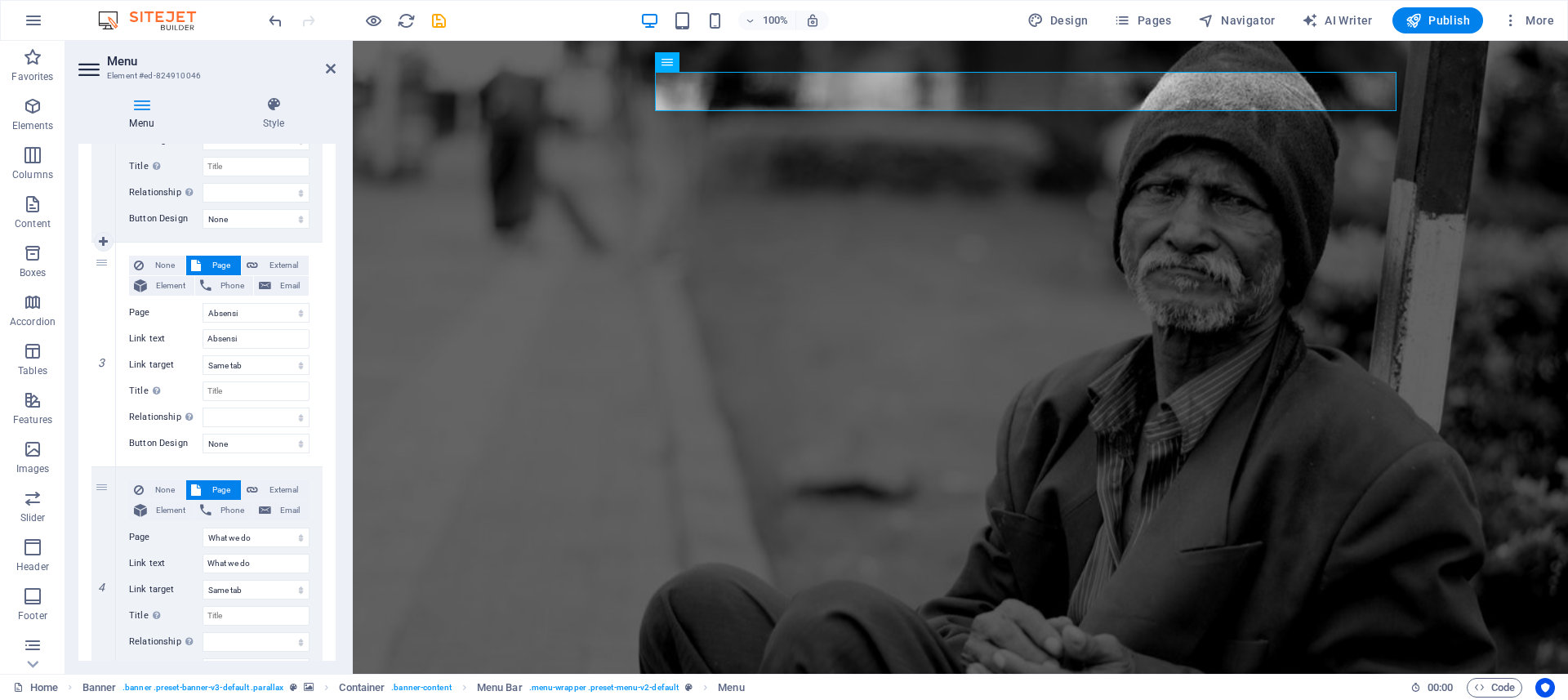 scroll, scrollTop: 515, scrollLeft: 0, axis: vertical 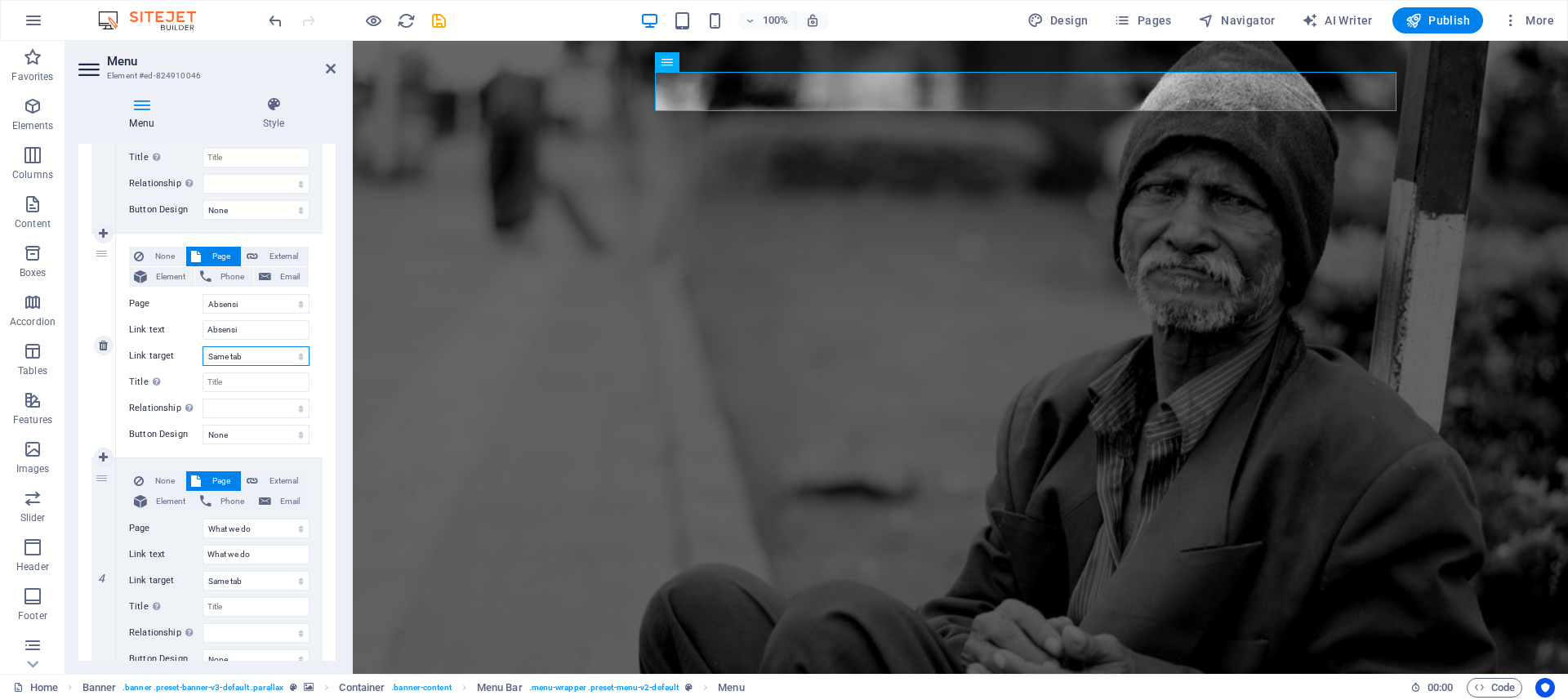 click on "New tab Same tab Overlay" at bounding box center [256, 356] 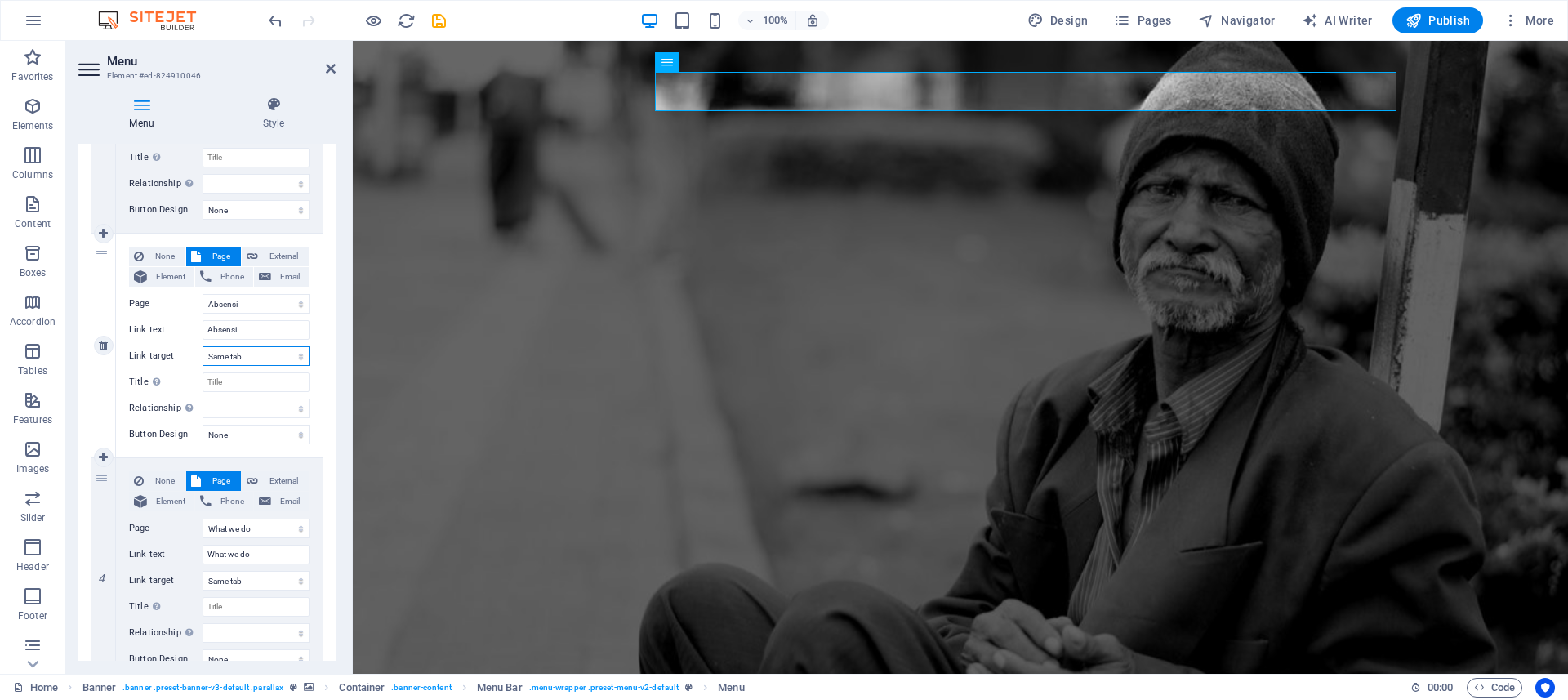 select on "blank" 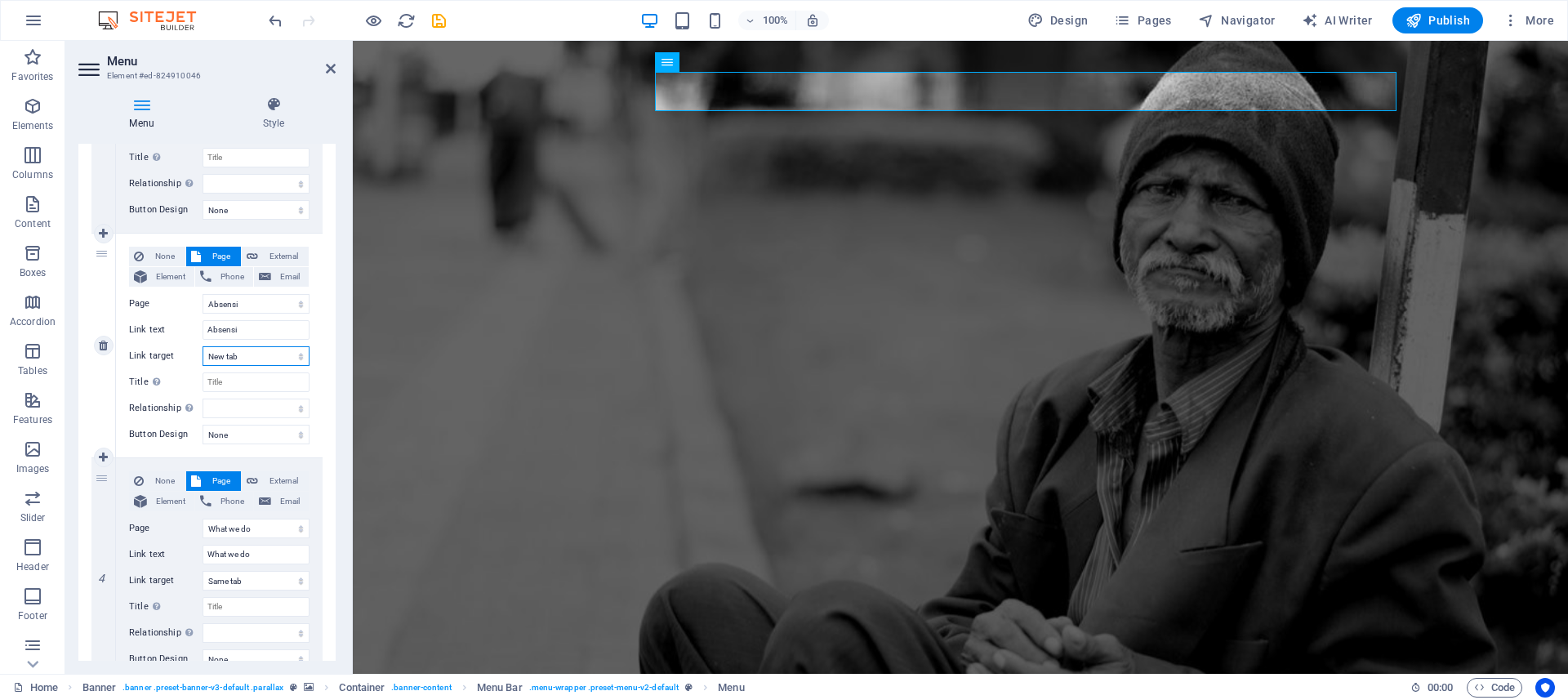 click on "New tab" at bounding box center [0, 0] 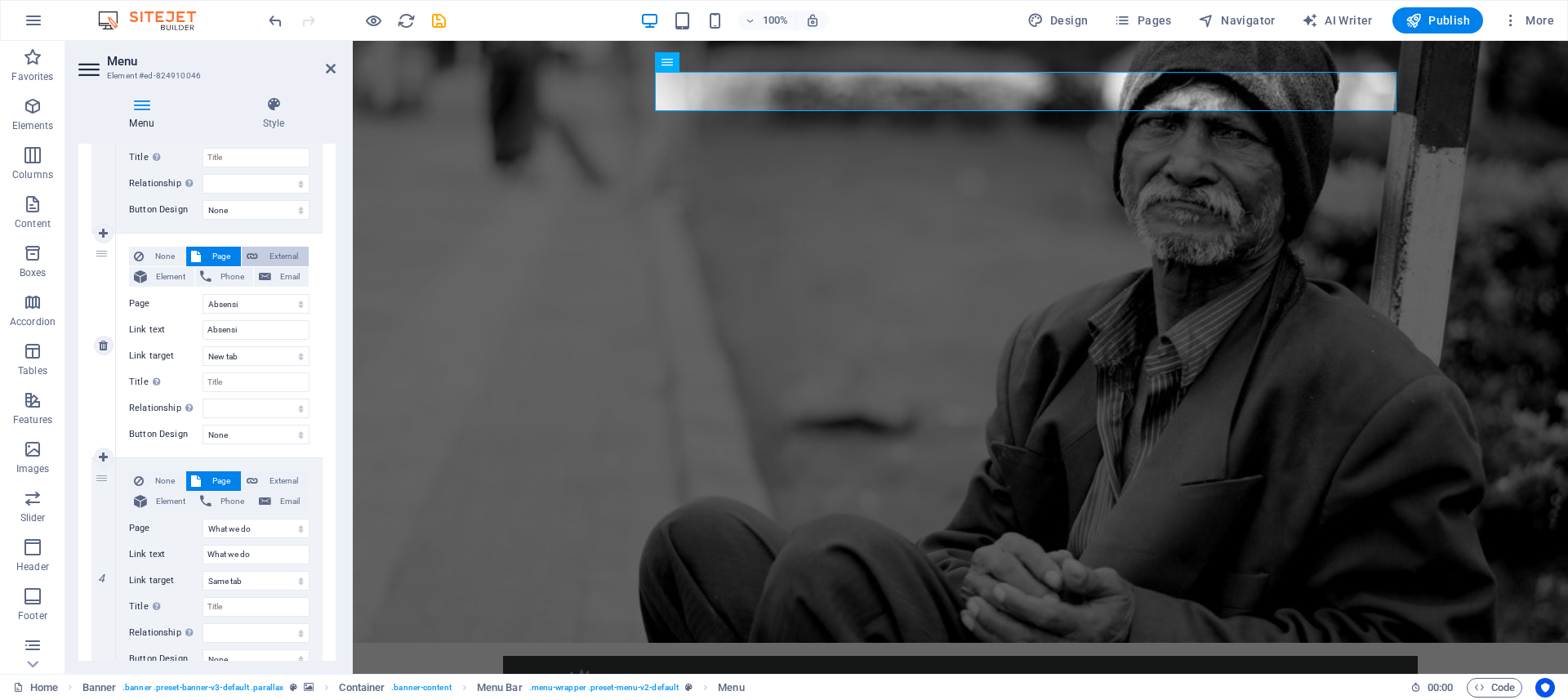 click on "External" at bounding box center (283, 256) 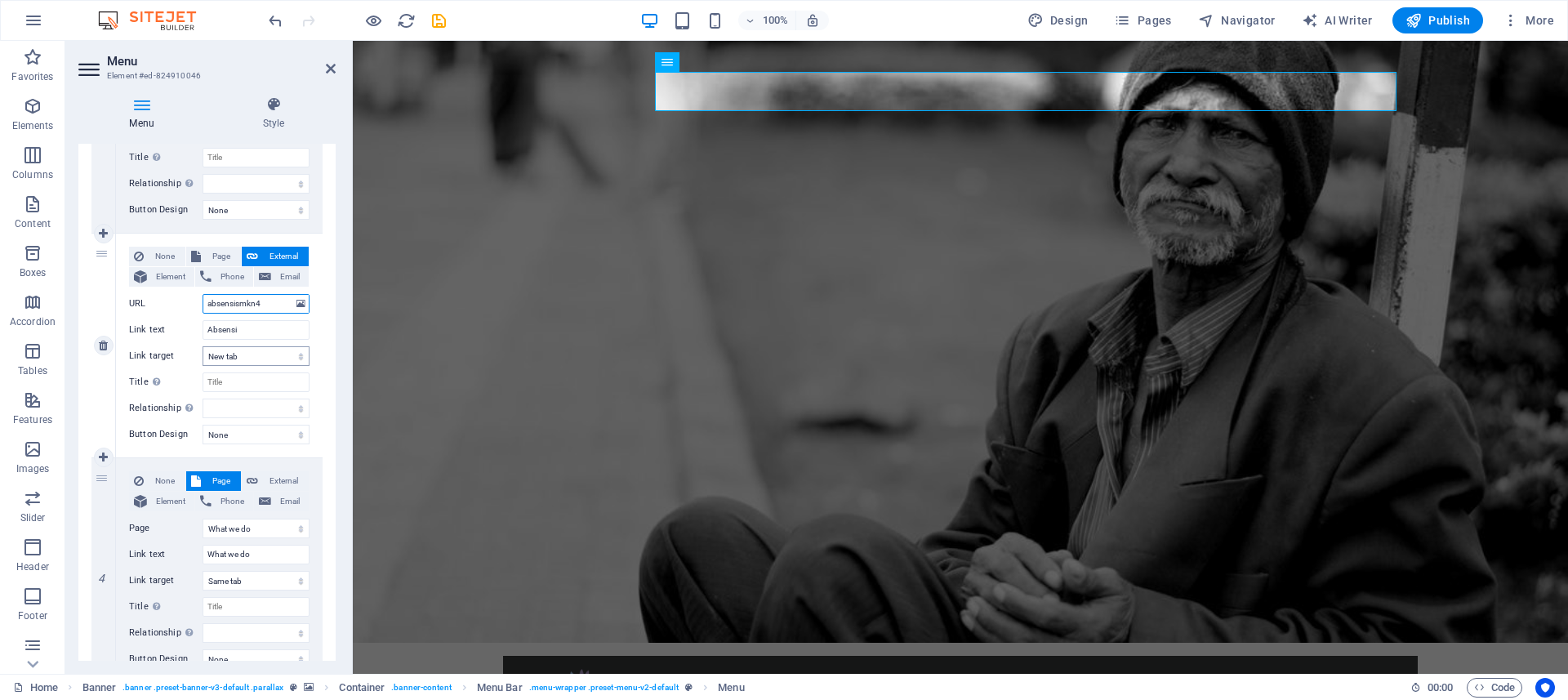 scroll, scrollTop: 0, scrollLeft: 0, axis: both 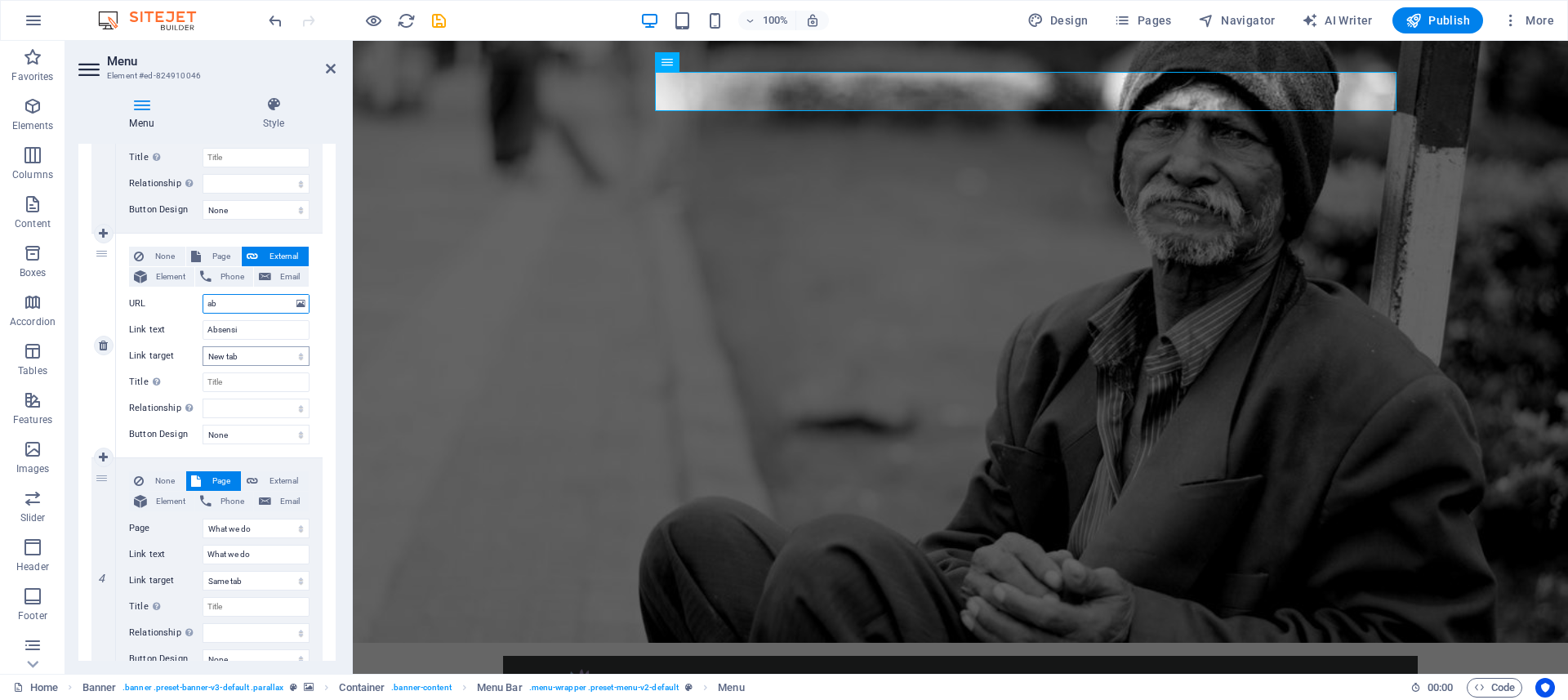 type on "a" 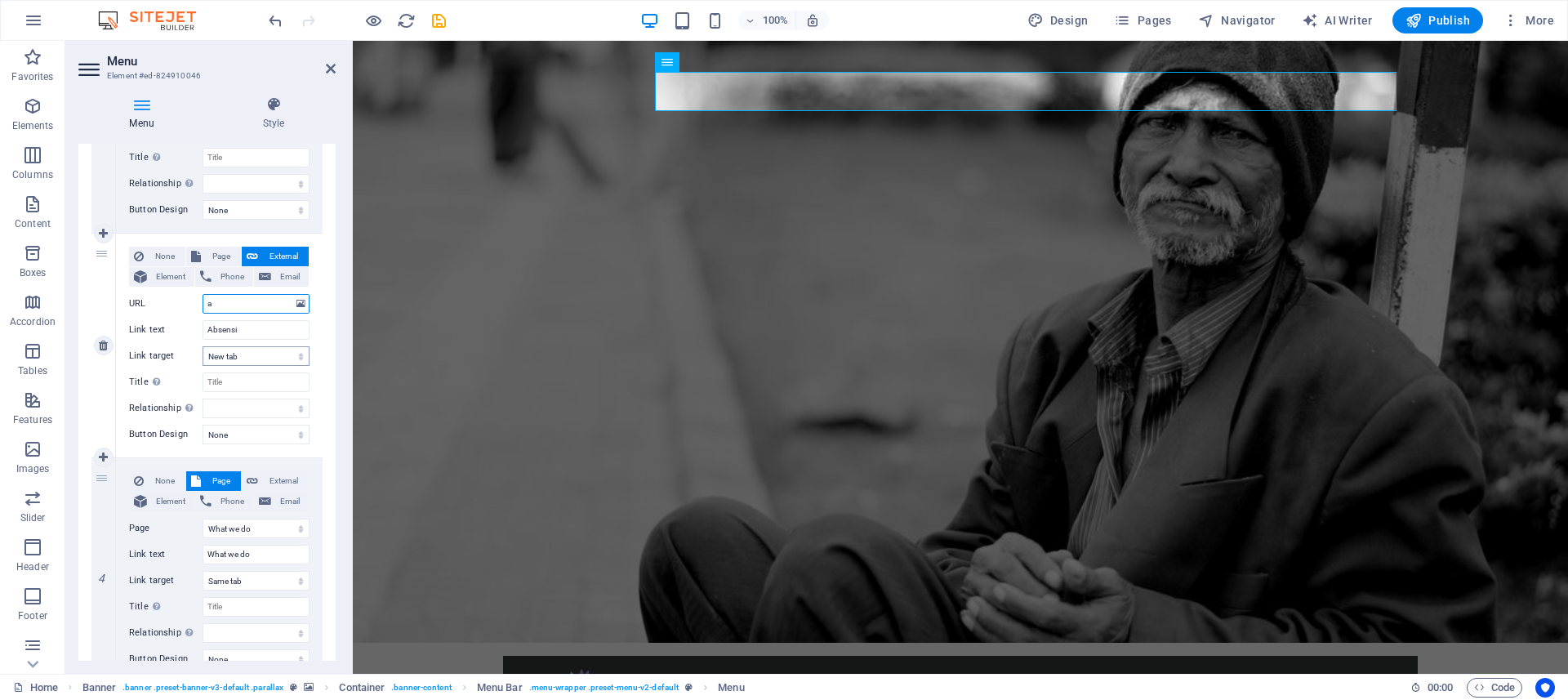 type 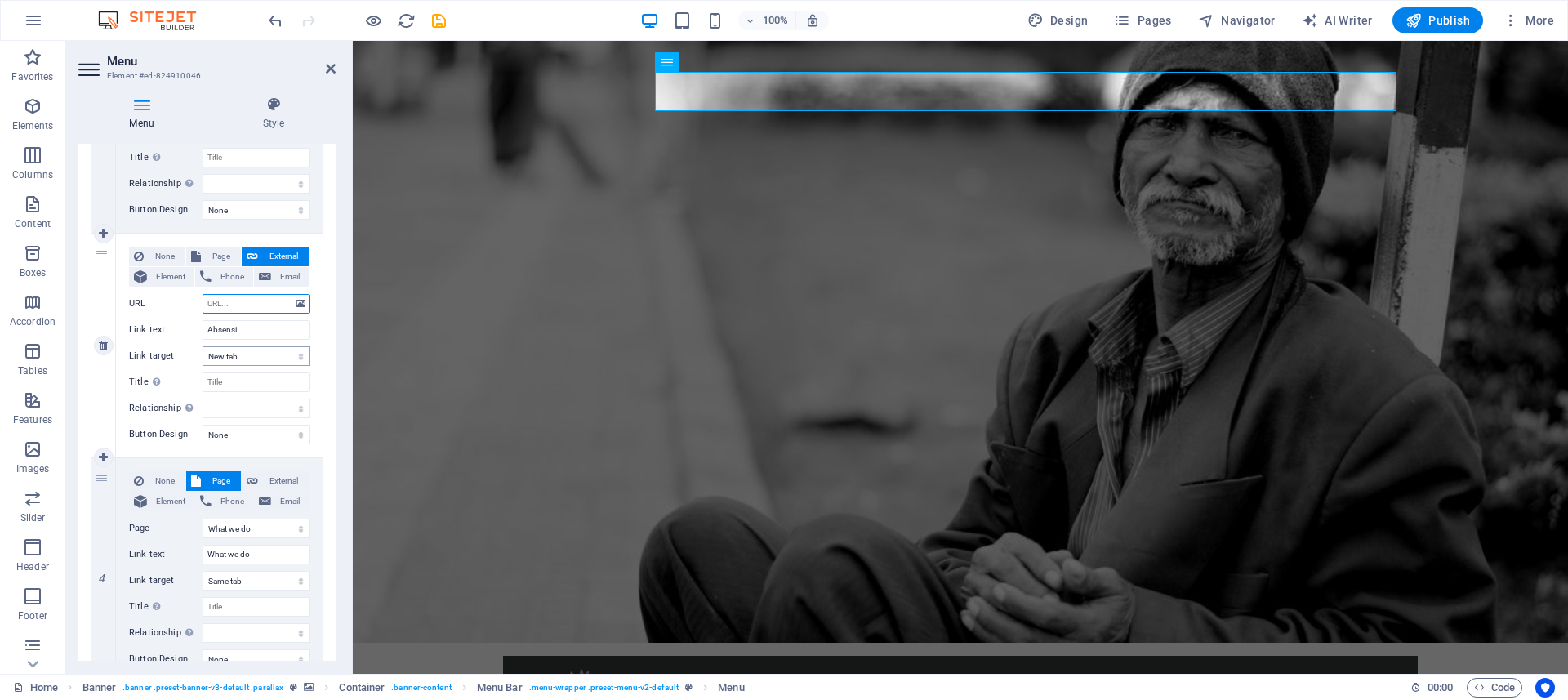 select 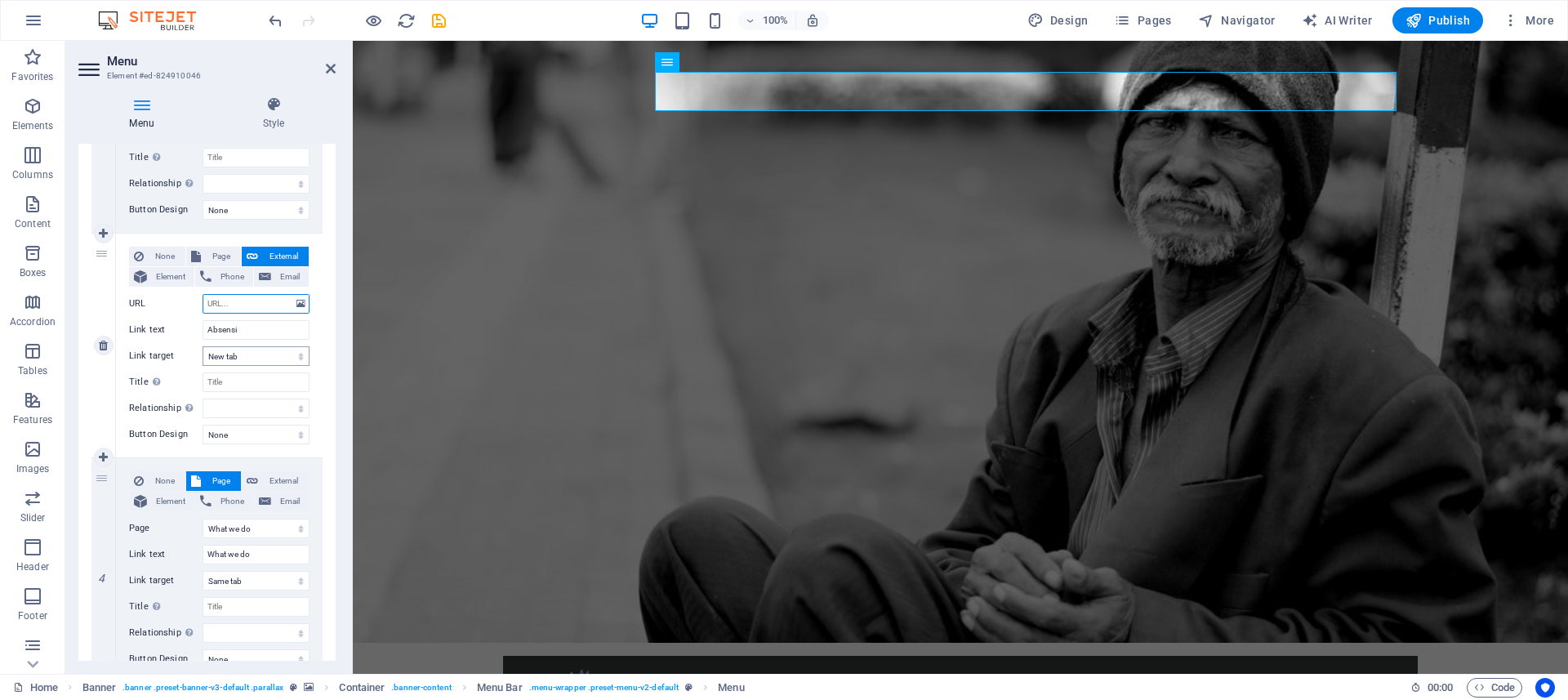 select 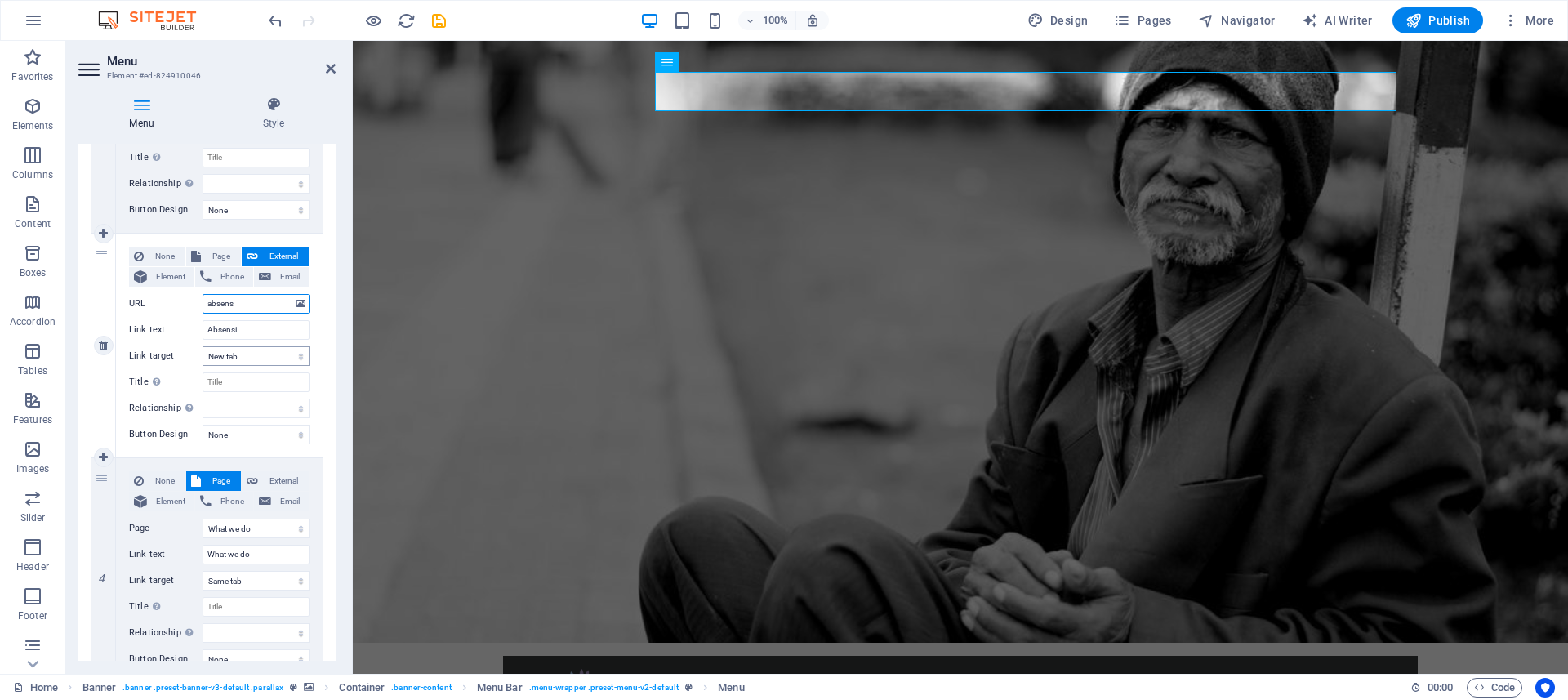 type on "absensi" 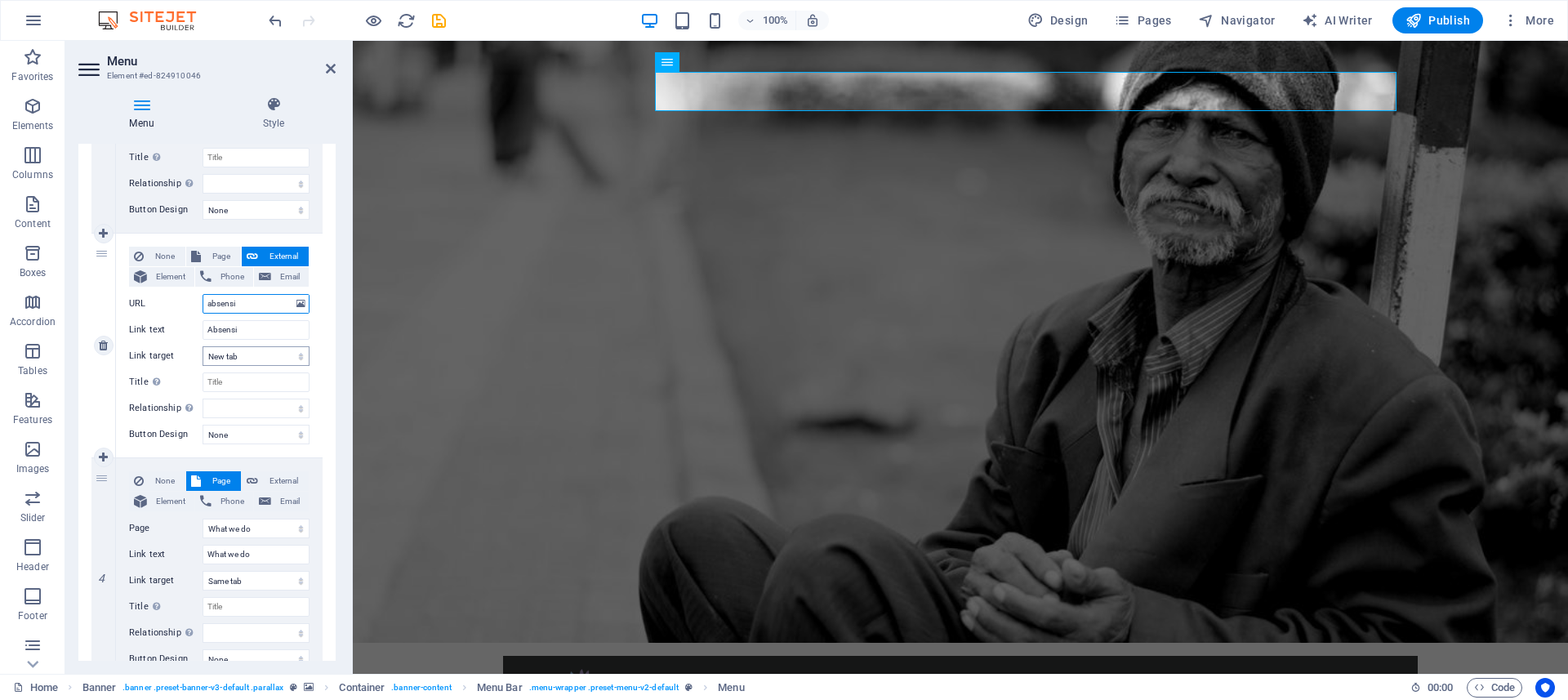 select 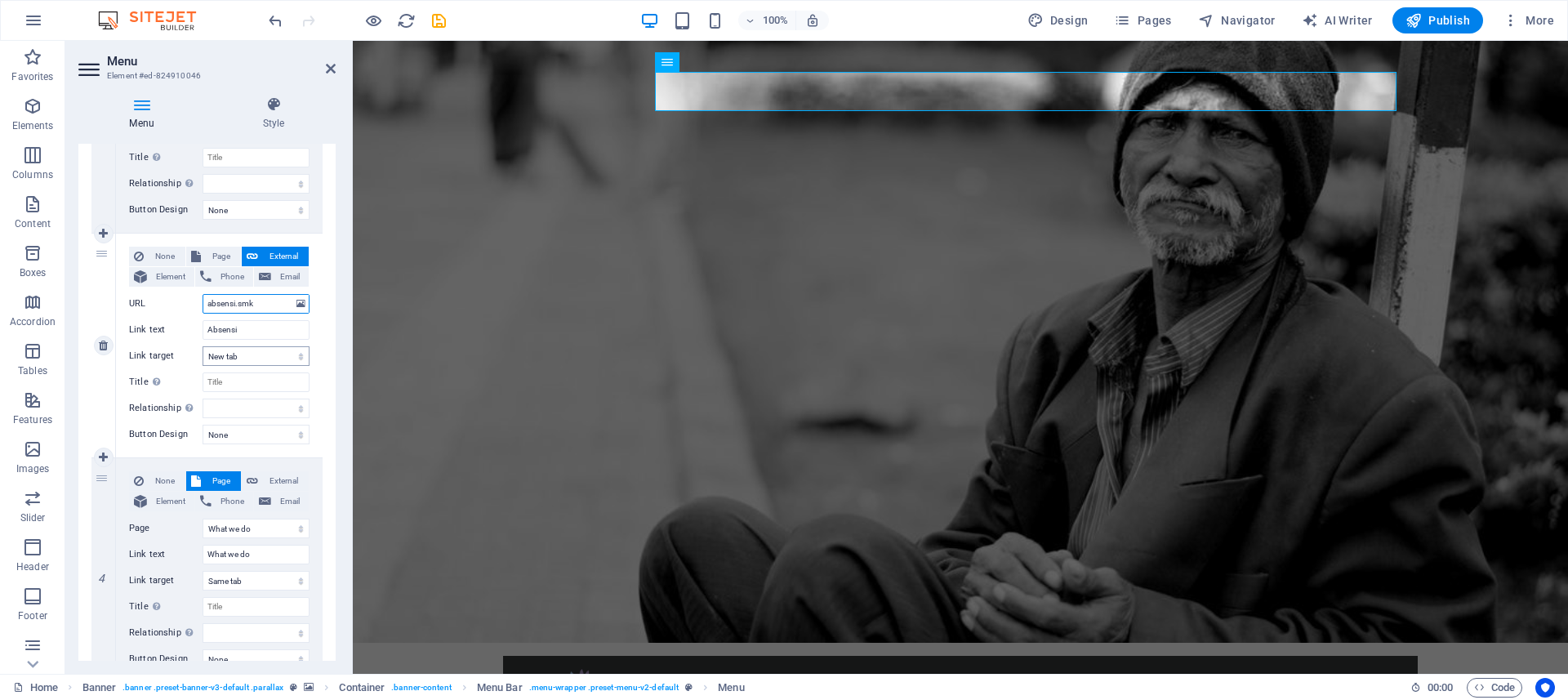 type on "absensi.smkn" 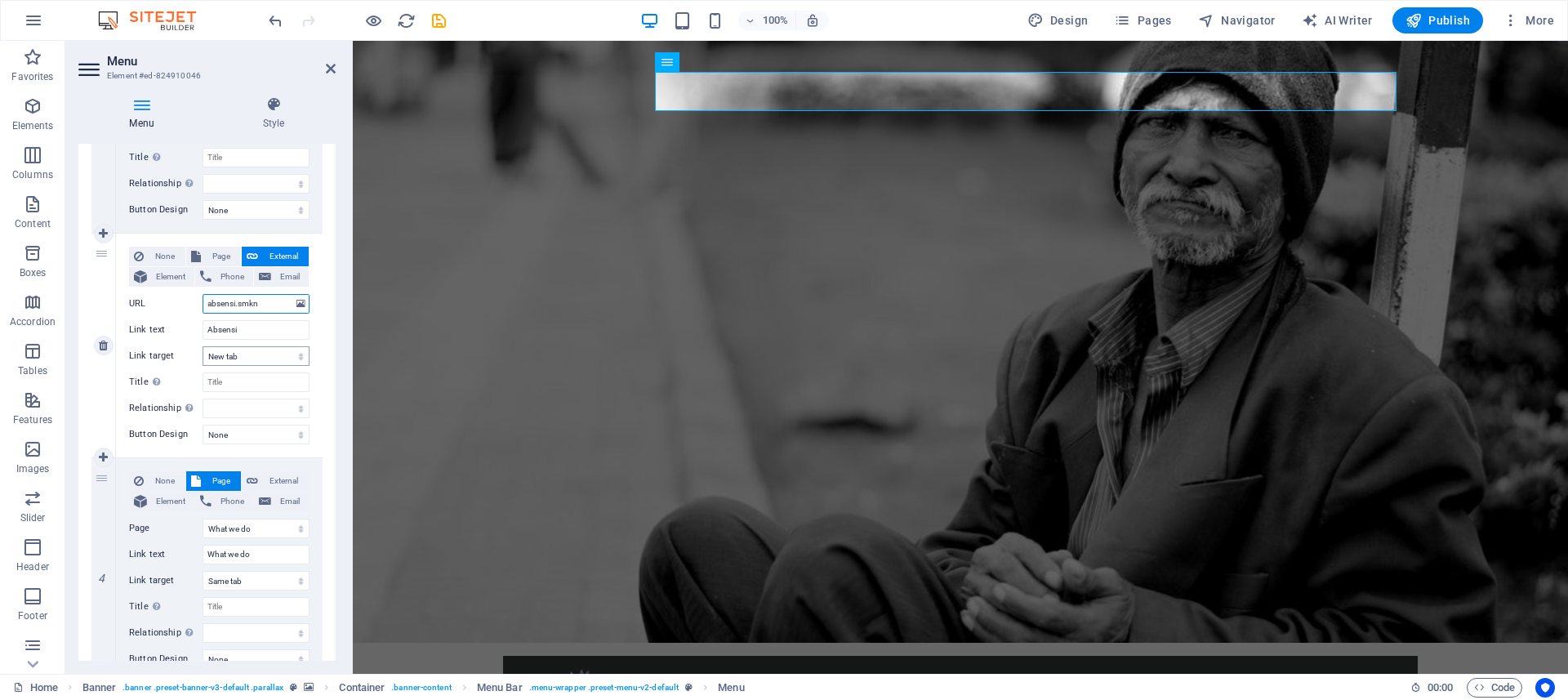 select 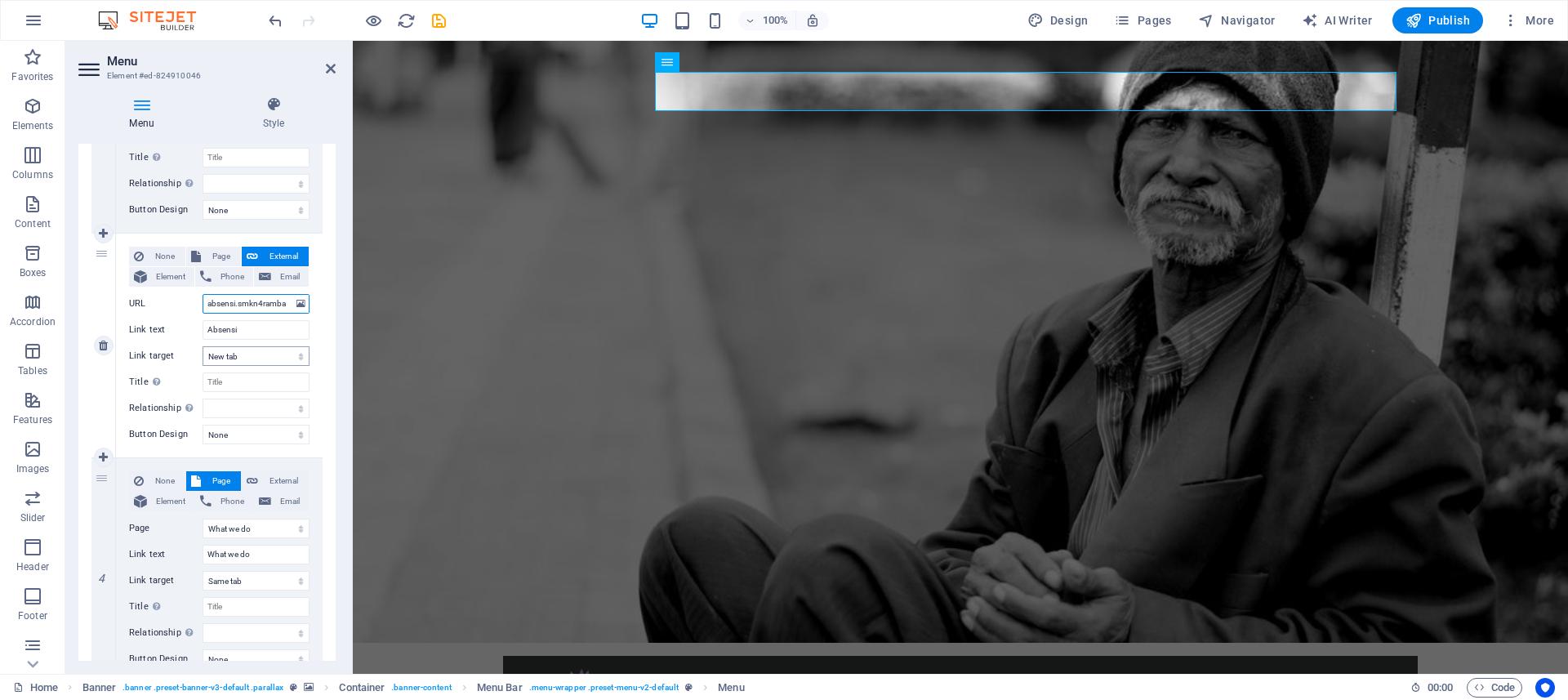 type on "absensi.smkn4rambah" 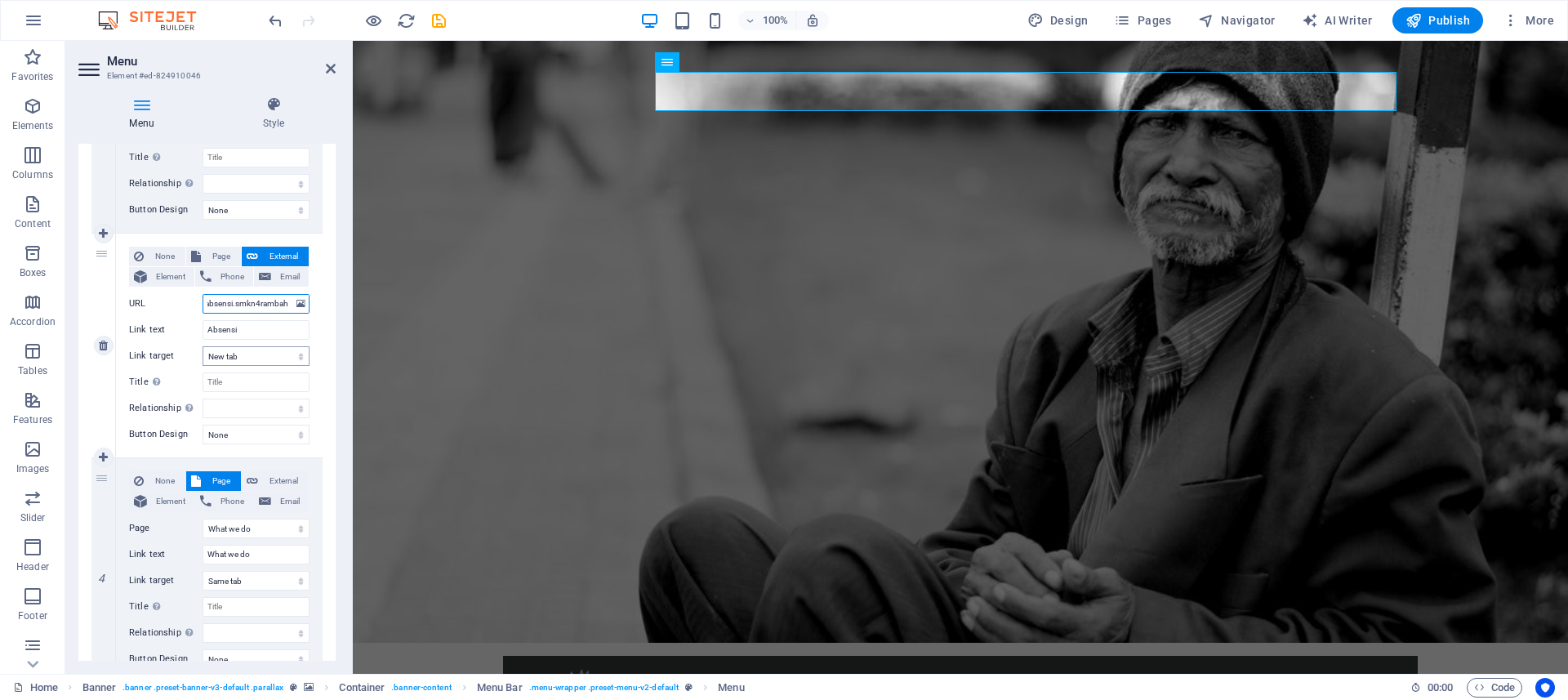 scroll, scrollTop: 0, scrollLeft: 19, axis: horizontal 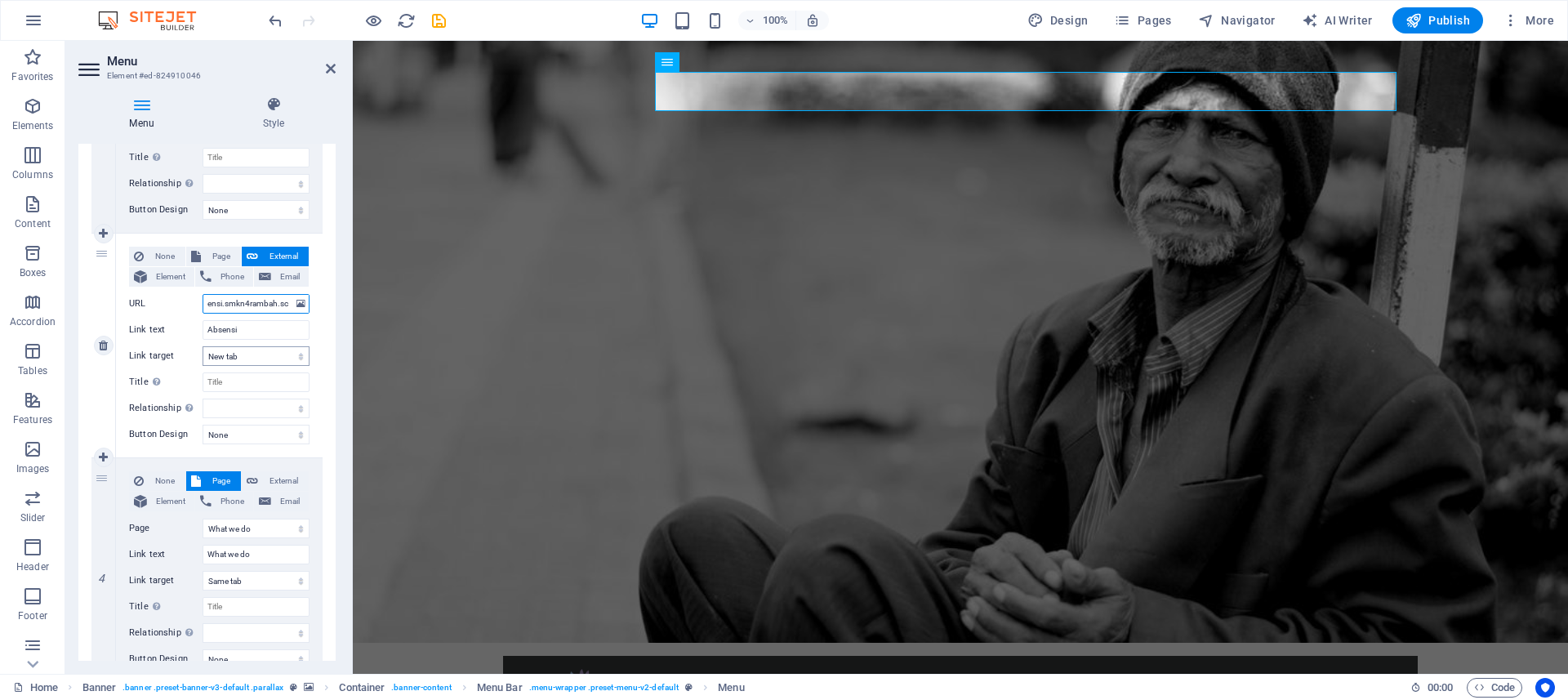 type on "absensi.smkn4rambah.sch" 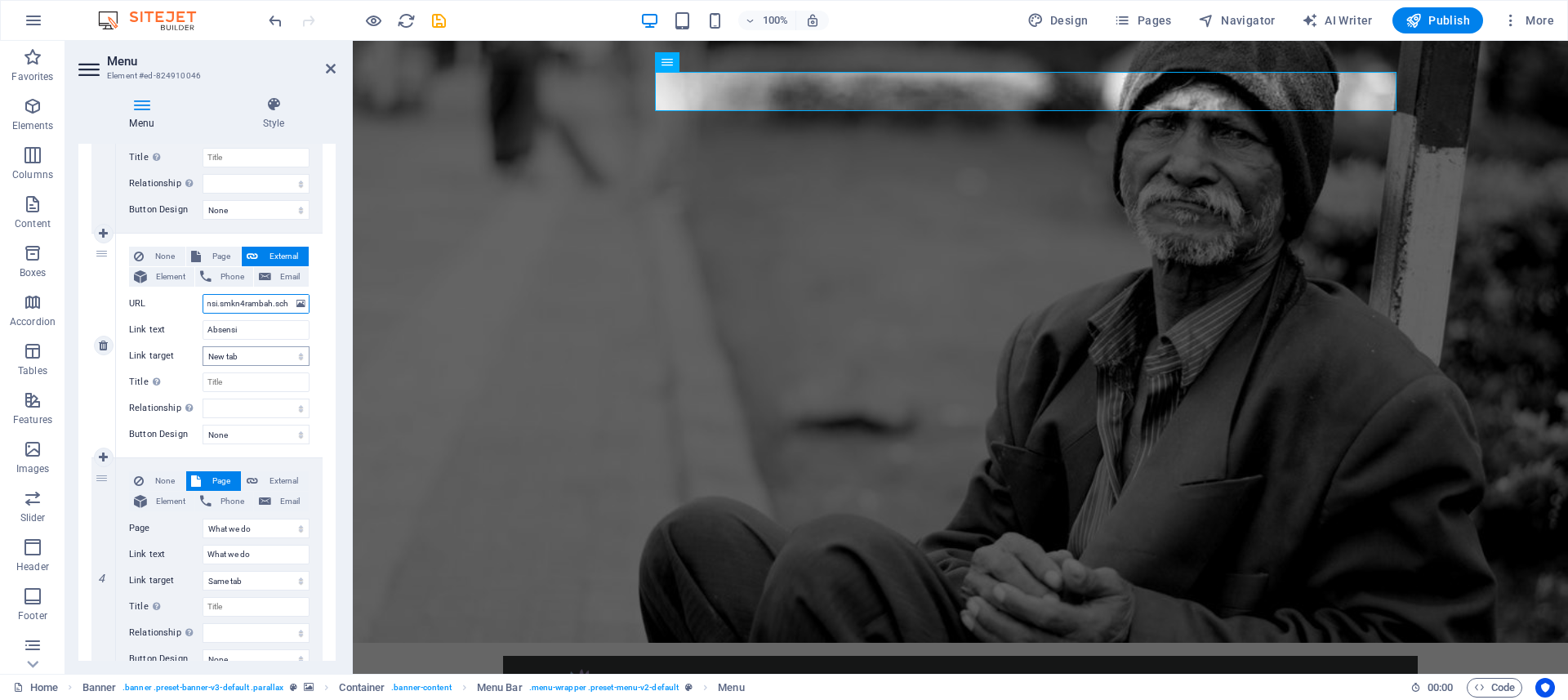 select 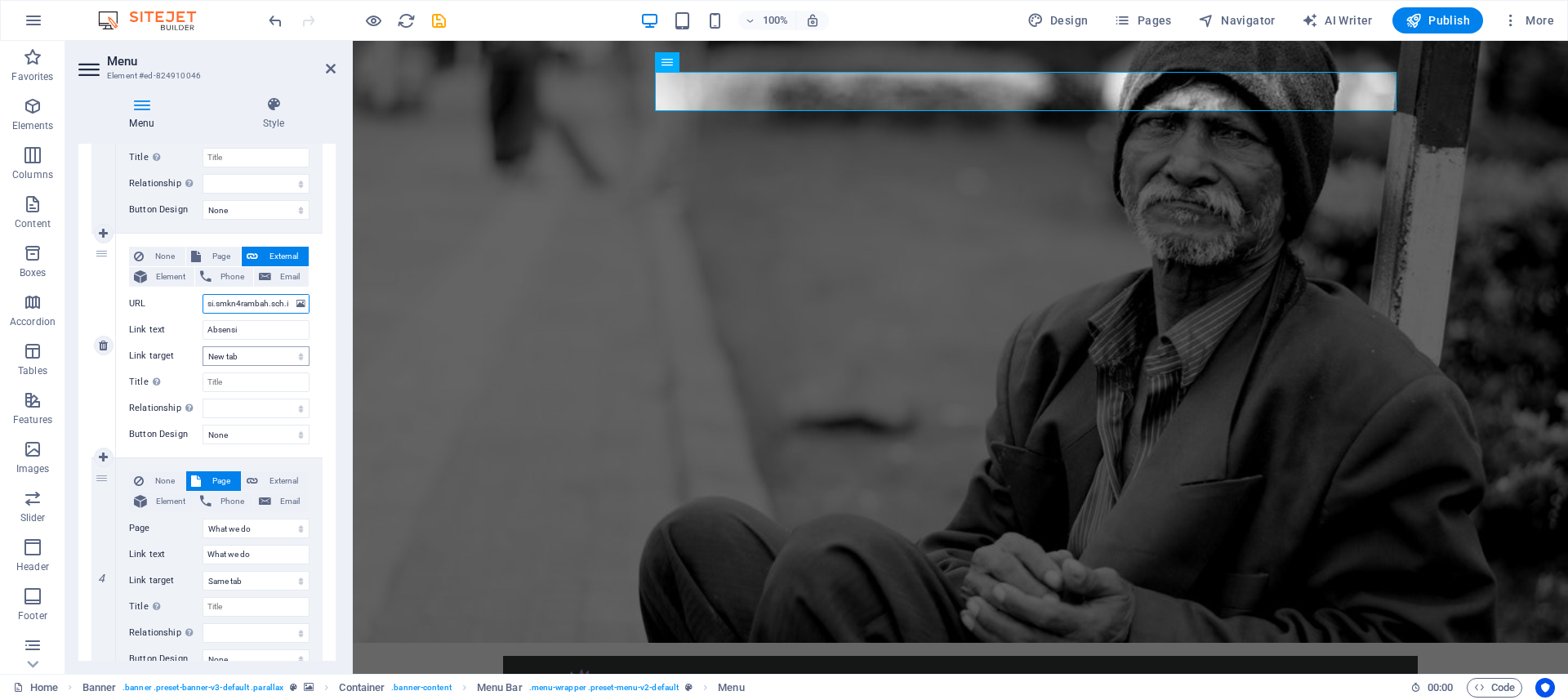 type on "absensi.smkn4rambah.sch.id" 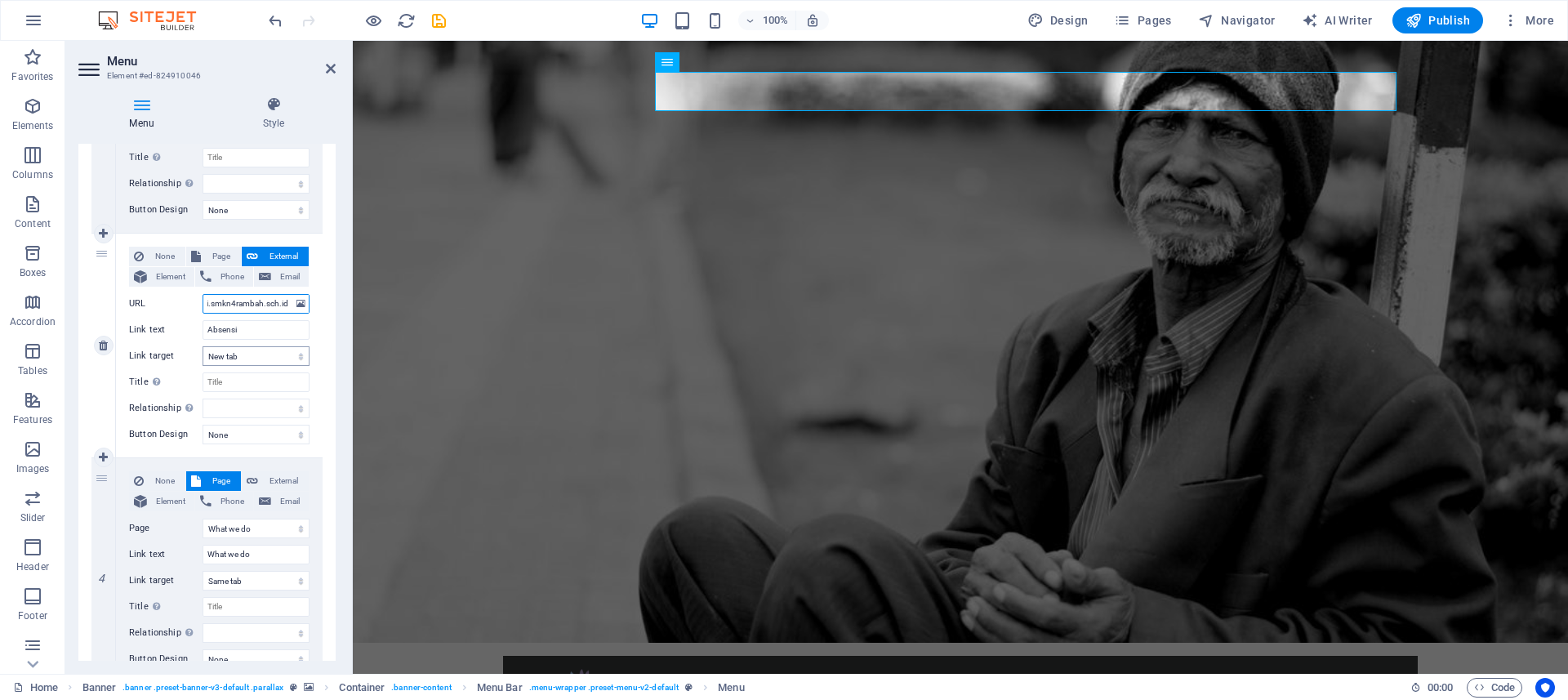 scroll, scrollTop: 0, scrollLeft: 43, axis: horizontal 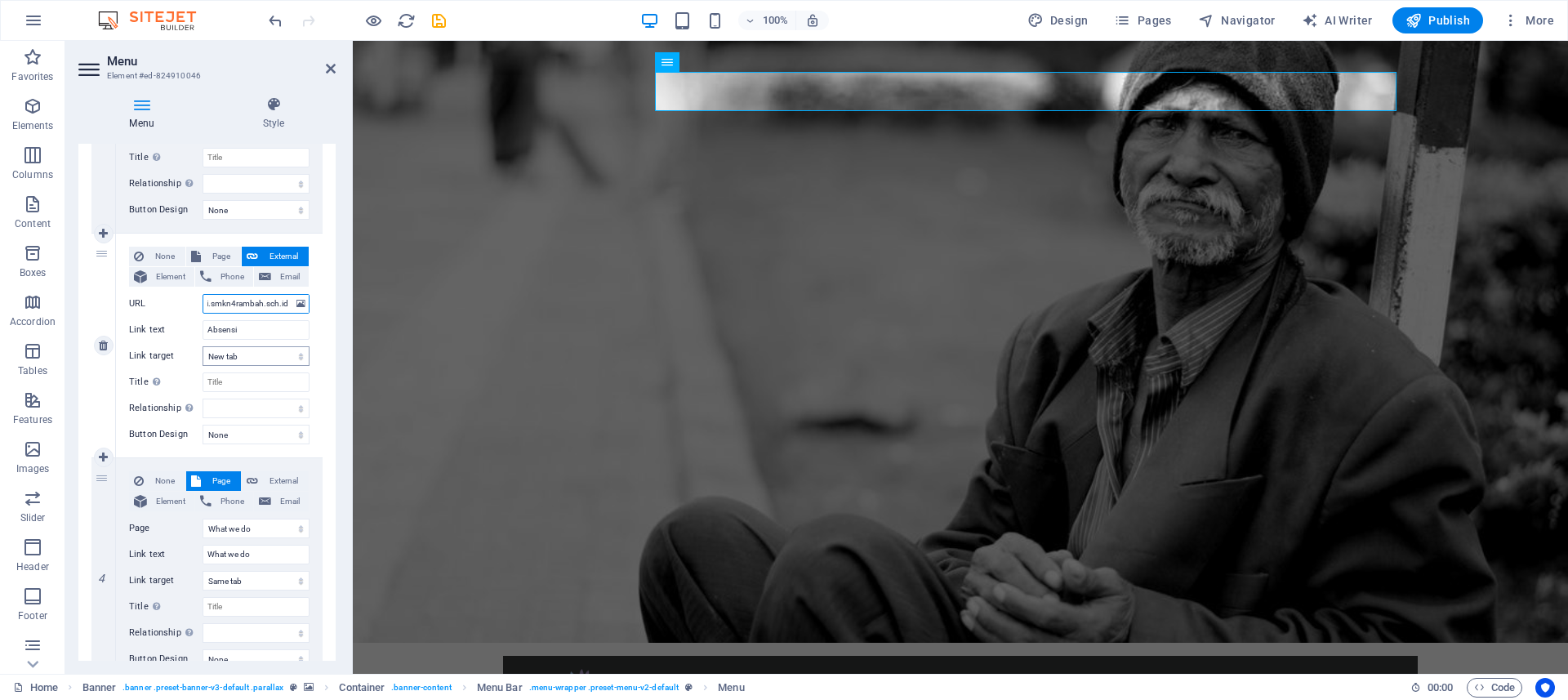 select 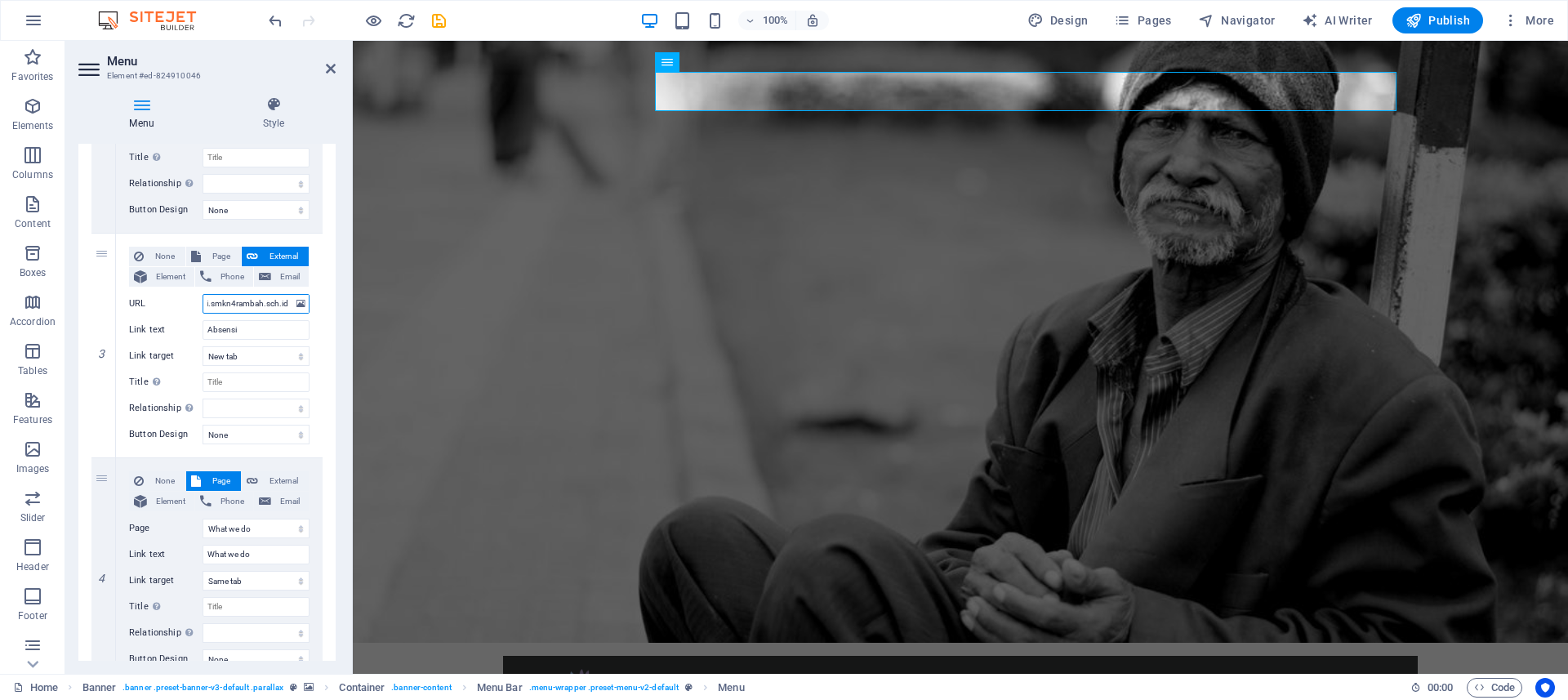 type on "absensi.smkn4rambah.sch.id" 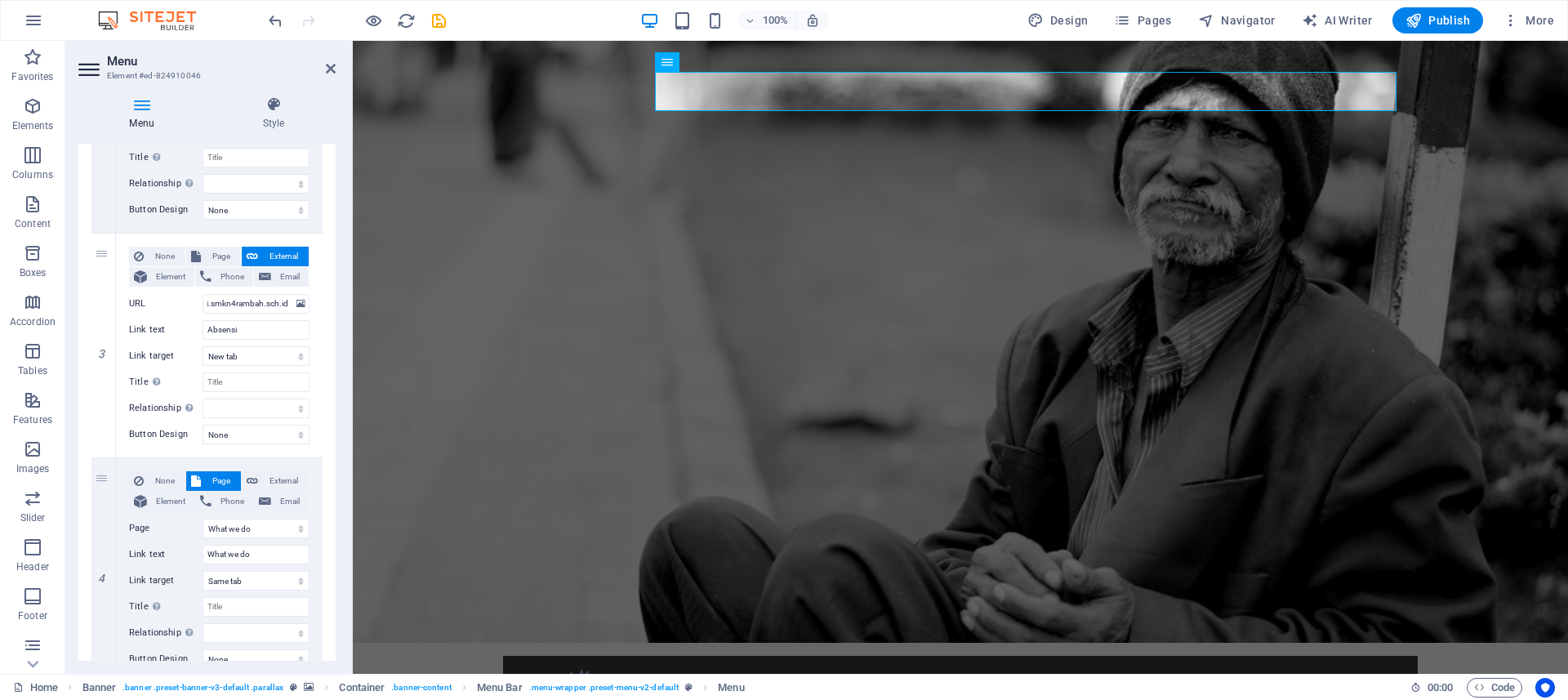 click on "Menu" at bounding box center (221, 61) 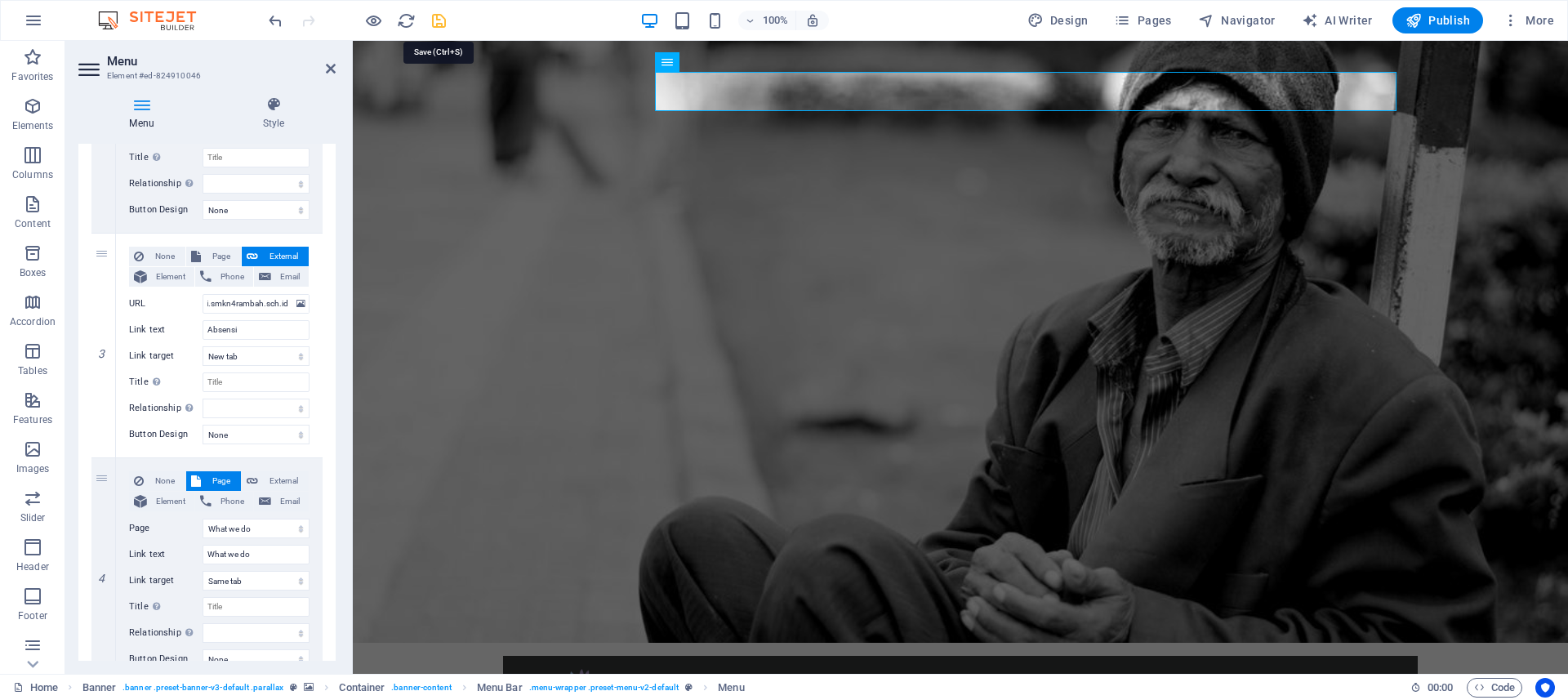 click at bounding box center [439, 20] 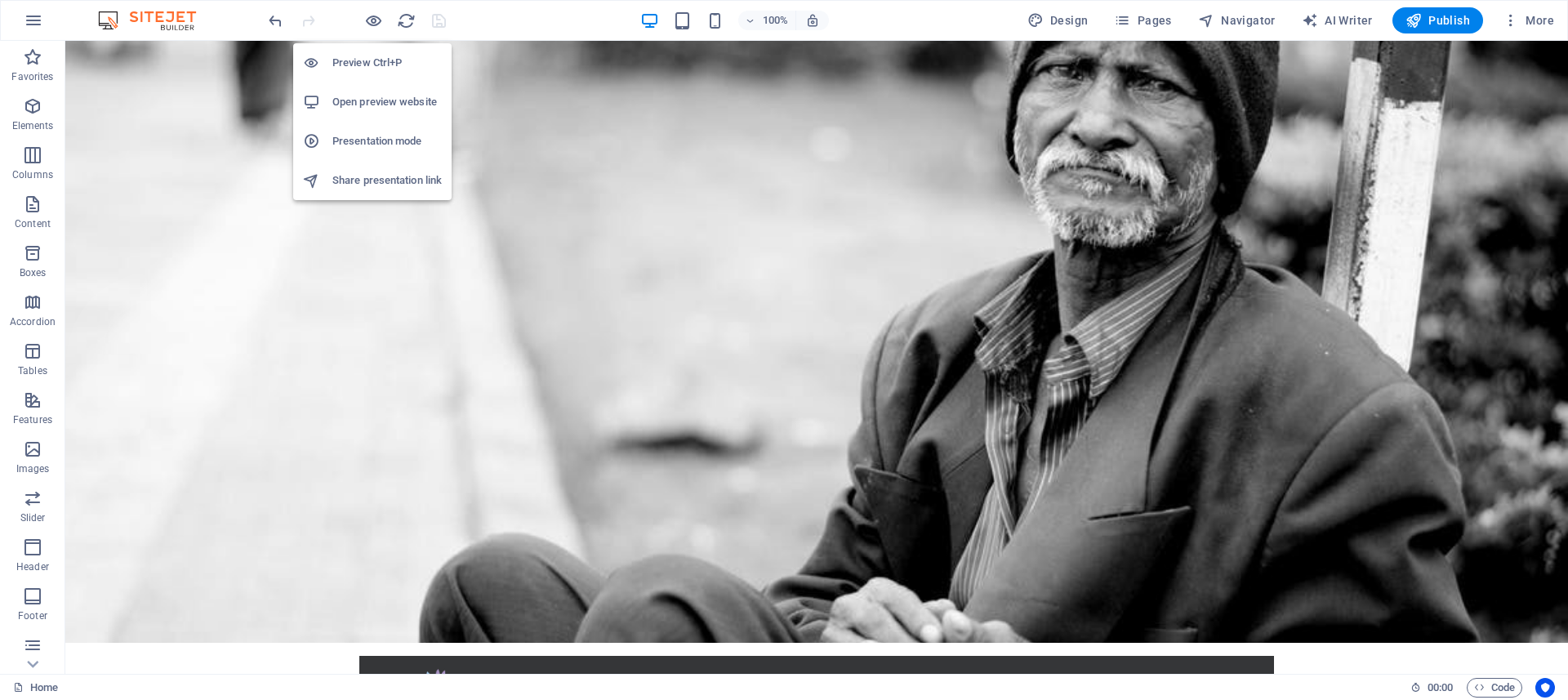 click on "Open preview website" at bounding box center [387, 102] 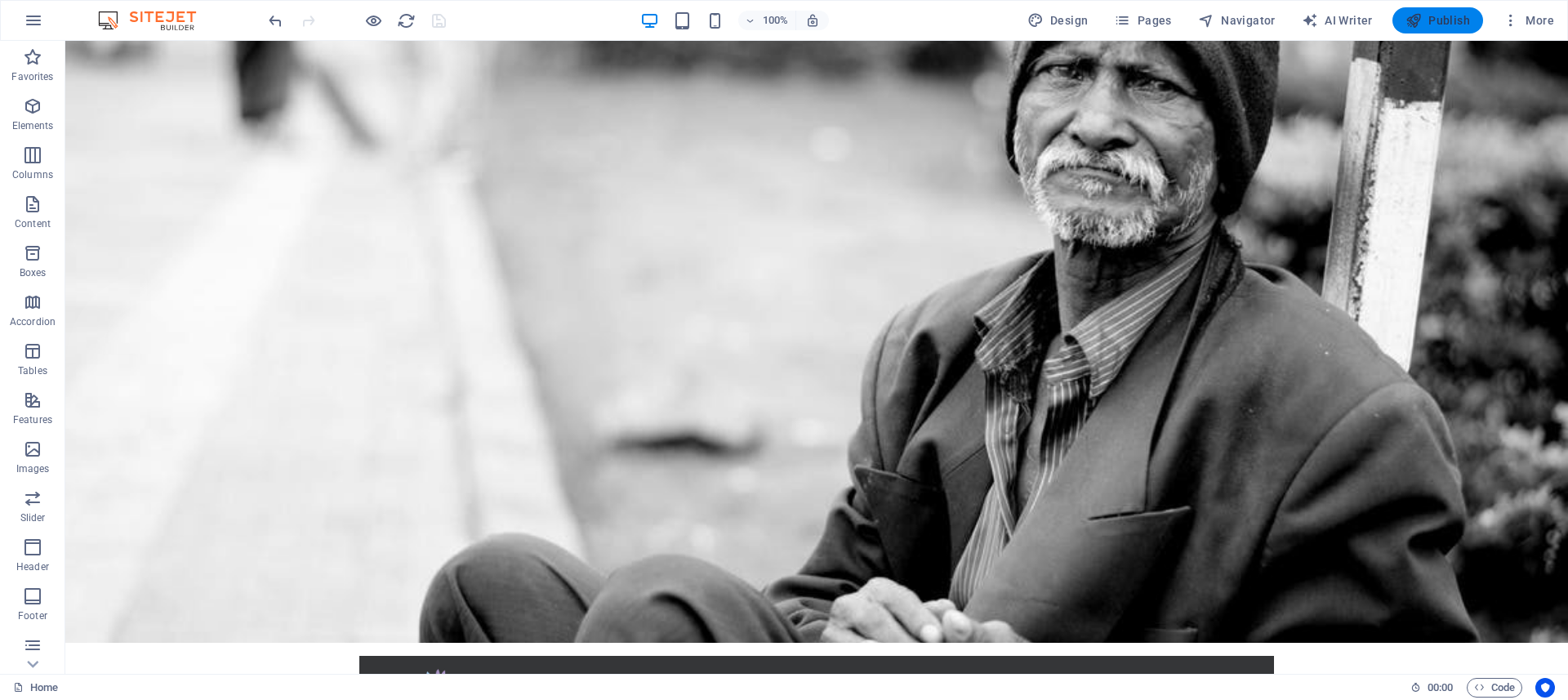 click at bounding box center (1414, 20) 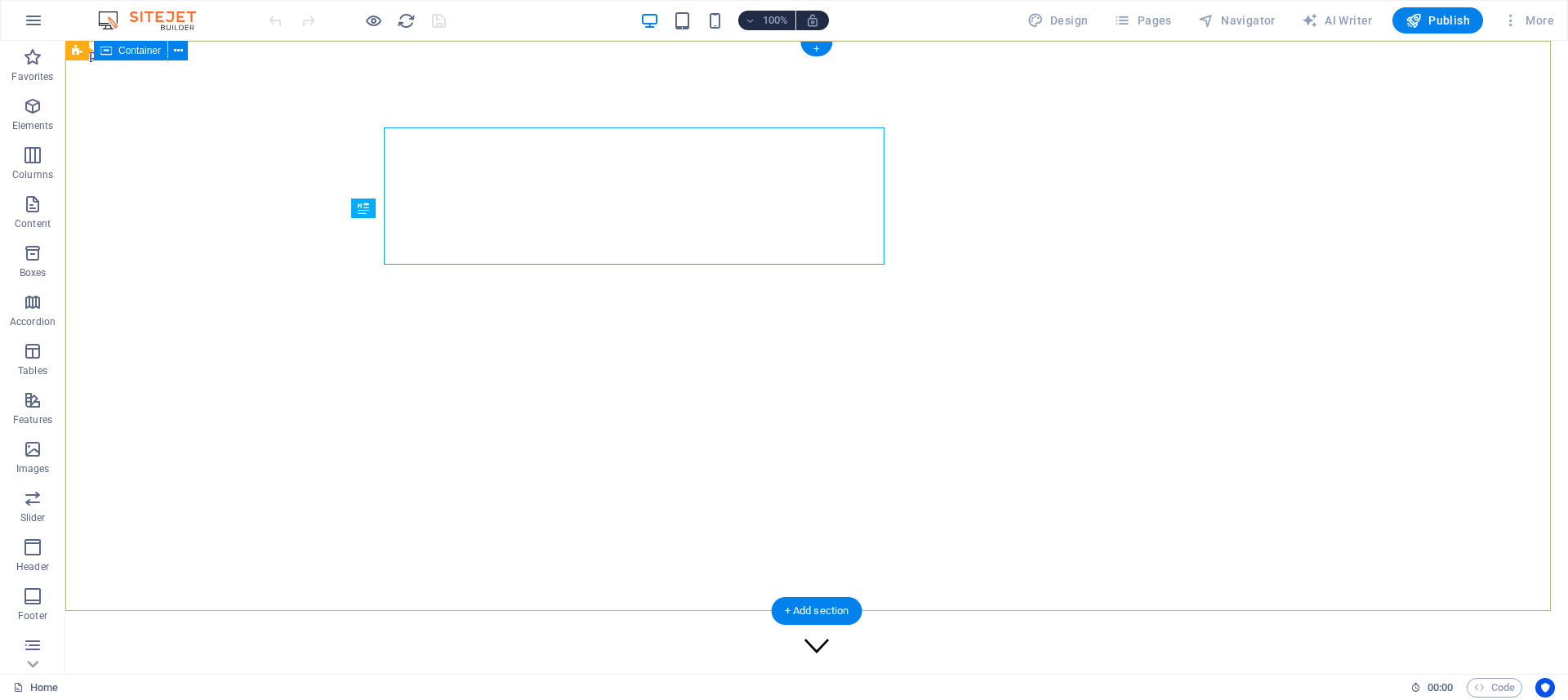 scroll, scrollTop: 0, scrollLeft: 0, axis: both 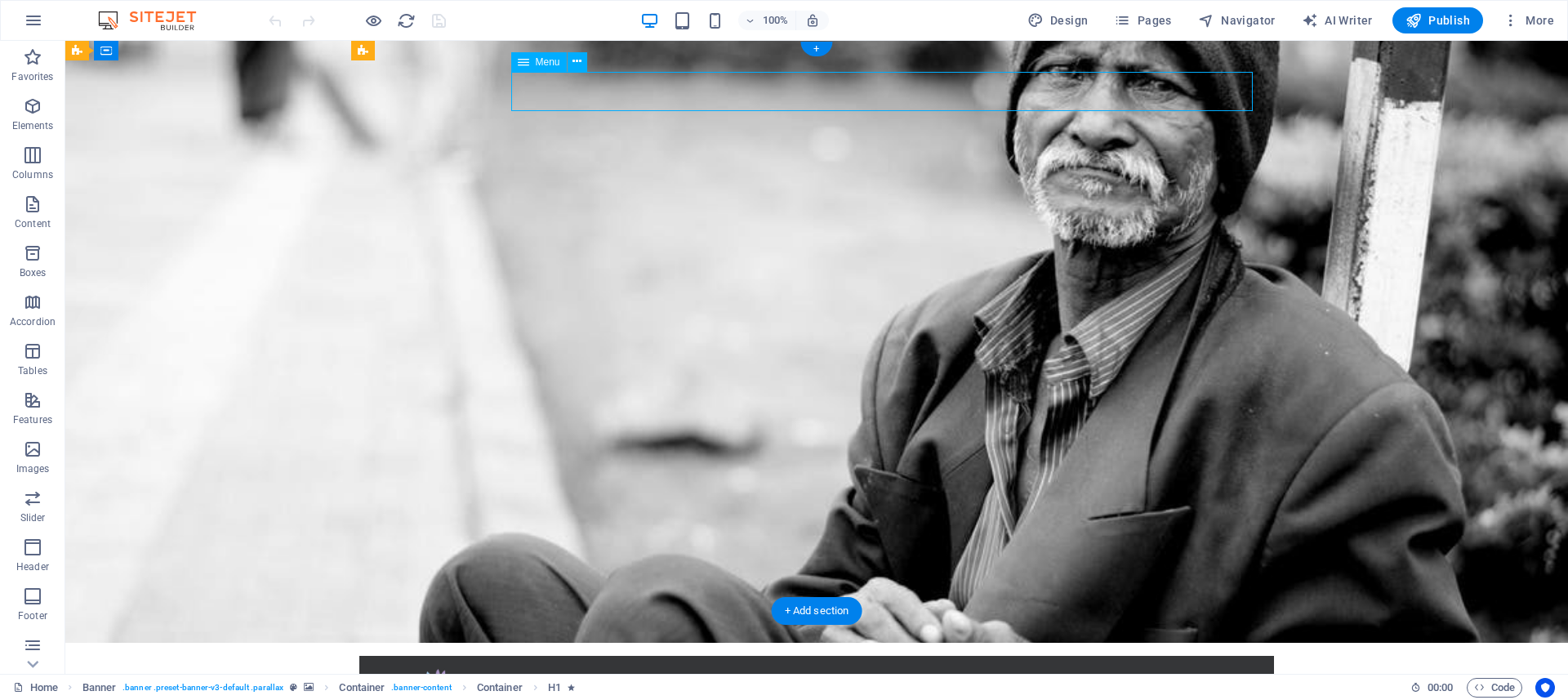 click on "Home About us Absensi What we do Projects Donate" at bounding box center [817, 738] 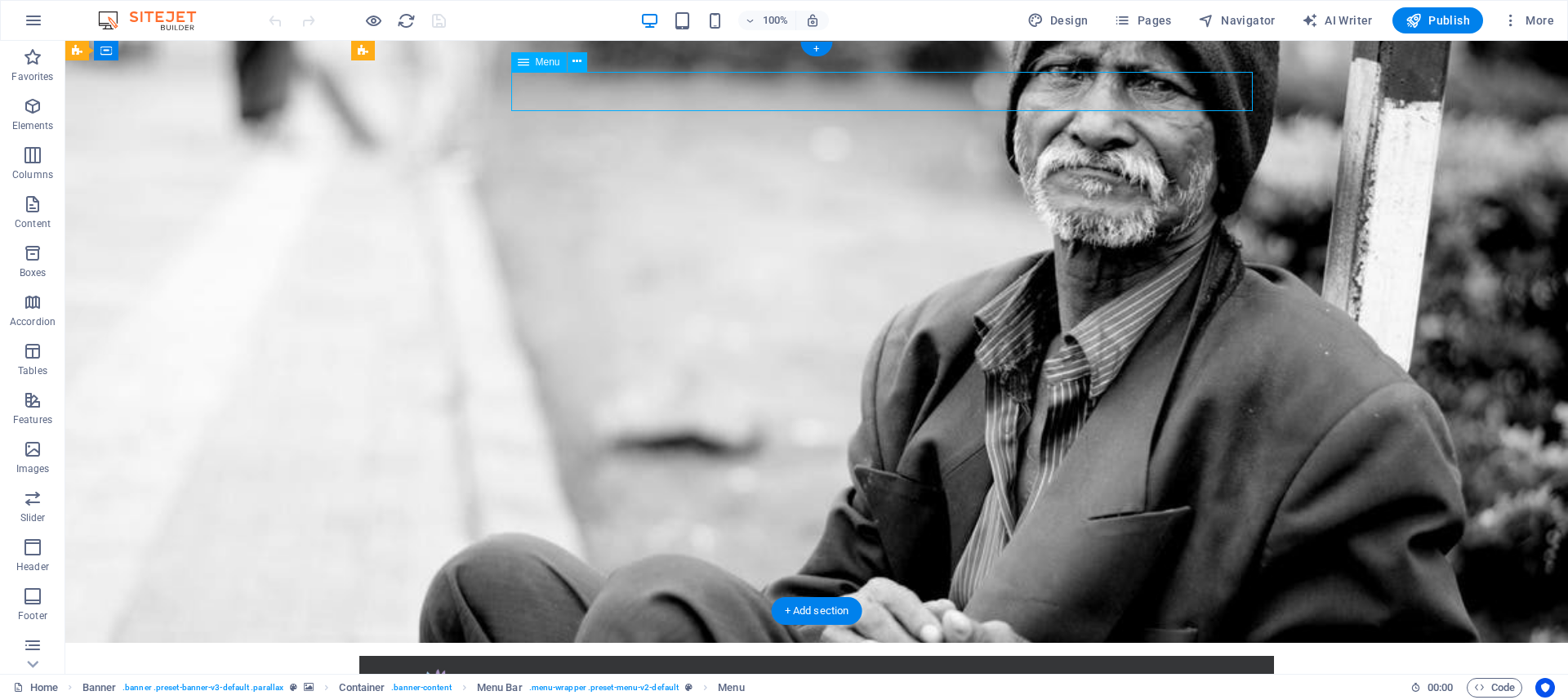 click on "Home About us Absensi What we do Projects Donate" at bounding box center [817, 738] 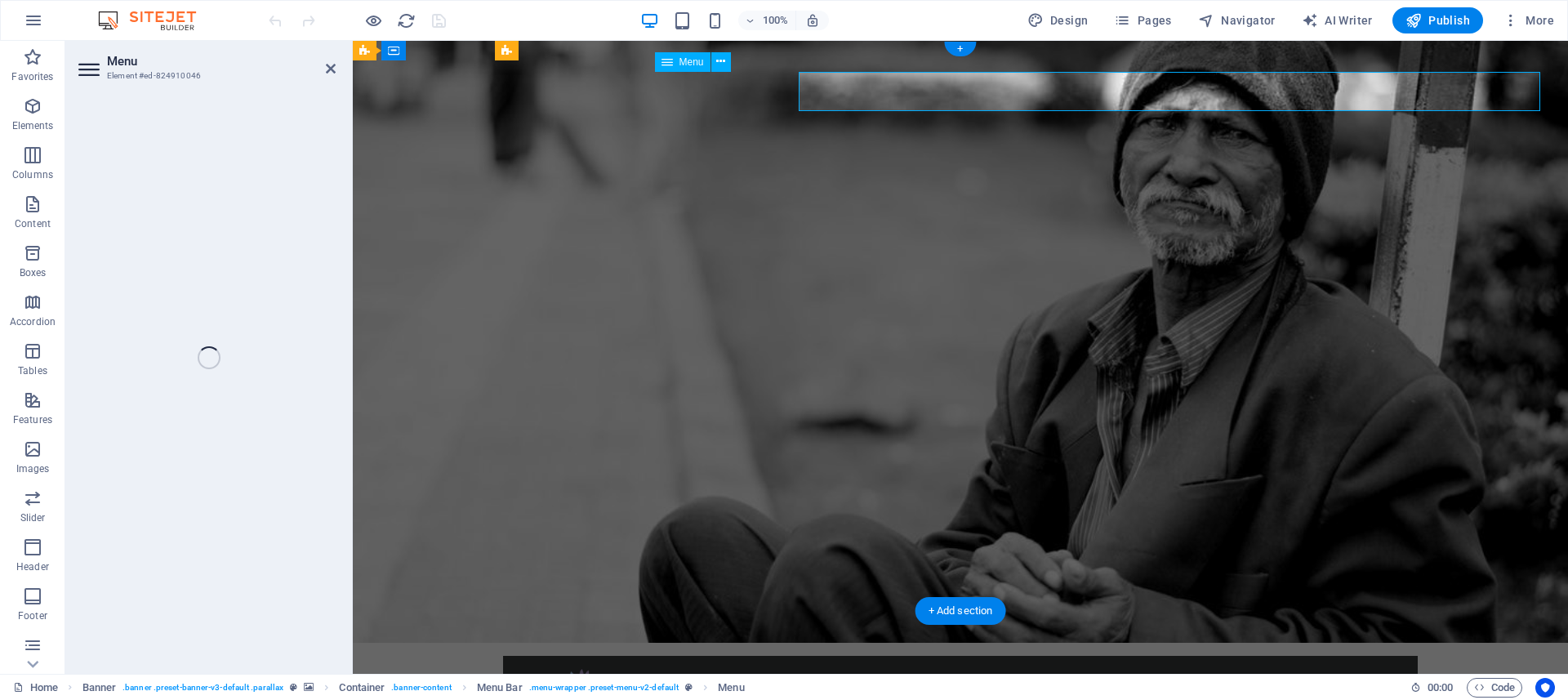 select 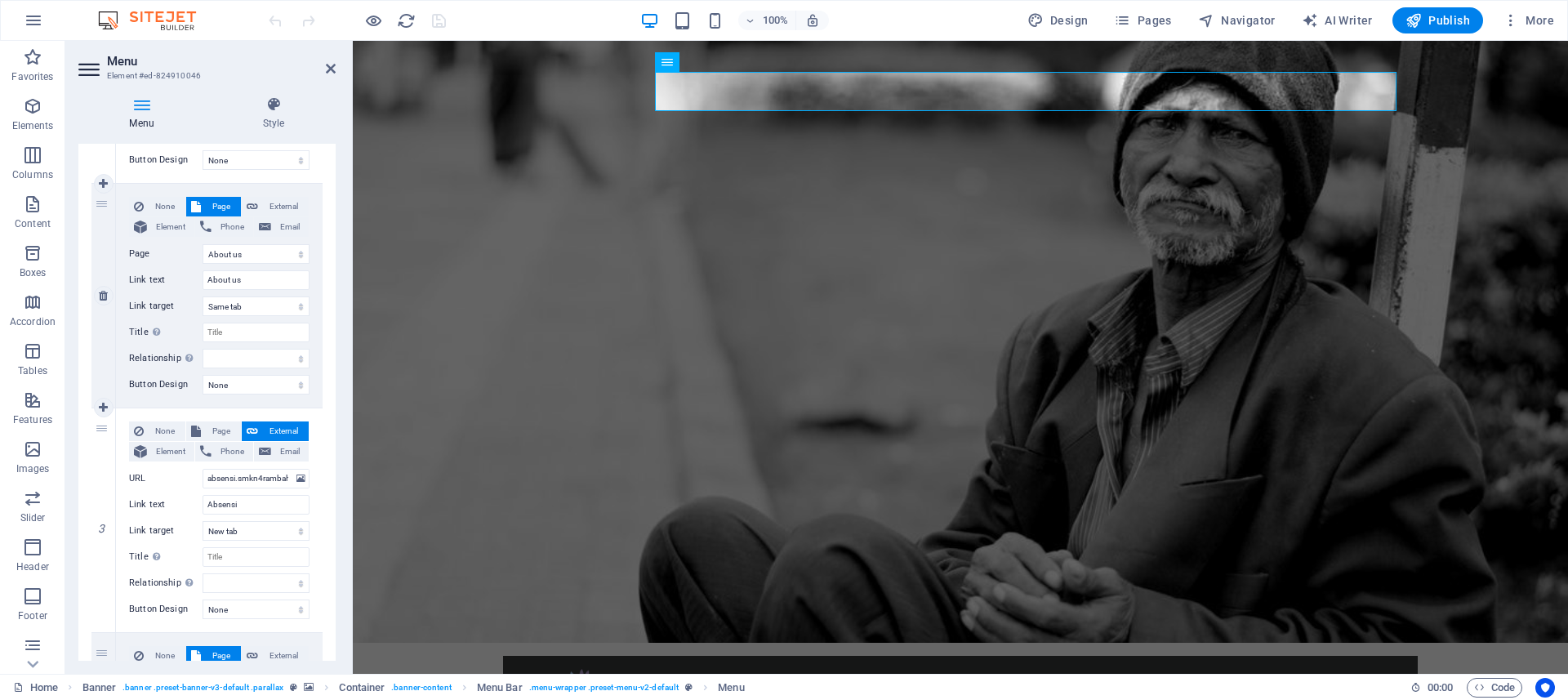 scroll, scrollTop: 368, scrollLeft: 0, axis: vertical 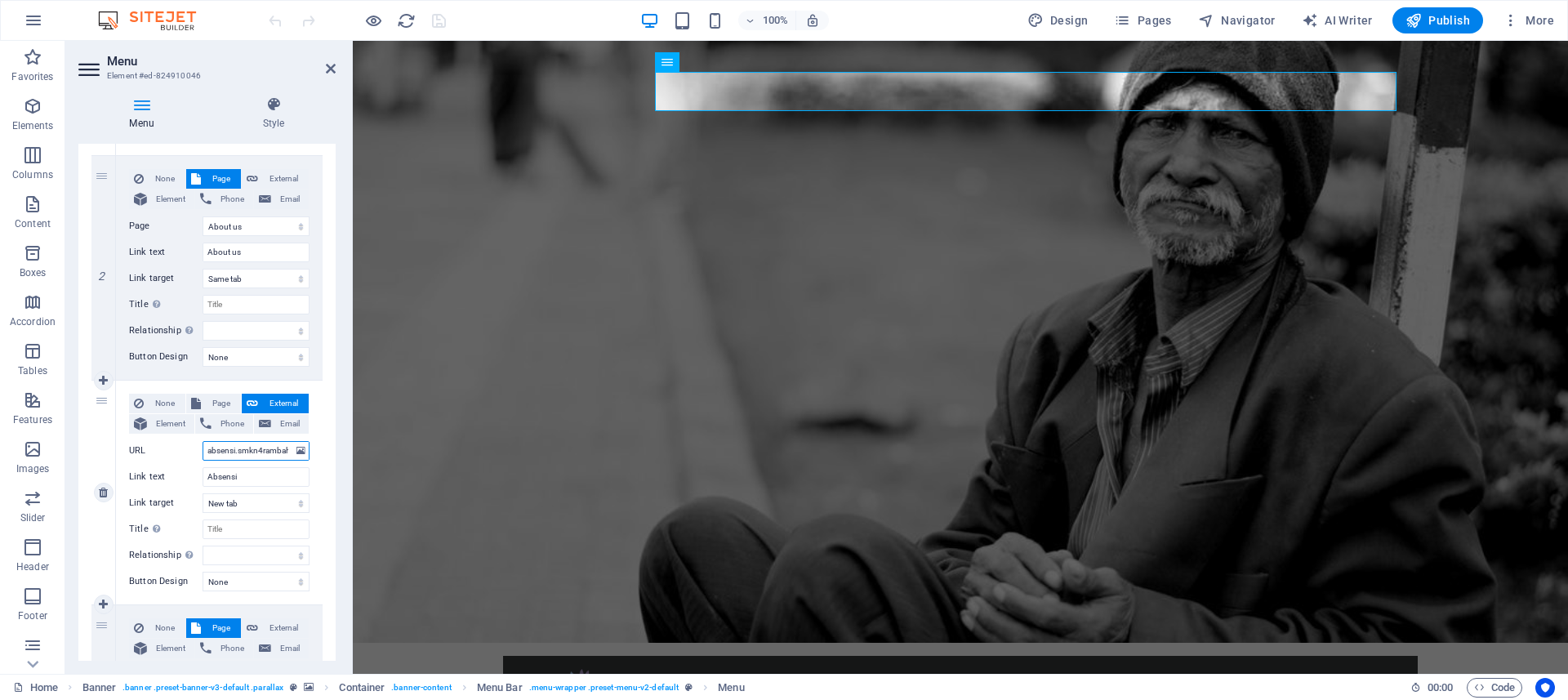 click on "absensi.smkn4rambah.sch.id" at bounding box center [256, 451] 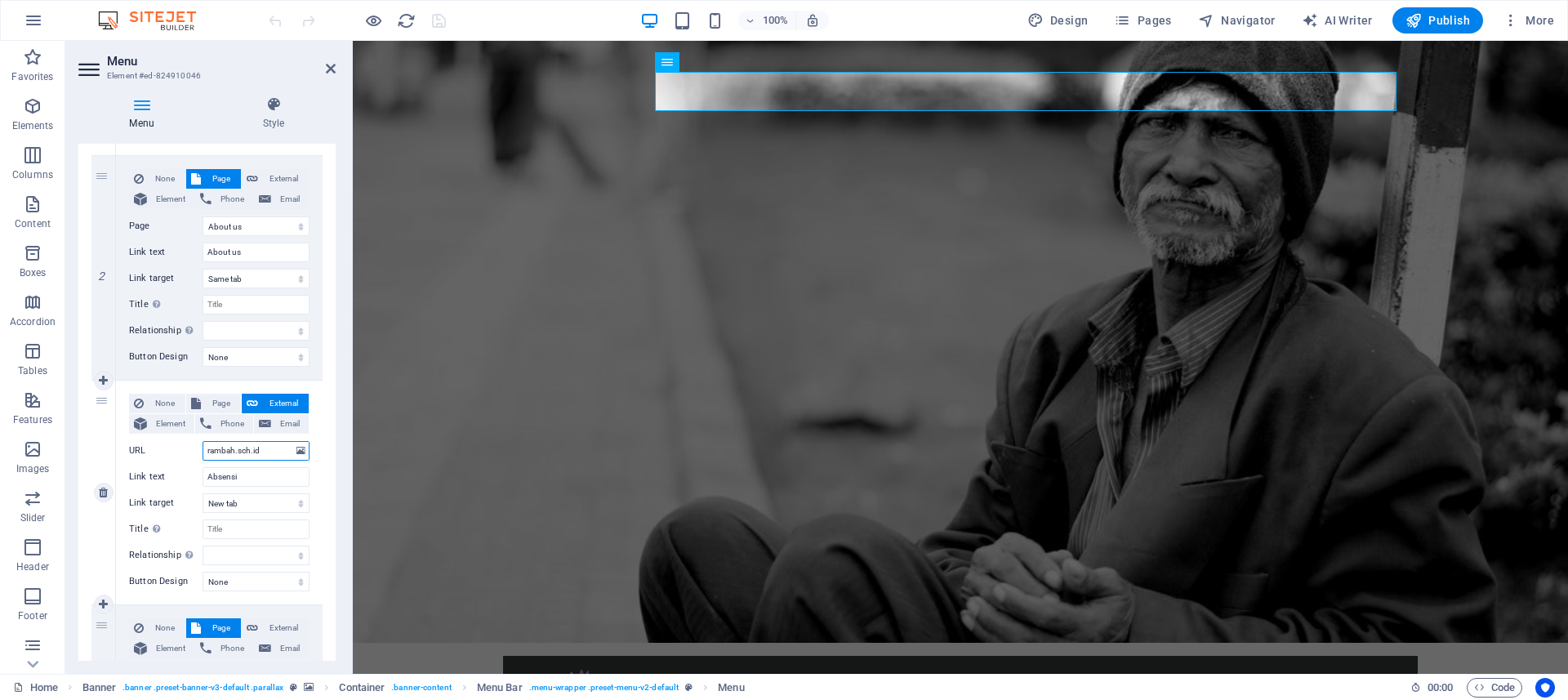 select 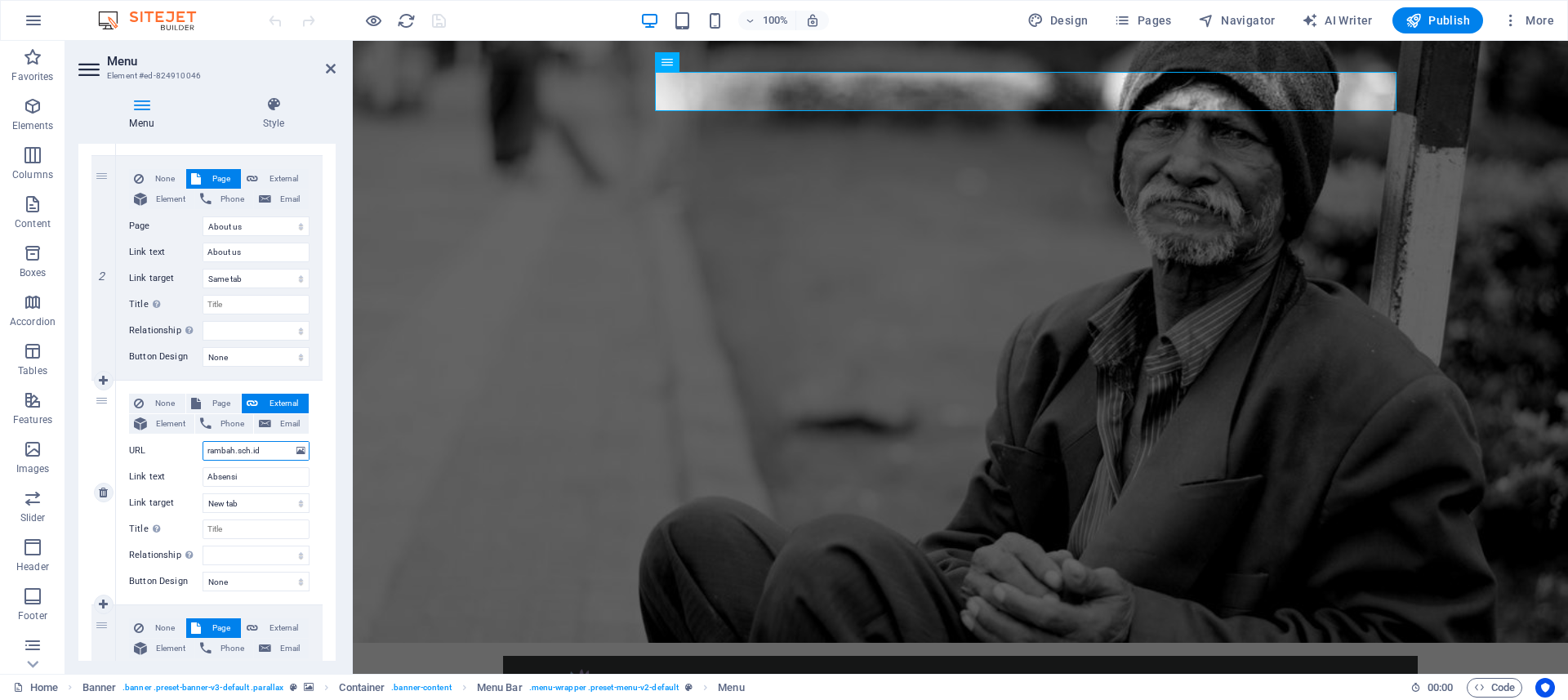 select 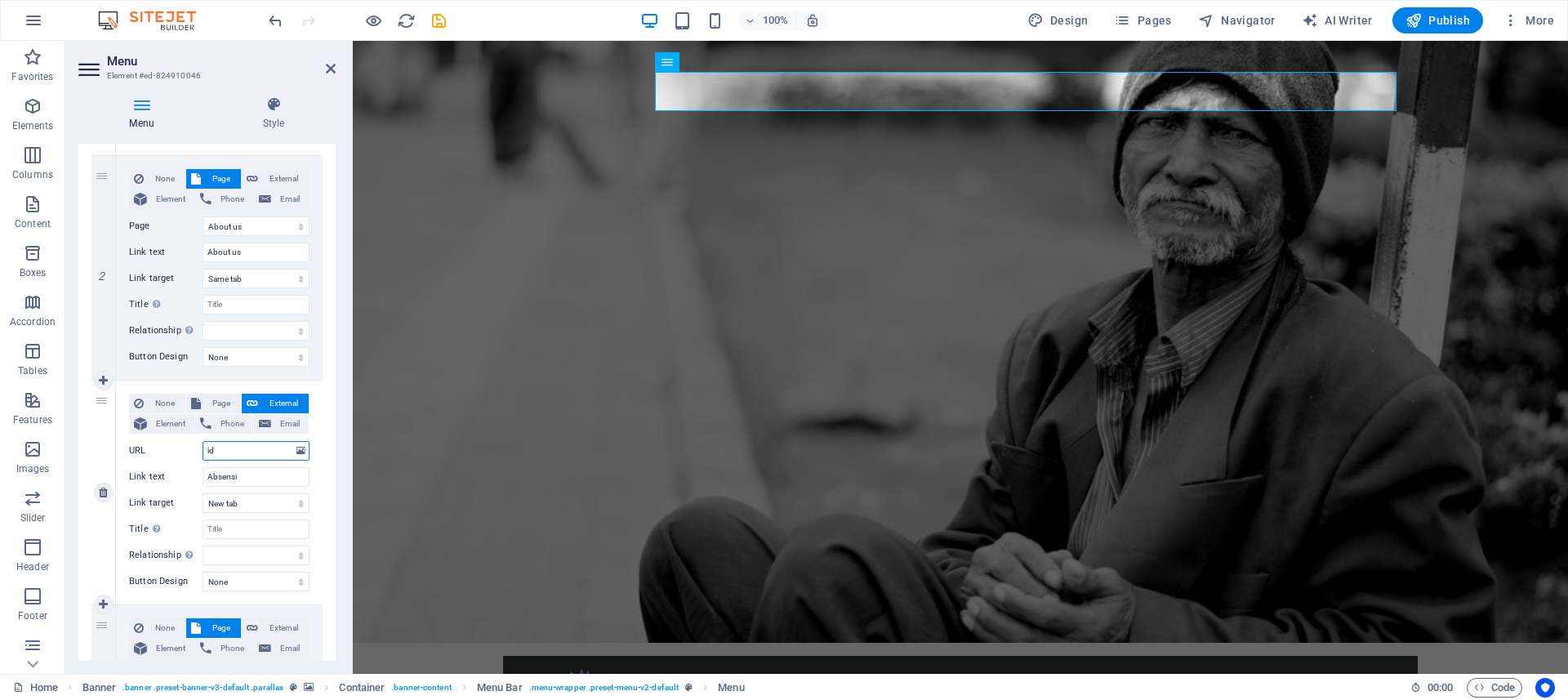 type on "d" 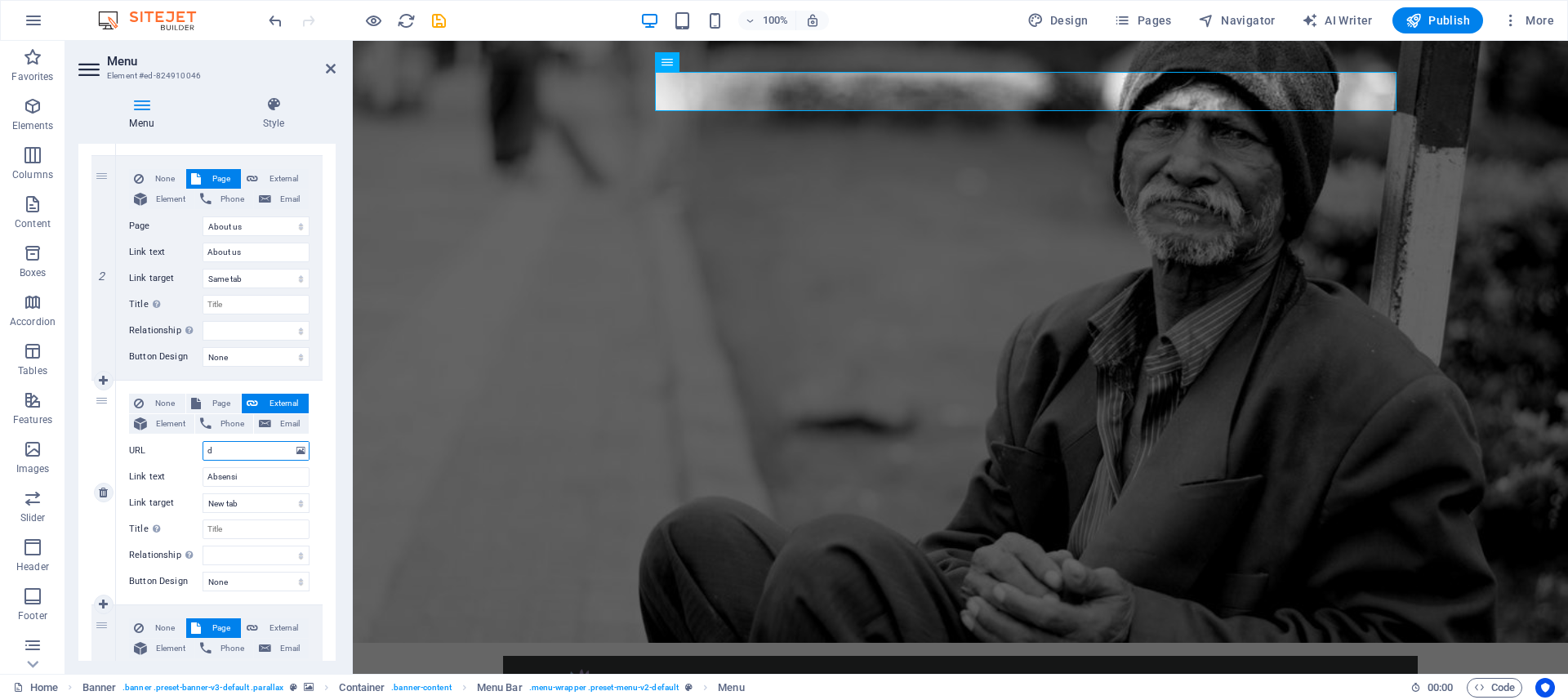 type 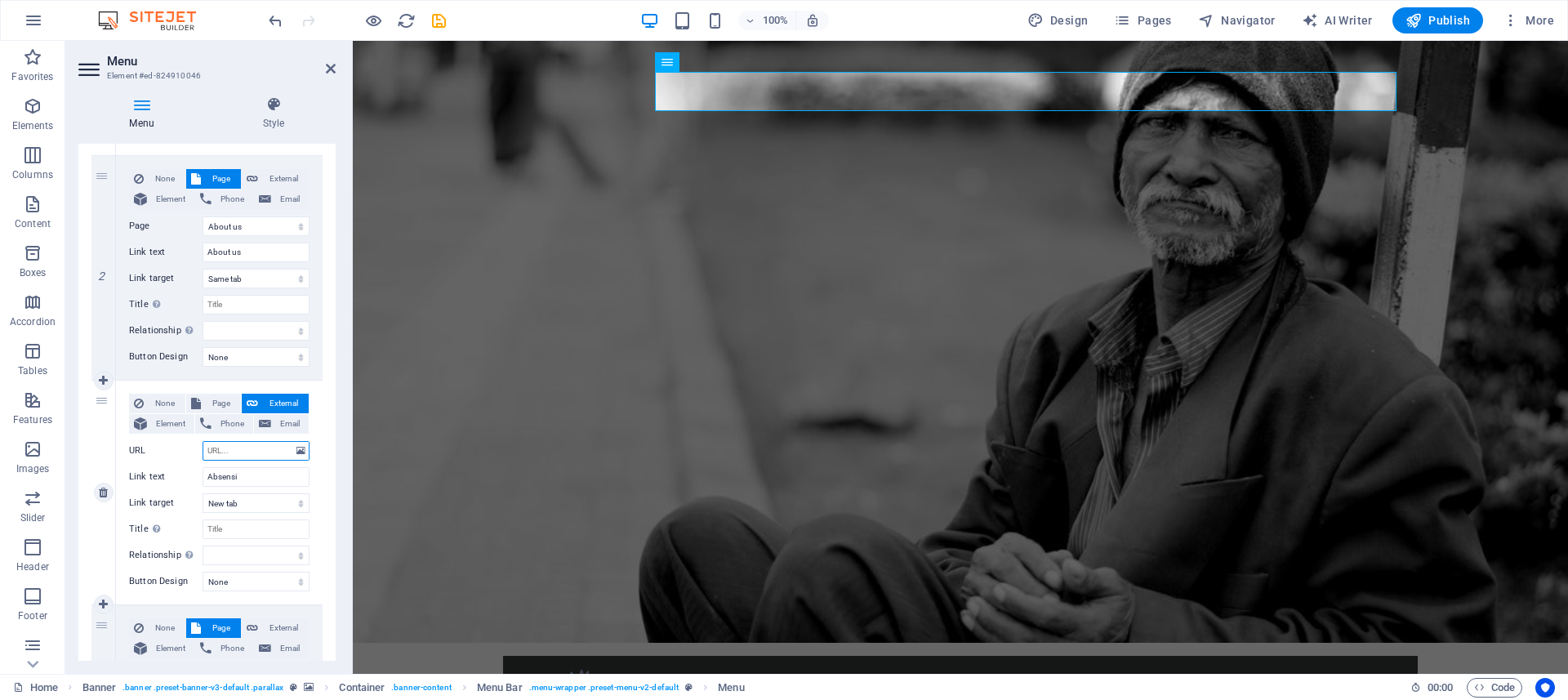 select 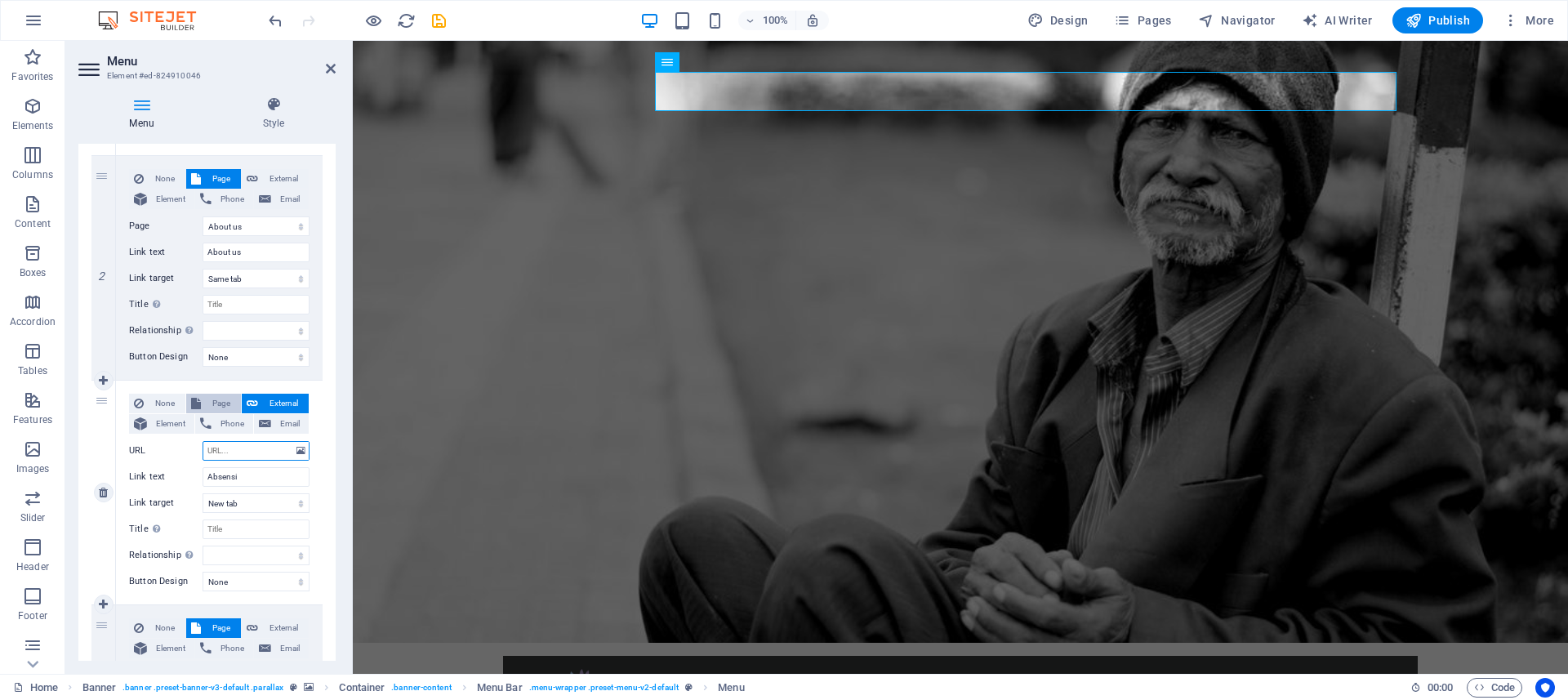 type 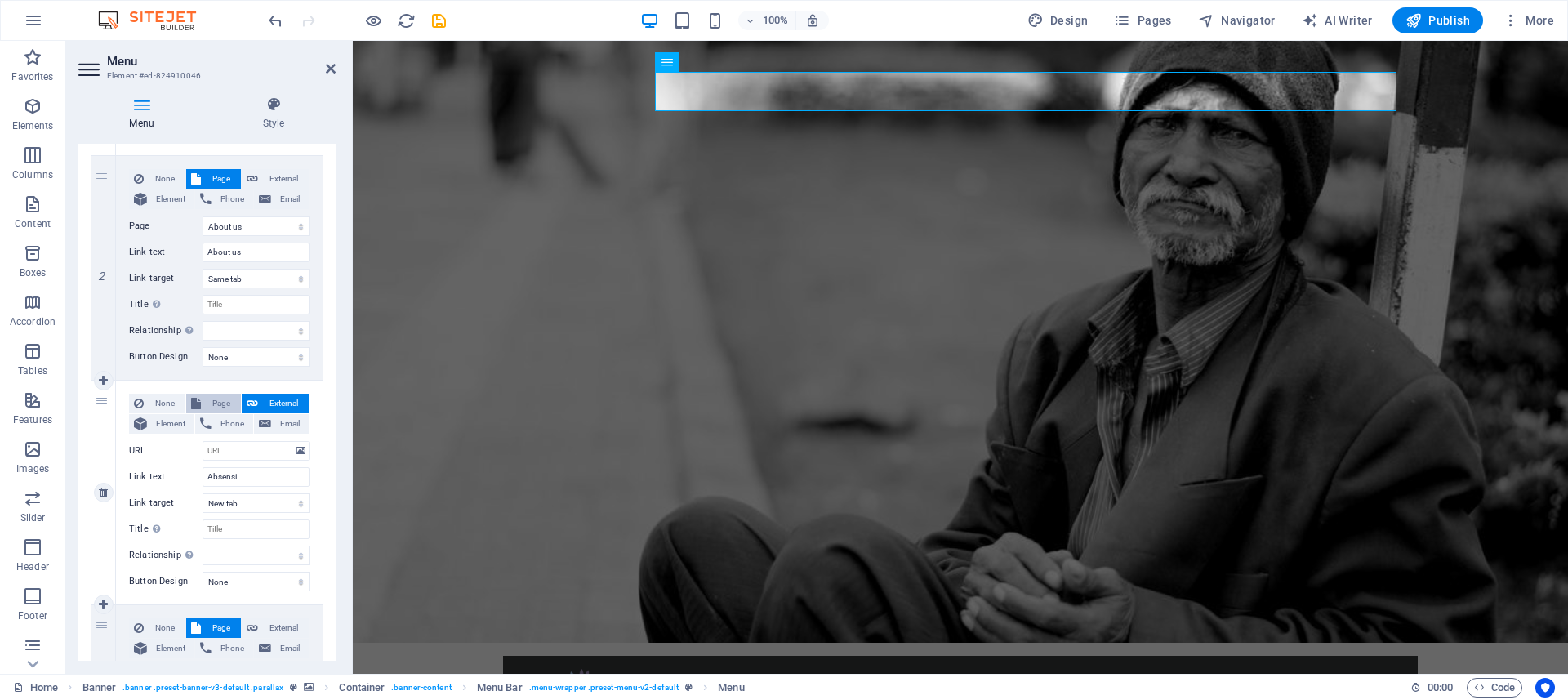 click on "Page" at bounding box center [220, 404] 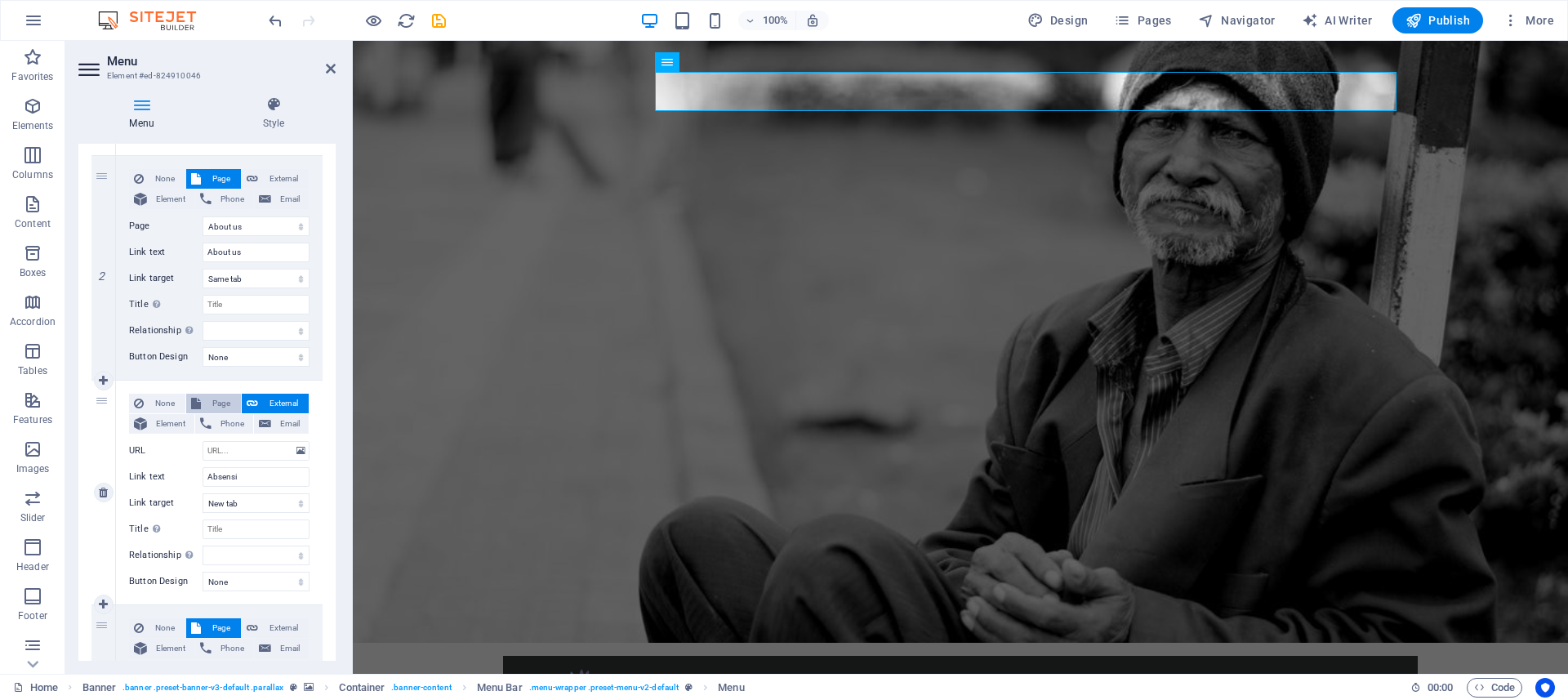 select 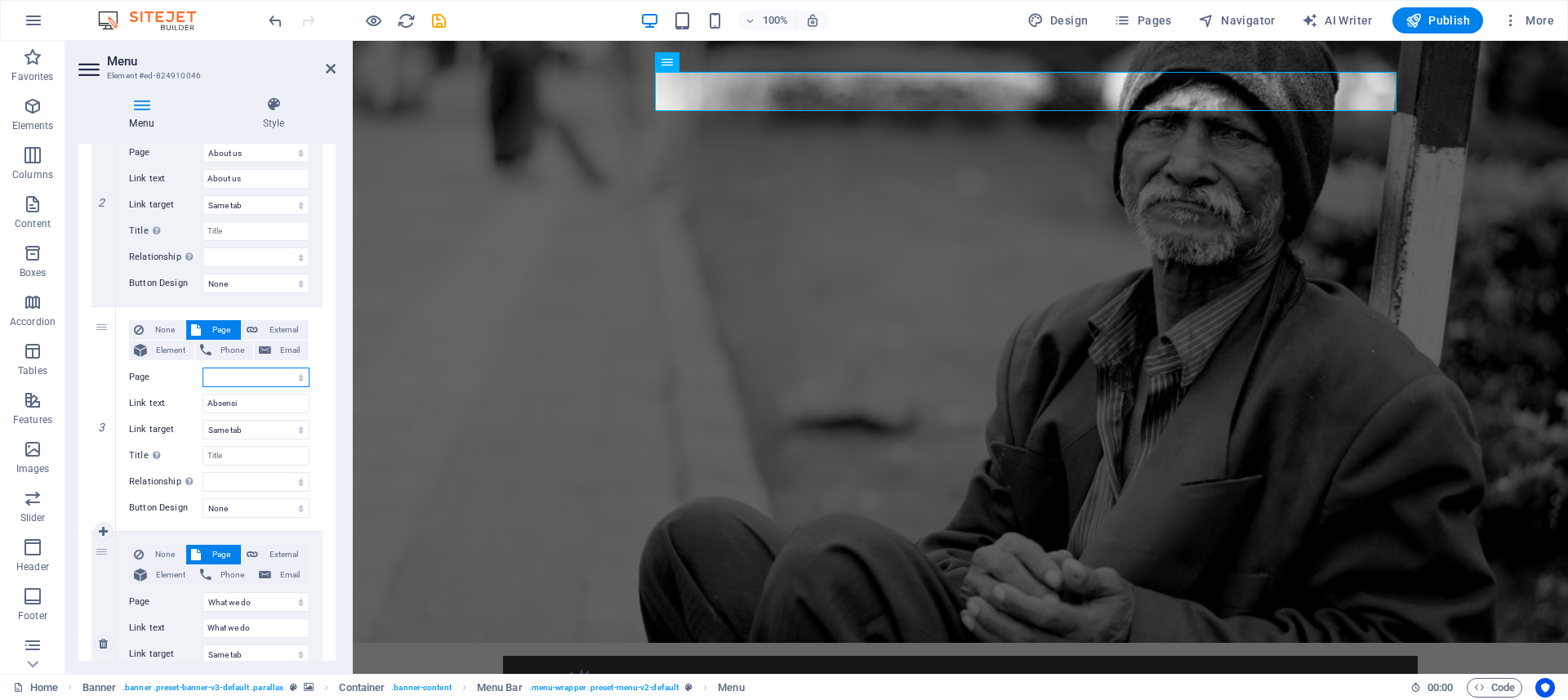 scroll, scrollTop: 368, scrollLeft: 0, axis: vertical 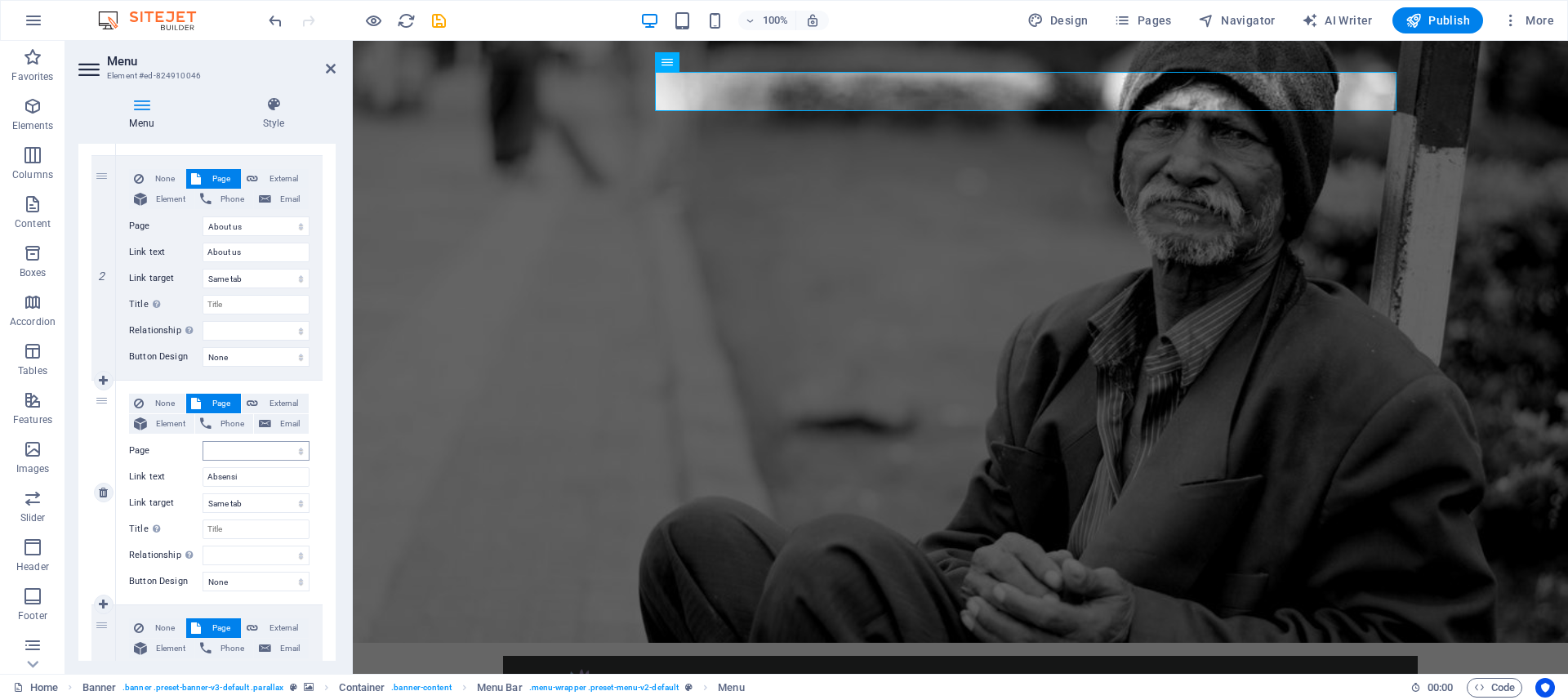 click on "None Page External Element Phone Email Page Home About us Absensi What we do Projects Donate Privacy Element
URL Phone Email Link text Absensi Link target New tab Same tab Overlay Title Additional link description, should not be the same as the link text. The title is most often shown as a tooltip text when the mouse moves over the element. Leave empty if uncertain. Relationship Sets the  relationship of this link to the link target . For example, the value "nofollow" instructs search engines not to follow the link. Can be left empty. alternate author bookmark external help license next nofollow noreferrer noopener prev search tag Button Design None Default Primary Secondary" at bounding box center [219, 493] 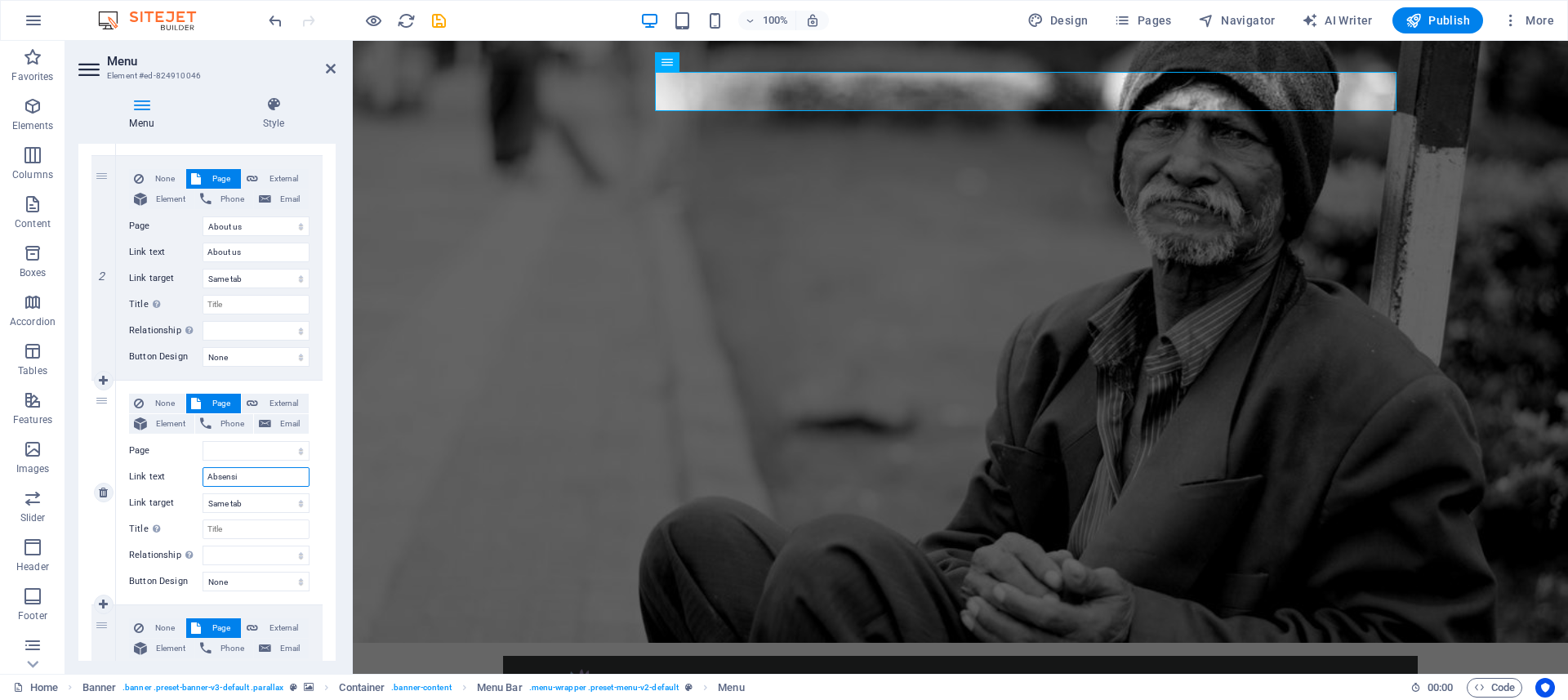 click on "Absensi" at bounding box center (256, 477) 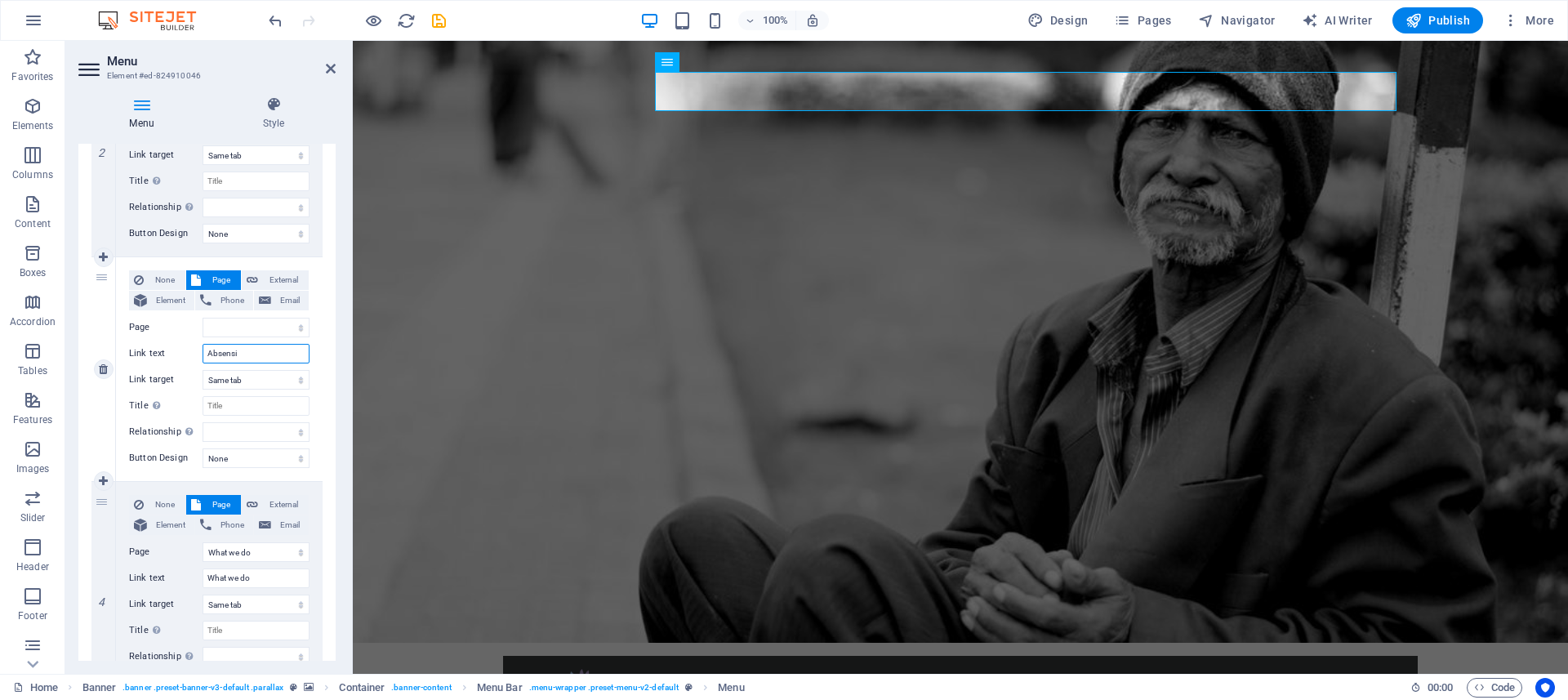 scroll, scrollTop: 515, scrollLeft: 0, axis: vertical 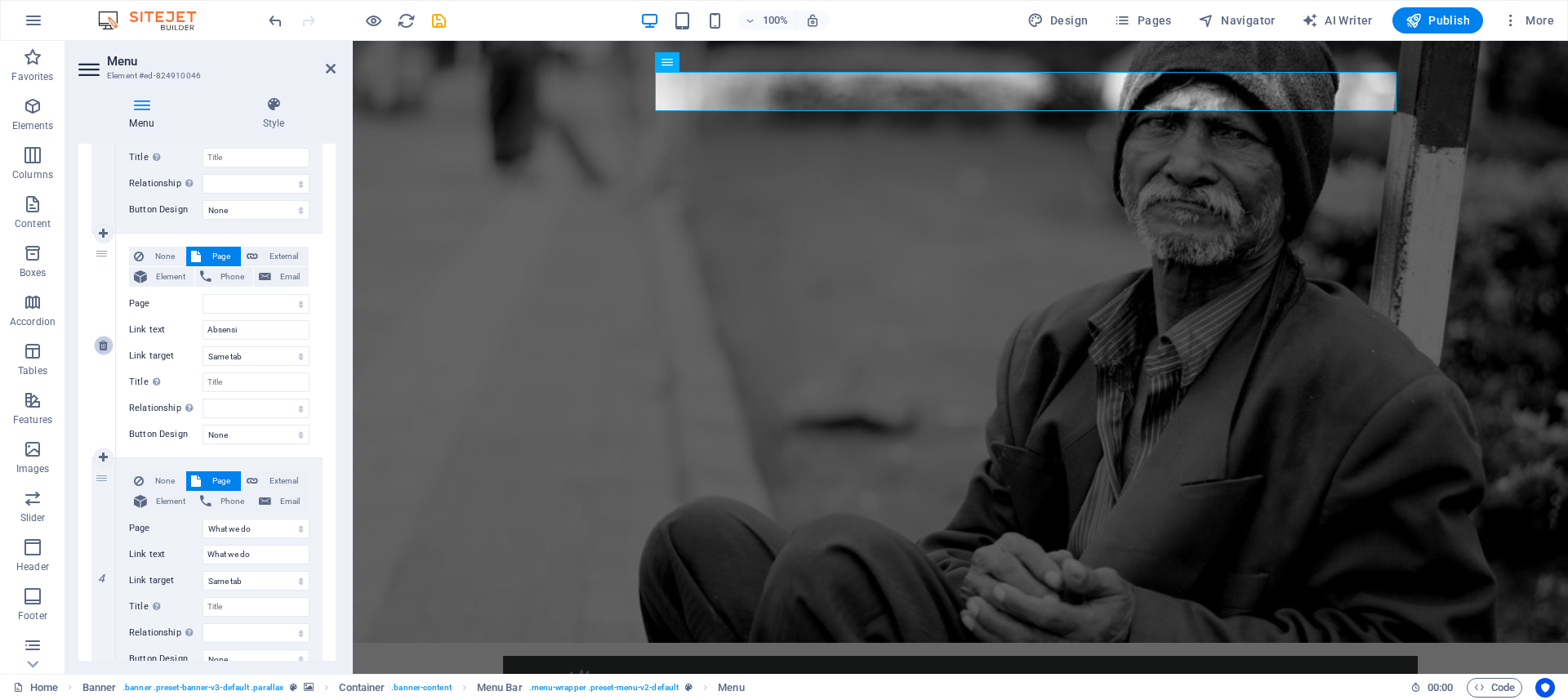 click at bounding box center [104, 346] 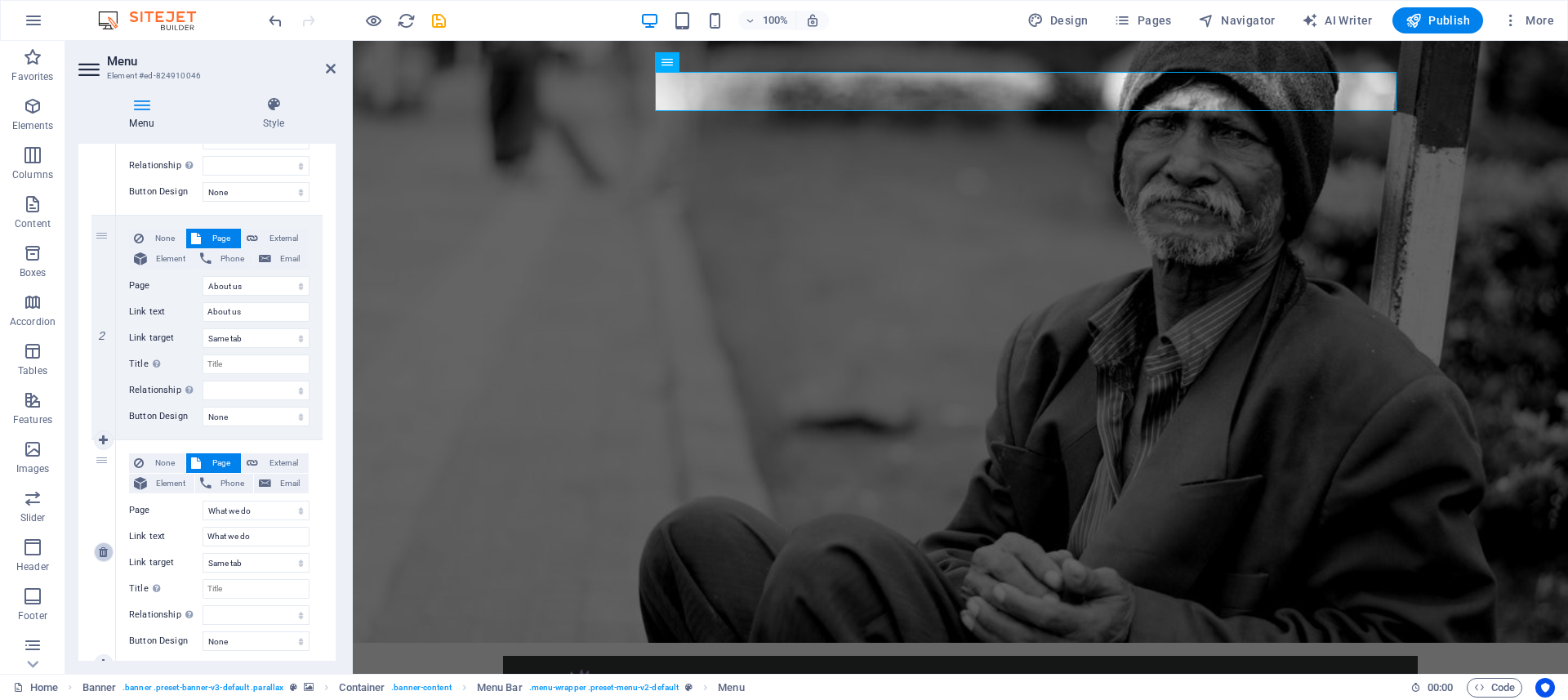 scroll, scrollTop: 294, scrollLeft: 0, axis: vertical 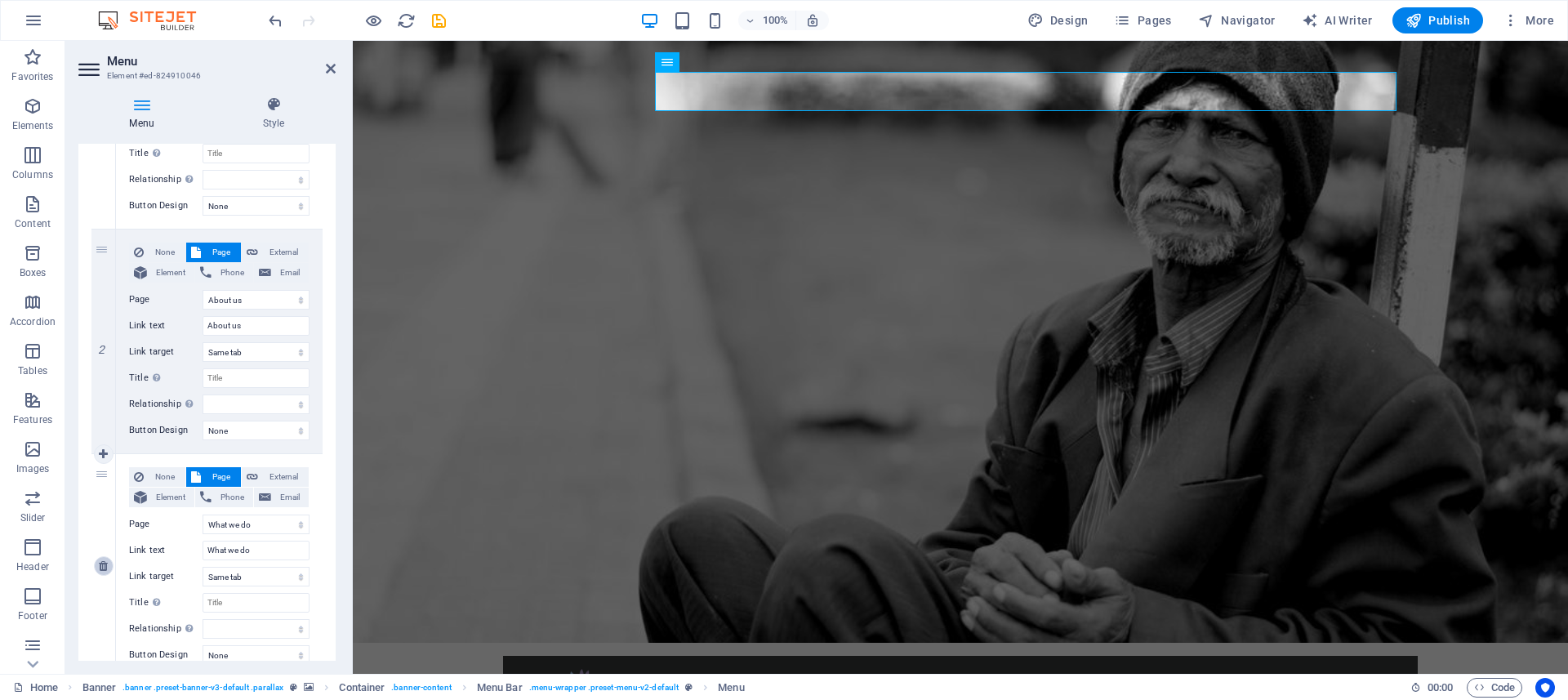 click at bounding box center [103, 566] 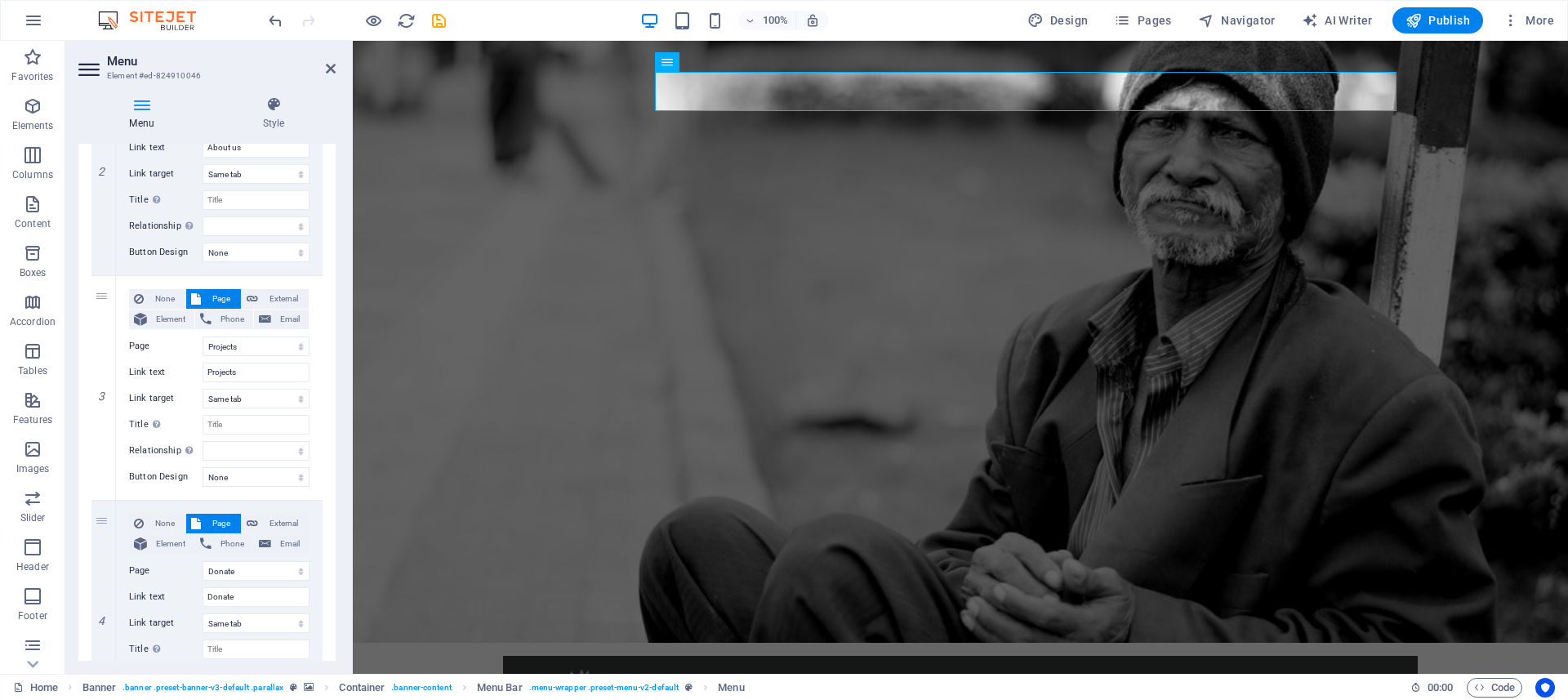 scroll, scrollTop: 469, scrollLeft: 0, axis: vertical 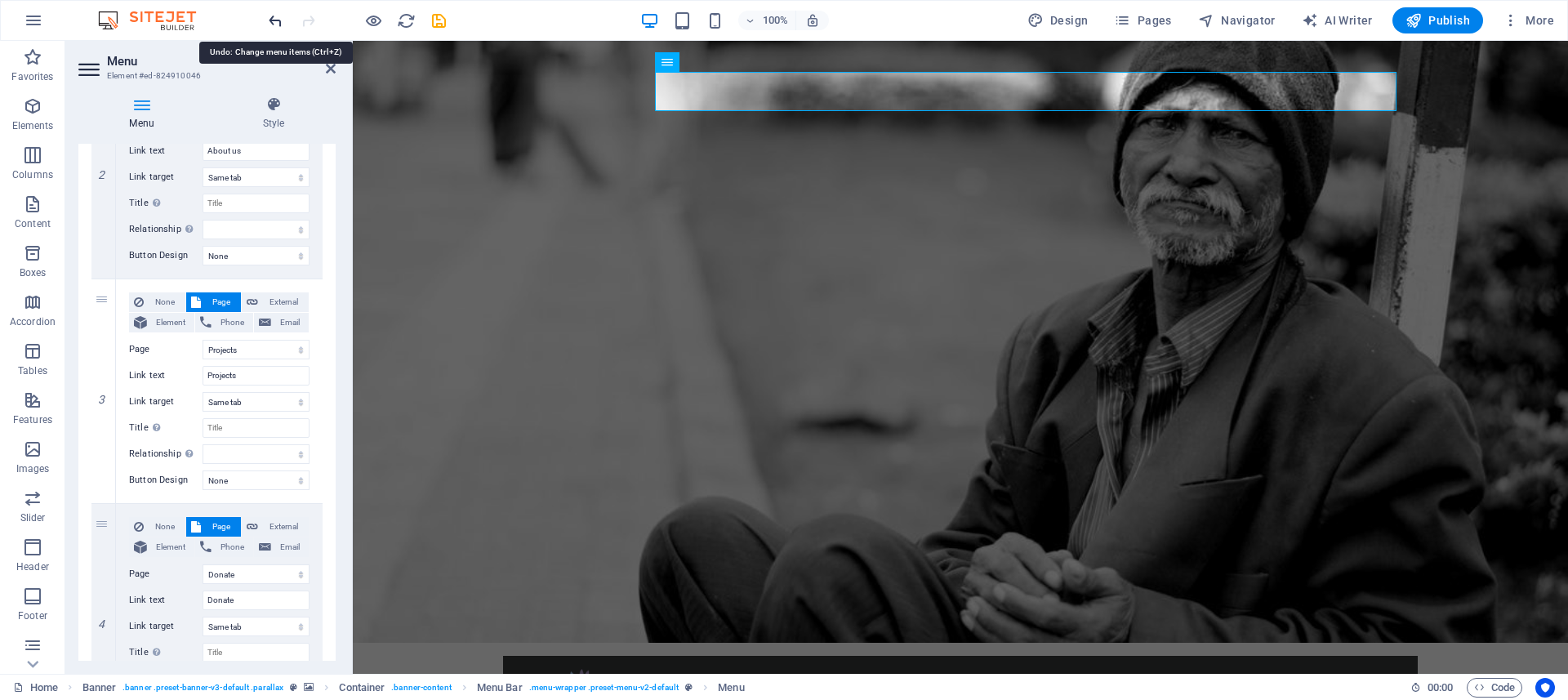 click at bounding box center (275, 20) 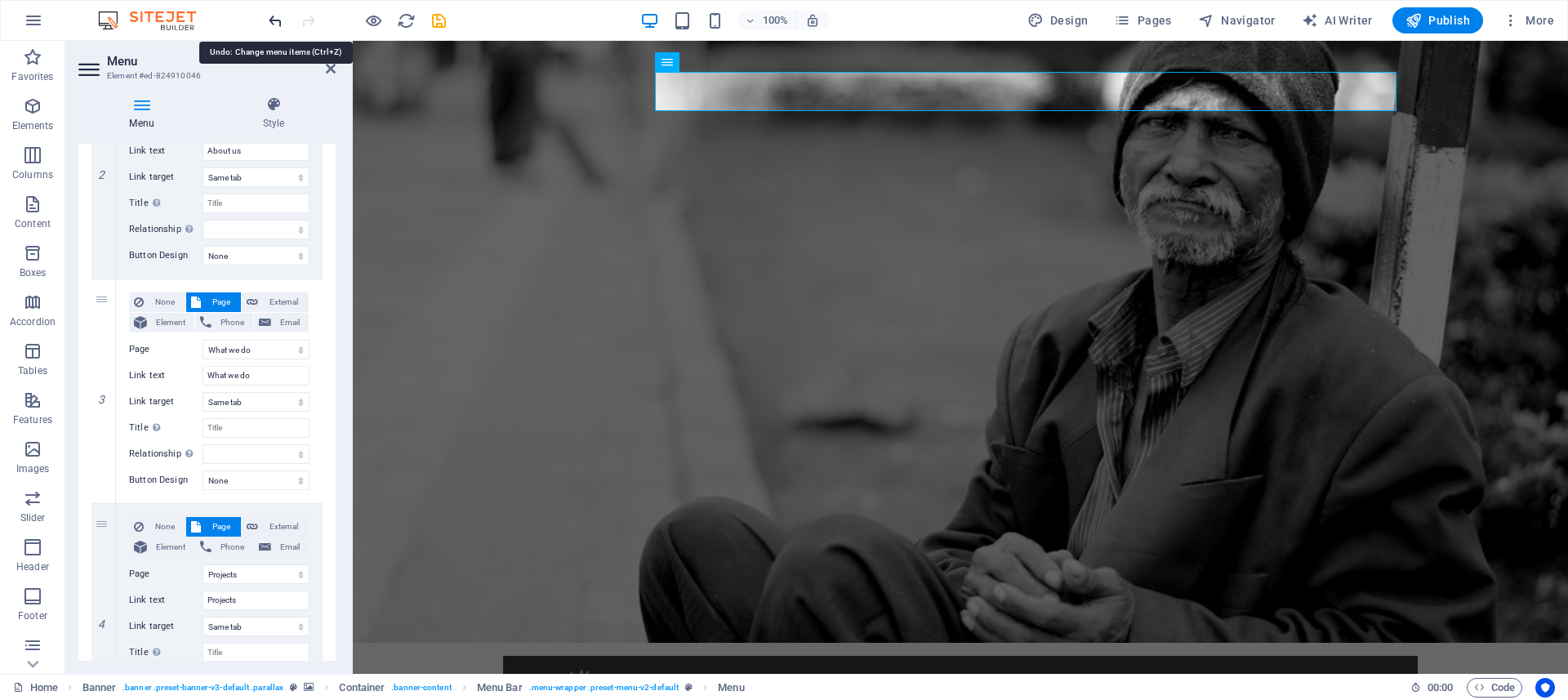 select on "5" 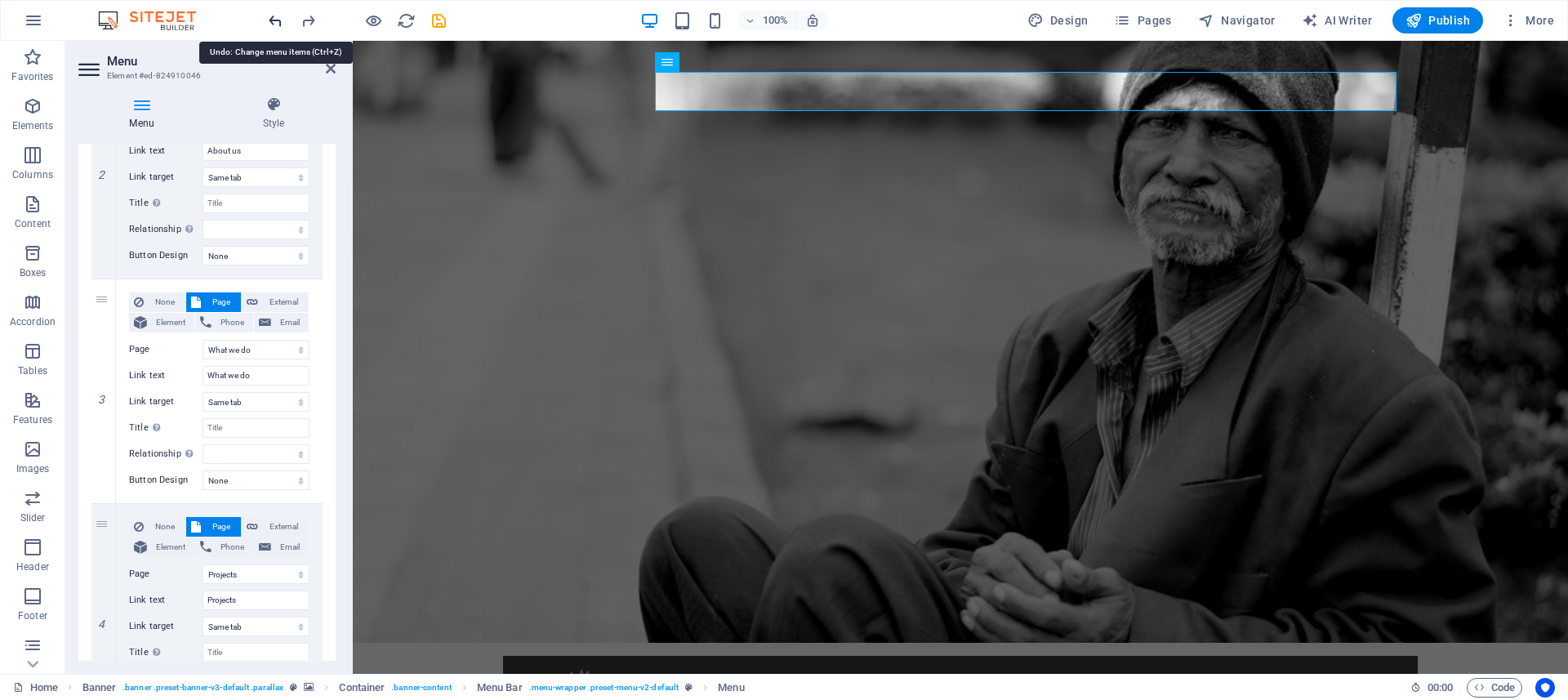 click at bounding box center (275, 20) 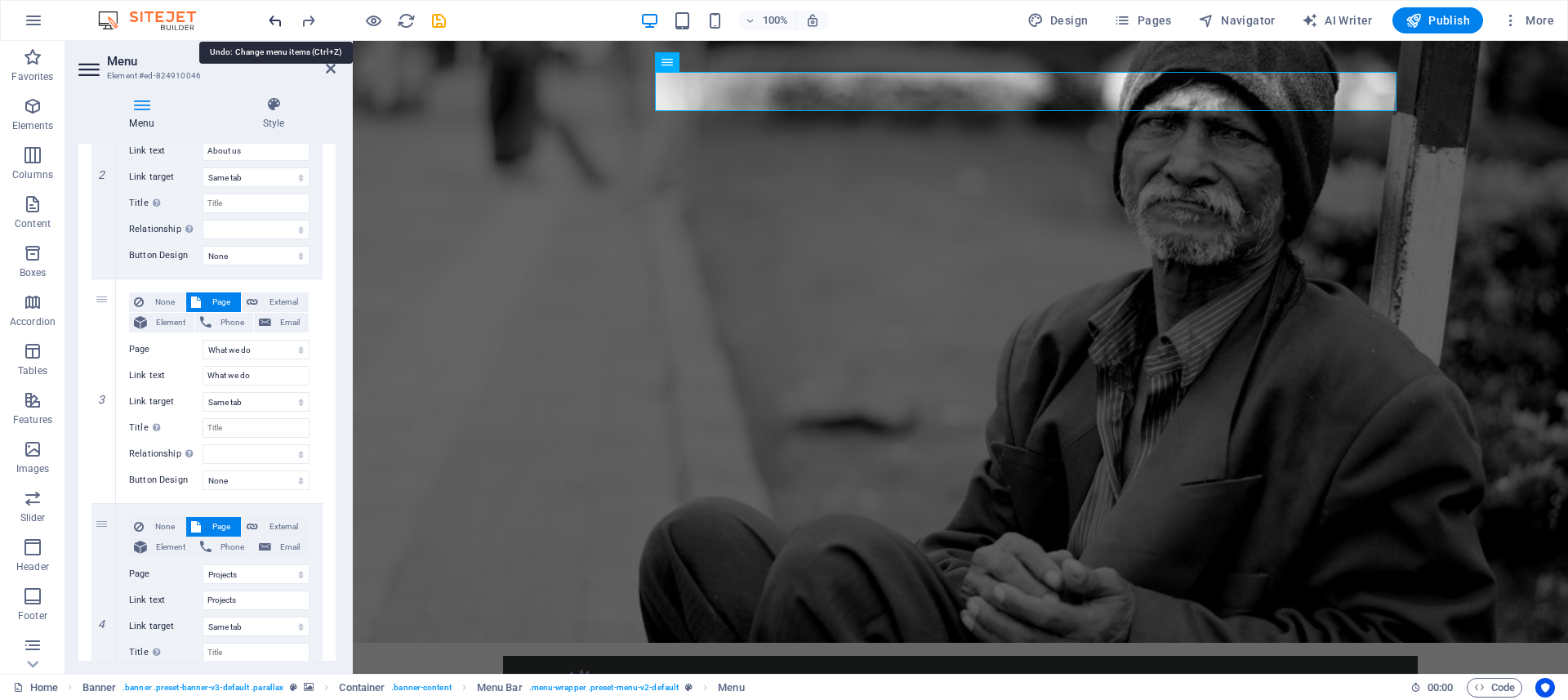 select 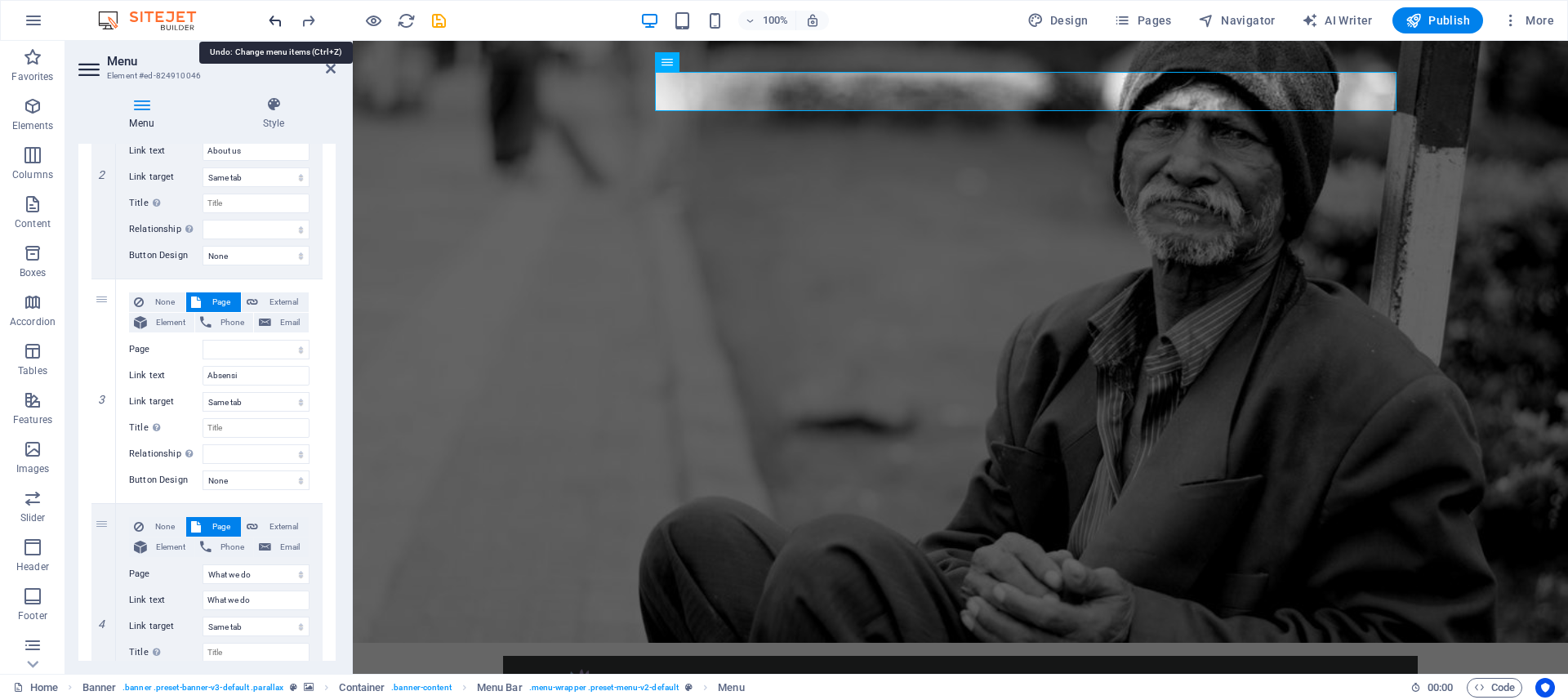 select on "5" 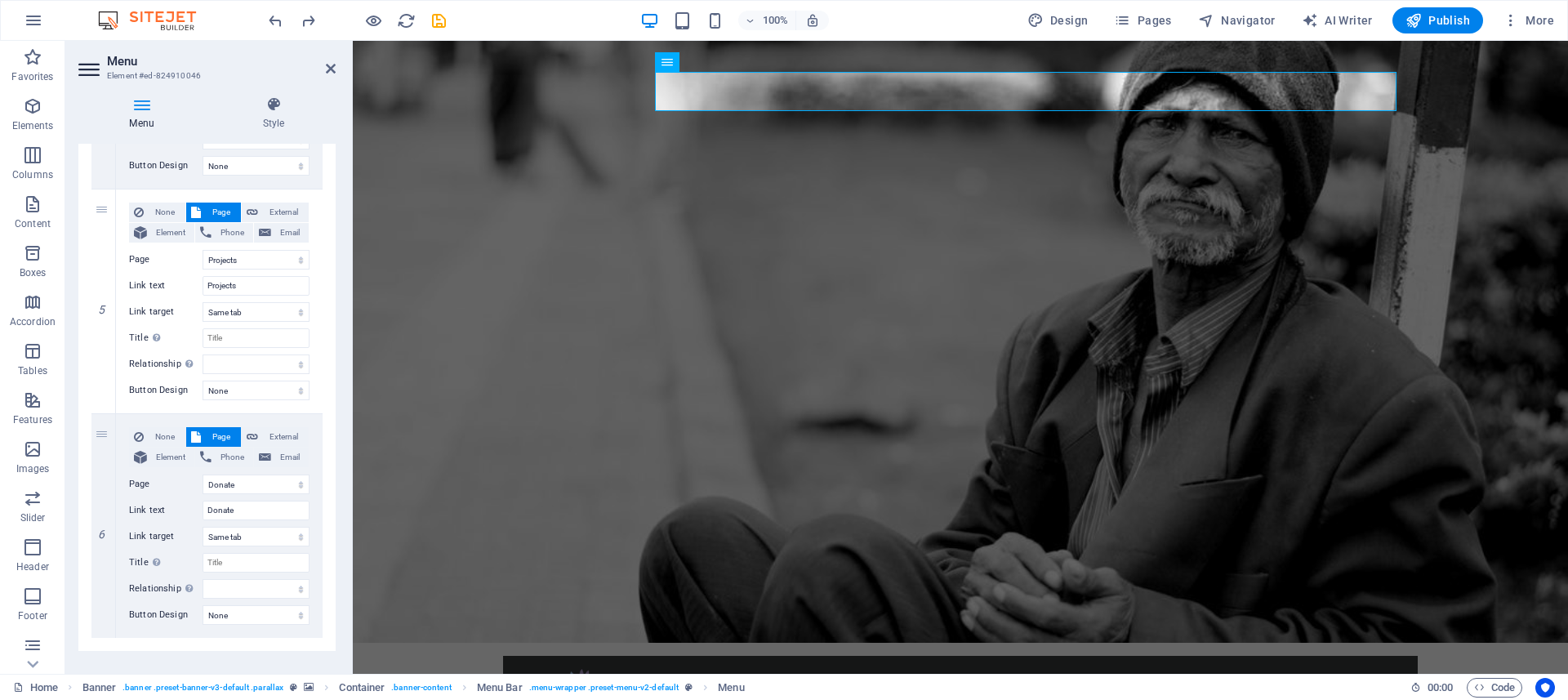 scroll, scrollTop: 1032, scrollLeft: 0, axis: vertical 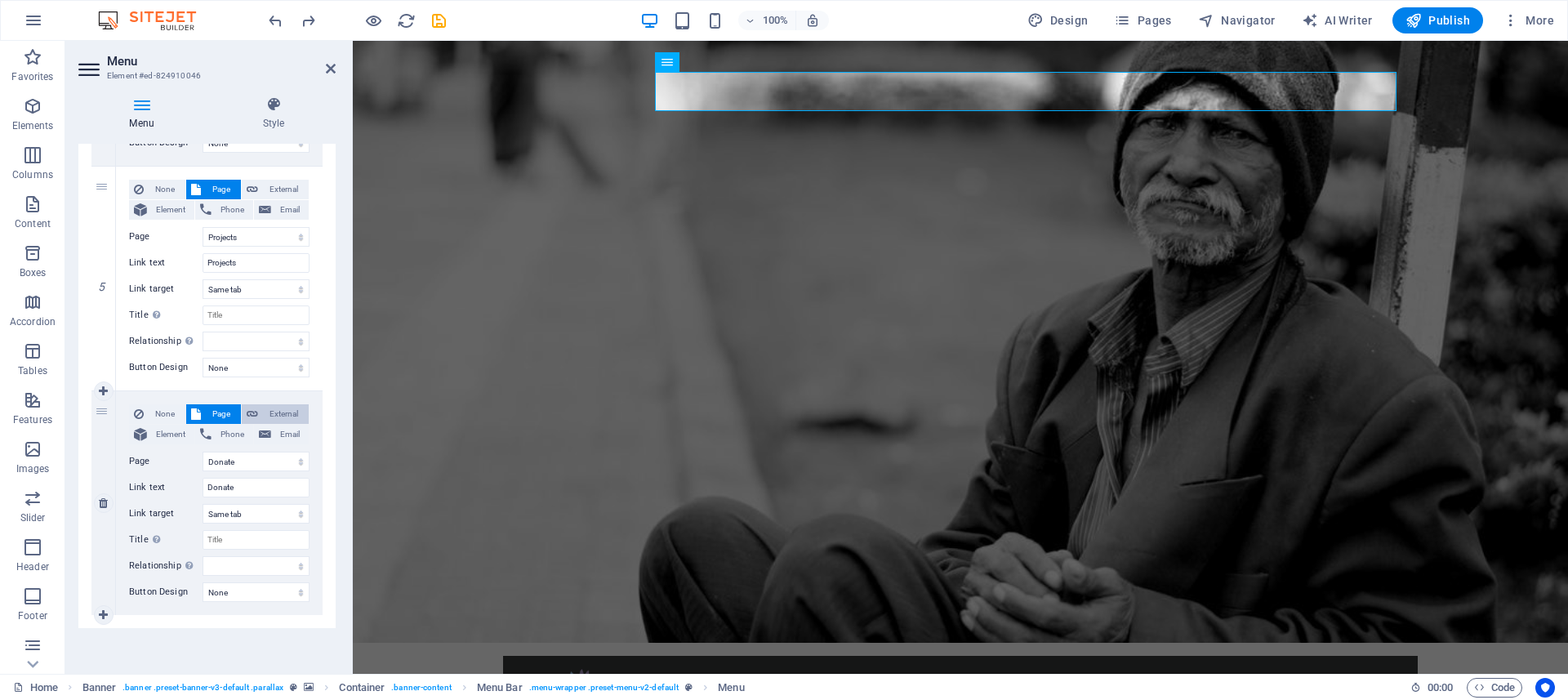 click on "External" at bounding box center [283, 414] 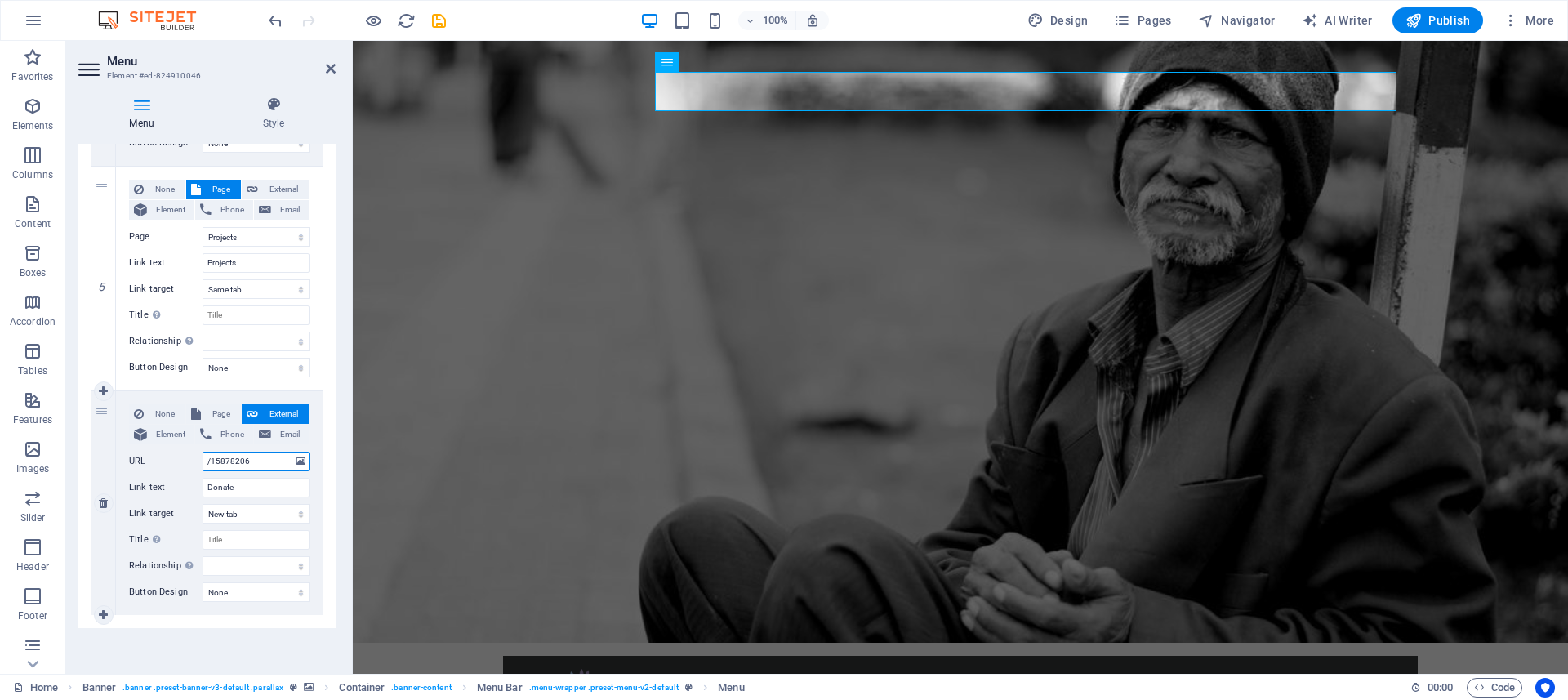click on "/15878206" at bounding box center [256, 461] 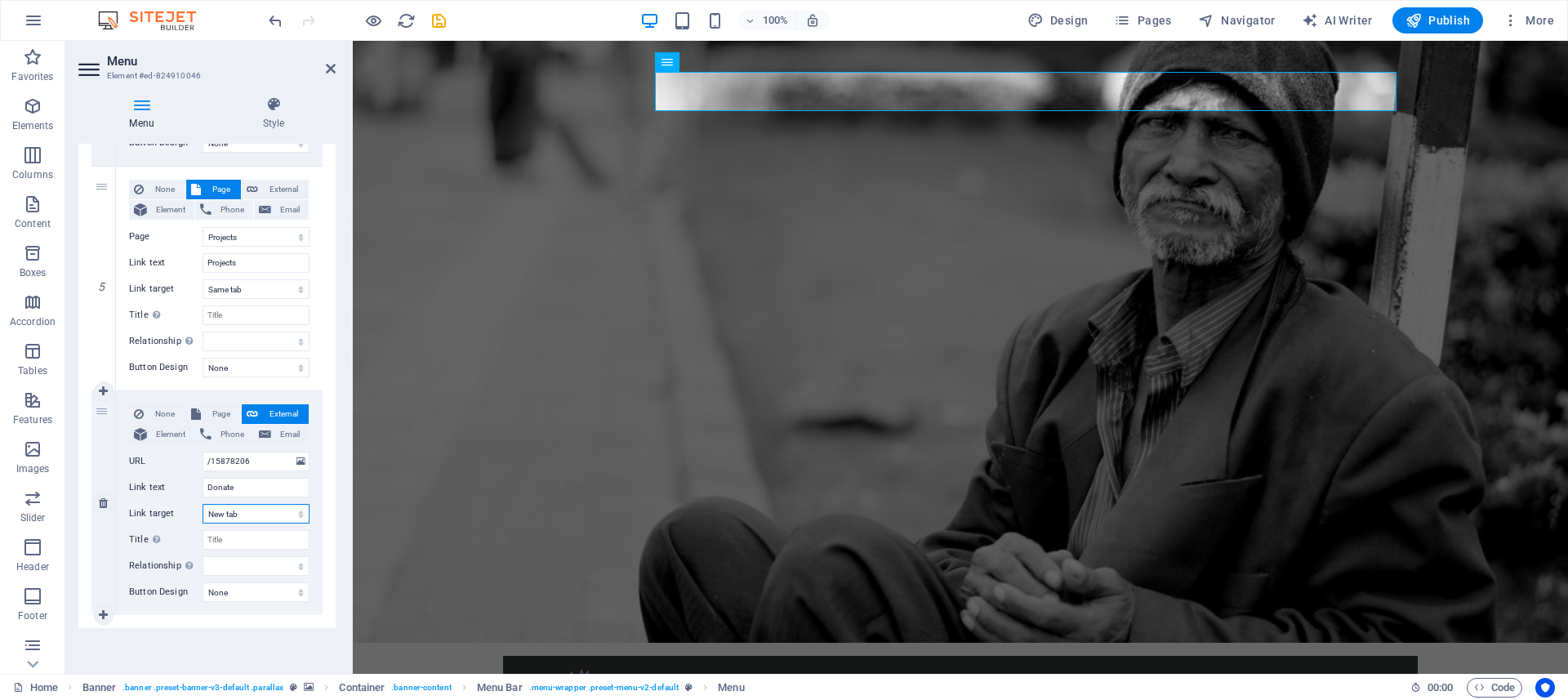 click on "New tab Same tab Overlay" at bounding box center (256, 514) 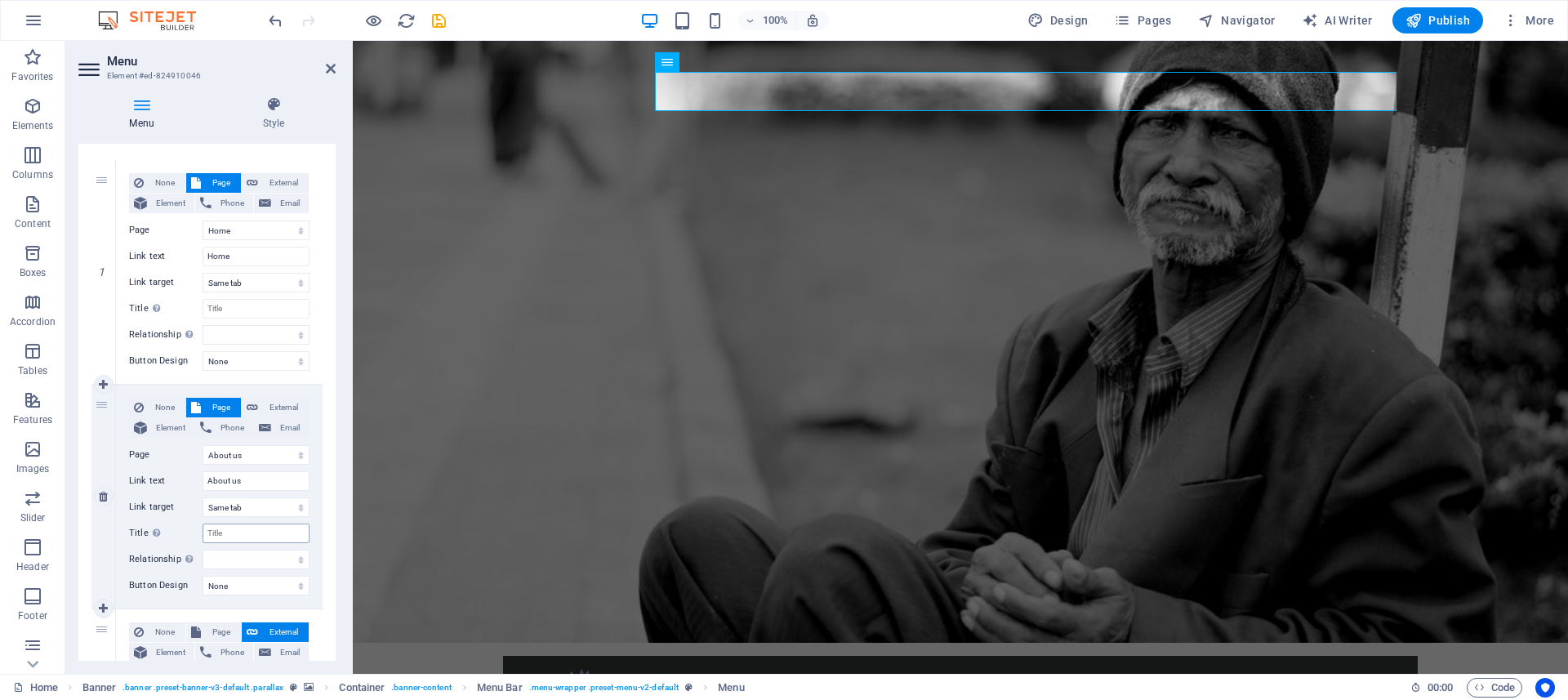 scroll, scrollTop: 149, scrollLeft: 0, axis: vertical 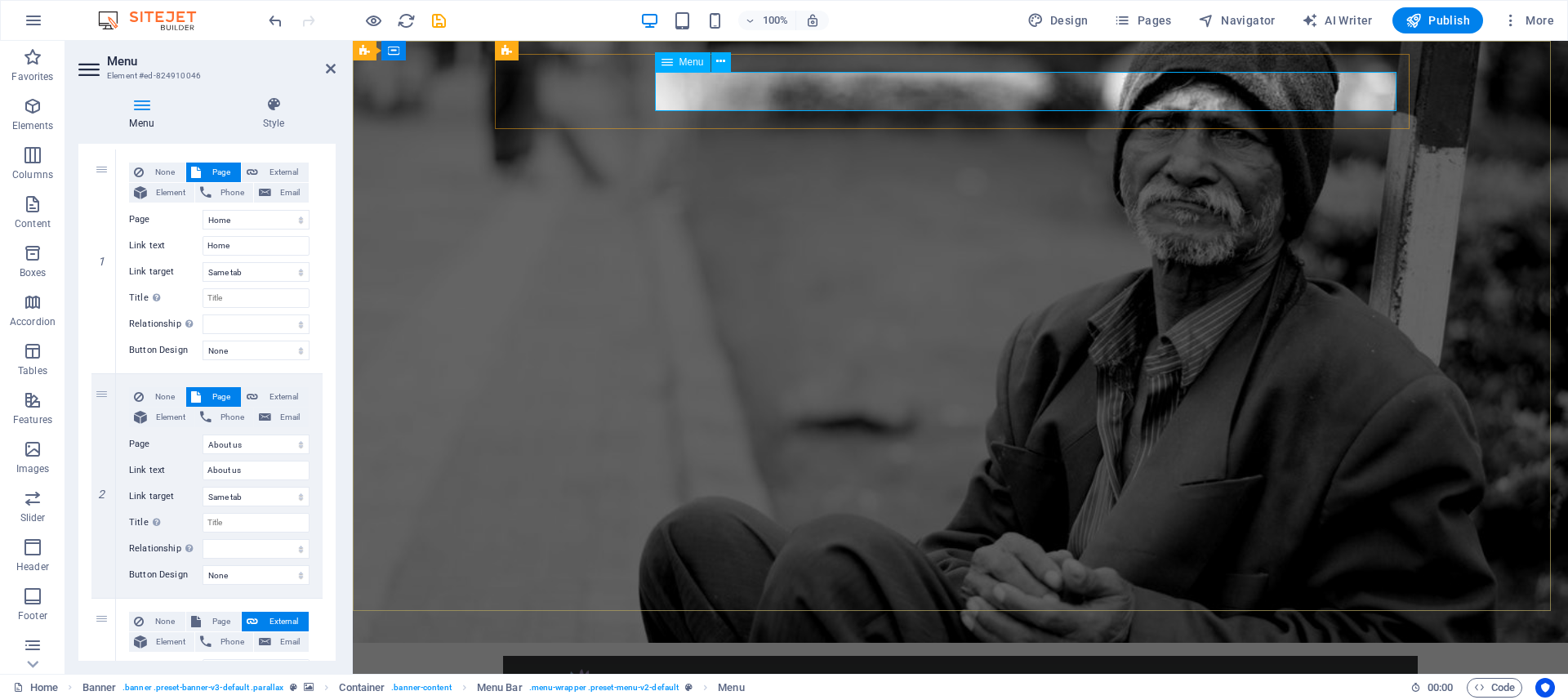 click on "Home About us Absensi What we do Projects Donate" at bounding box center [960, 738] 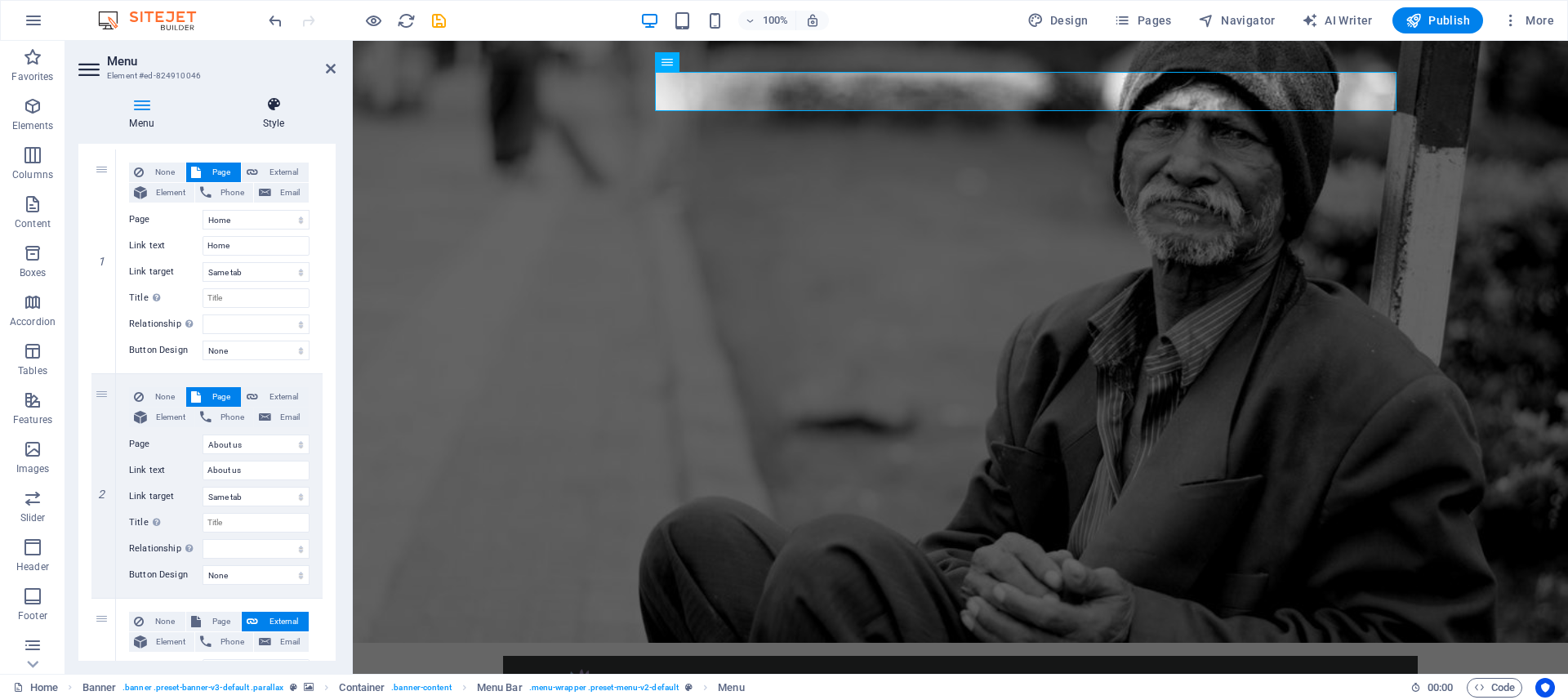 click at bounding box center (274, 105) 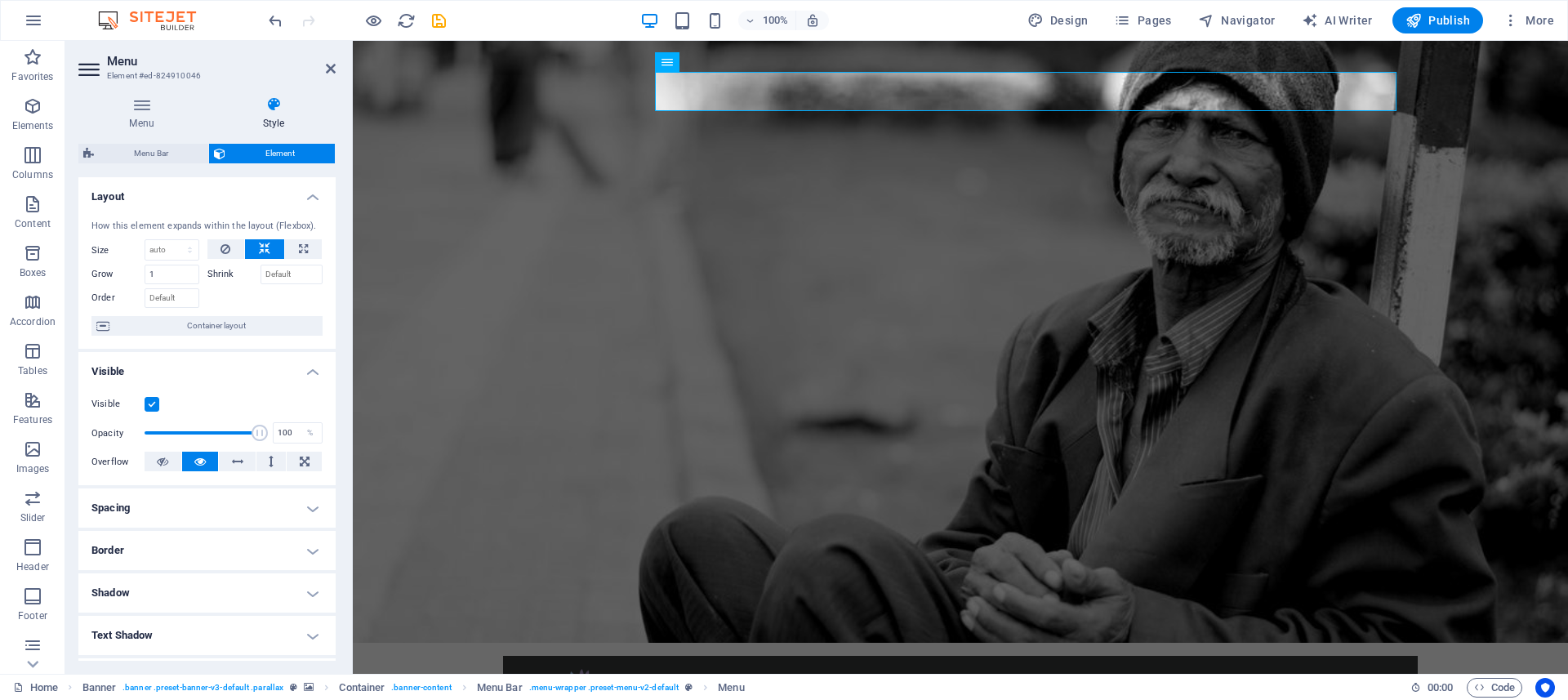 scroll, scrollTop: 221, scrollLeft: 0, axis: vertical 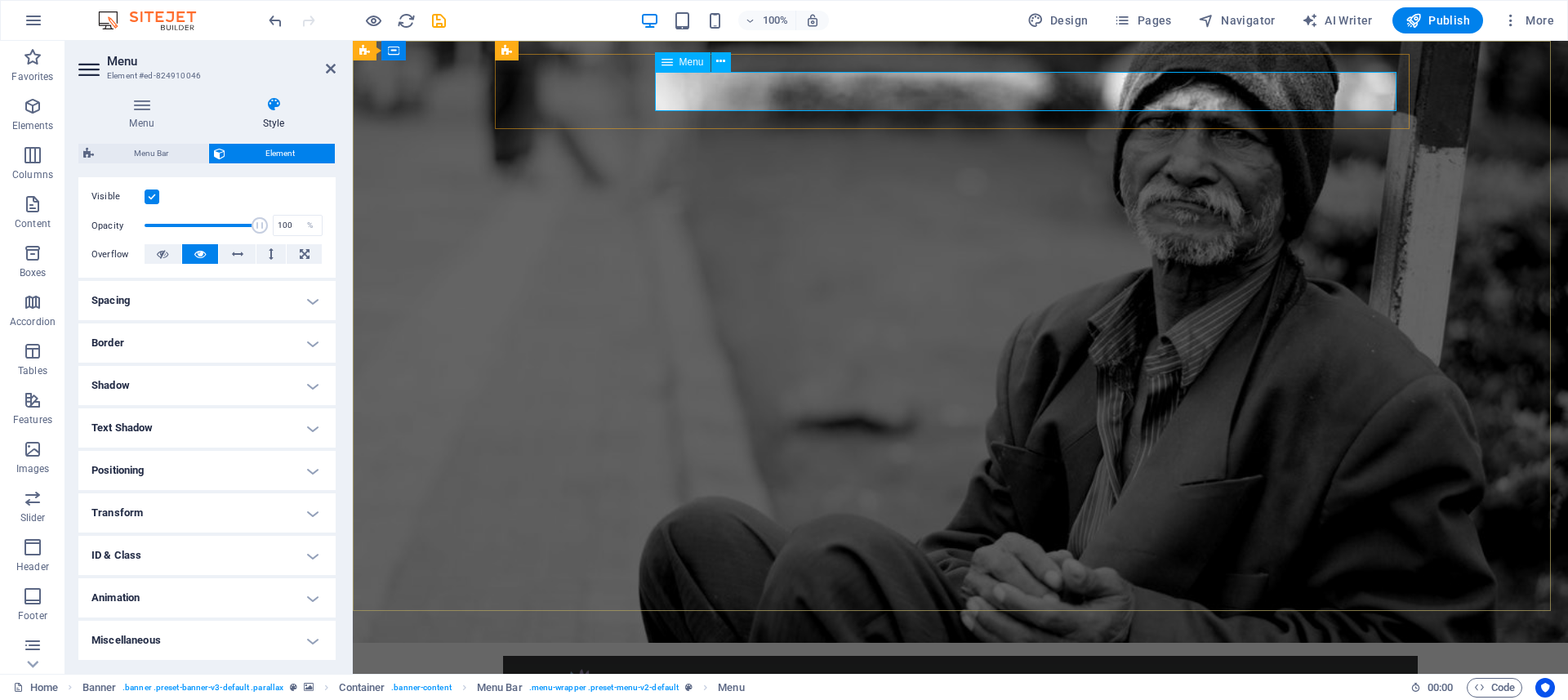 click on "Home About us Absensi What we do Projects Donate" at bounding box center [960, 738] 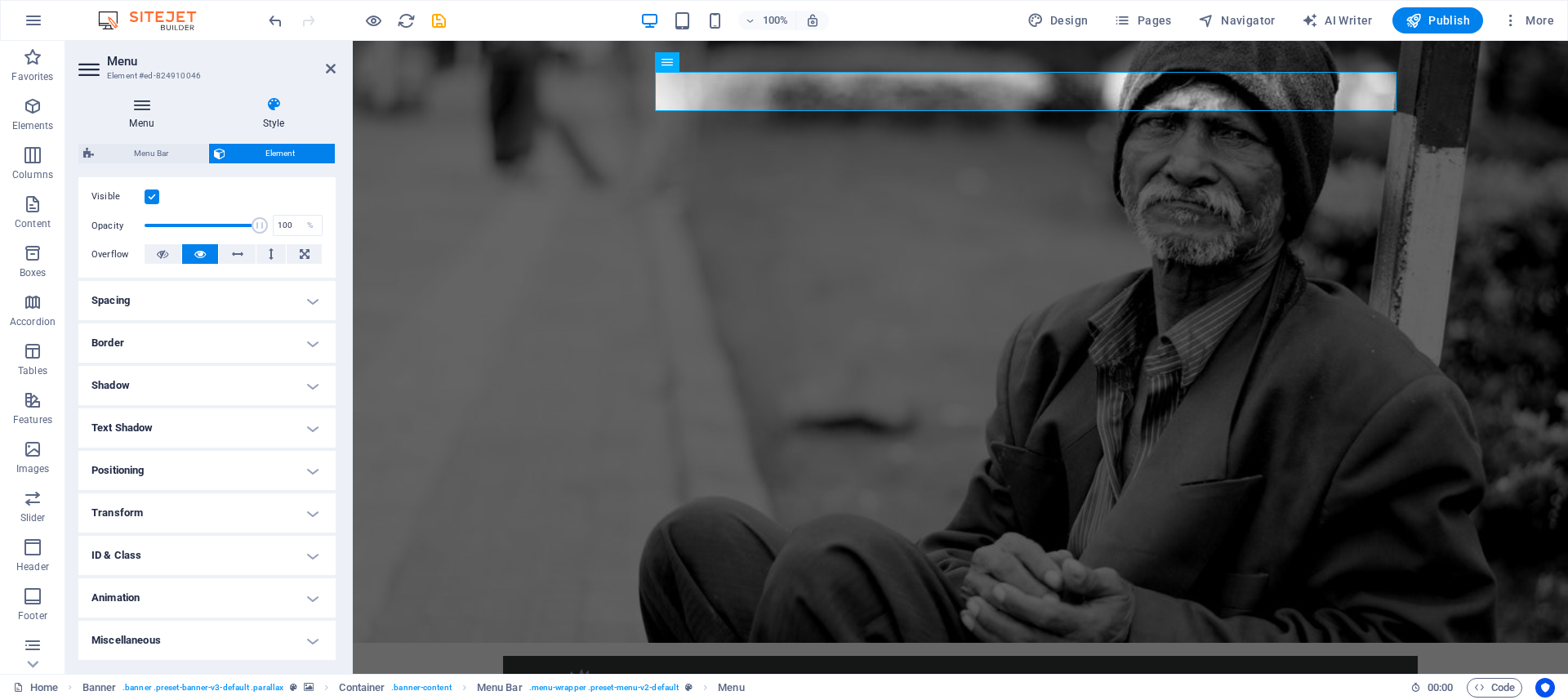 click on "Menu" at bounding box center [145, 114] 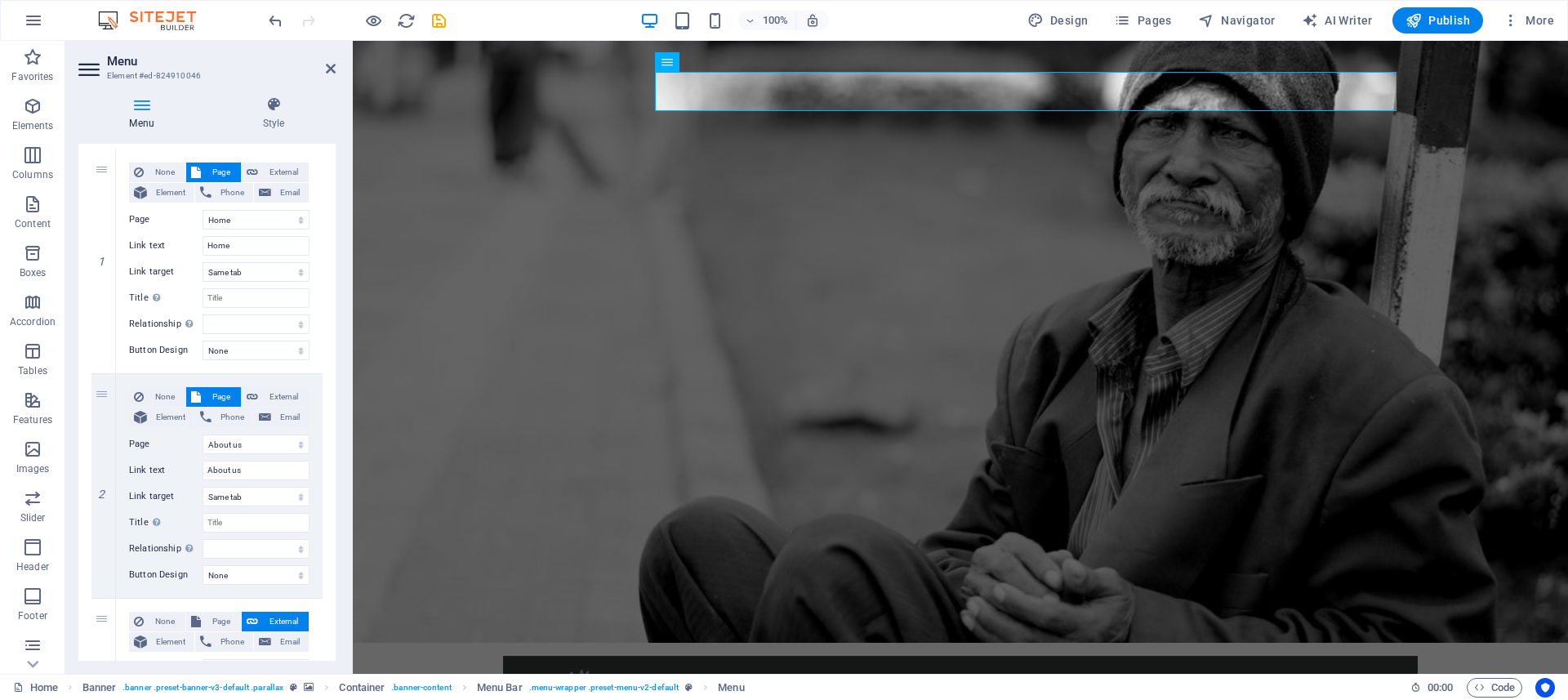 scroll, scrollTop: 149, scrollLeft: 0, axis: vertical 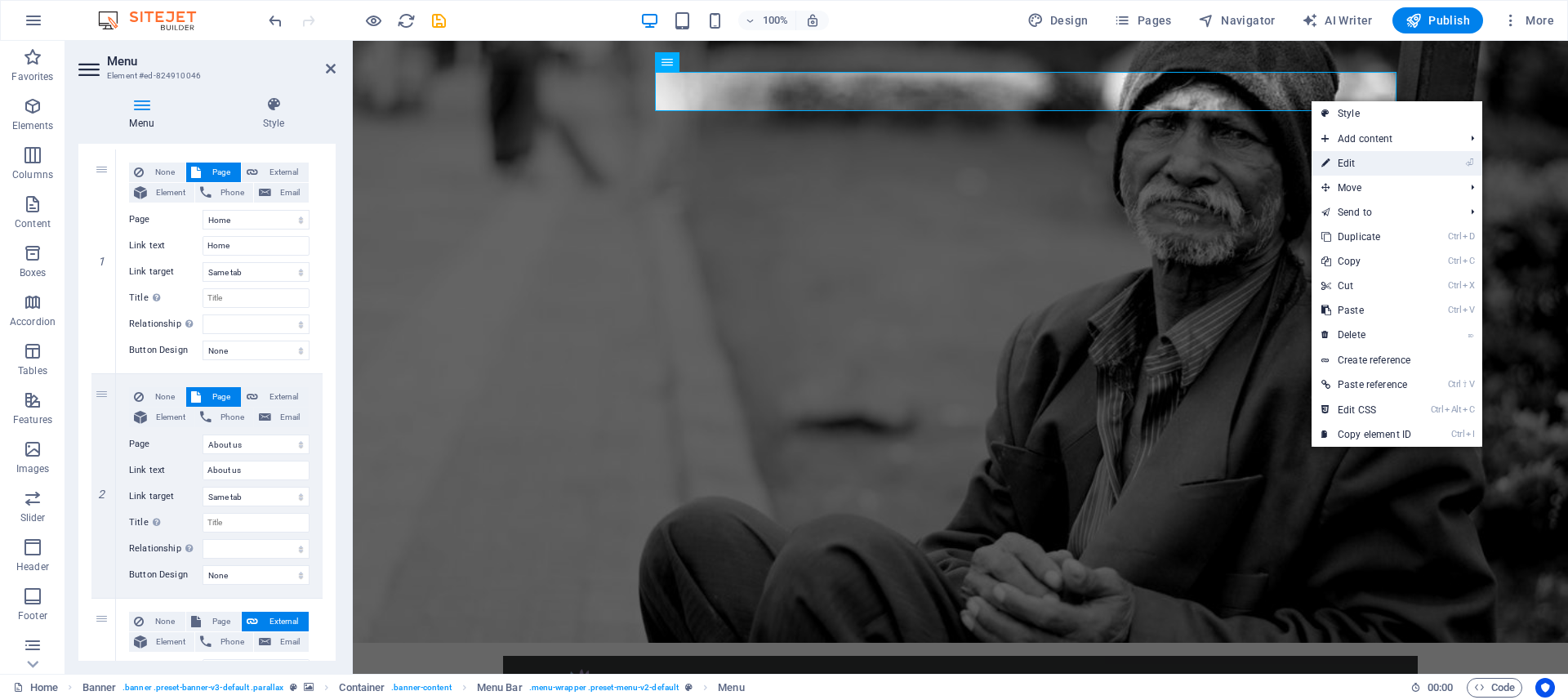 click on "⏎  Edit" at bounding box center (1366, 163) 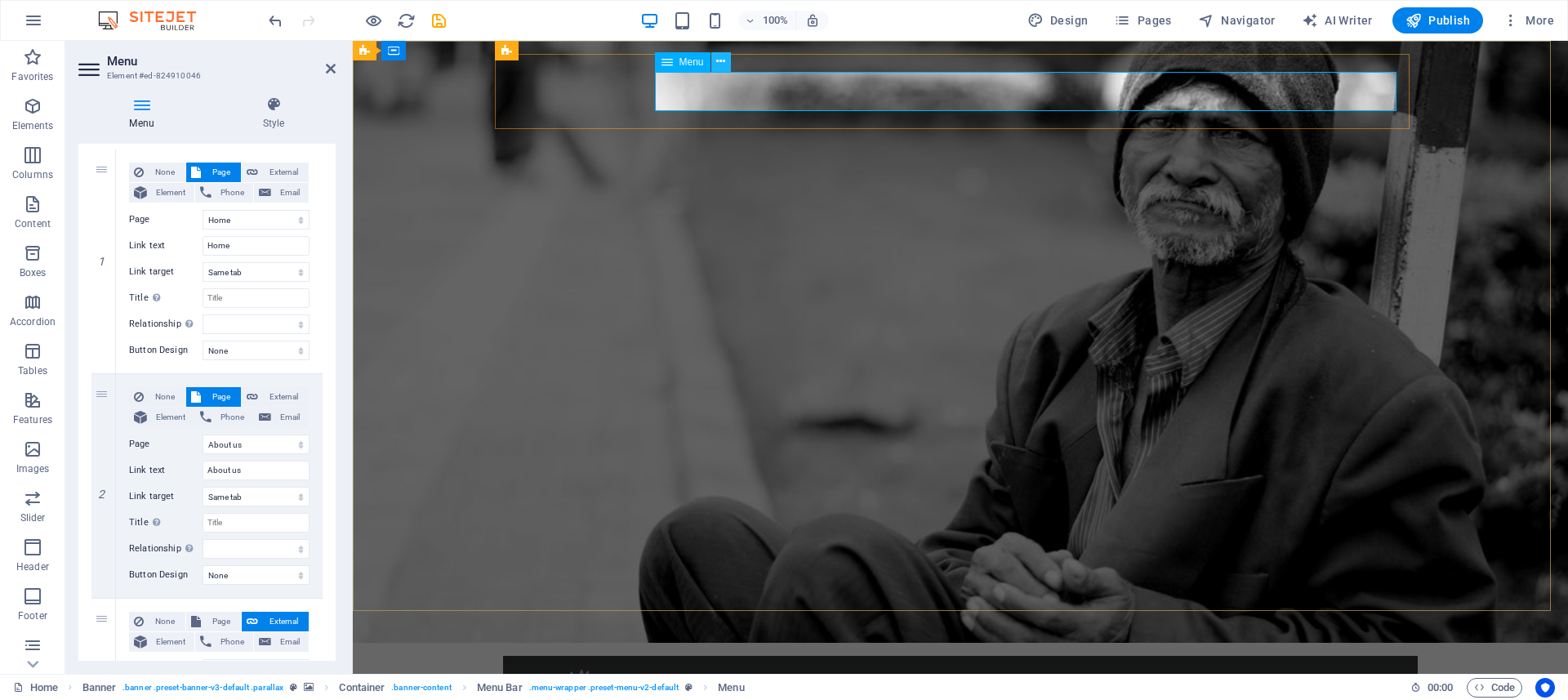 click at bounding box center (720, 61) 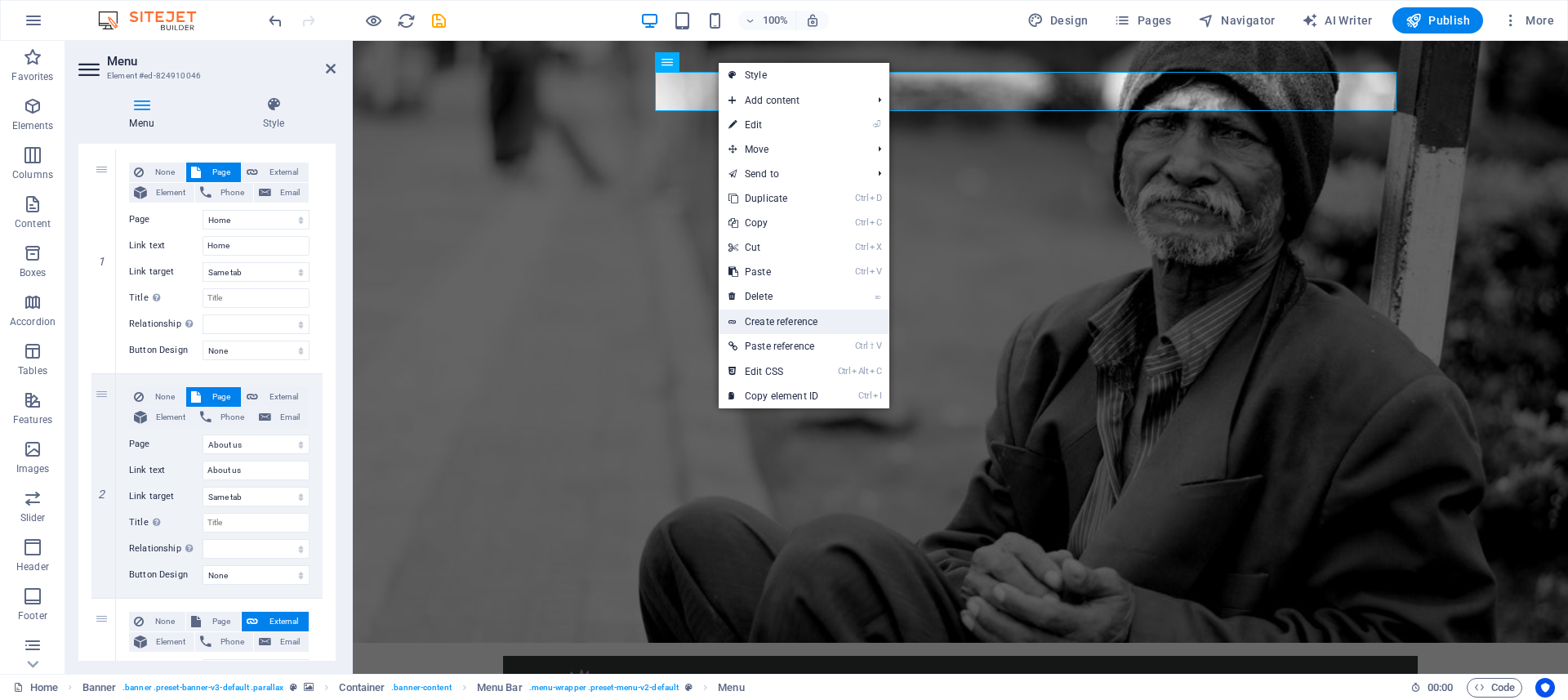 click on "Create reference" at bounding box center (804, 322) 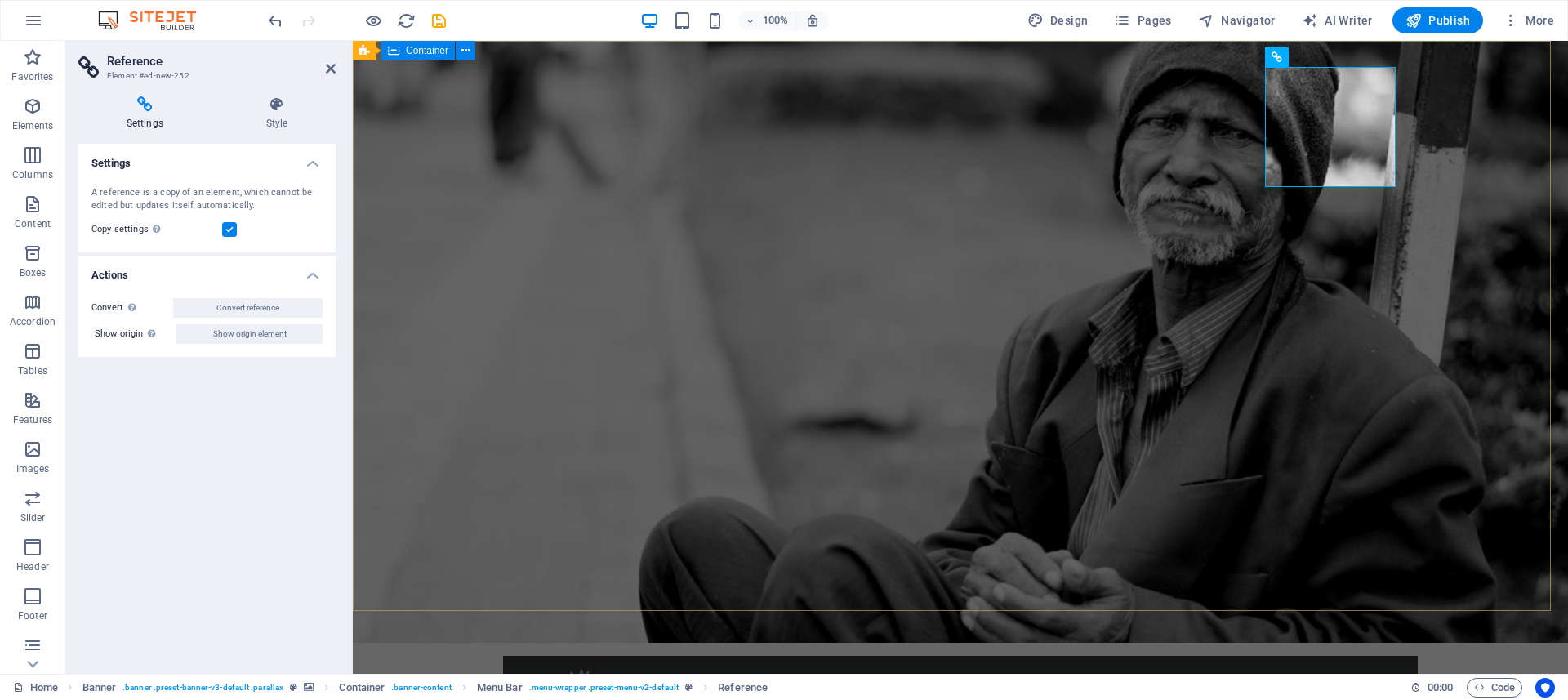 click on "Home About us Absensi What we do Projects Donate Home About us Absensi What we do Projects Donate Donate   and Help those in need. Let's build a better world together! Learn more" at bounding box center [960, 918] 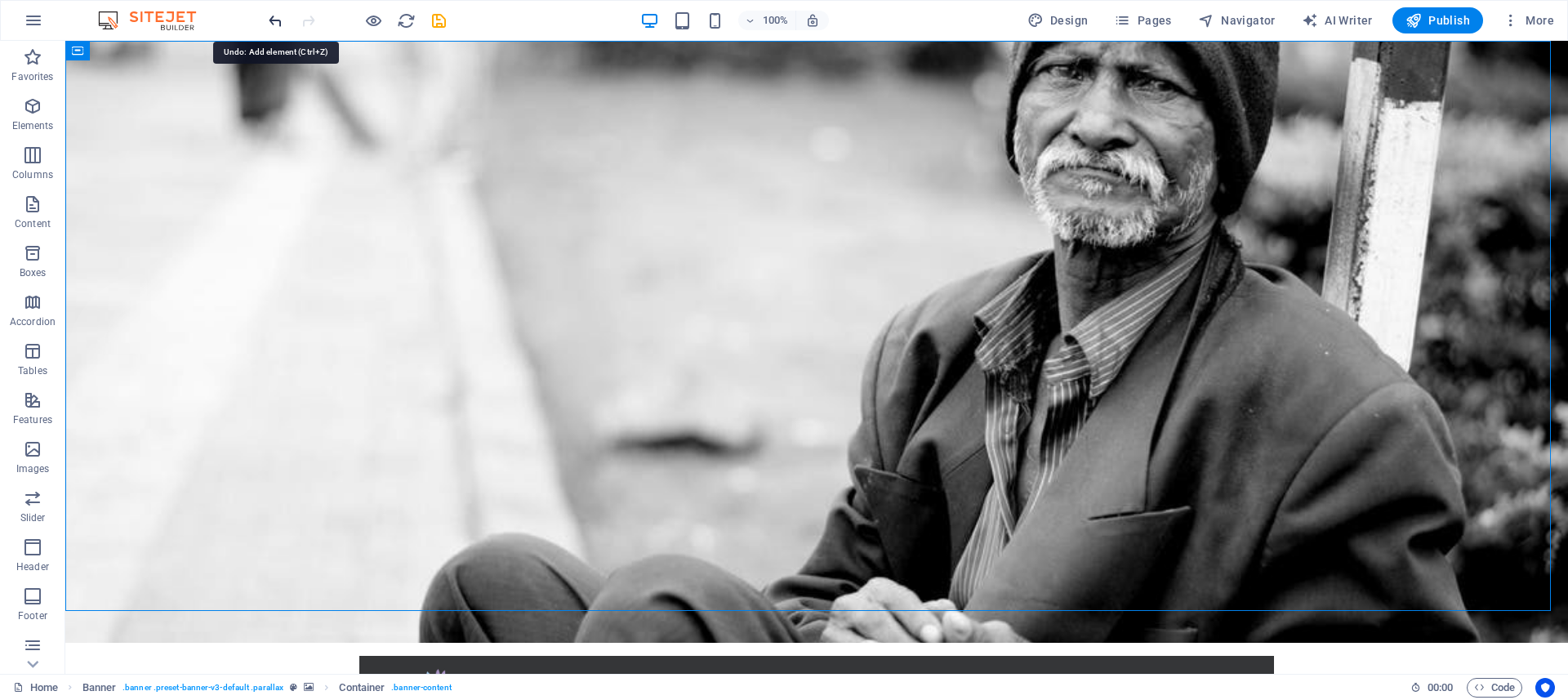 click at bounding box center (275, 20) 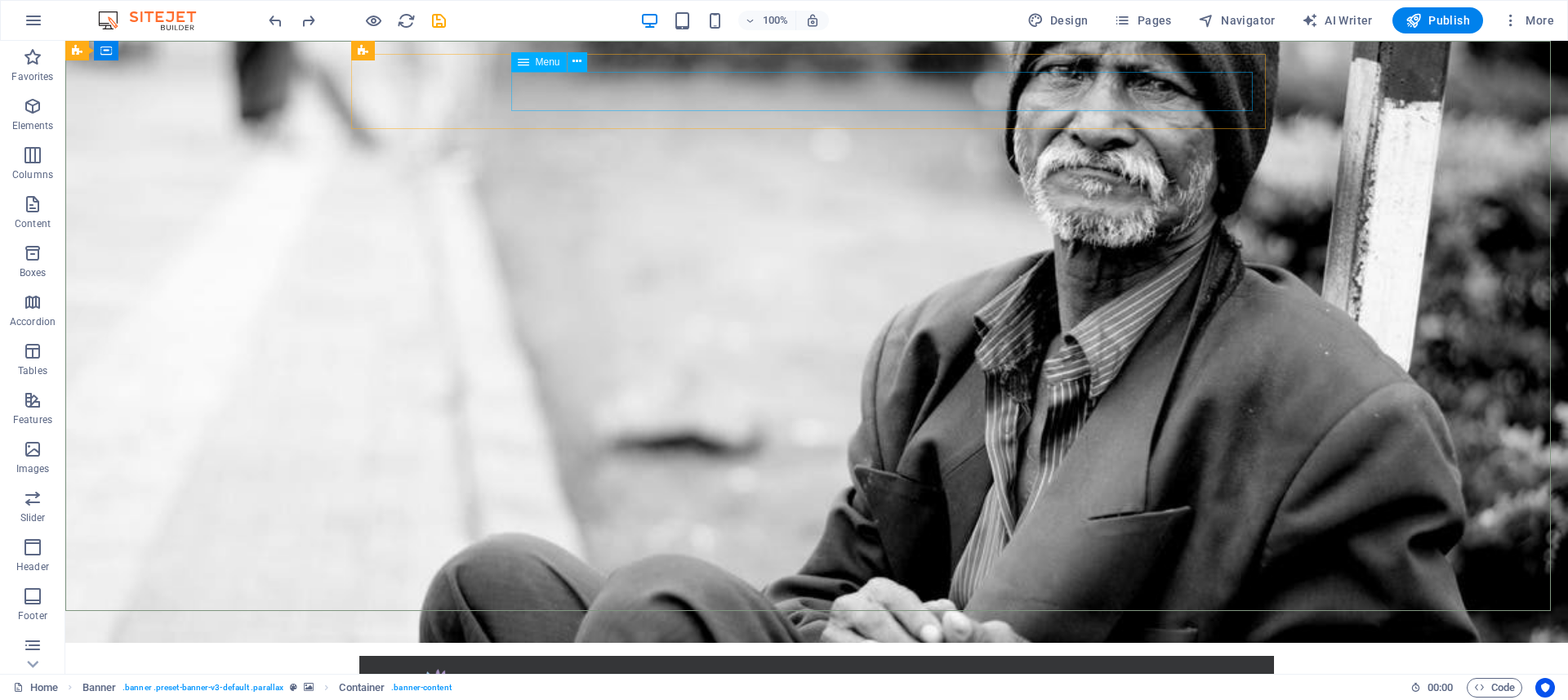 click at bounding box center (523, 62) 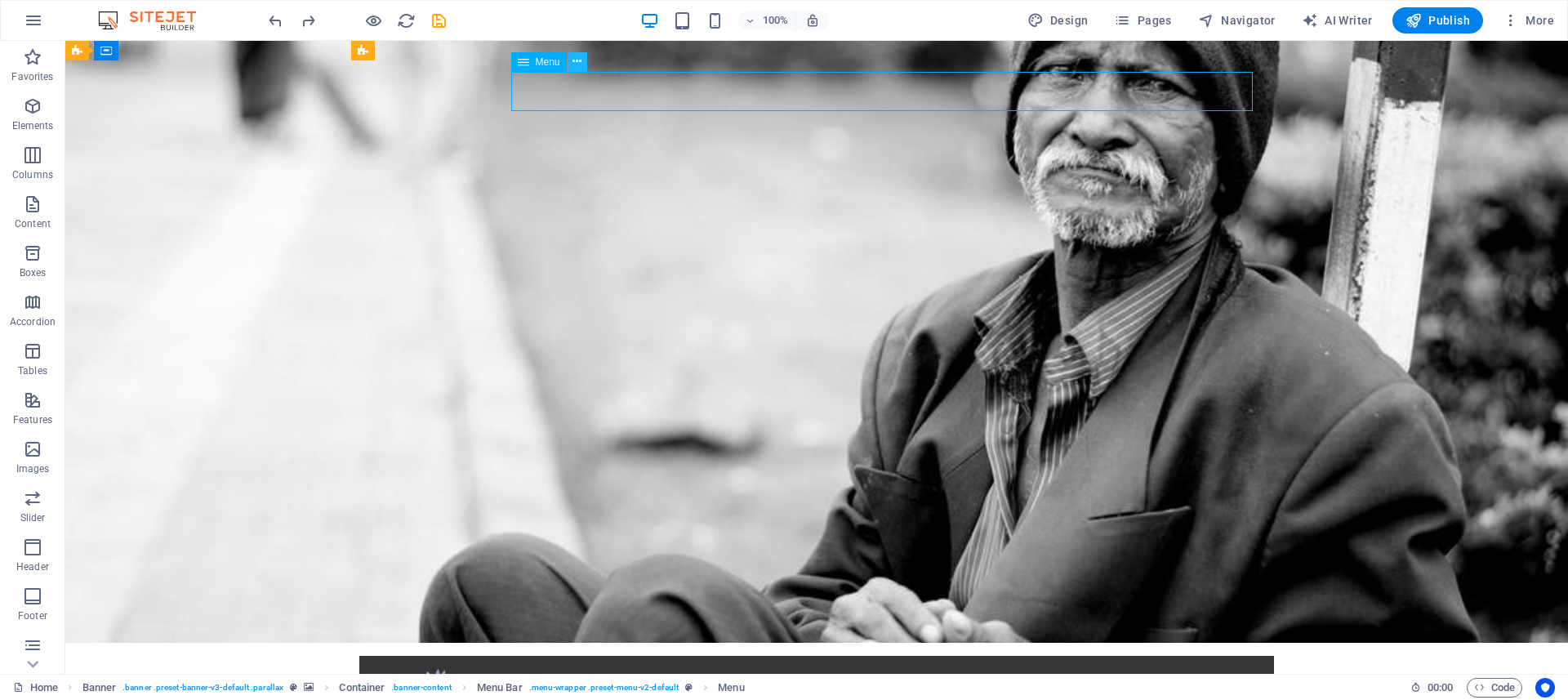 click at bounding box center (577, 62) 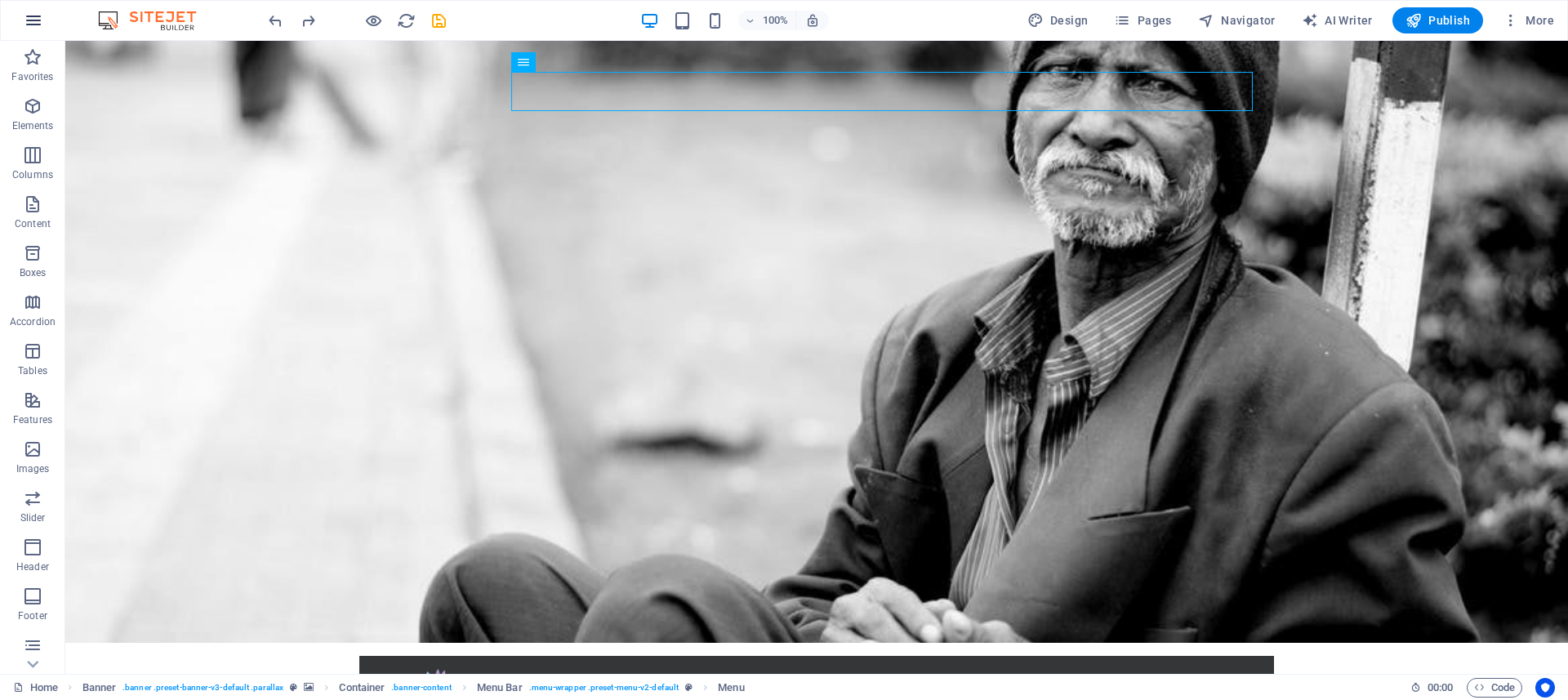 click at bounding box center [33, 20] 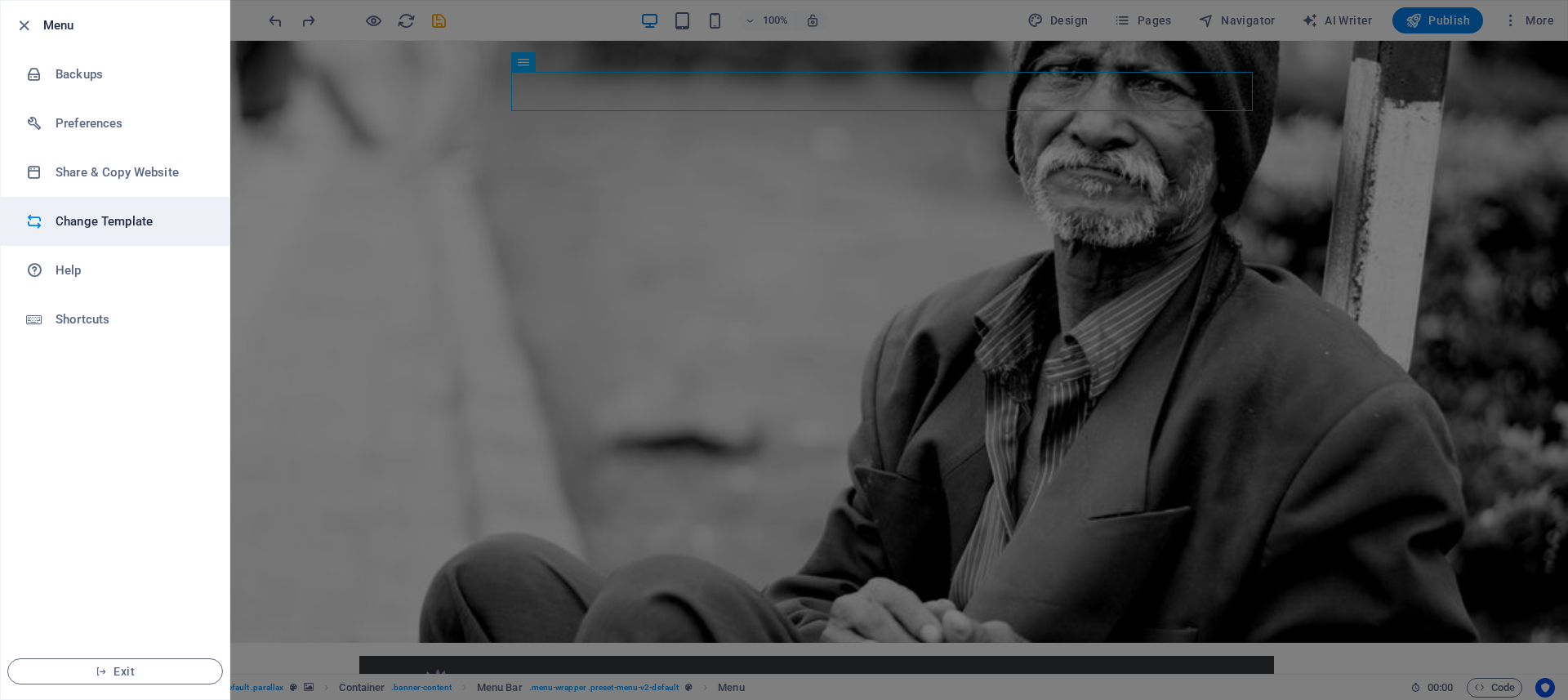click on "Change Template" at bounding box center (131, 221) 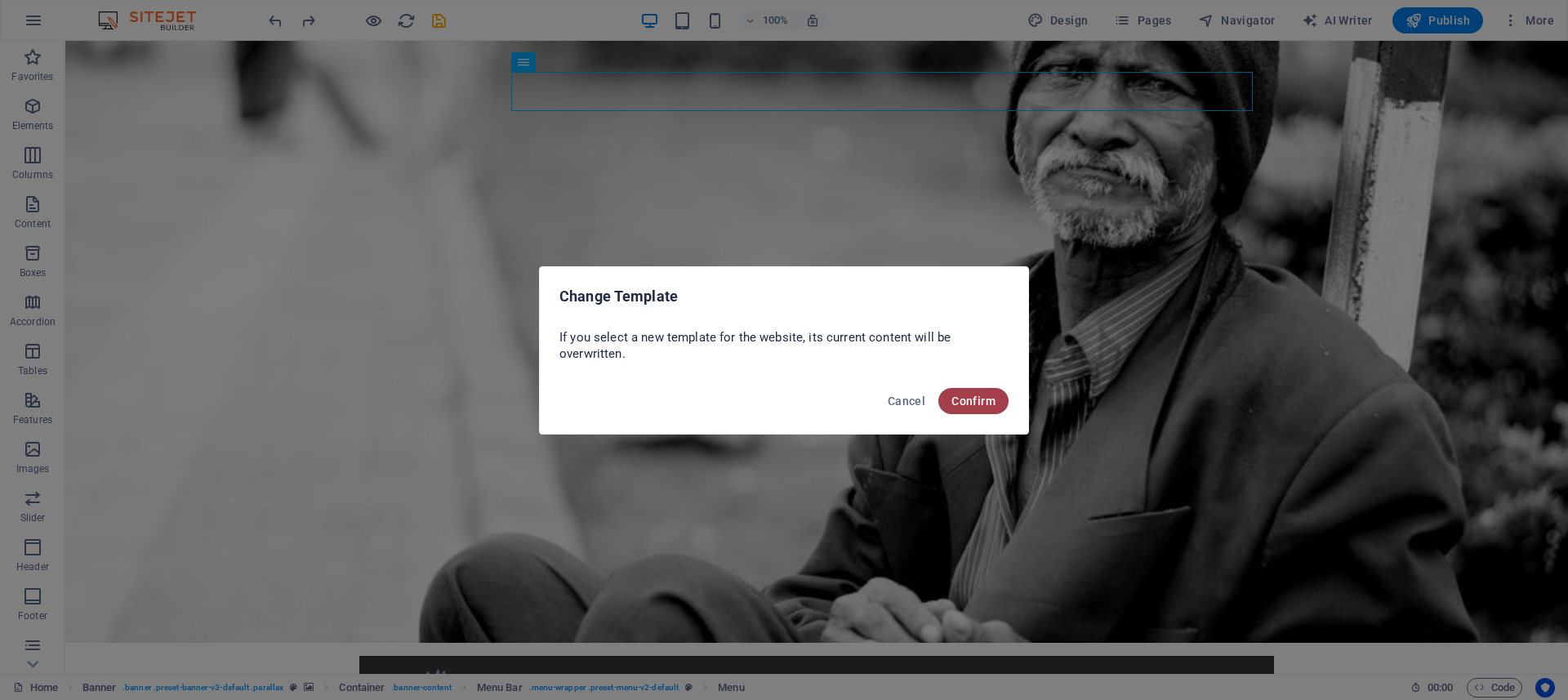 click on "Confirm" at bounding box center [973, 401] 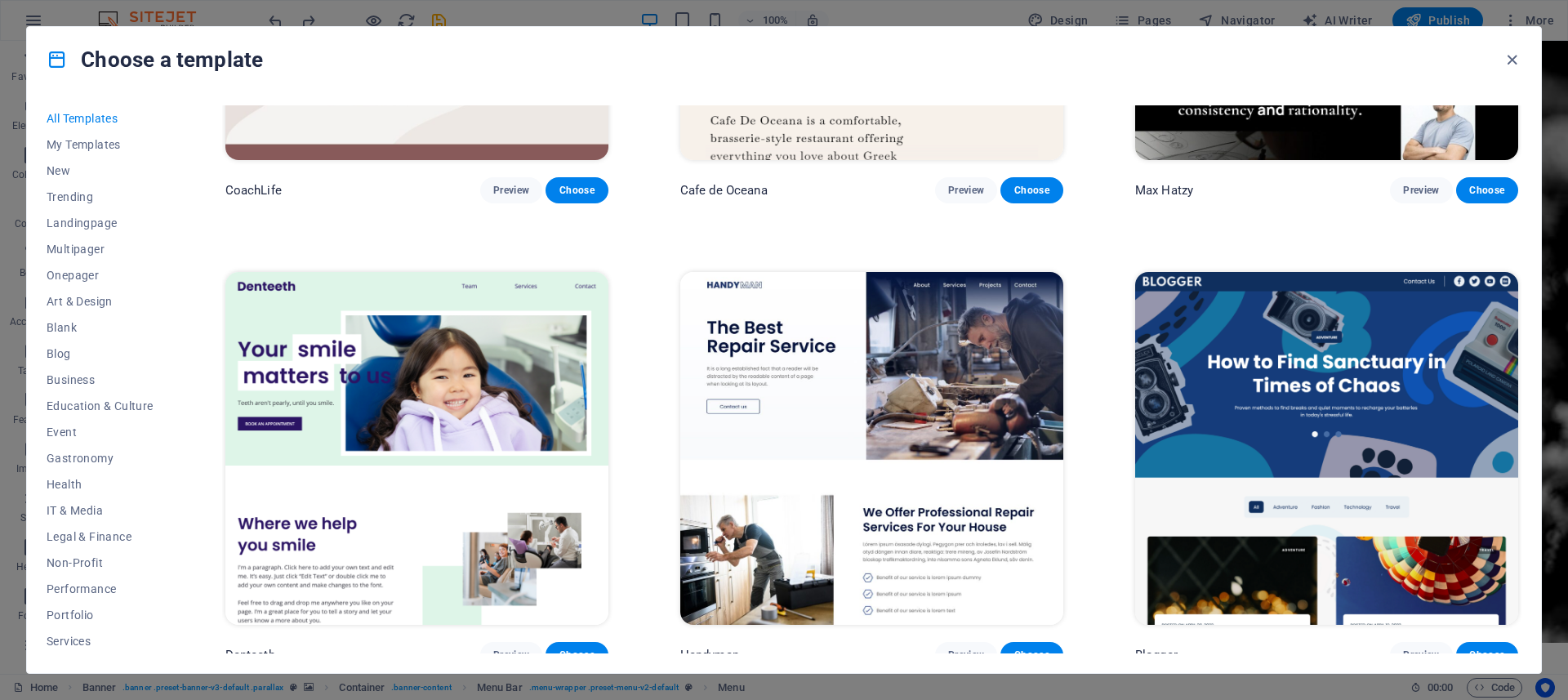 scroll, scrollTop: 6102, scrollLeft: 0, axis: vertical 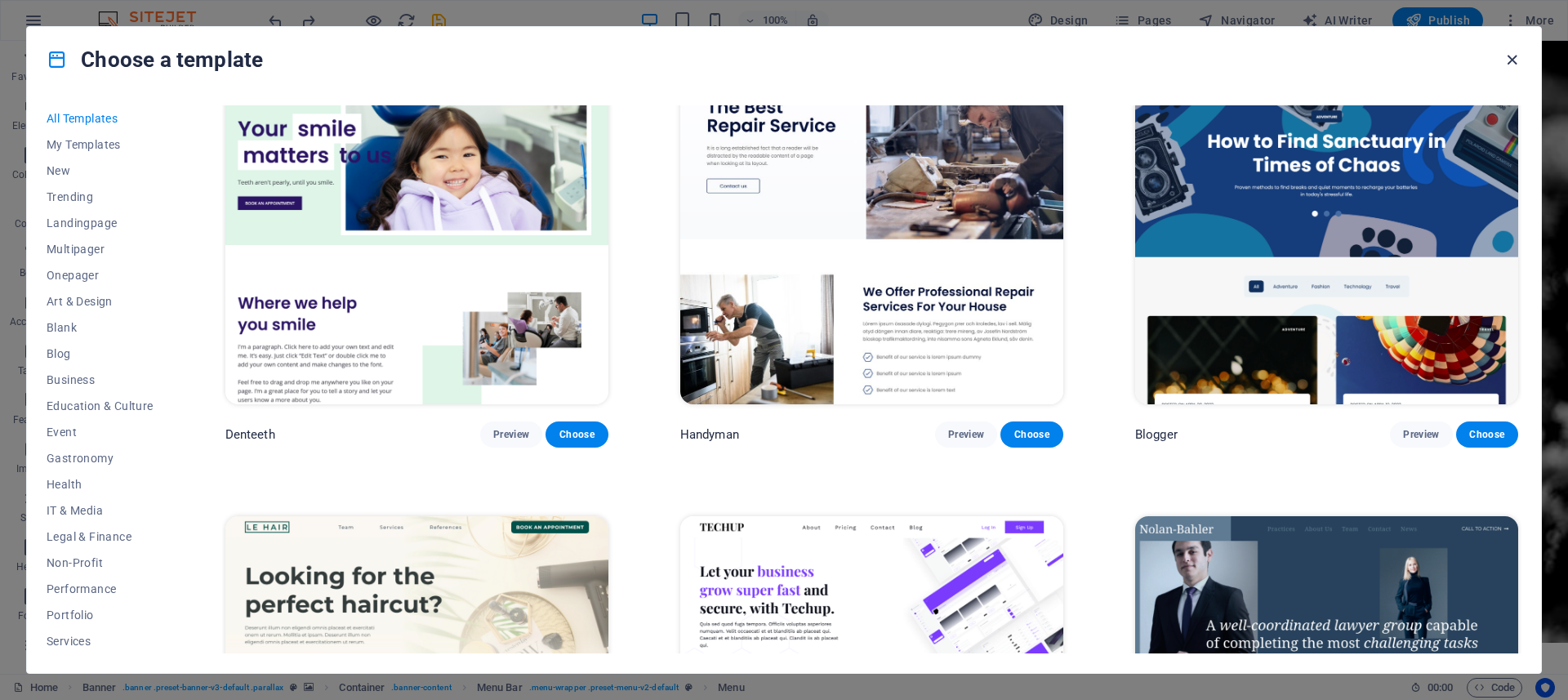 click at bounding box center [1512, 60] 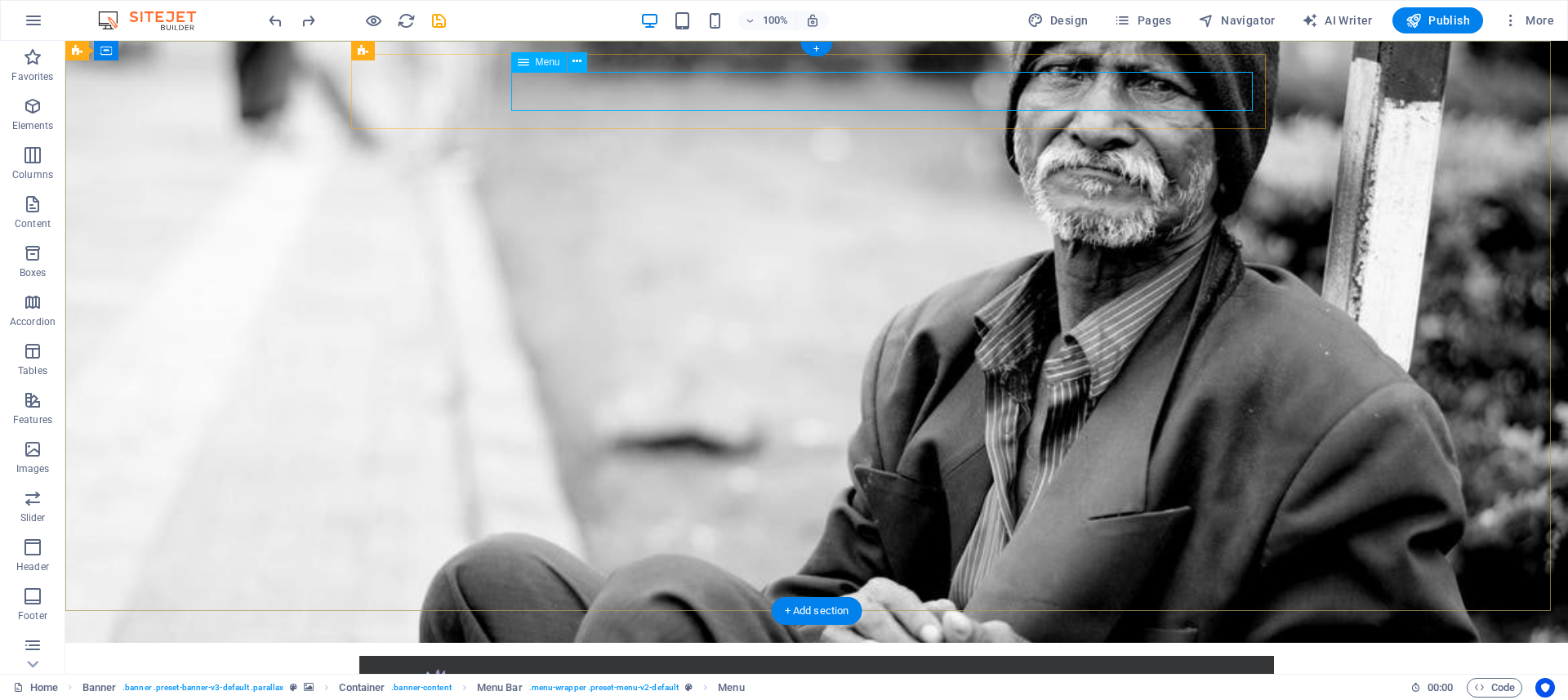 click on "Home About us Absensi What we do Projects Donate" at bounding box center [817, 738] 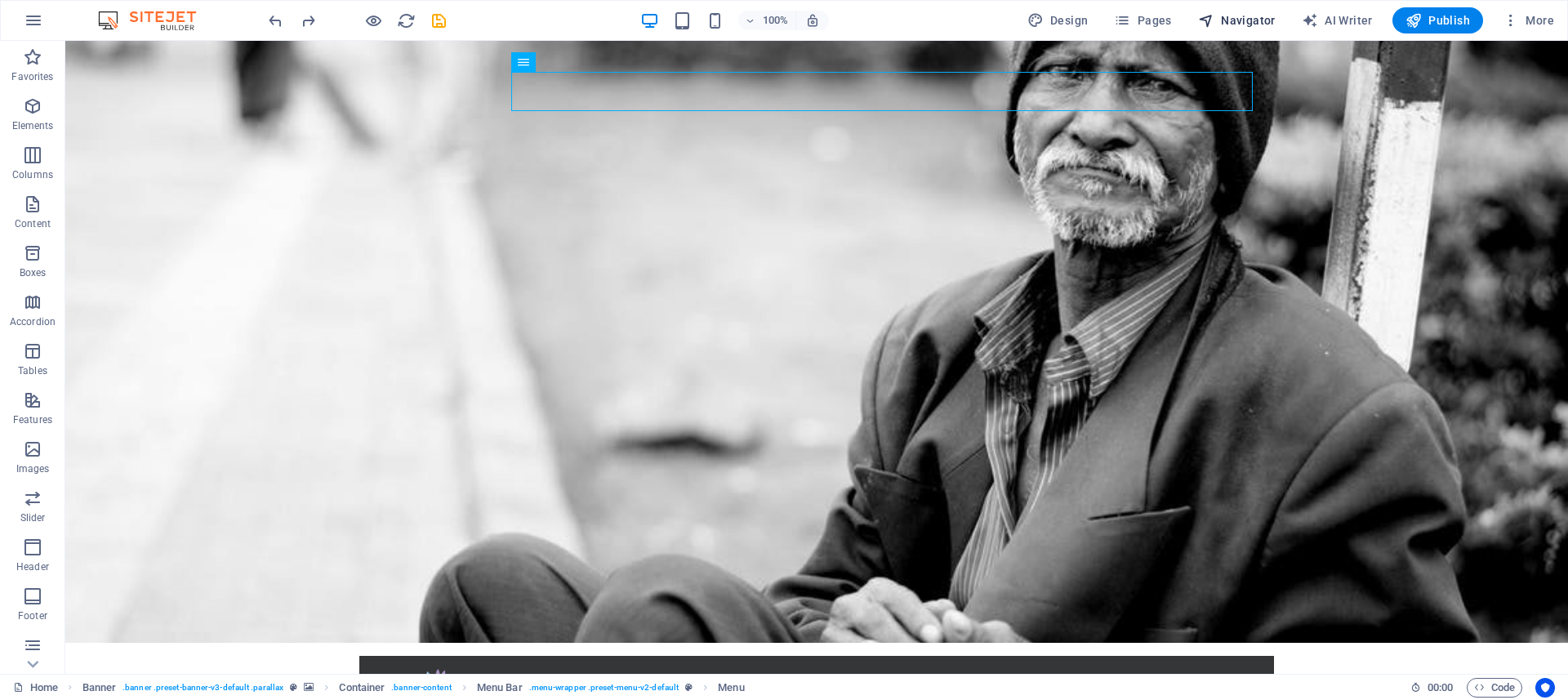 click on "Navigator" at bounding box center [1236, 20] 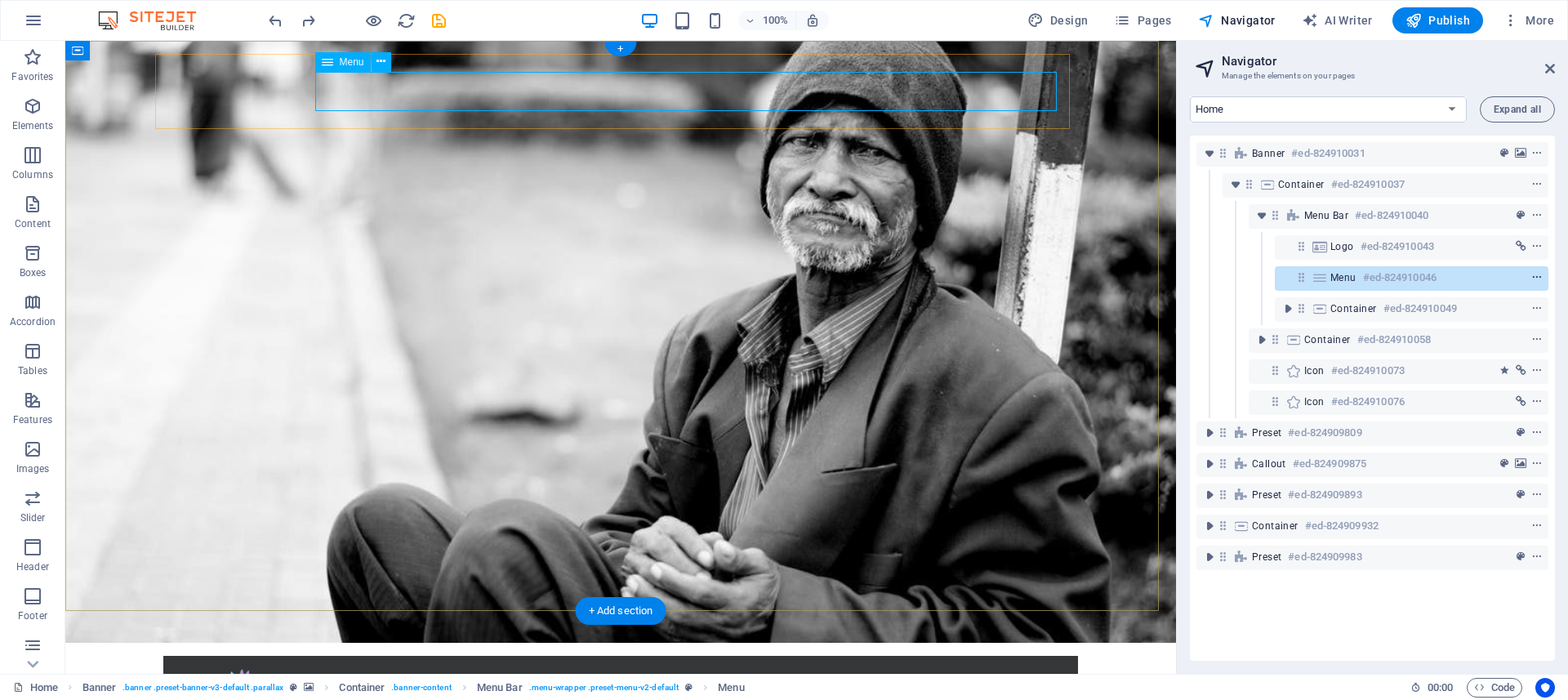 click at bounding box center [1537, 278] 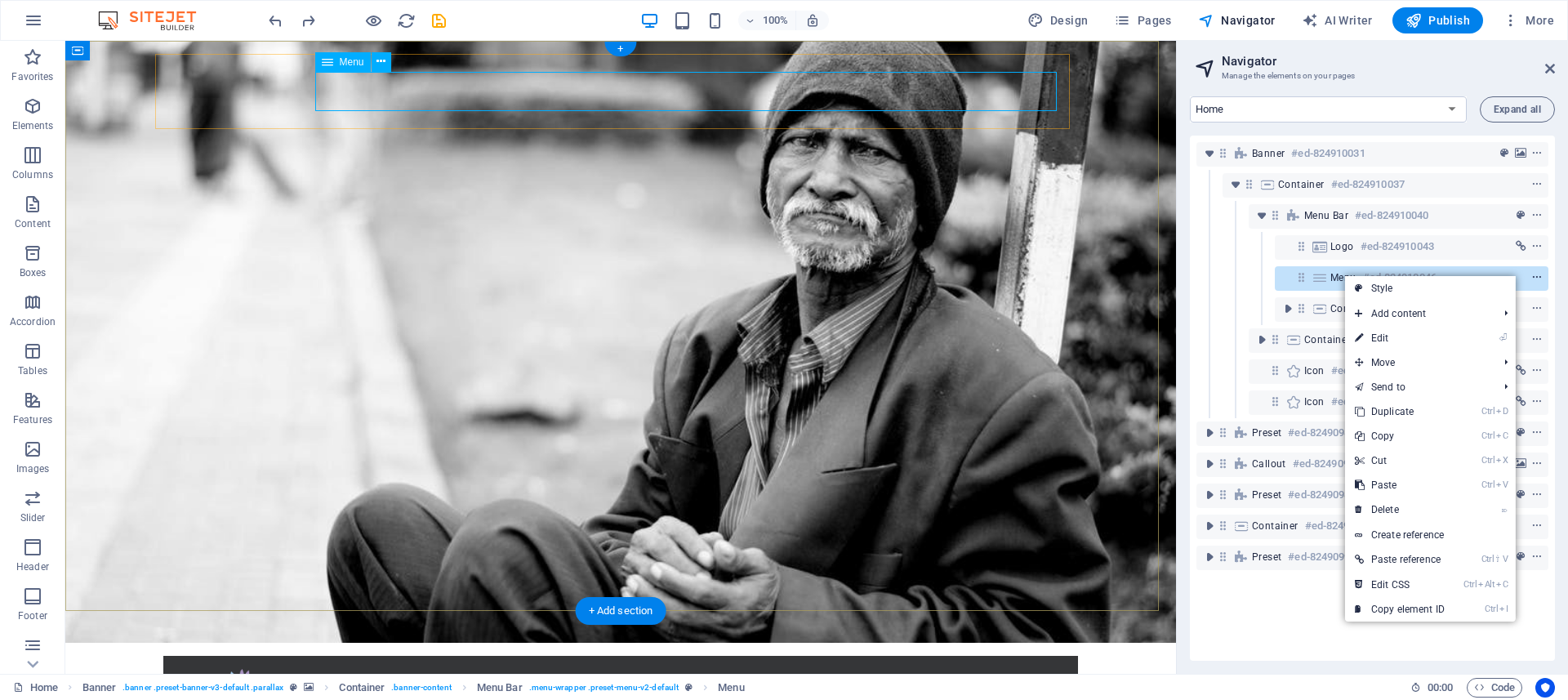 click at bounding box center (1537, 278) 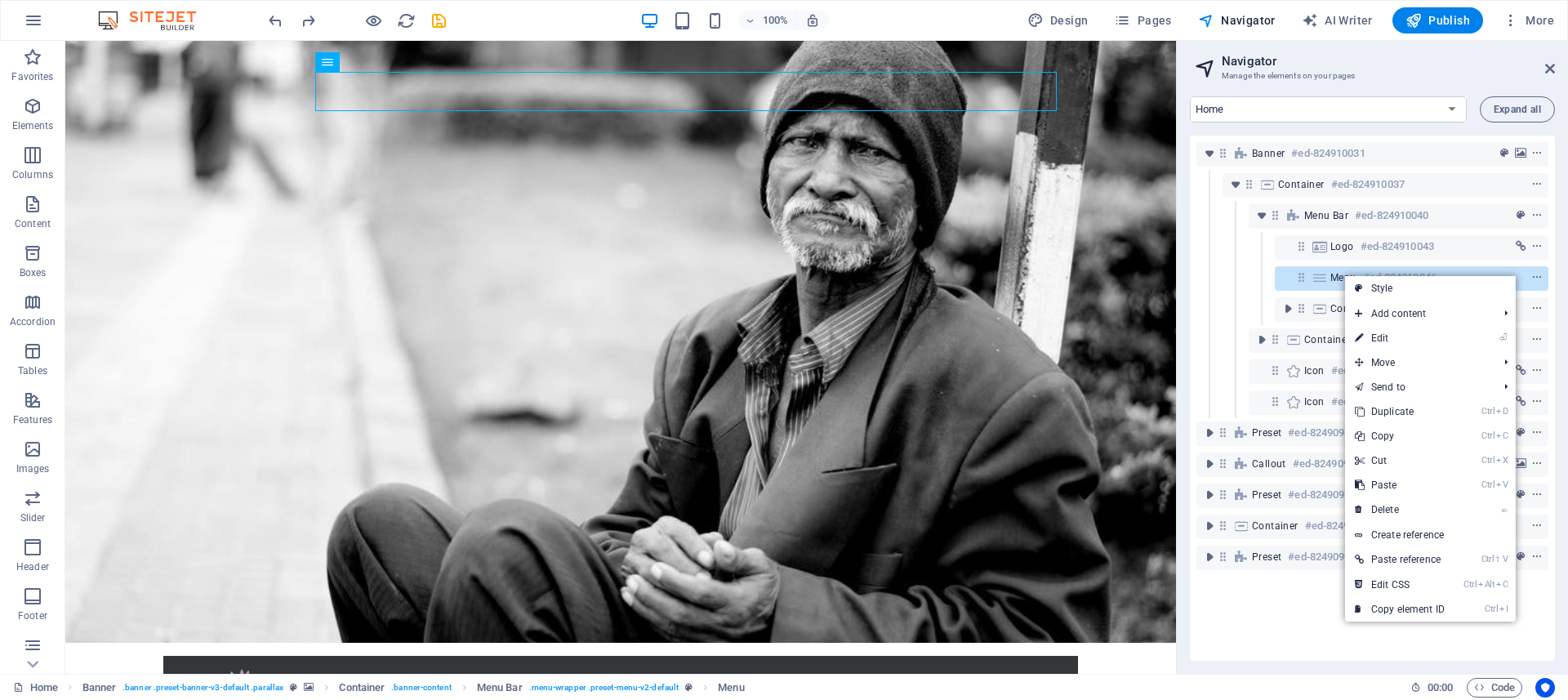 click on "Menu" at bounding box center (1343, 278) 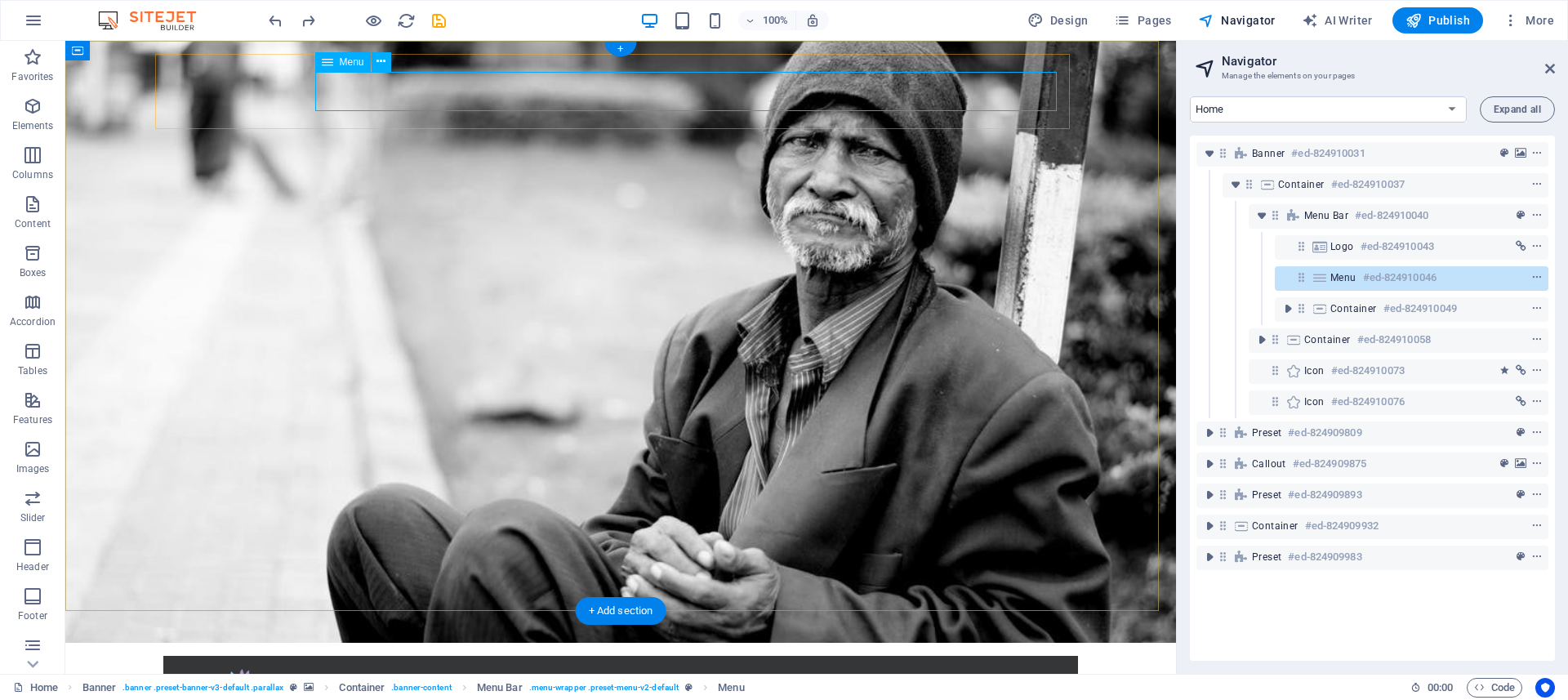 click at bounding box center (1320, 278) 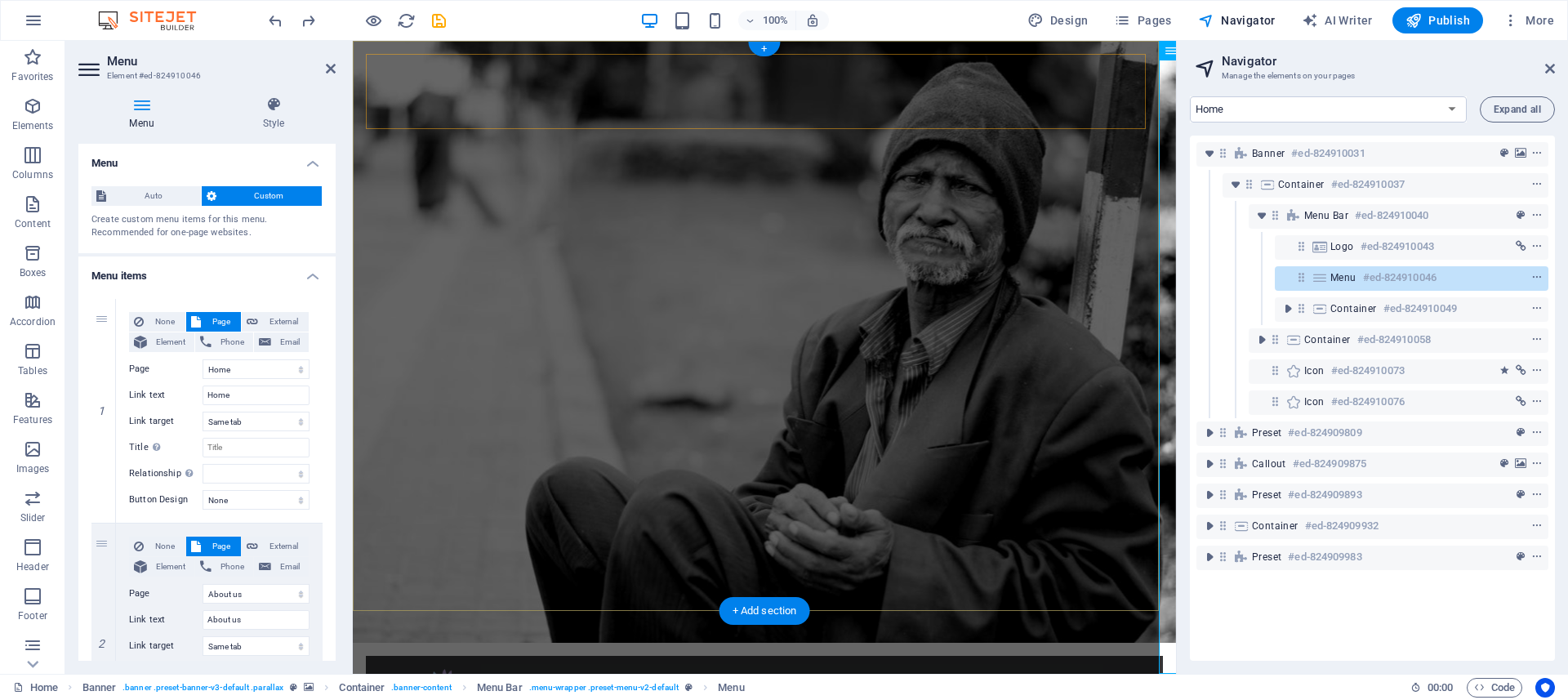 click at bounding box center (1320, 278) 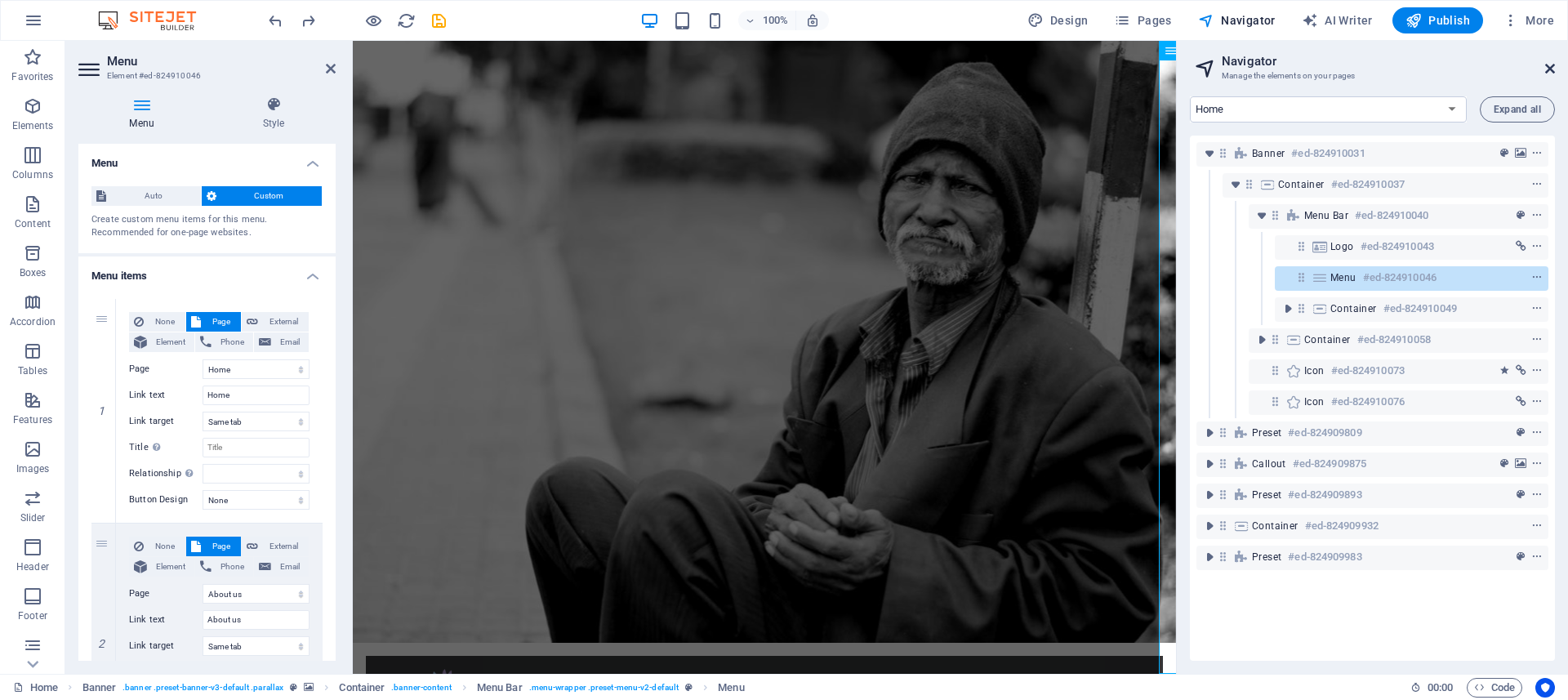 click at bounding box center [1550, 69] 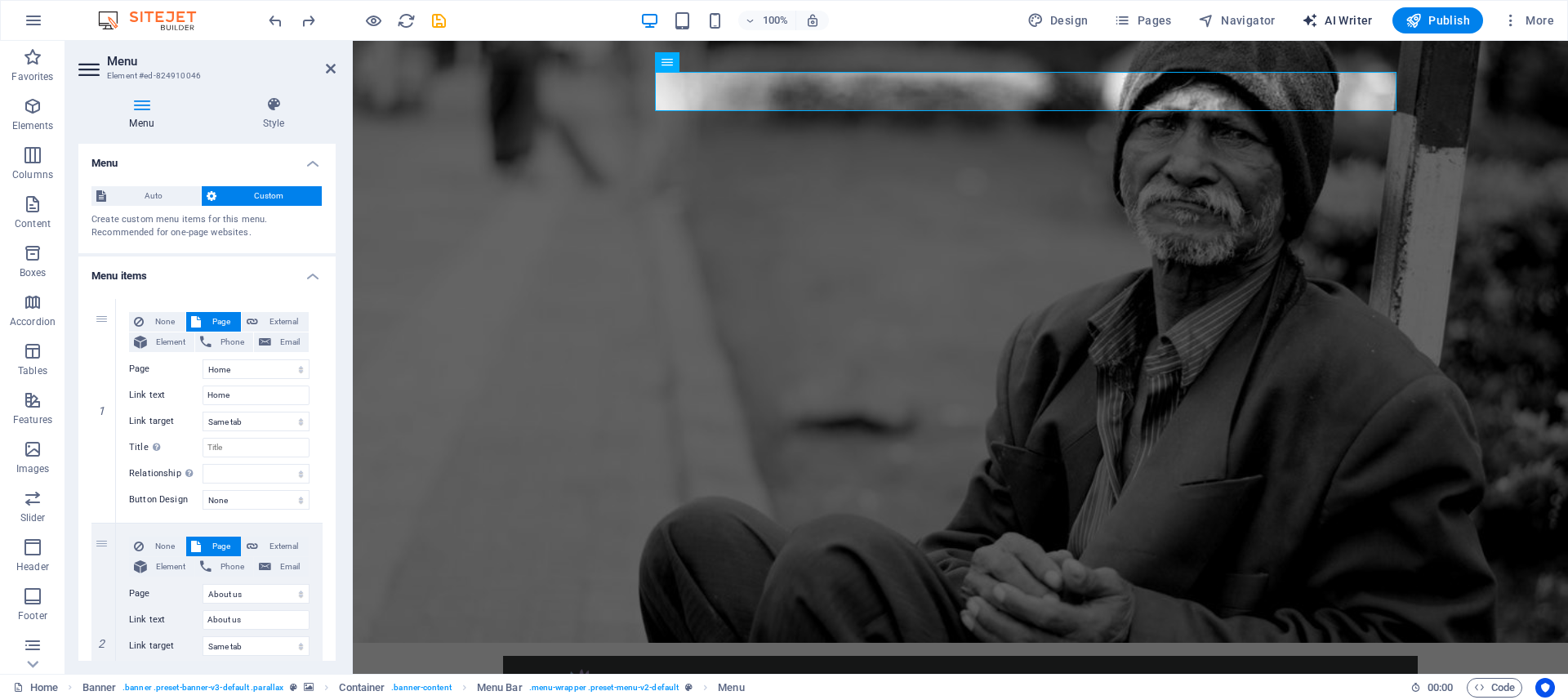 click on "AI Writer" at bounding box center (1337, 20) 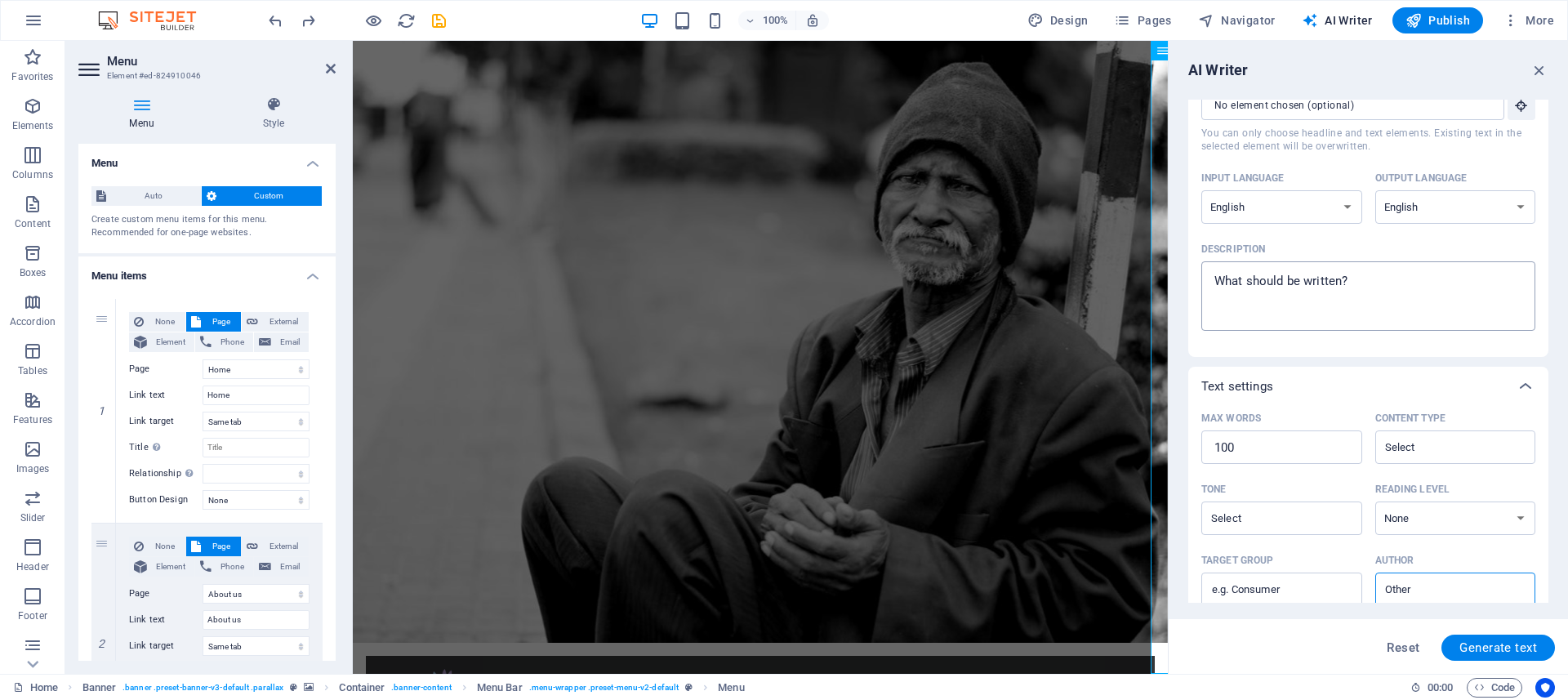 scroll, scrollTop: 74, scrollLeft: 0, axis: vertical 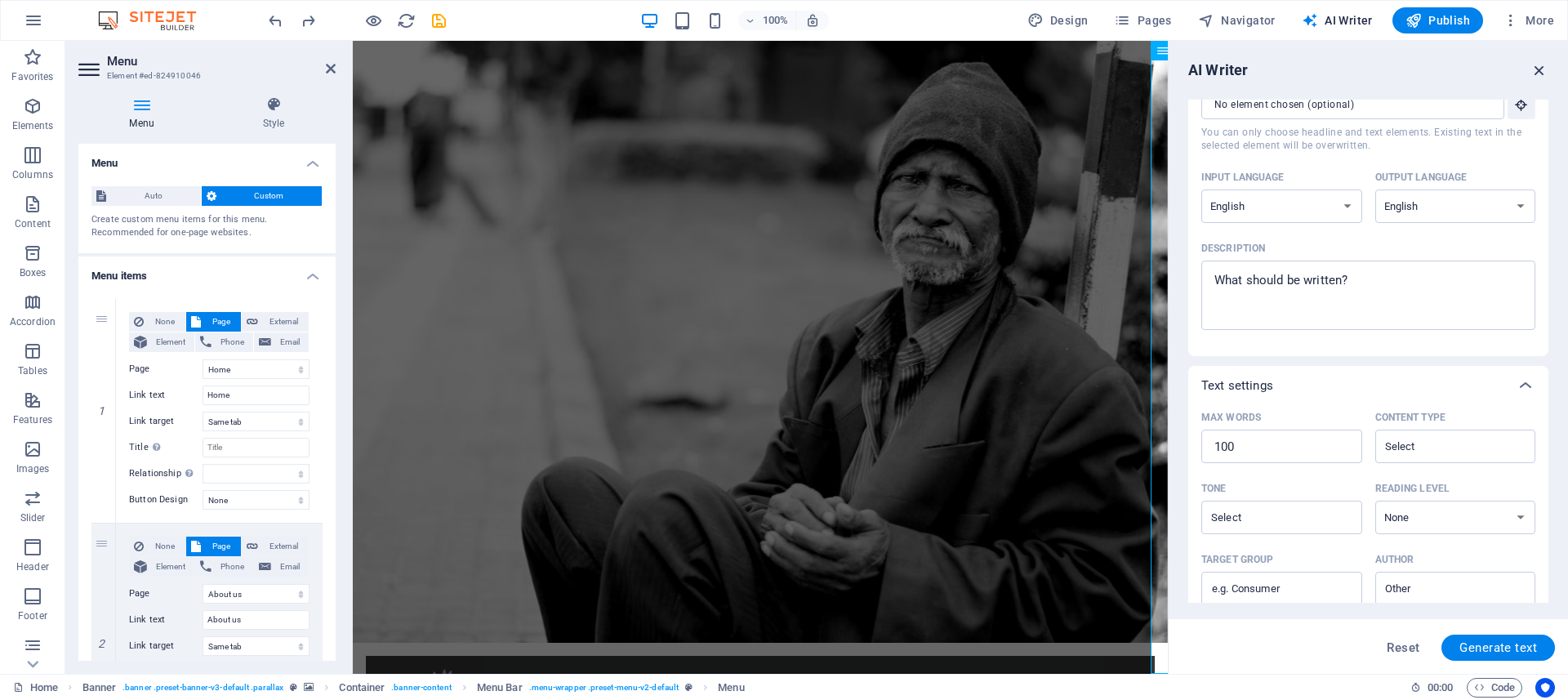 click at bounding box center (1539, 70) 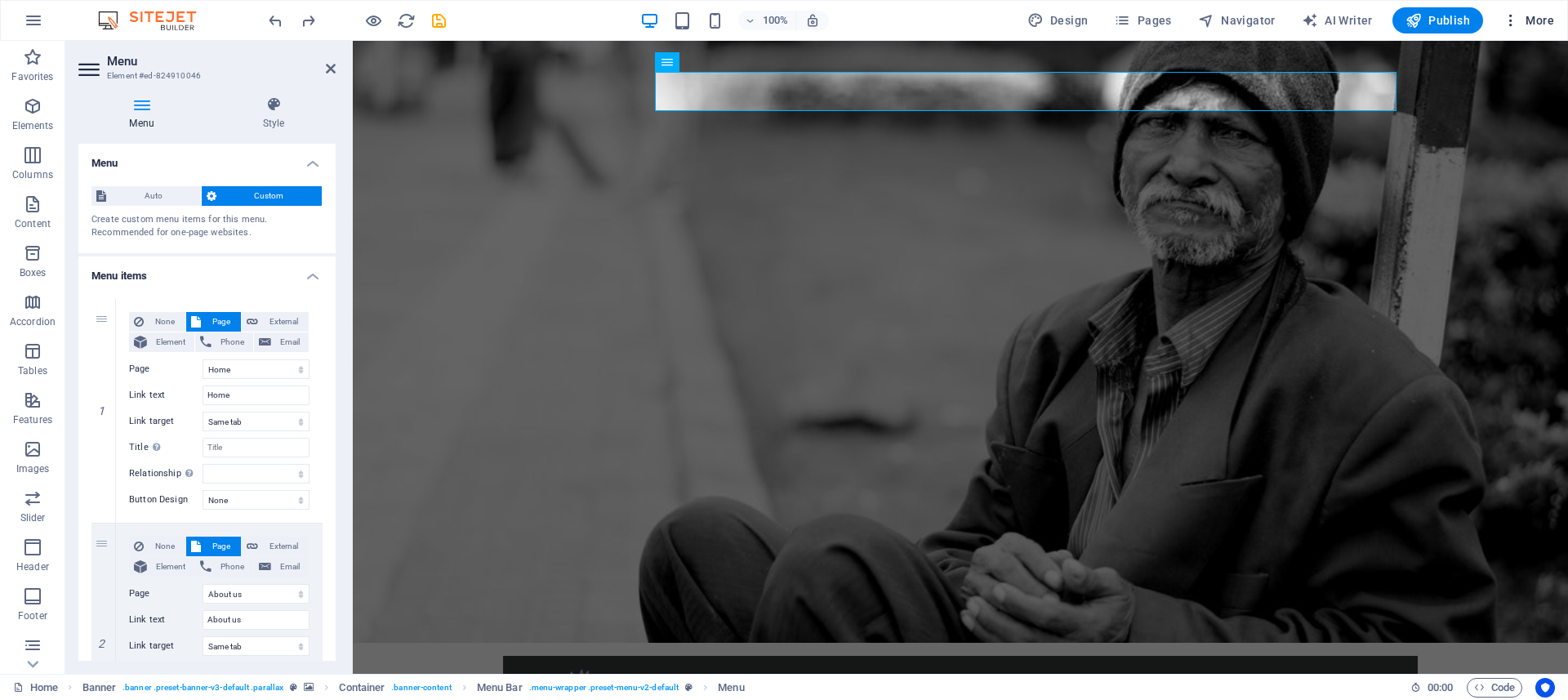 click on "More" at bounding box center [1528, 20] 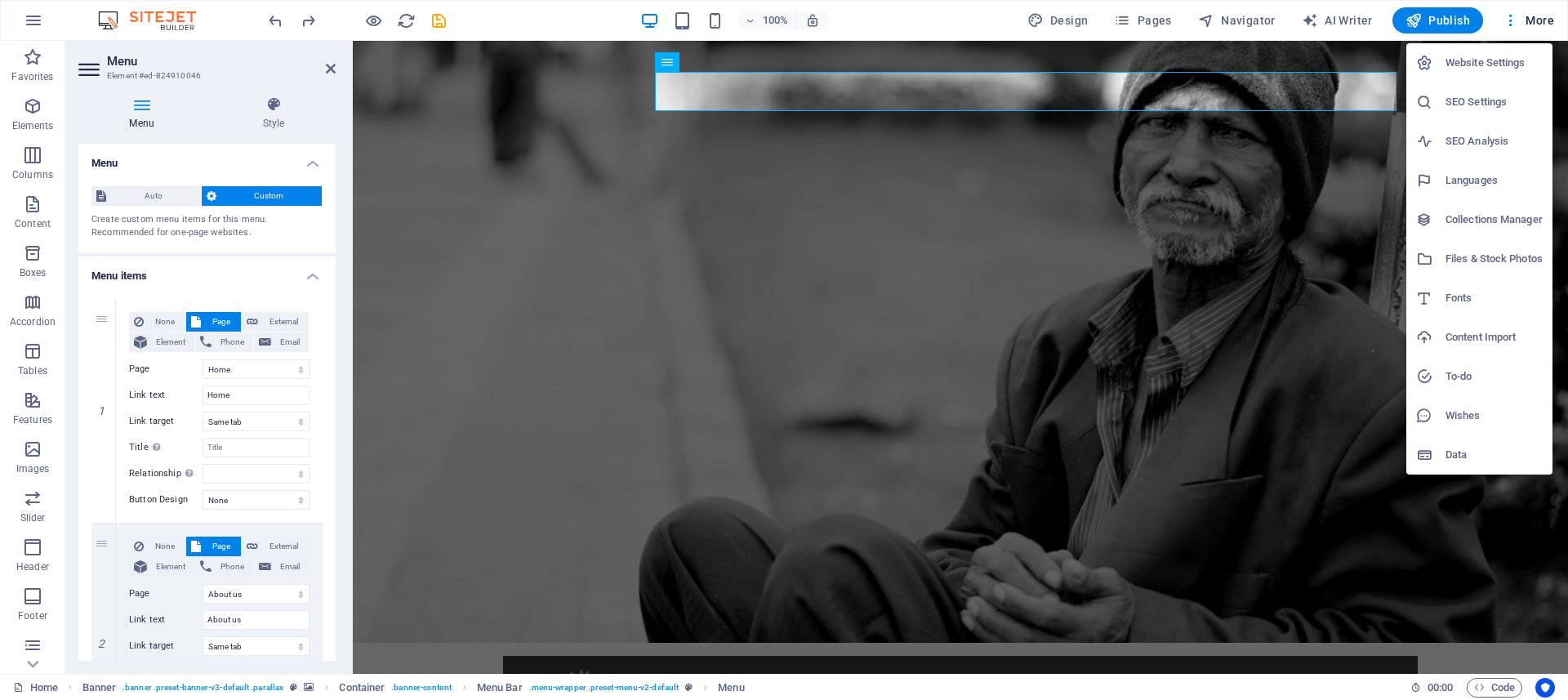 click at bounding box center [784, 350] 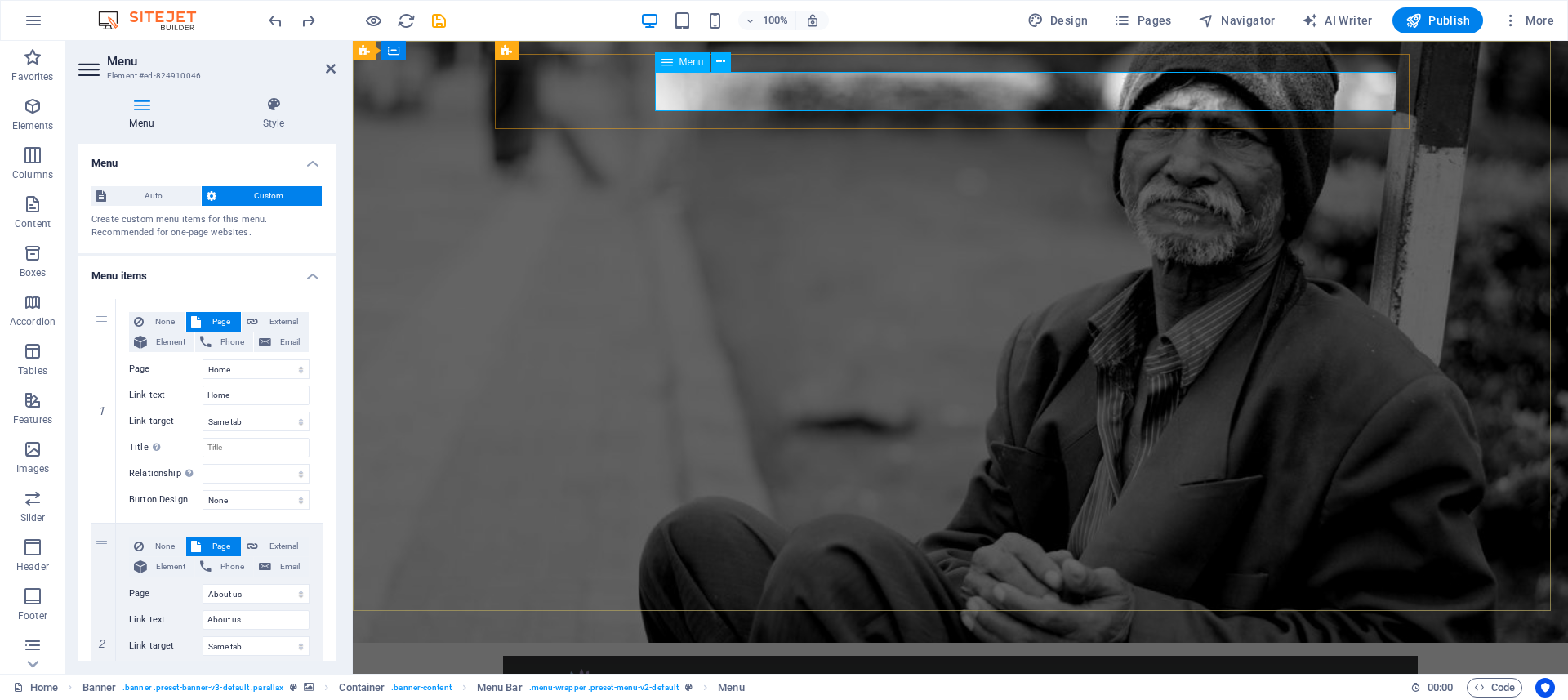 click on "Home About us Absensi What we do Projects Donate" at bounding box center (960, 738) 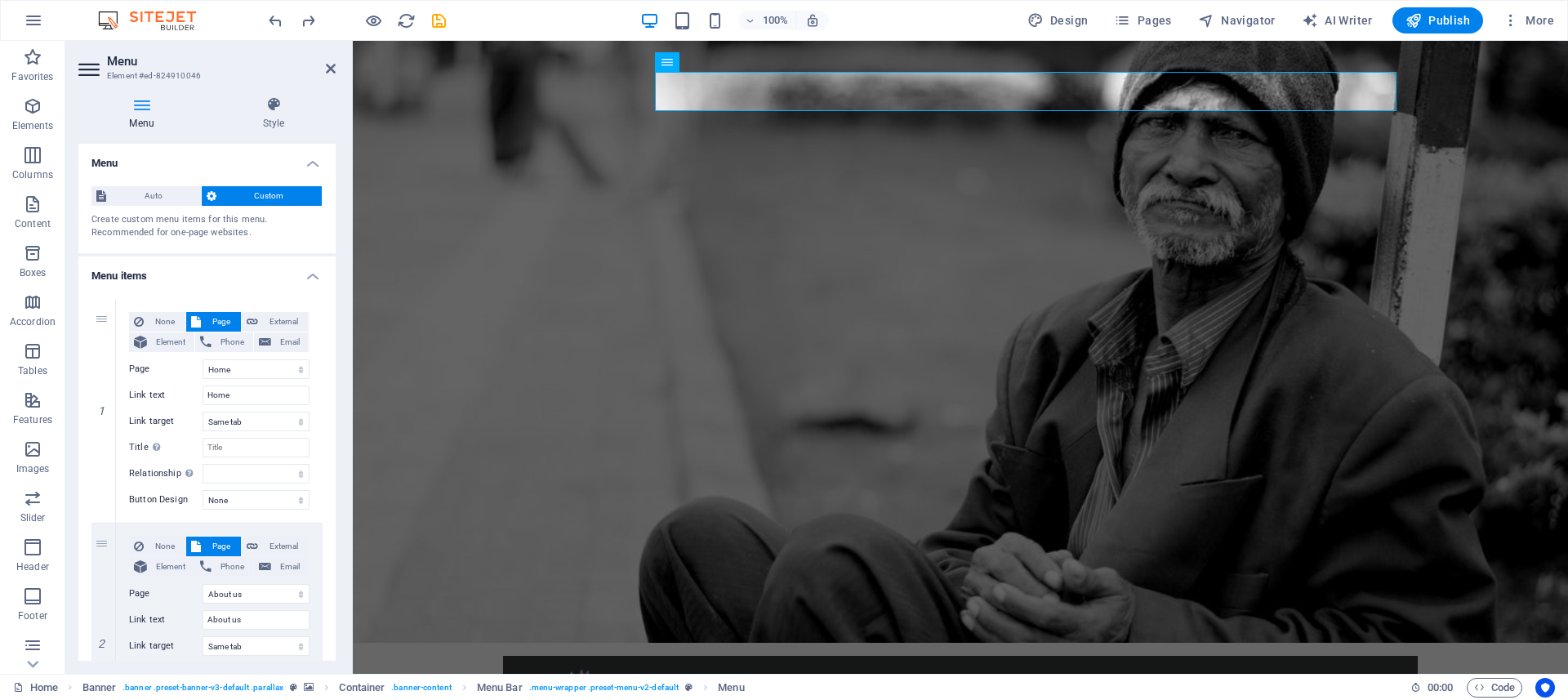 click on "Menu" at bounding box center [207, 158] 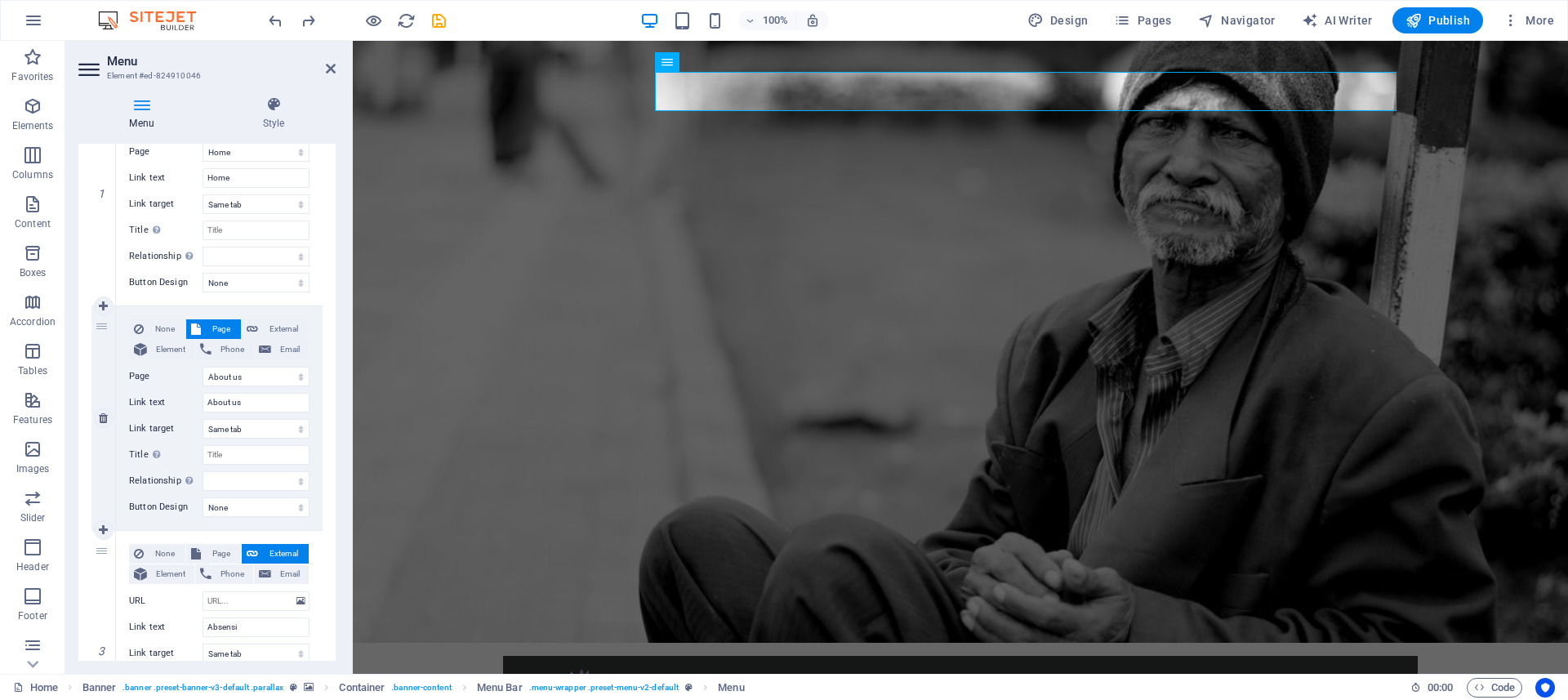 scroll, scrollTop: 221, scrollLeft: 0, axis: vertical 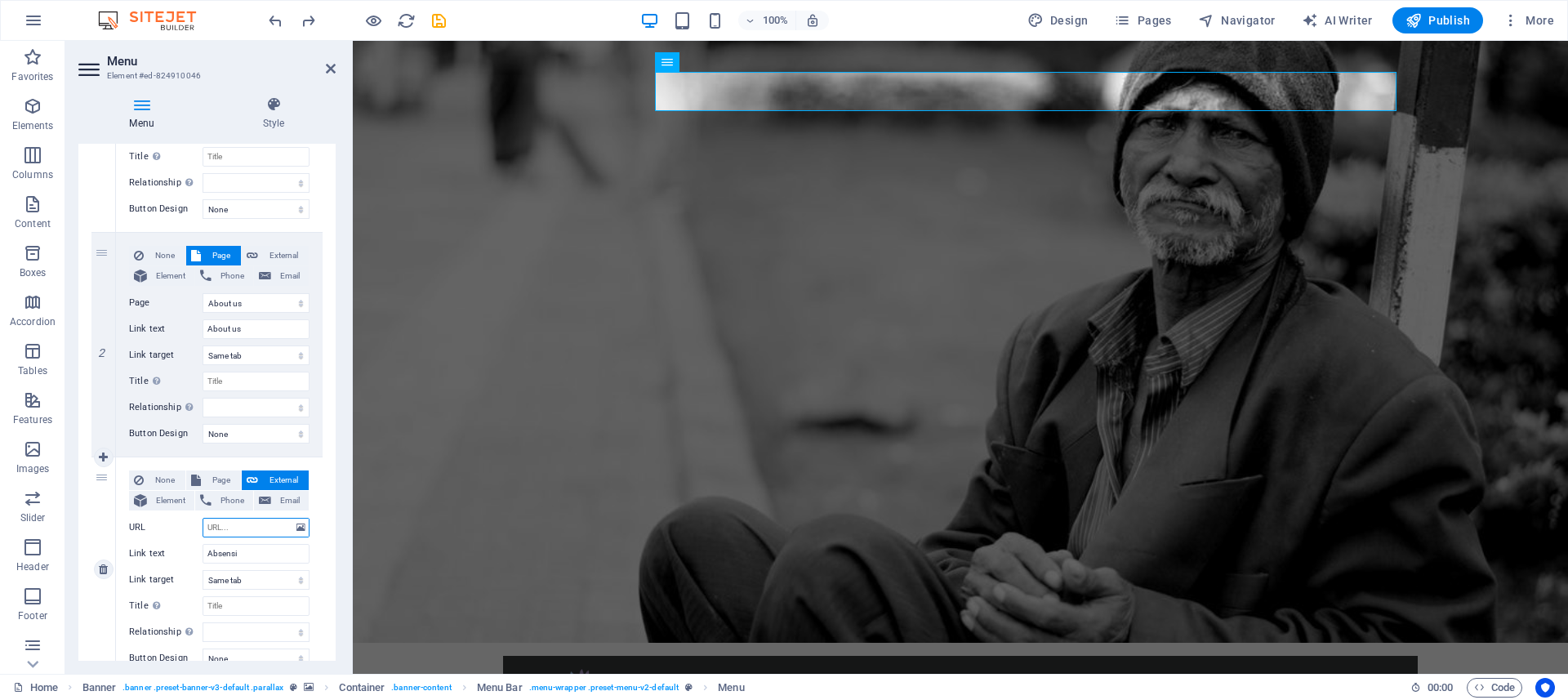 click on "URL" at bounding box center [256, 528] 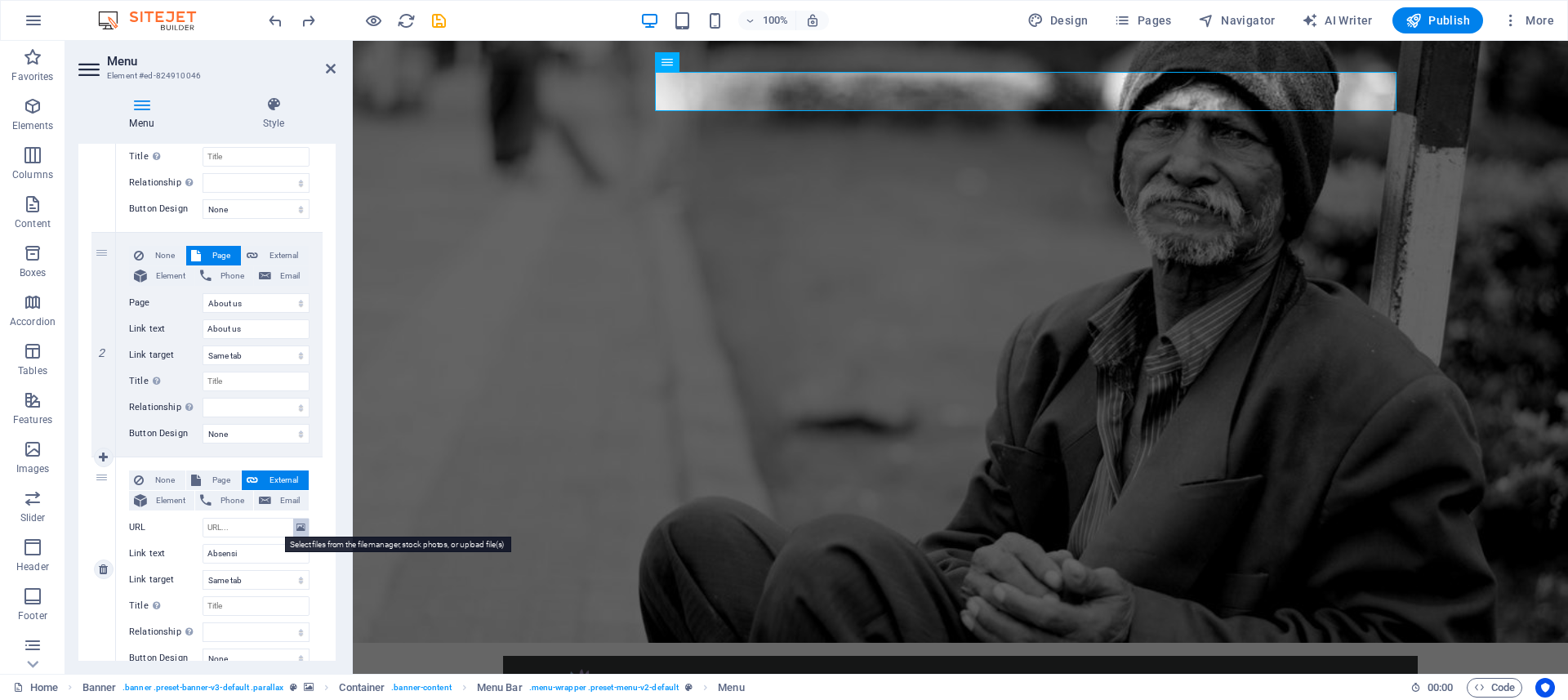 click at bounding box center (301, 528) 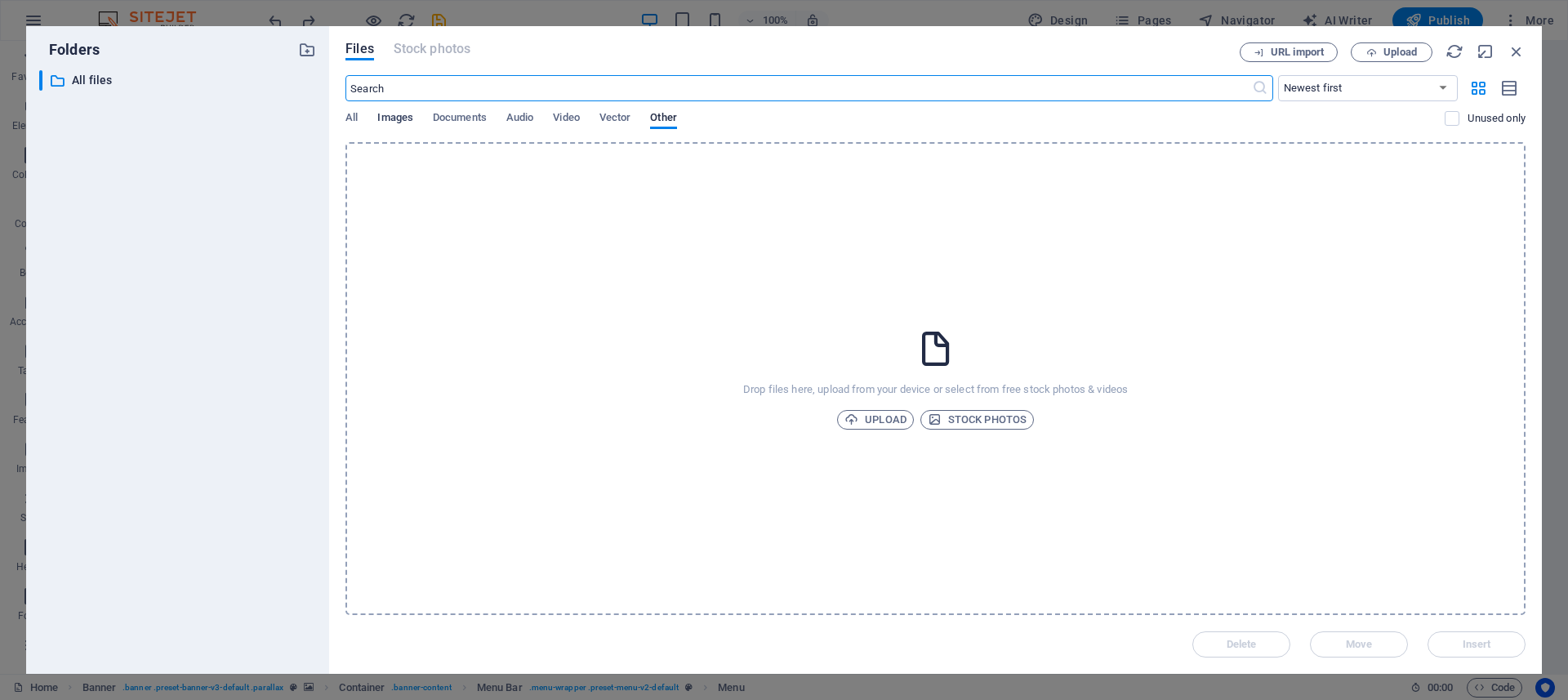 click on "Images" at bounding box center [395, 119] 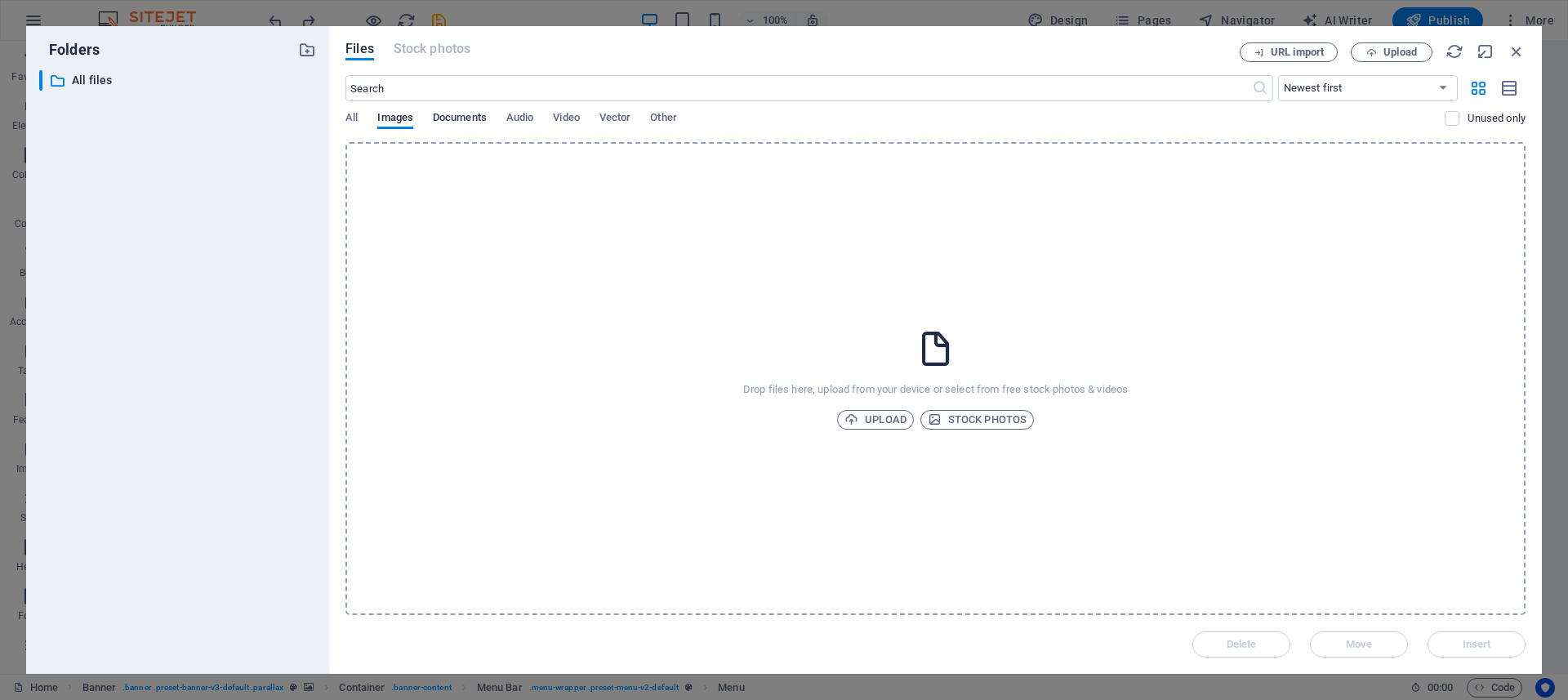 click on "Documents" at bounding box center (460, 119) 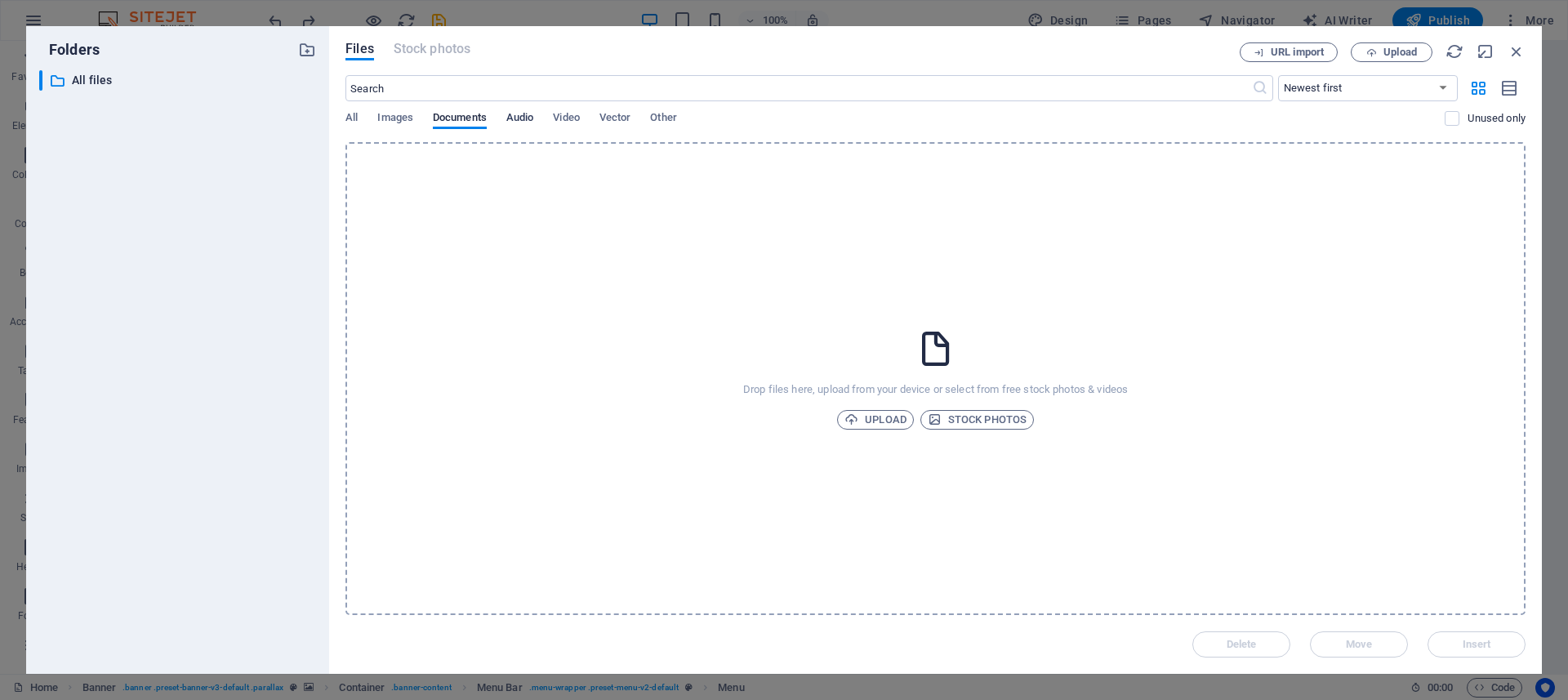 click on "Audio" at bounding box center (519, 119) 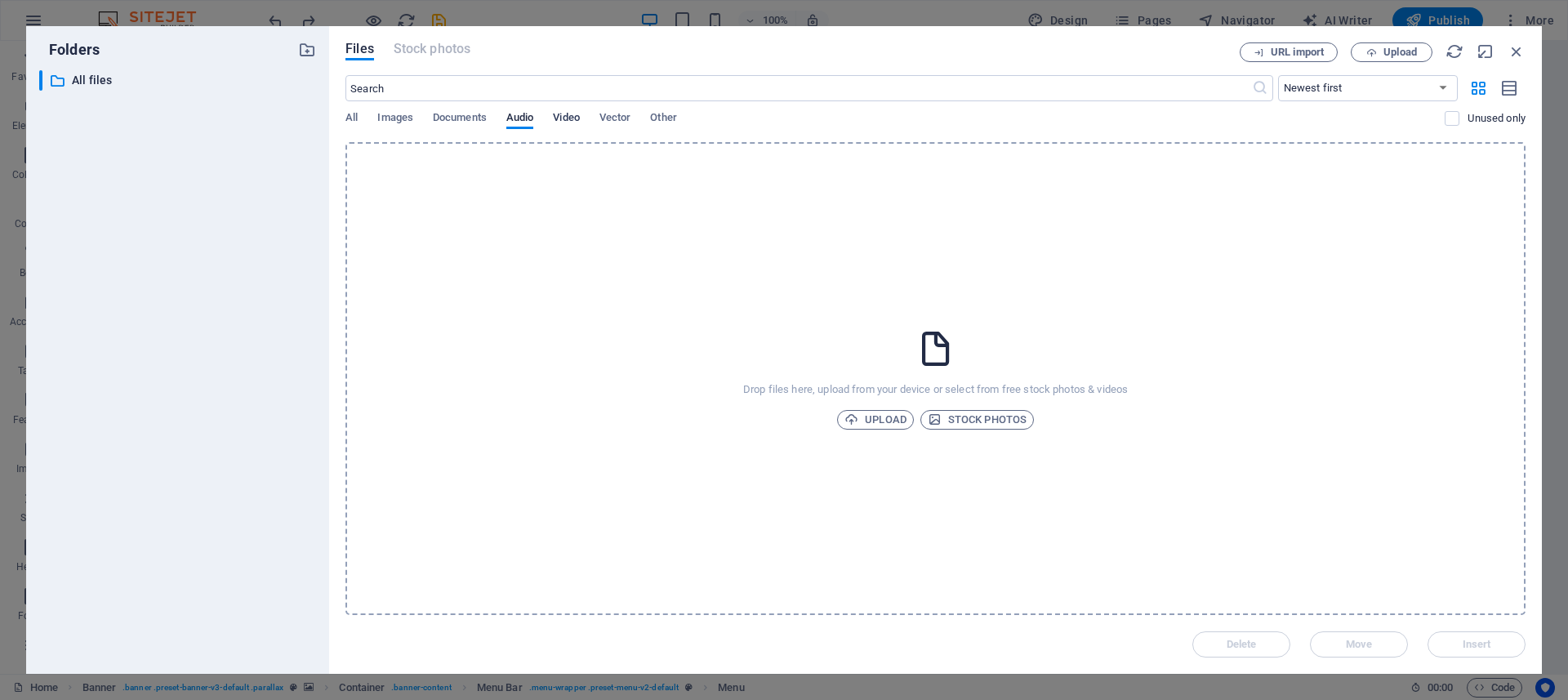 click on "Video" at bounding box center [566, 119] 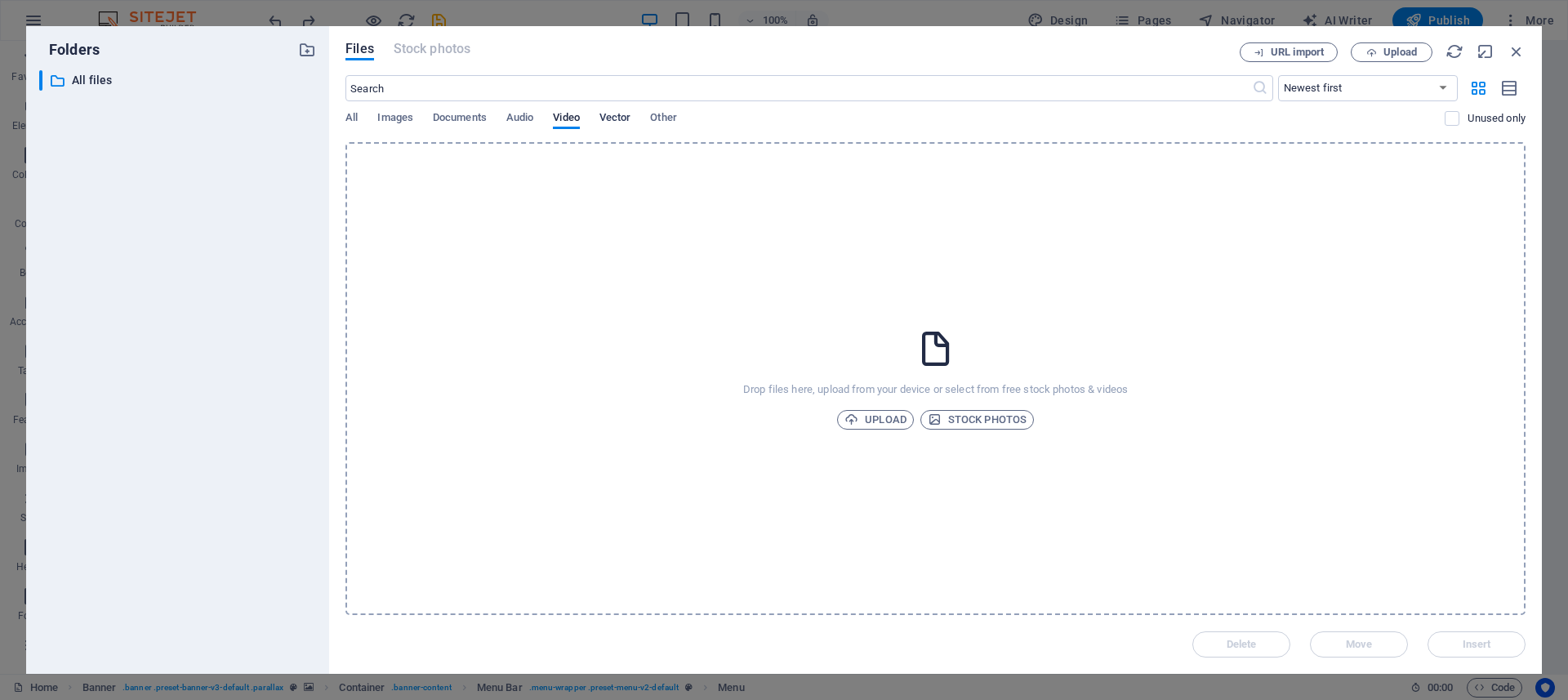 click on "Vector" at bounding box center (615, 119) 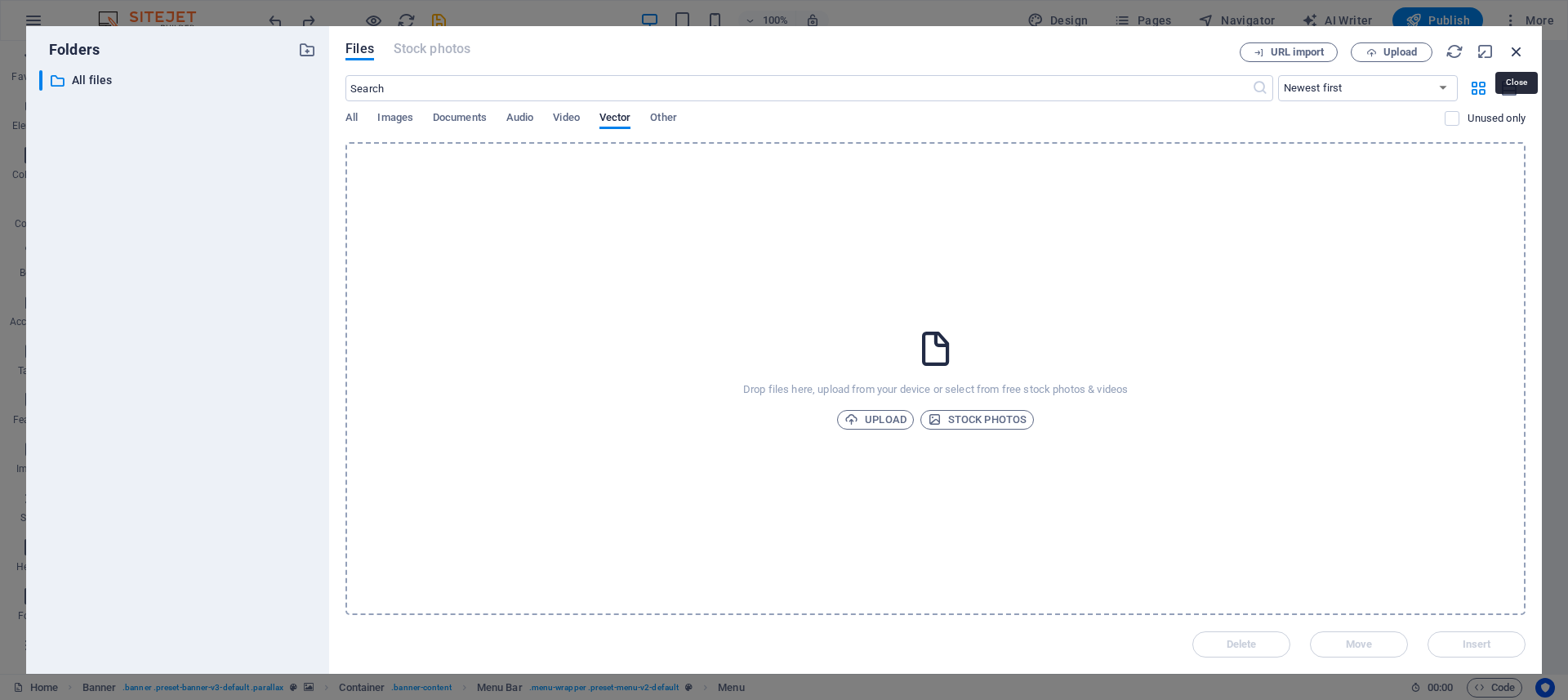 drag, startPoint x: 1522, startPoint y: 56, endPoint x: 1167, endPoint y: 16, distance: 357.24641 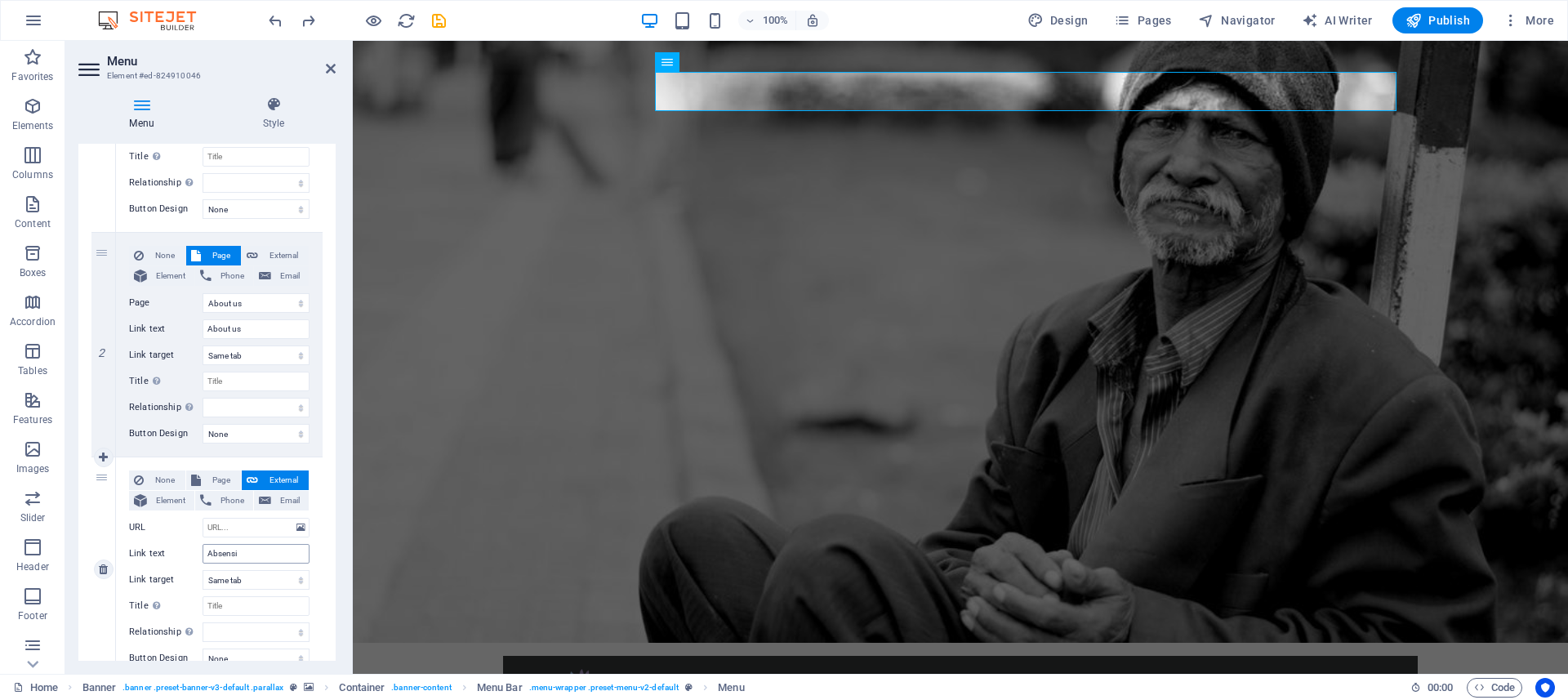 scroll, scrollTop: 294, scrollLeft: 0, axis: vertical 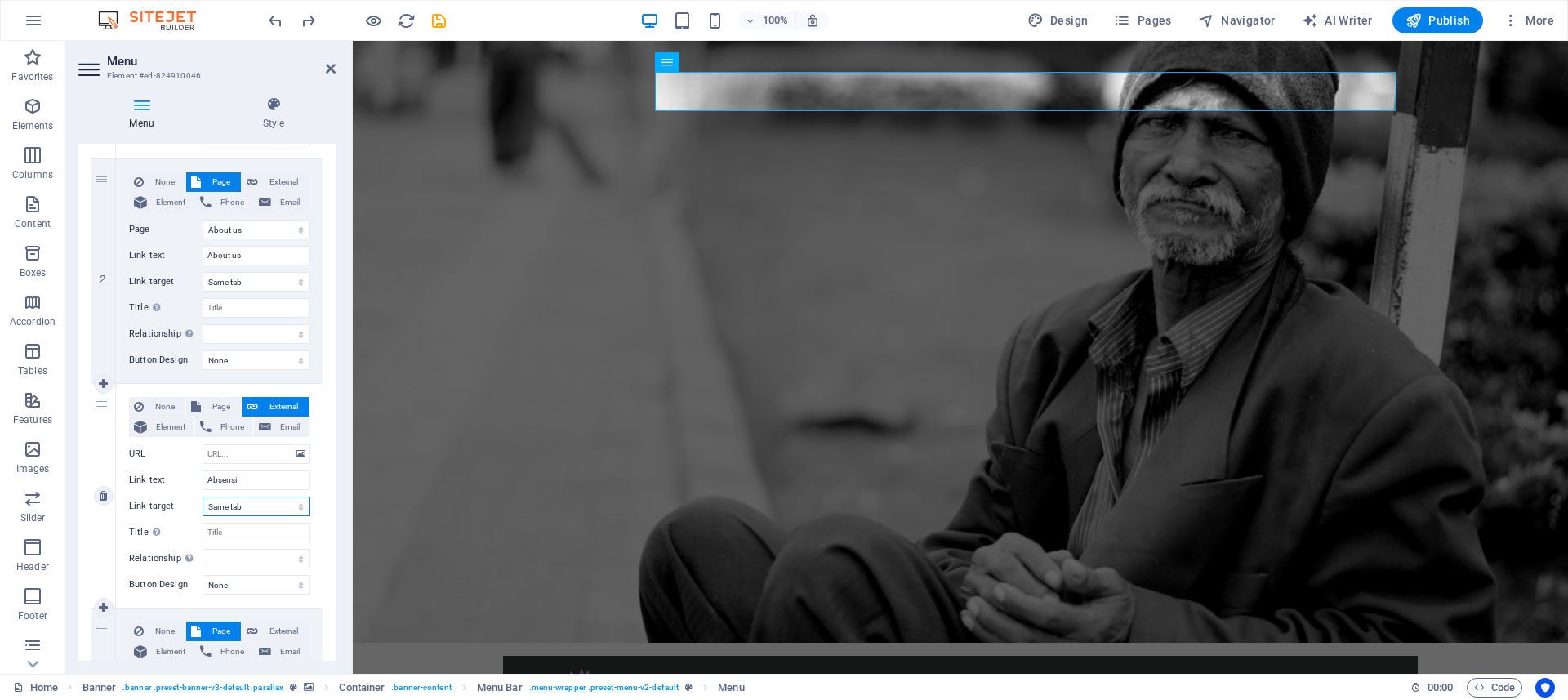 click on "New tab Same tab Overlay" at bounding box center (256, 506) 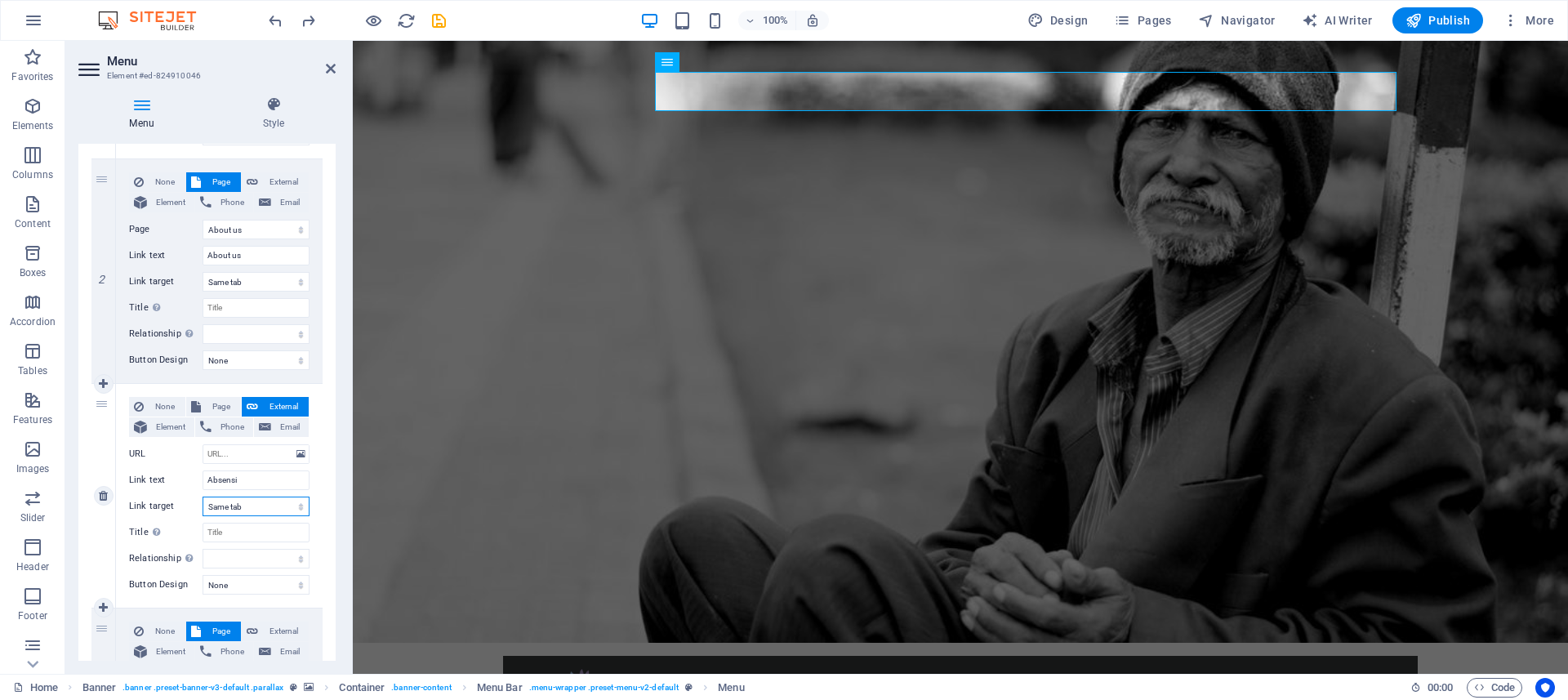 select on "blank" 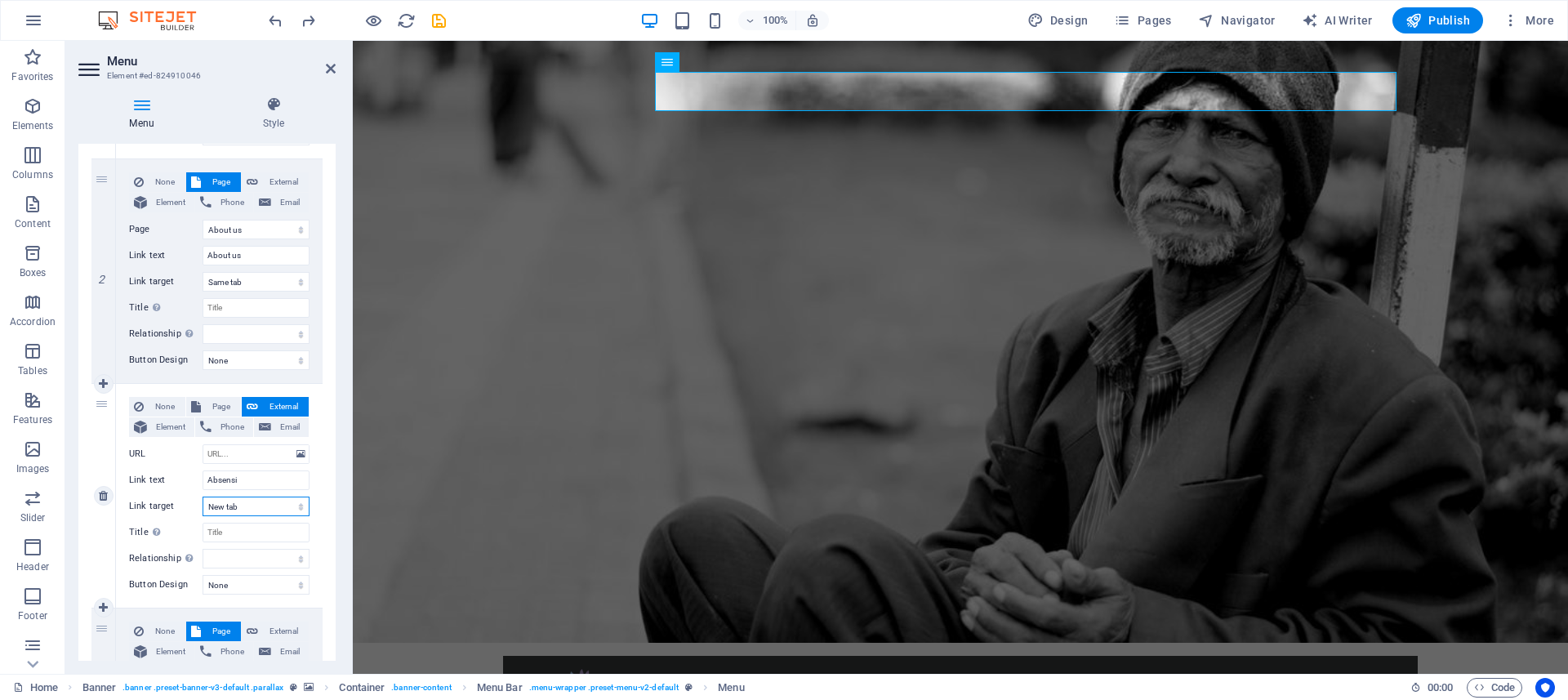 click on "New tab" at bounding box center (0, 0) 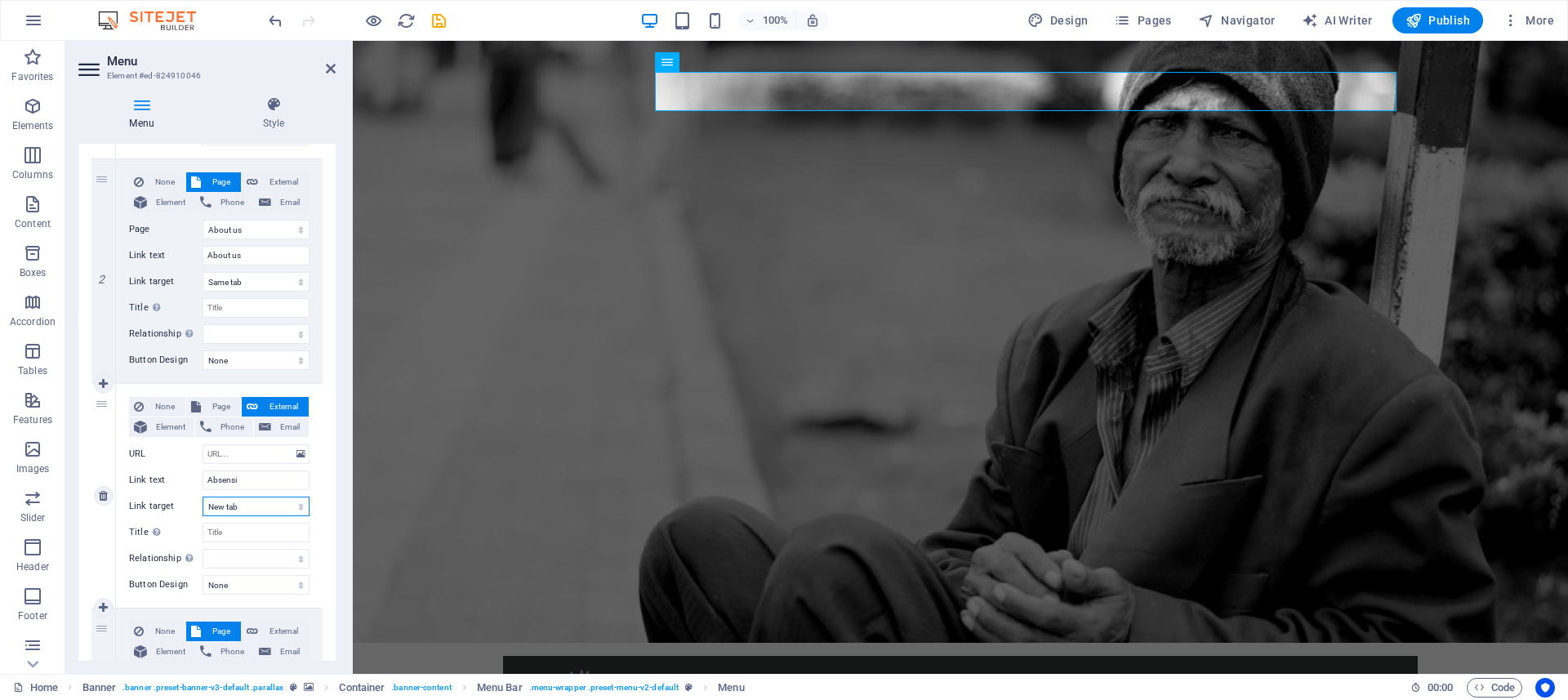 scroll, scrollTop: 368, scrollLeft: 0, axis: vertical 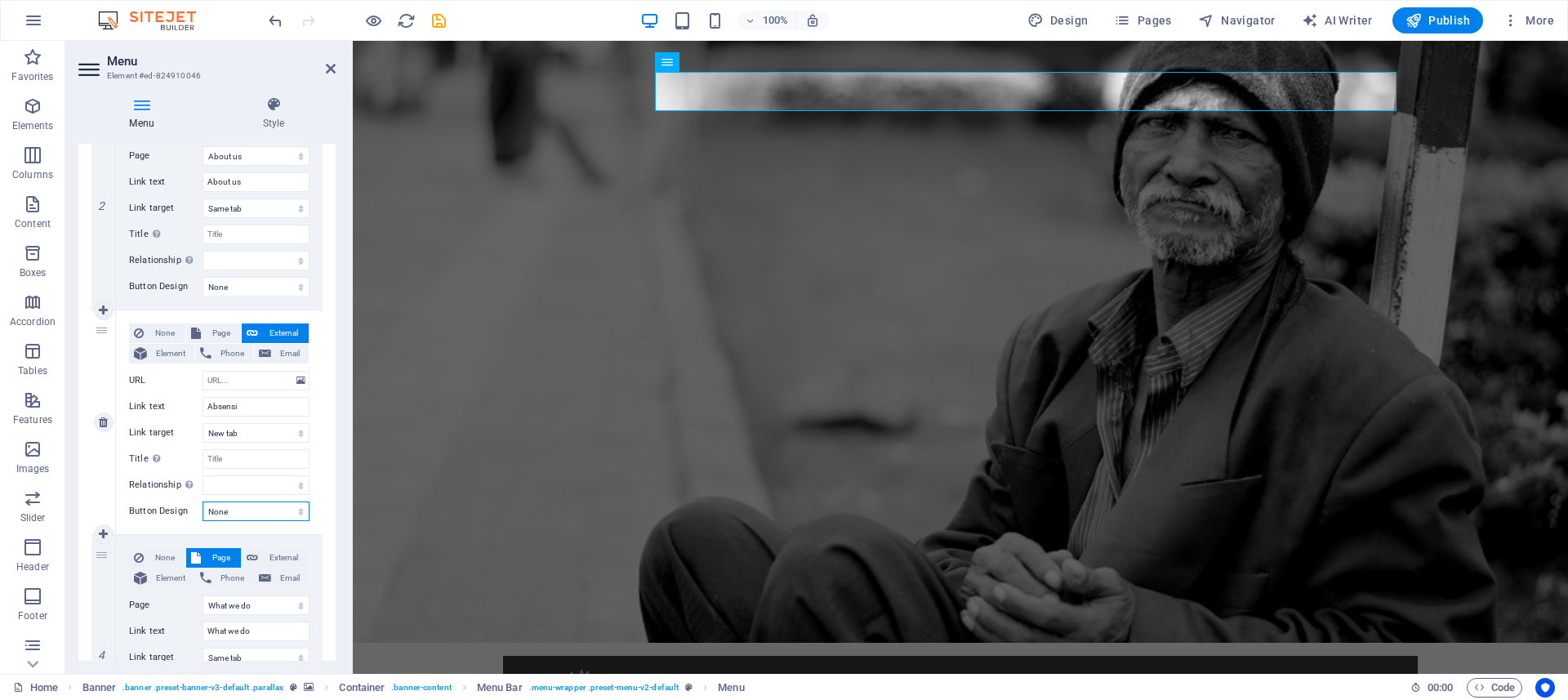 click on "None Default Primary Secondary" at bounding box center (256, 511) 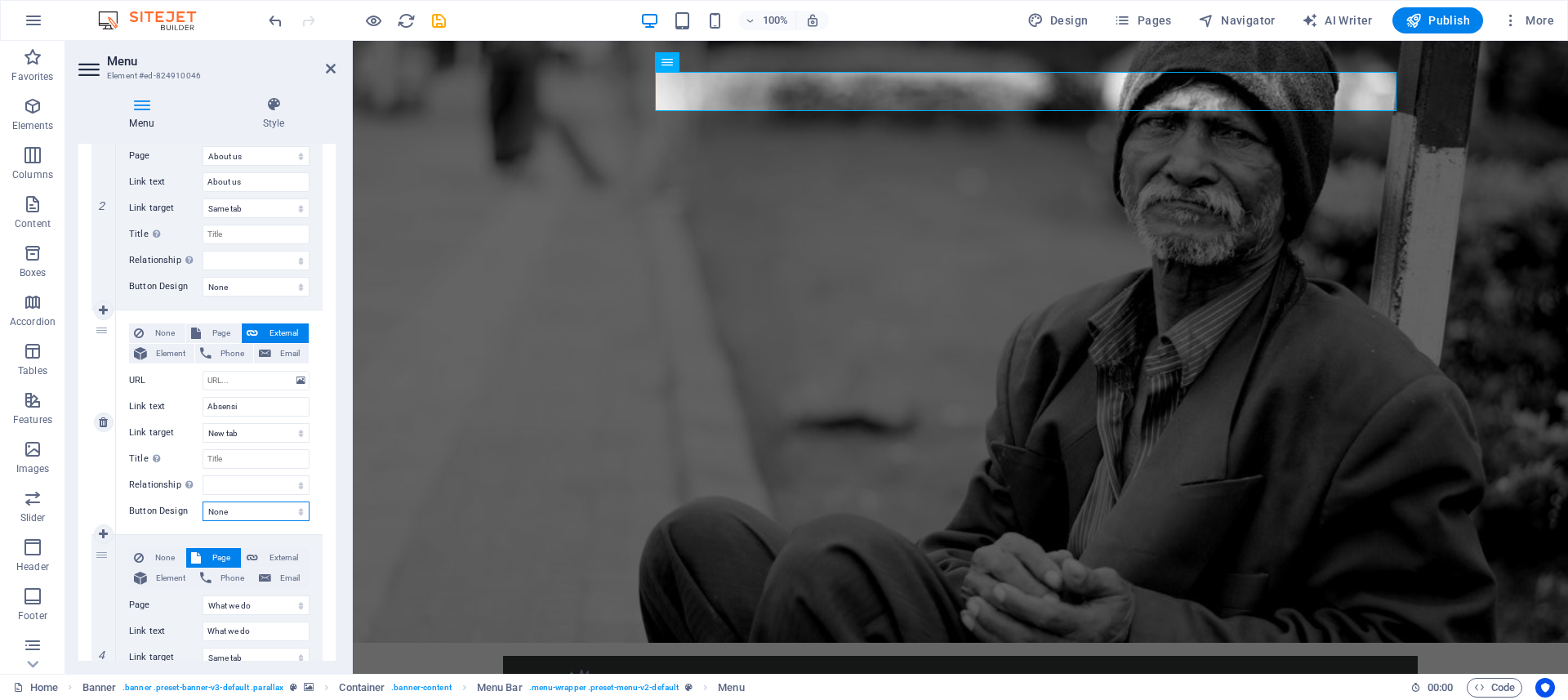 select on "default" 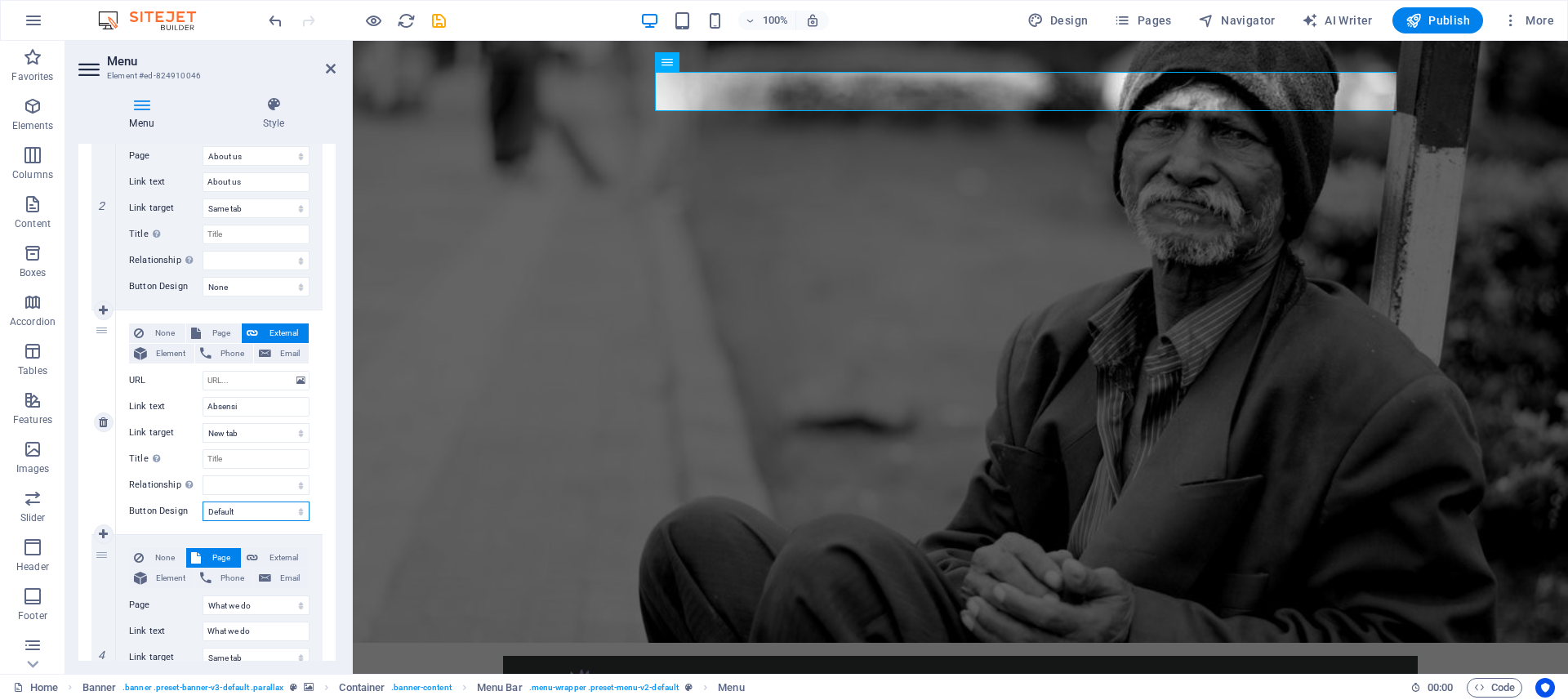 click on "Default" at bounding box center (0, 0) 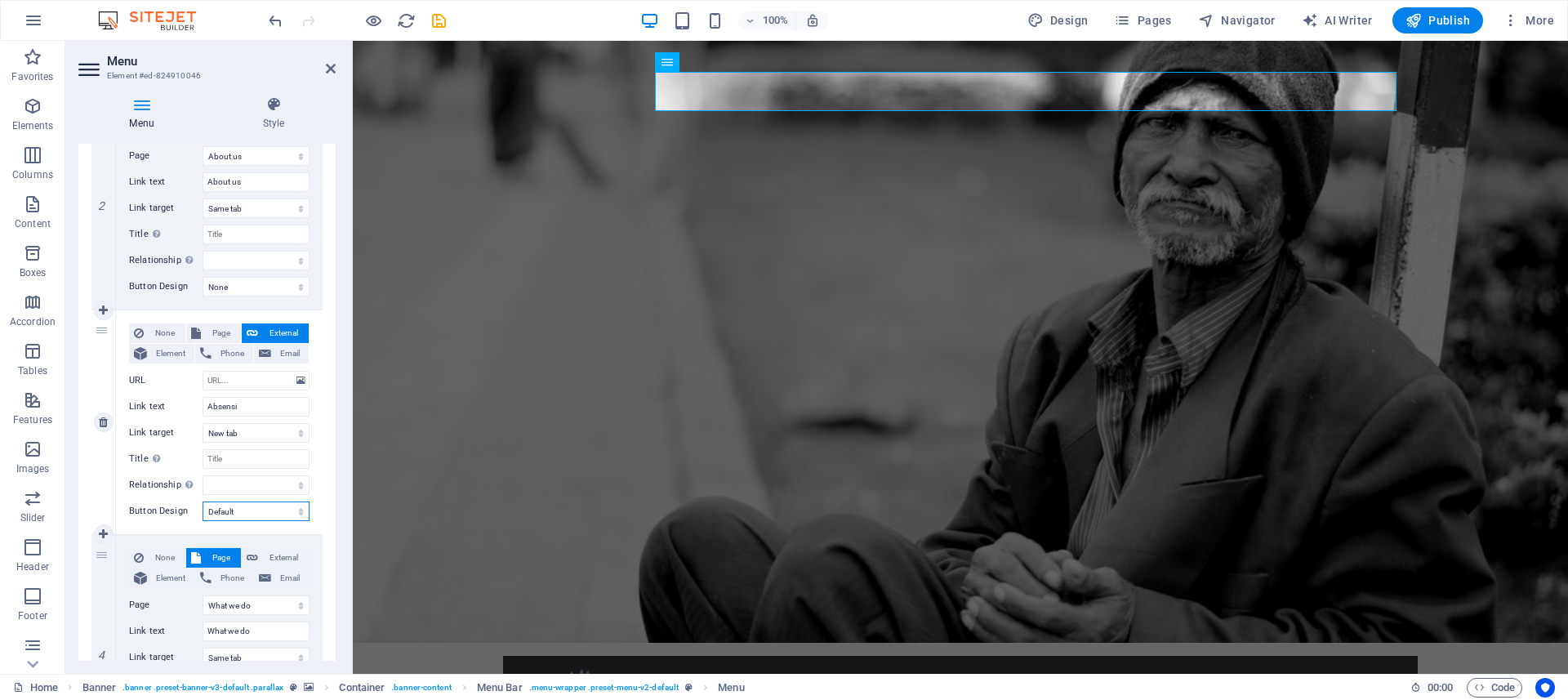 click on "None Default Primary Secondary" at bounding box center [256, 511] 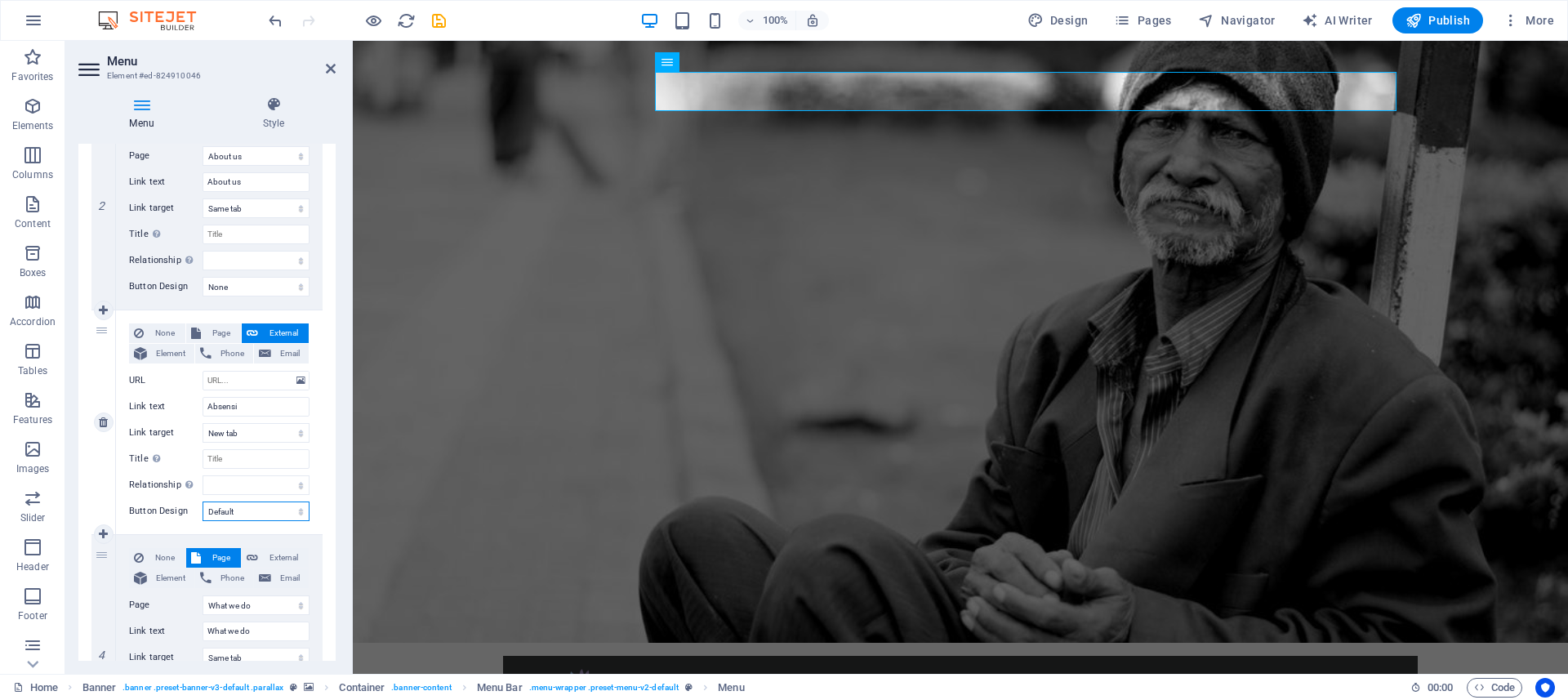 select on "primary" 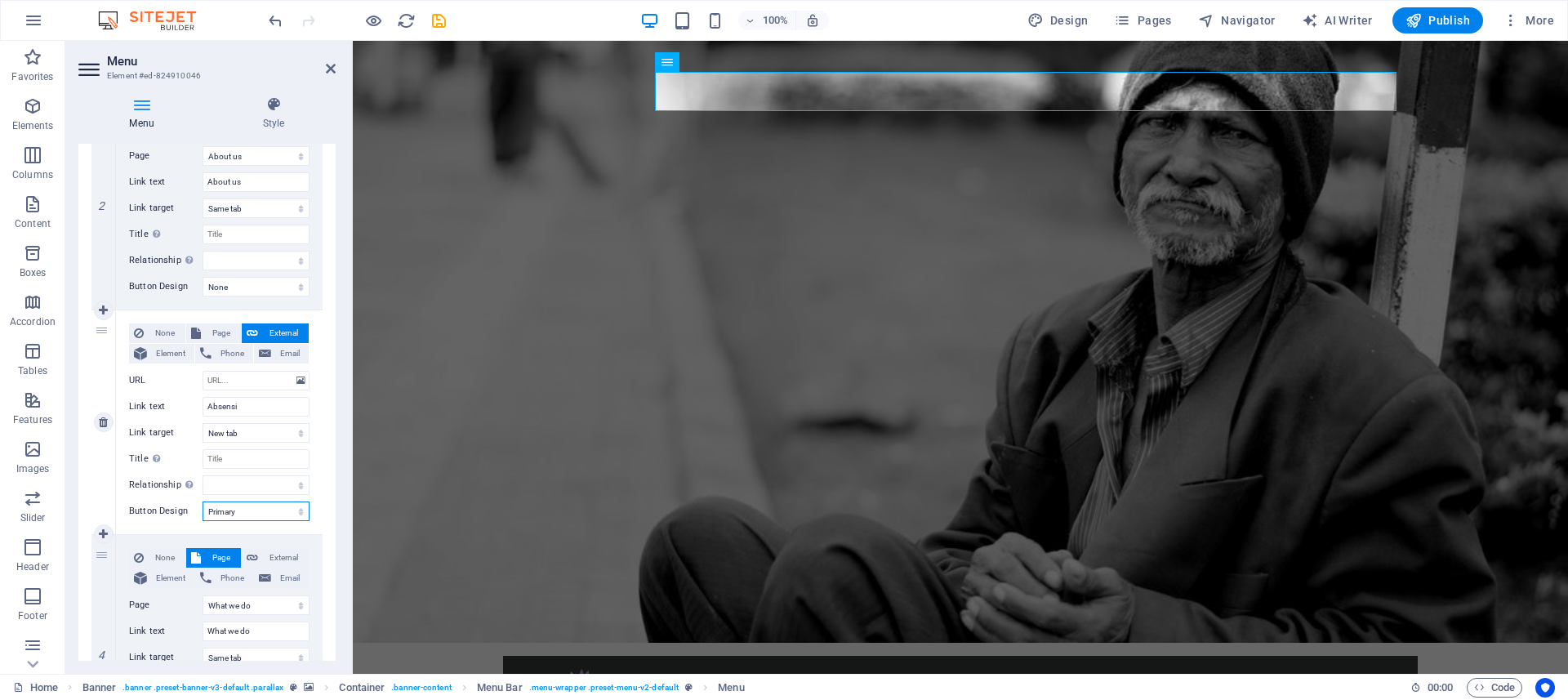 click on "Primary" at bounding box center (0, 0) 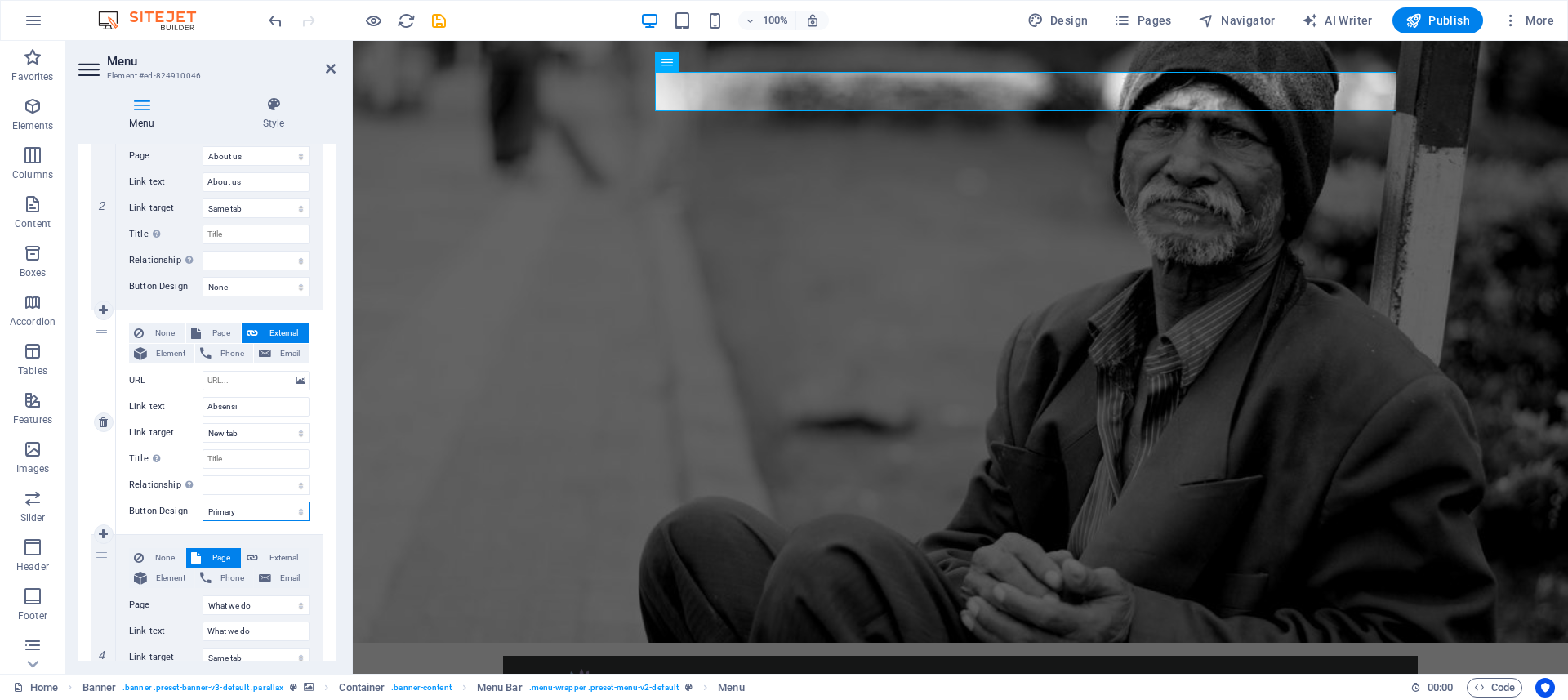 select 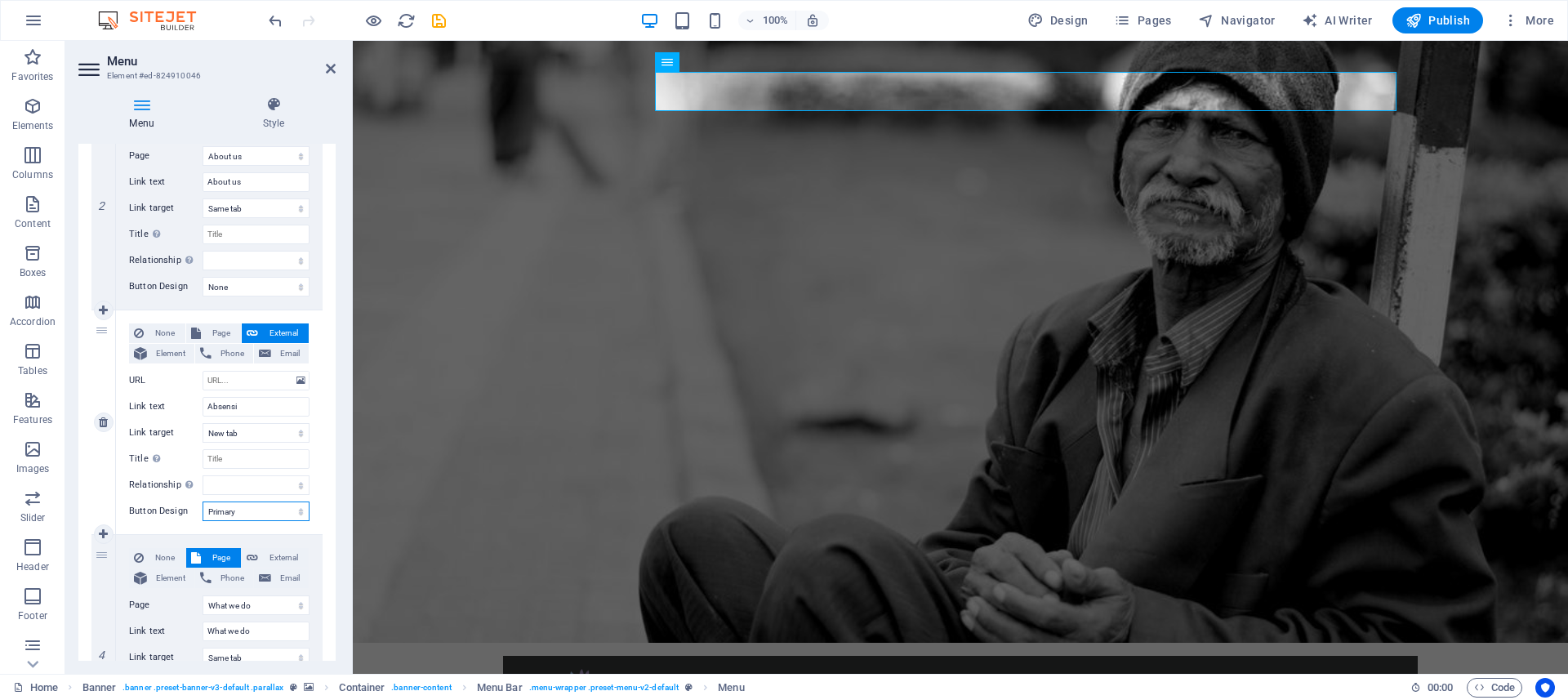 click on "None Default Primary Secondary" at bounding box center [256, 511] 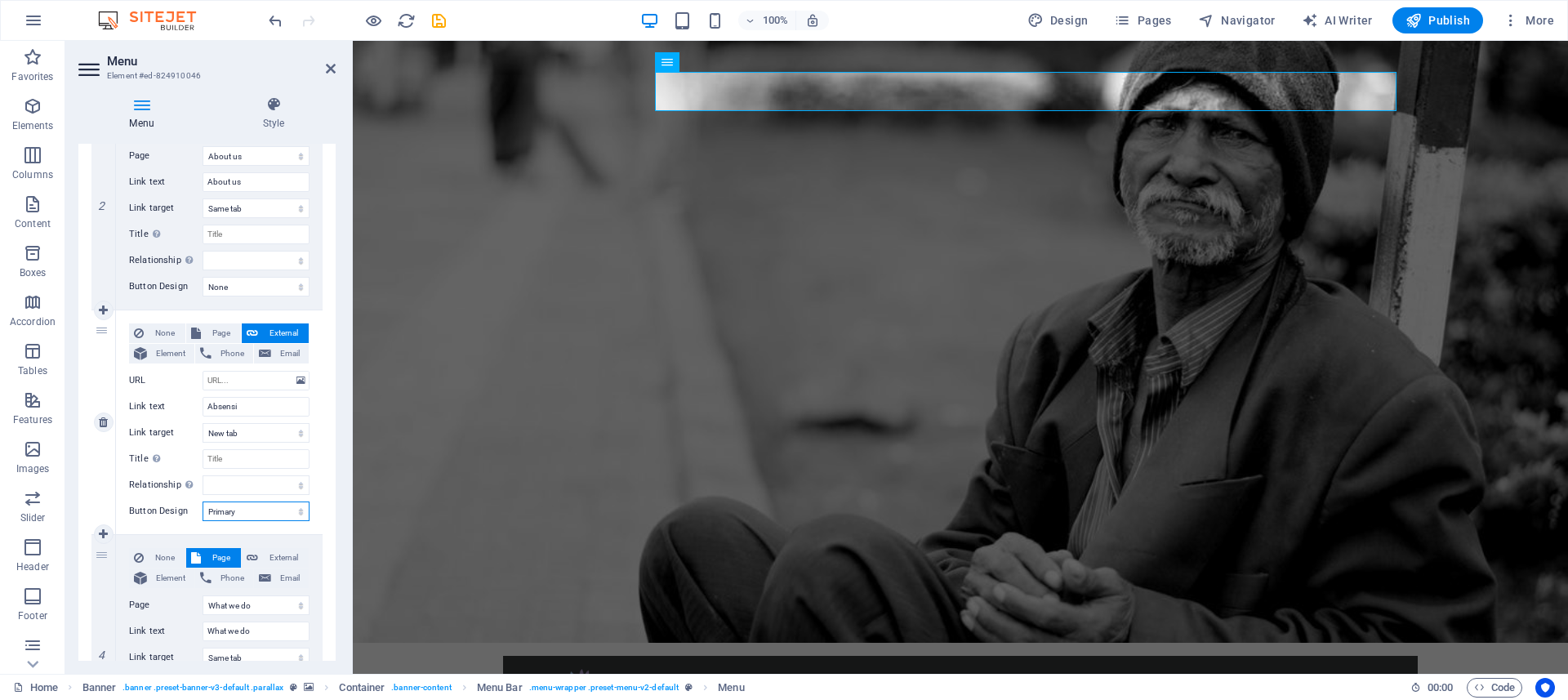 select on "secondary" 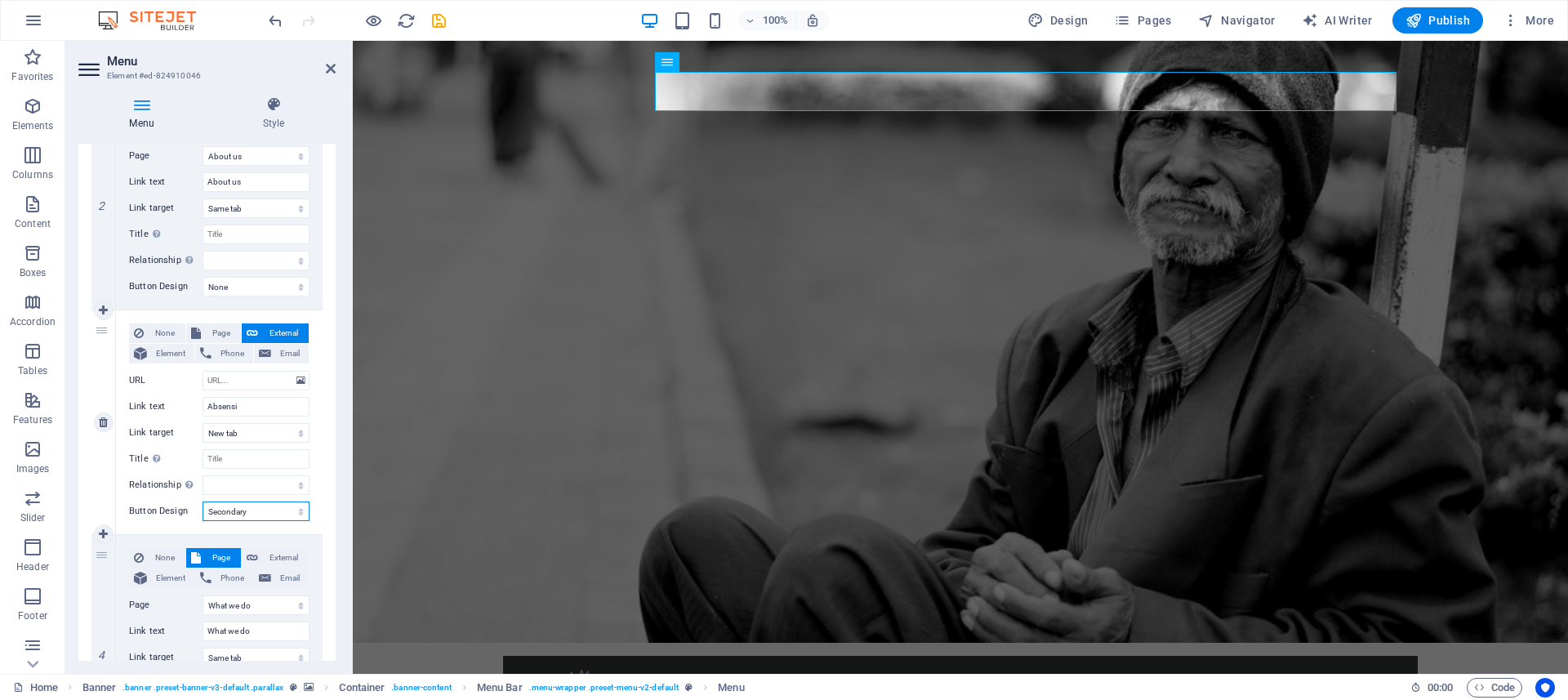 click on "Secondary" at bounding box center [0, 0] 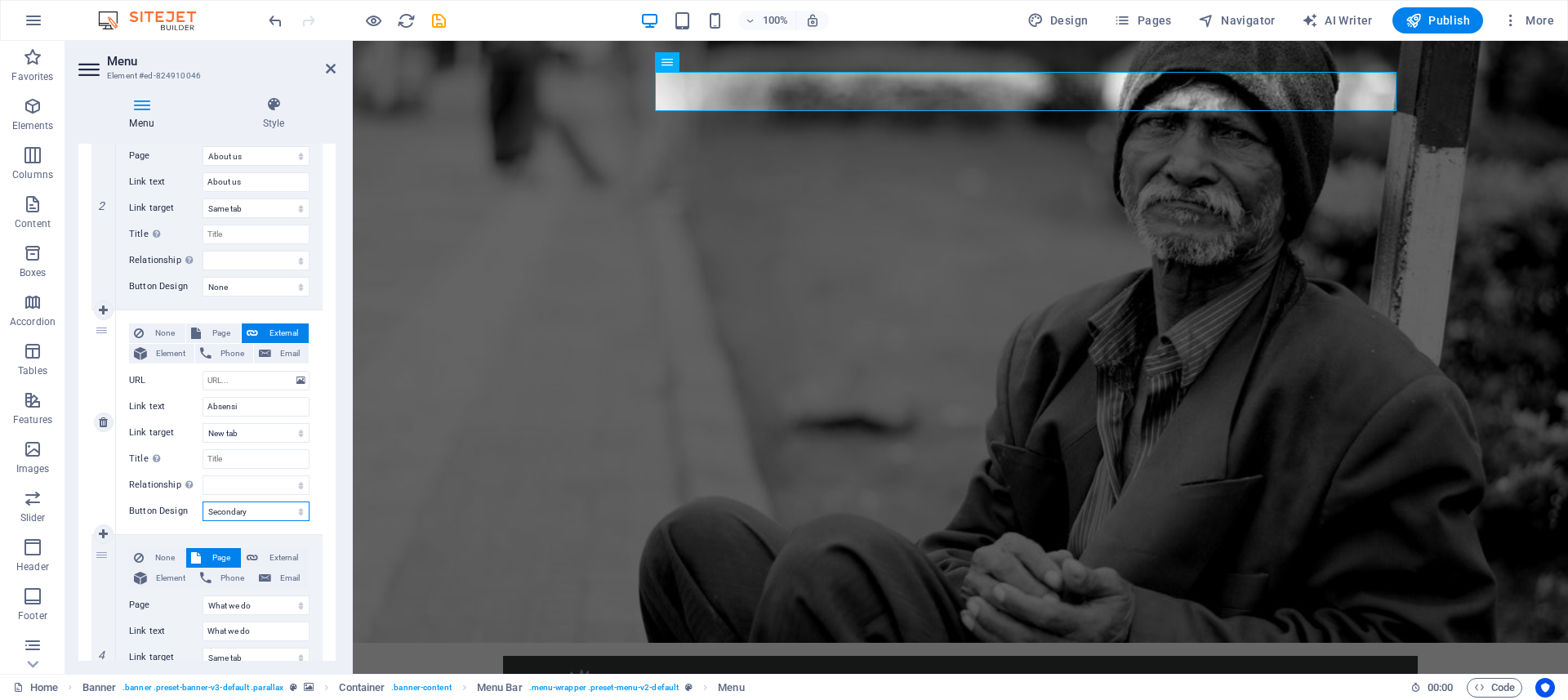 select 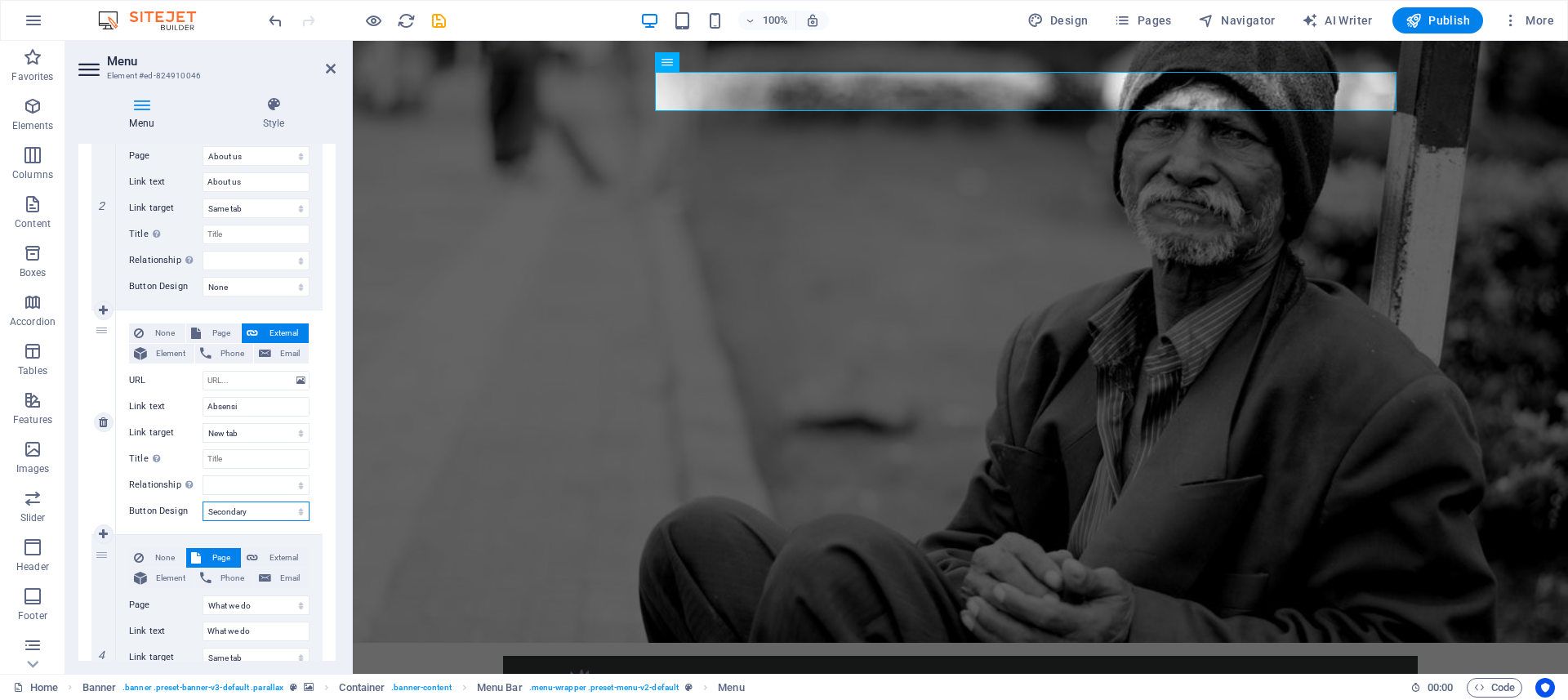 select 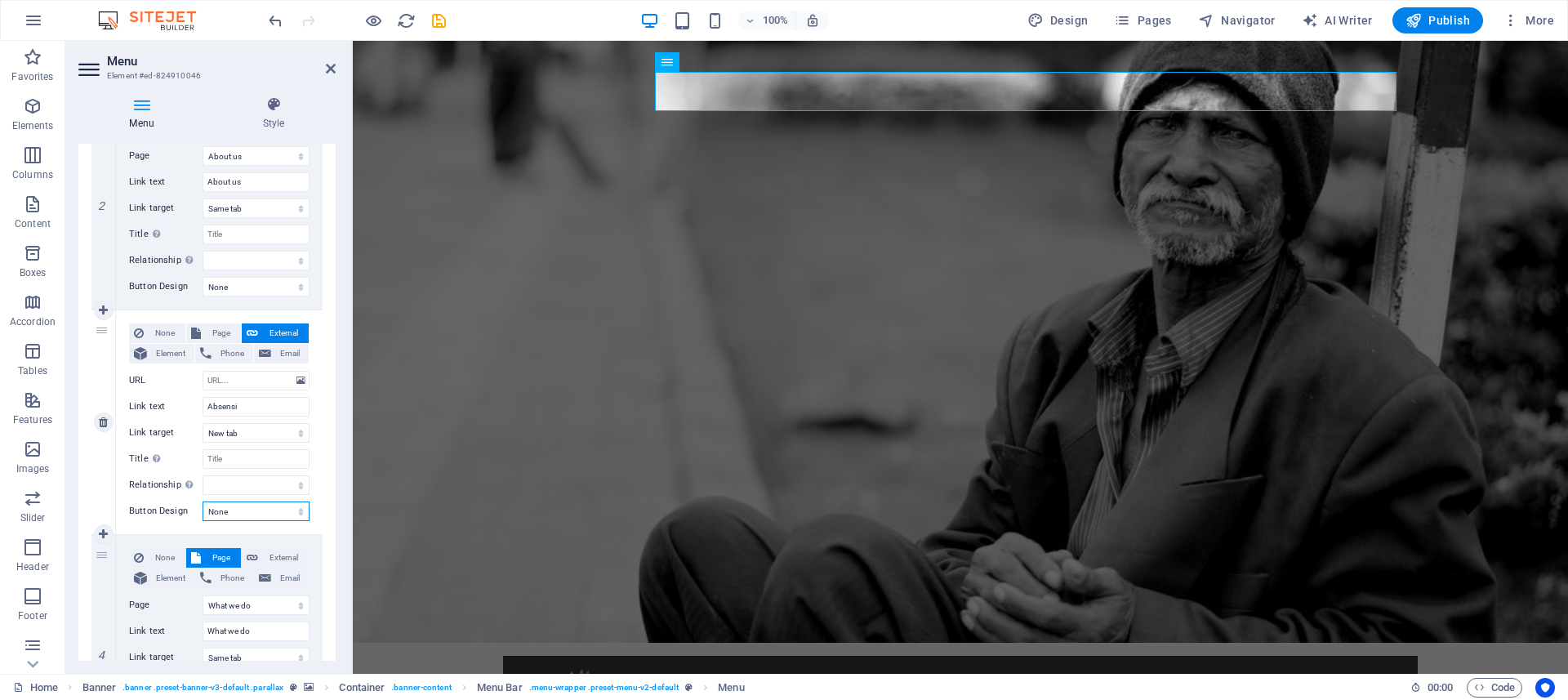 click on "None" at bounding box center [0, 0] 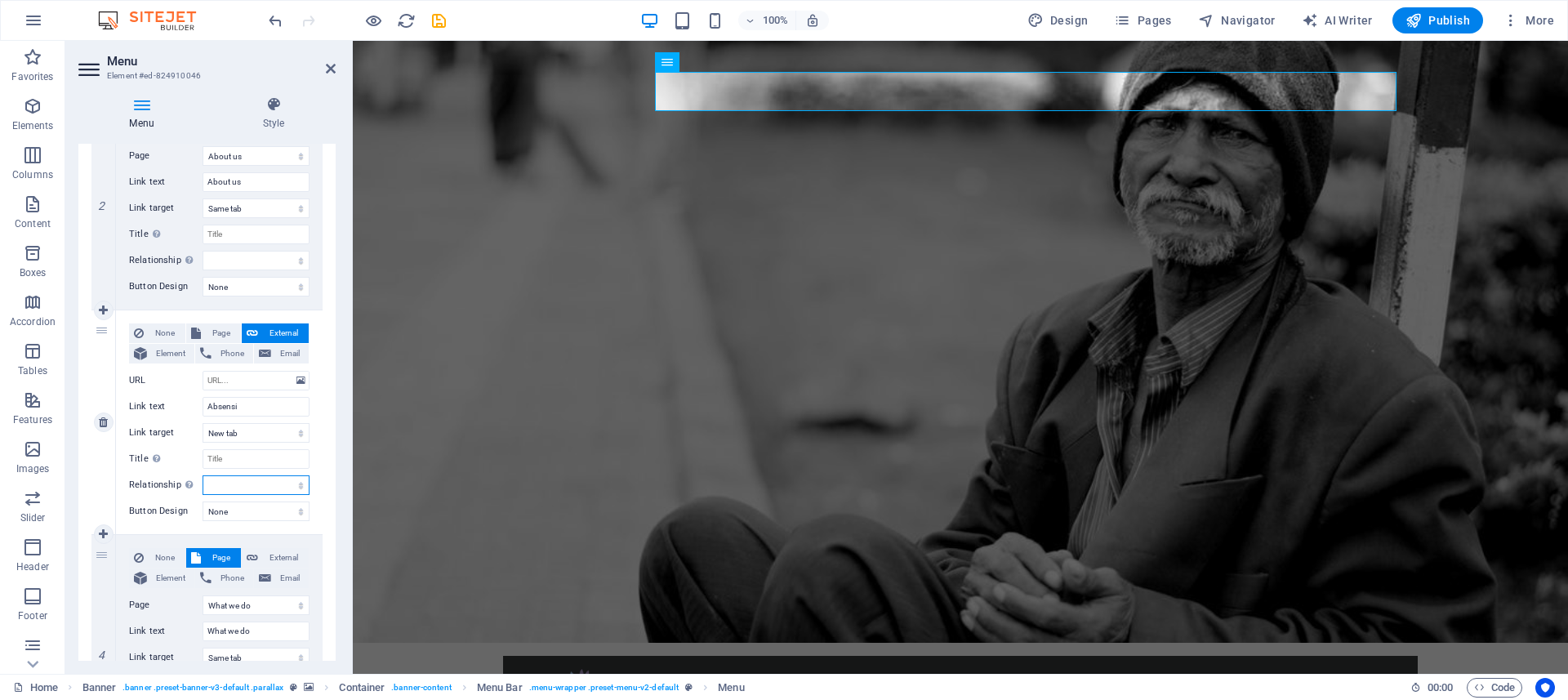 click on "alternate author bookmark external help license next nofollow noreferrer noopener prev search tag" at bounding box center [256, 485] 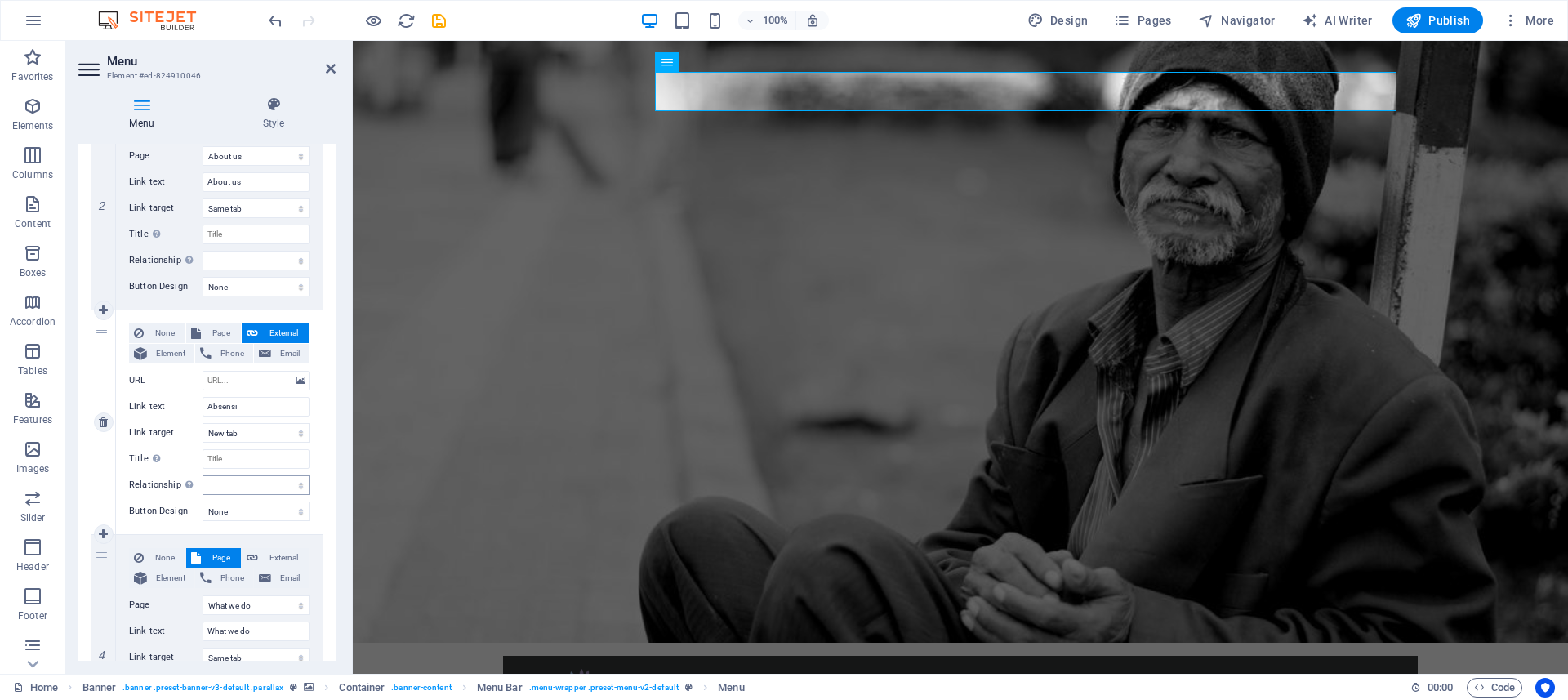 click on "3" at bounding box center [104, 422] 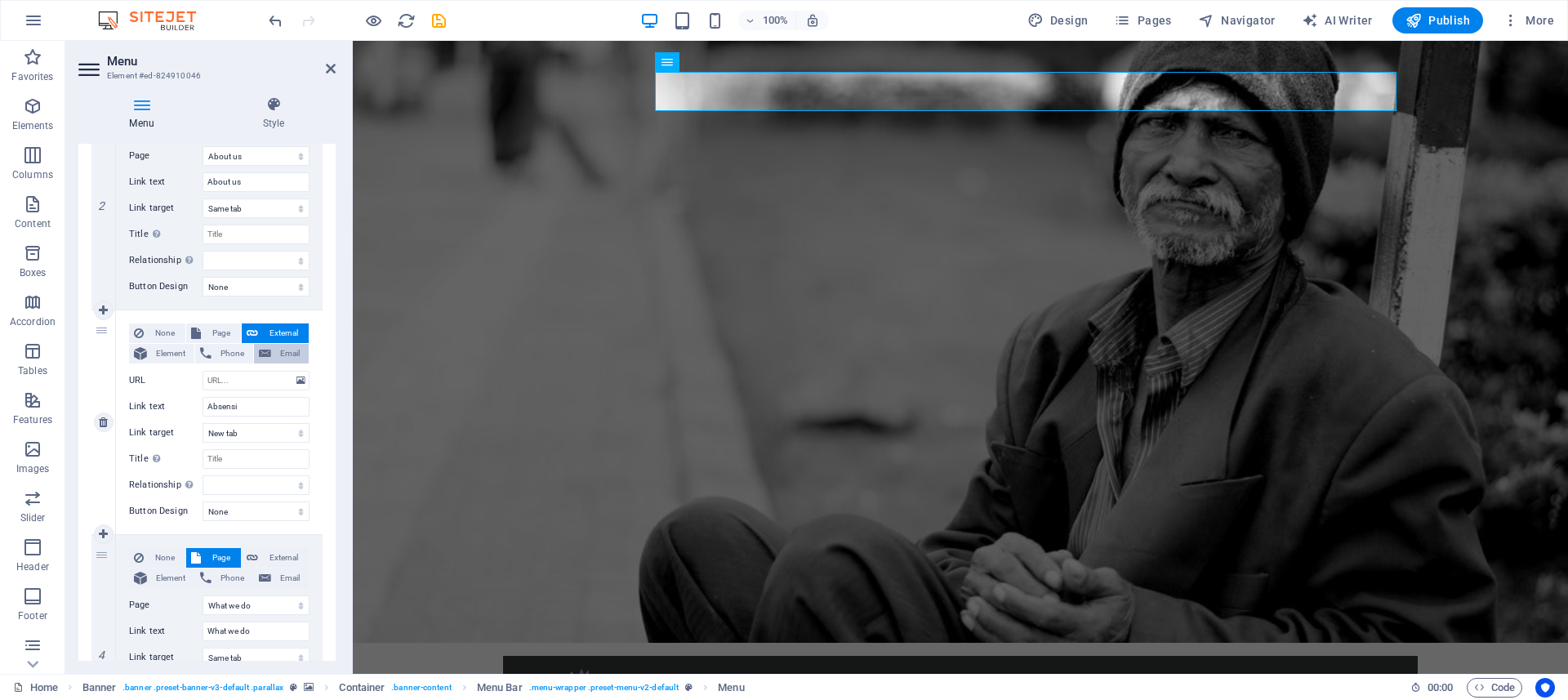 click on "Email" at bounding box center [290, 354] 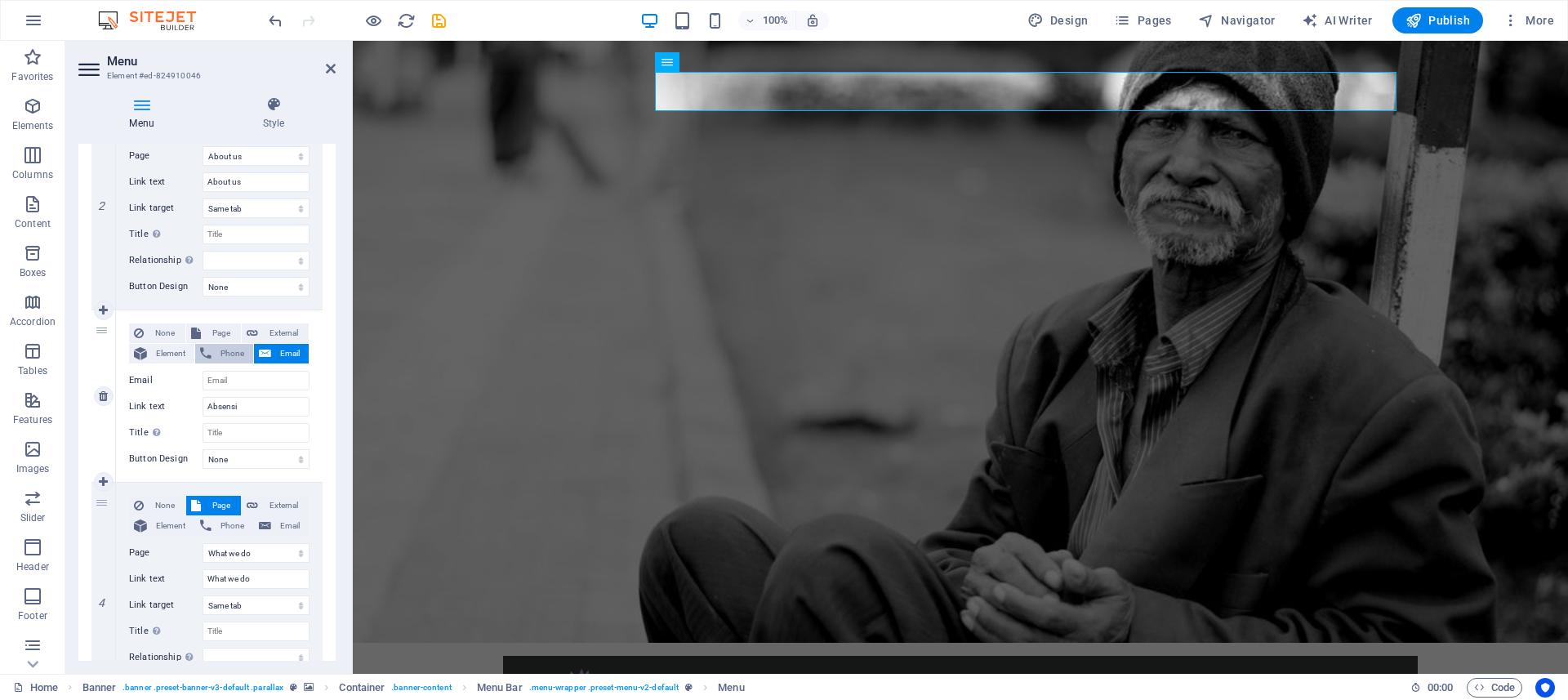 click on "Phone" at bounding box center (224, 354) 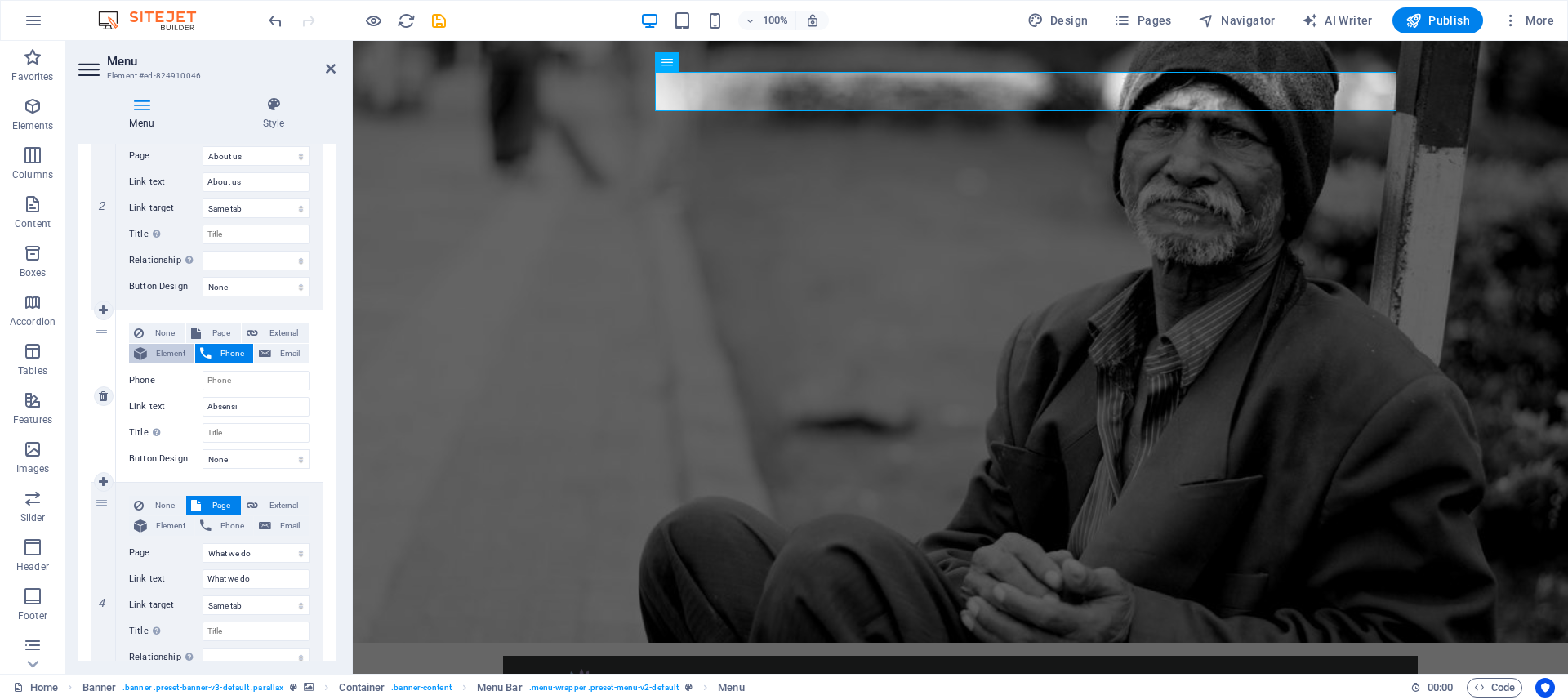 click on "Element" at bounding box center (171, 354) 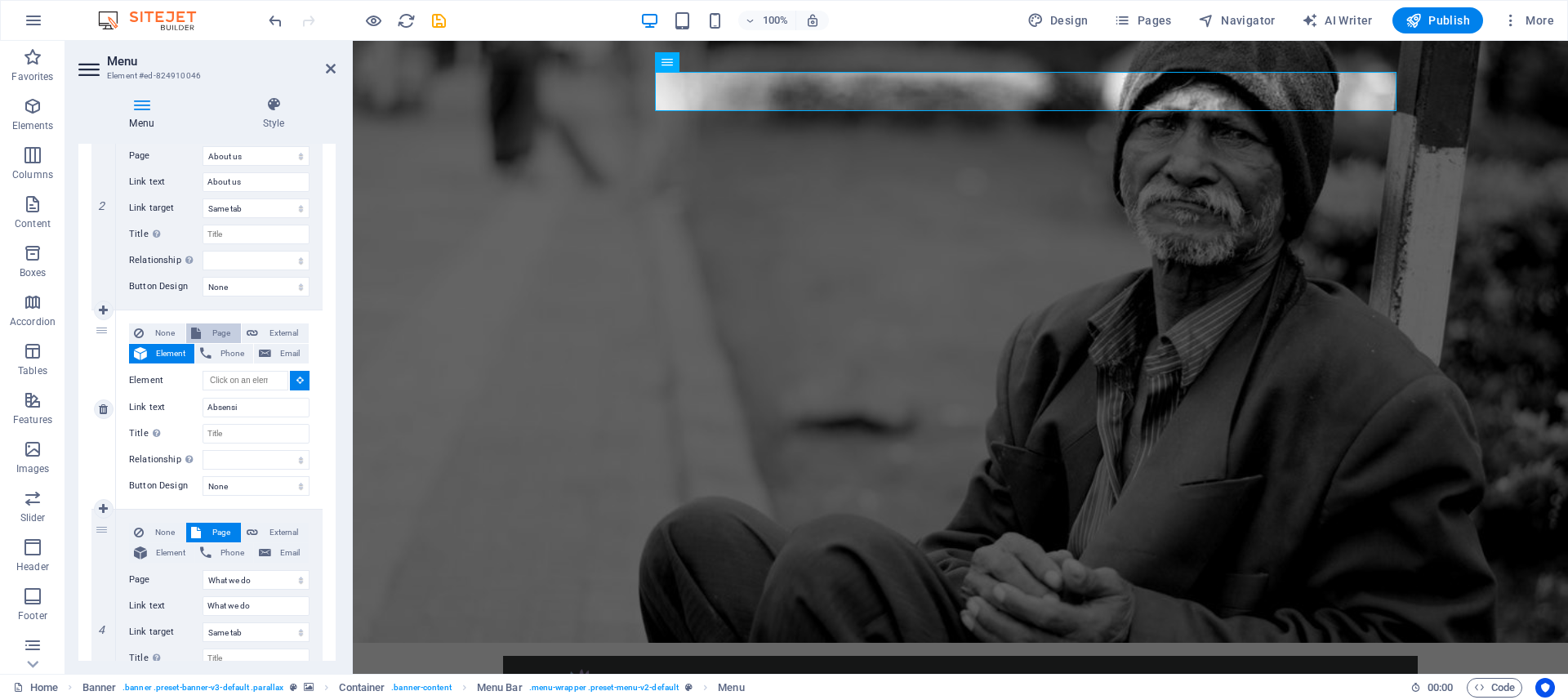 click on "Page" at bounding box center (220, 333) 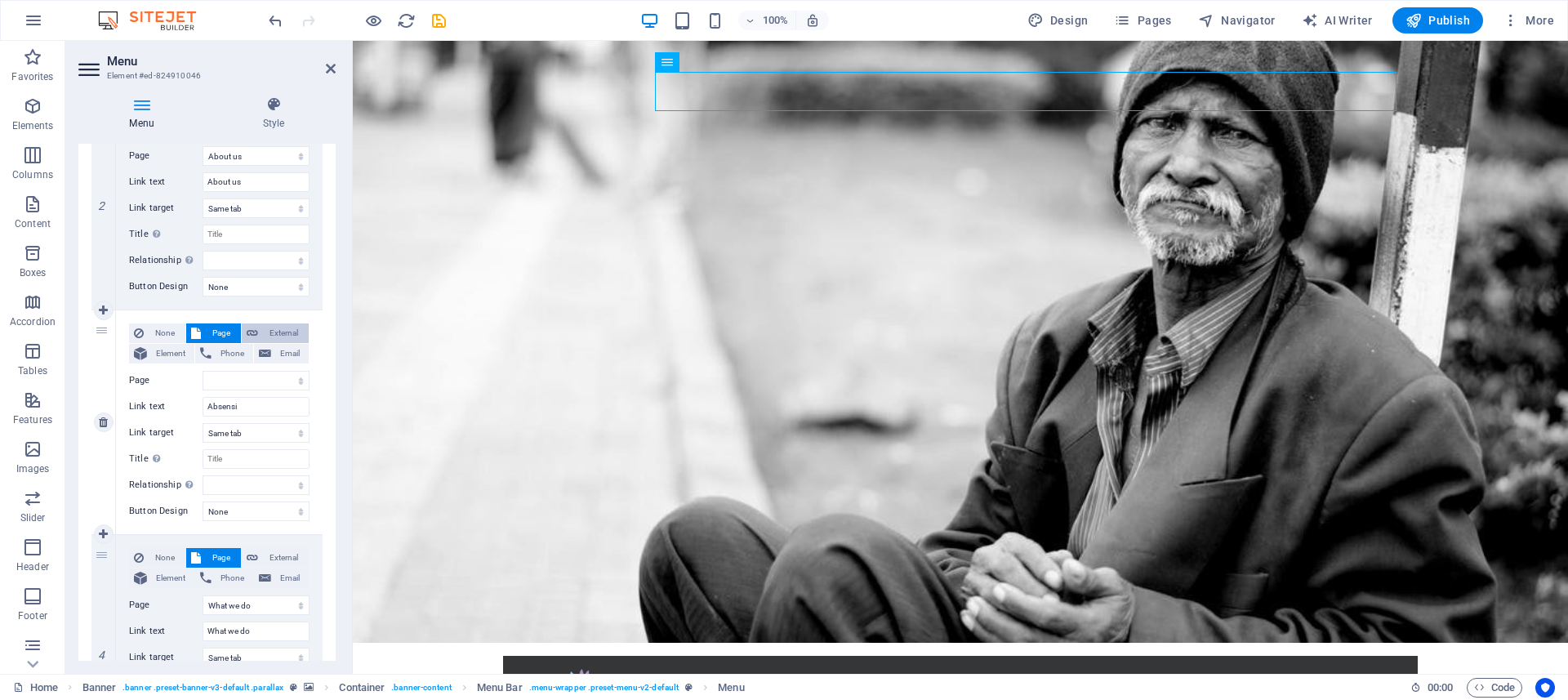 click on "External" at bounding box center [283, 333] 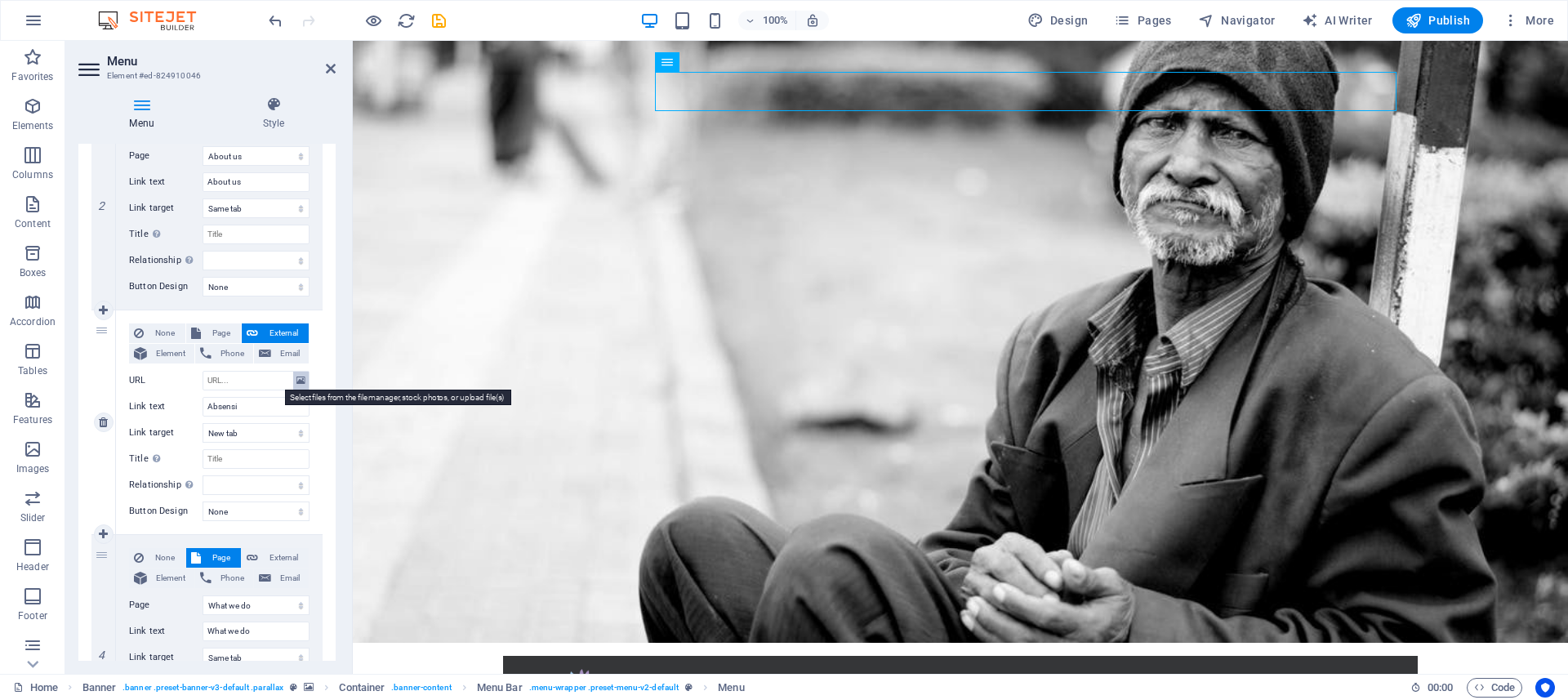 click at bounding box center [301, 381] 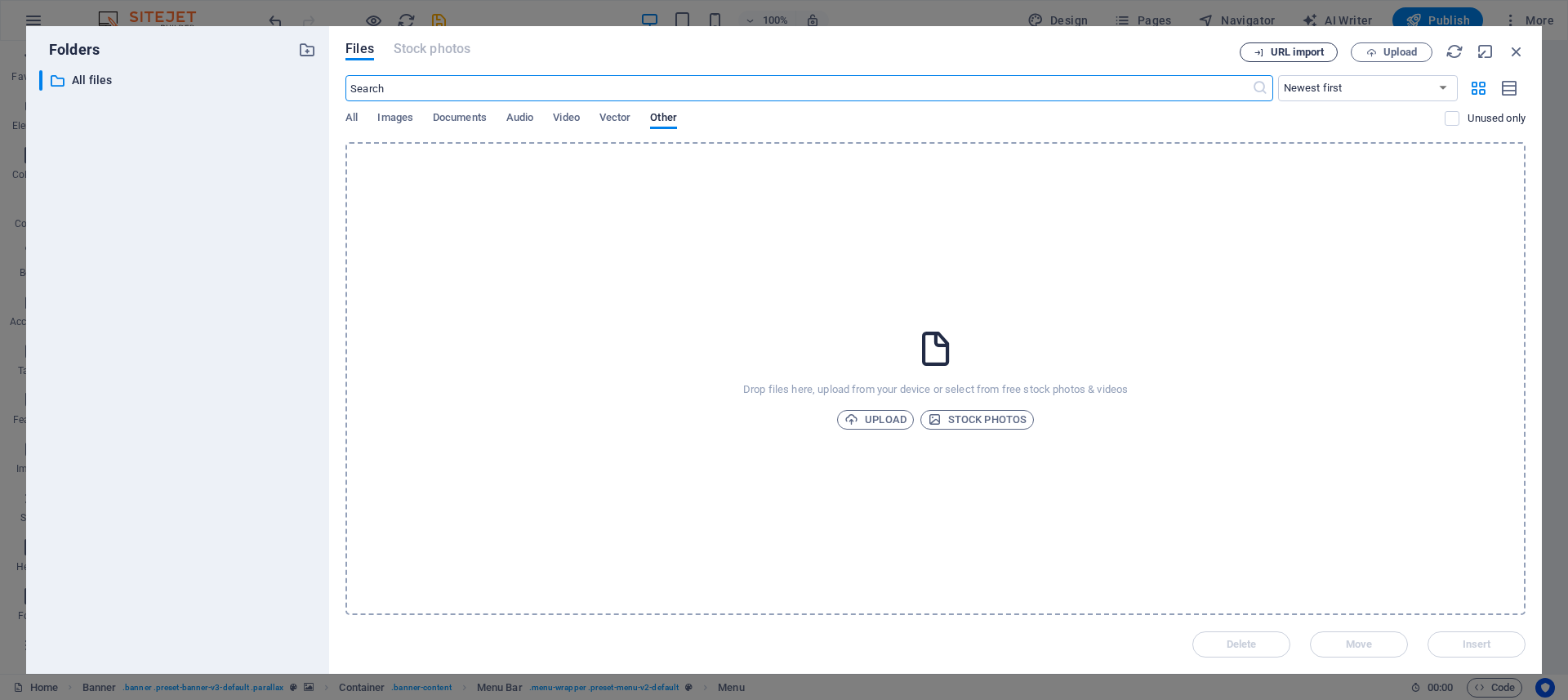 click on "URL import" at bounding box center [1297, 52] 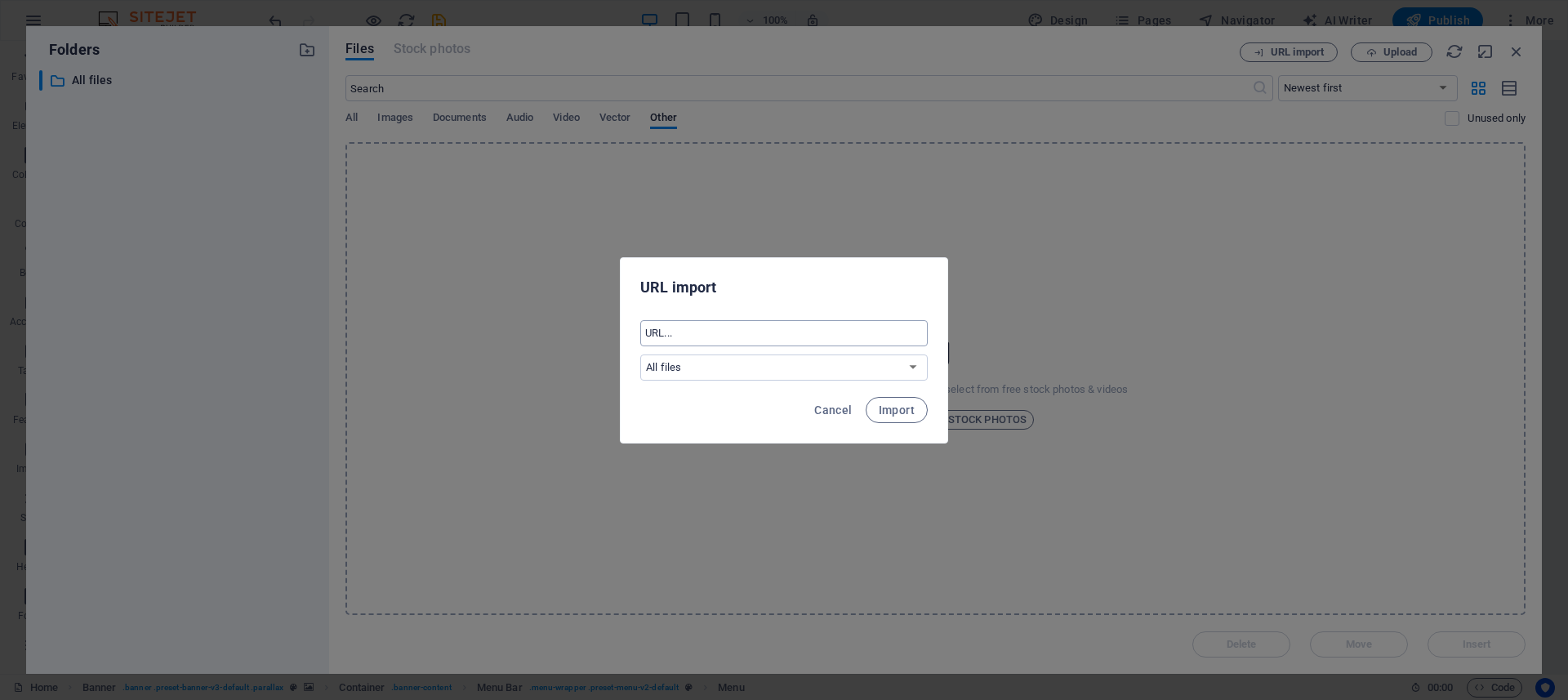 click at bounding box center [784, 333] 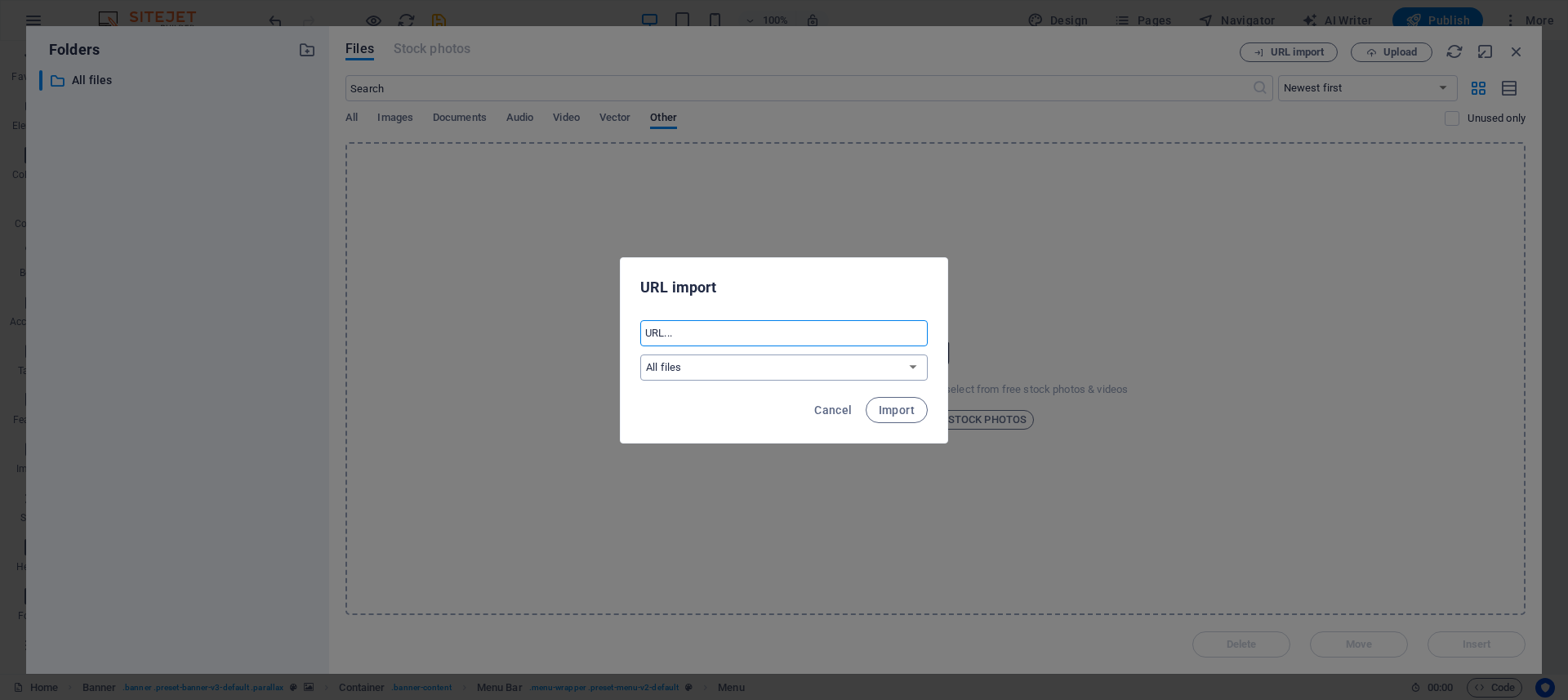 click on "All files" at bounding box center (784, 368) 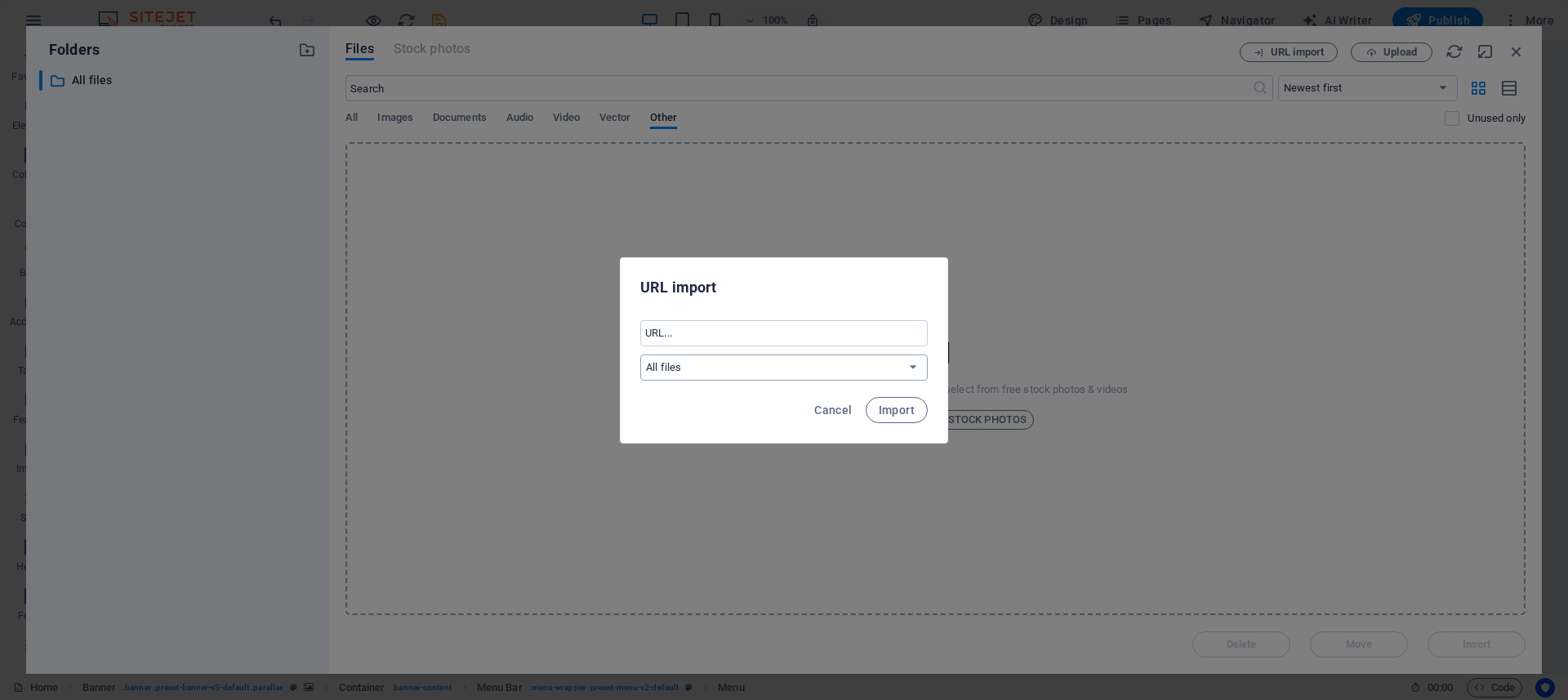 click on "All files" at bounding box center [784, 368] 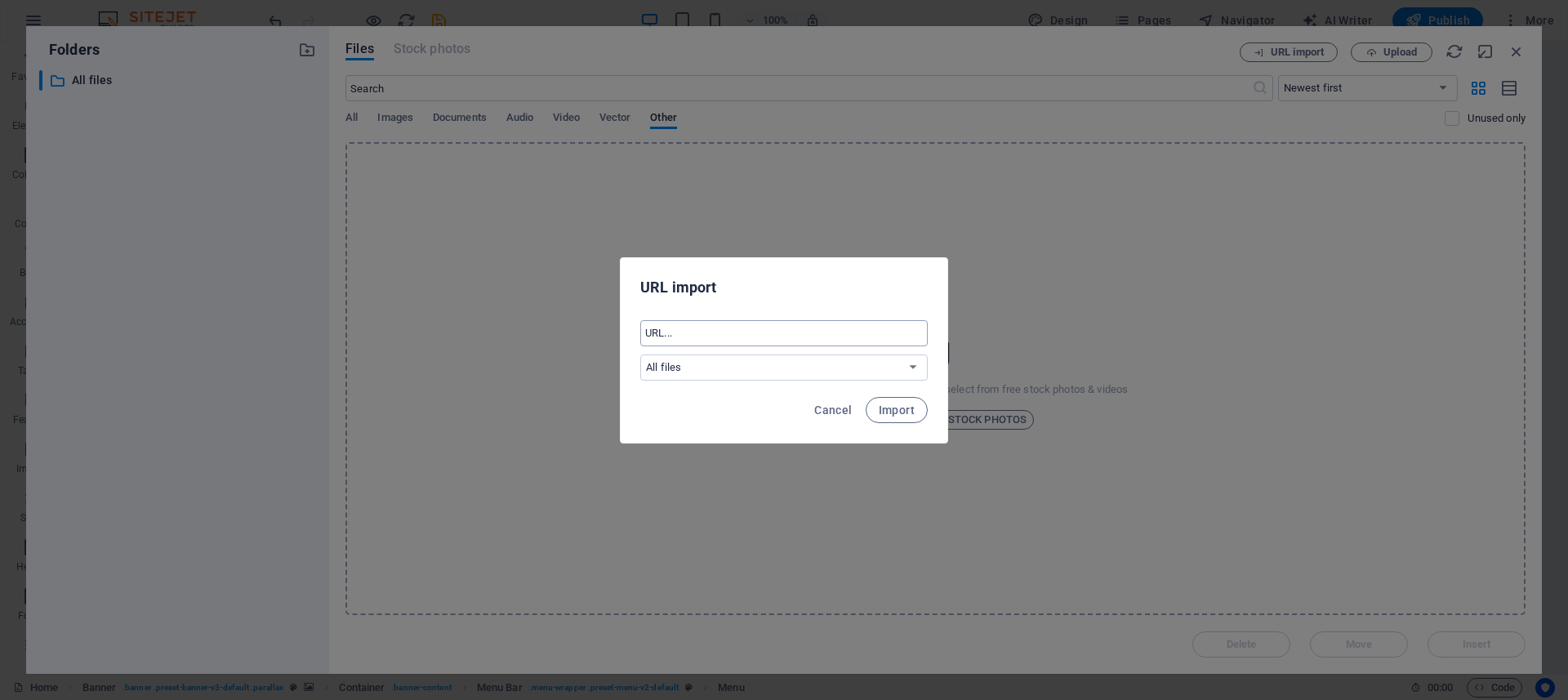 click at bounding box center [784, 333] 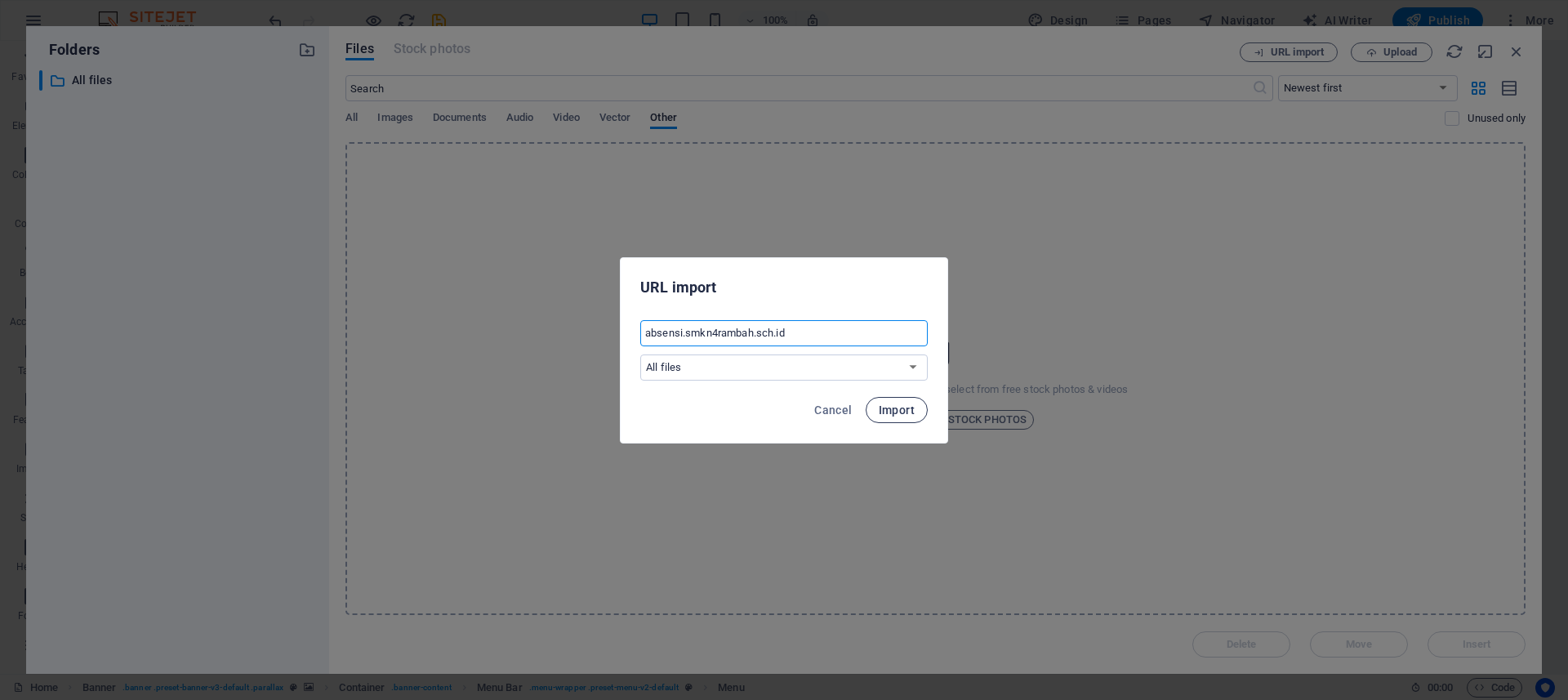 type on "absensi.smkn4rambah.sch.id" 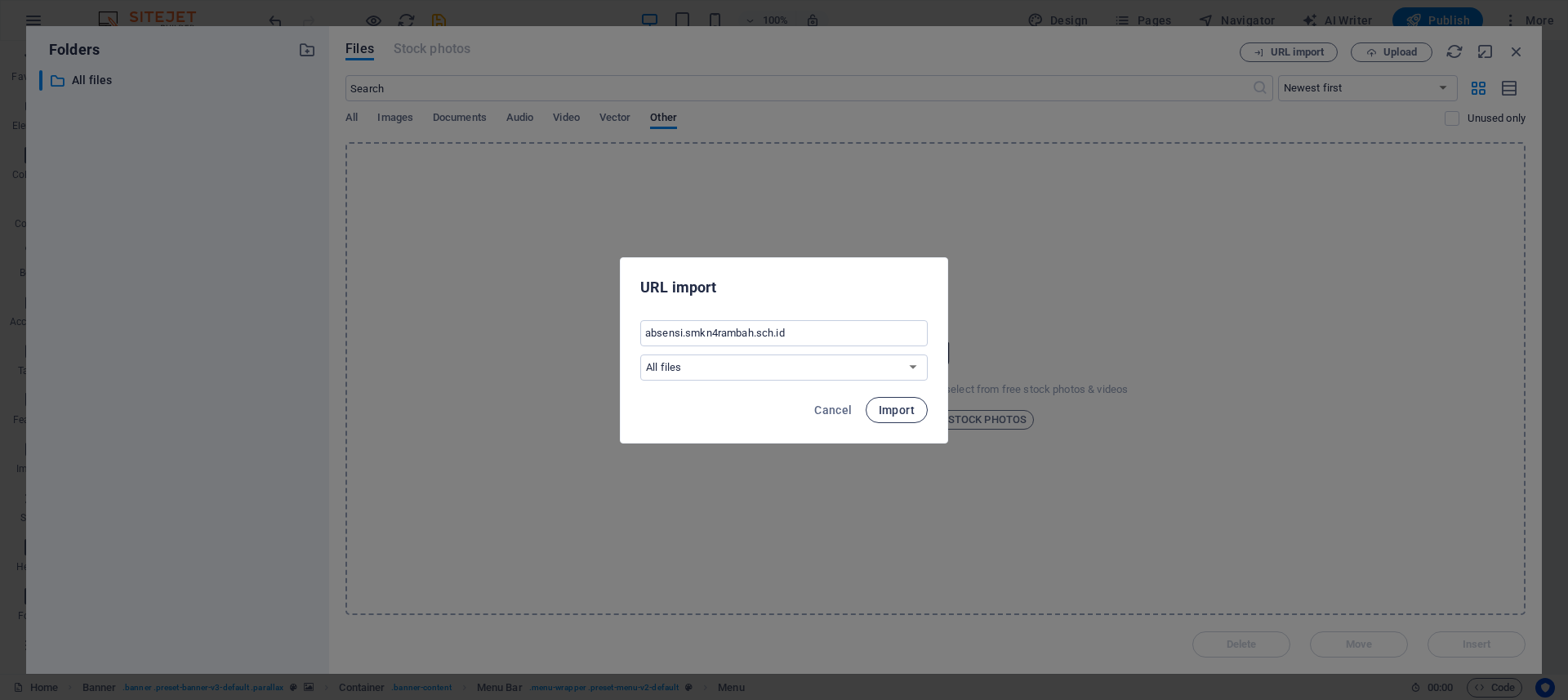click on "Import" at bounding box center (897, 410) 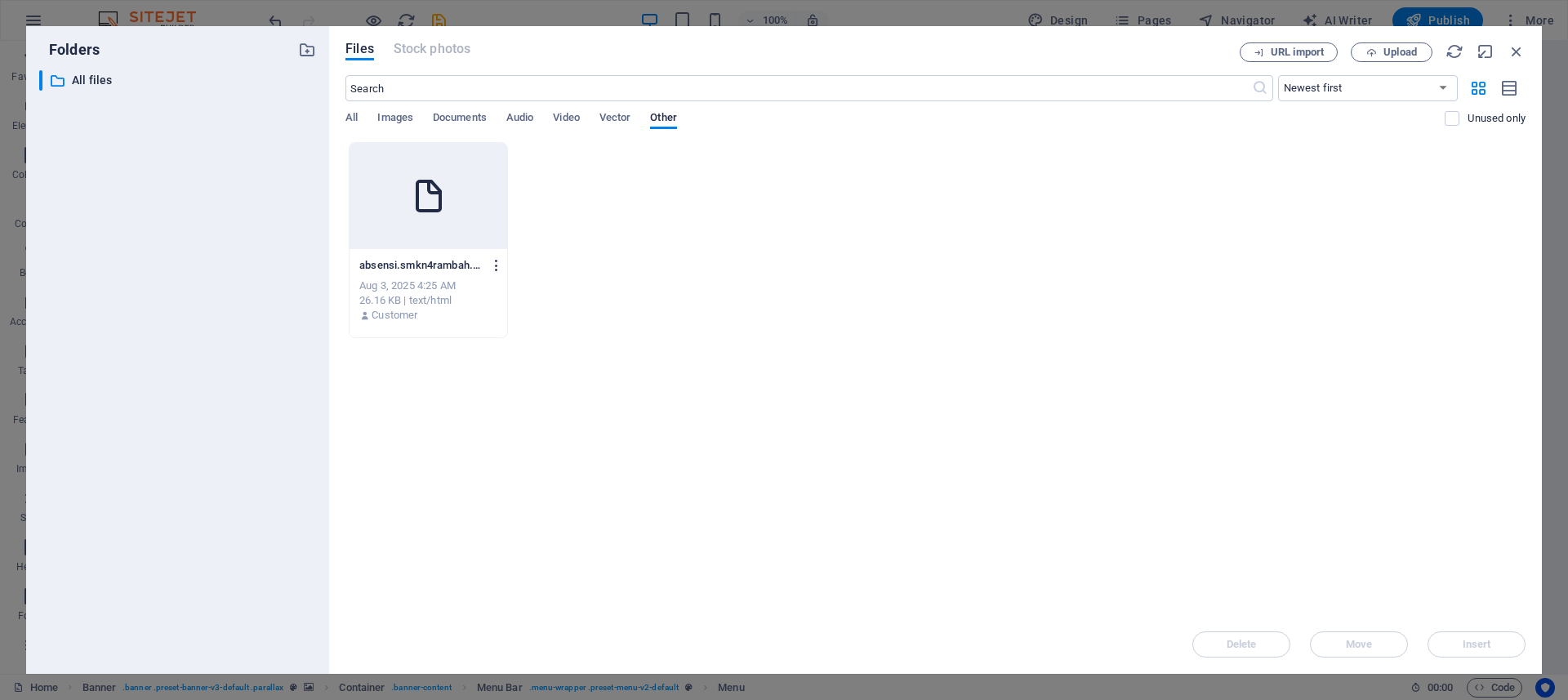 click at bounding box center (497, 265) 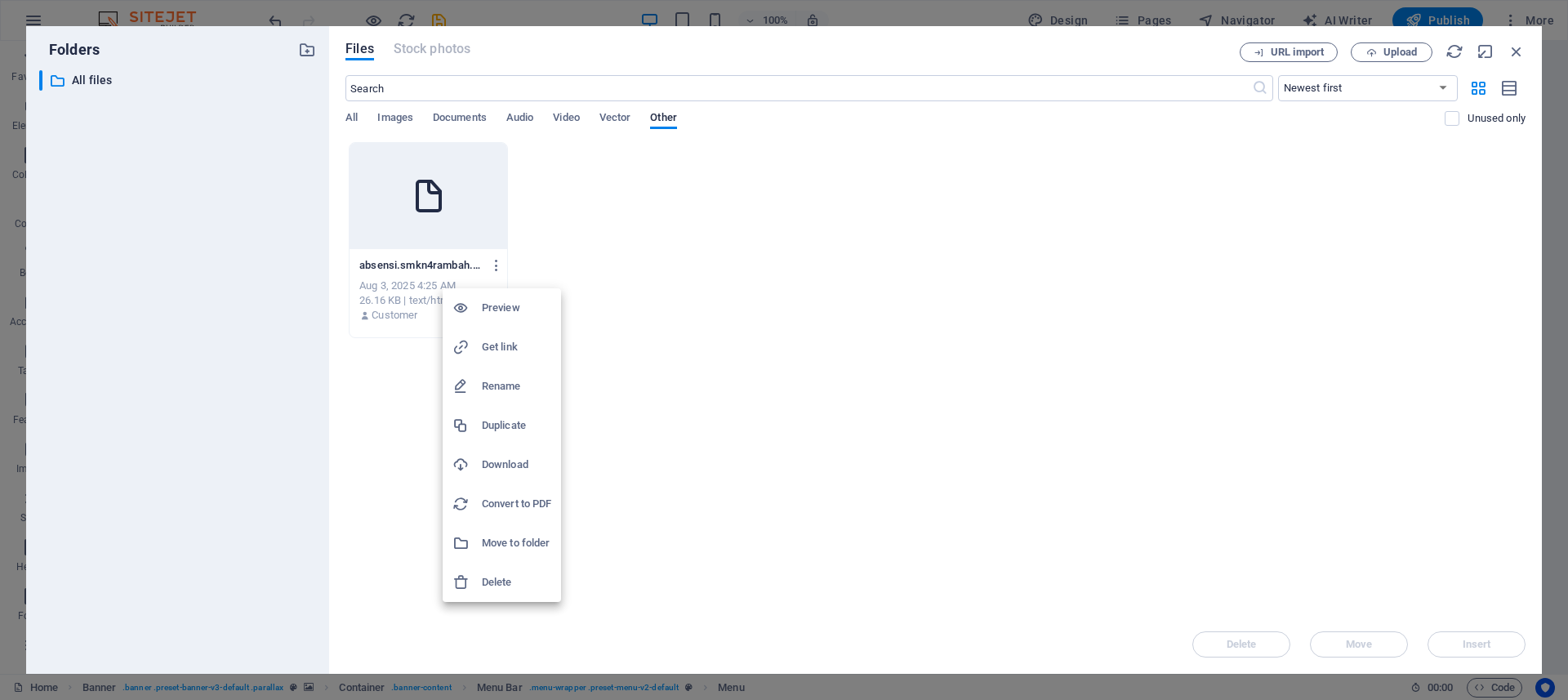 click on "Preview" at bounding box center (501, 308) 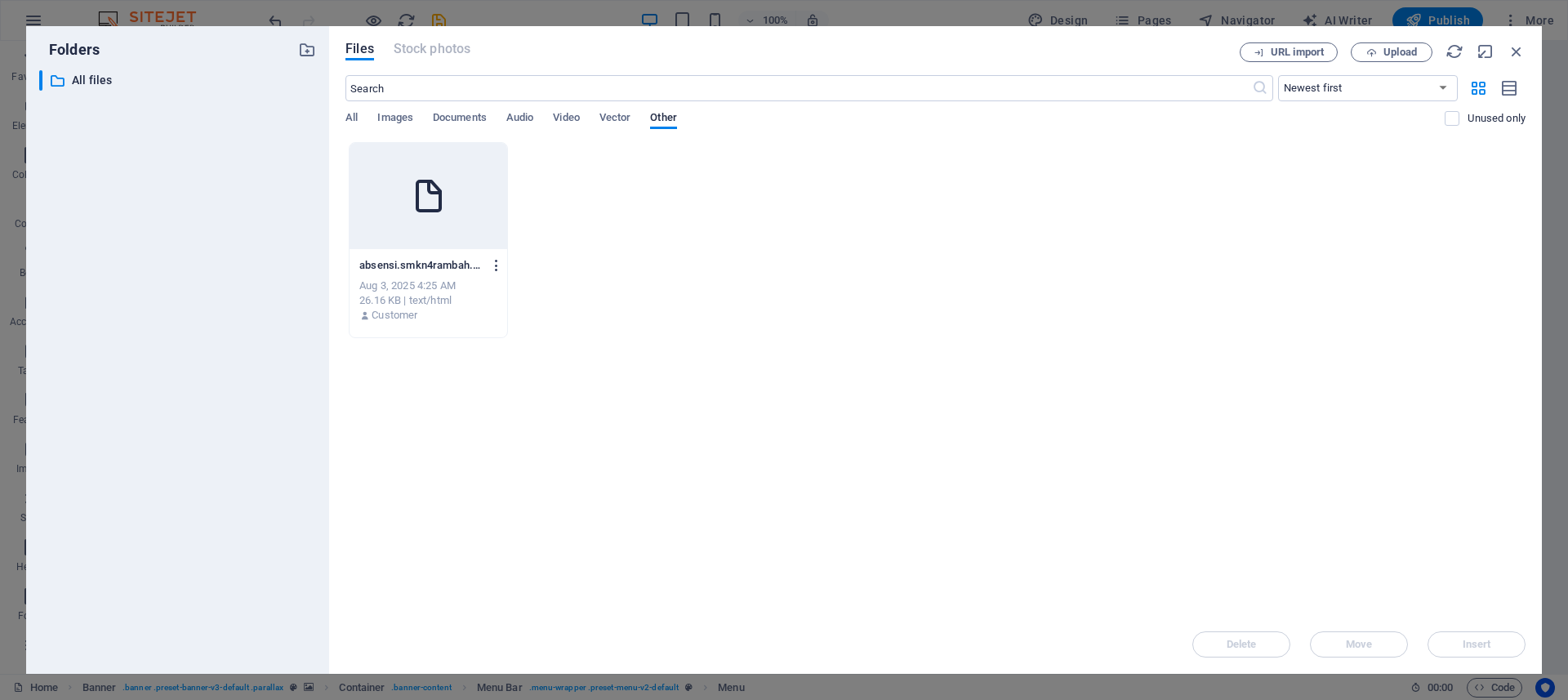 click at bounding box center (497, 265) 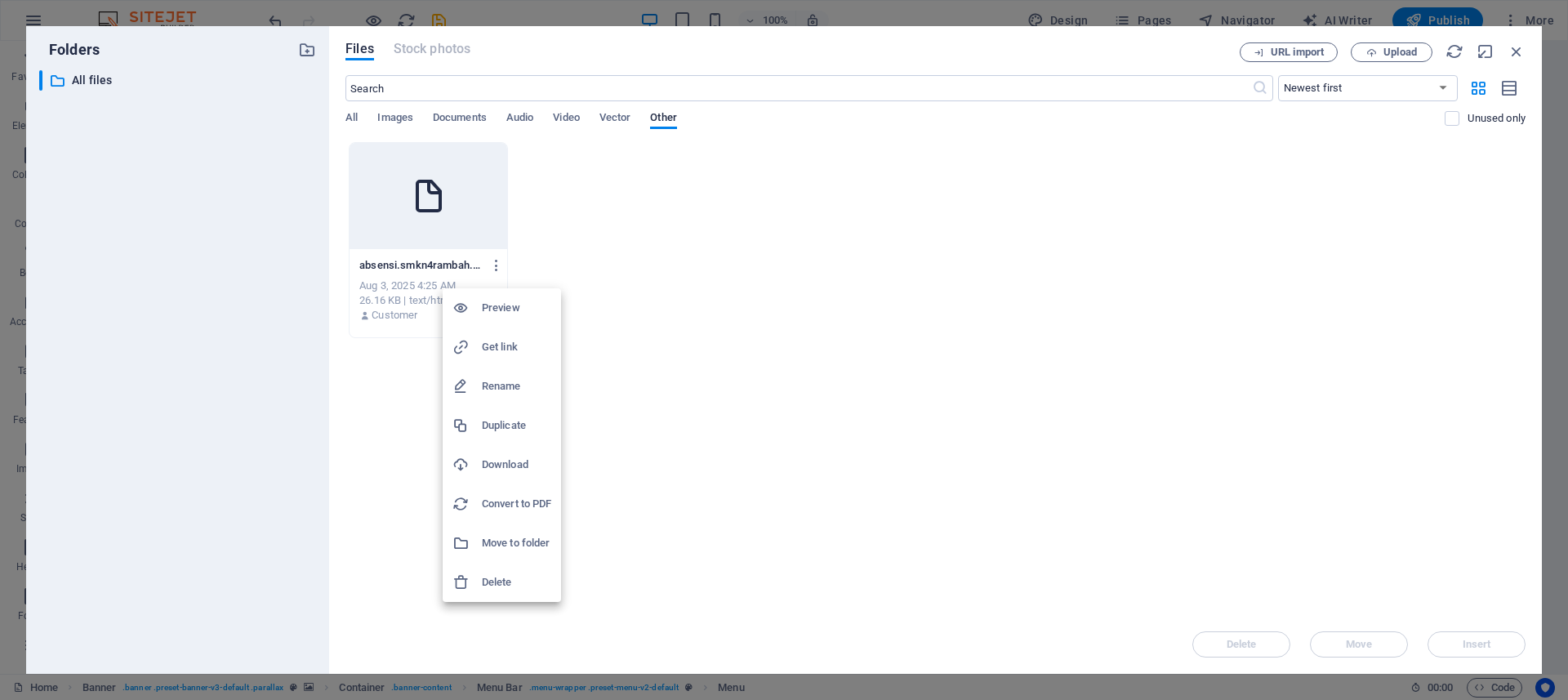 click on "Delete" at bounding box center [516, 582] 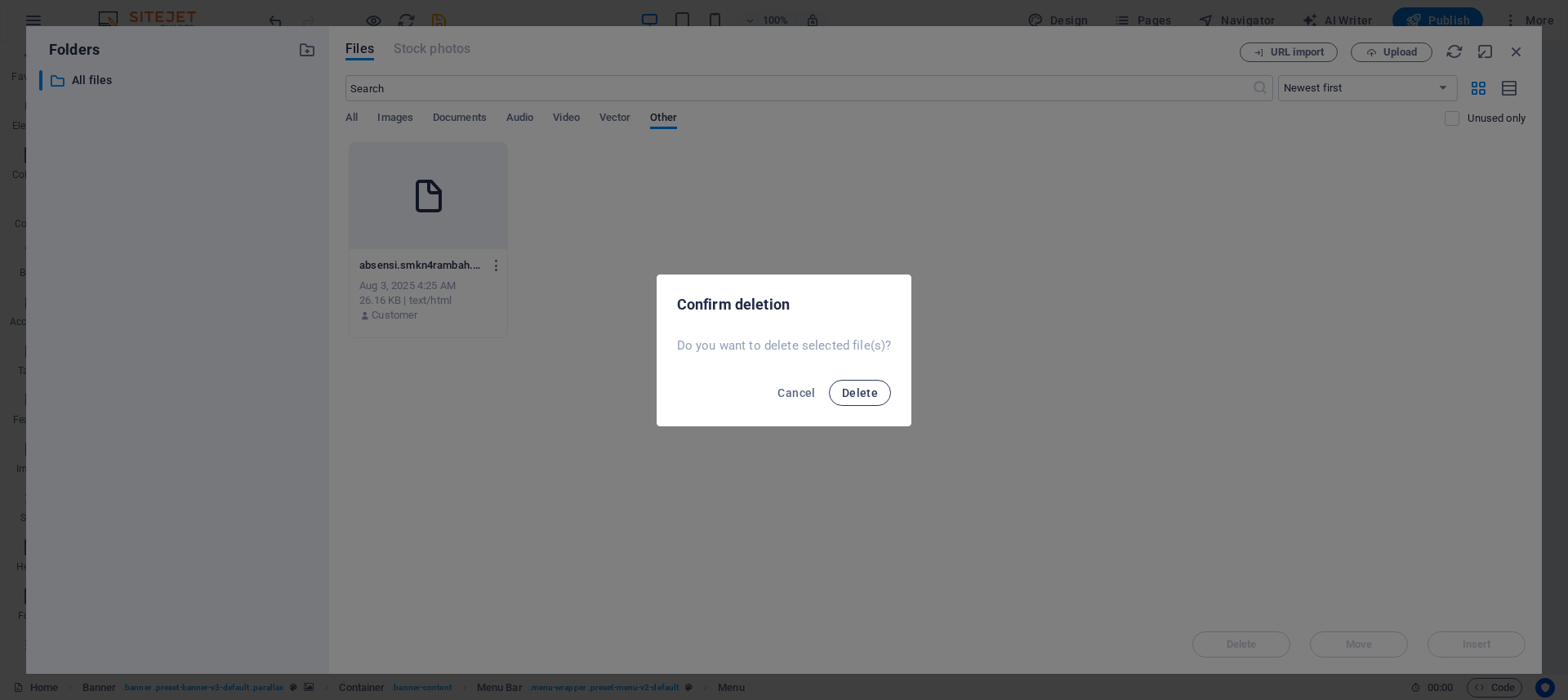click on "Delete" at bounding box center (860, 393) 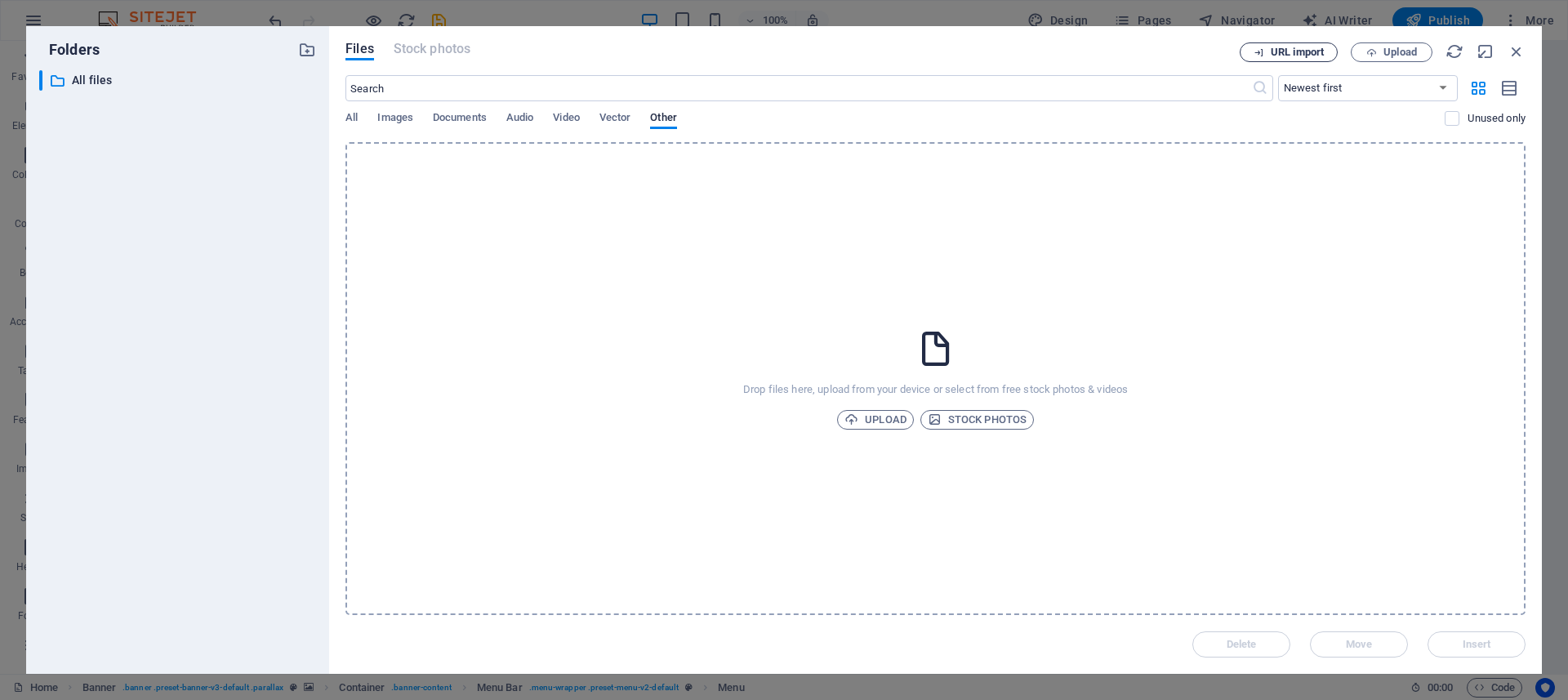 click on "URL import" at bounding box center [1297, 52] 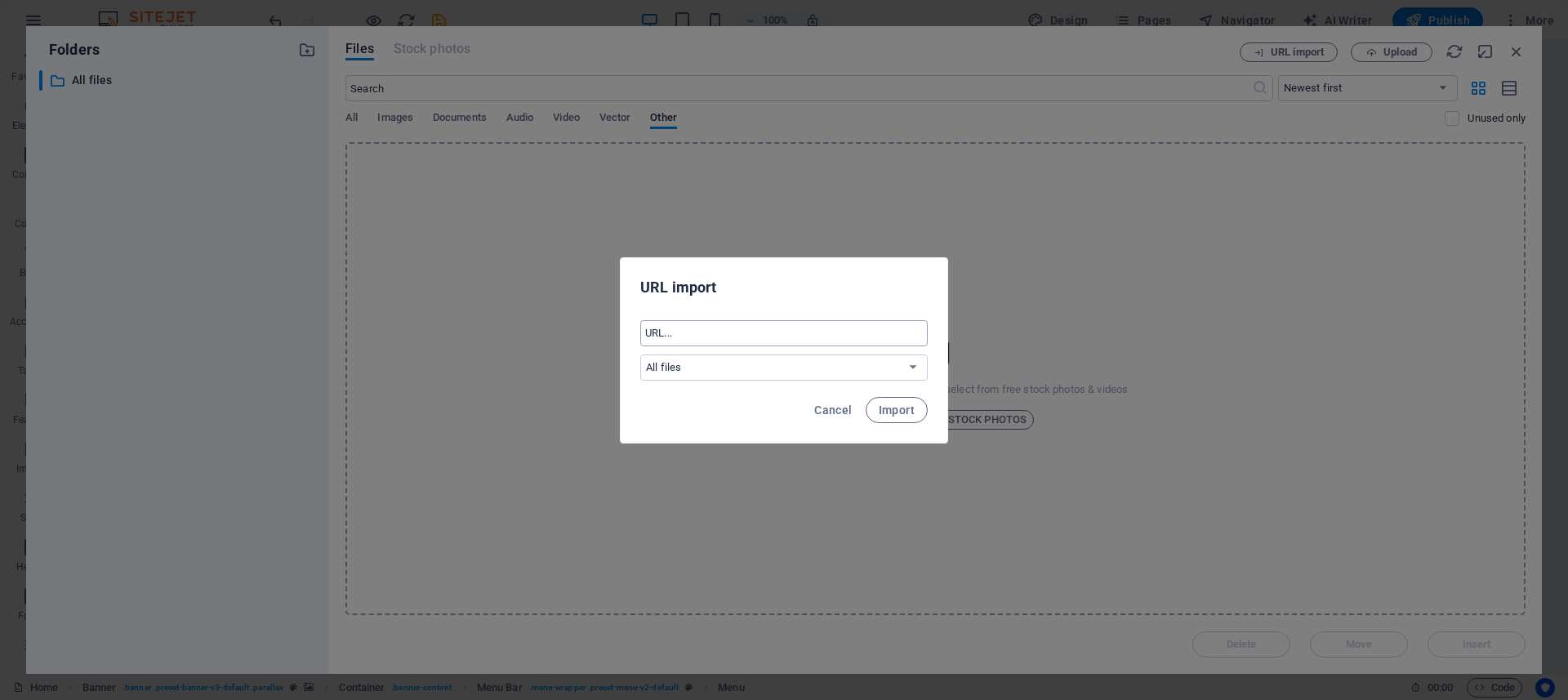 click at bounding box center [784, 333] 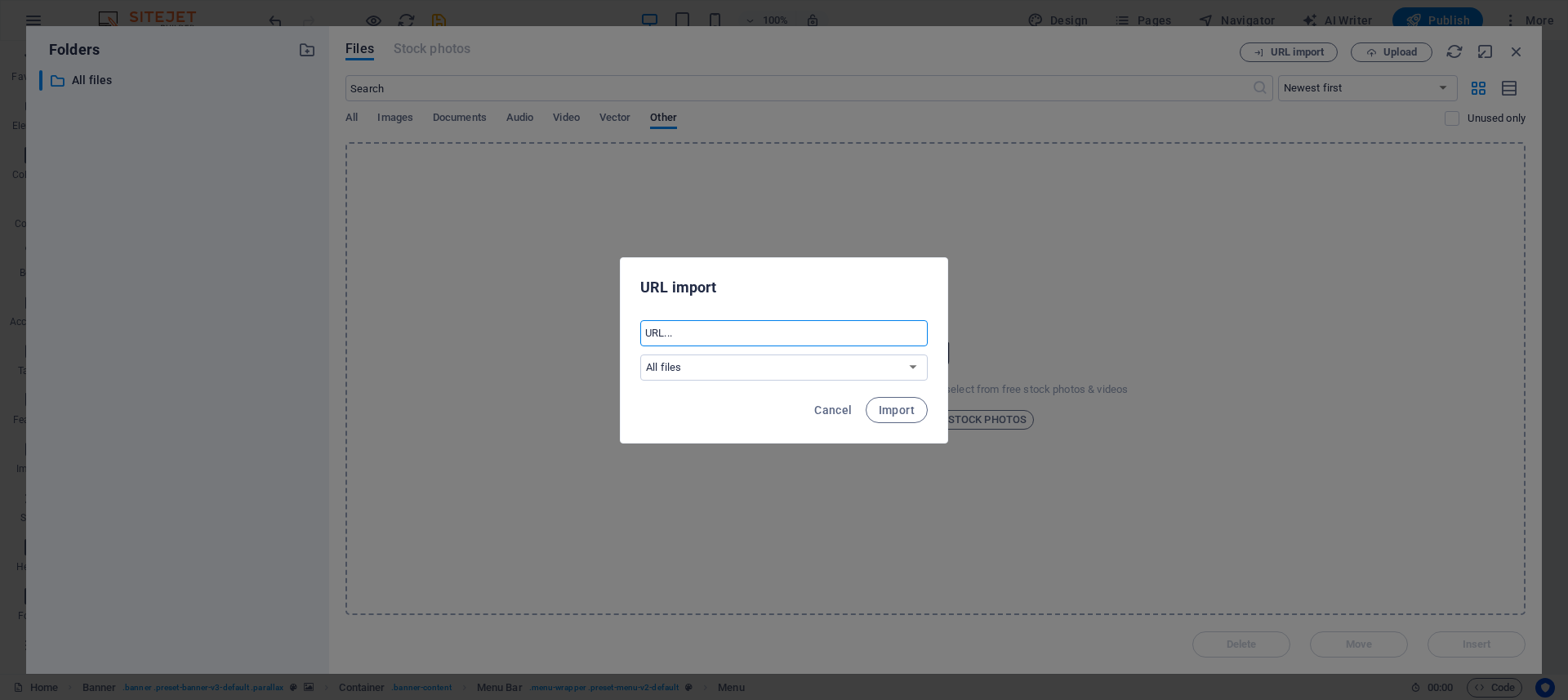 paste on "https://absensi.smkn4rambah.sch.id/" 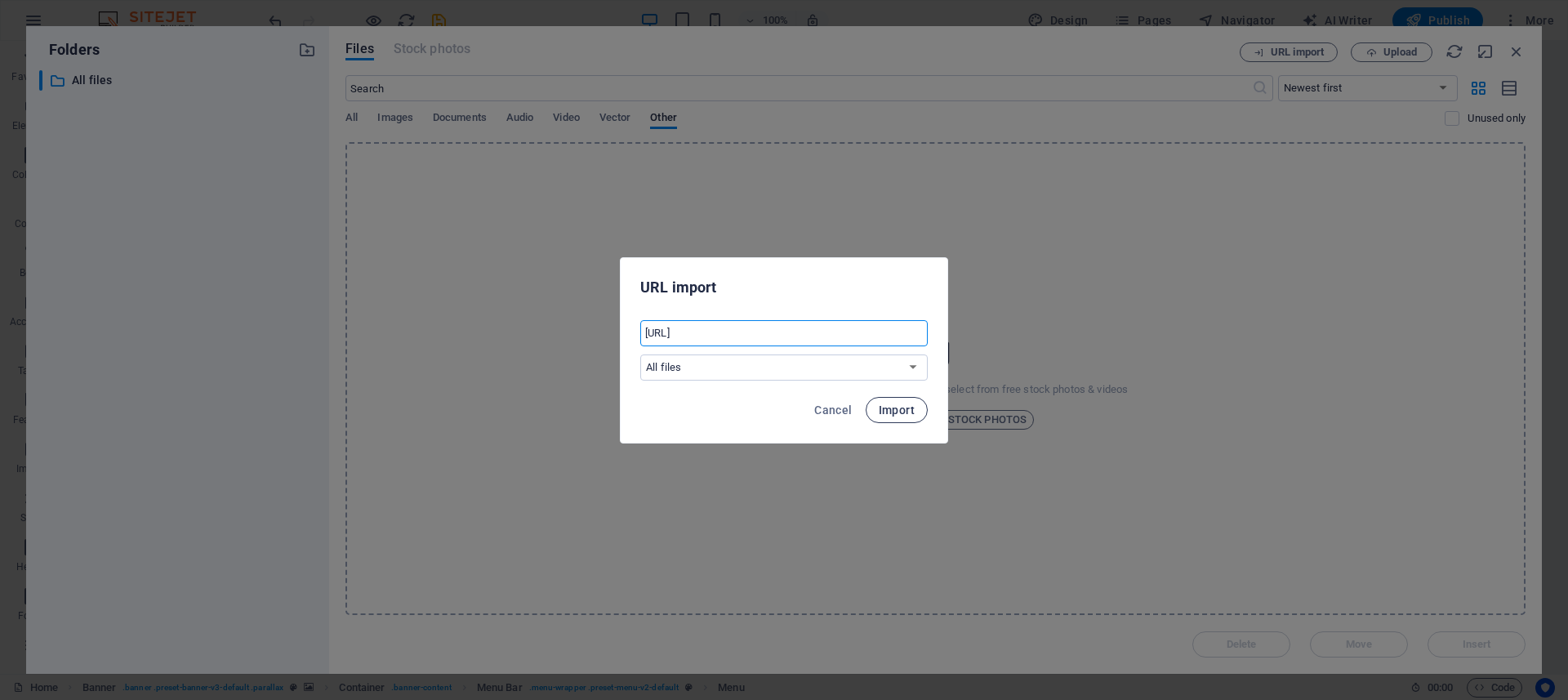 type on "https://absensi.smkn4rambah.sch.id/" 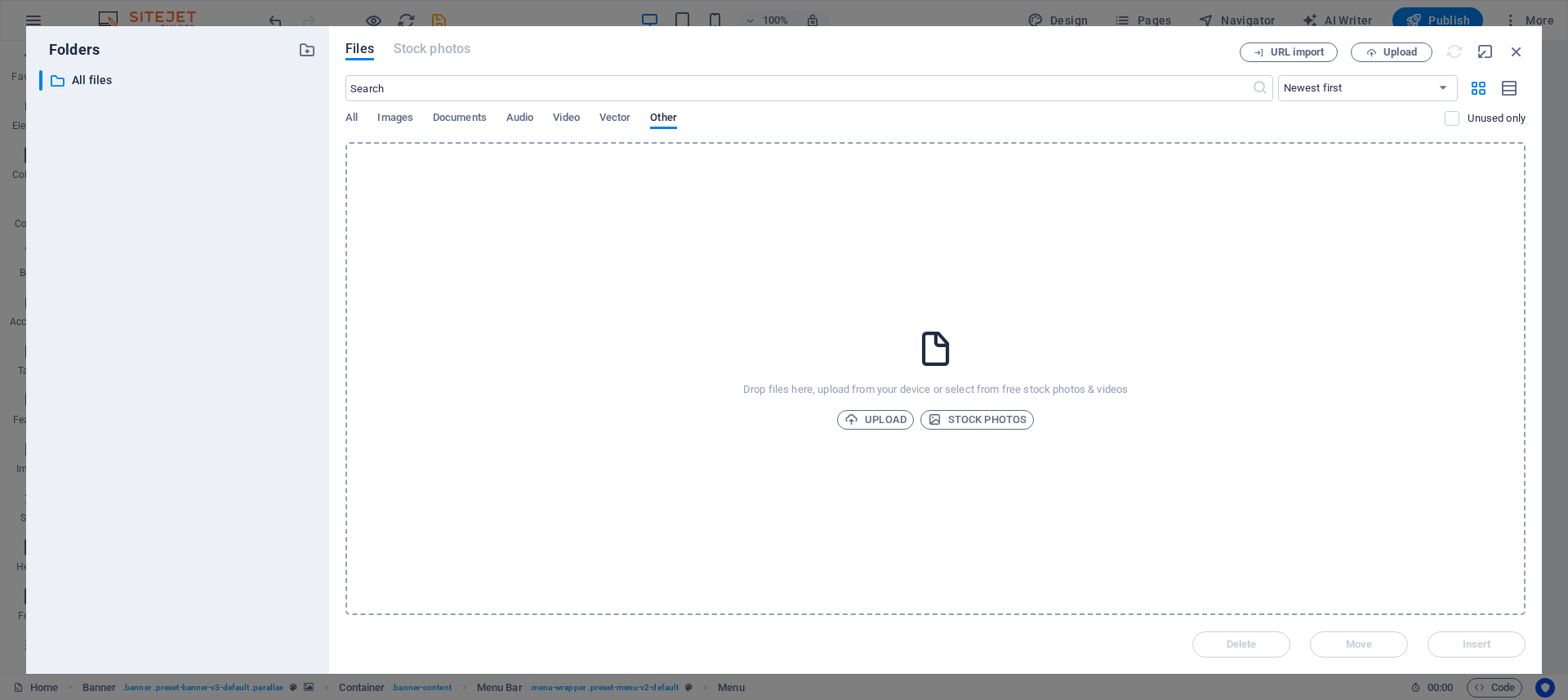 type 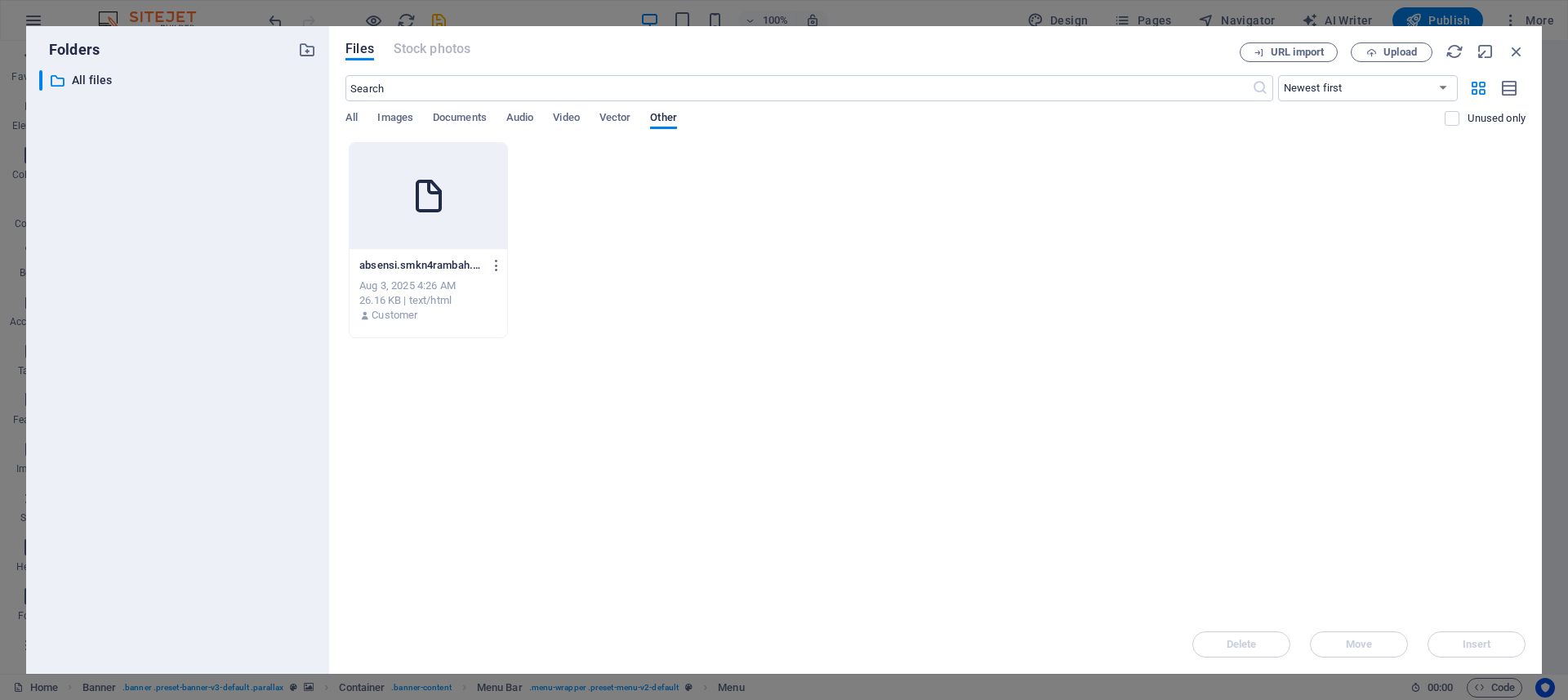 click at bounding box center [428, 196] 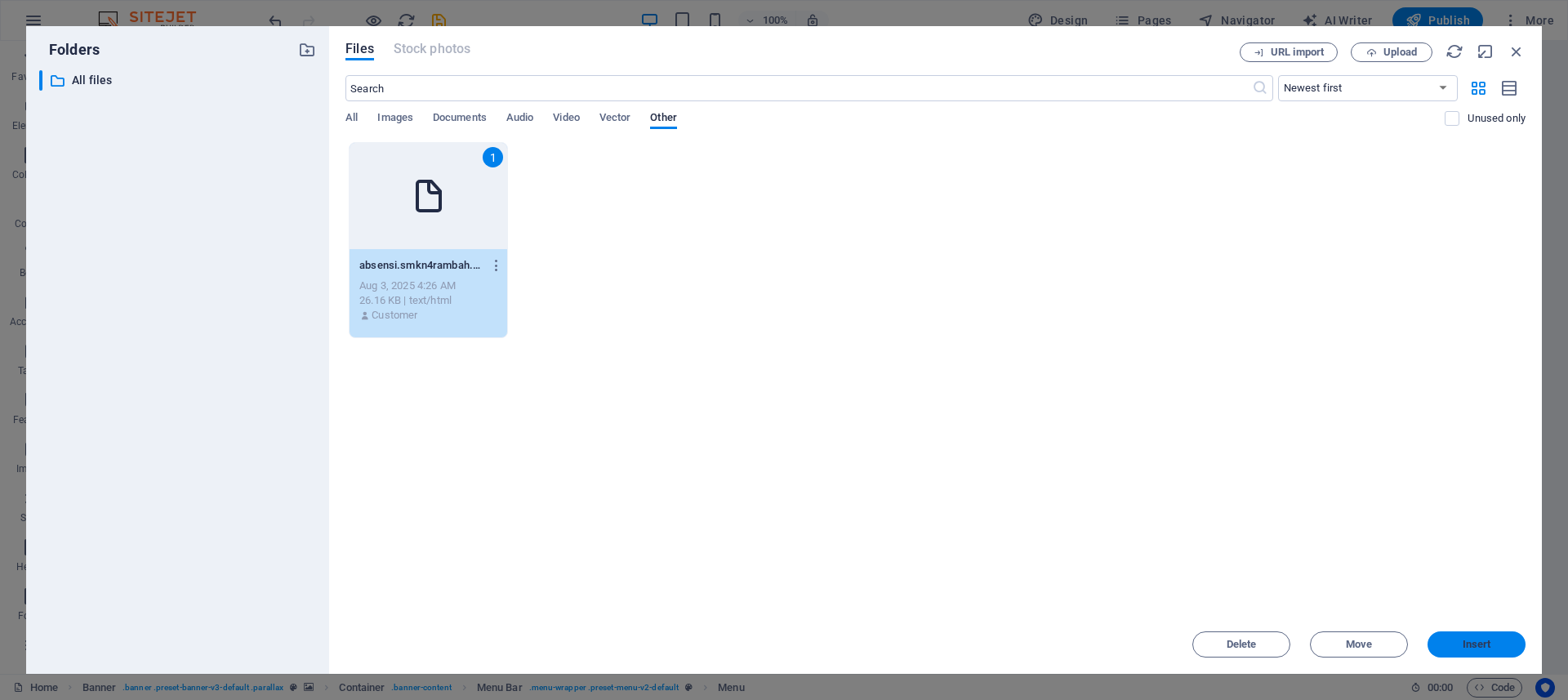 click on "Insert" at bounding box center [1477, 644] 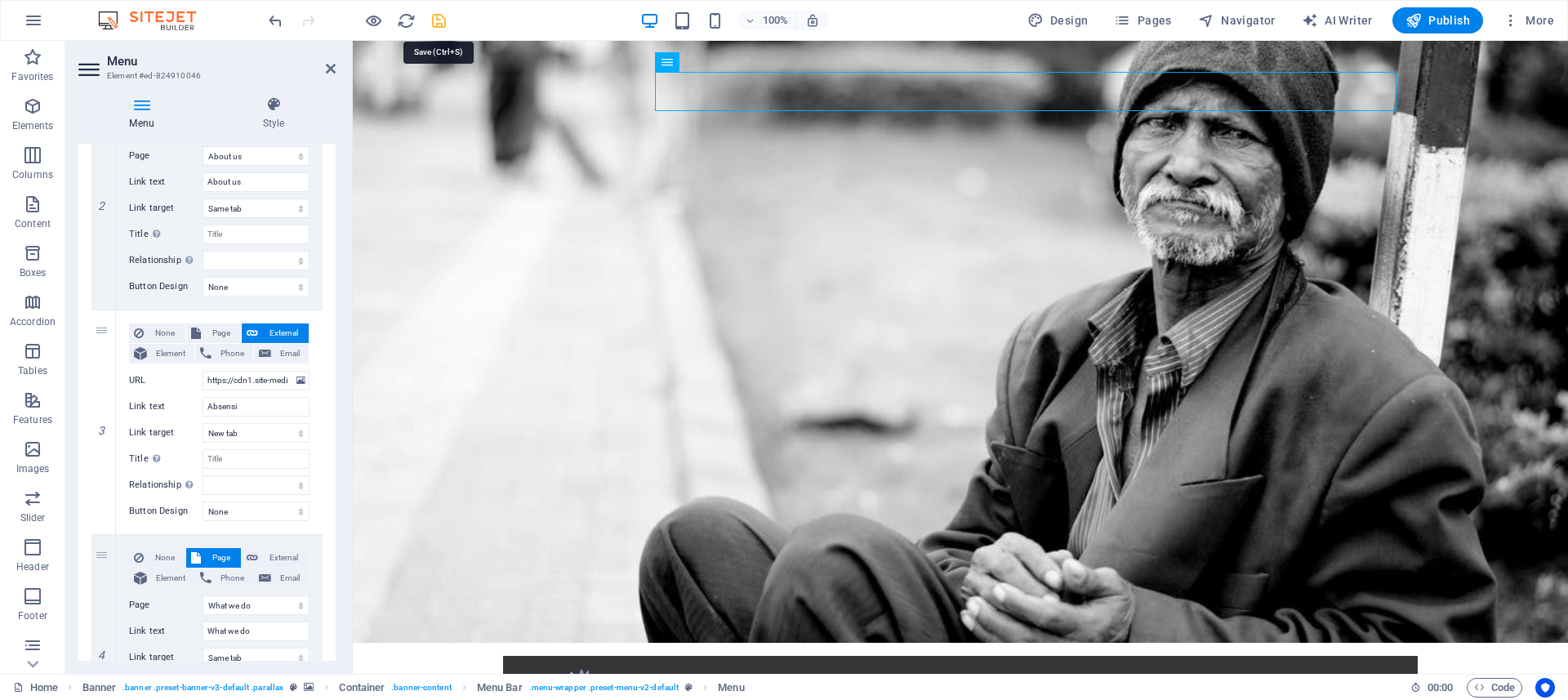 click at bounding box center [439, 20] 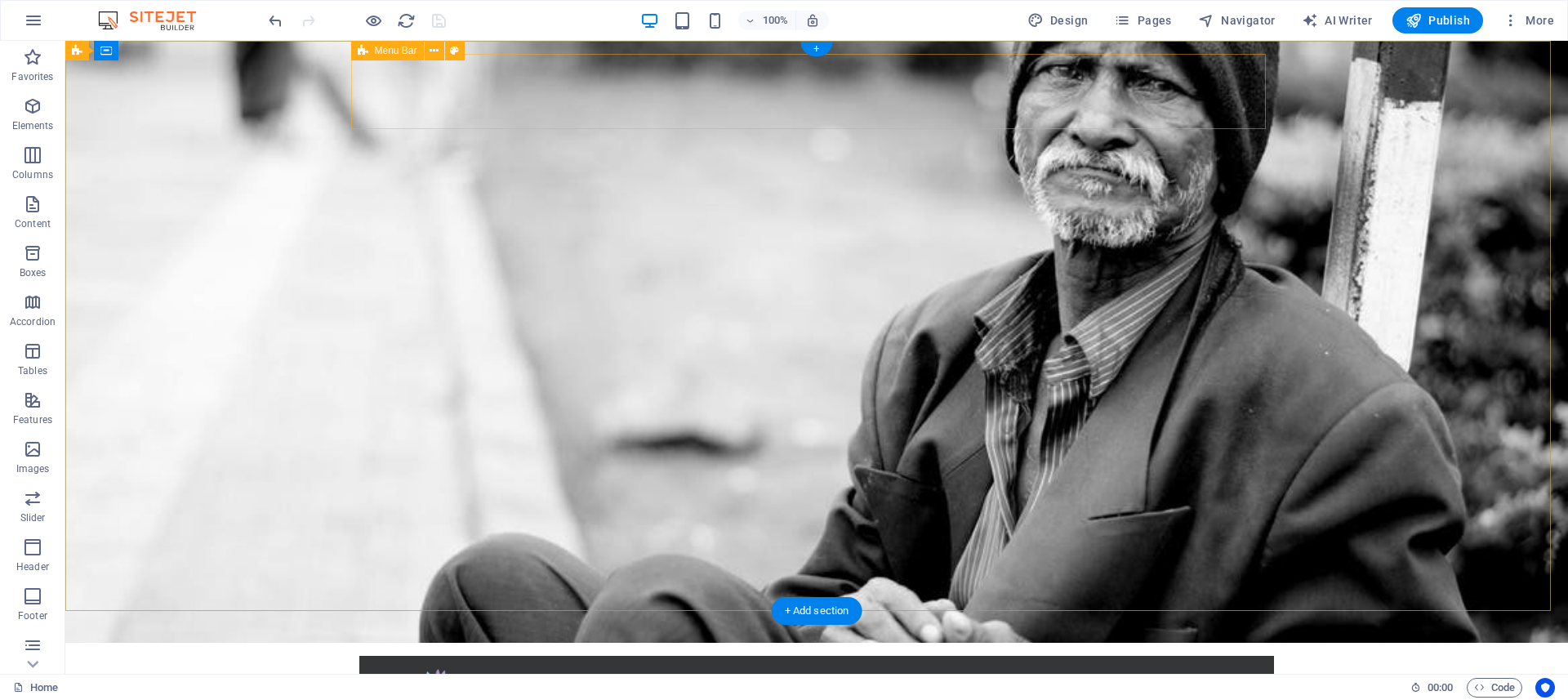 click on "Home About us Absensi What we do Projects Donate" at bounding box center [817, 713] 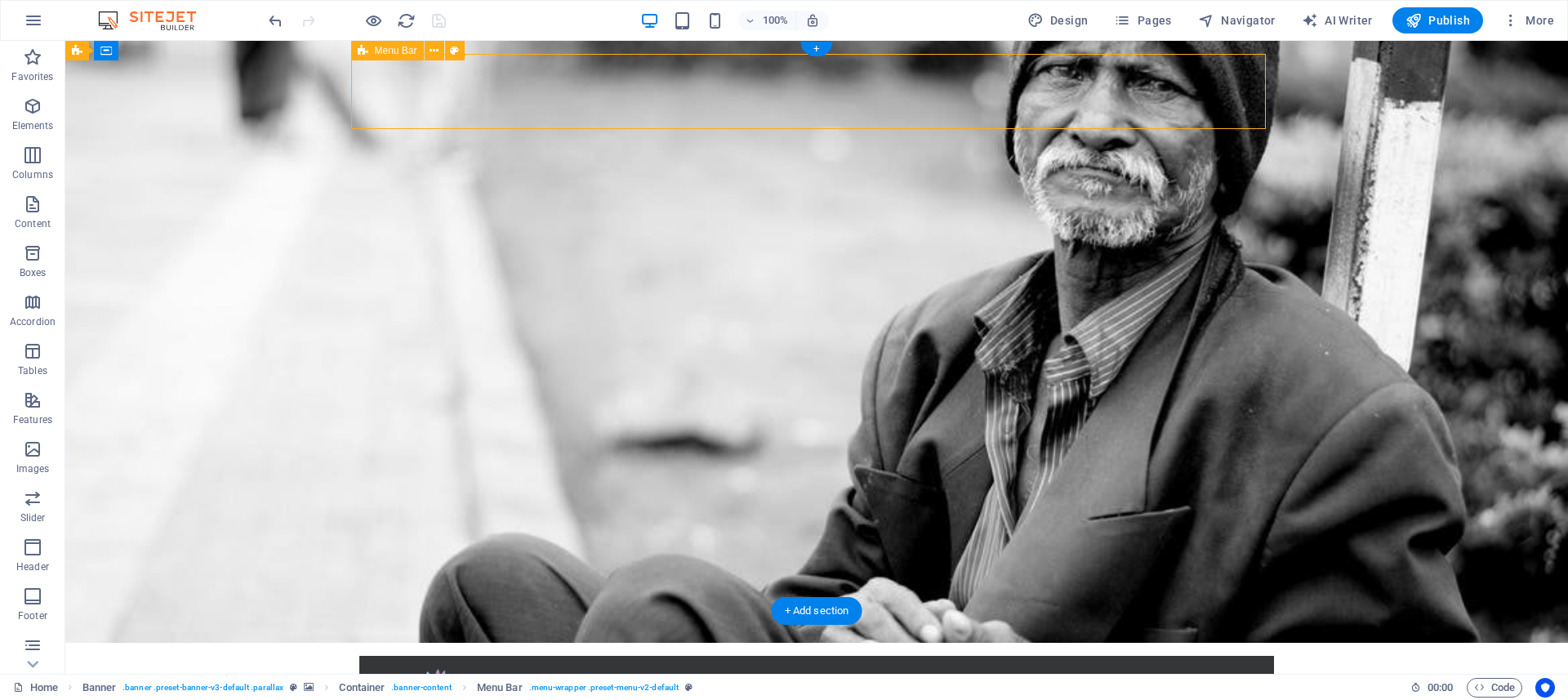 click on "Home About us Absensi What we do Projects Donate" at bounding box center (817, 713) 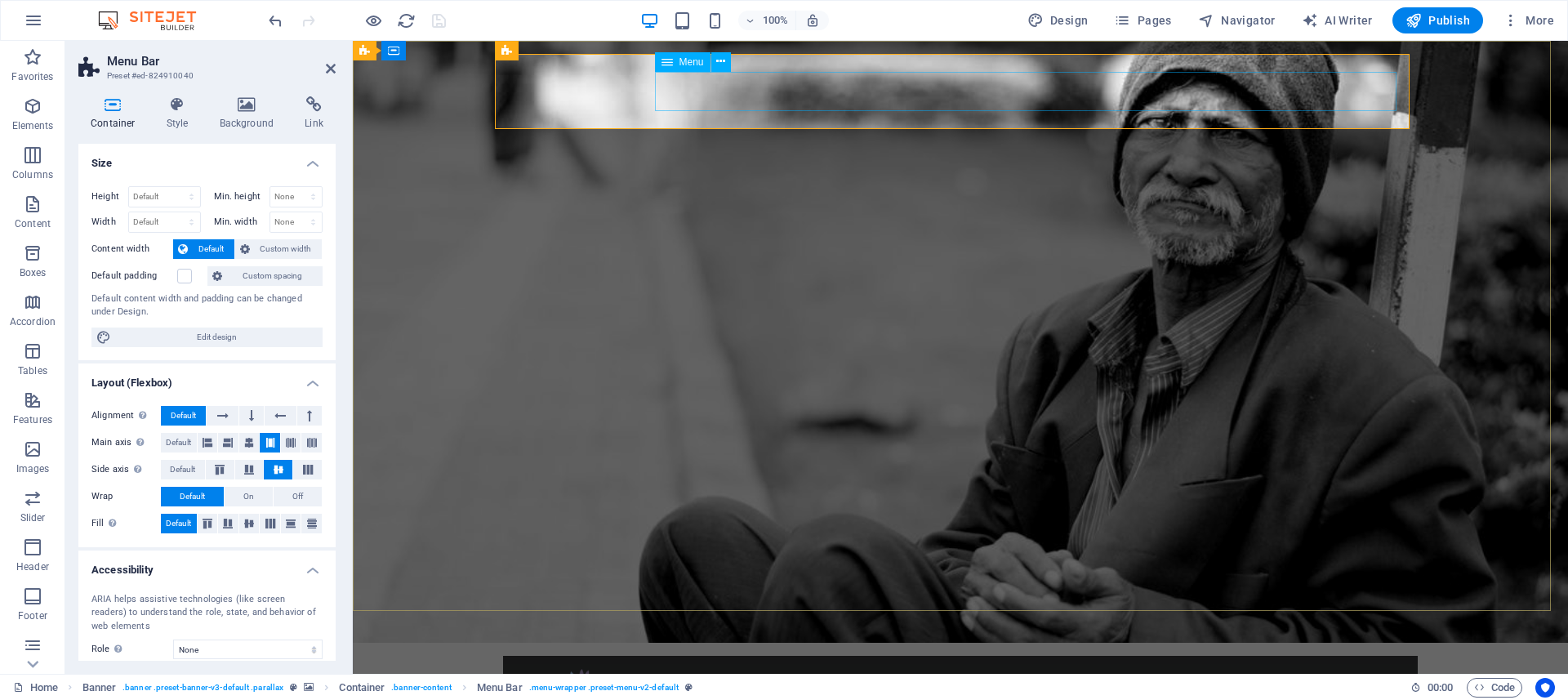 click on "Home About us Absensi What we do Projects Donate" at bounding box center (960, 738) 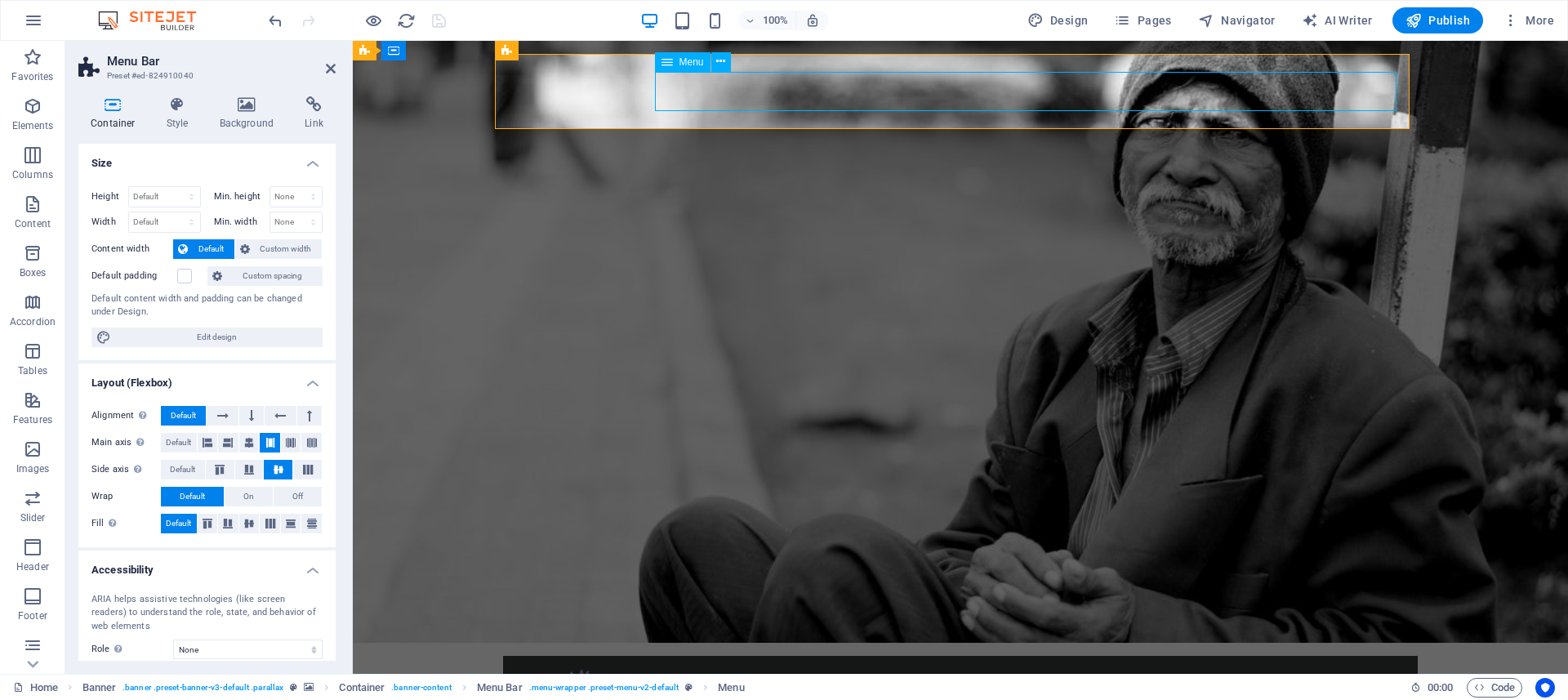 click on "Home About us Absensi What we do Projects Donate" at bounding box center [960, 738] 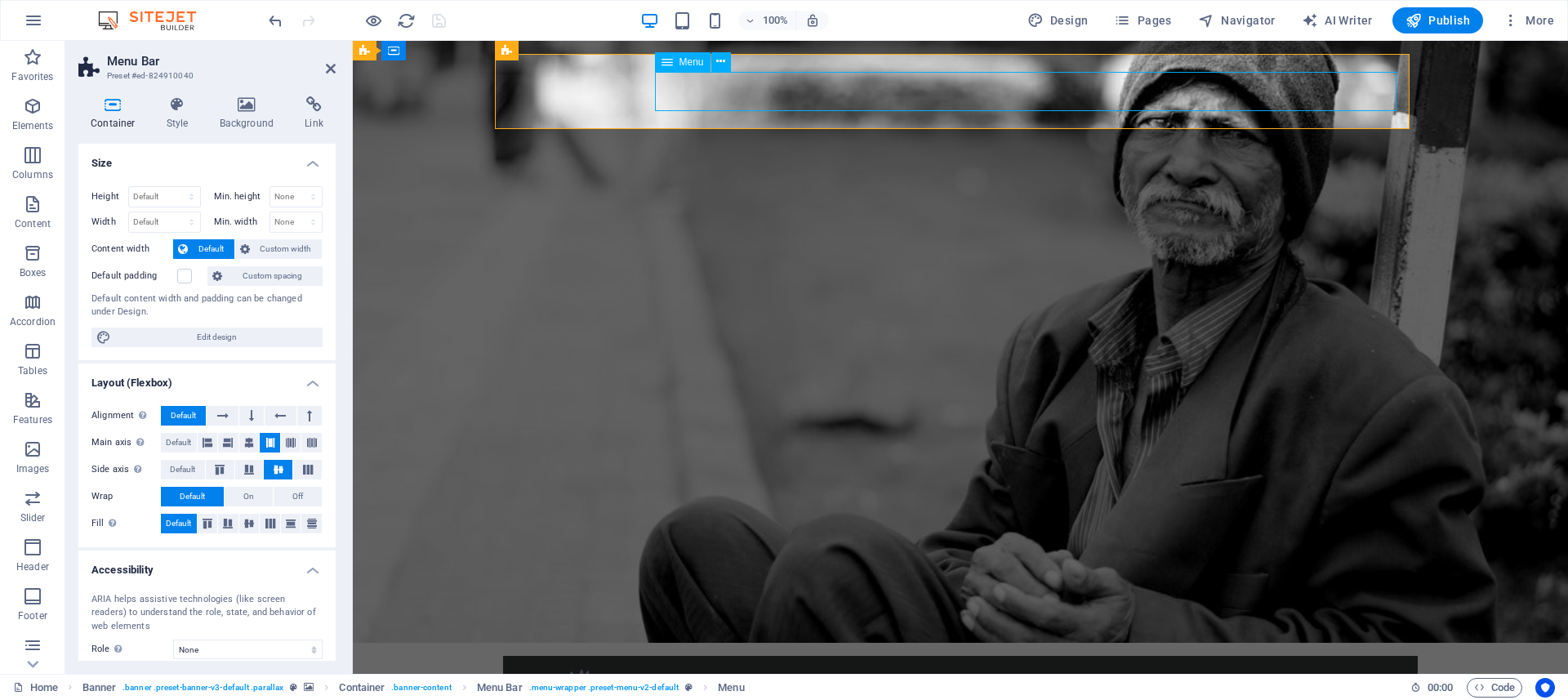 select 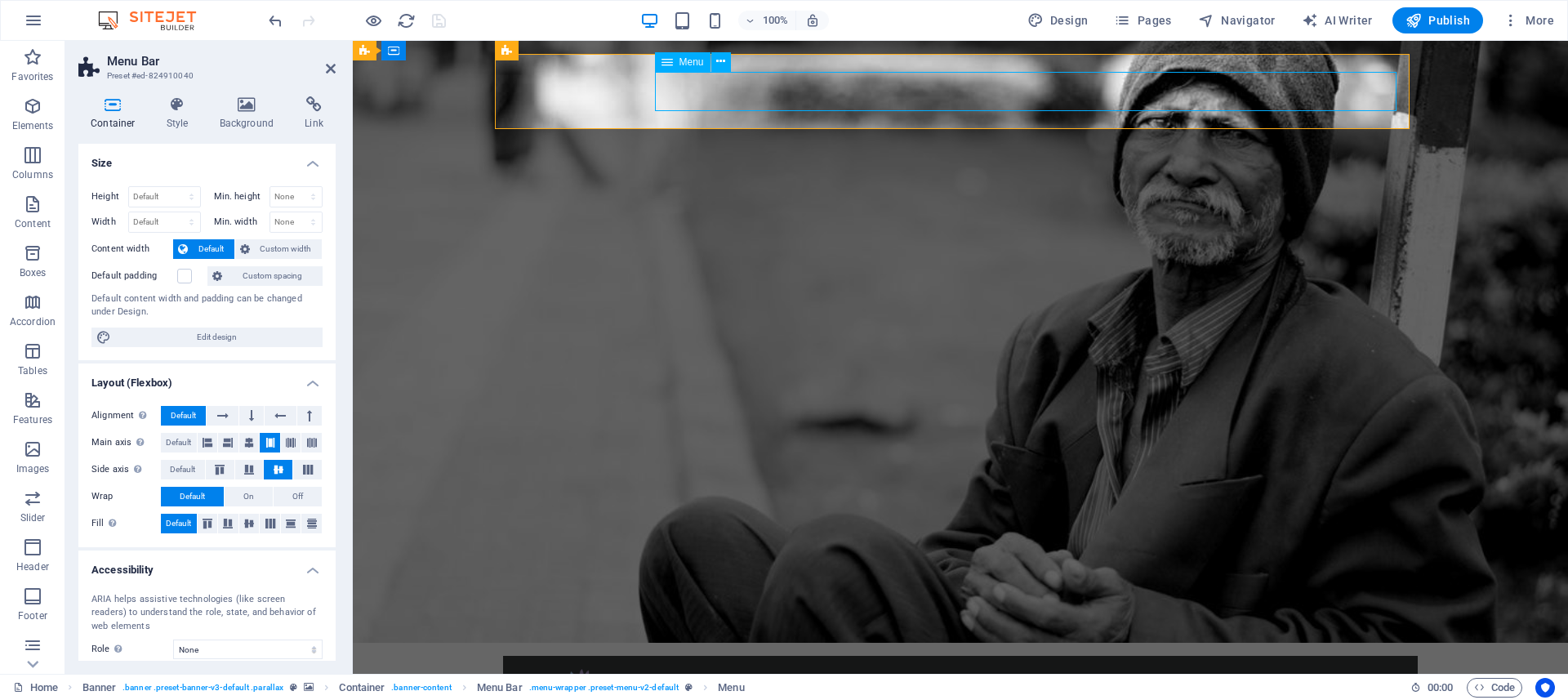 select on "1" 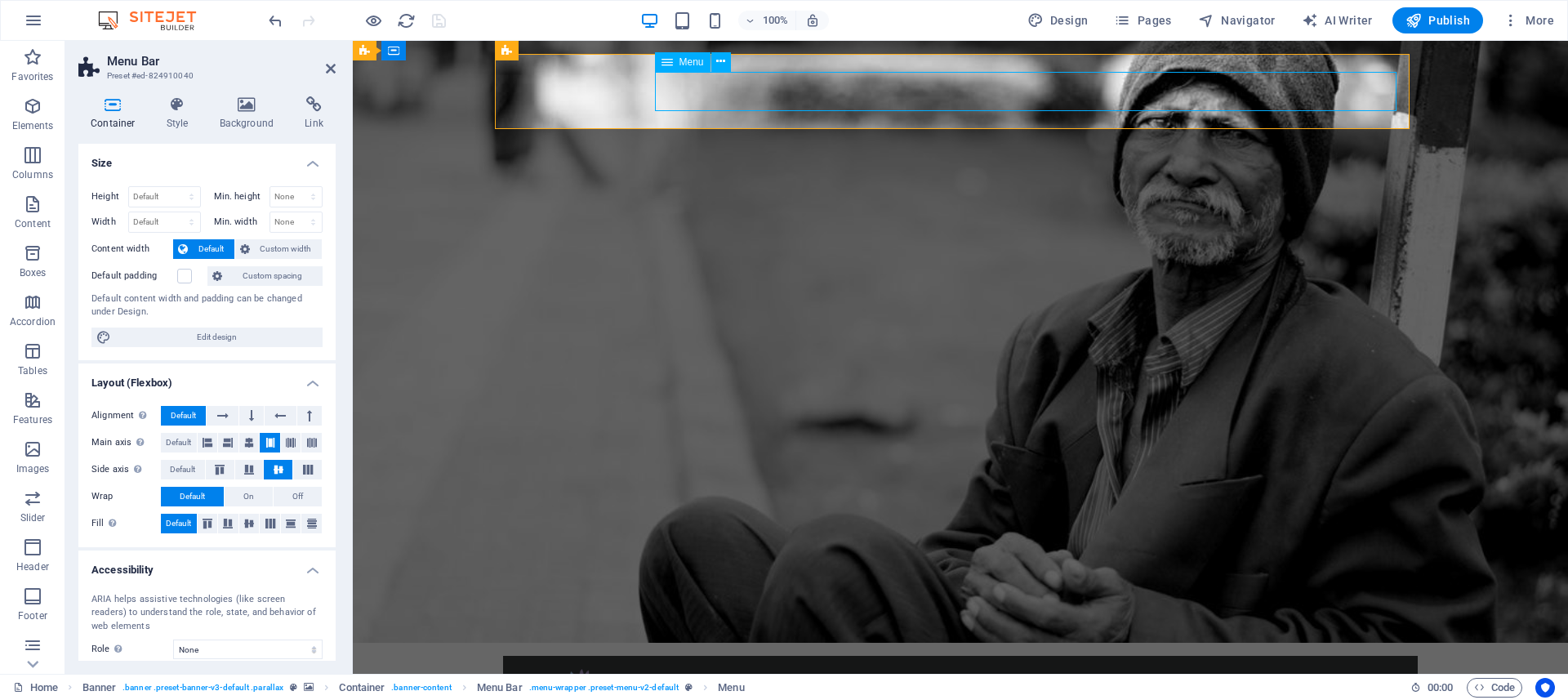 select 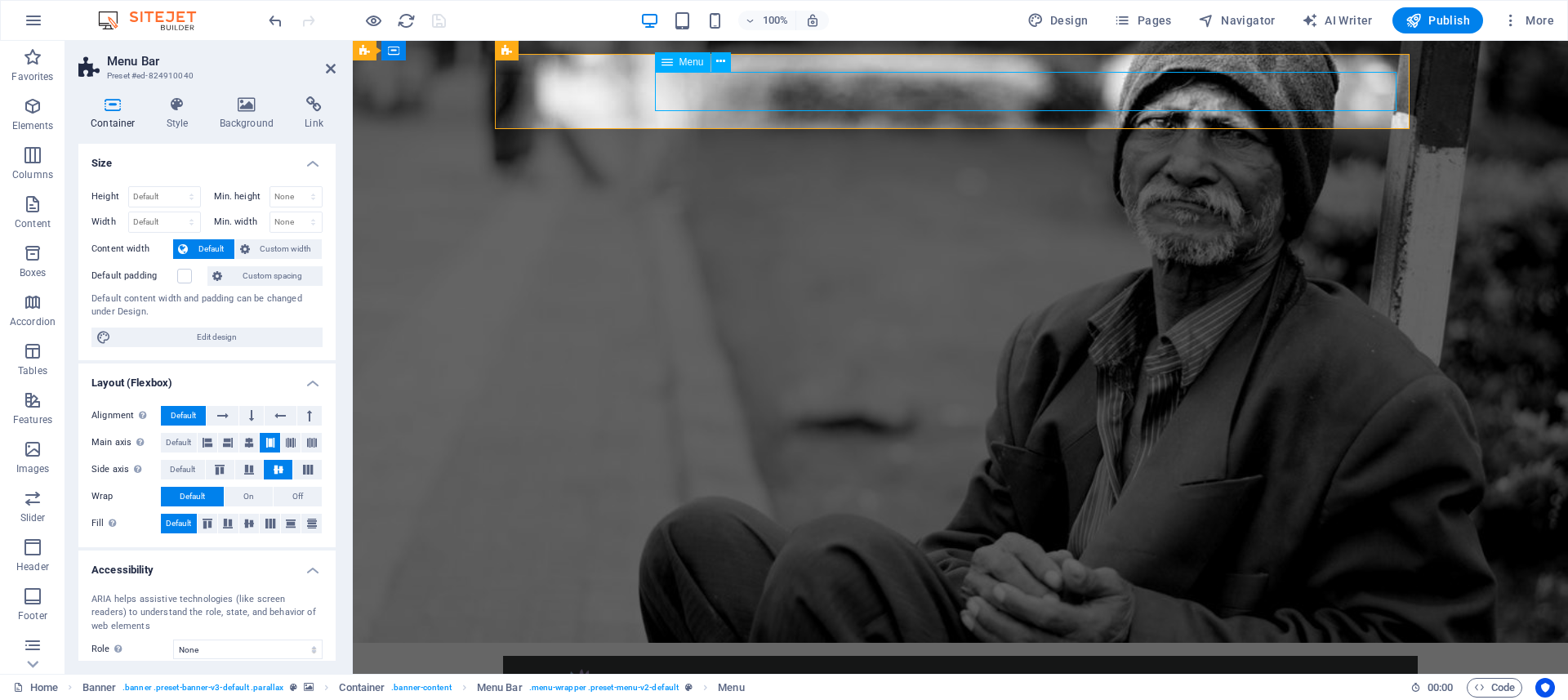 select on "3" 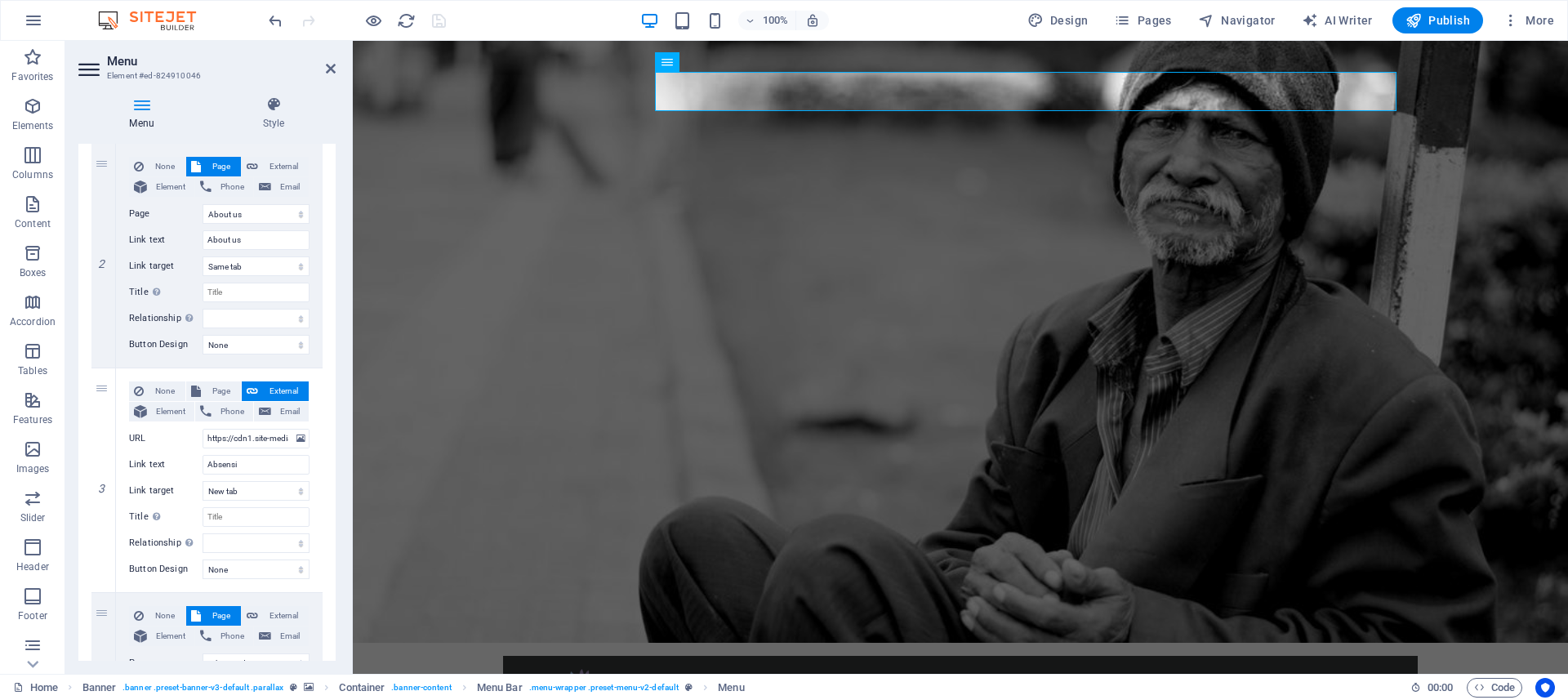scroll, scrollTop: 319, scrollLeft: 0, axis: vertical 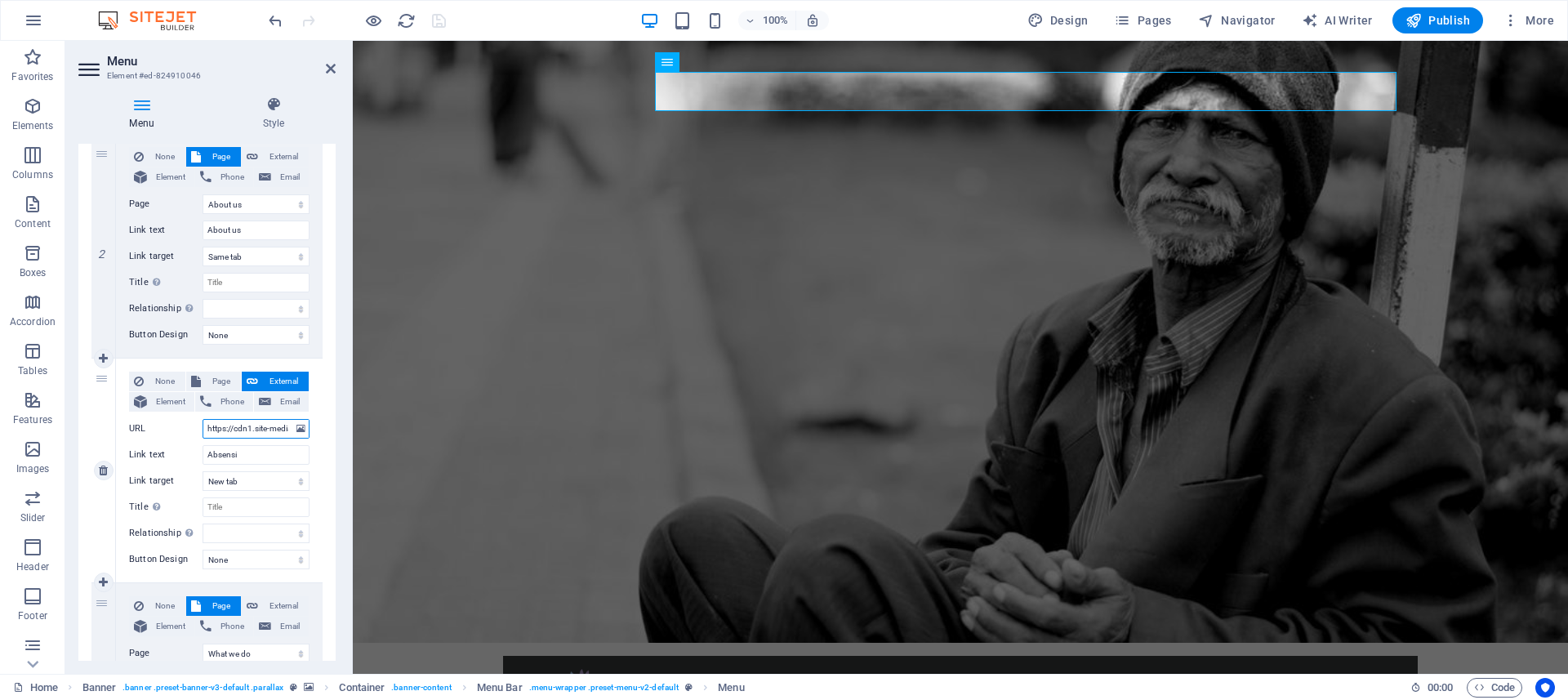 click on "https://cdn1.site-media.eu/images/0/18095115/absensi.smkn4rambah.sch.id-DIJFJ8nHqs1cO-Lrm655LA.html" at bounding box center [256, 429] 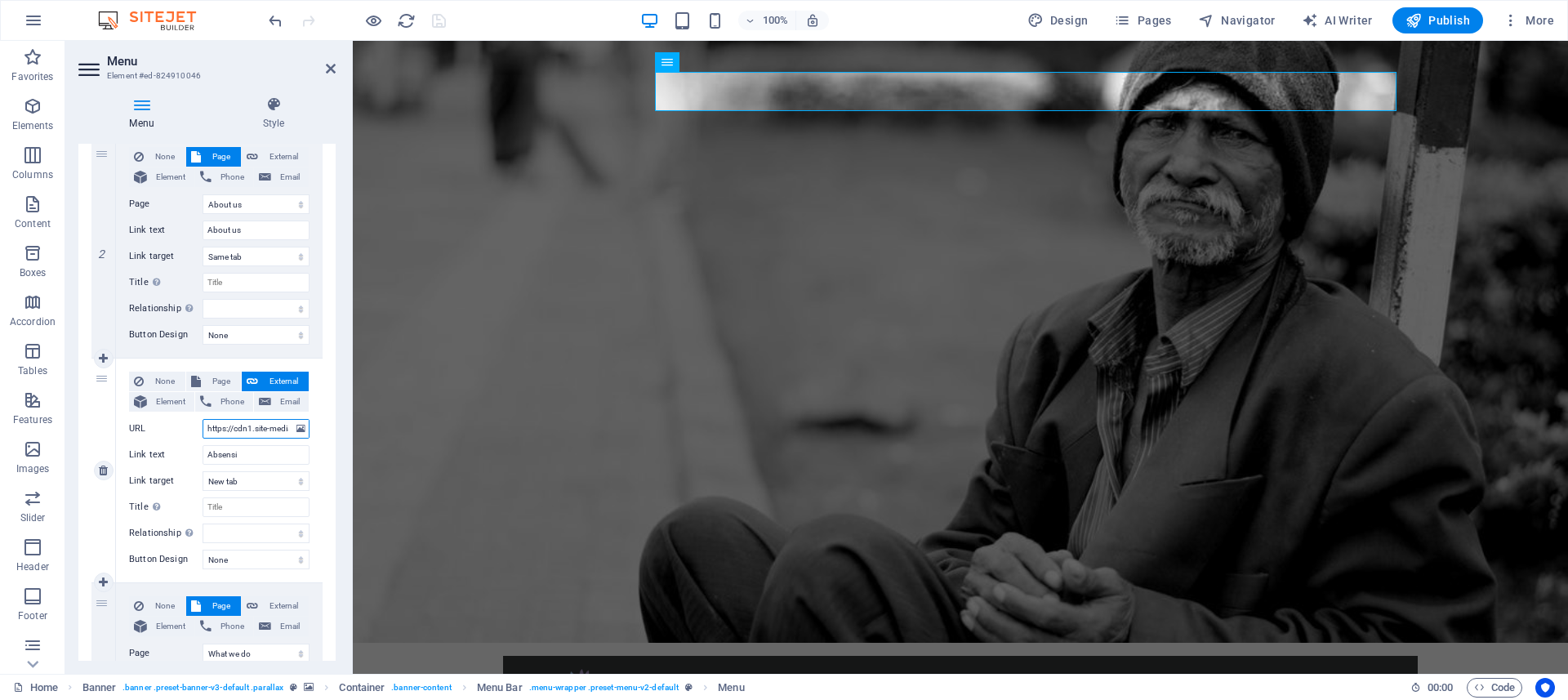click on "https://cdn1.site-media.eu/images/0/18095115/absensi.smkn4rambah.sch.id-DIJFJ8nHqs1cO-Lrm655LA.html" at bounding box center [256, 429] 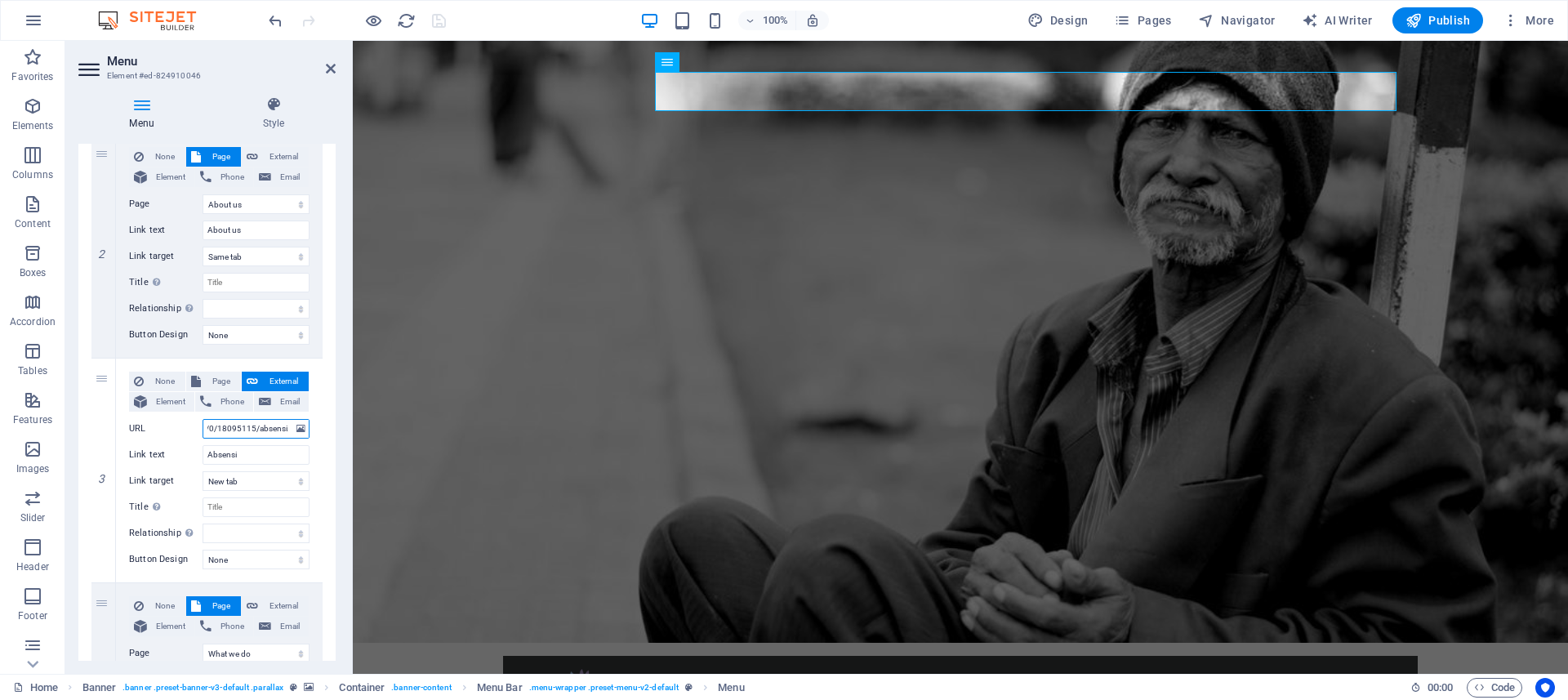 scroll, scrollTop: 0, scrollLeft: 131, axis: horizontal 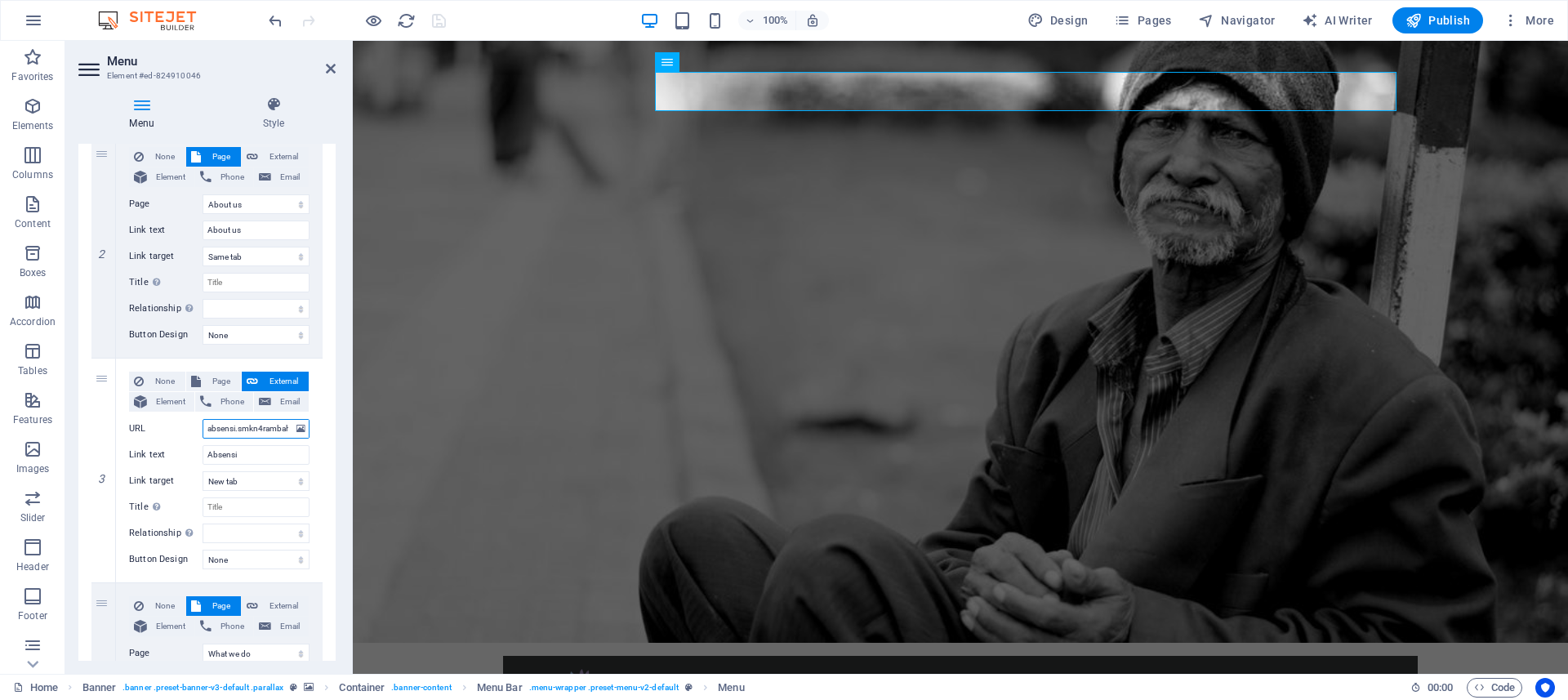 type on "https://cabsensi.smkn4rambah.sch.id-DIJFJ8nHqs1cO-Lrm655LA.html" 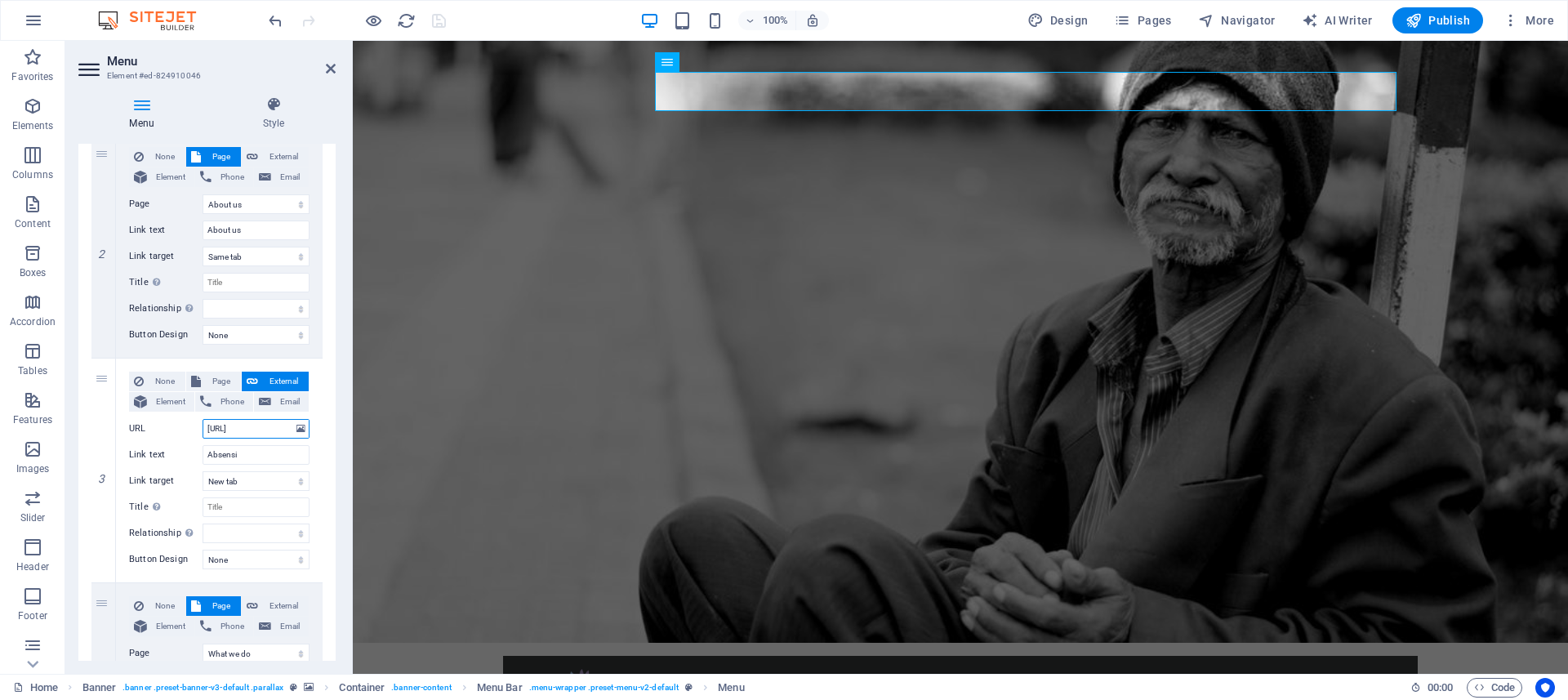 select 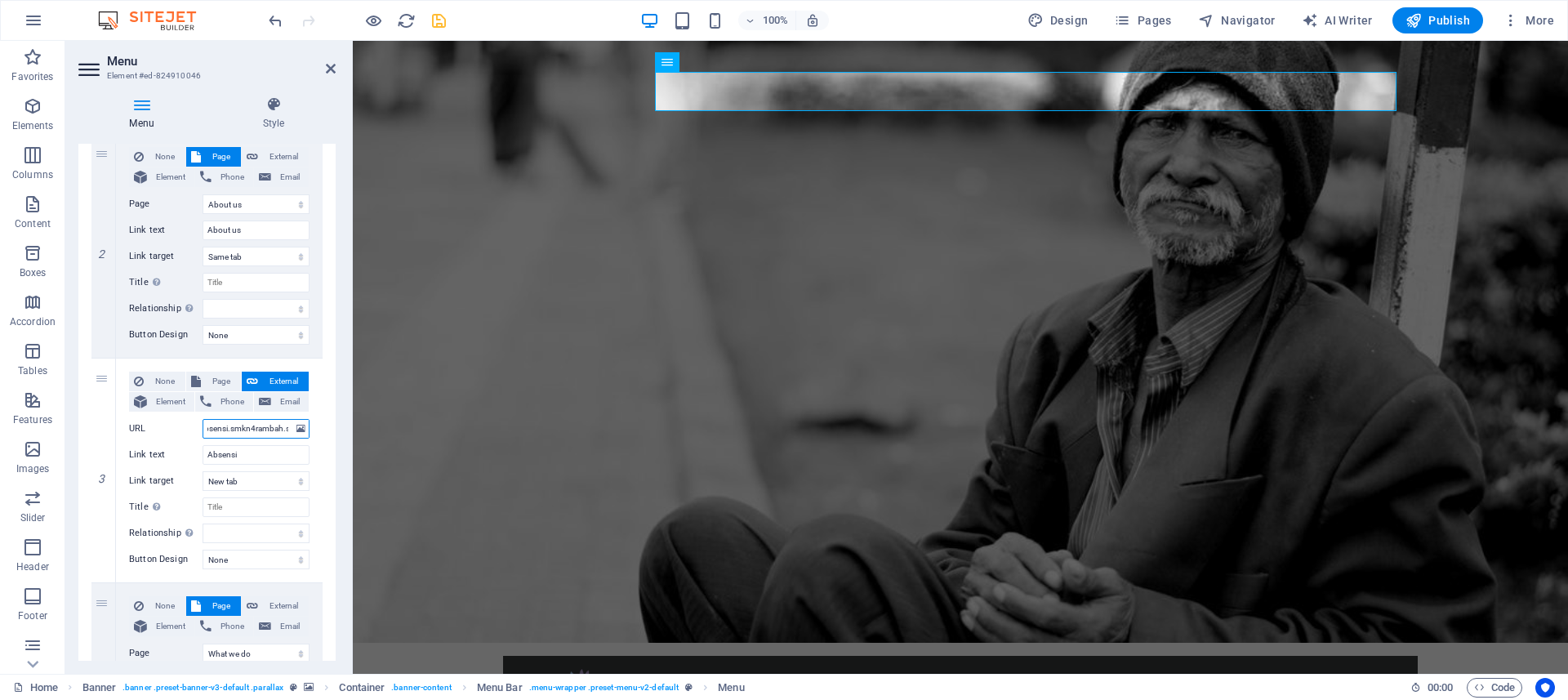 scroll, scrollTop: 0, scrollLeft: 7, axis: horizontal 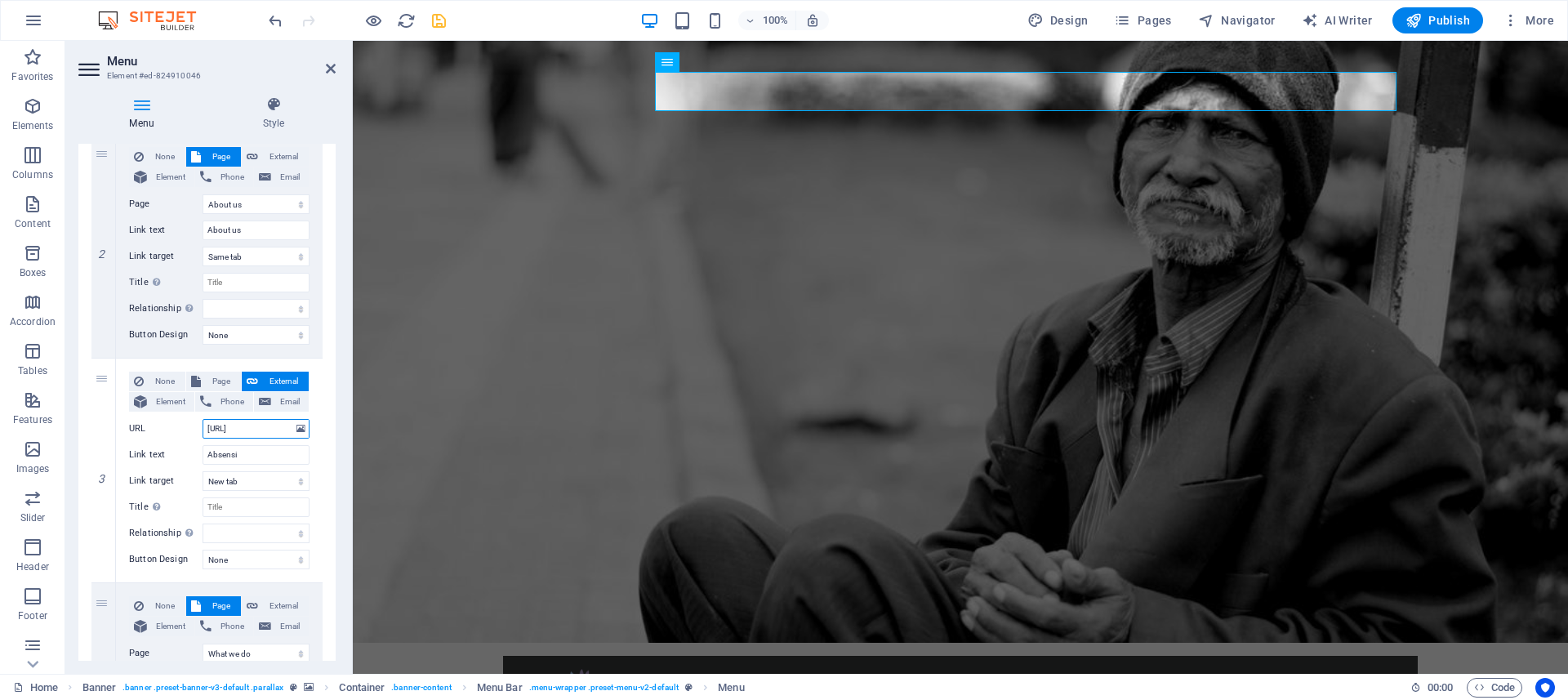 type on "absensi.smkn4rambah.sch.id-DIJFJ8nHqs1cO-Lrm655LA.html" 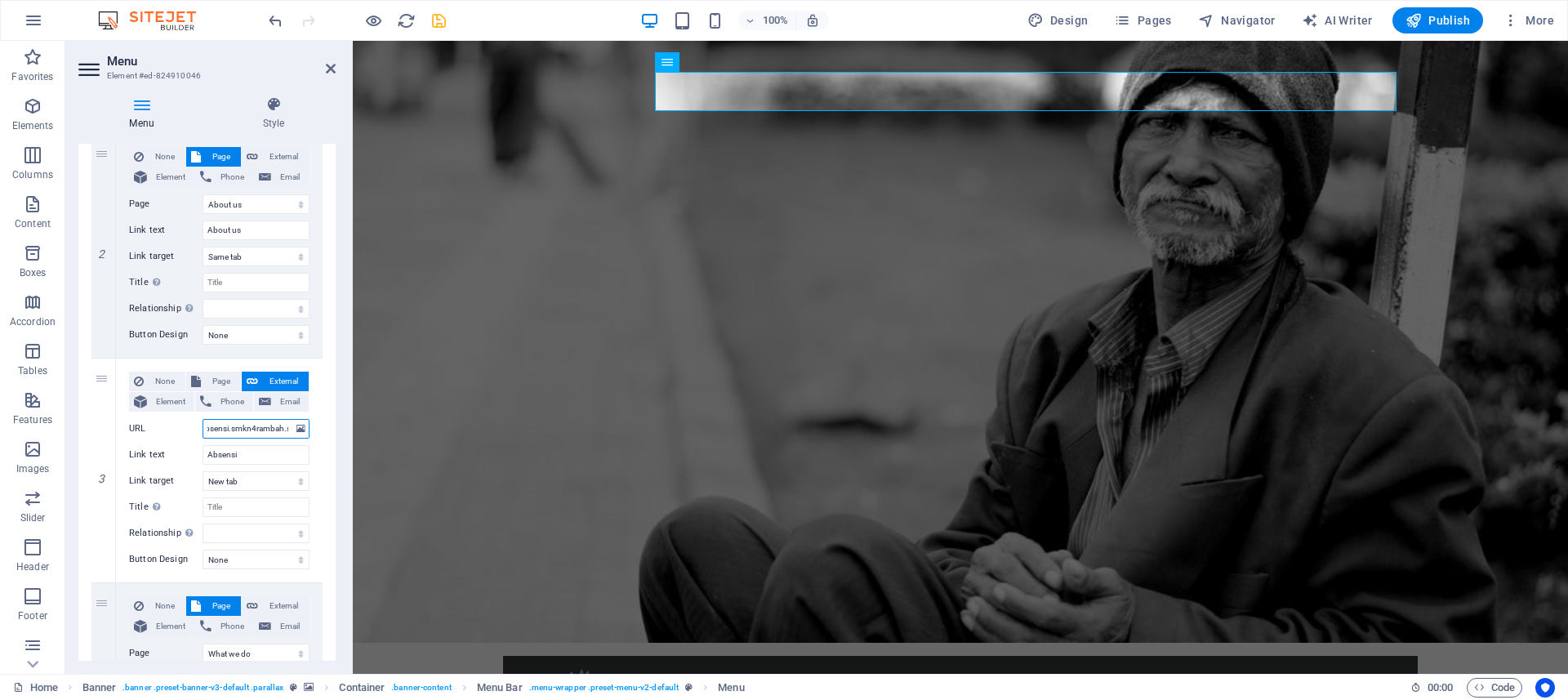 scroll, scrollTop: 0, scrollLeft: 0, axis: both 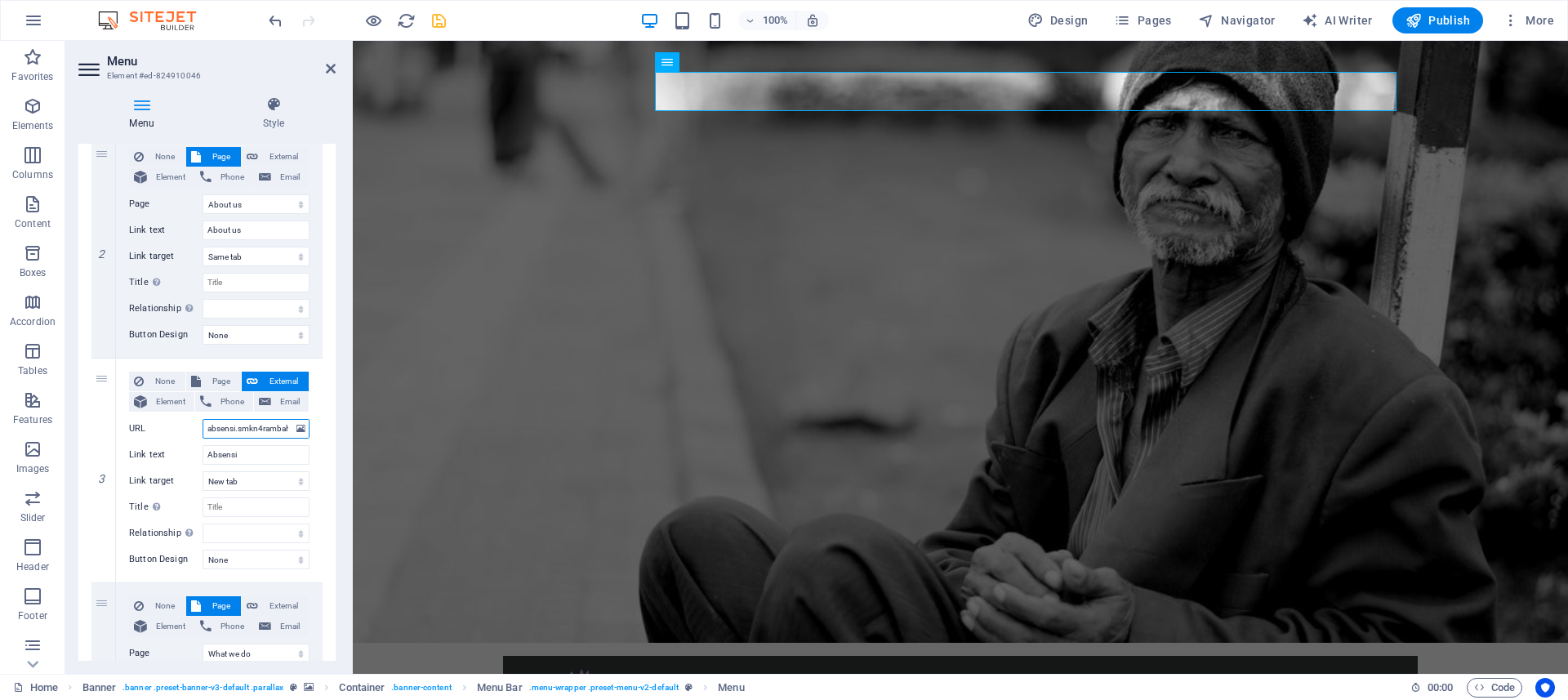 select 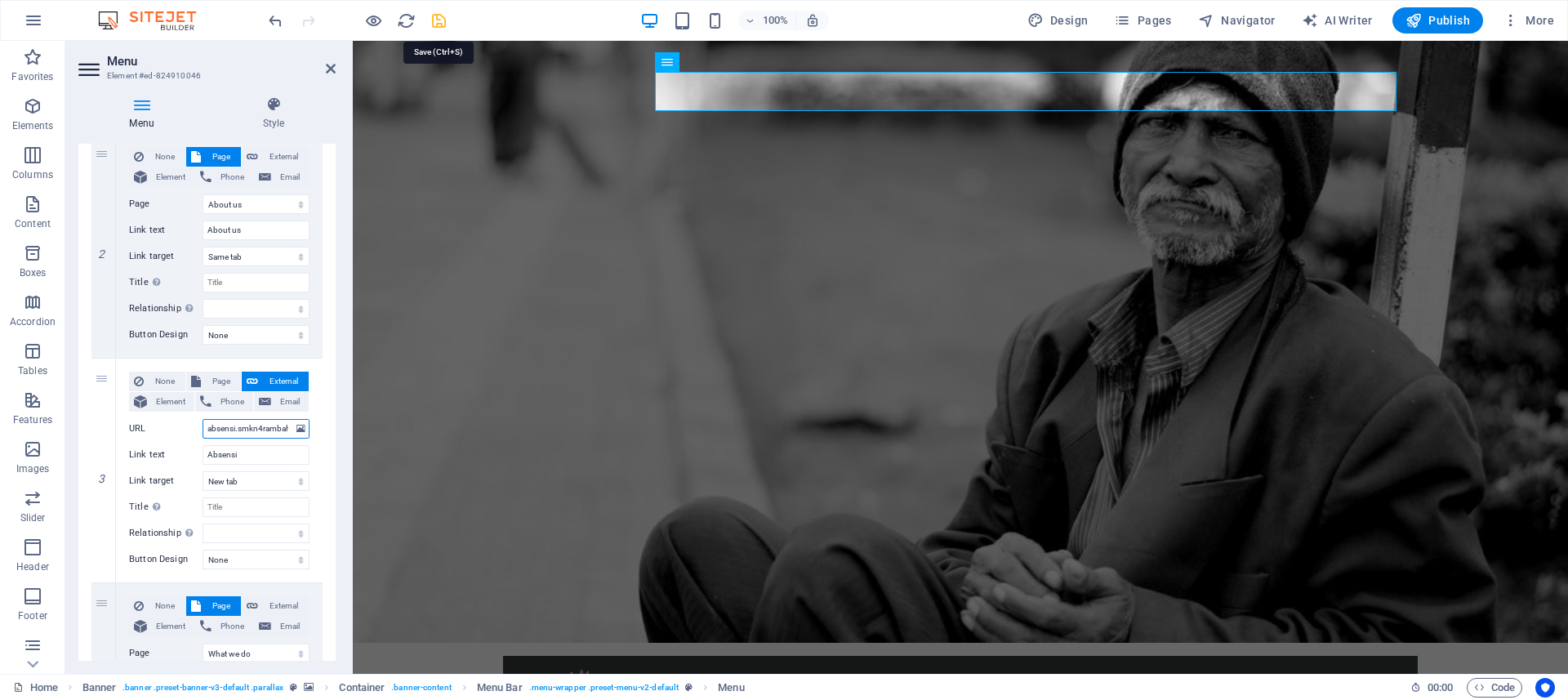 type 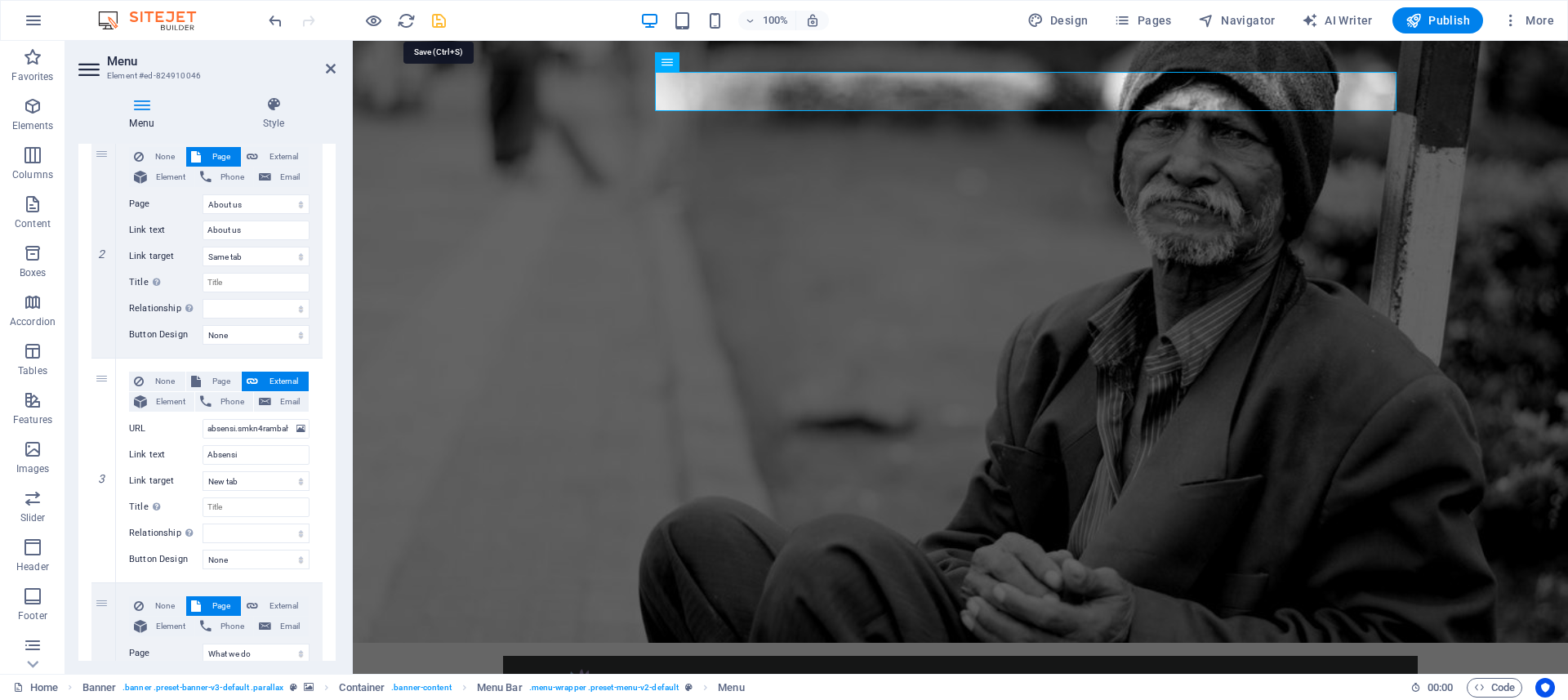 click at bounding box center [439, 20] 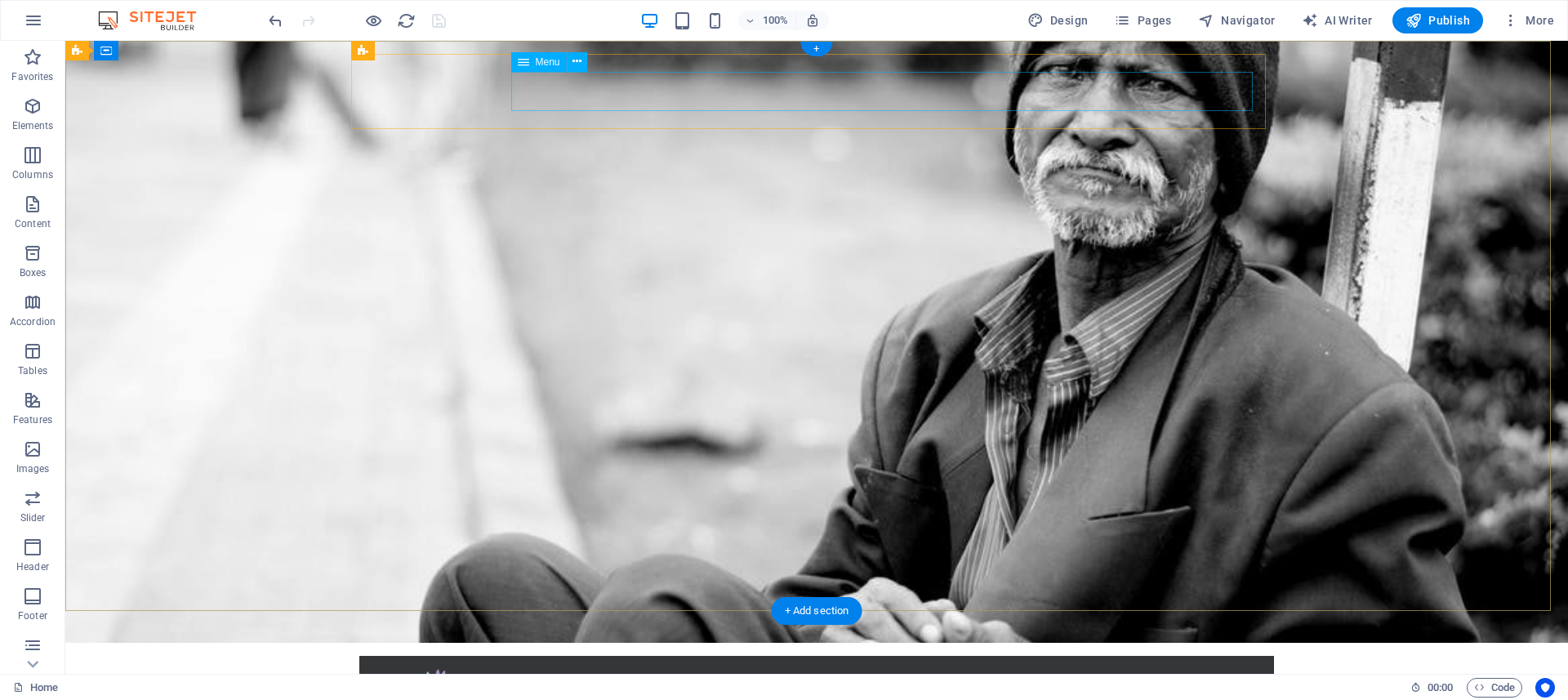 click on "Home About us Absensi What we do Projects Donate" at bounding box center (817, 738) 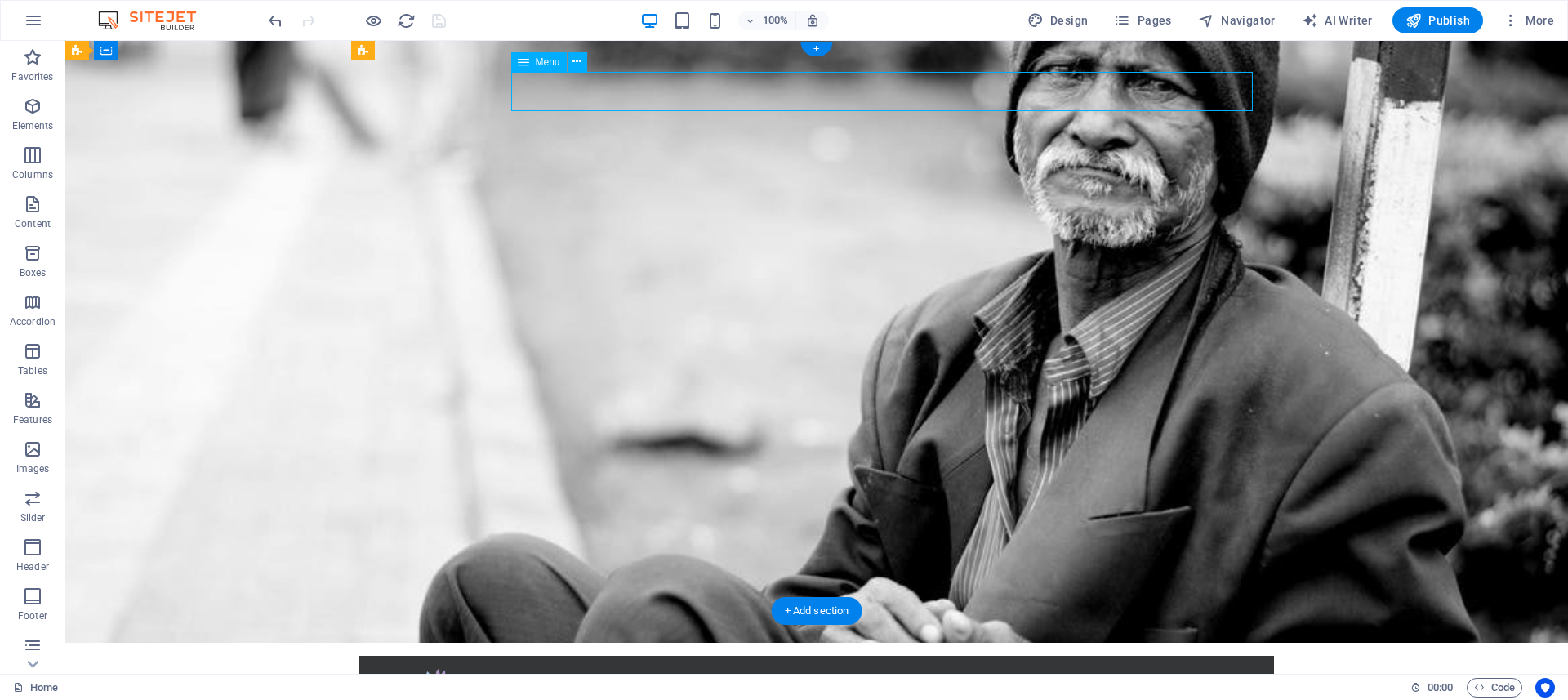click on "Home About us Absensi What we do Projects Donate" at bounding box center [817, 738] 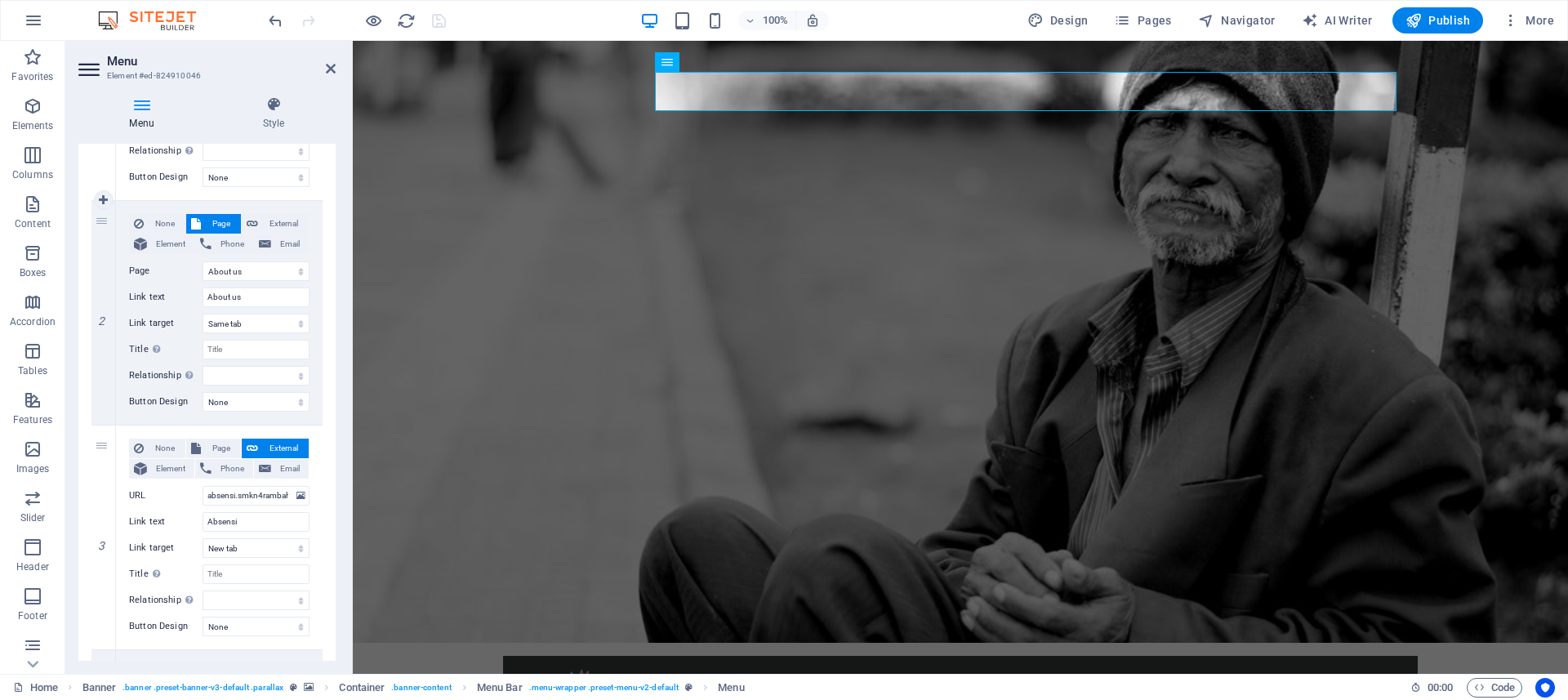 scroll, scrollTop: 294, scrollLeft: 0, axis: vertical 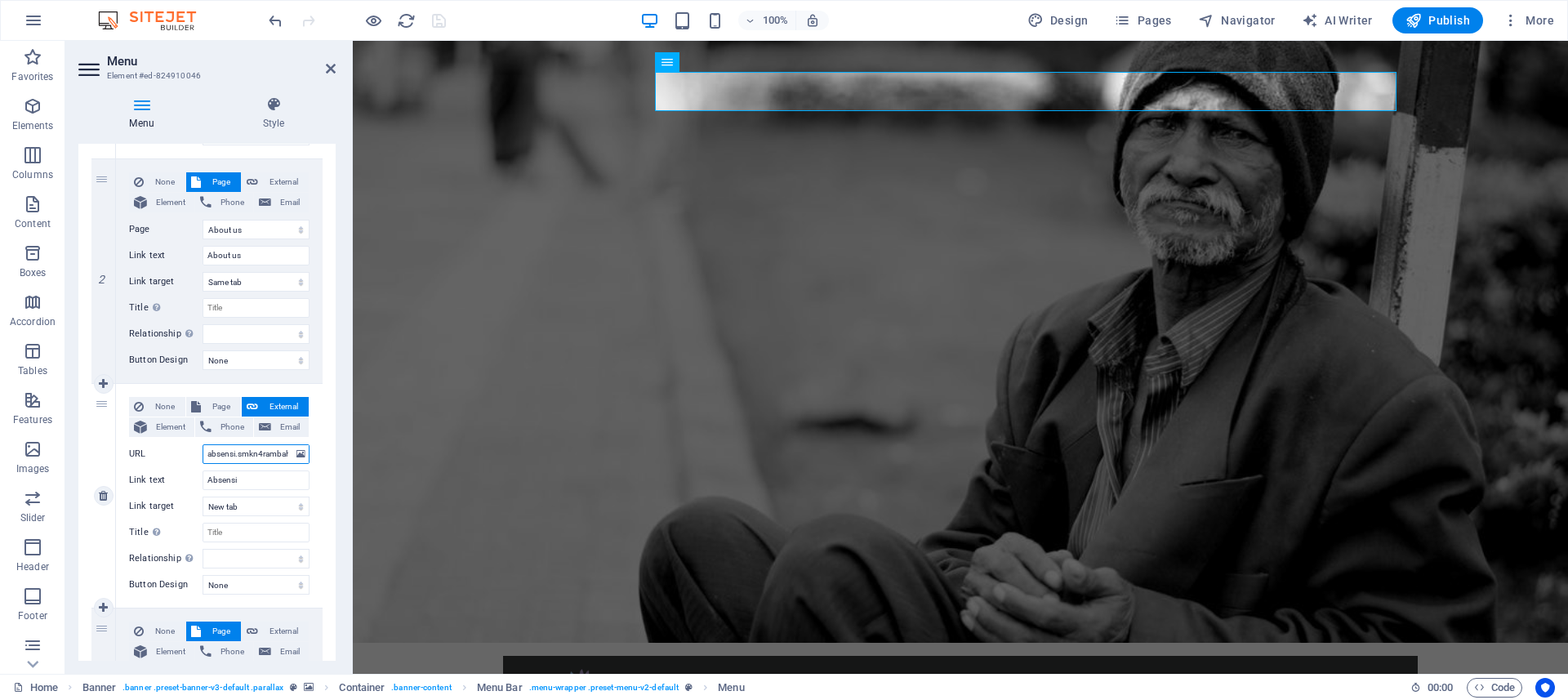 click on "absensi.smkn4rambah.sch.id-DIJFJ8nHqs1cO-Lrm655LA.html" at bounding box center (256, 454) 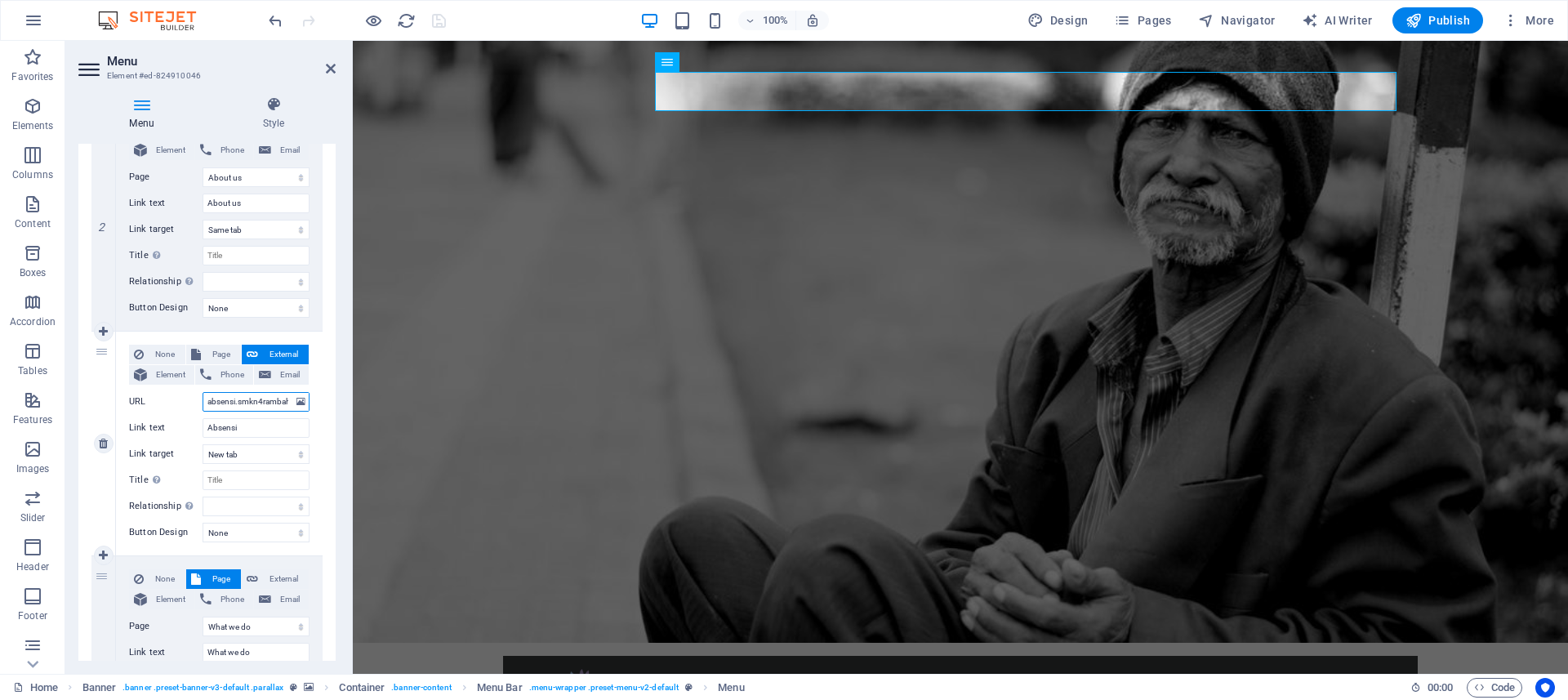 scroll, scrollTop: 368, scrollLeft: 0, axis: vertical 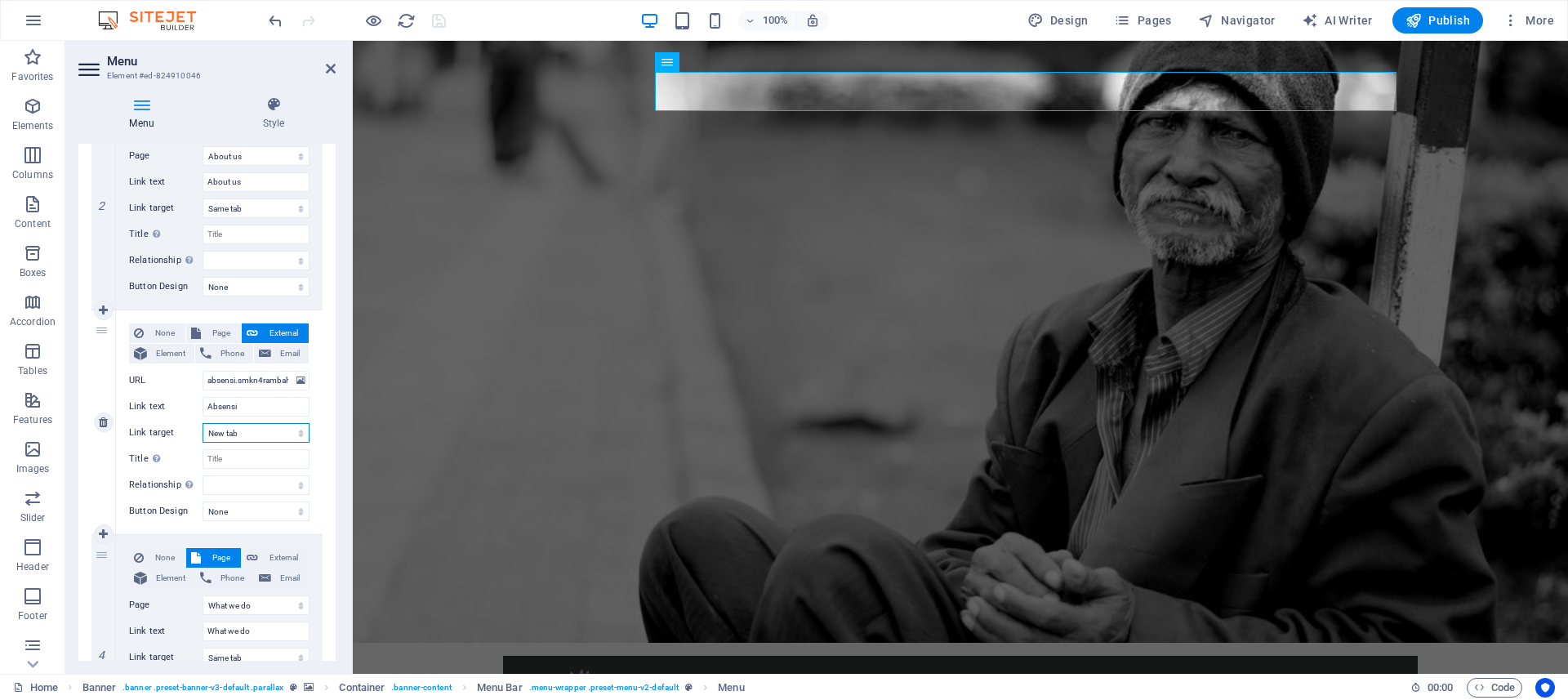 click on "New tab Same tab Overlay" at bounding box center [256, 433] 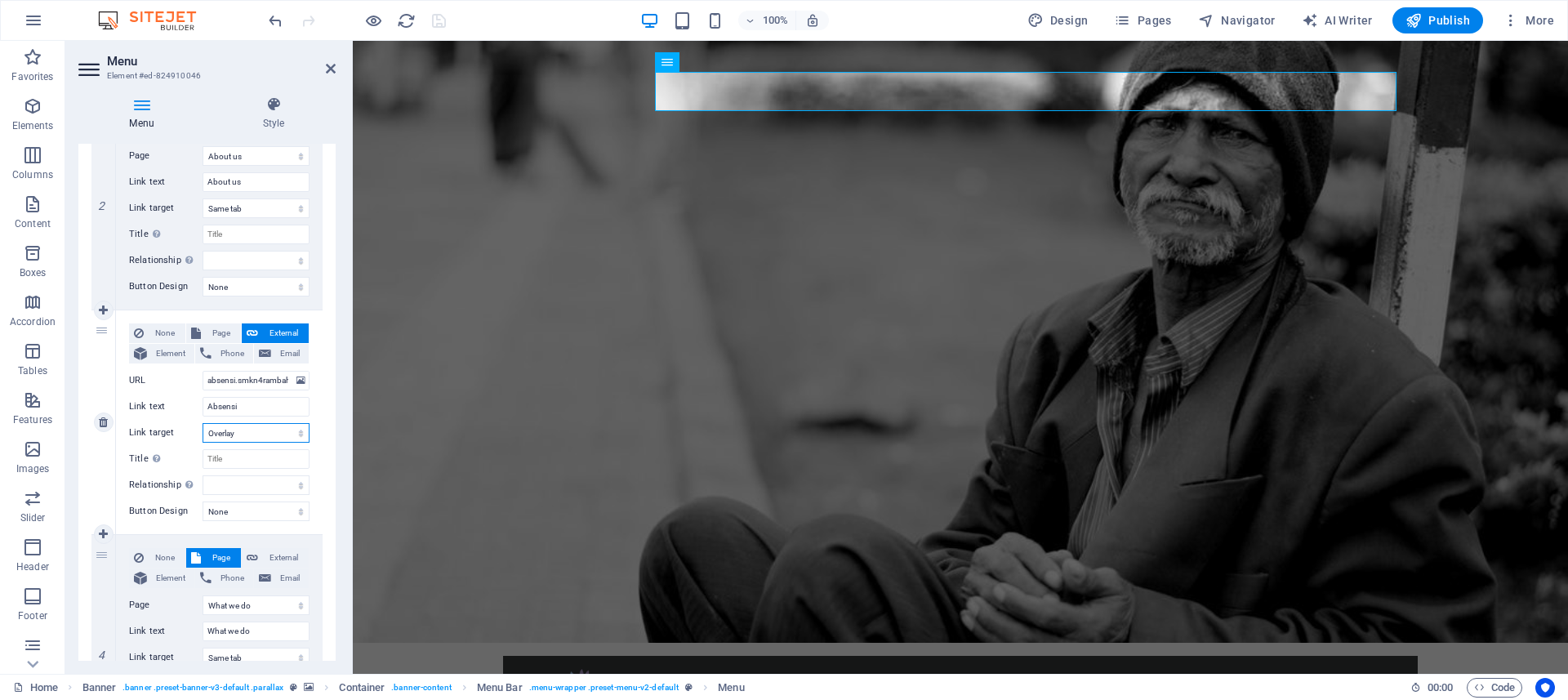 click on "Overlay" at bounding box center [0, 0] 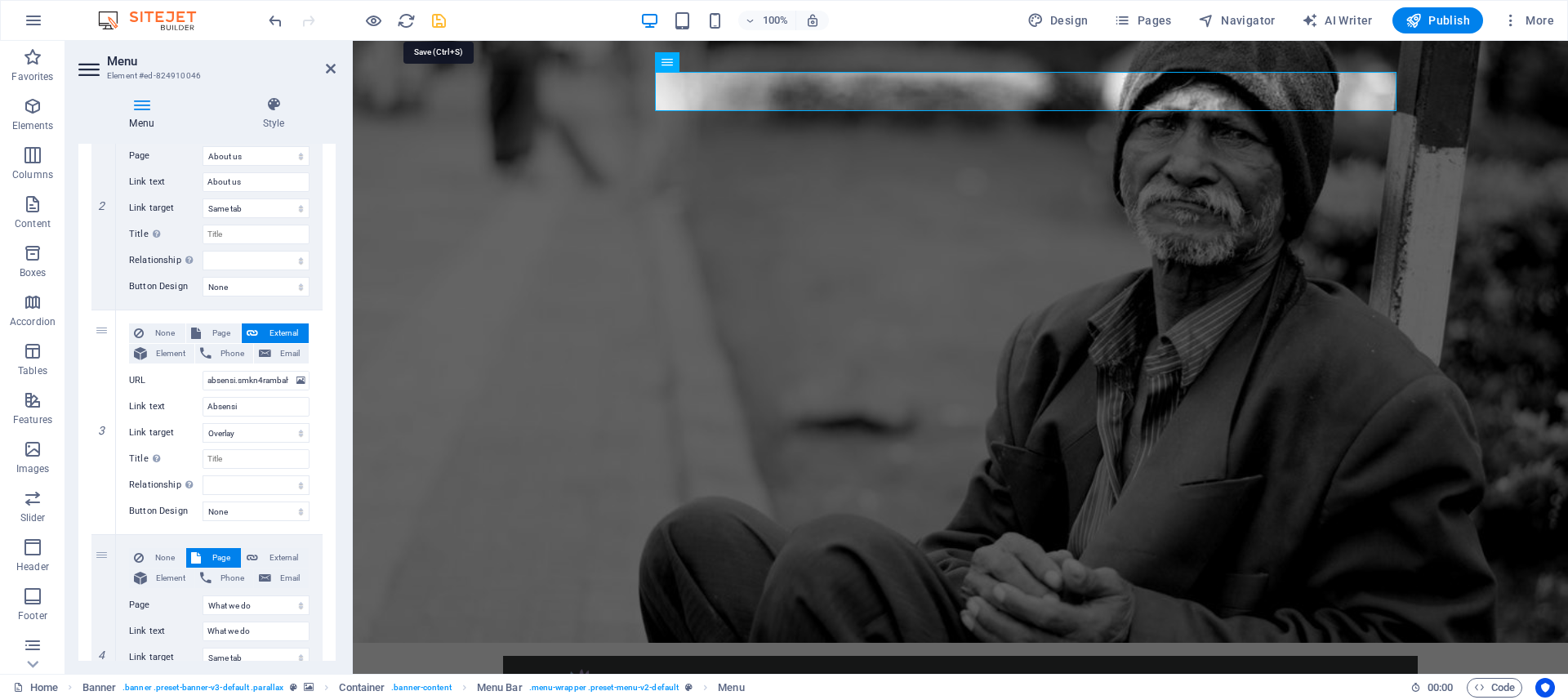 click at bounding box center [439, 20] 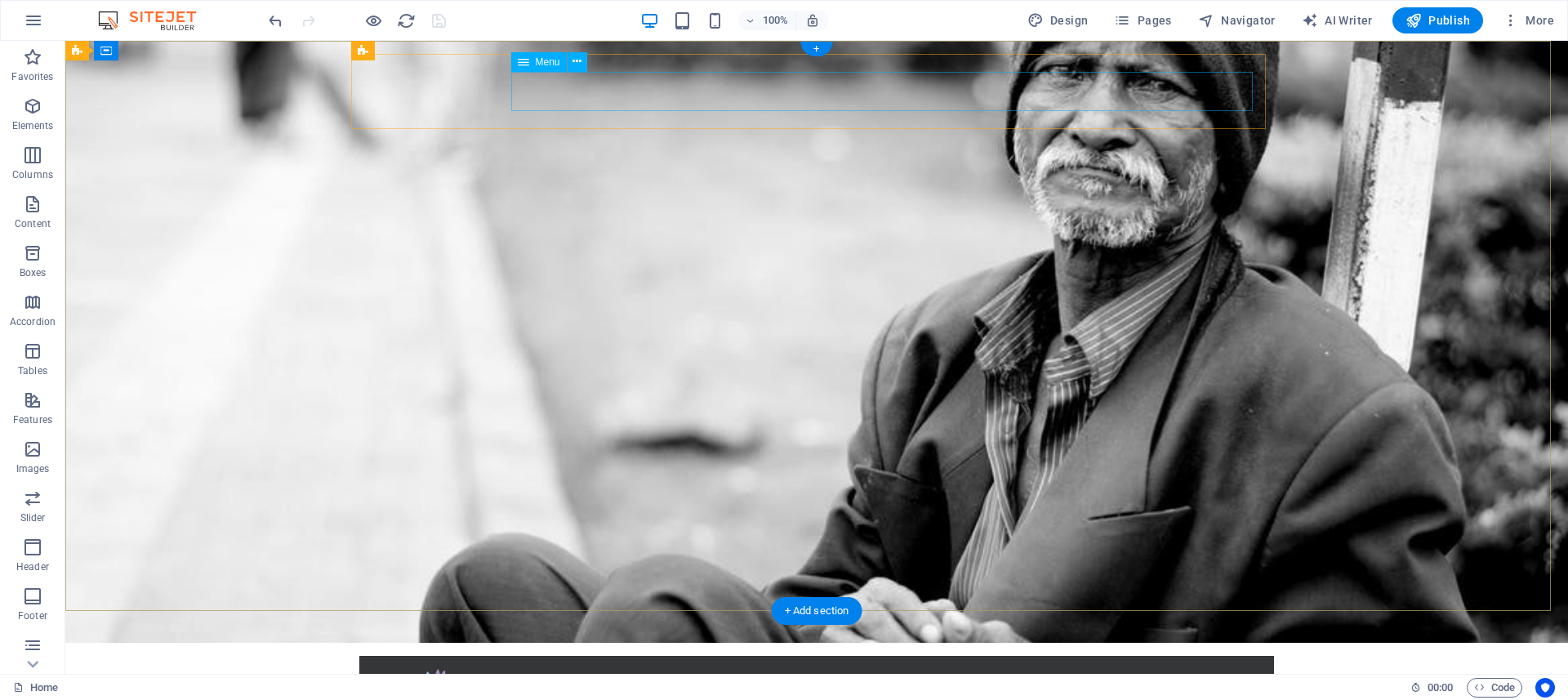 click on "Home About us Absensi What we do Projects Donate" at bounding box center [817, 738] 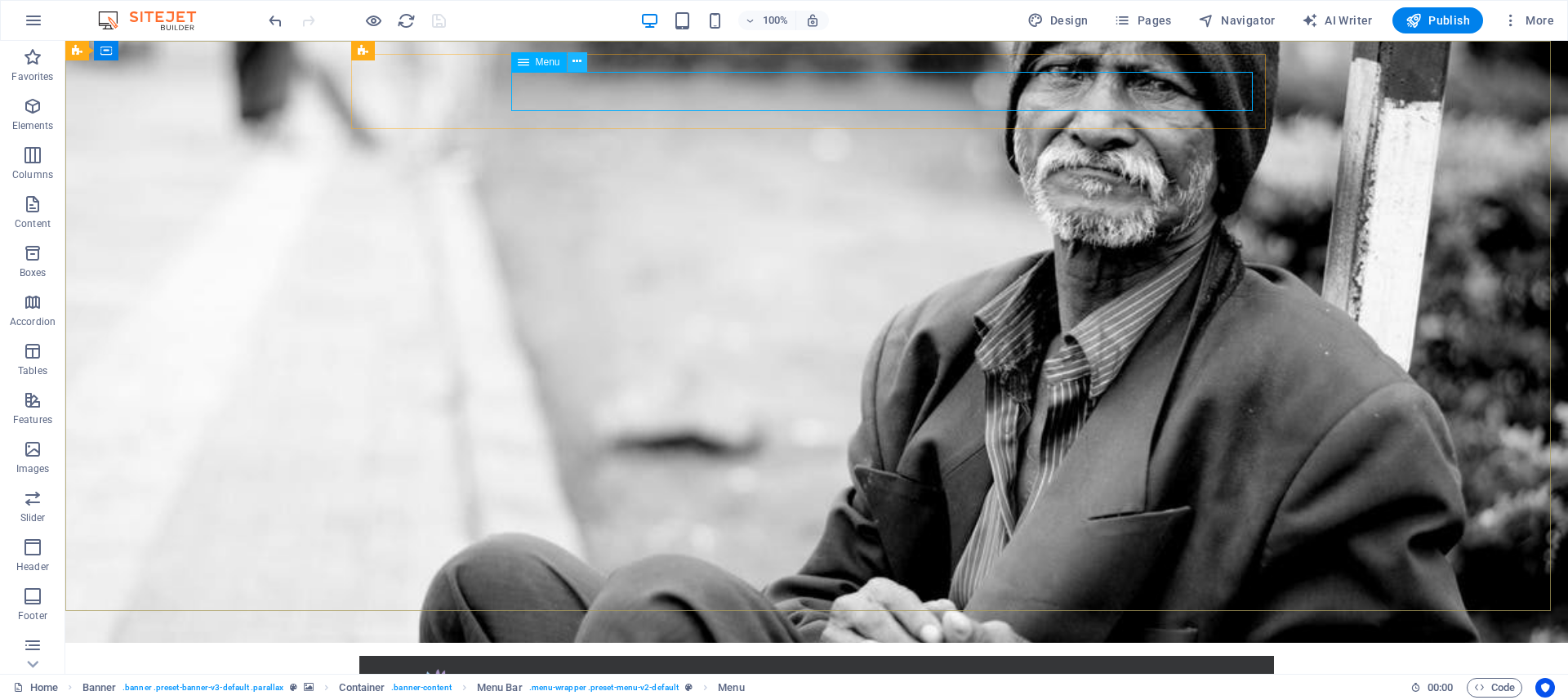 click at bounding box center (577, 61) 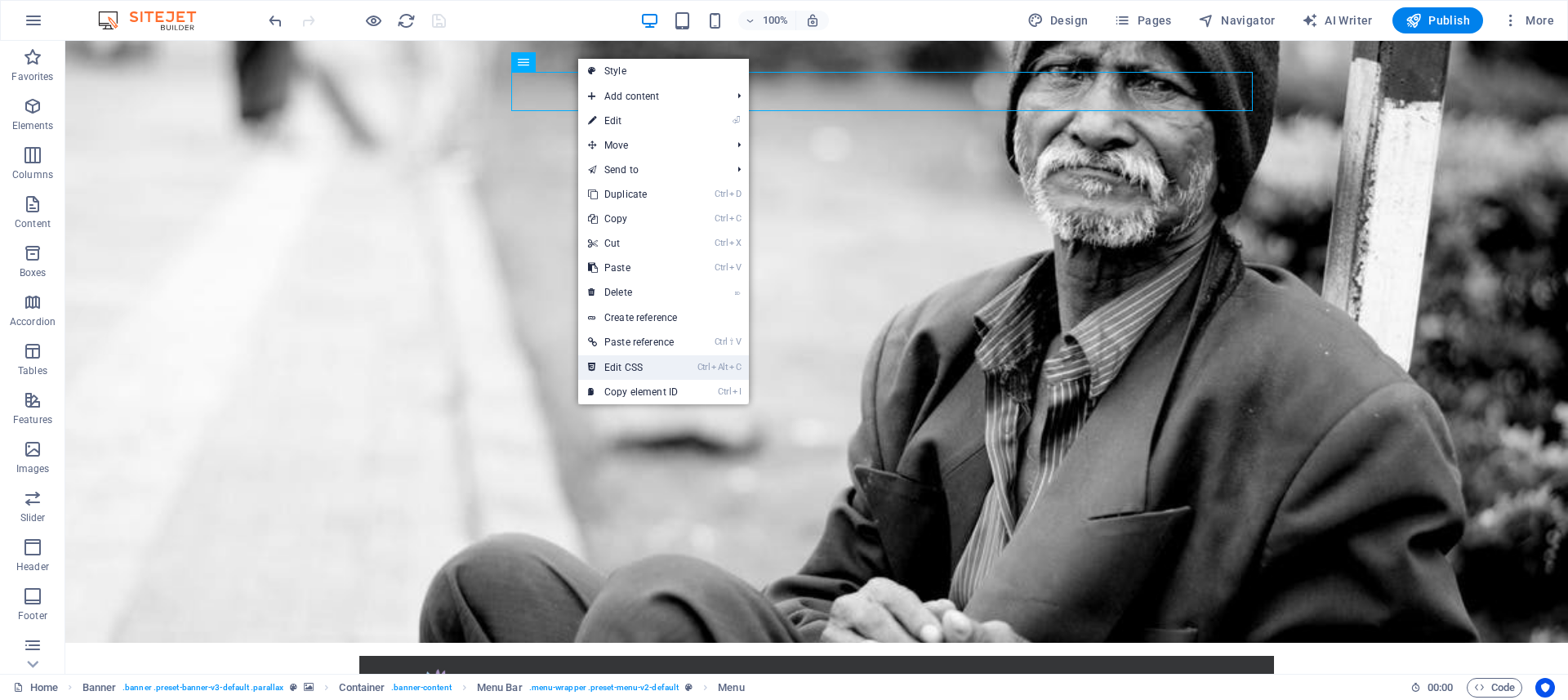 click on "Ctrl Alt C  Edit CSS" at bounding box center [663, 368] 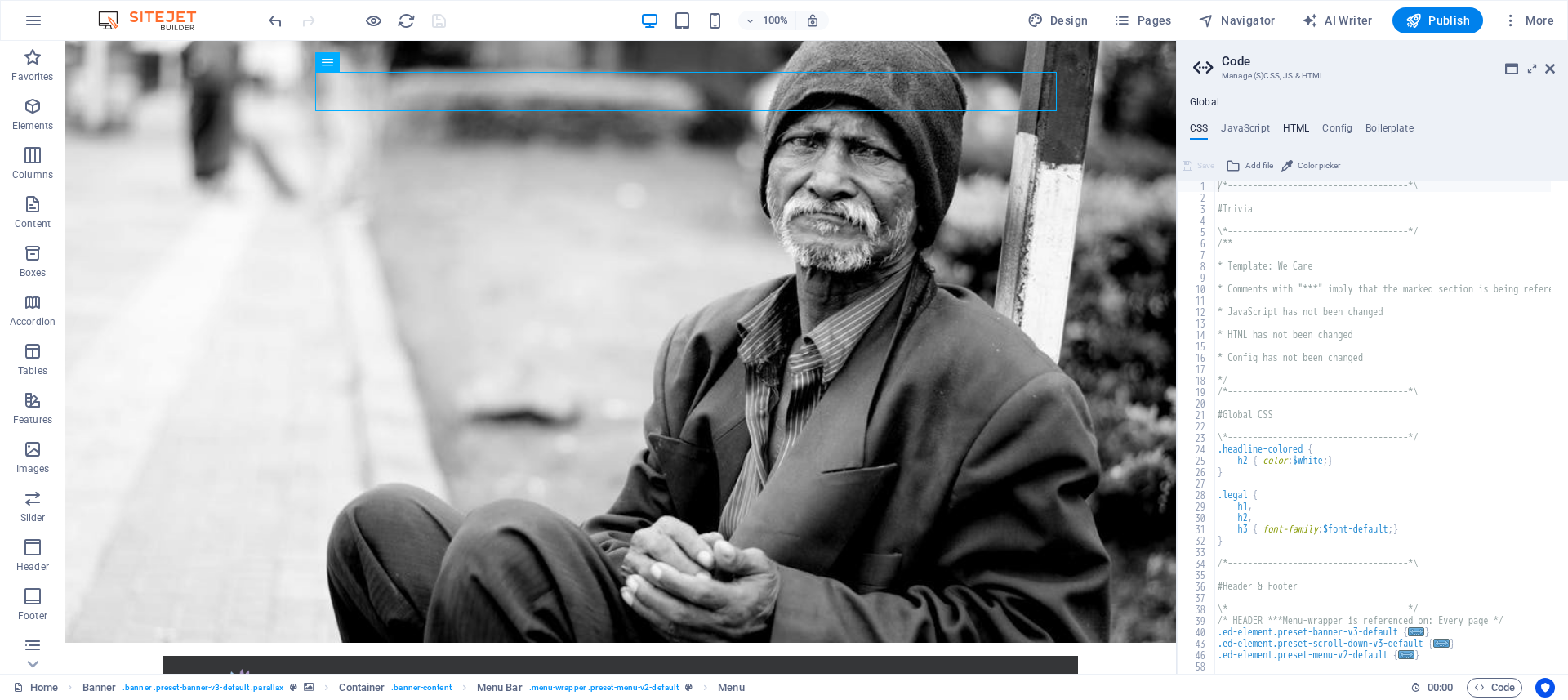 click on "HTML" at bounding box center [1296, 132] 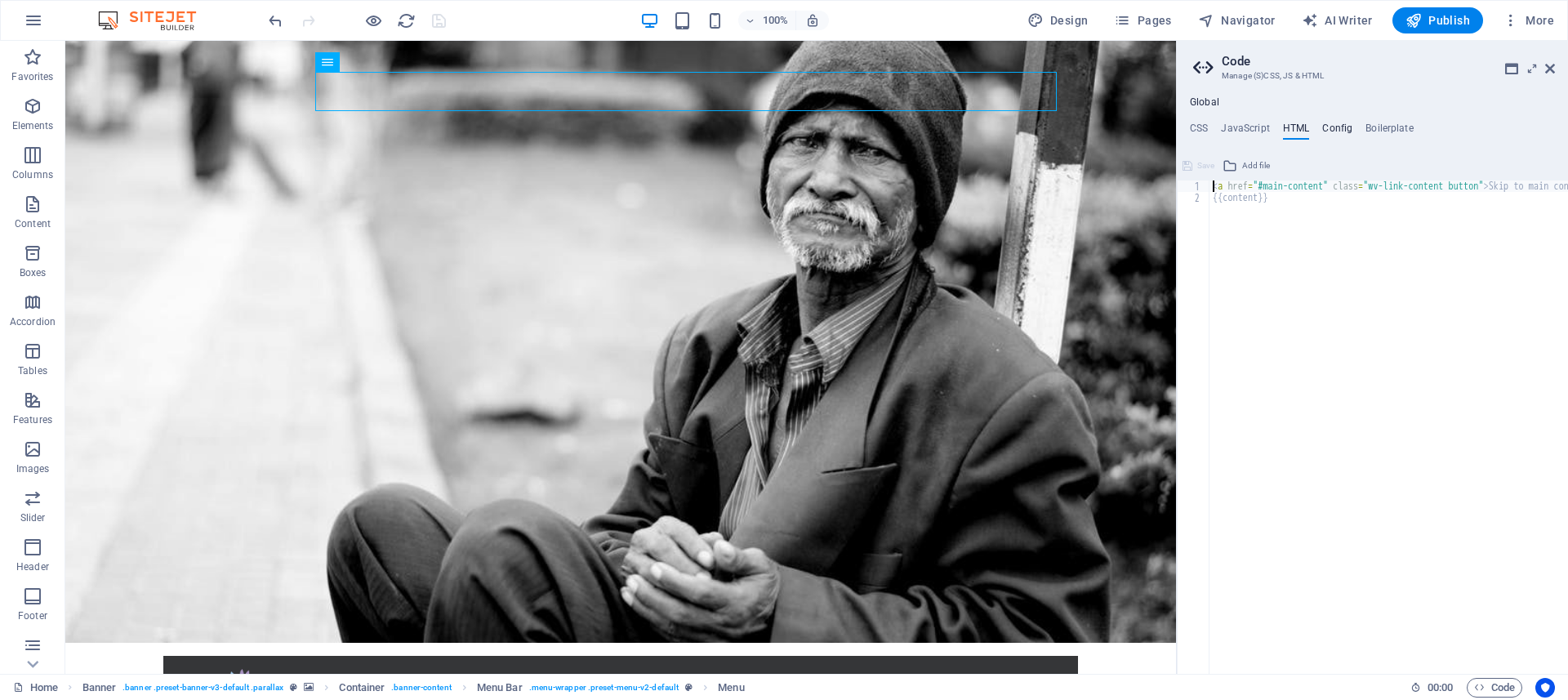 click on "Config" at bounding box center (1337, 132) 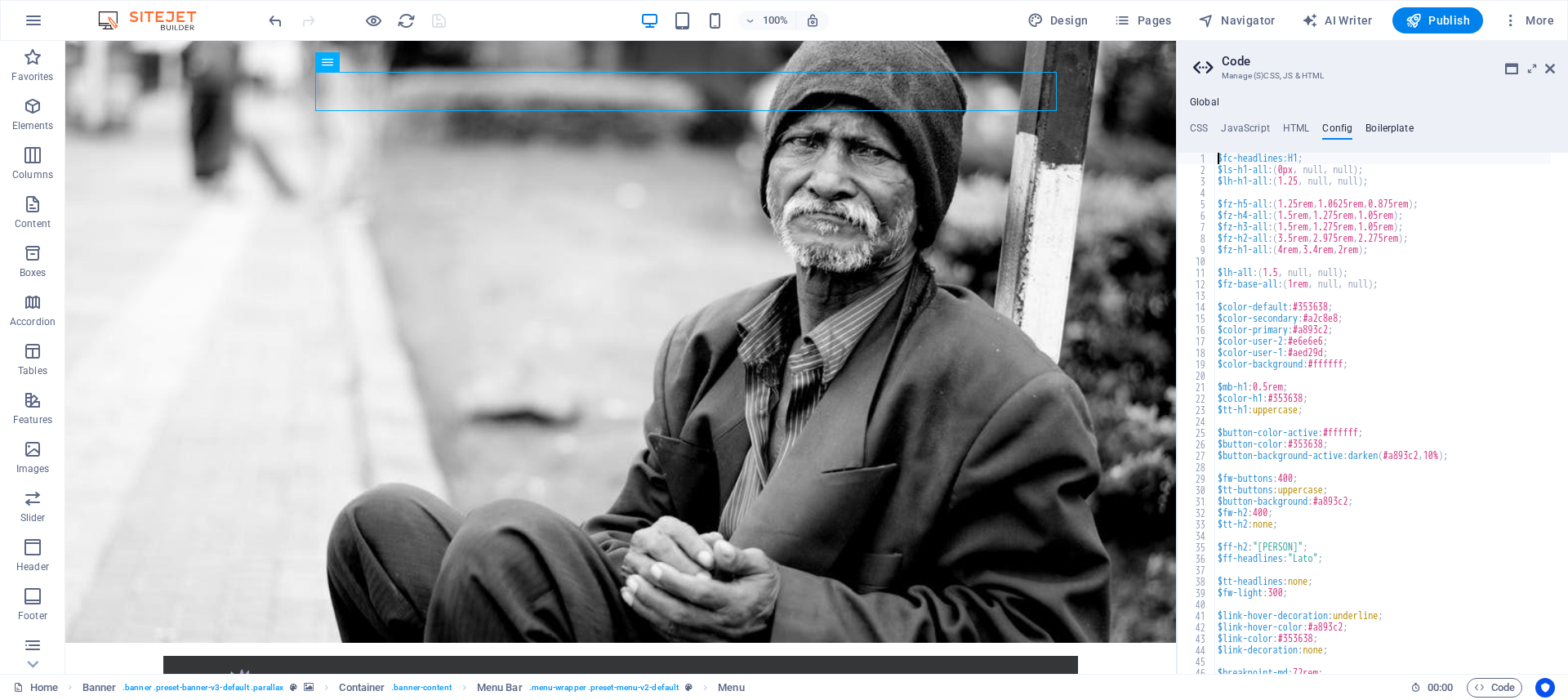 click on "Boilerplate" at bounding box center [1389, 132] 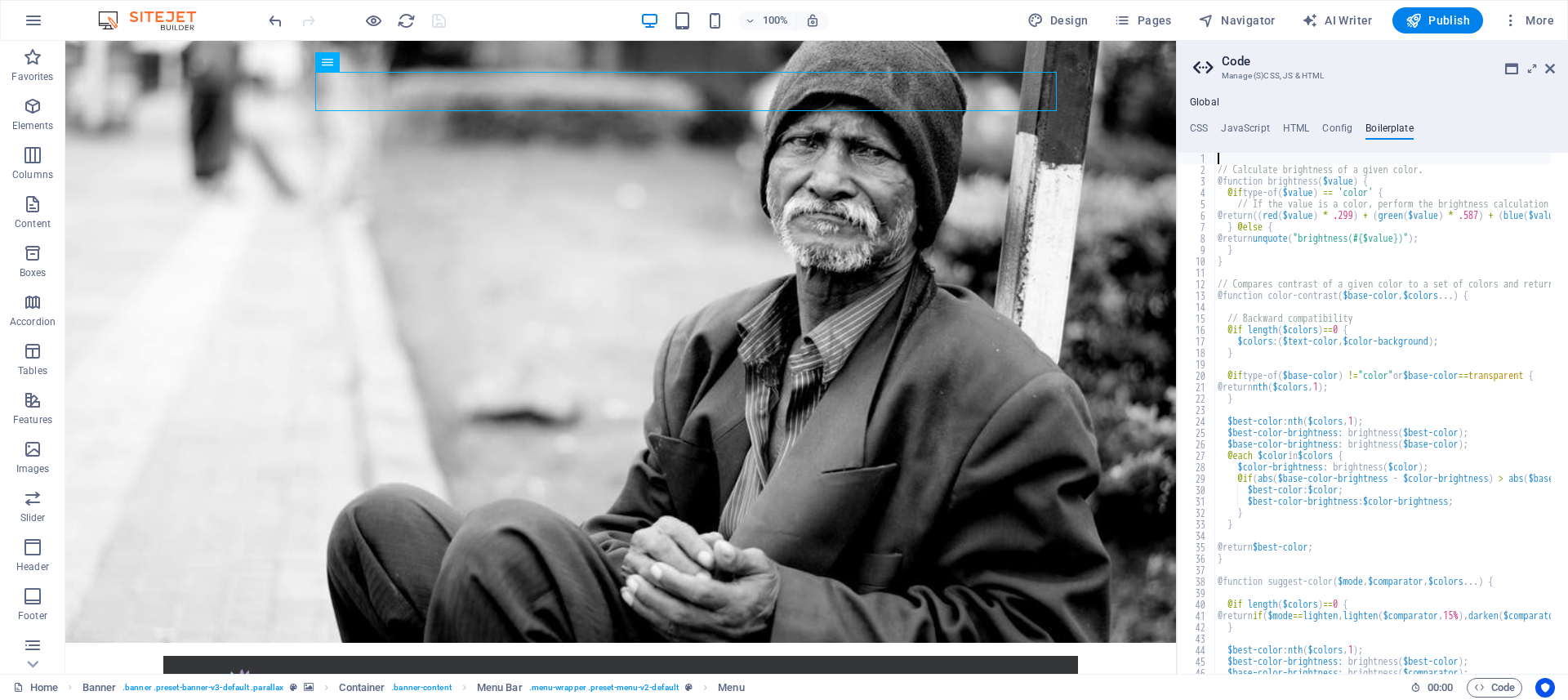 click on "Global CSS JavaScript HTML Config Boilerplate /*------------------------------------*\ 1 2 3 4 5 6 7 8 9 10 11 12 13 14 15 16 17 18 19 20 21 22 23 24 25 26 27 28 29 30 31 32 33 34 35 36 37 38 39 40 43 46 58 59 60 /*------------------------------------*\     #Trivia \*------------------------------------*/ /**   * Template: We Care   * Comments with "***" imply that the marked section is being referenced somewhere else   * JavaScript has not been changed   * HTML has not been changed   * Config has not been changed   */ /*------------------------------------*\     #Global CSS \*------------------------------------*/ .headline-colored   {      h2   {   color :  $white ;  } } .legal   {      h1 ,      h2 ,      h3   {   font-family :  $font-default ;  } } /*------------------------------------*\     #Header & Footer \*------------------------------------*/ /* HEADER ***Menu-wrapper is referenced on: Every page */ .ed-element.preset-banner-v3-default   { ... } .ed-element.preset-scroll-down-v3-default   { ... }" at bounding box center (1372, 385) 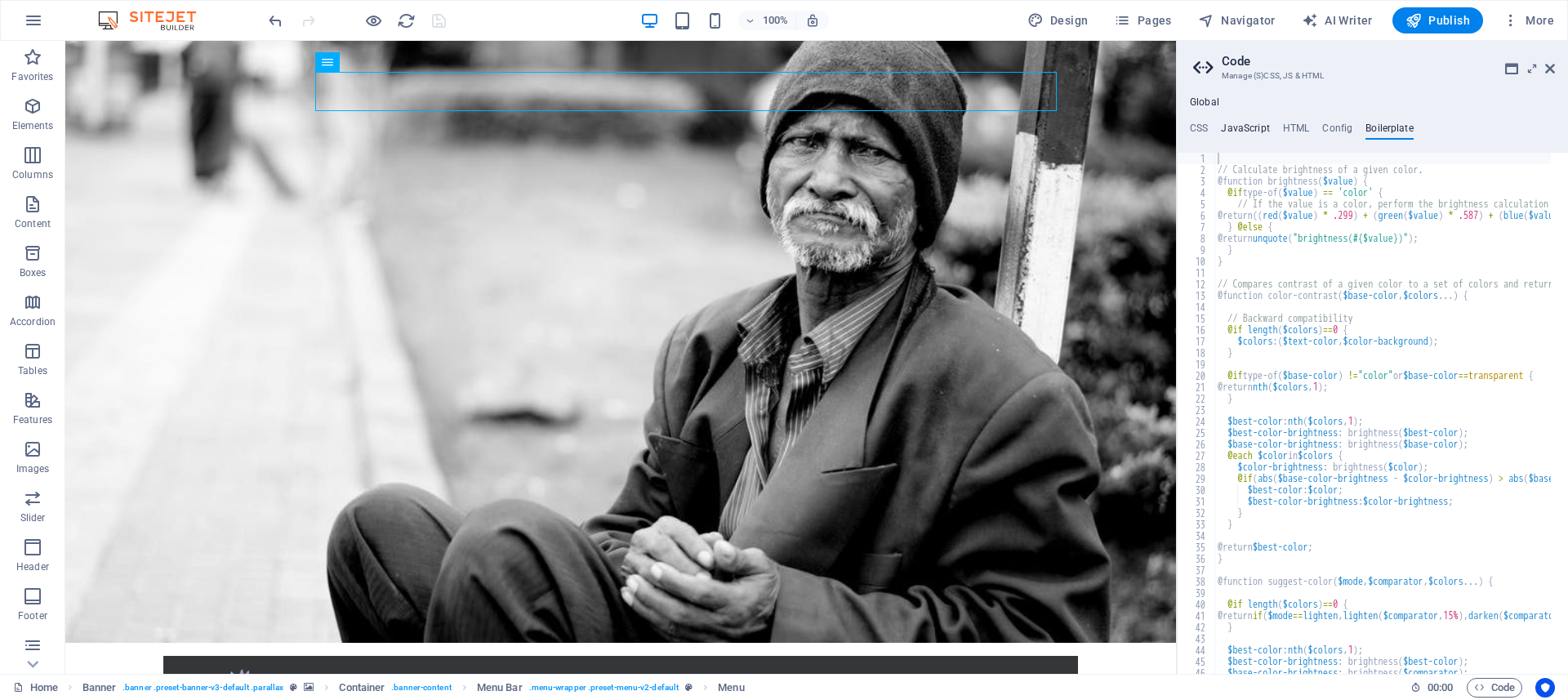 click on "JavaScript" at bounding box center [1245, 132] 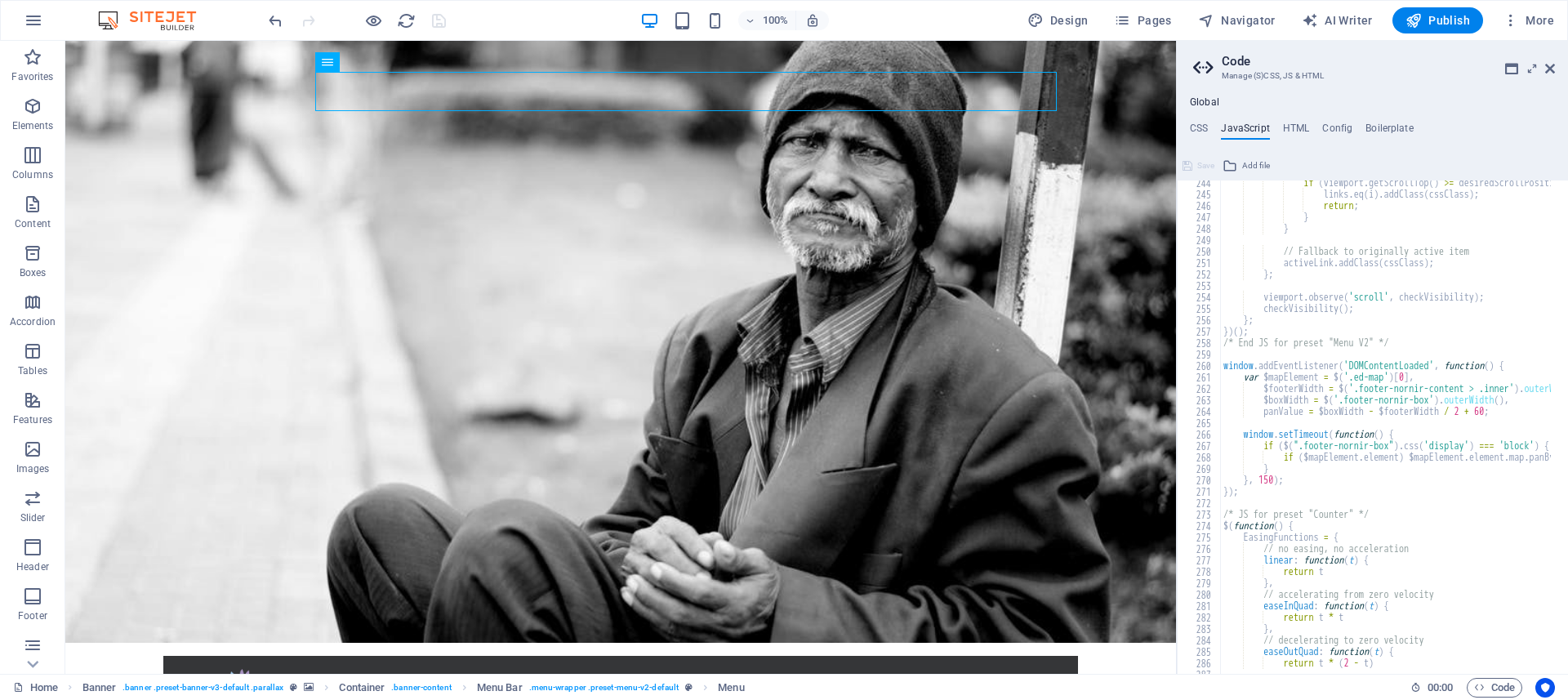 scroll, scrollTop: 3984, scrollLeft: 0, axis: vertical 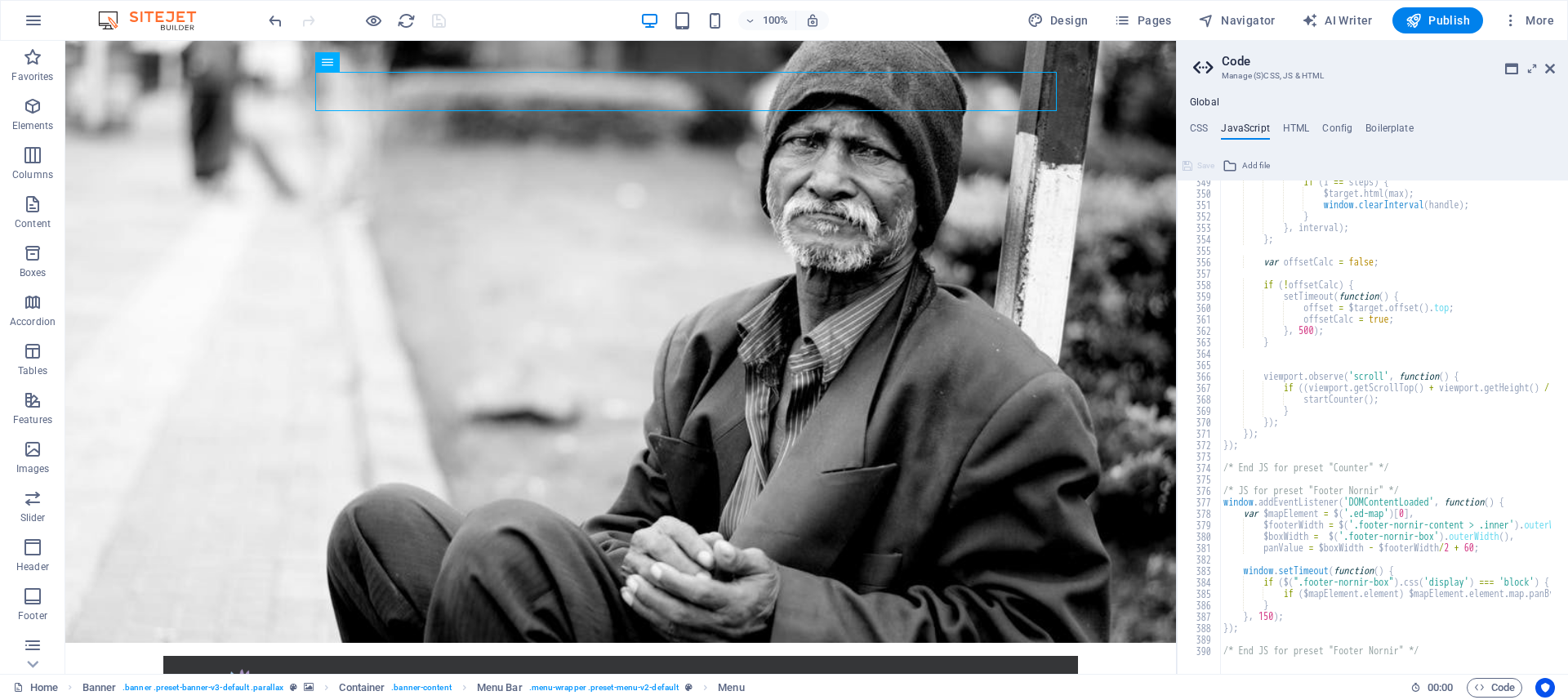 click on "CSS JavaScript HTML Config Boilerplate" at bounding box center (1372, 132) 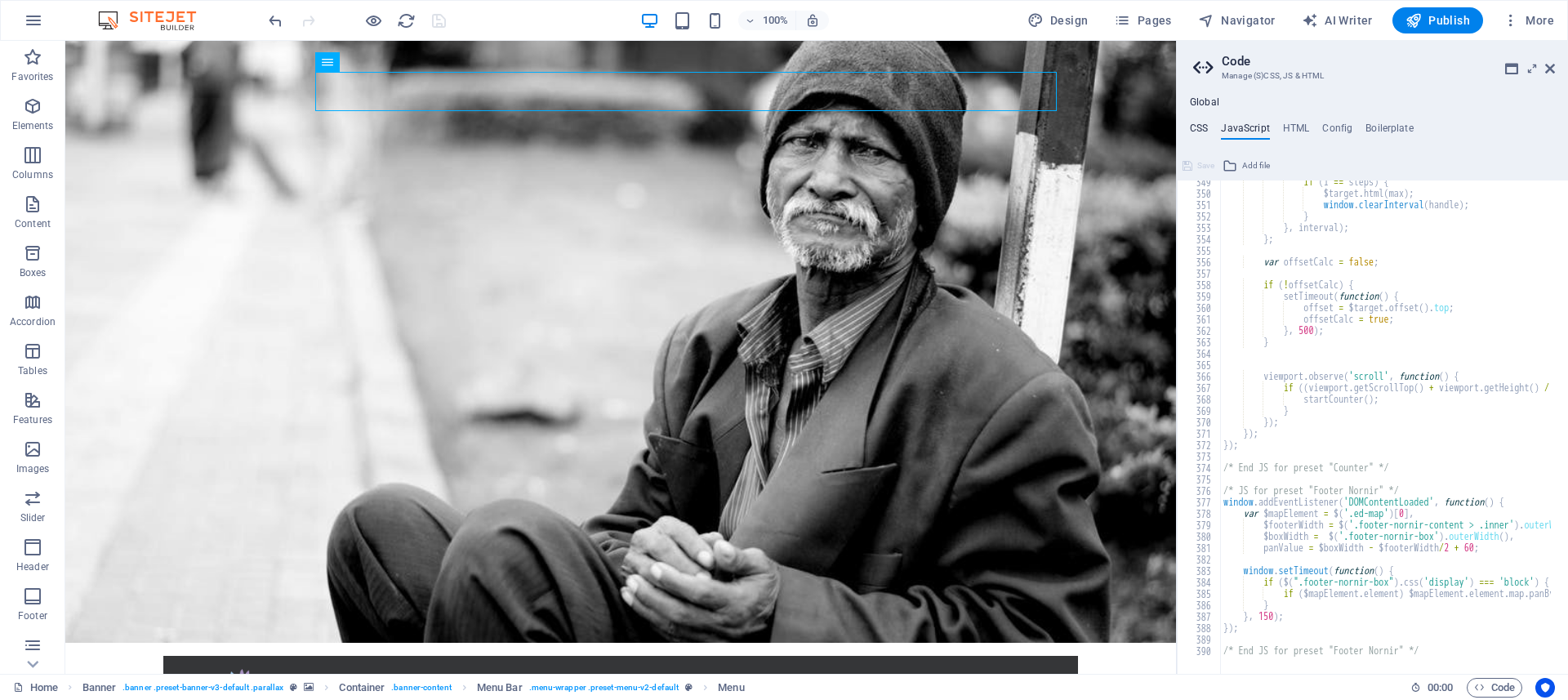 click on "CSS" at bounding box center (1199, 132) 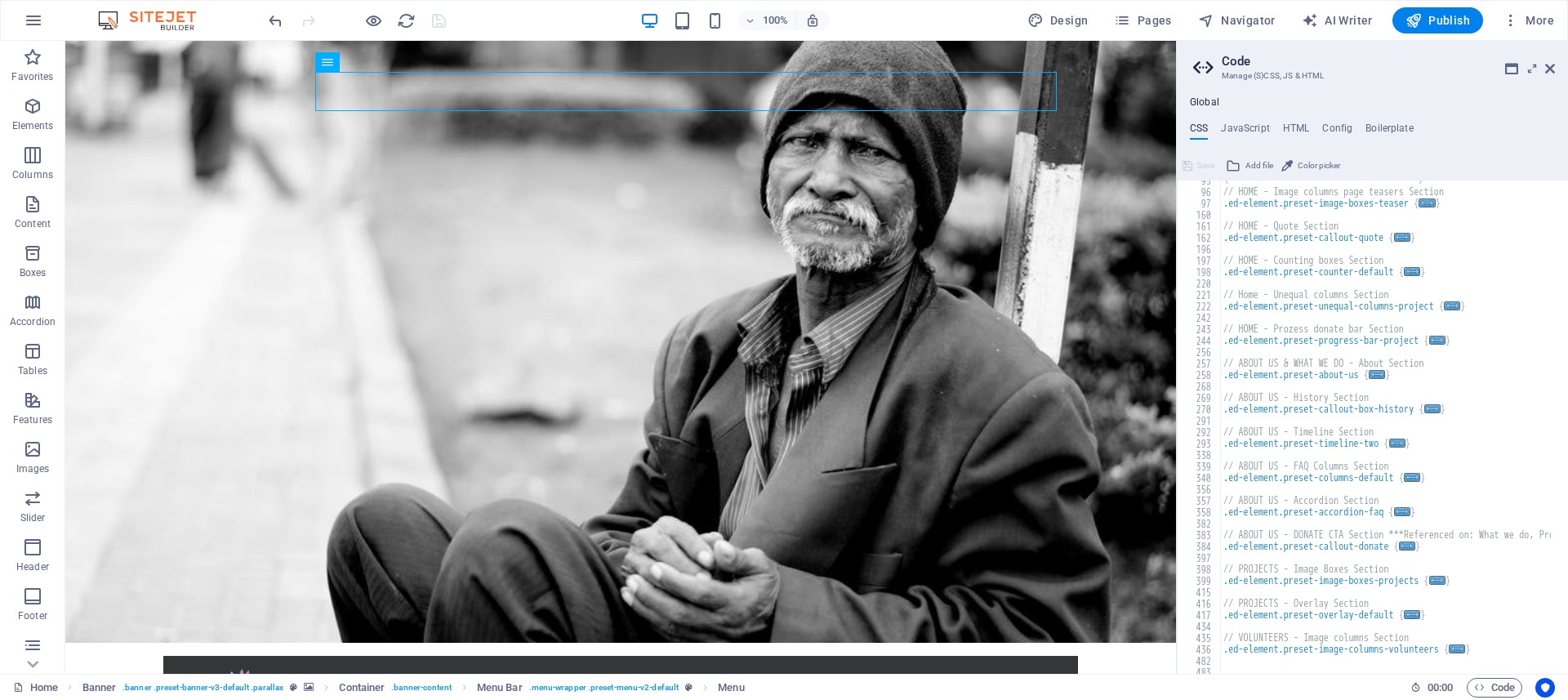 scroll, scrollTop: 610, scrollLeft: 0, axis: vertical 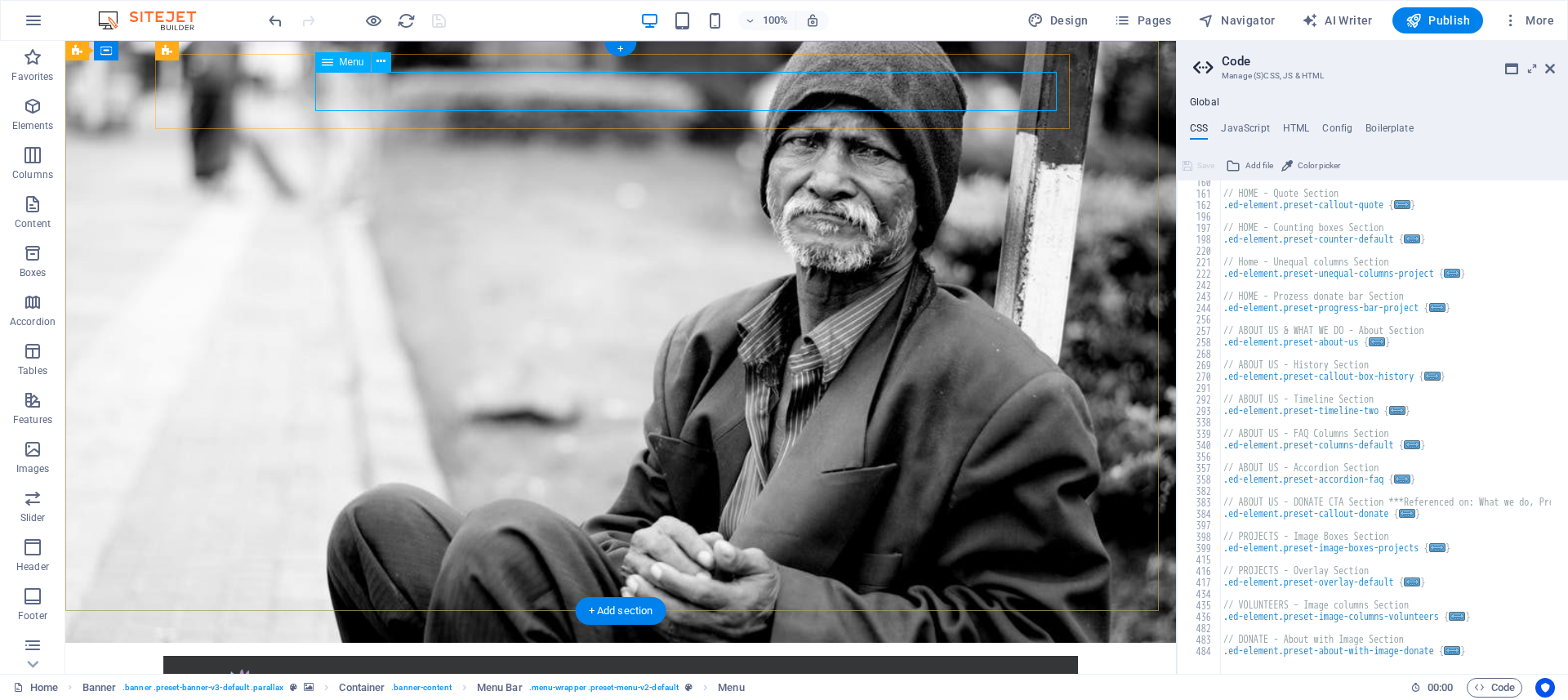 click on "Home About us Absensi What we do Projects Donate" at bounding box center [621, 738] 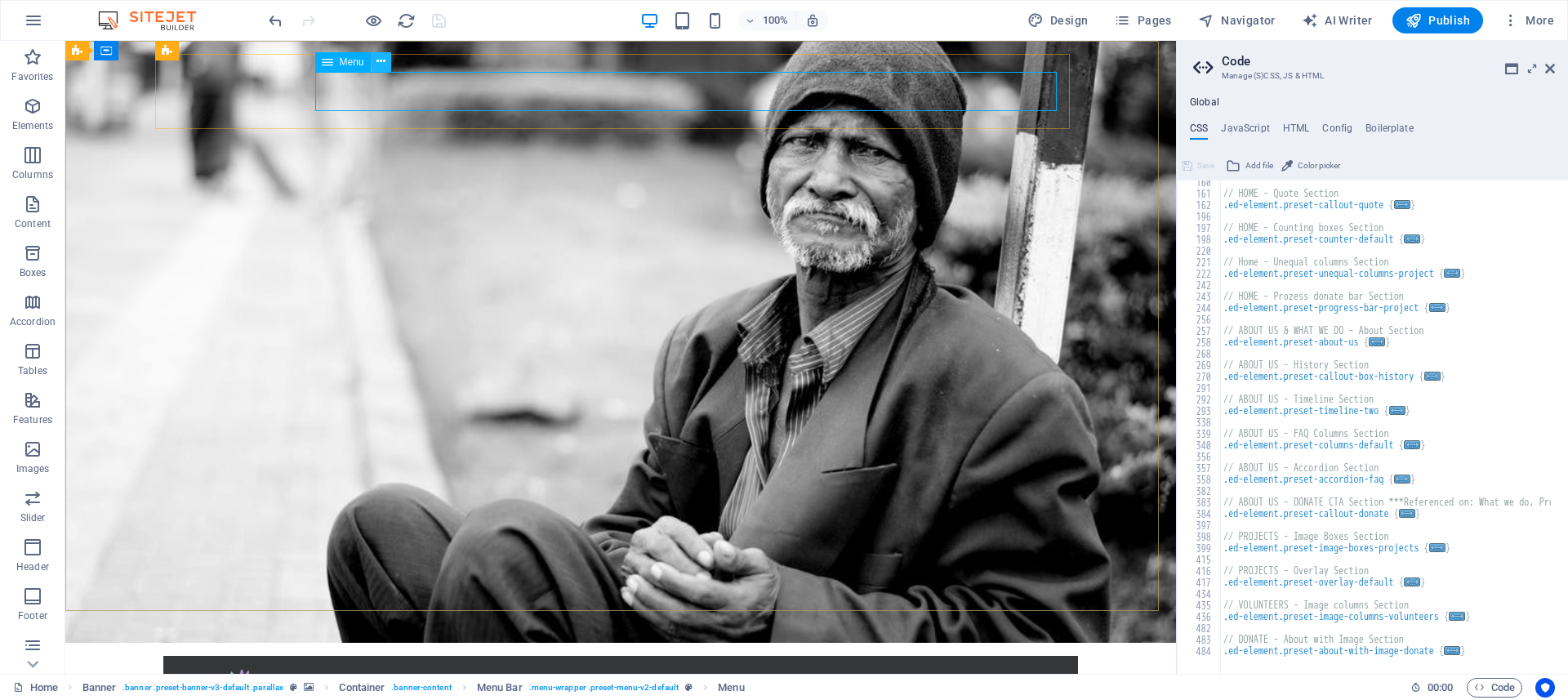 click at bounding box center (381, 61) 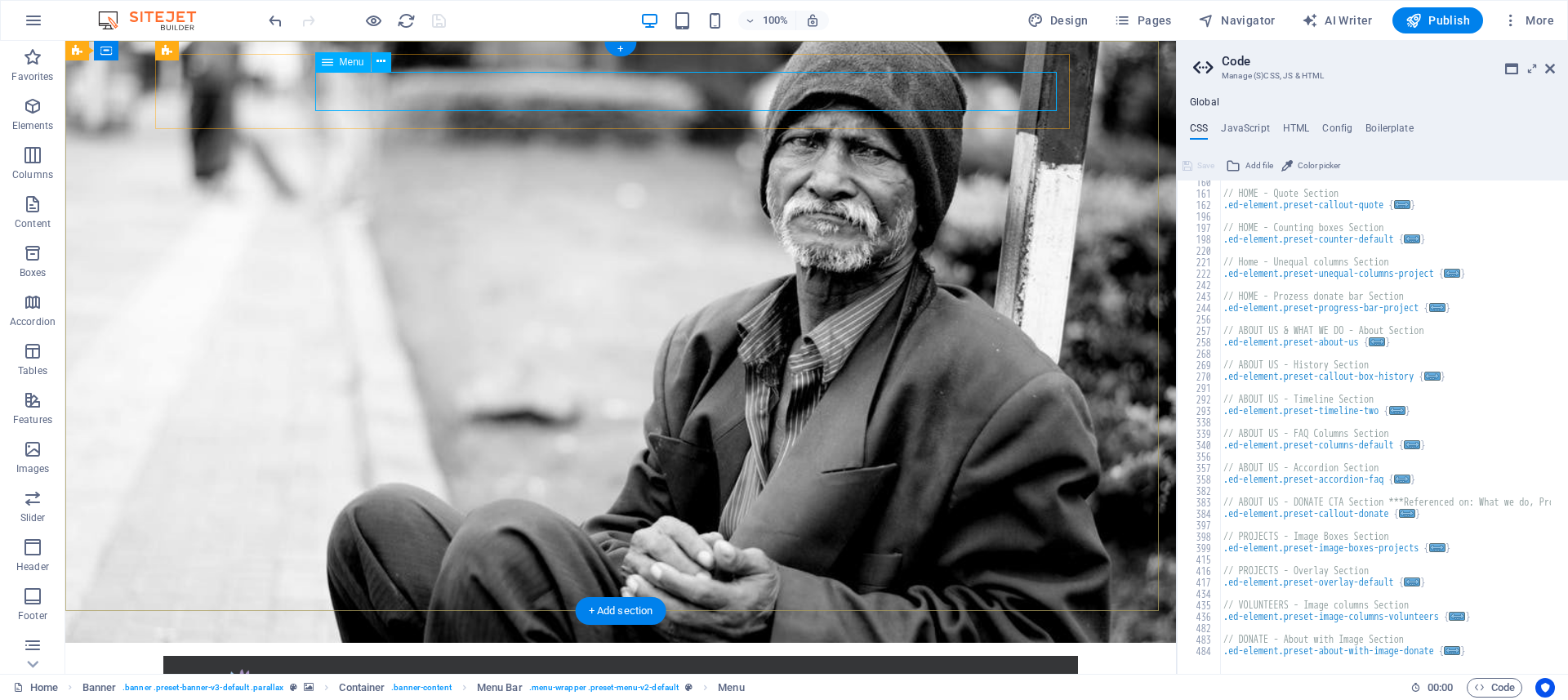 click on "Home About us Absensi What we do Projects Donate" at bounding box center (621, 738) 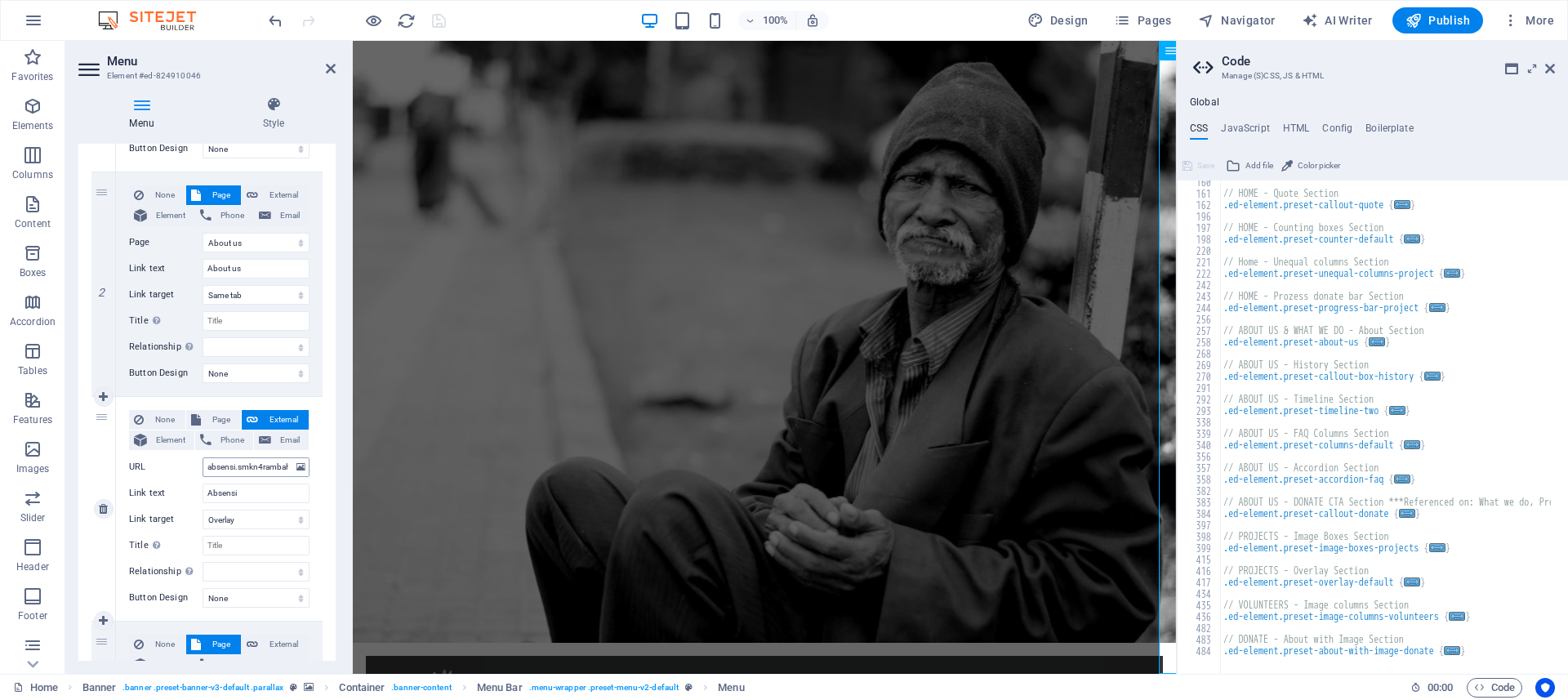 scroll, scrollTop: 294, scrollLeft: 0, axis: vertical 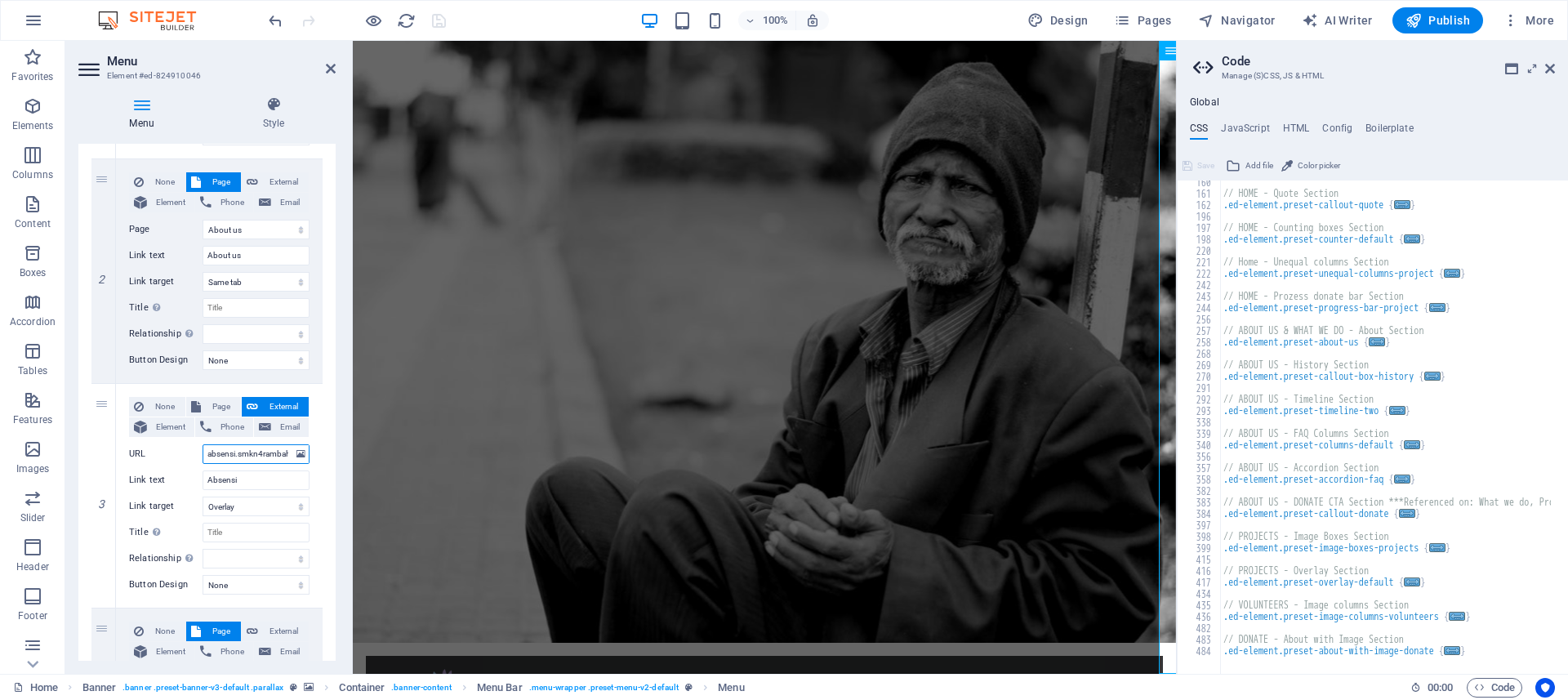 drag, startPoint x: 206, startPoint y: 456, endPoint x: 344, endPoint y: 467, distance: 138.43771 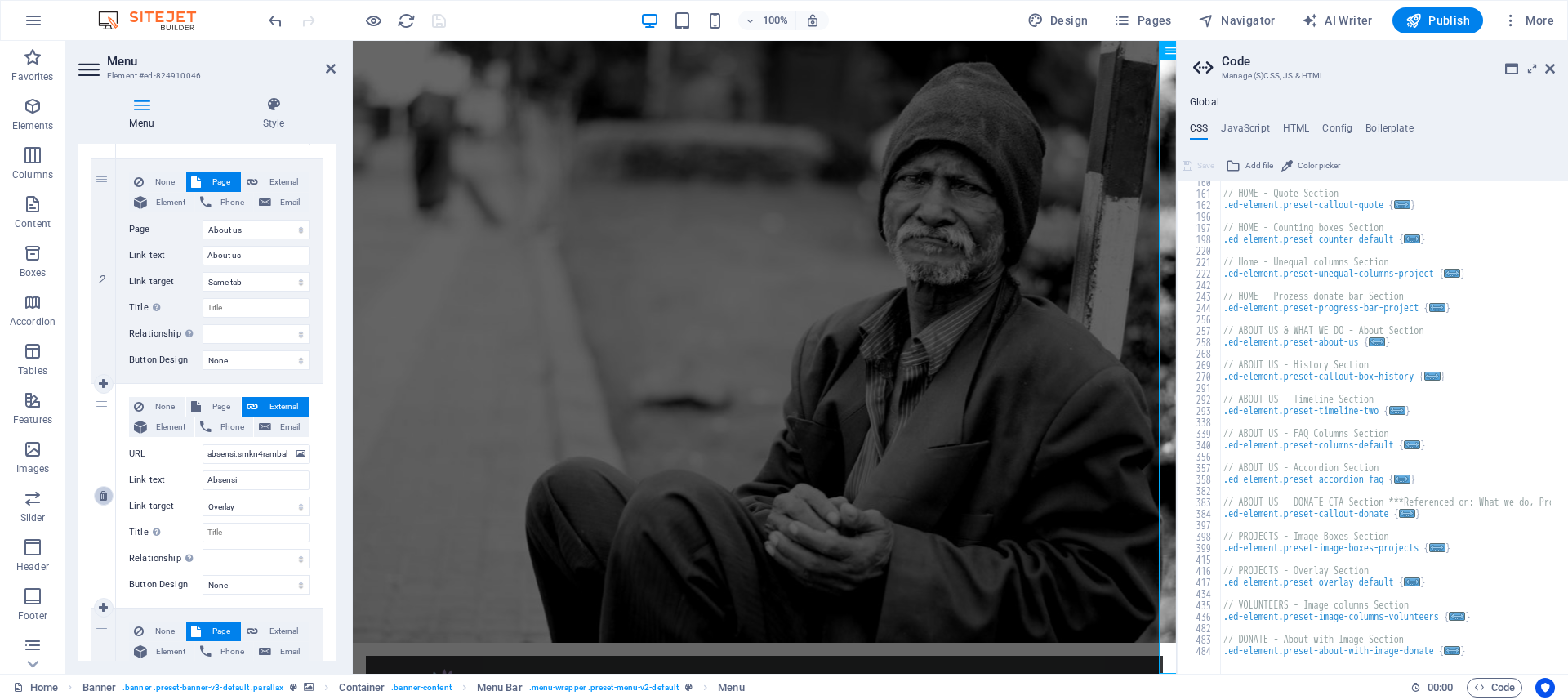 click at bounding box center [103, 496] 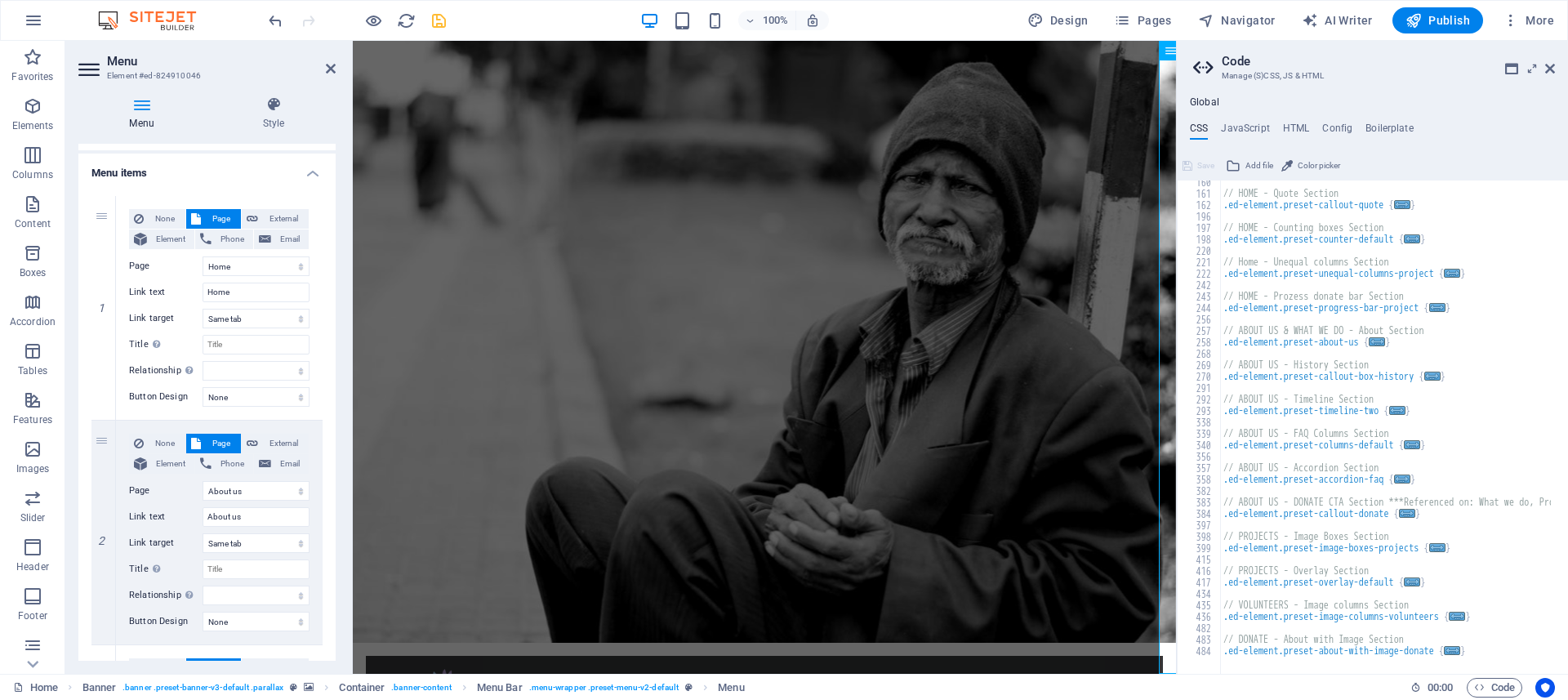 scroll, scrollTop: 0, scrollLeft: 0, axis: both 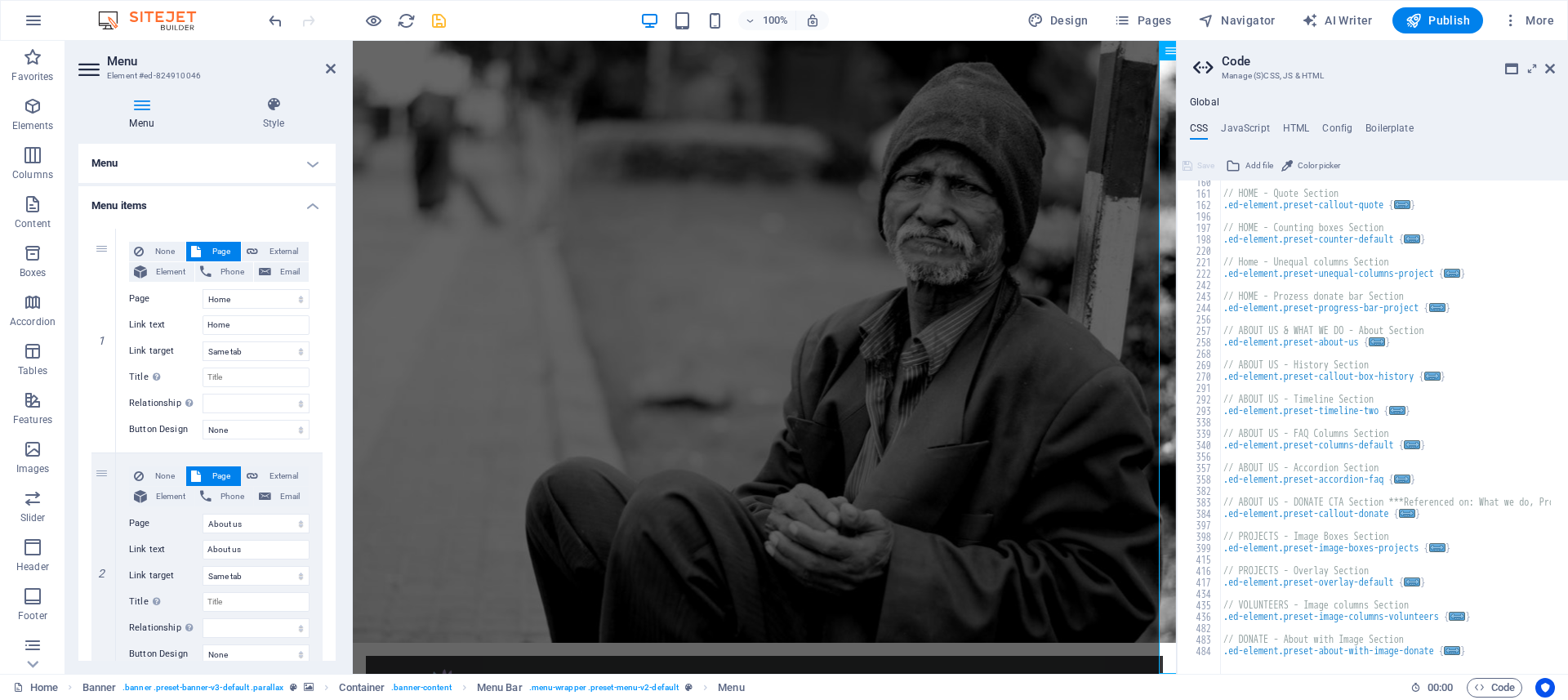 click on "Menu" at bounding box center [207, 163] 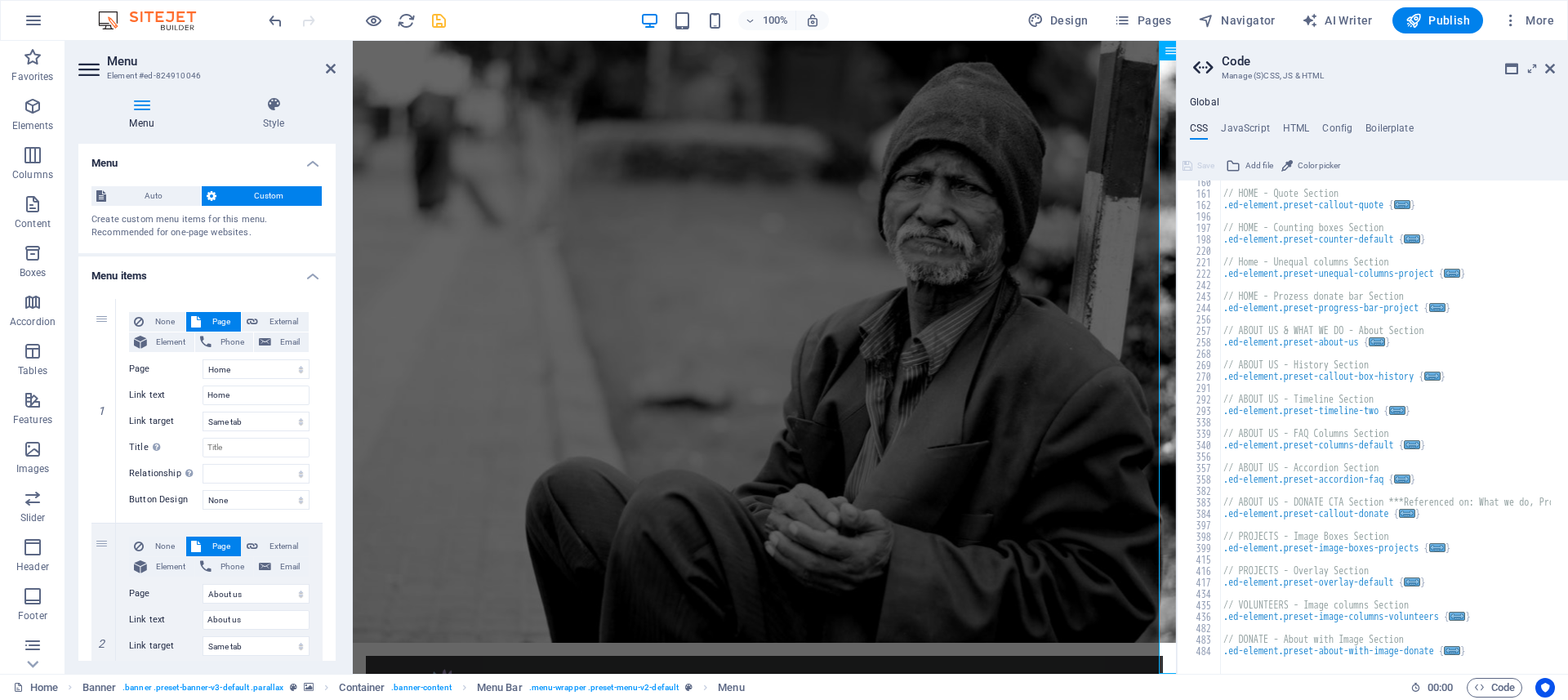 click on "Custom" at bounding box center [270, 196] 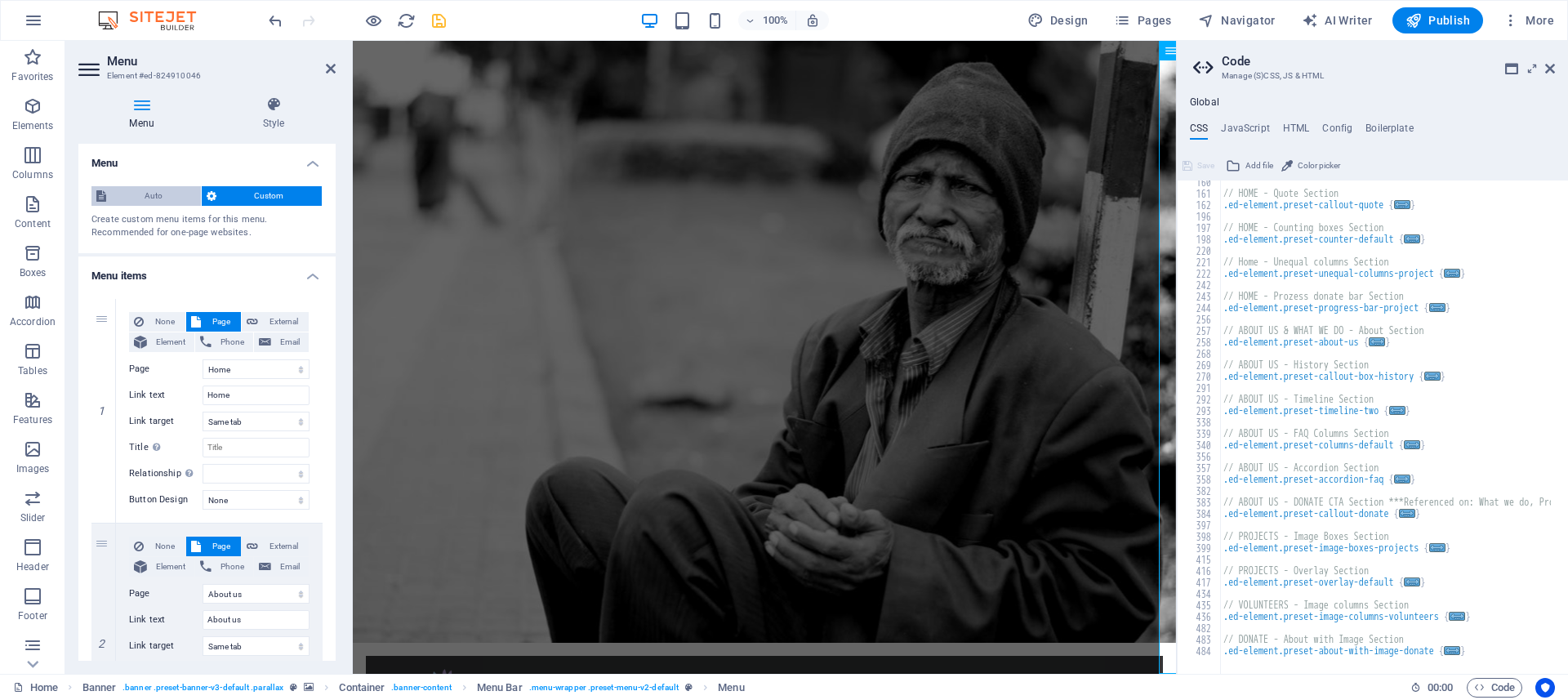 click on "Auto" at bounding box center (154, 196) 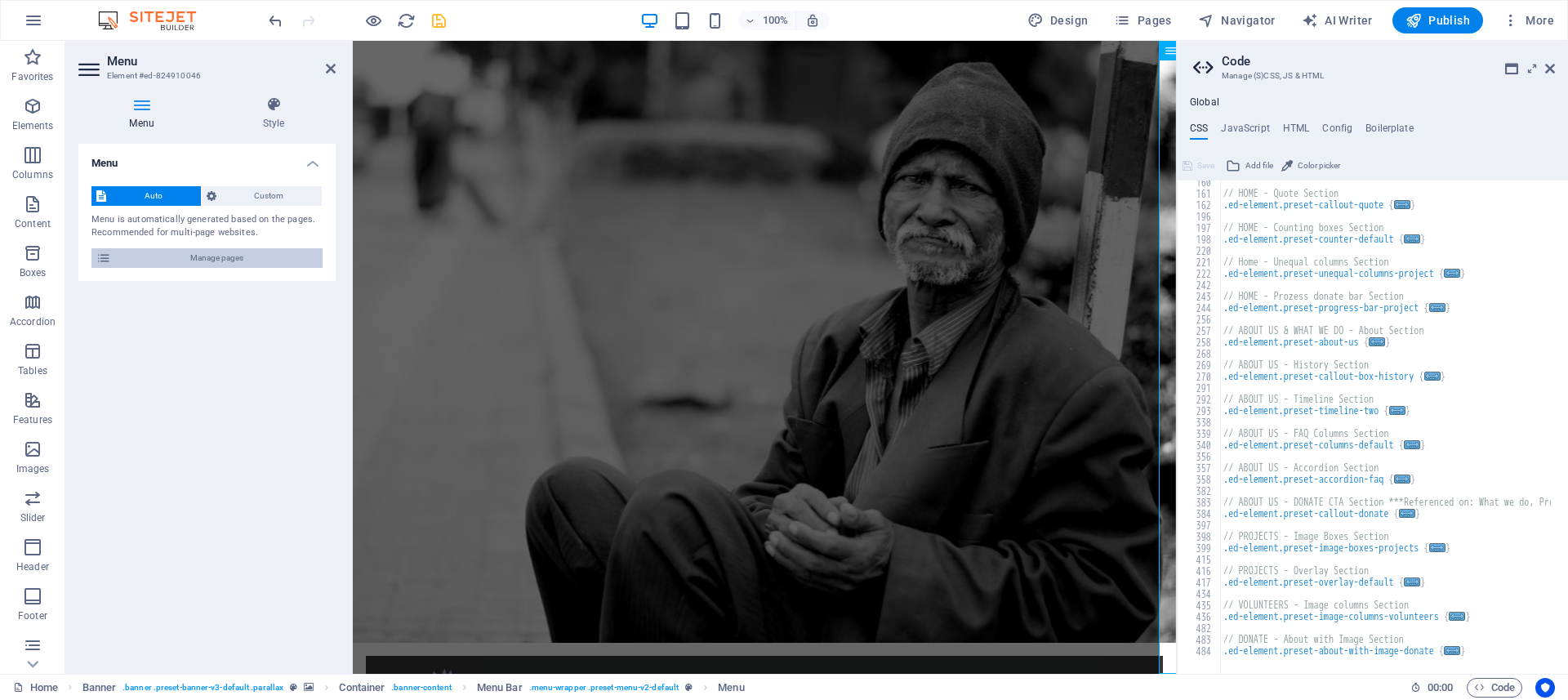 click on "Manage pages" at bounding box center (216, 258) 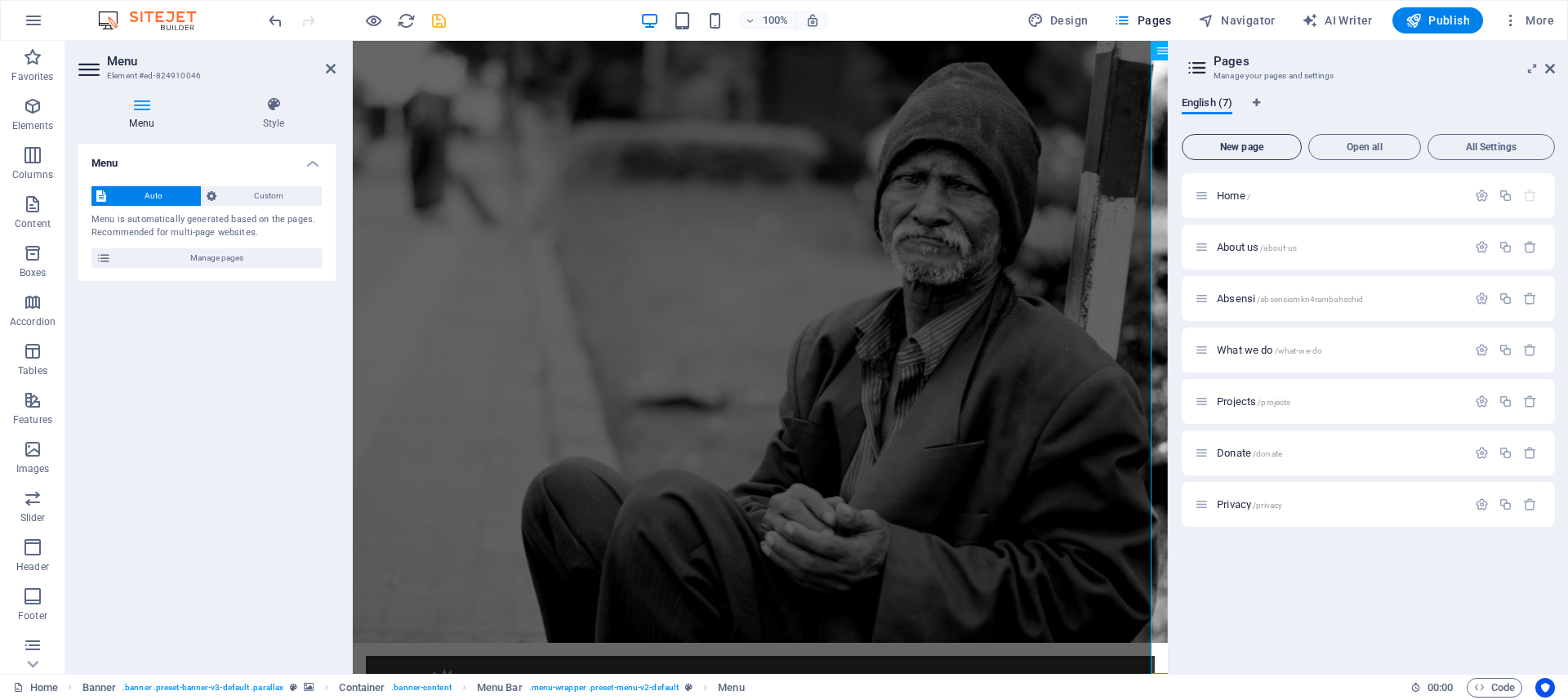 click on "New page" at bounding box center [1241, 147] 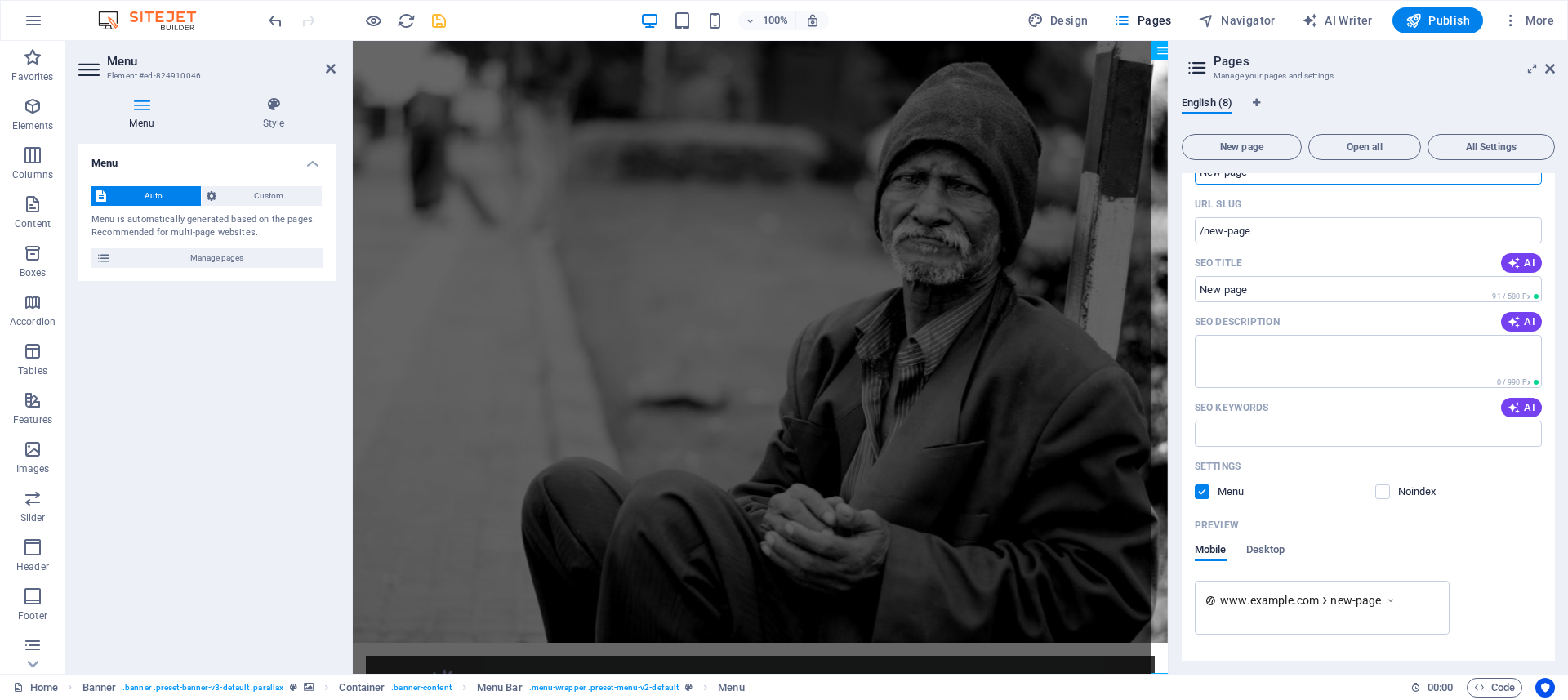 scroll, scrollTop: 493, scrollLeft: 0, axis: vertical 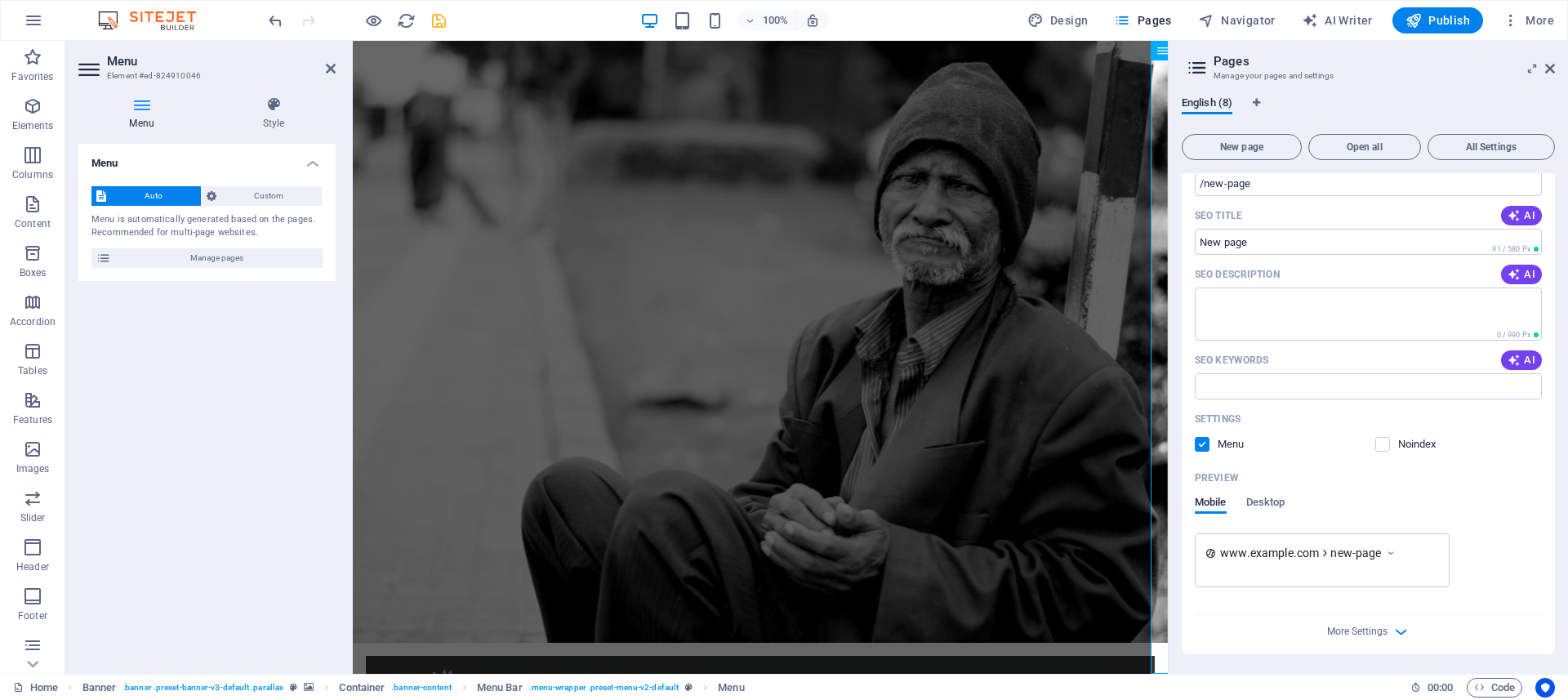 click on "Preview Mobile Desktop" at bounding box center (1368, 499) 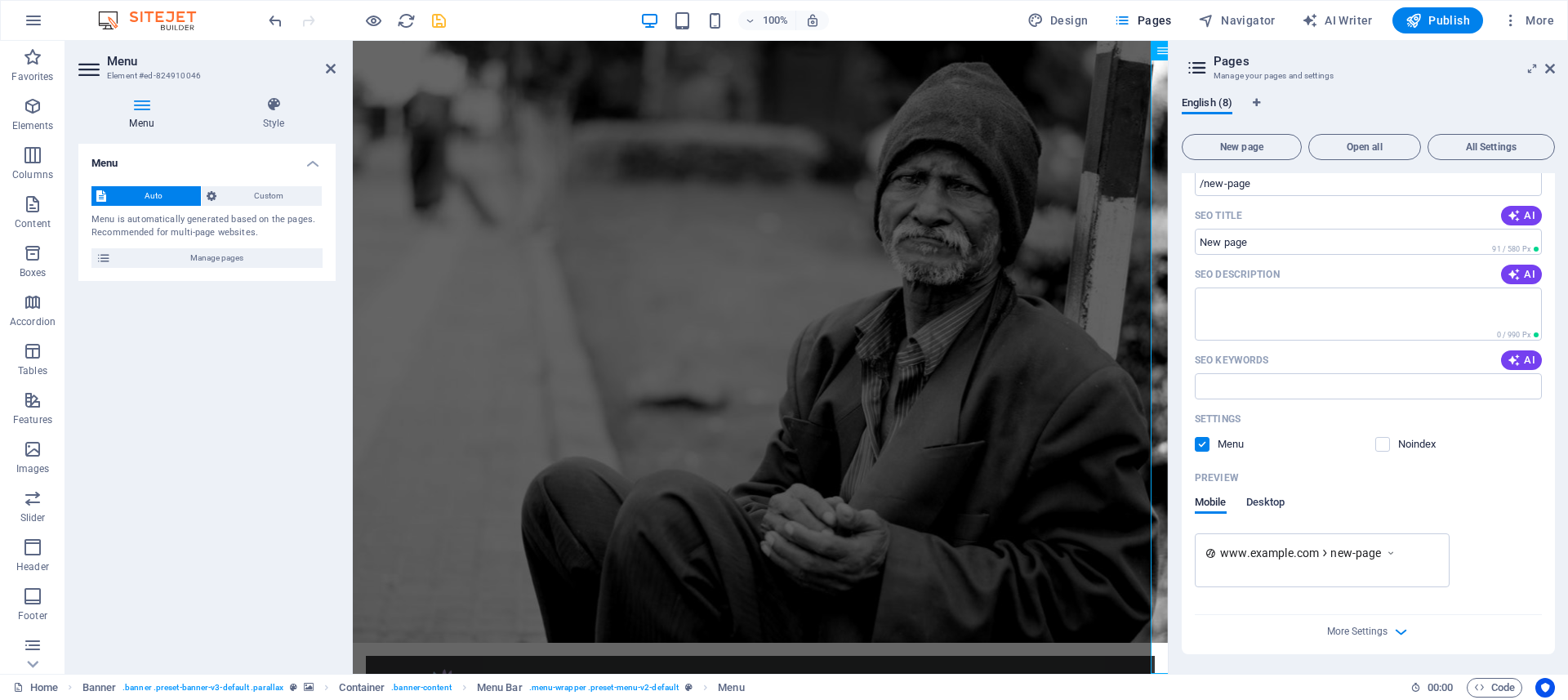 click on "Desktop" at bounding box center [1266, 504] 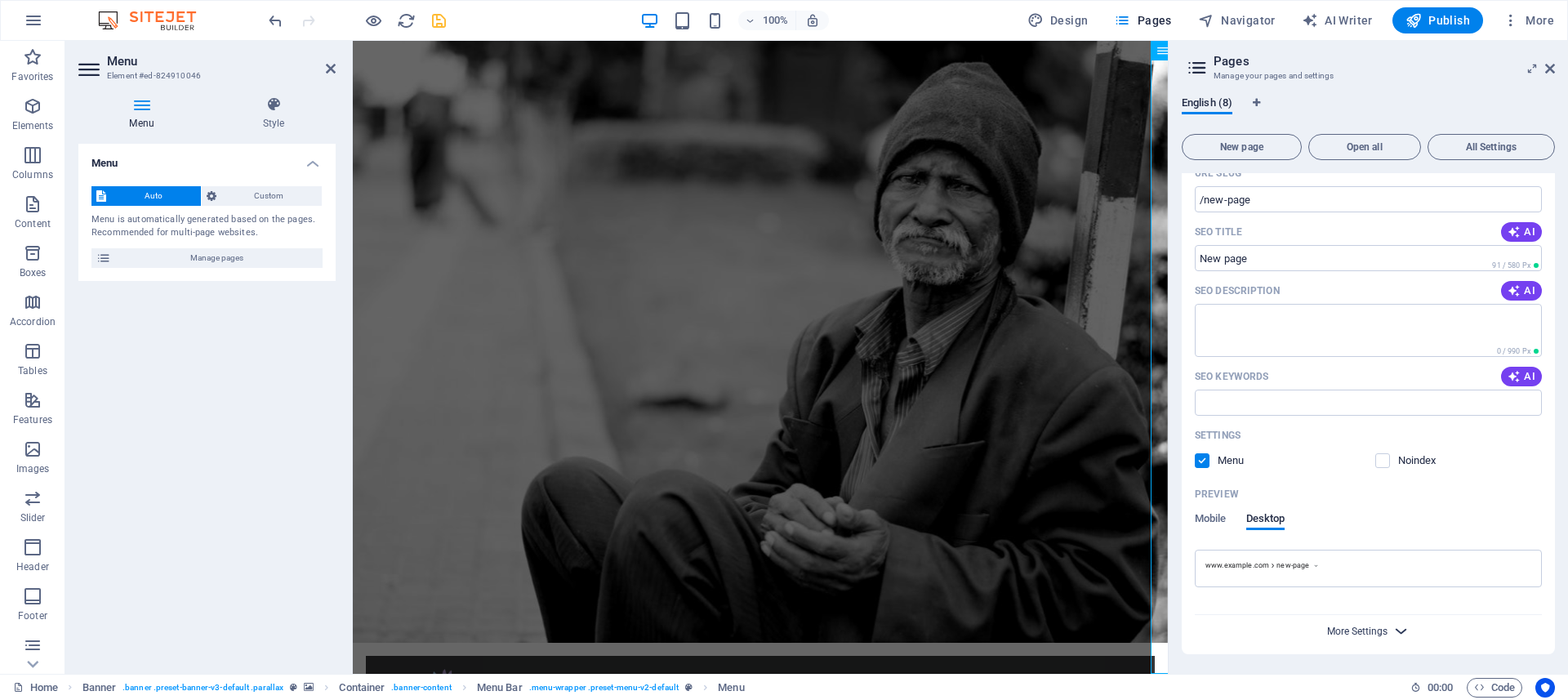 click on "More Settings" at bounding box center [1357, 631] 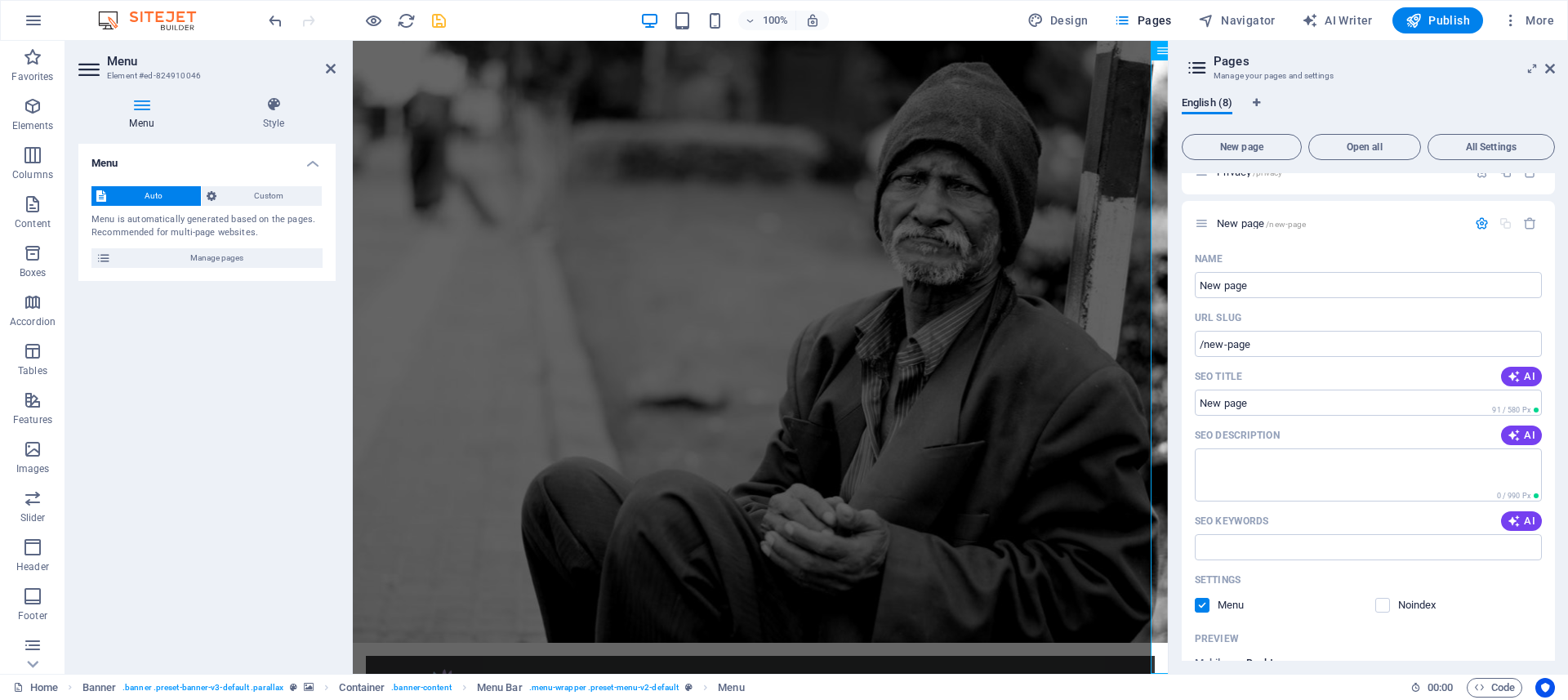 scroll, scrollTop: 346, scrollLeft: 0, axis: vertical 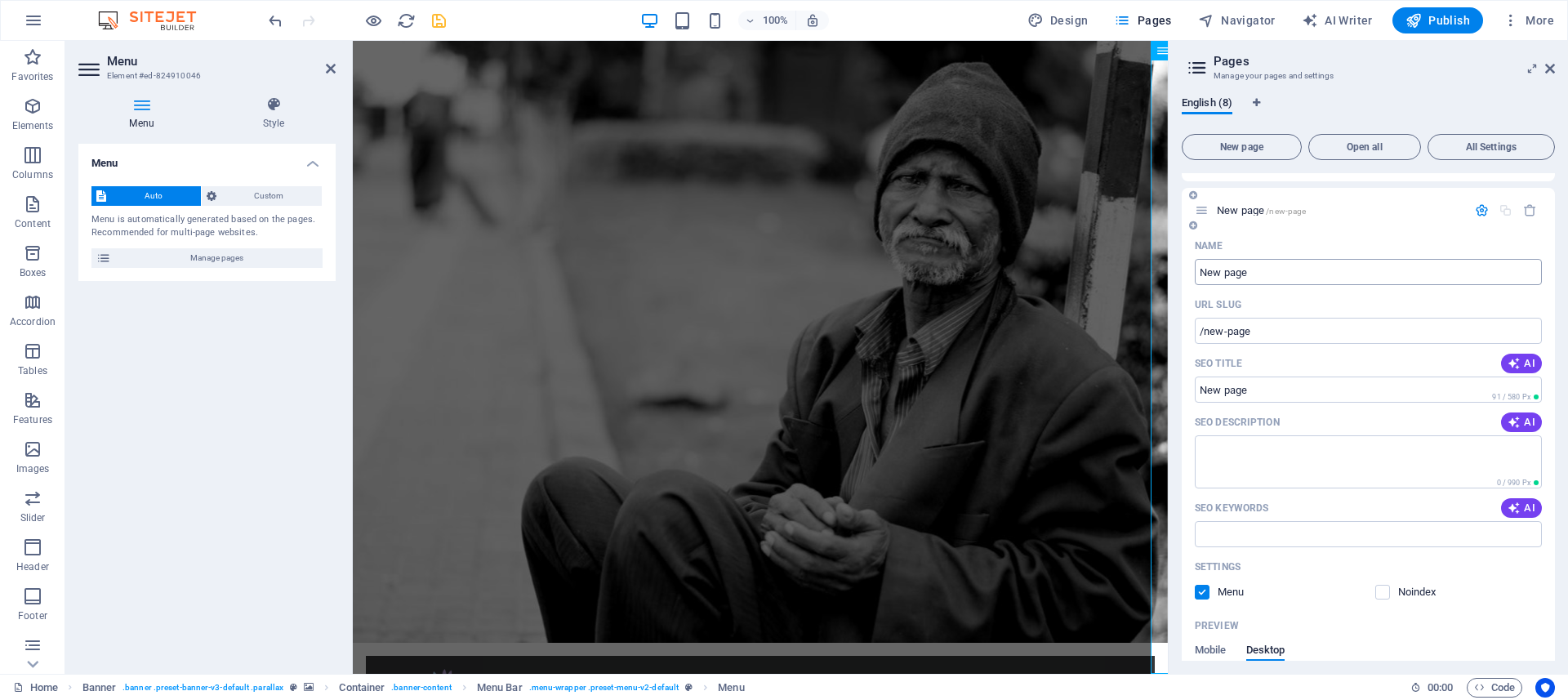 click on "New page" at bounding box center [1368, 272] 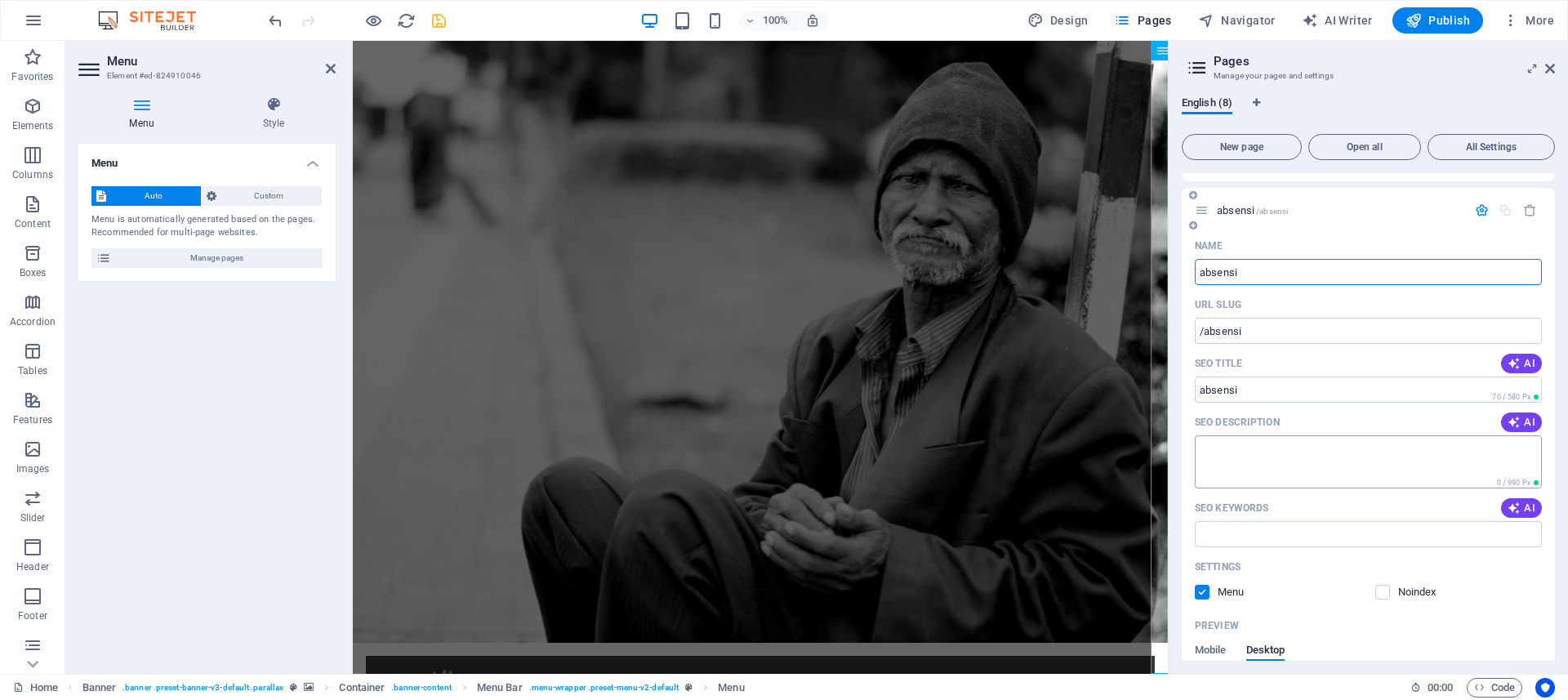 click on "SEO Description" at bounding box center [1368, 461] 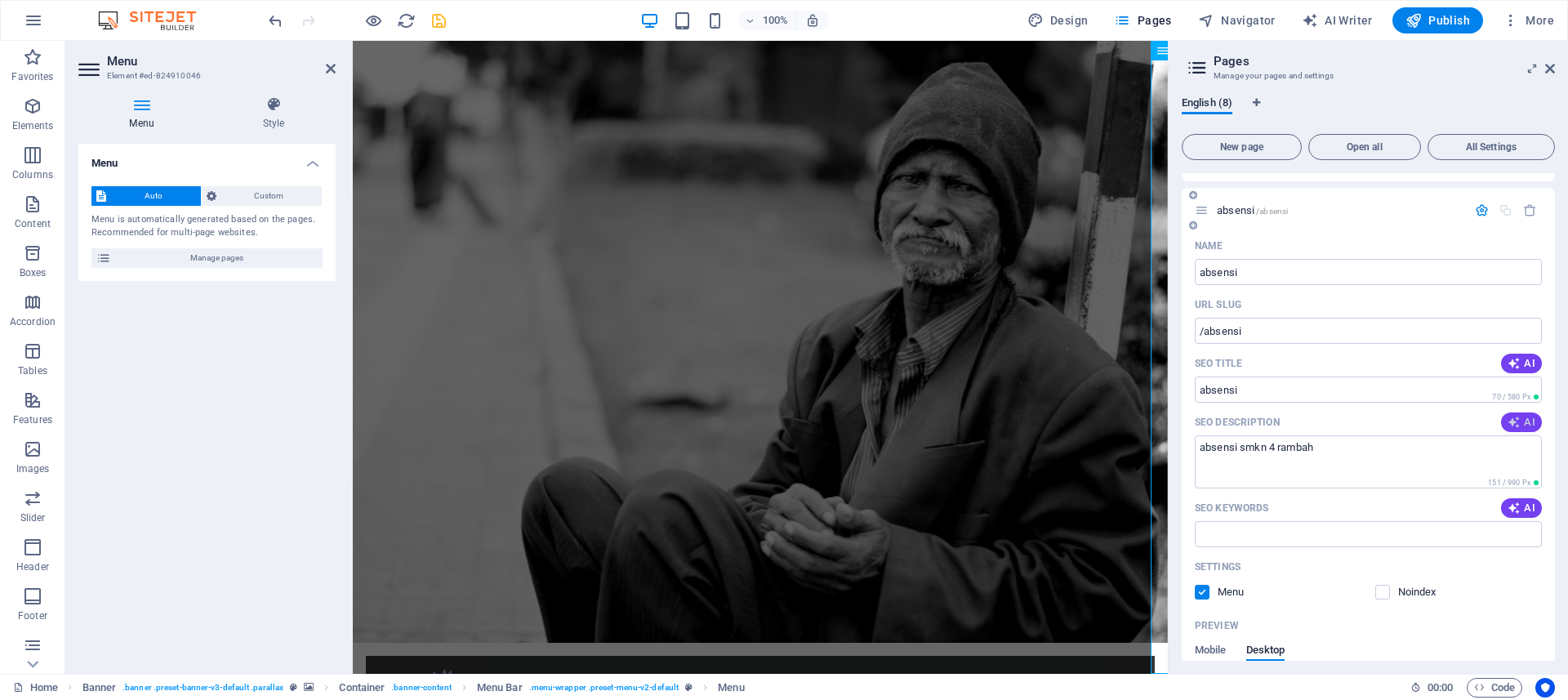 click at bounding box center (1514, 422) 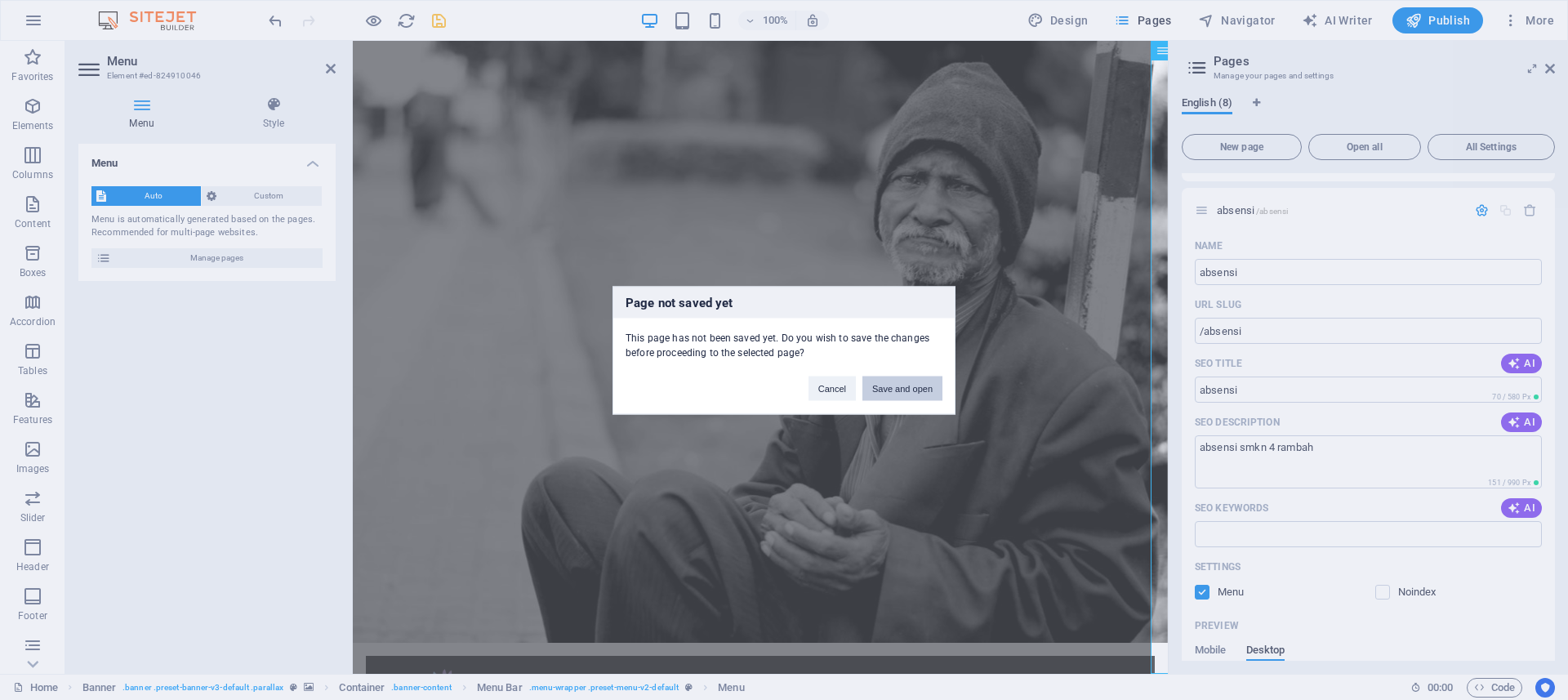 click on "Save and open" at bounding box center (902, 388) 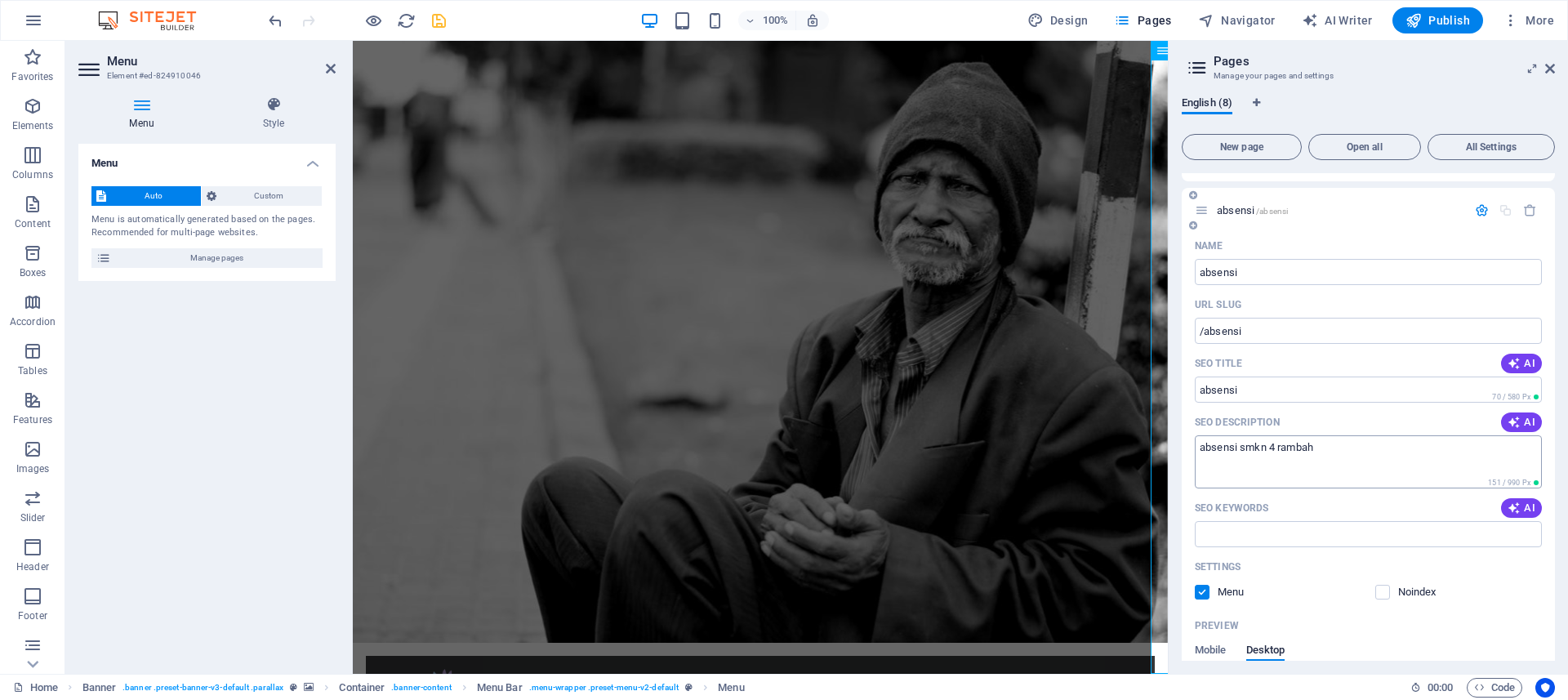 click on "absensi smkn 4 rambah" at bounding box center (1368, 461) 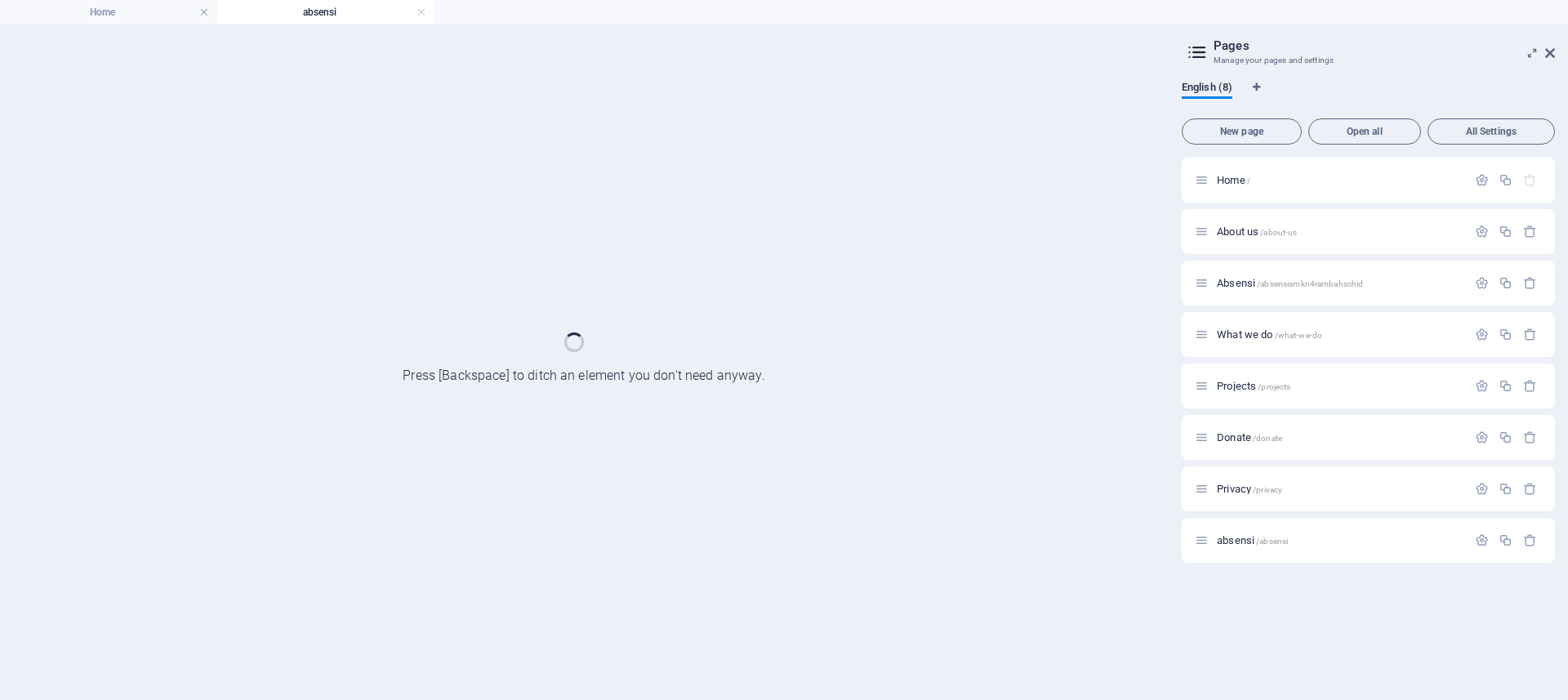 scroll, scrollTop: 0, scrollLeft: 0, axis: both 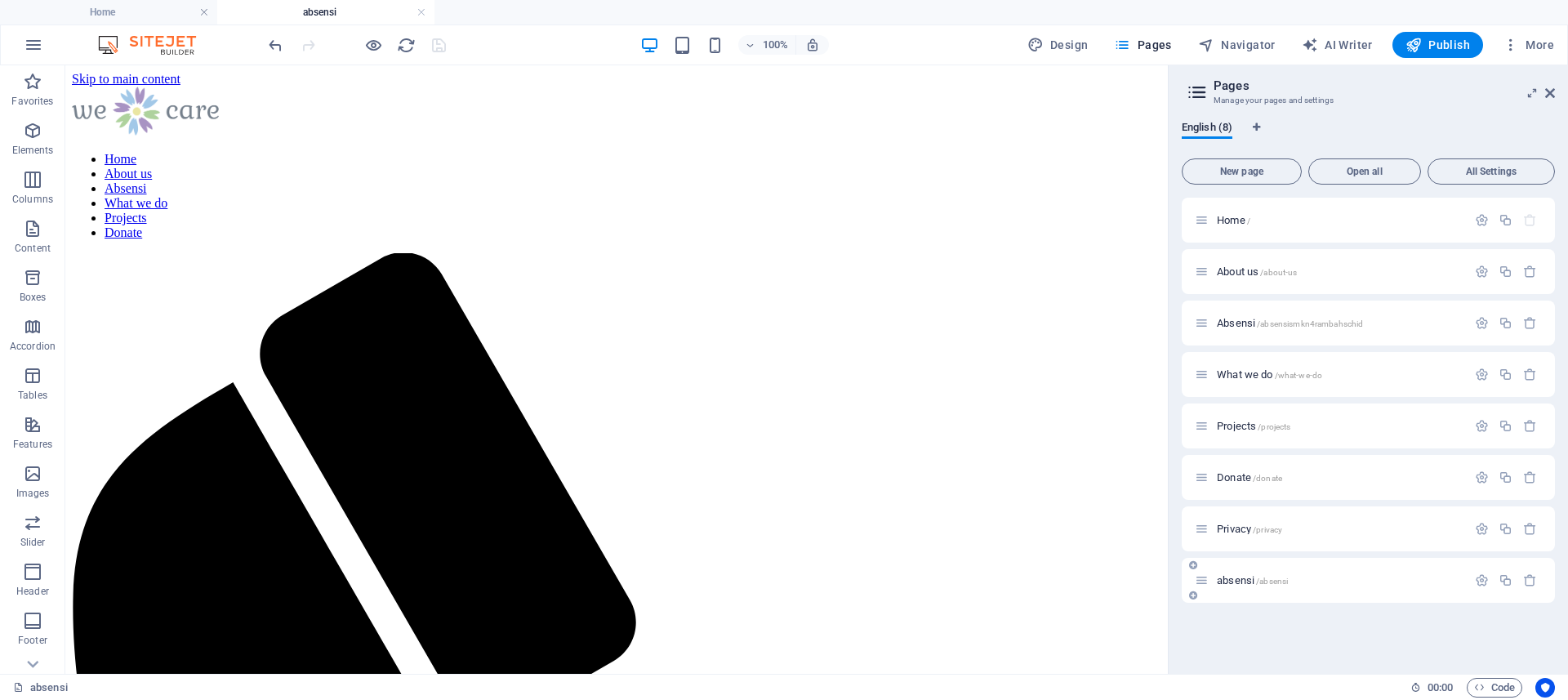 click on "absensi /absensi" at bounding box center [1339, 580] 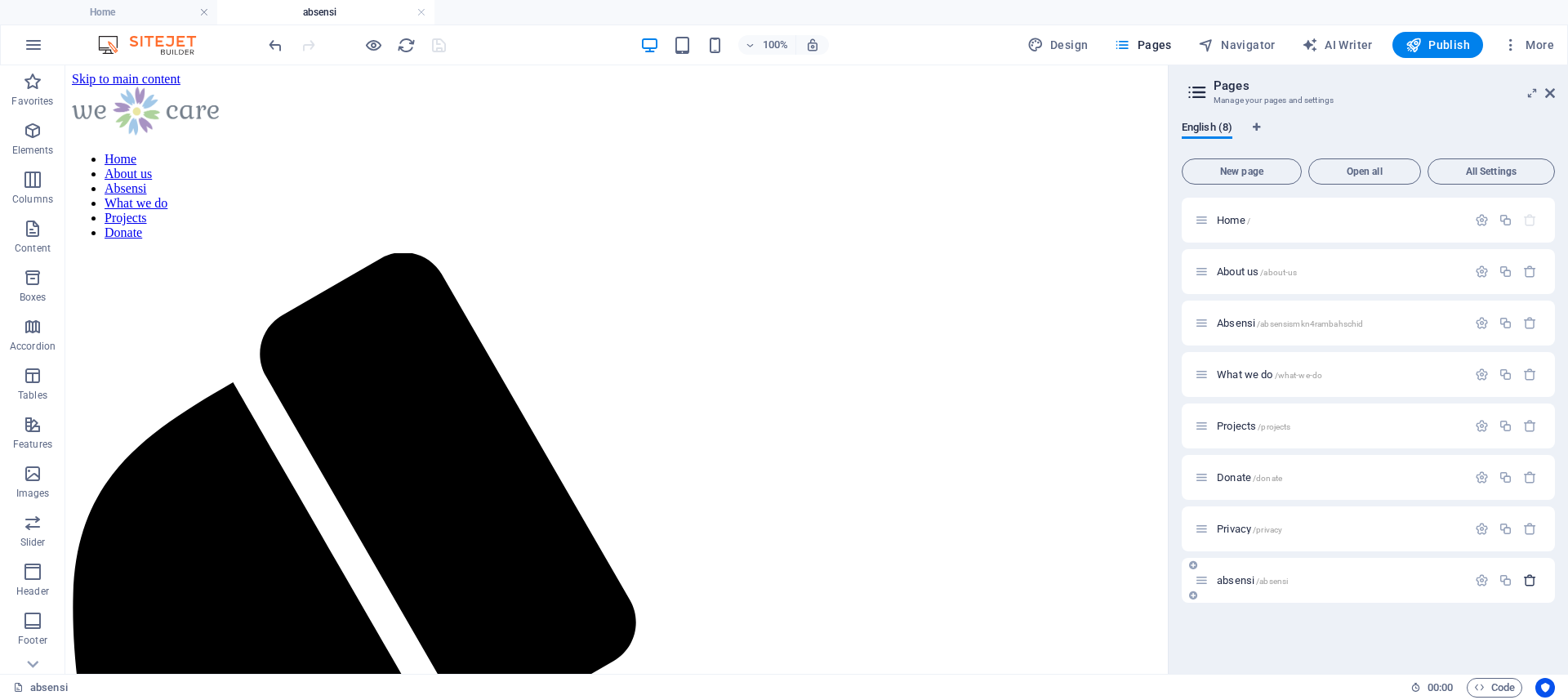 click at bounding box center (1530, 580) 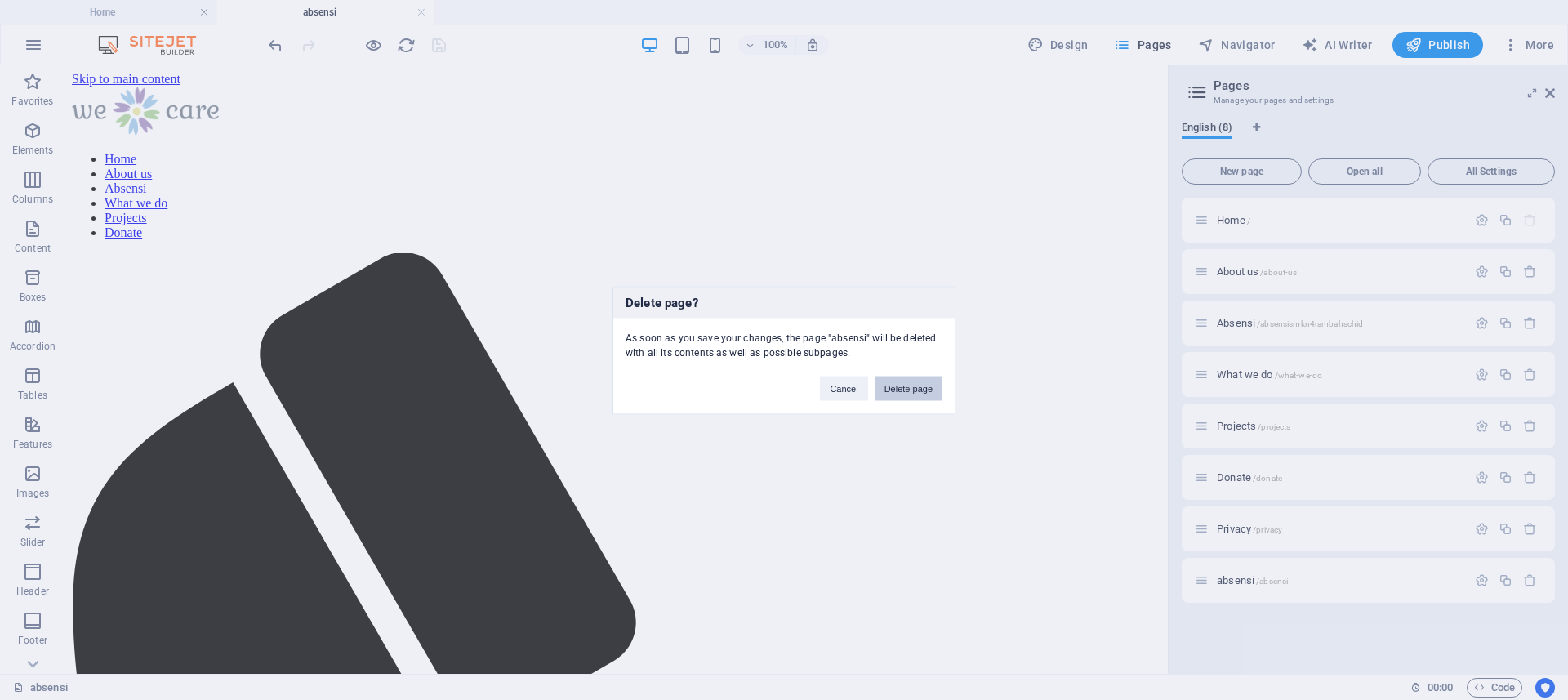click on "Delete page" at bounding box center [908, 388] 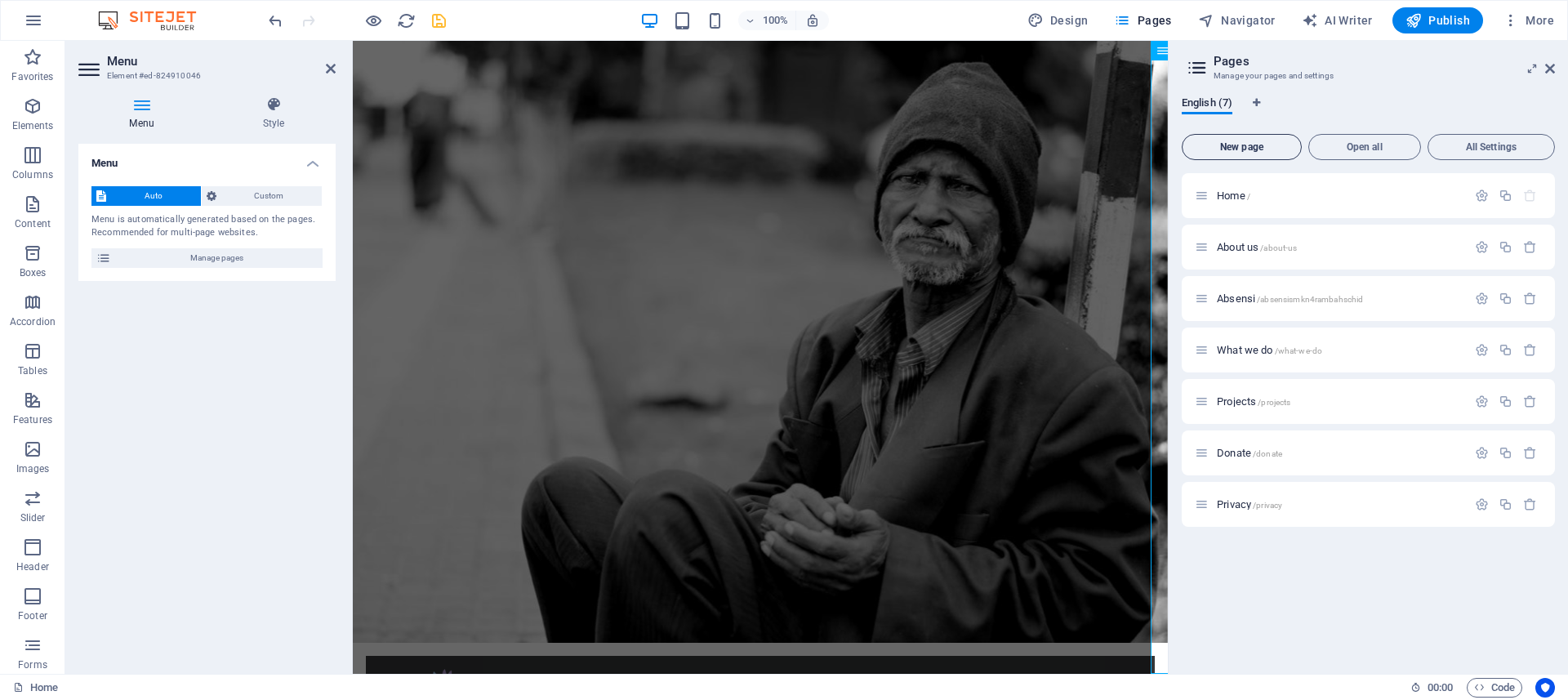 click on "New page" at bounding box center (1241, 147) 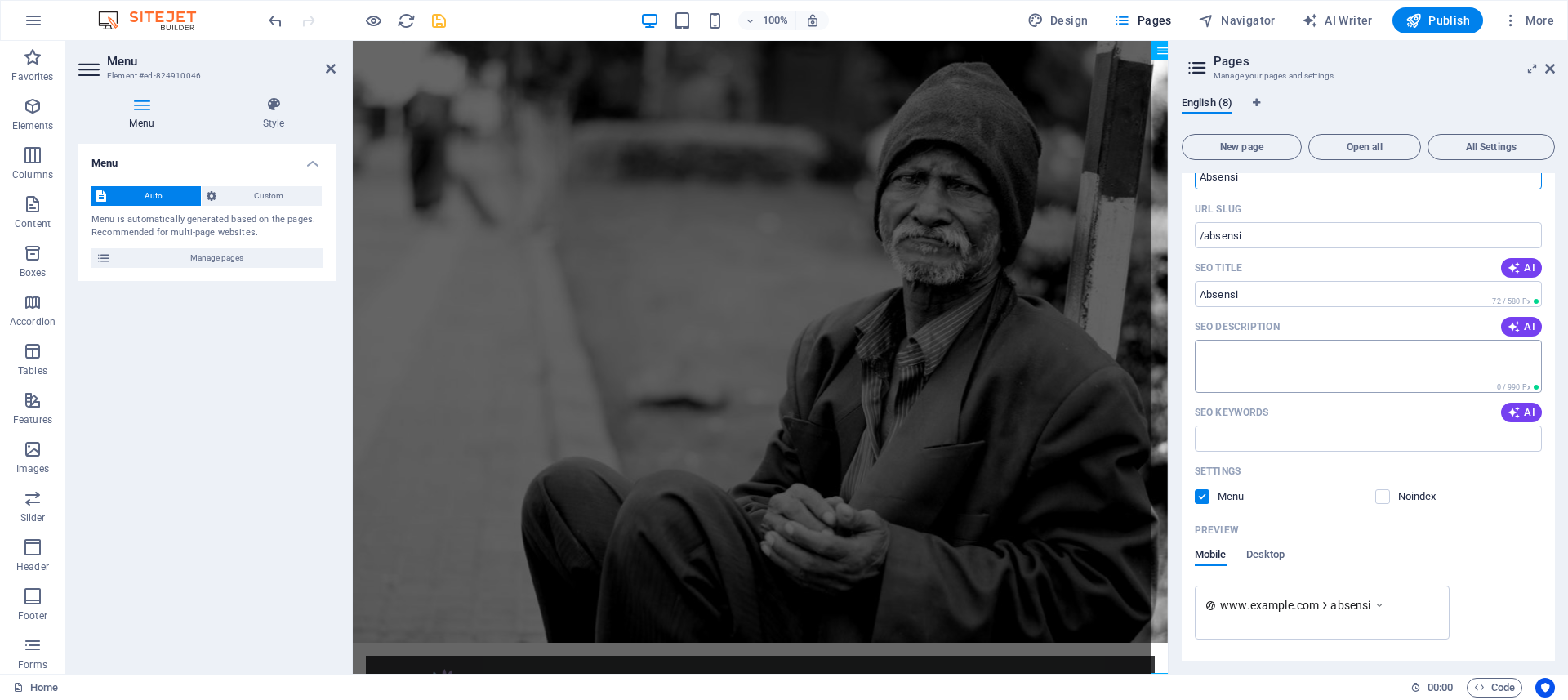 scroll, scrollTop: 493, scrollLeft: 0, axis: vertical 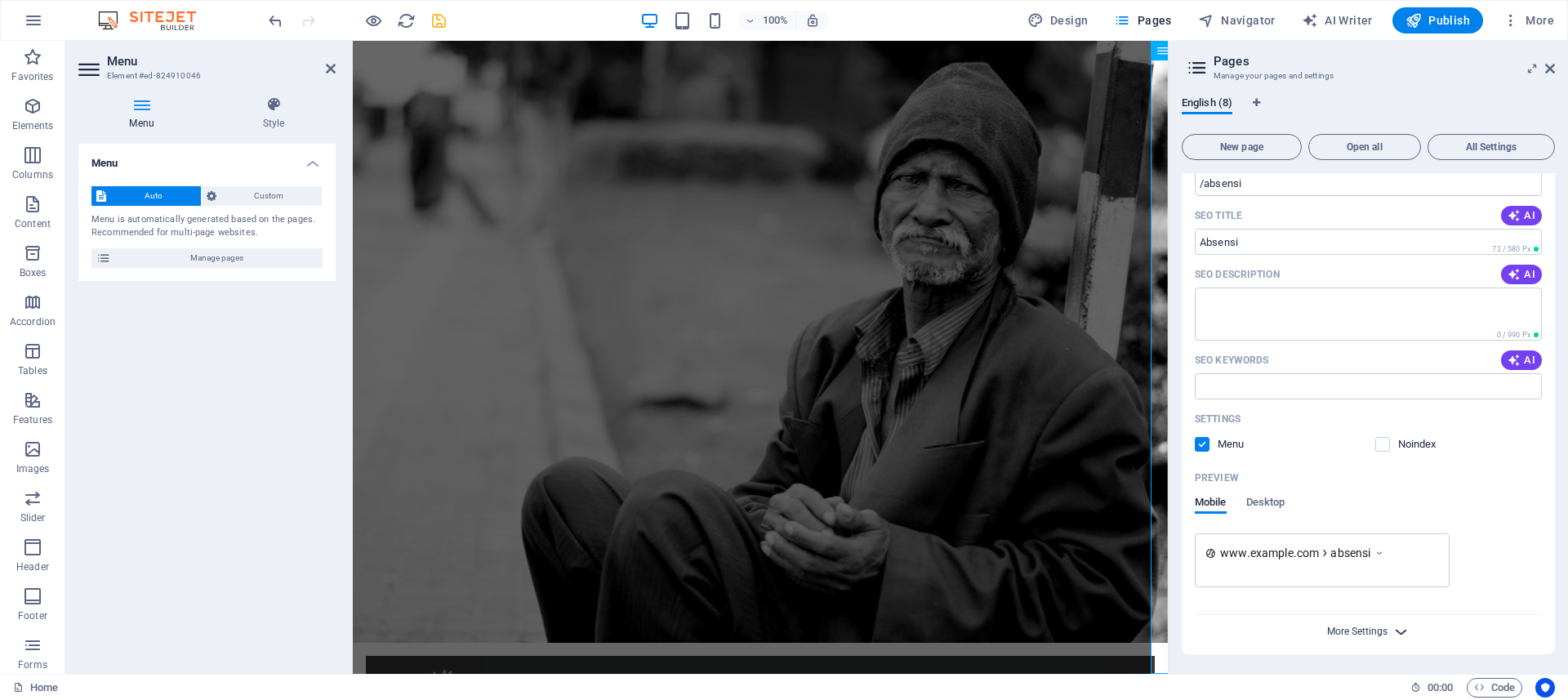 click on "More Settings" at bounding box center (1357, 631) 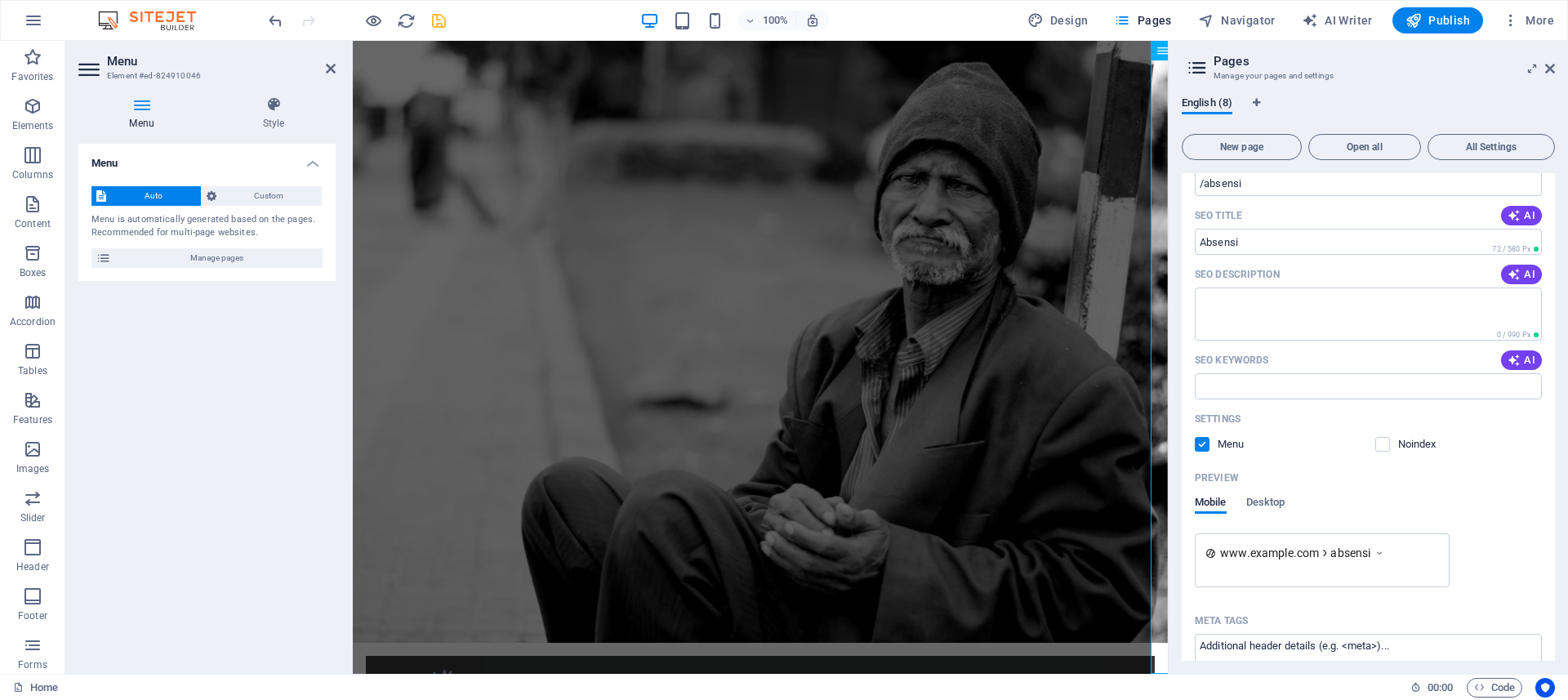 scroll, scrollTop: 567, scrollLeft: 0, axis: vertical 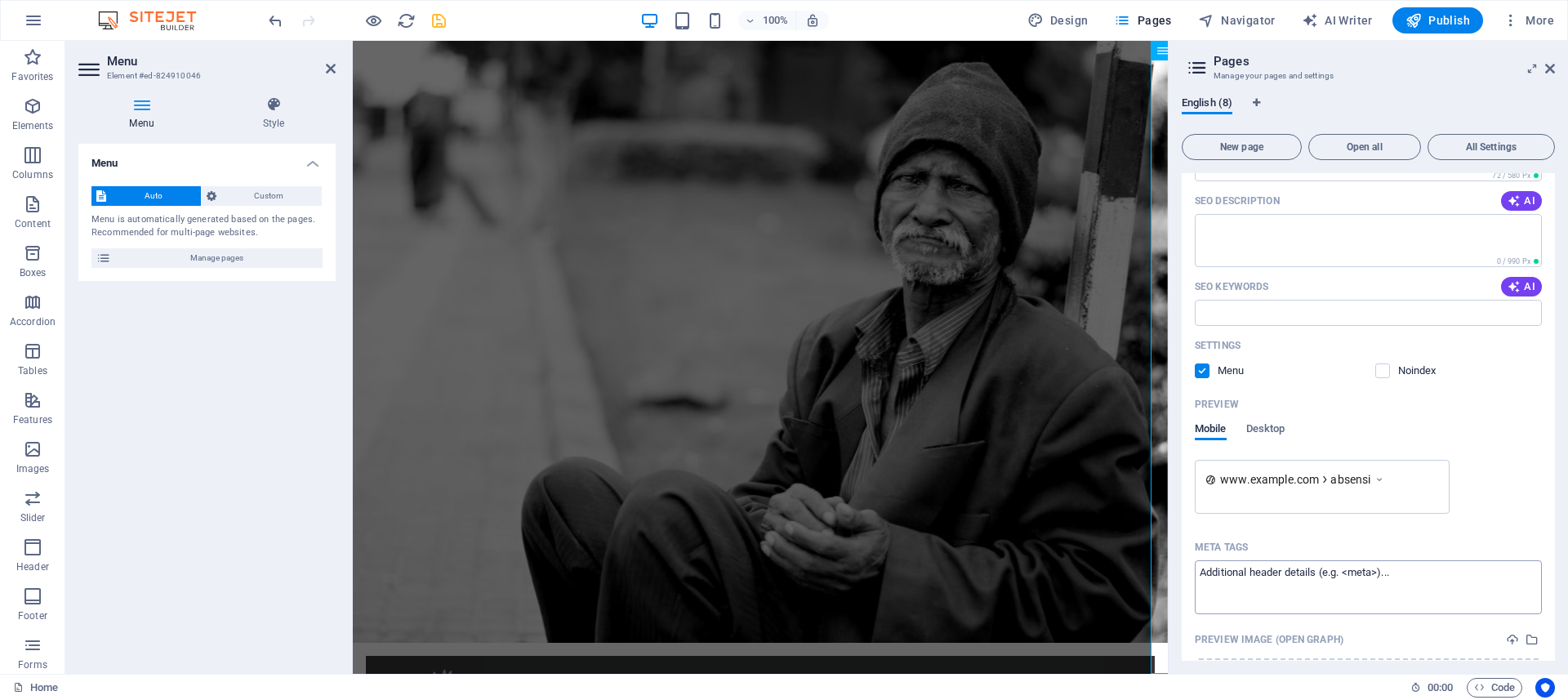 click on "Meta tags ​" at bounding box center (1368, 586) 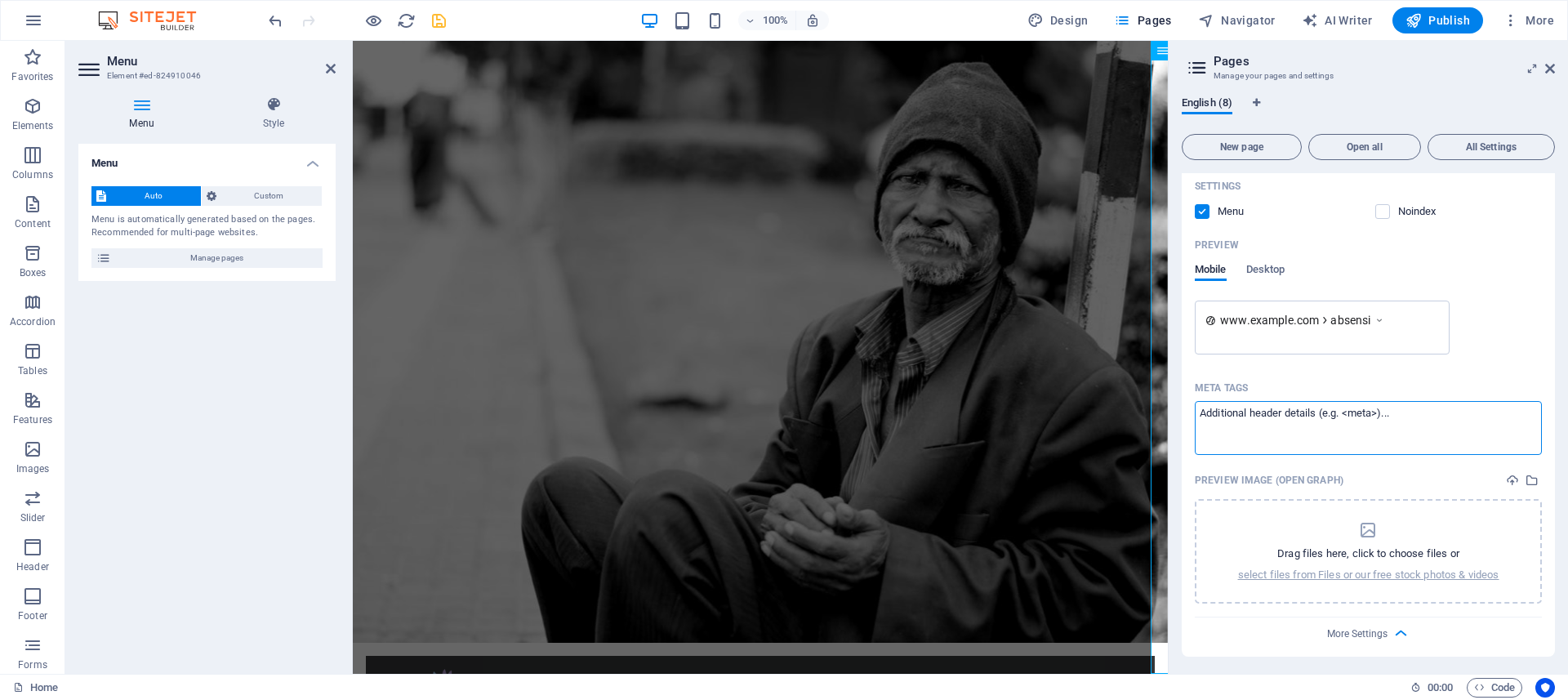 scroll, scrollTop: 729, scrollLeft: 0, axis: vertical 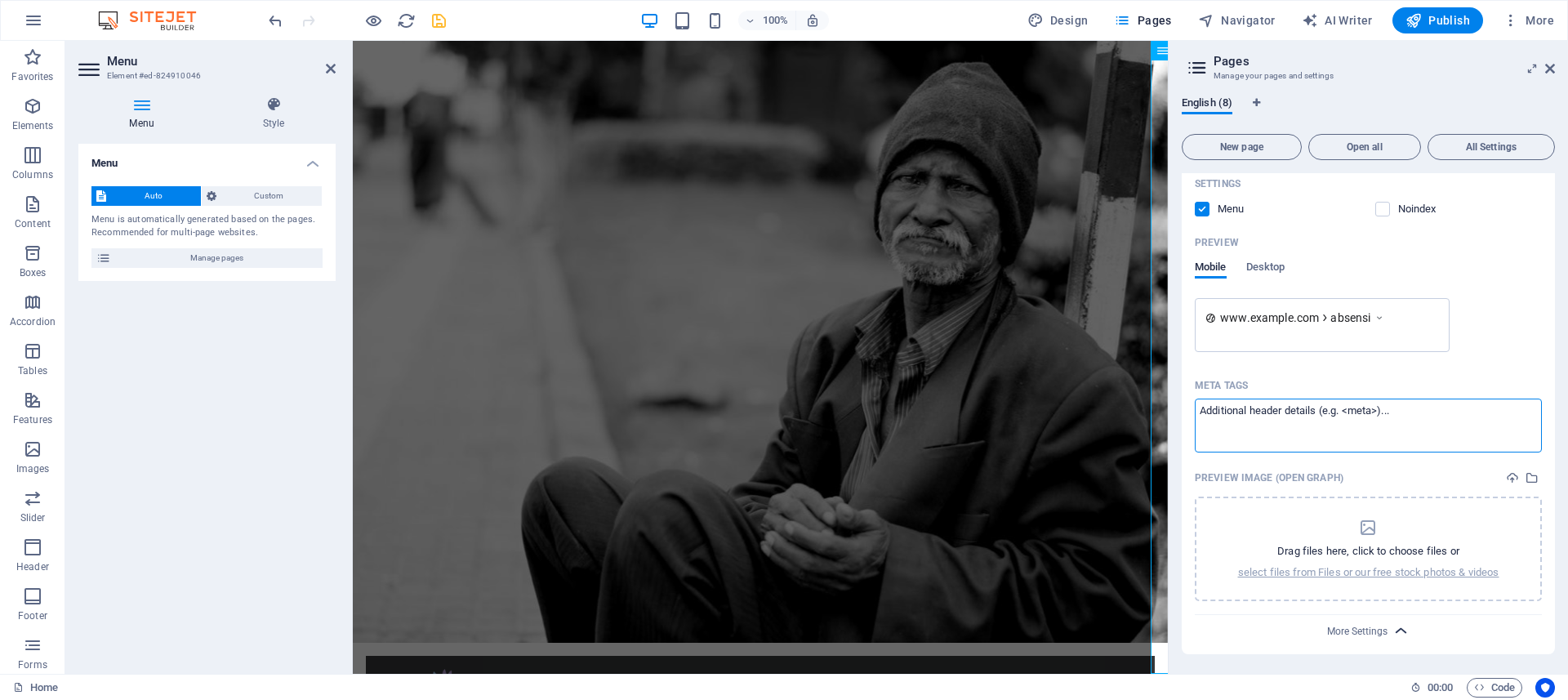 click at bounding box center (1401, 631) 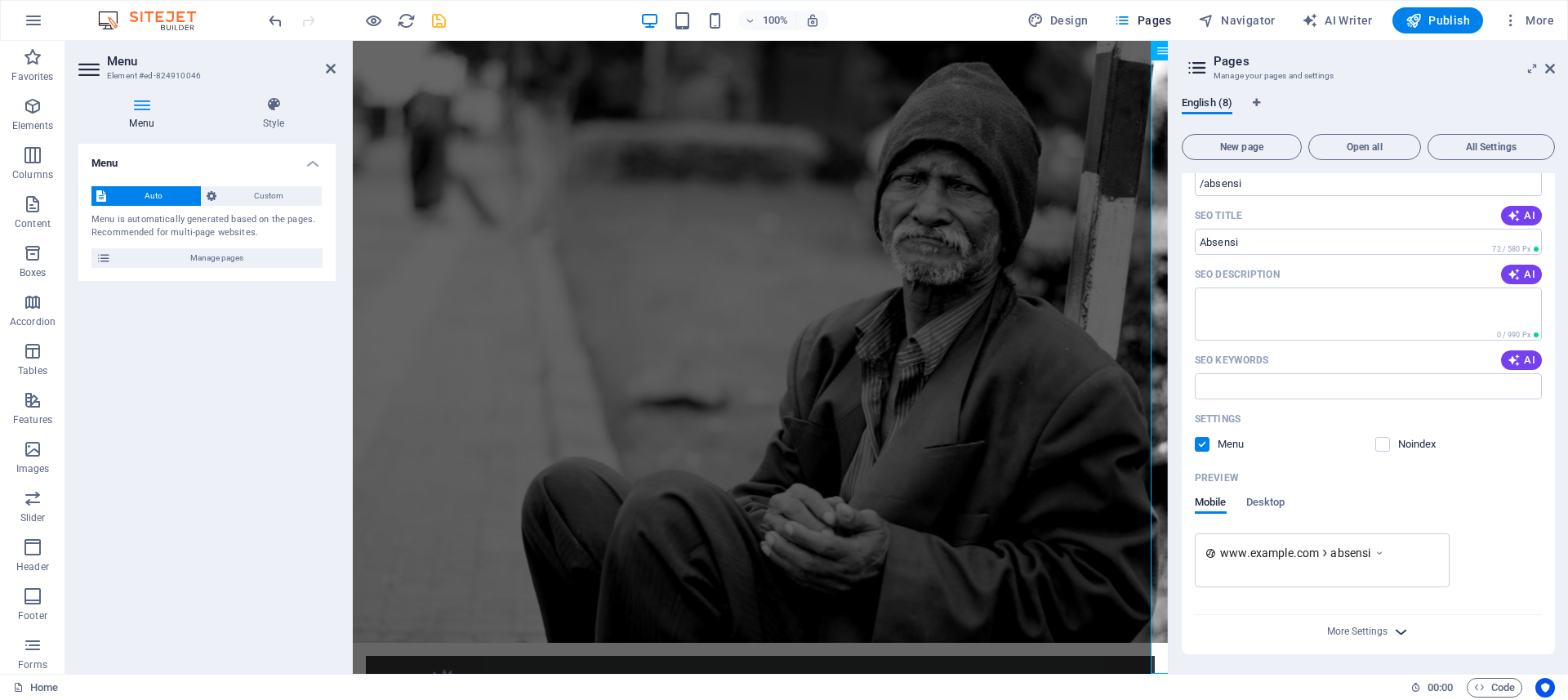 scroll, scrollTop: 493, scrollLeft: 0, axis: vertical 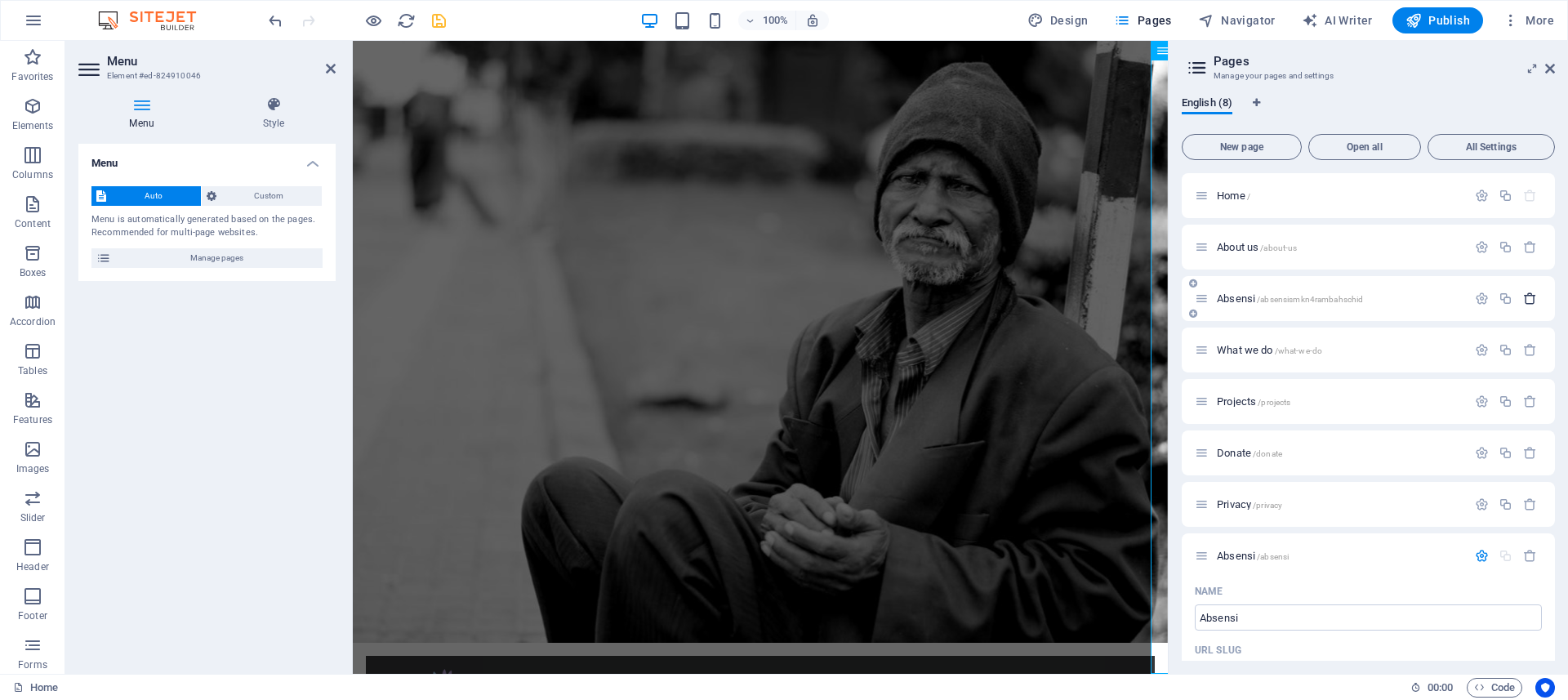 click at bounding box center [1530, 298] 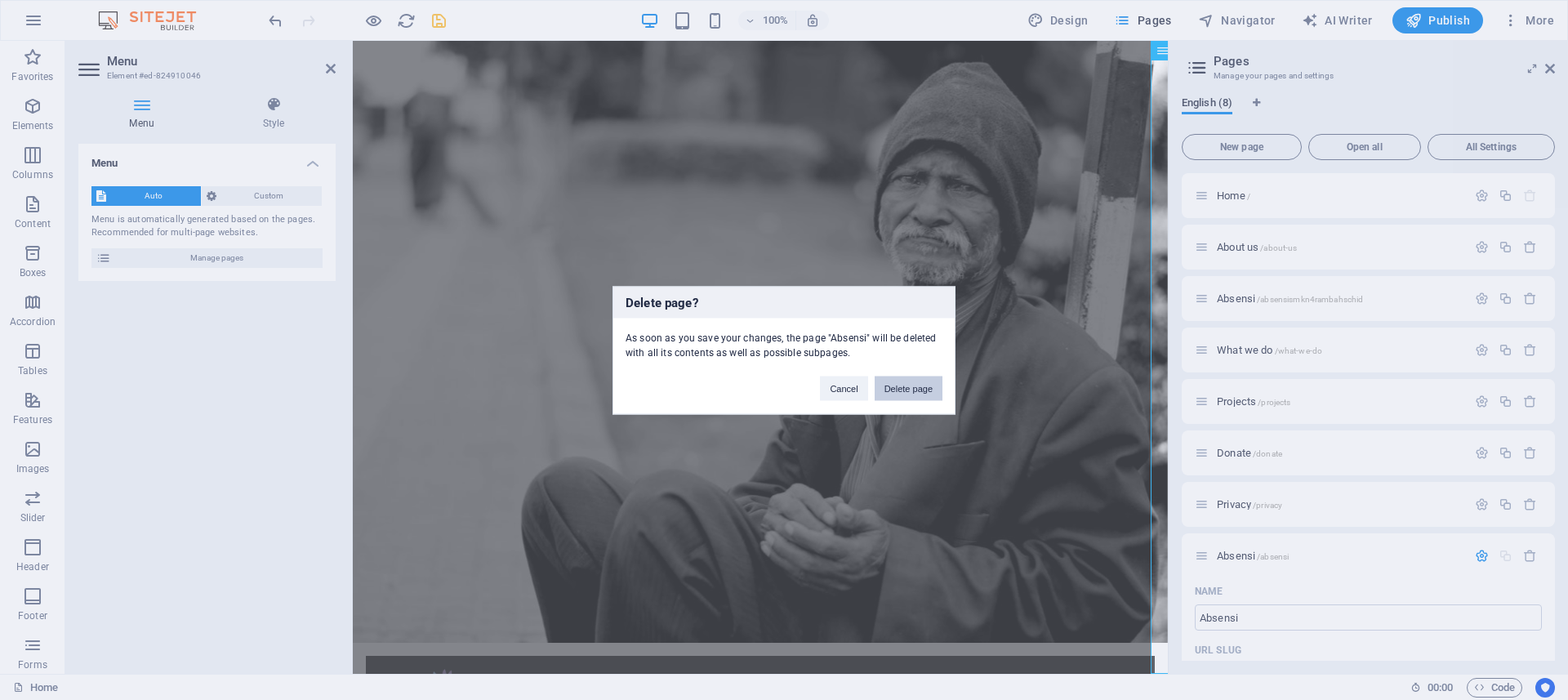 click on "Delete page" at bounding box center (908, 388) 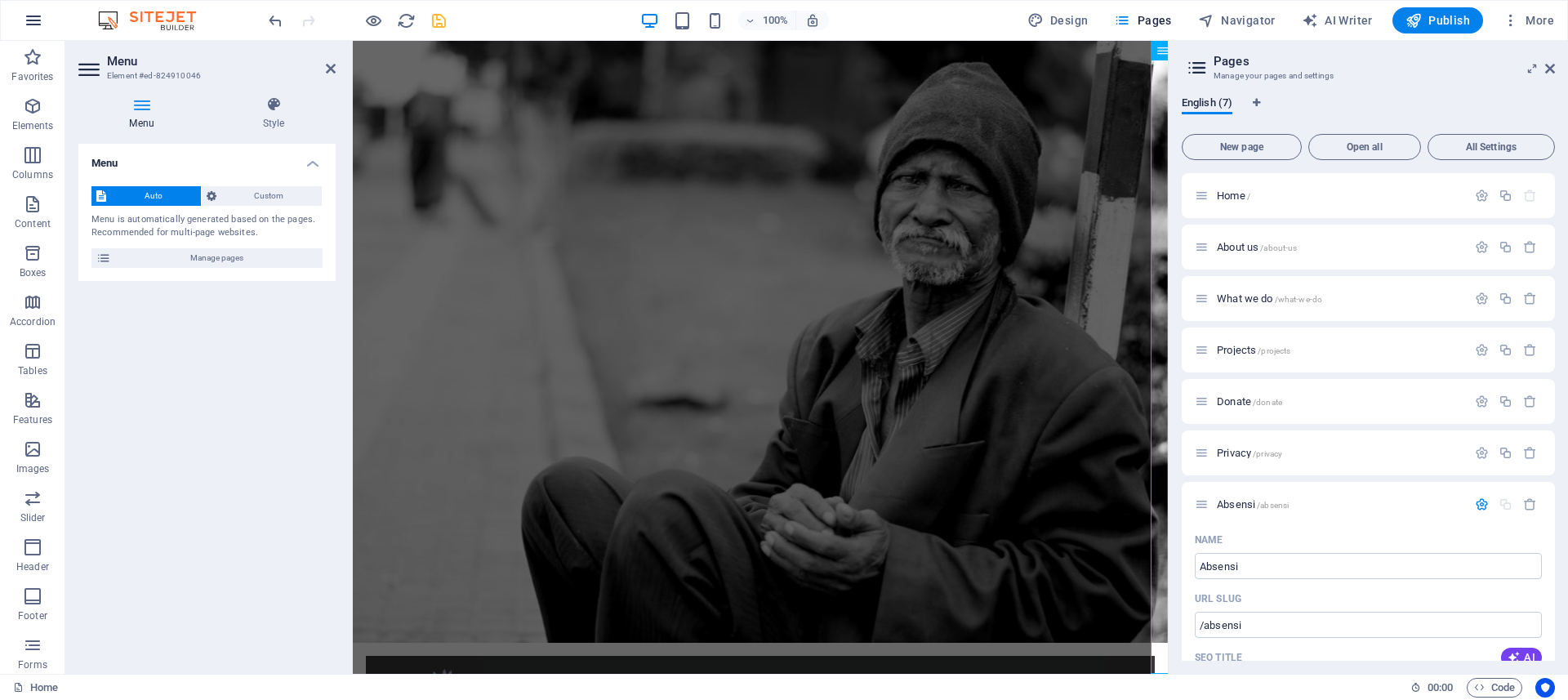 click at bounding box center (33, 20) 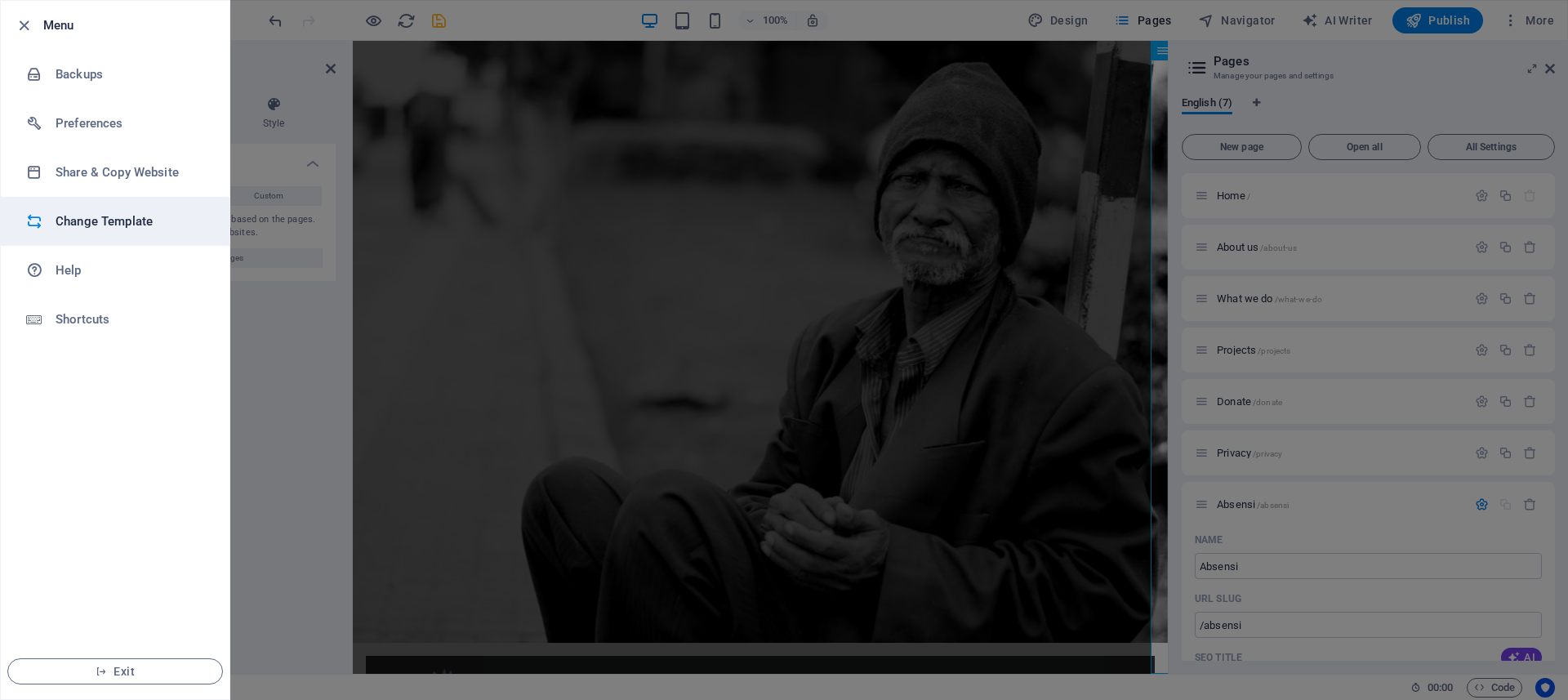 click on "Change Template" at bounding box center (131, 221) 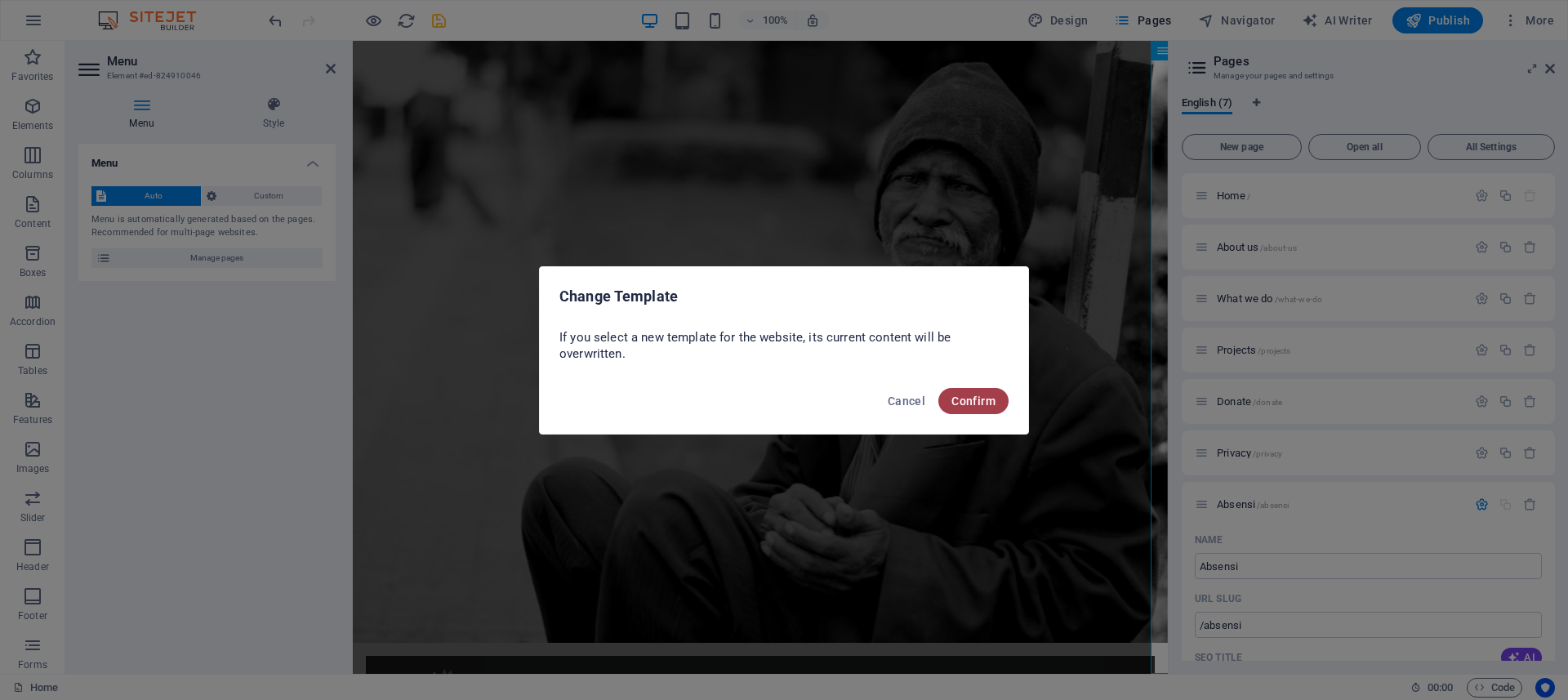 click on "Confirm" at bounding box center (973, 401) 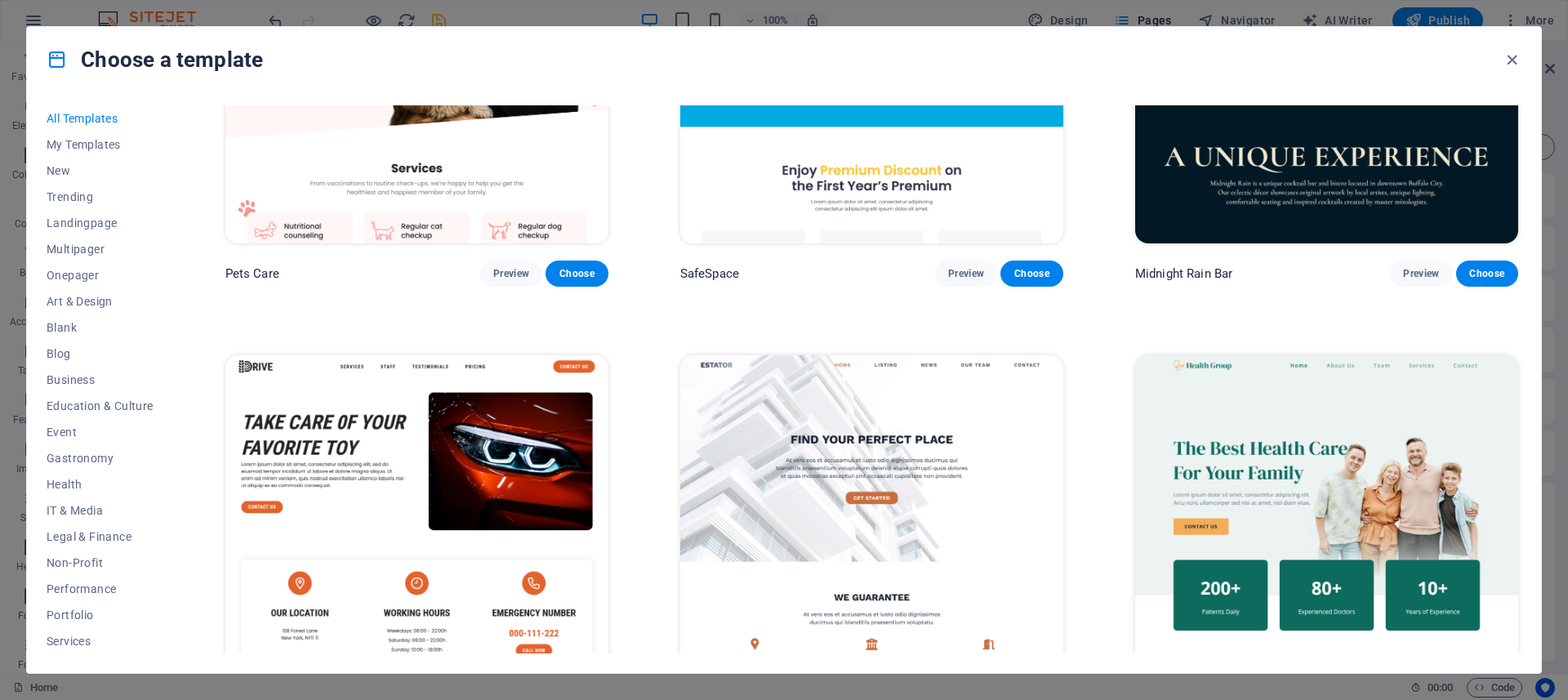 scroll, scrollTop: 4043, scrollLeft: 0, axis: vertical 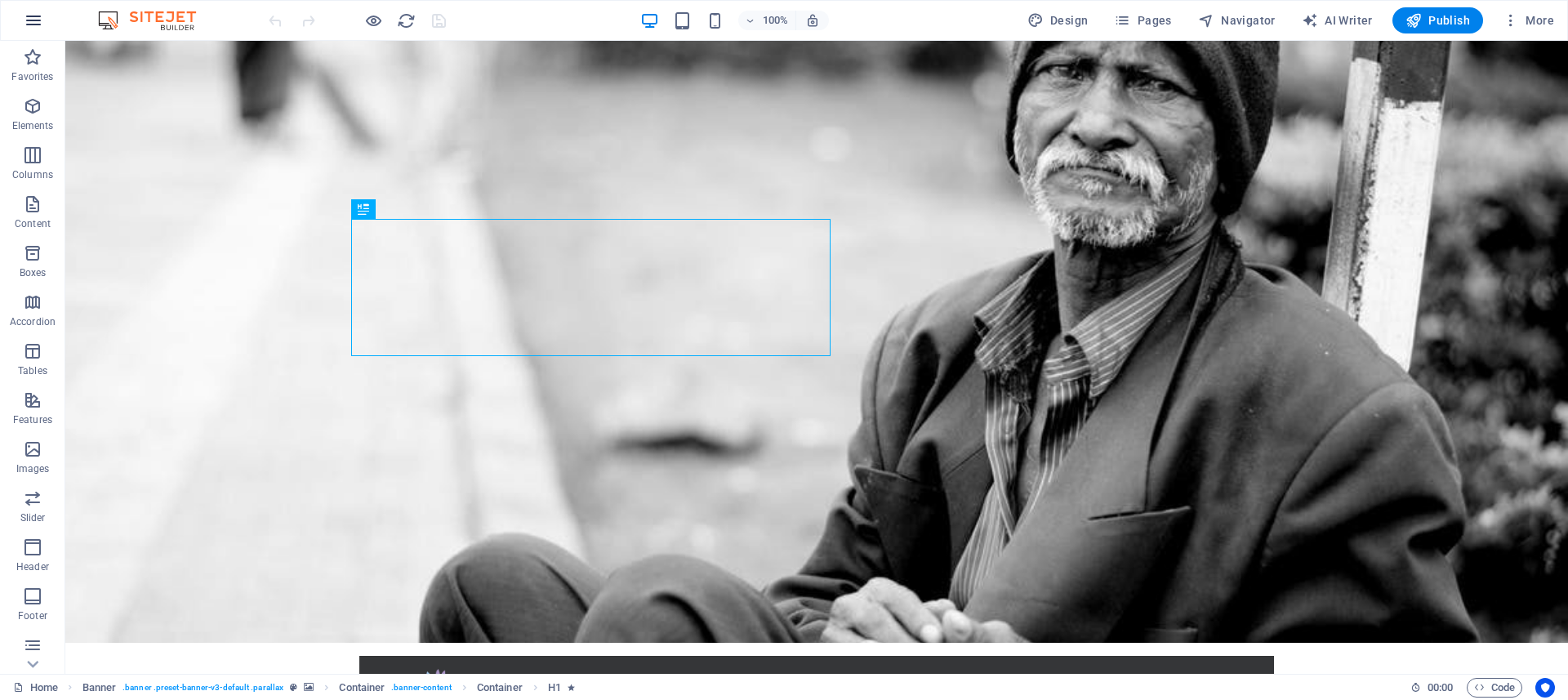 click at bounding box center [33, 20] 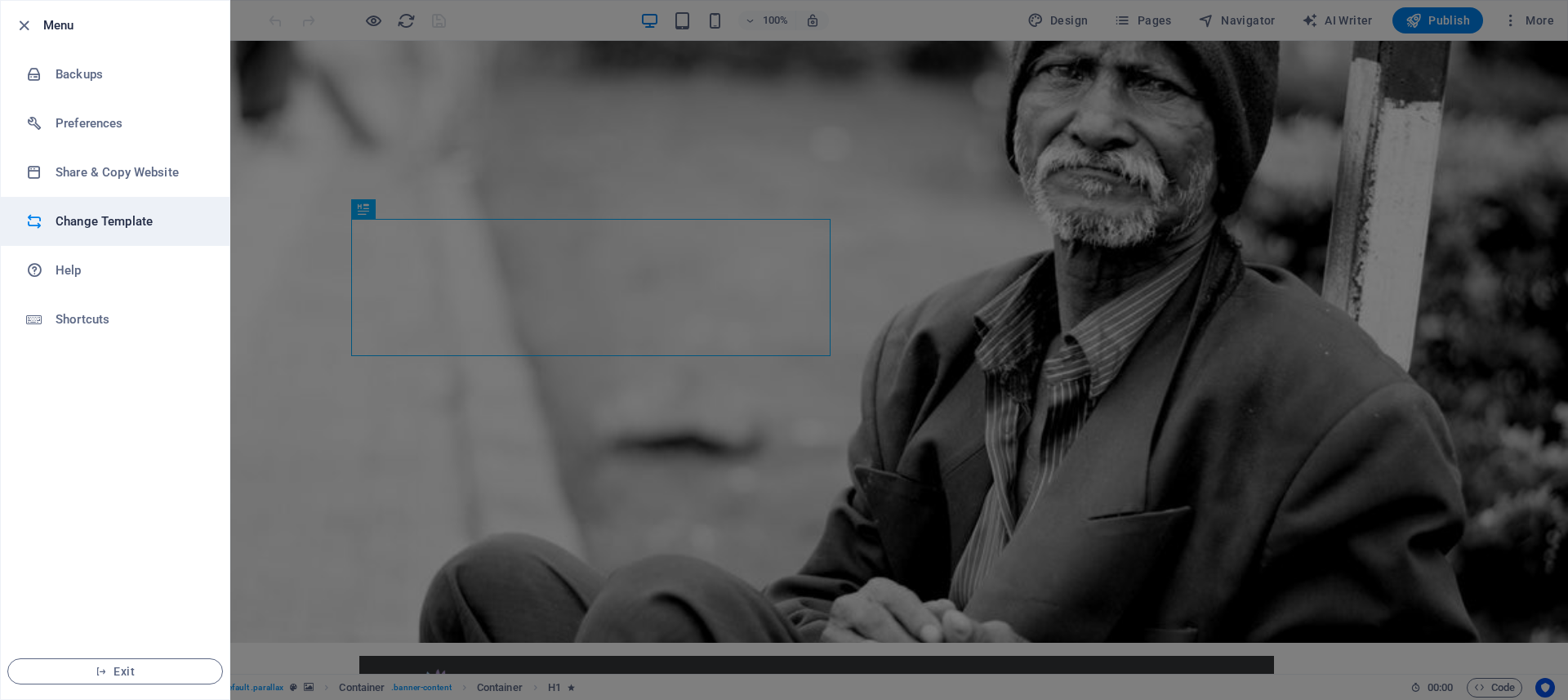click on "Change Template" at bounding box center (131, 221) 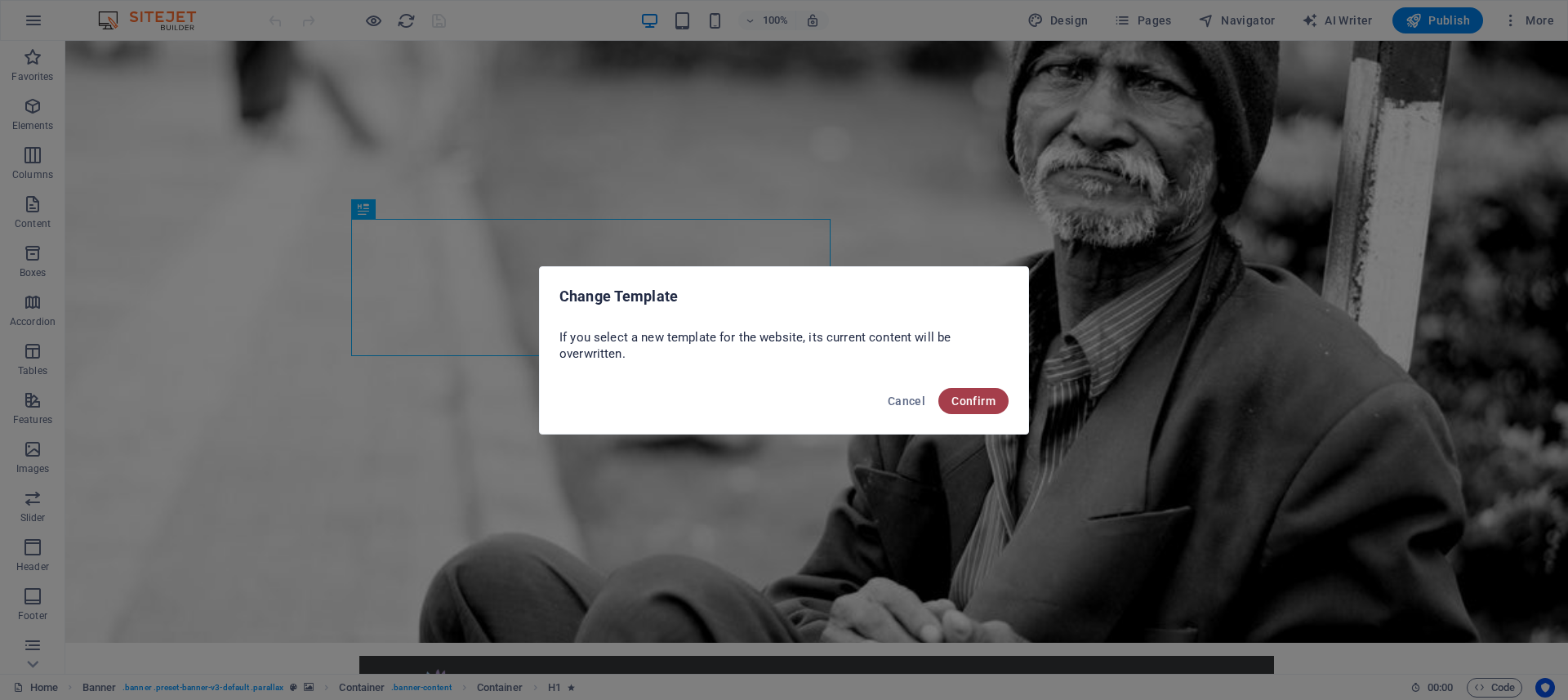 click on "Confirm" at bounding box center (973, 401) 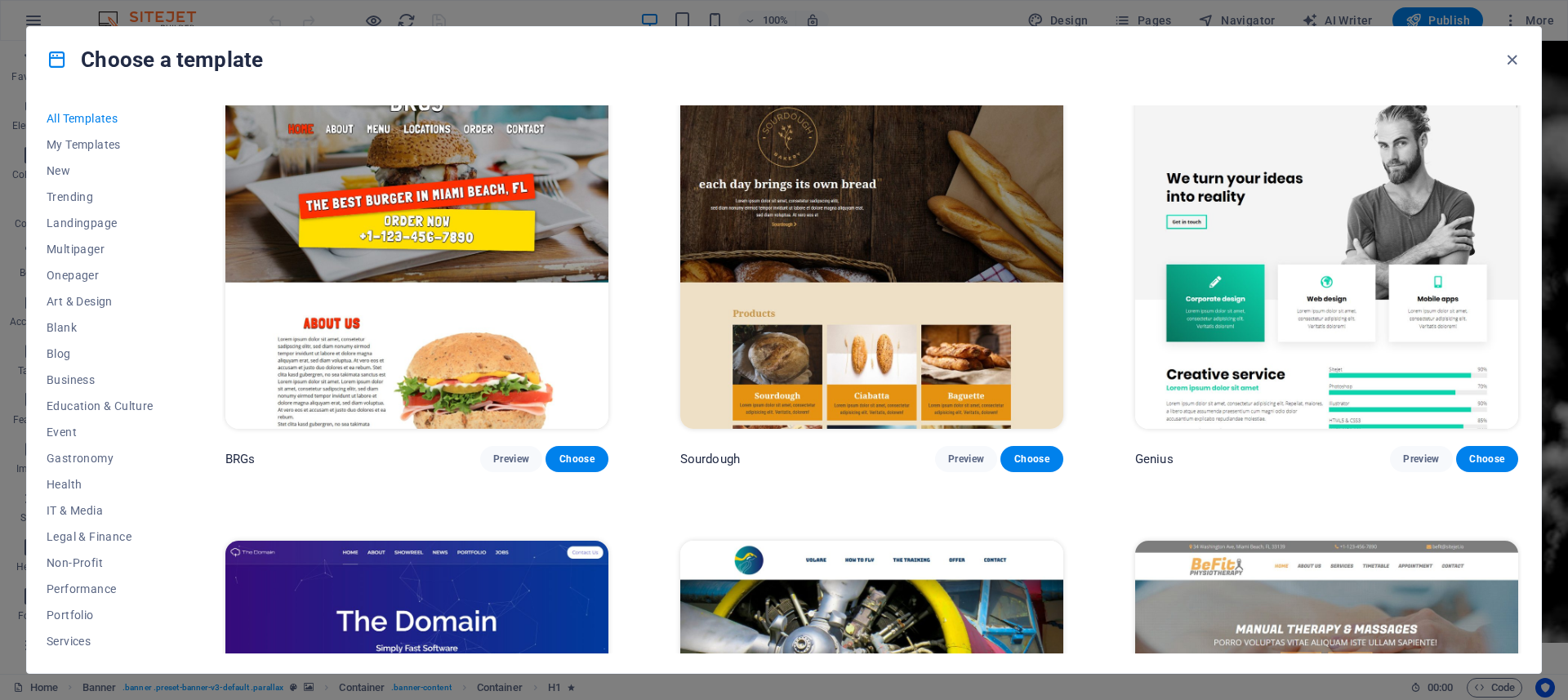 scroll, scrollTop: 10733, scrollLeft: 0, axis: vertical 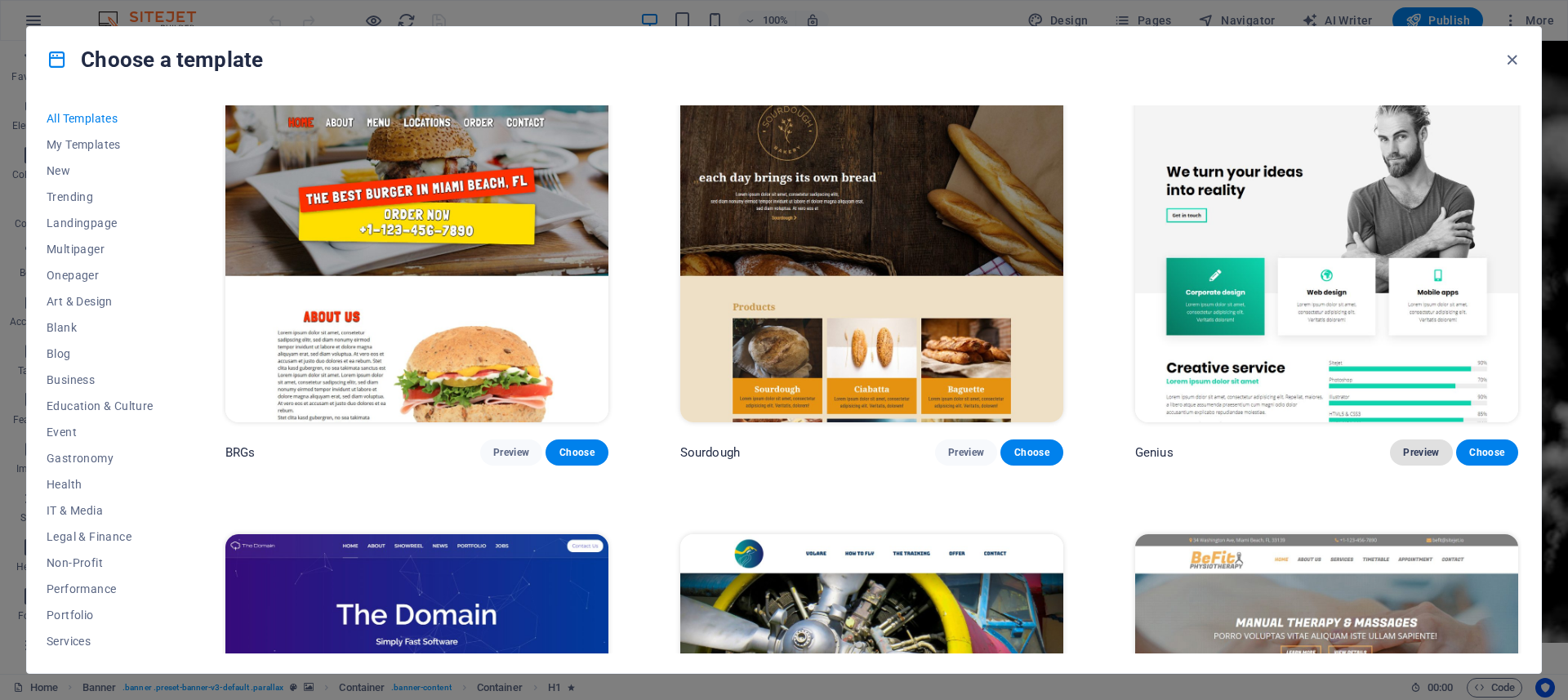 click on "Preview" at bounding box center [1421, 453] 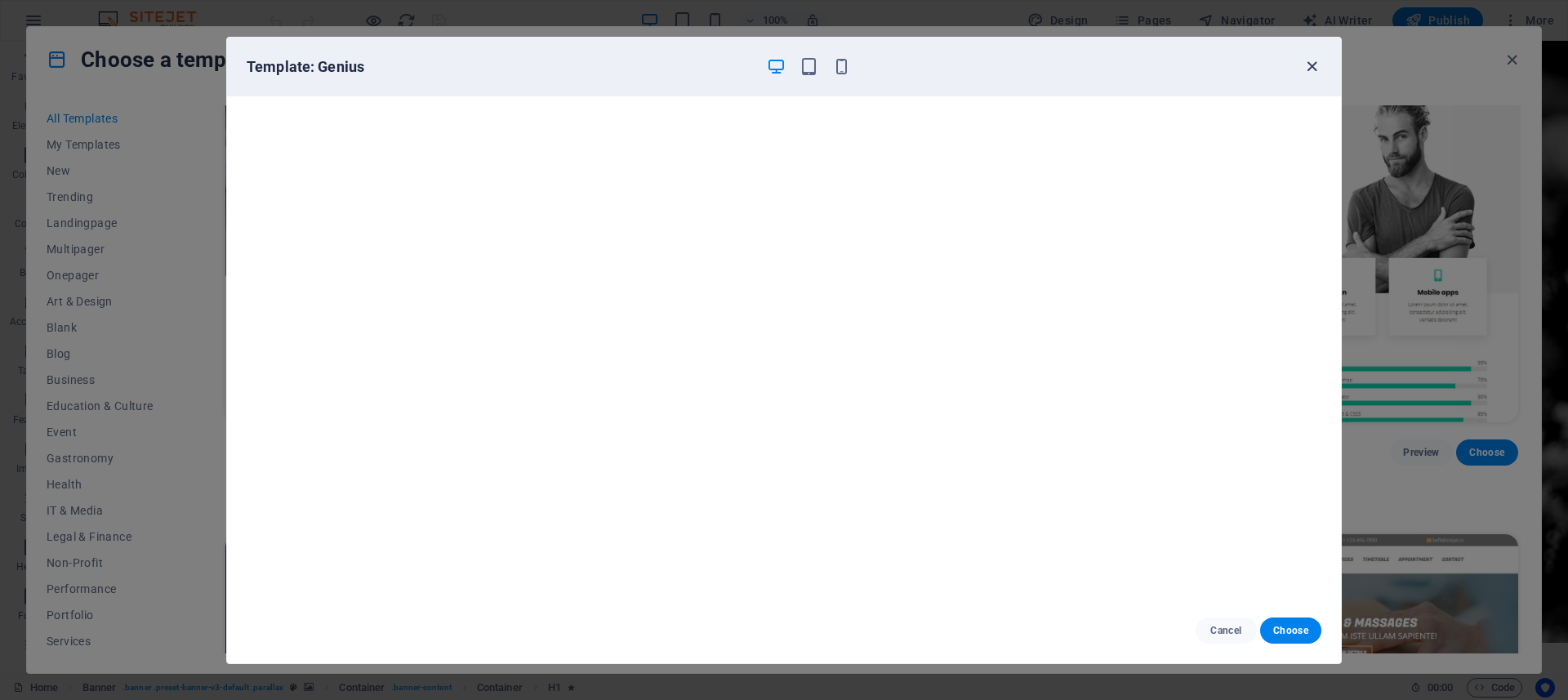 click at bounding box center [1312, 66] 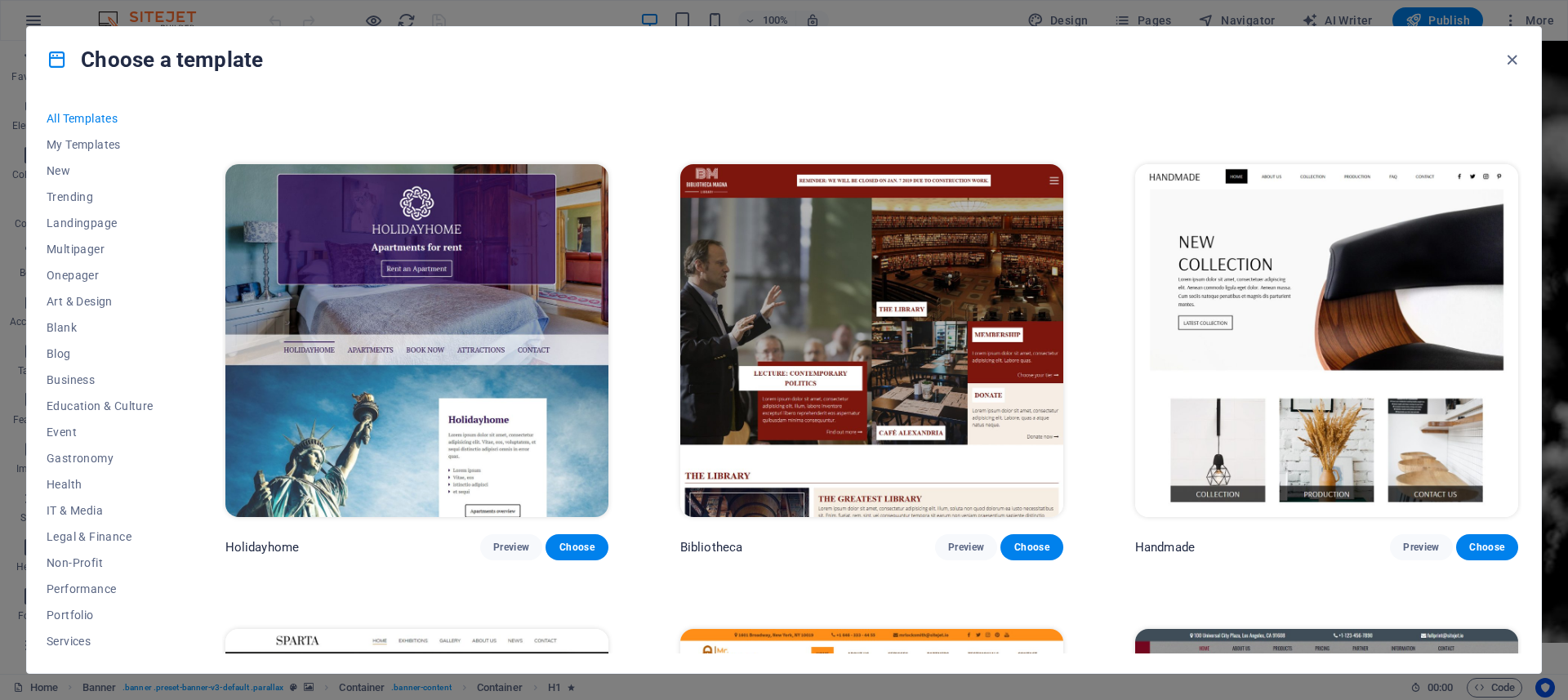 scroll, scrollTop: 11982, scrollLeft: 0, axis: vertical 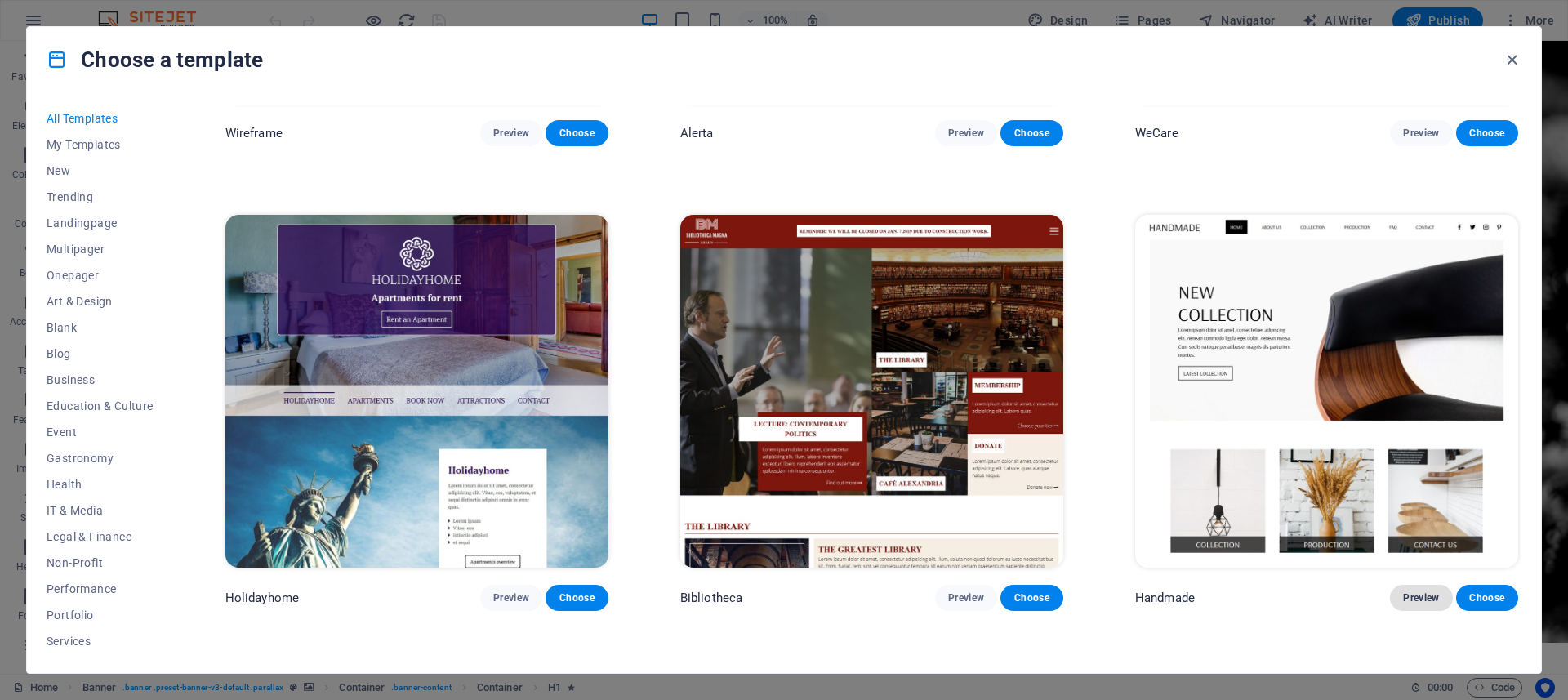 click on "Preview" at bounding box center [1421, 598] 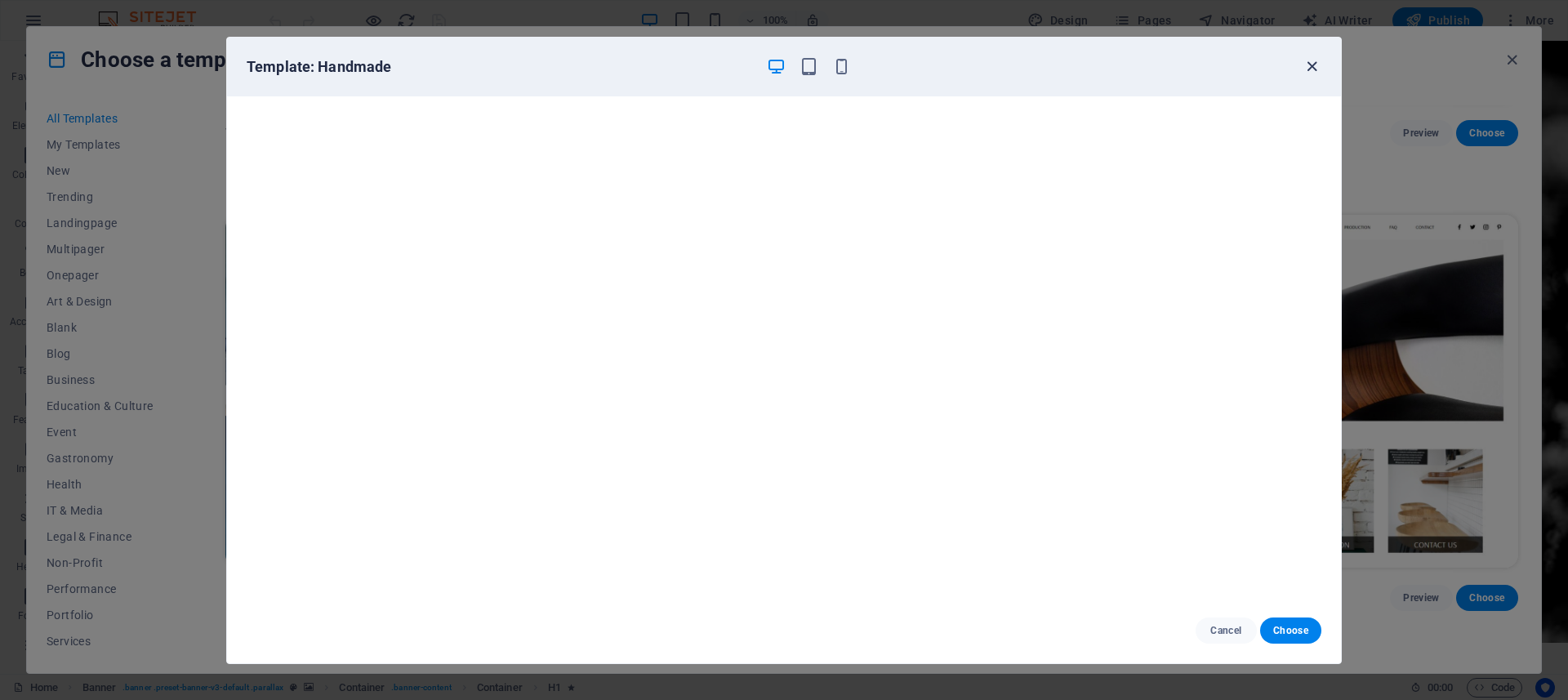 click at bounding box center (1312, 66) 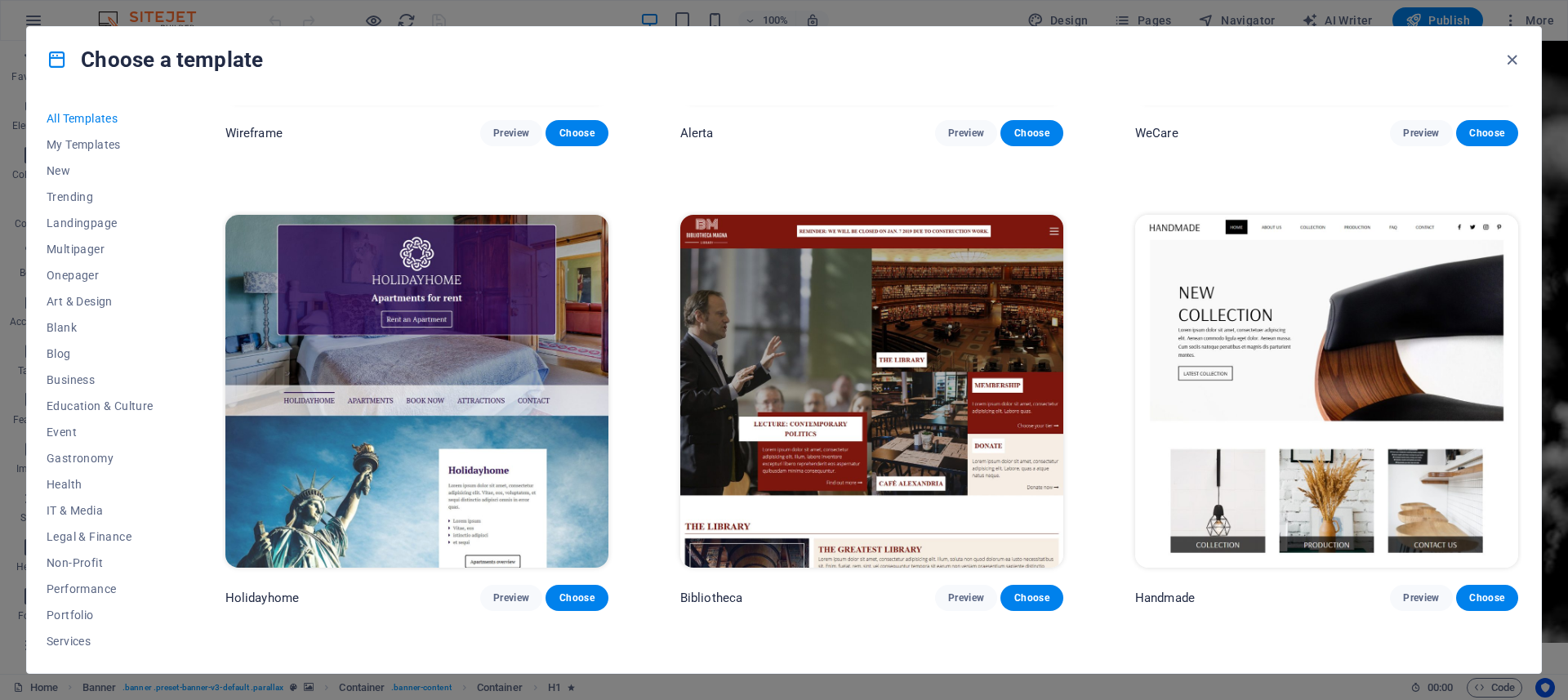 scroll, scrollTop: 12130, scrollLeft: 0, axis: vertical 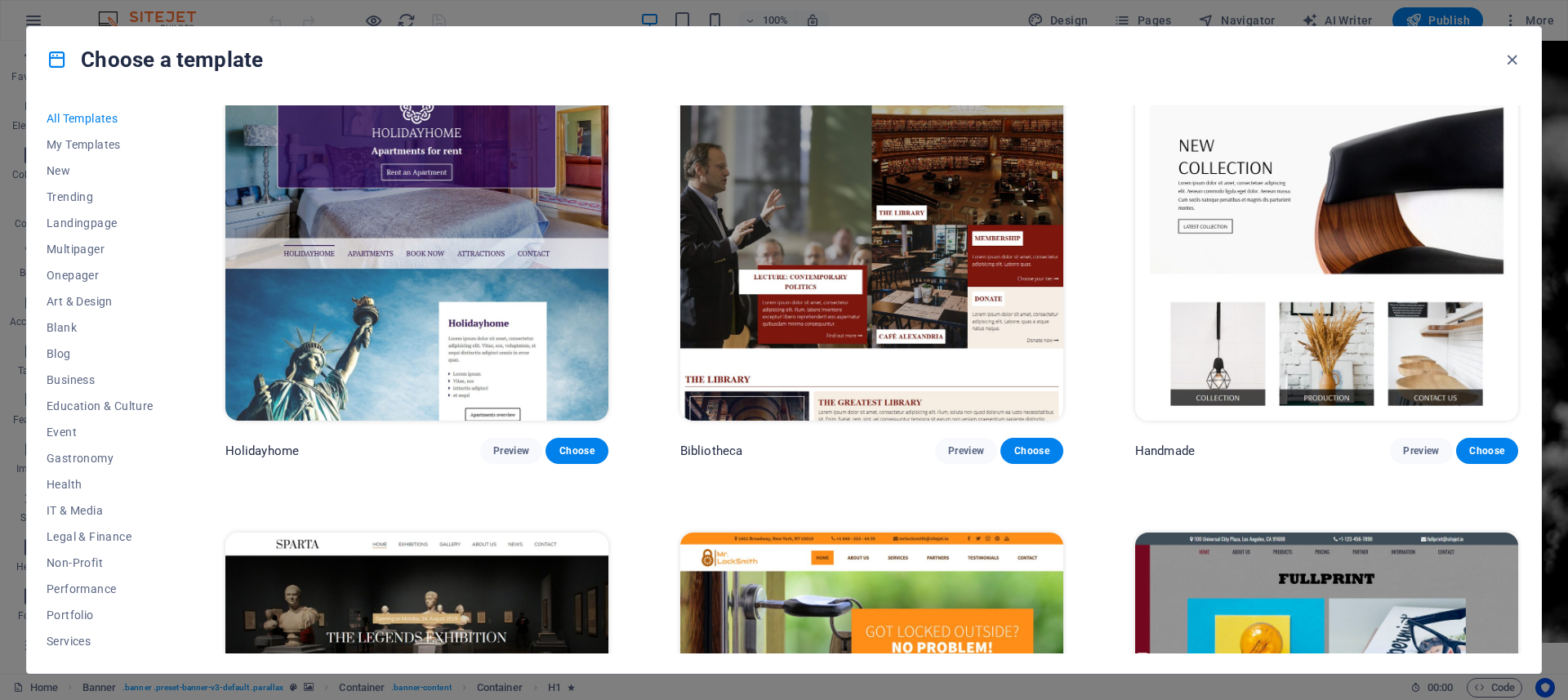 click on "Preview" at bounding box center [966, 916] 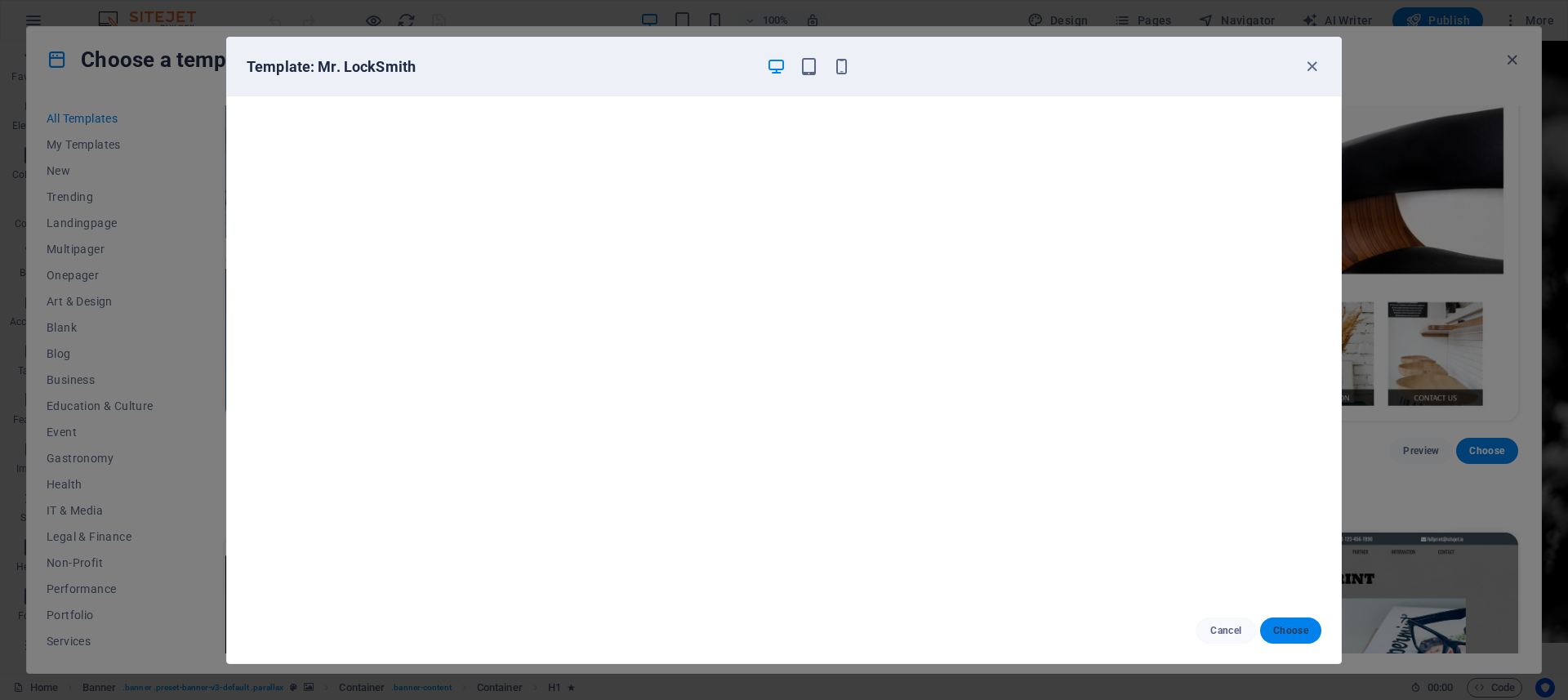 click on "Choose" at bounding box center (1290, 631) 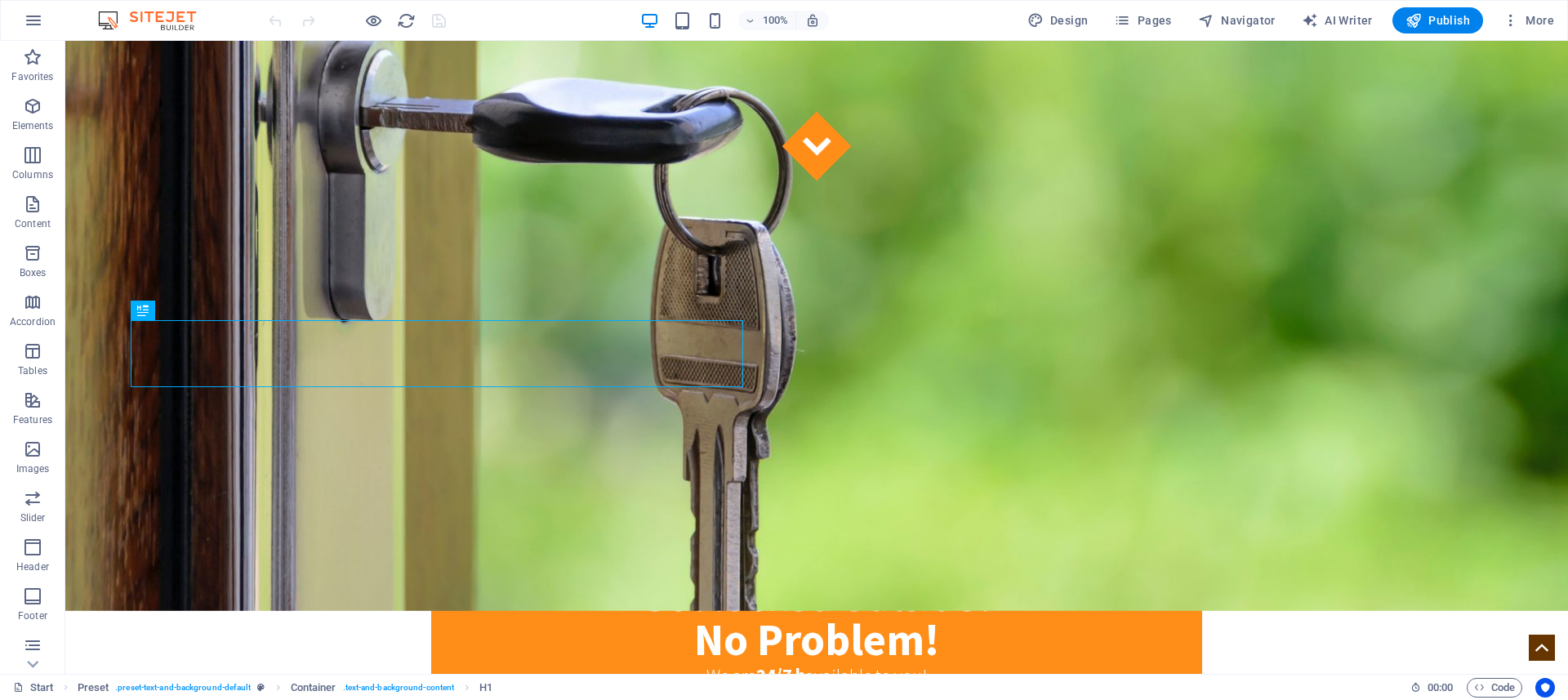 scroll, scrollTop: 560, scrollLeft: 0, axis: vertical 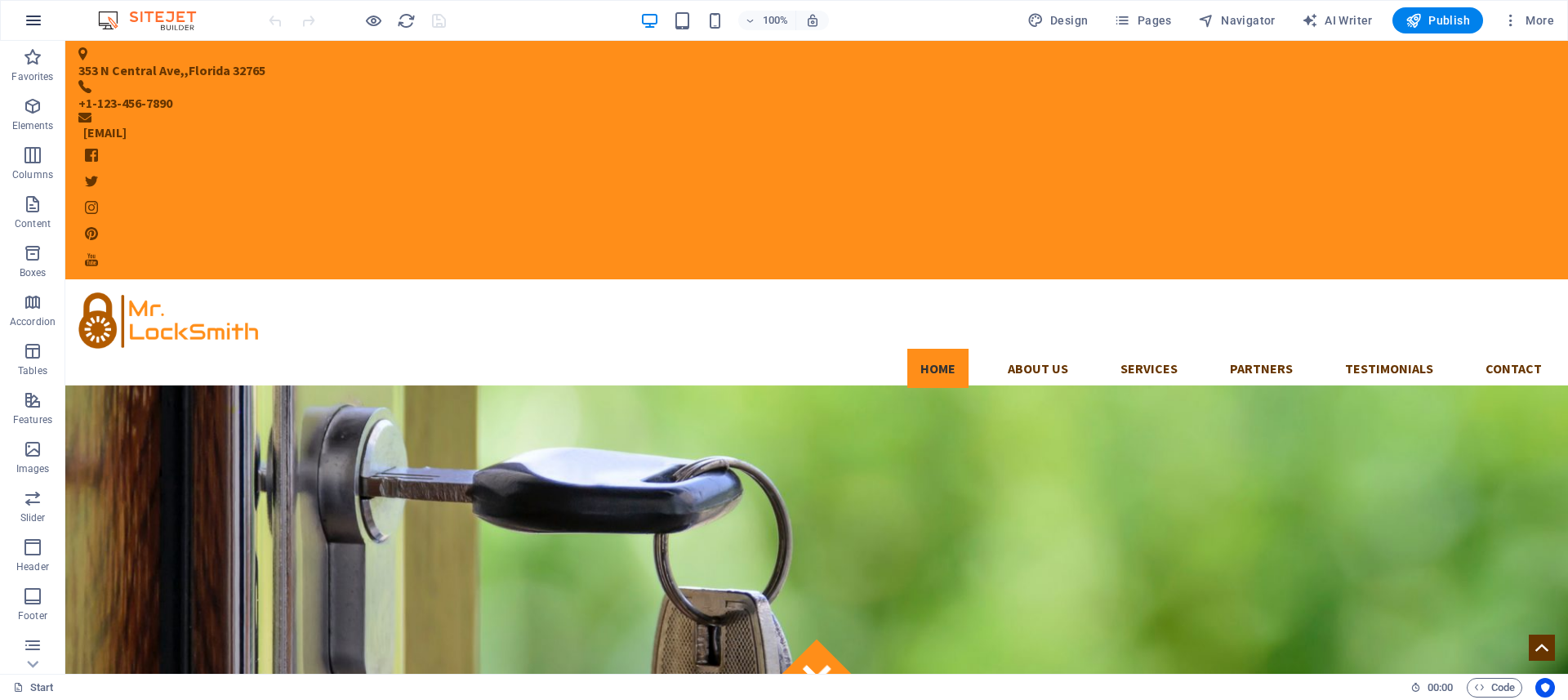 click at bounding box center [33, 20] 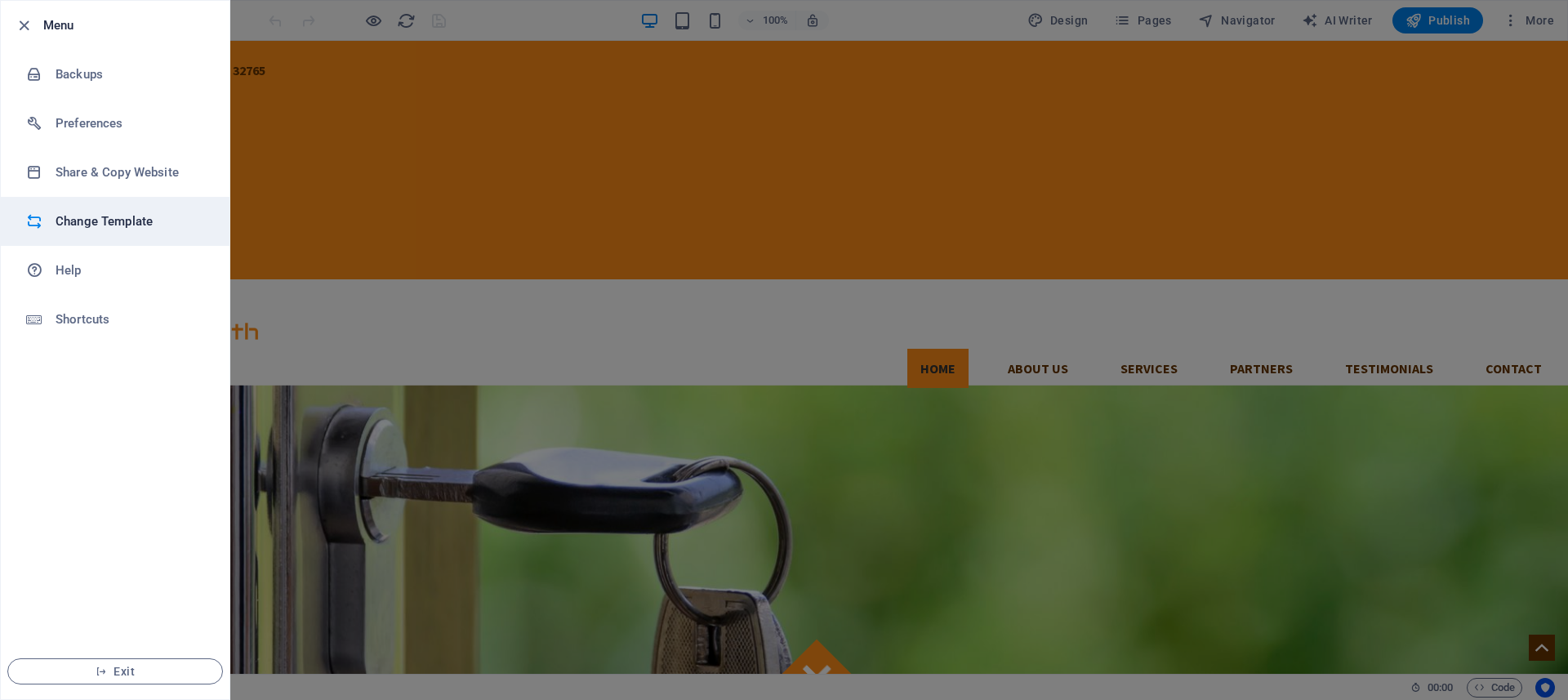 click at bounding box center (41, 221) 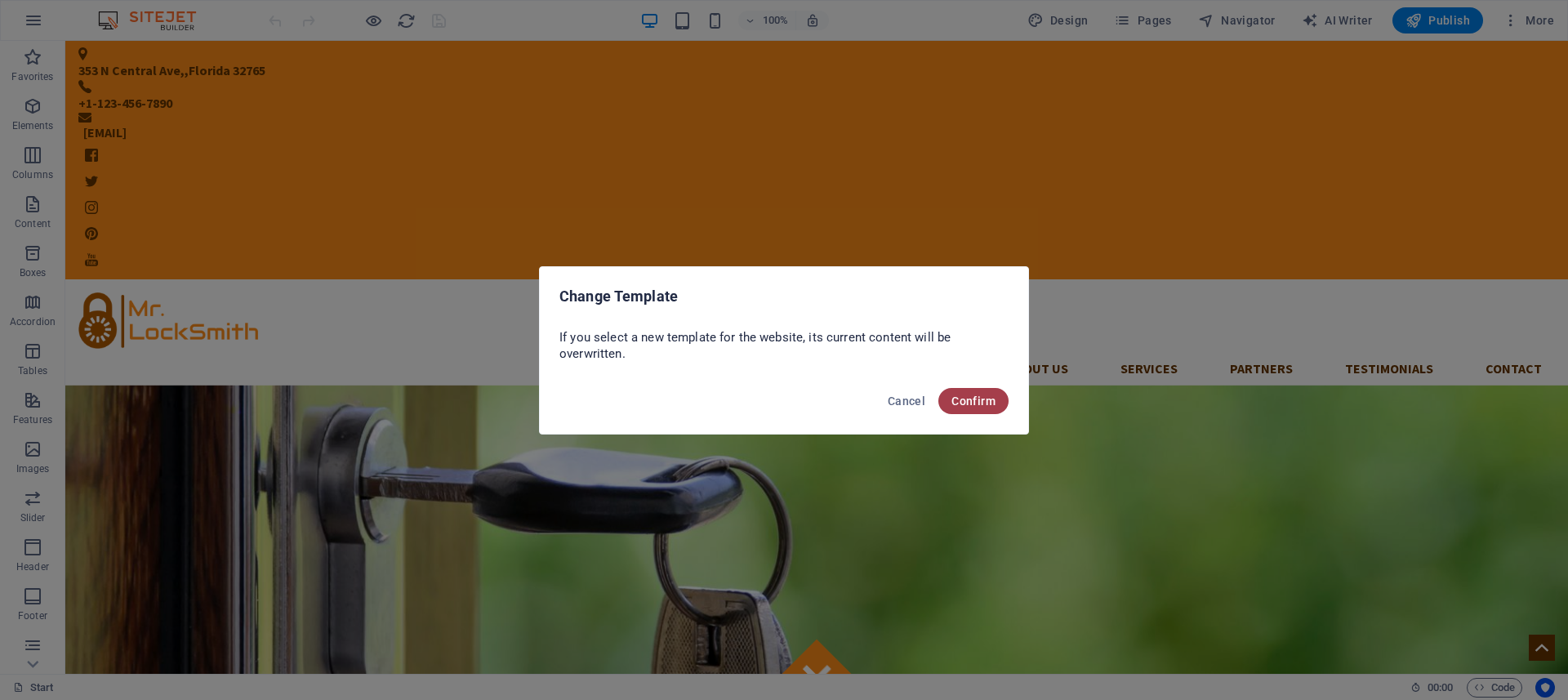click on "Confirm" at bounding box center (973, 401) 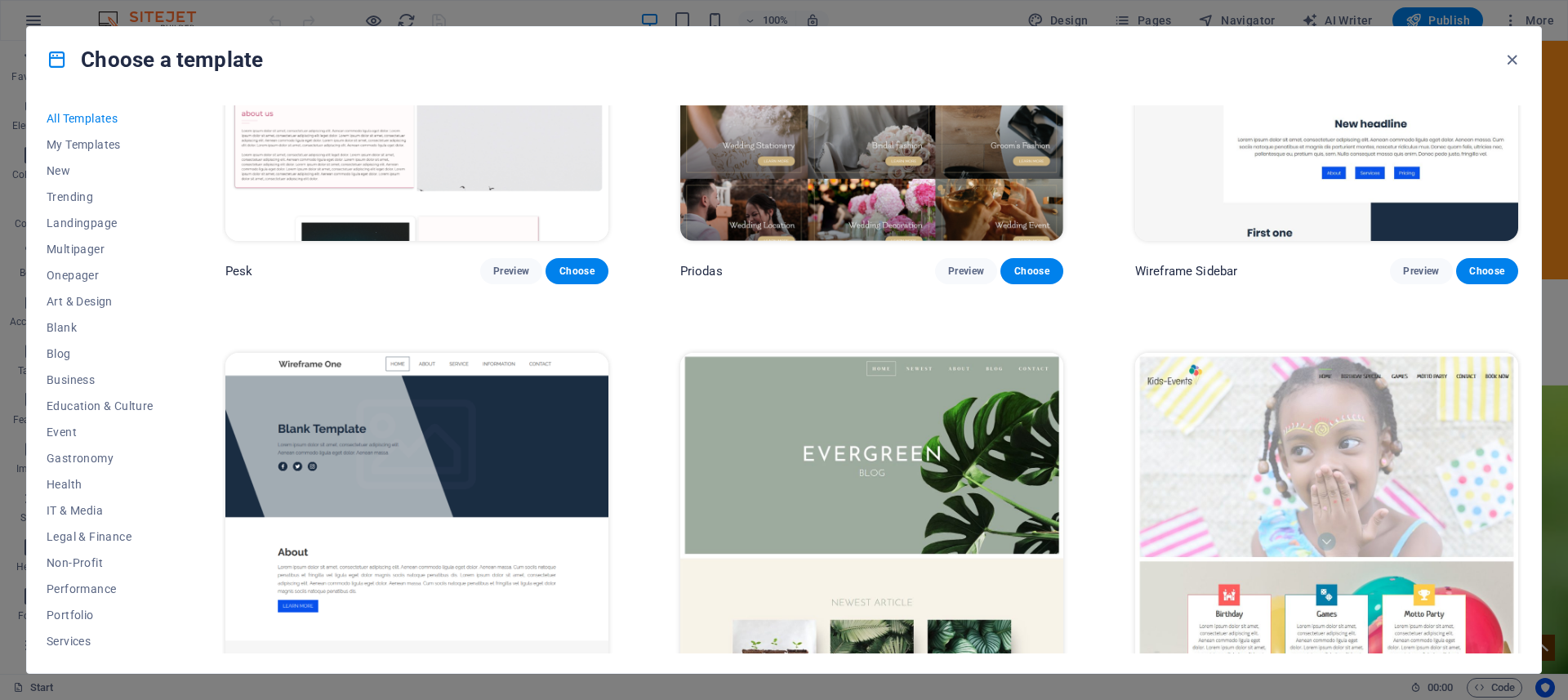 scroll, scrollTop: 7941, scrollLeft: 0, axis: vertical 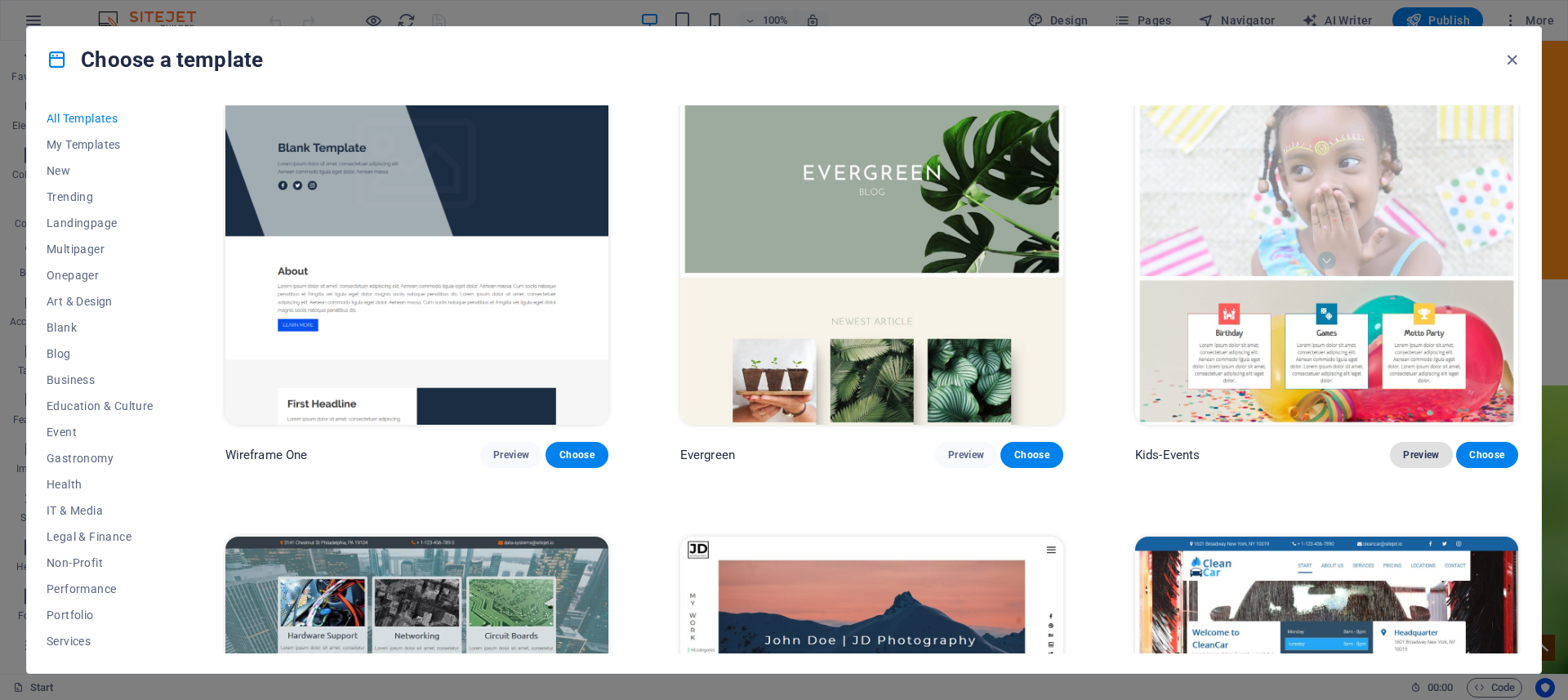click on "Preview" at bounding box center (1421, 455) 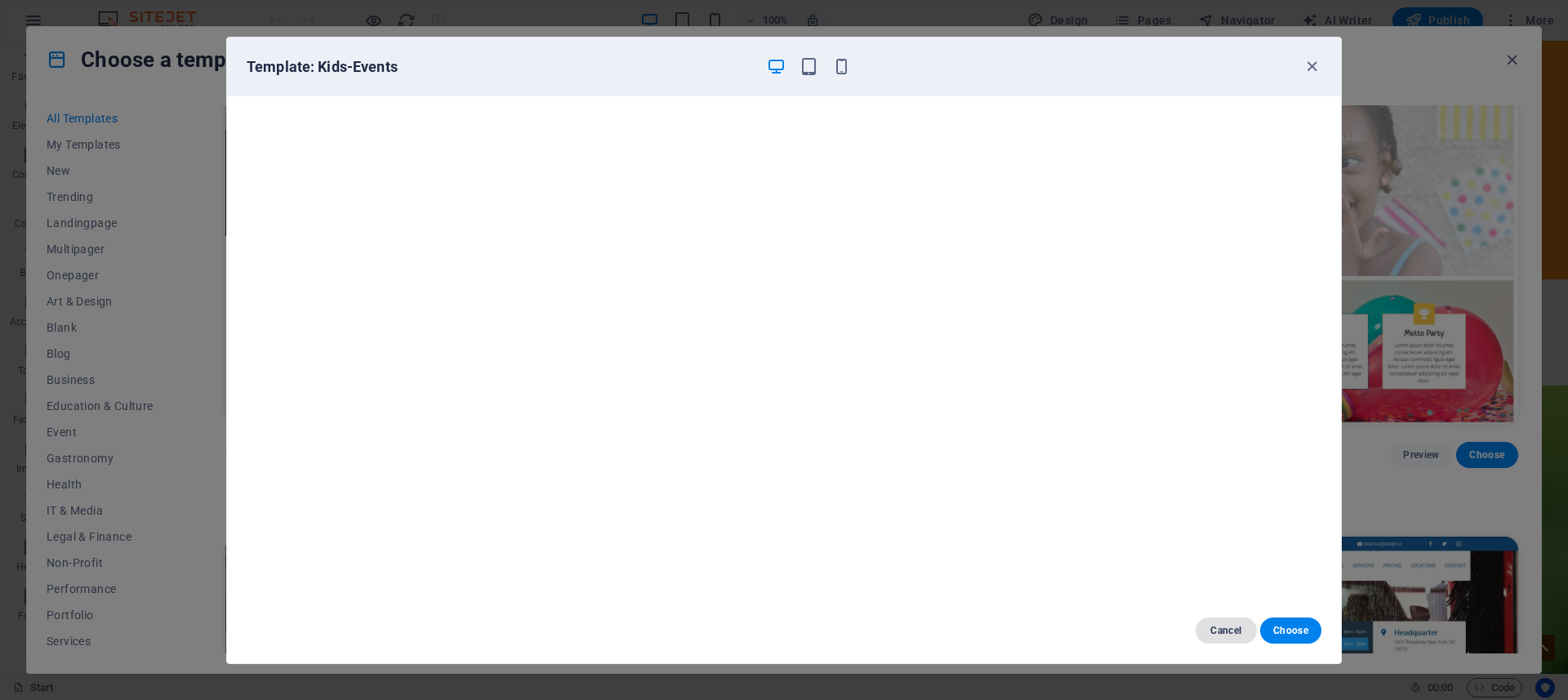 click on "Cancel" at bounding box center [1226, 631] 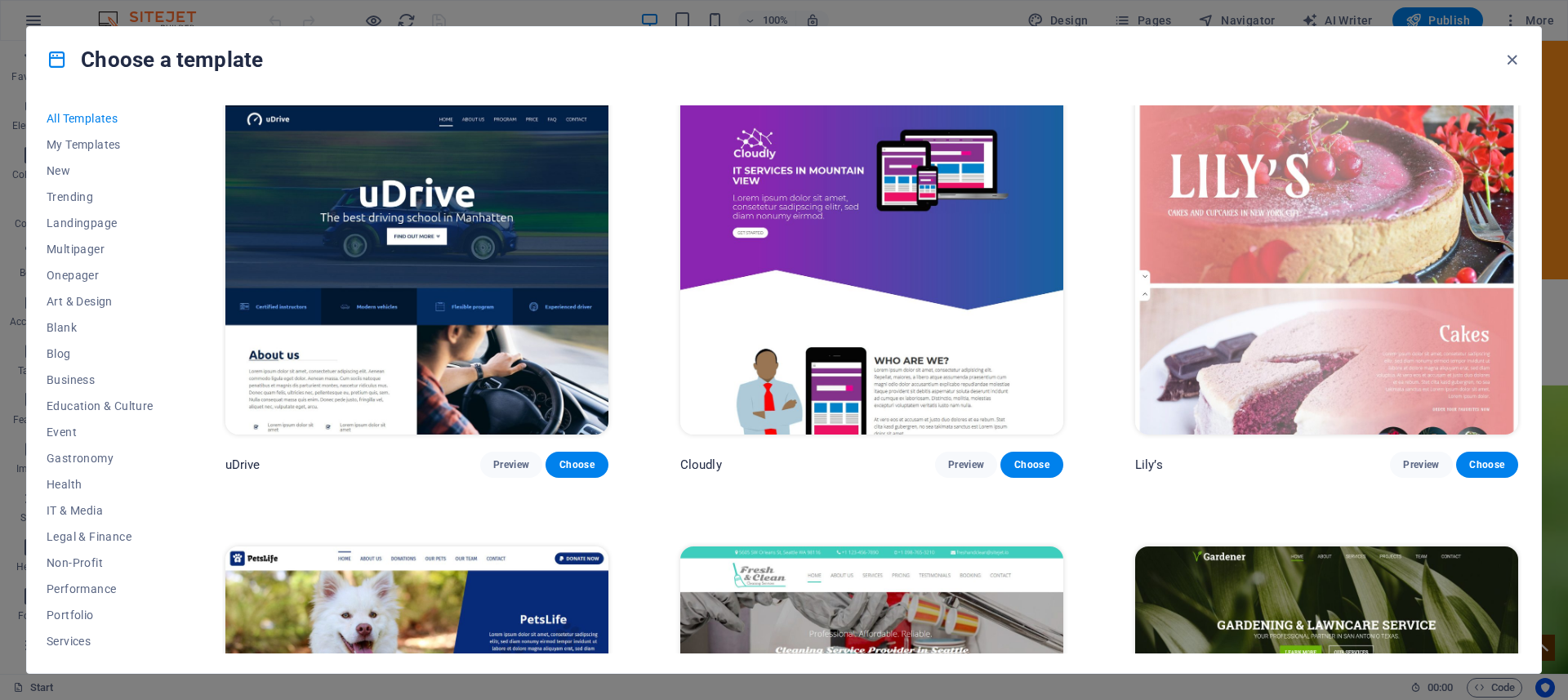scroll, scrollTop: 15811, scrollLeft: 0, axis: vertical 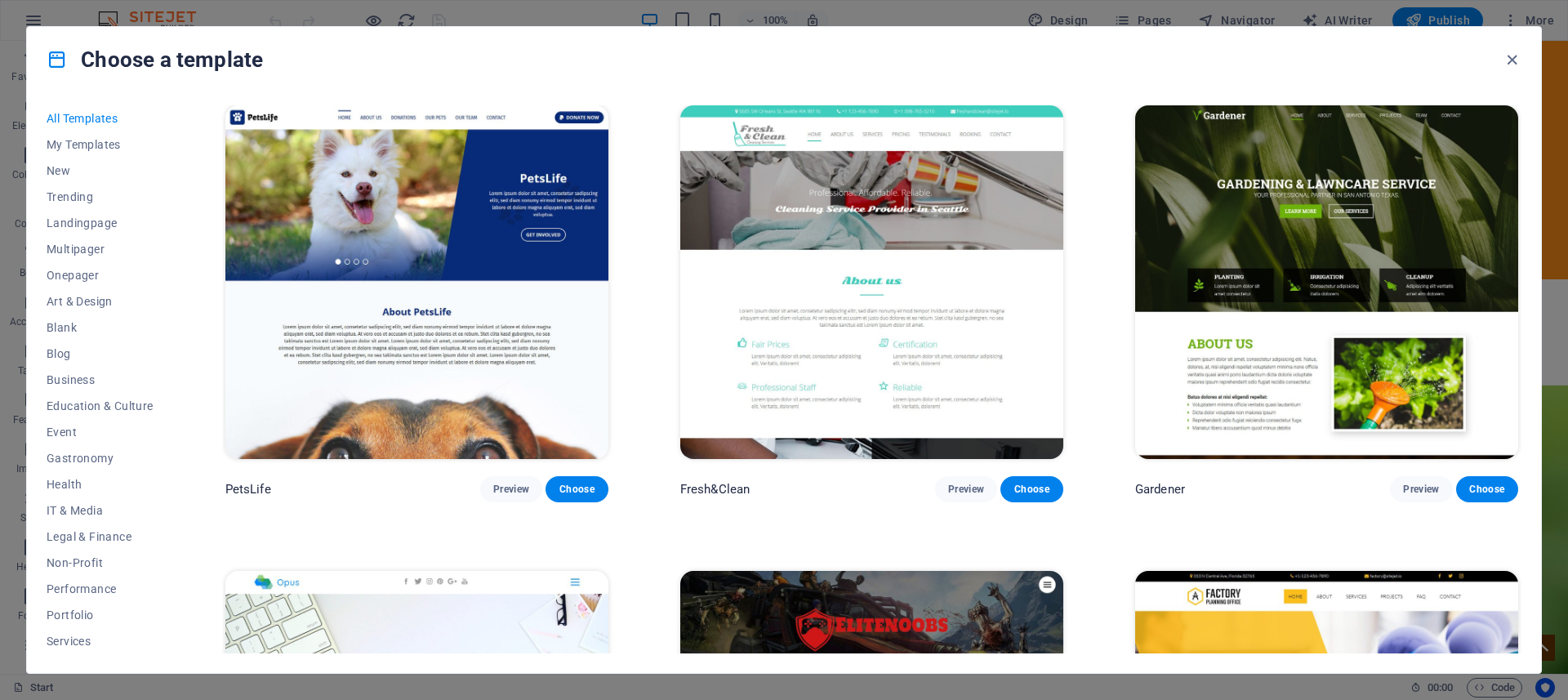 click on "Preview" at bounding box center (1421, 954) 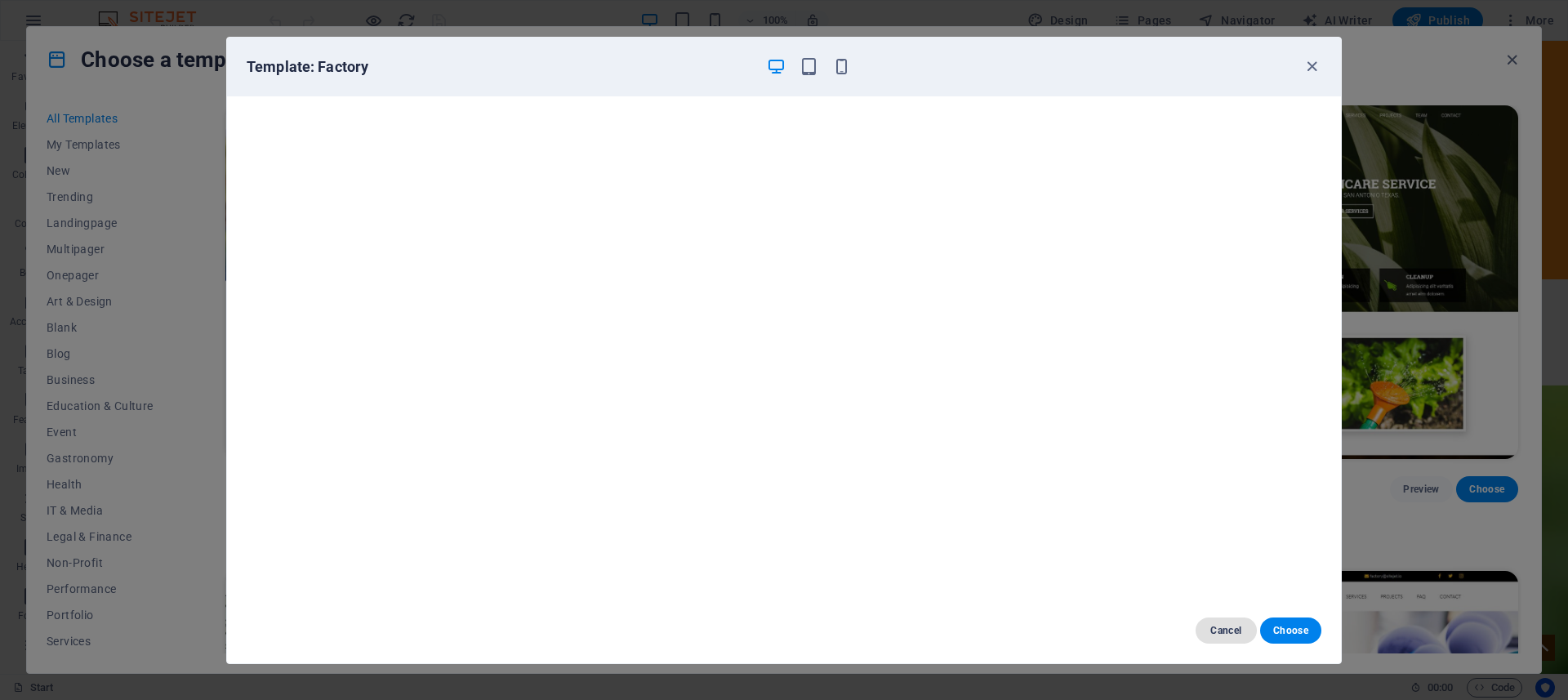 click on "Cancel" at bounding box center (1226, 631) 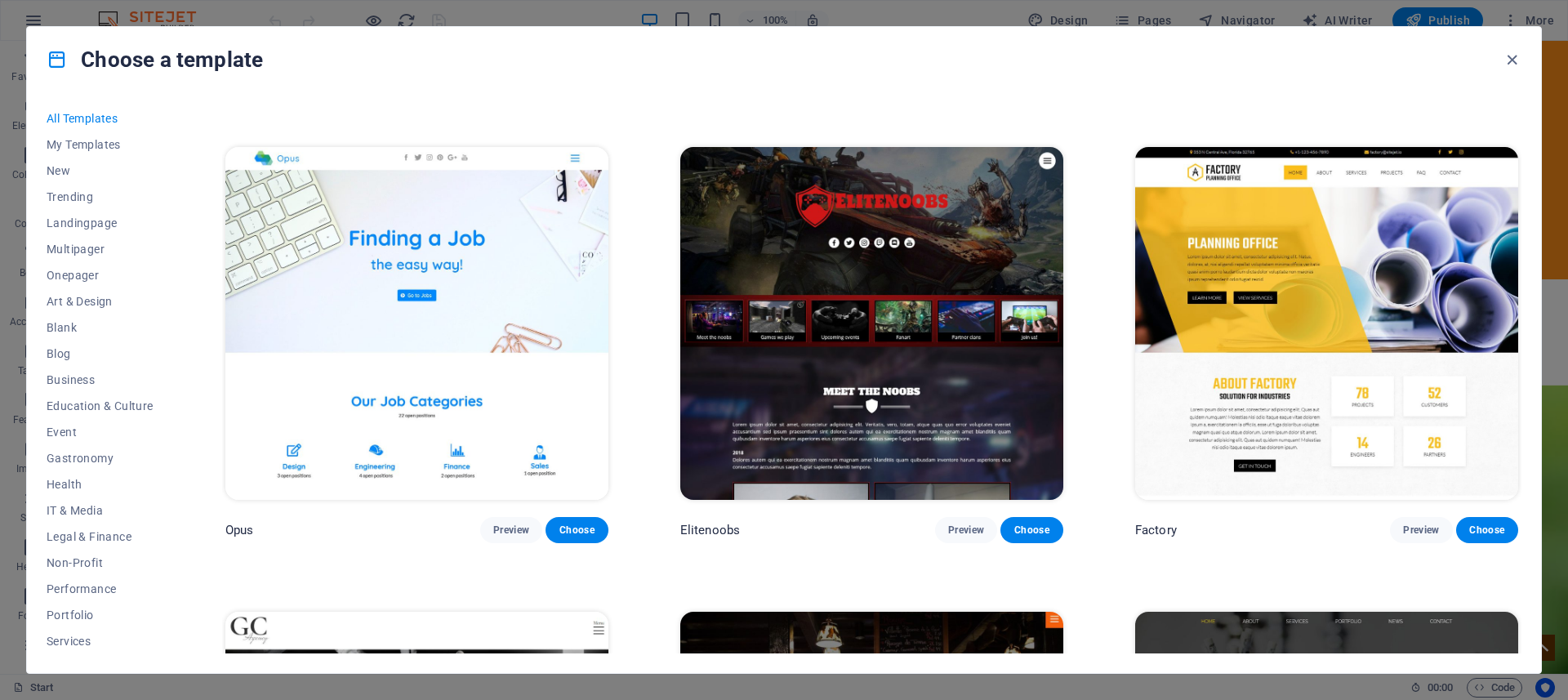 scroll, scrollTop: 16252, scrollLeft: 0, axis: vertical 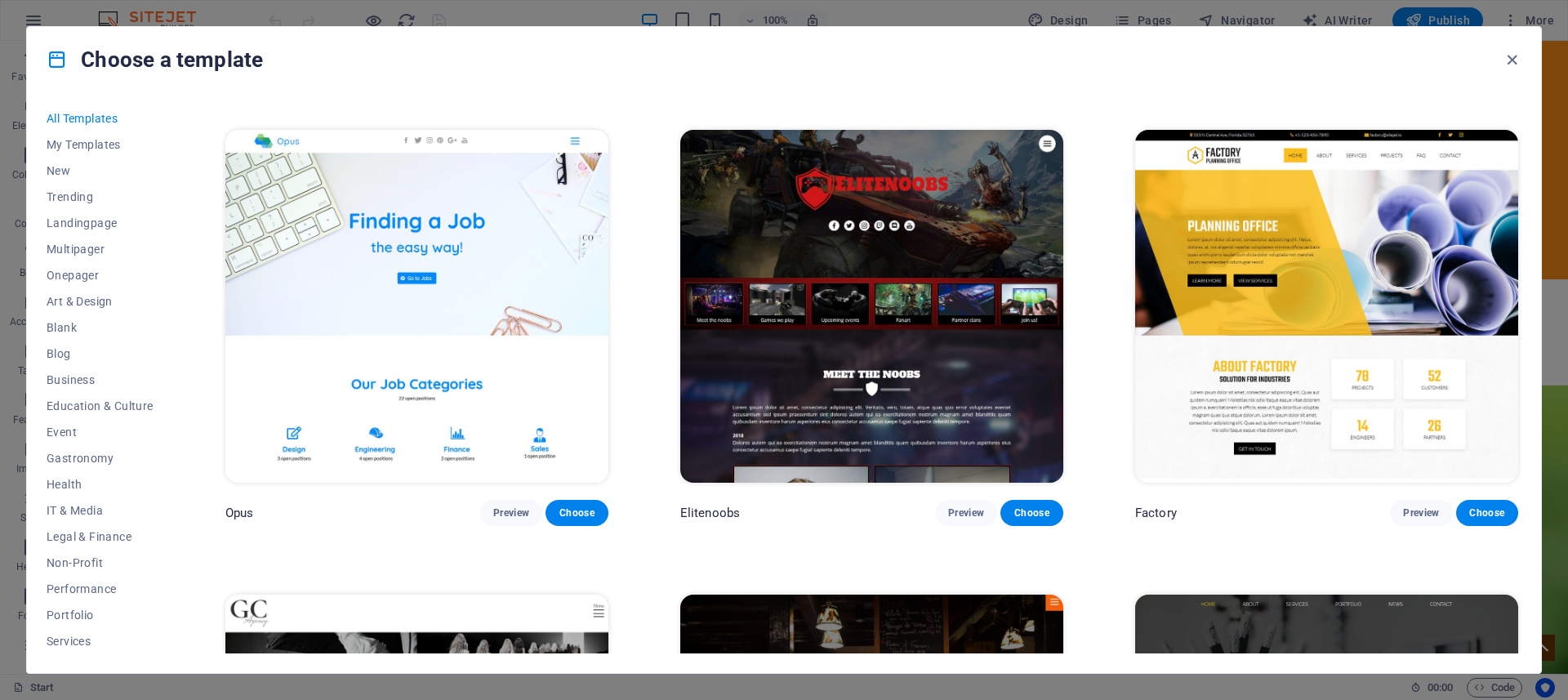 click on "Preview" at bounding box center (1421, 978) 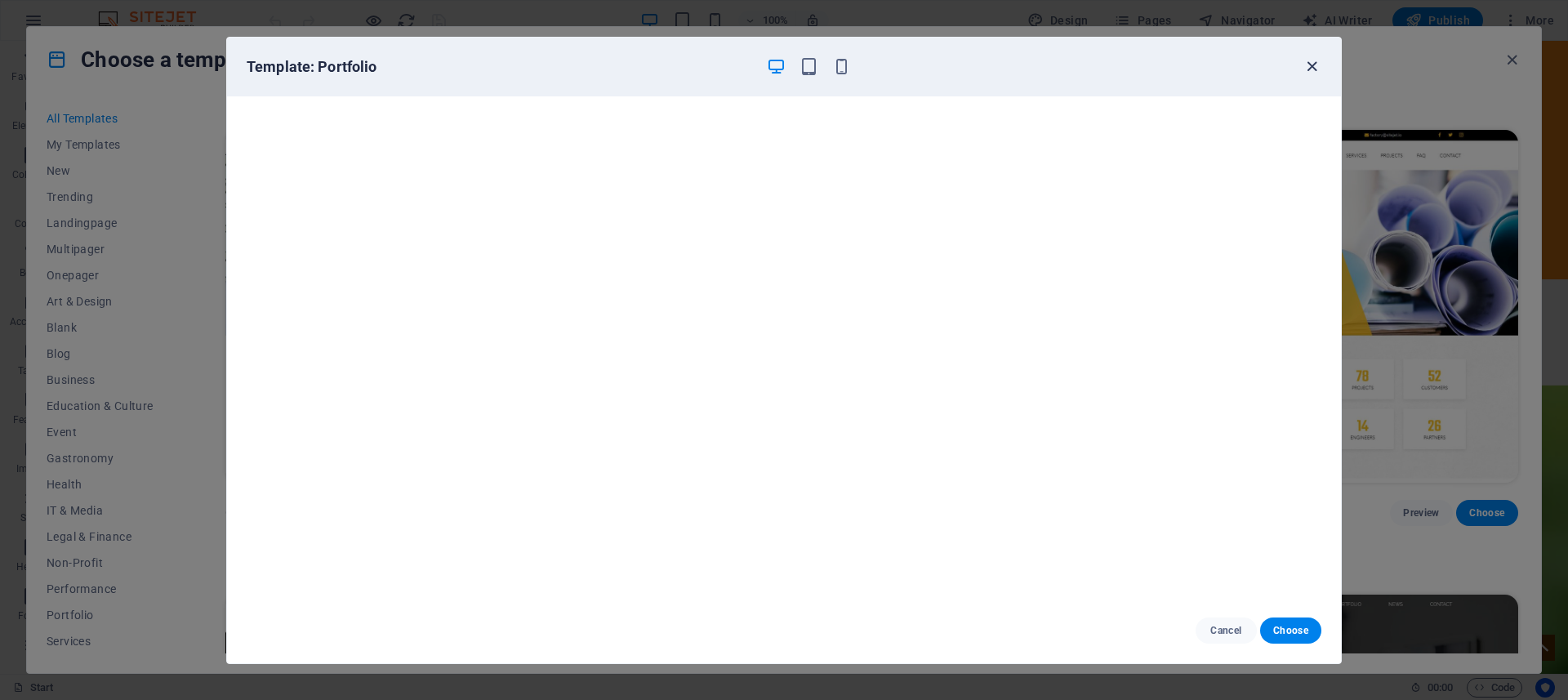 click at bounding box center [1312, 66] 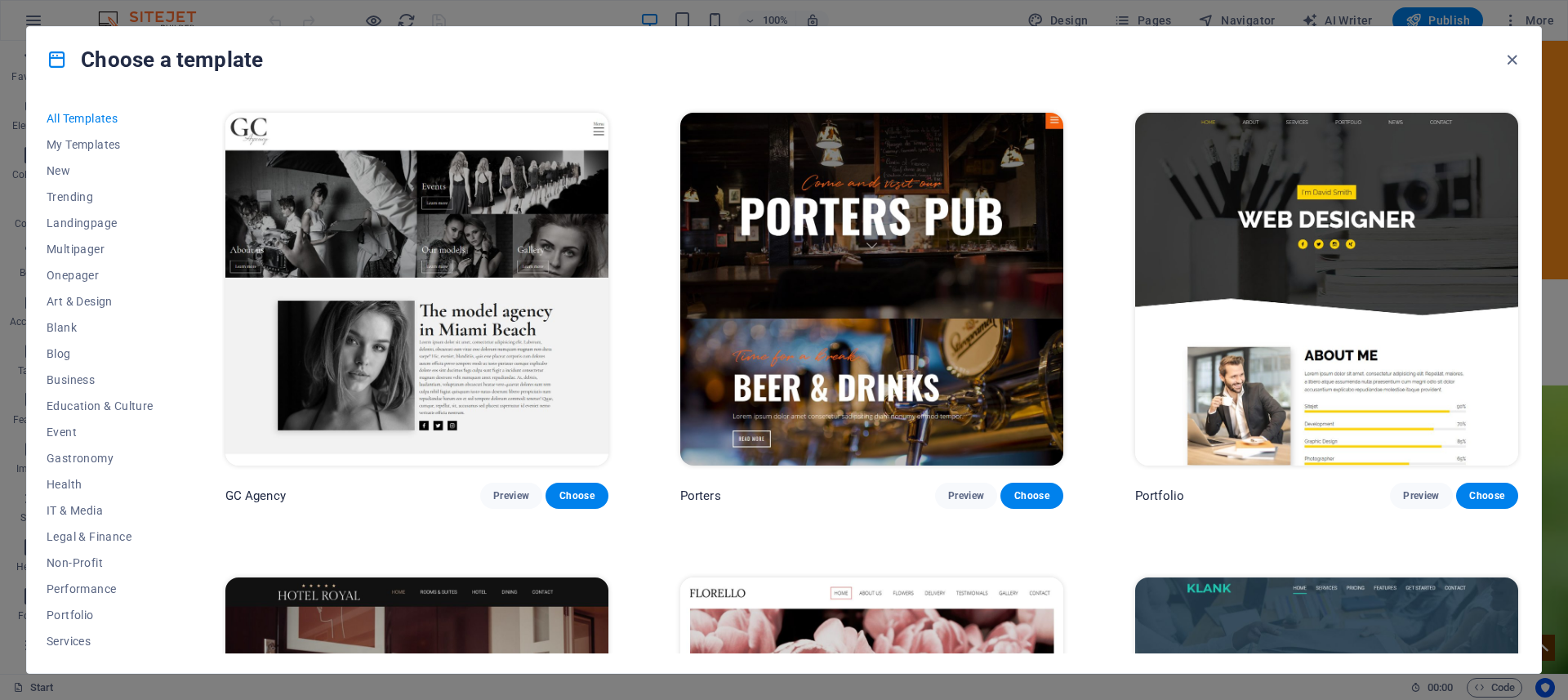 scroll, scrollTop: 16774, scrollLeft: 0, axis: vertical 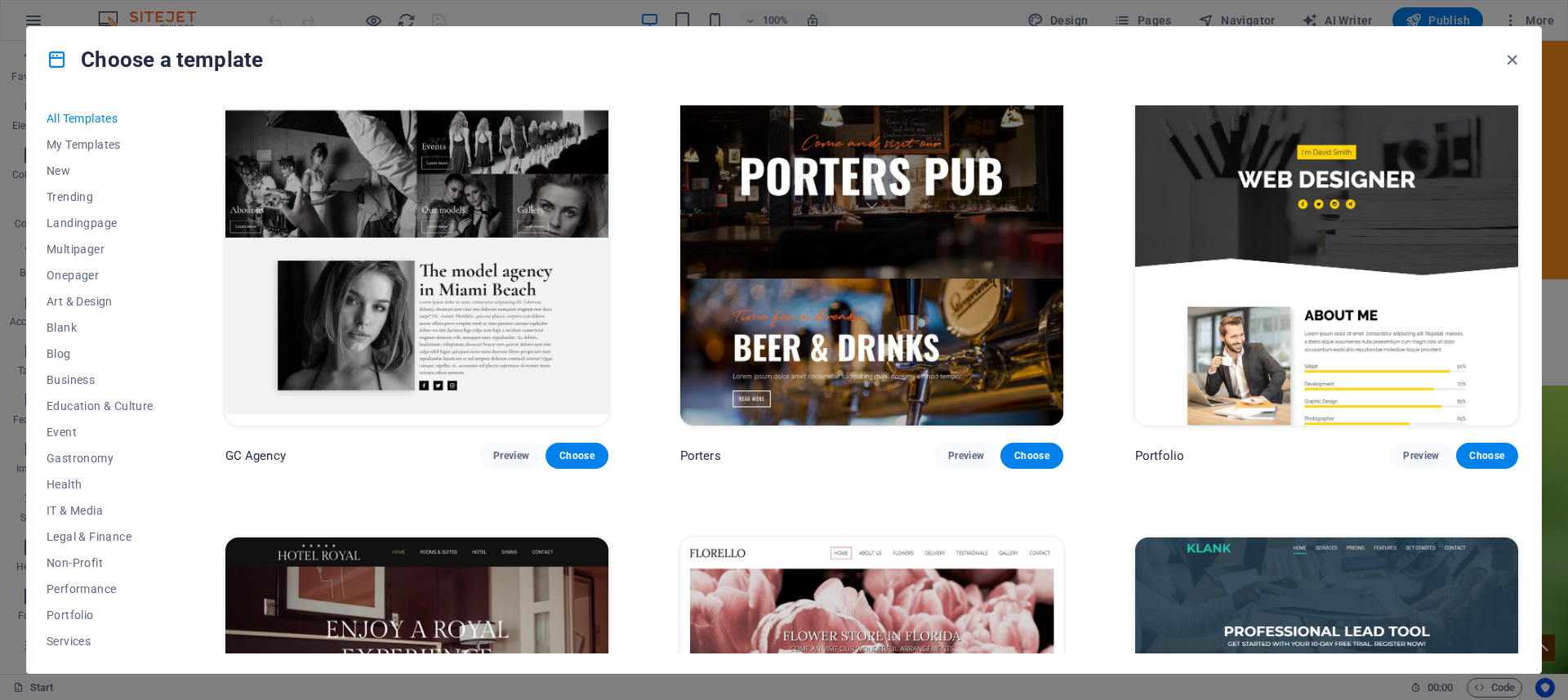 click on "Preview" at bounding box center [1421, 921] 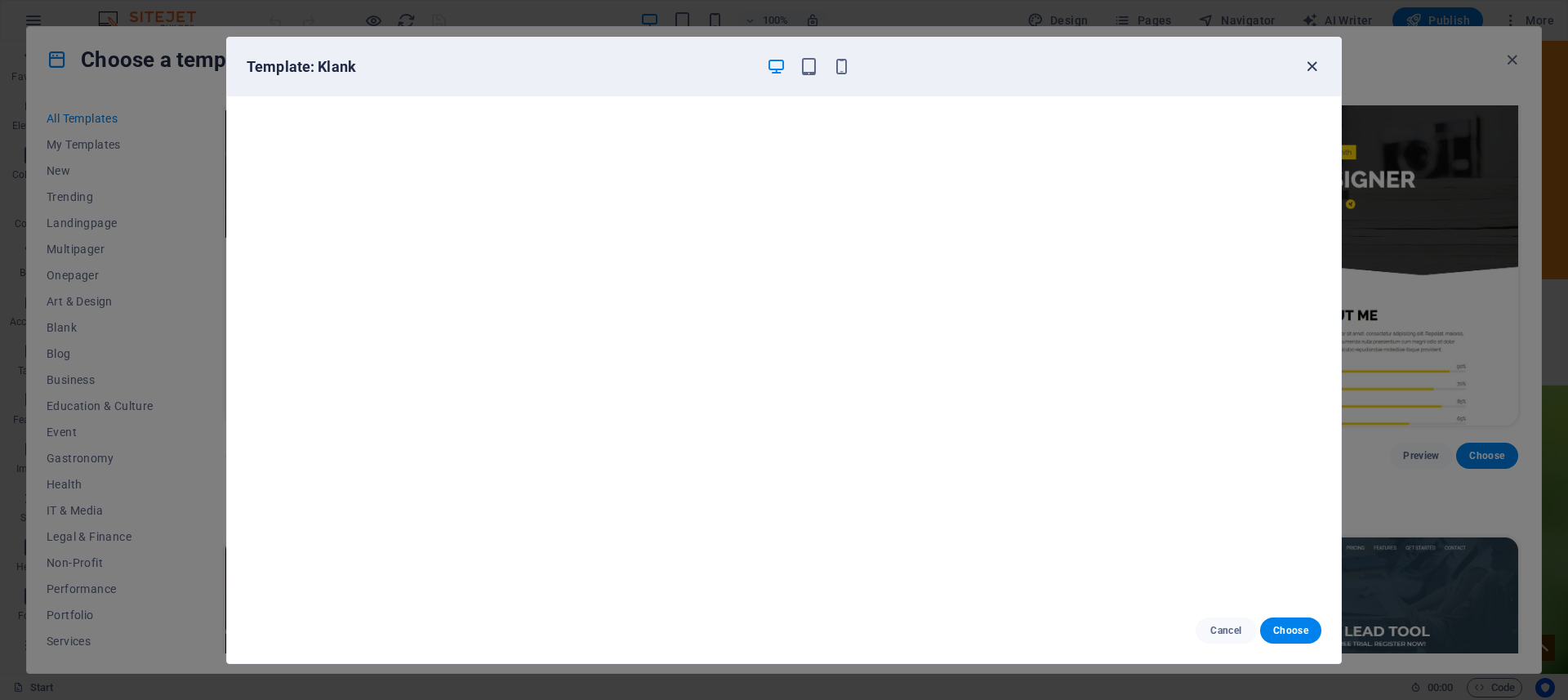click at bounding box center (1312, 66) 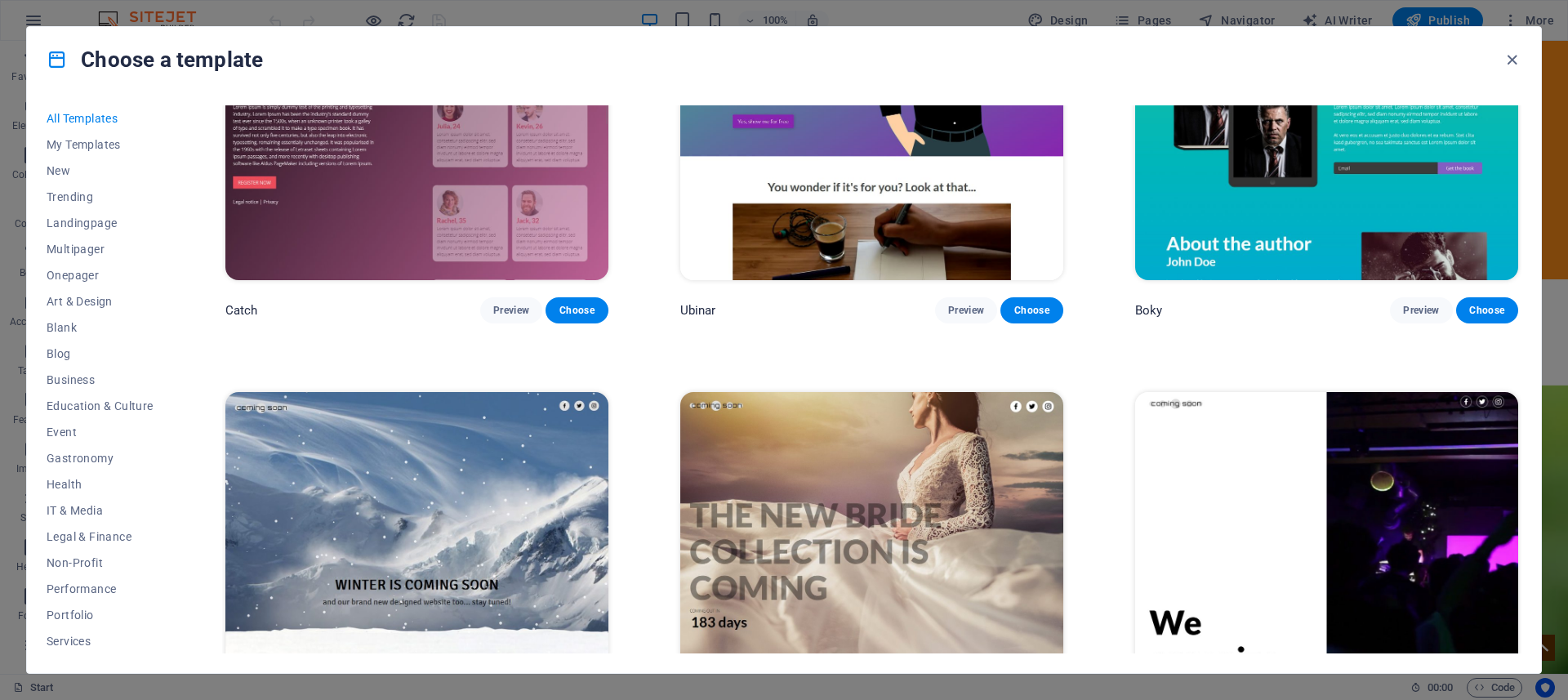 scroll, scrollTop: 24399, scrollLeft: 0, axis: vertical 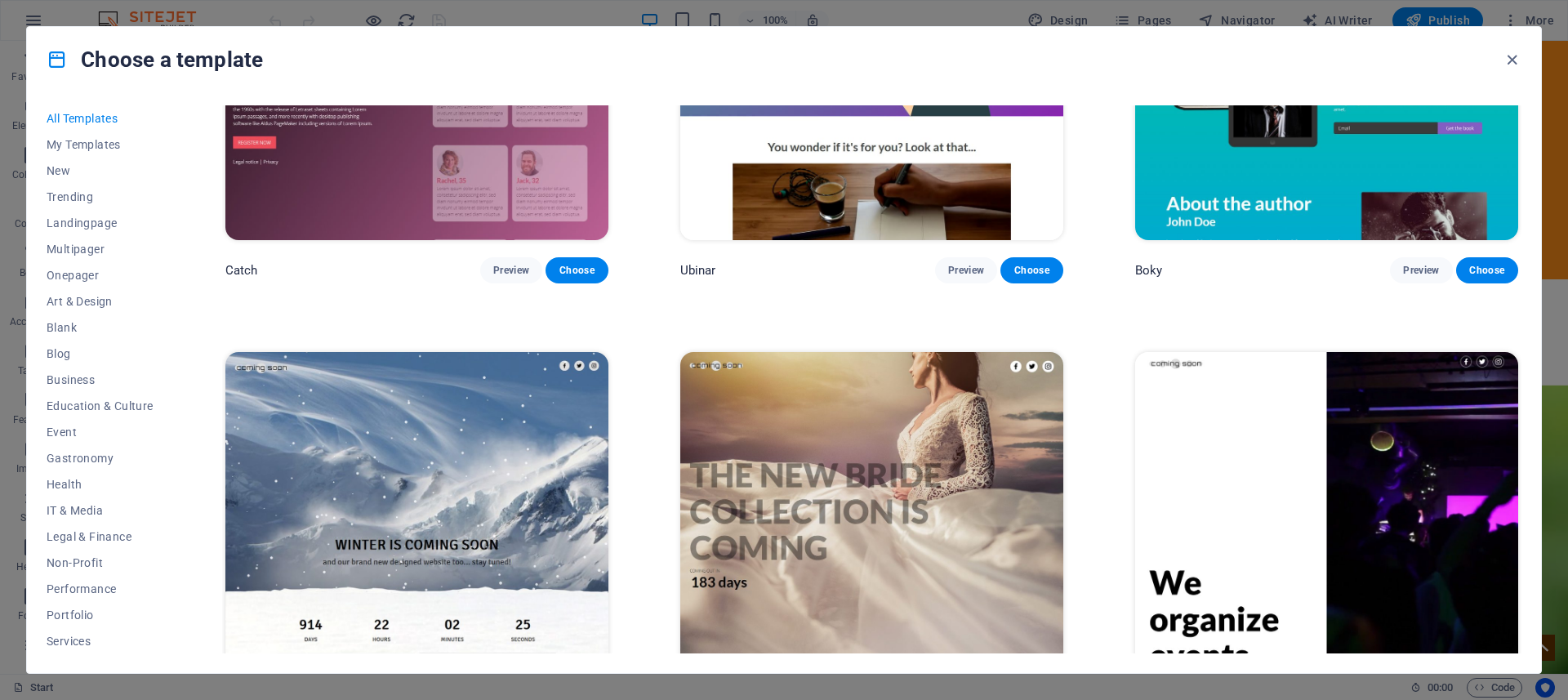 click on "Preview" at bounding box center (966, 1200) 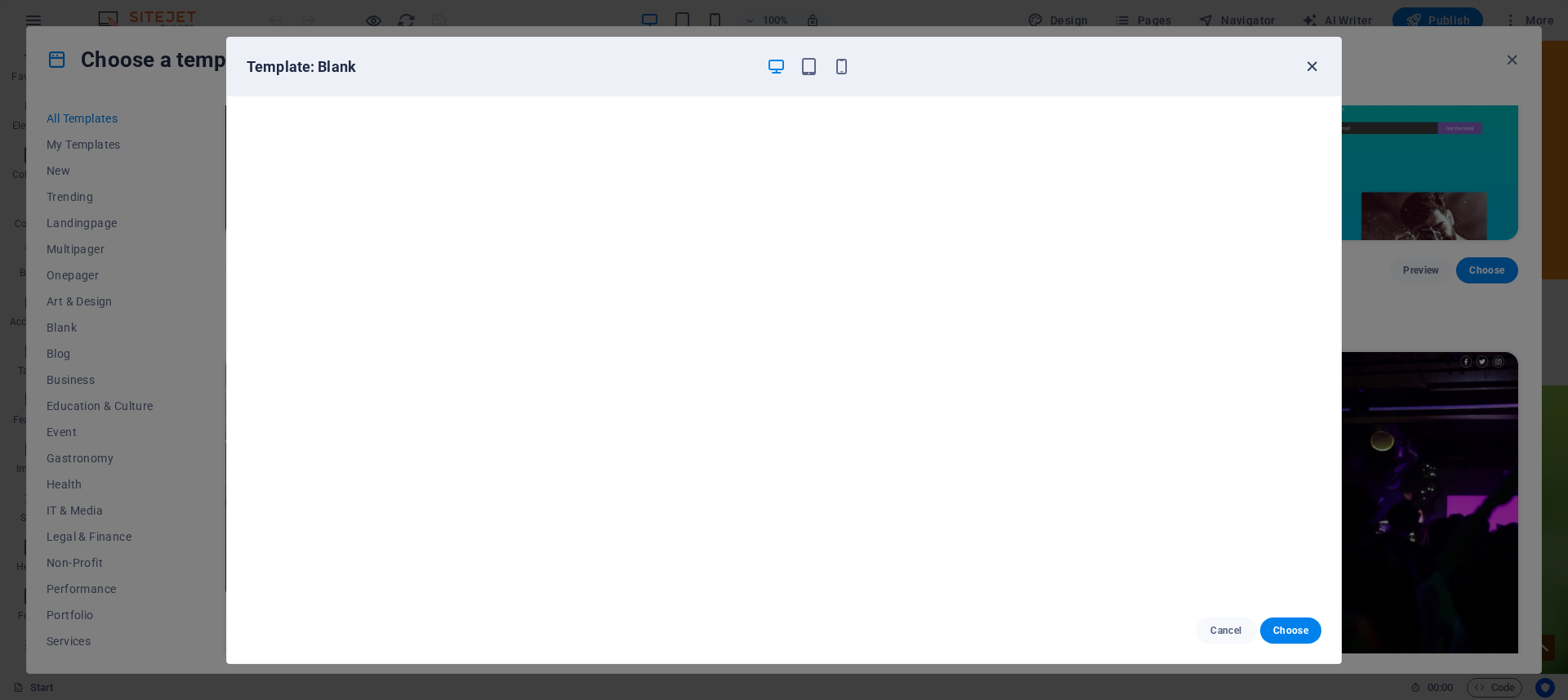 click at bounding box center (1312, 66) 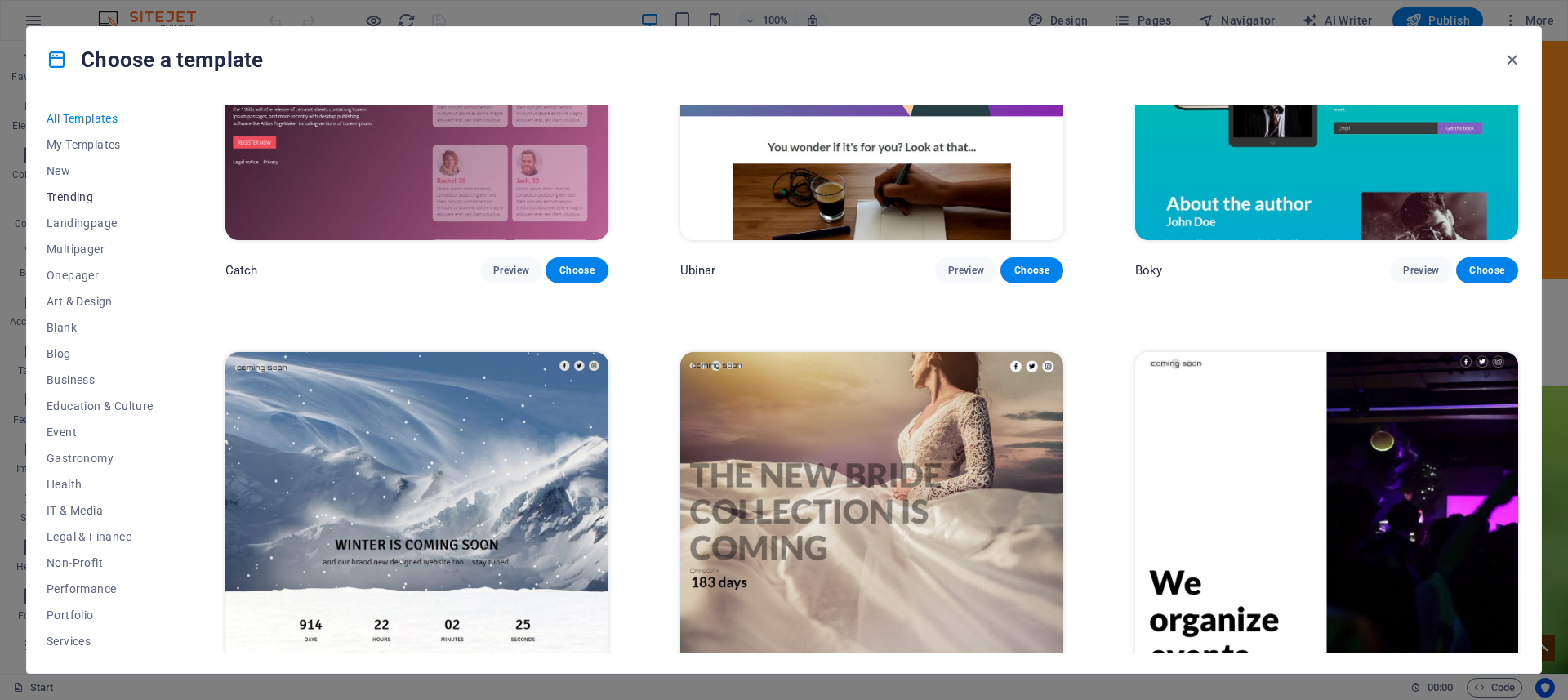 click on "Trending" at bounding box center (100, 197) 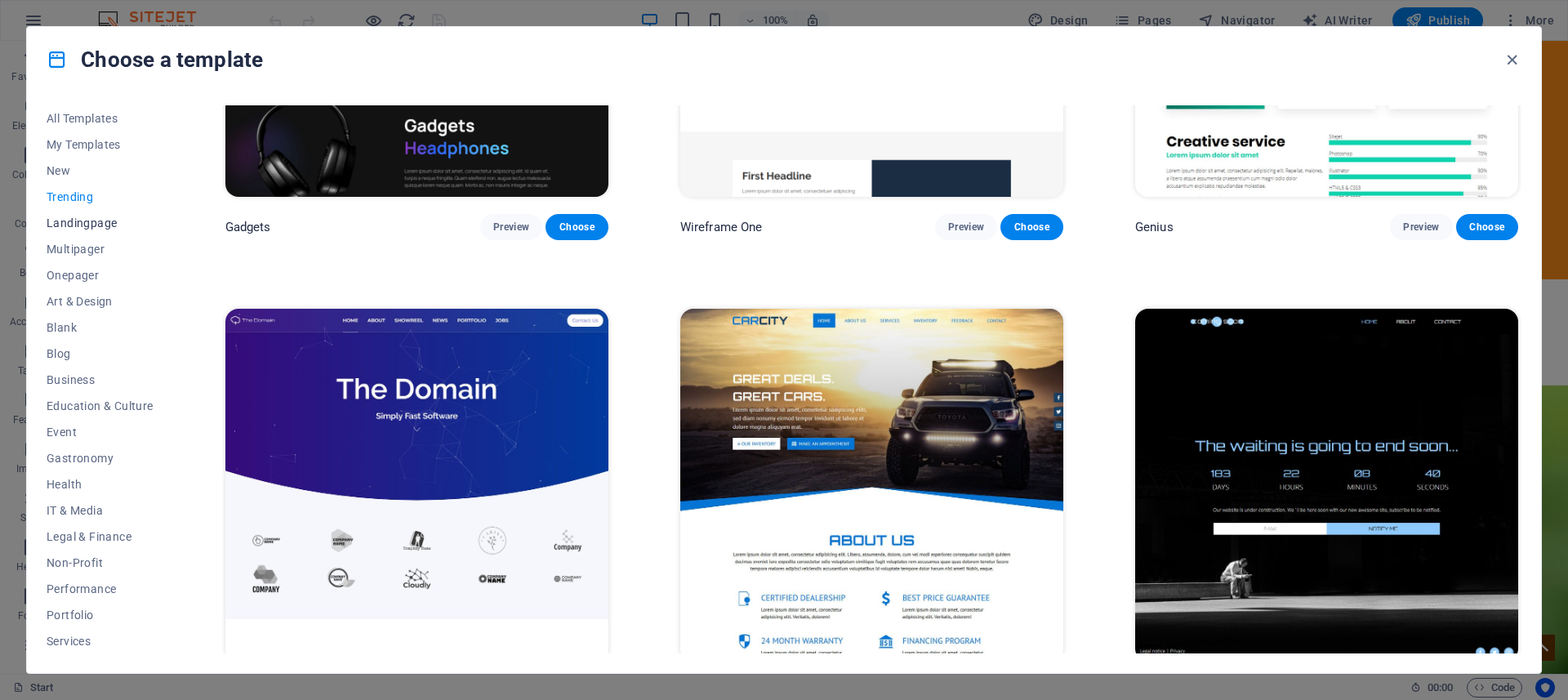click on "Landingpage" at bounding box center [100, 223] 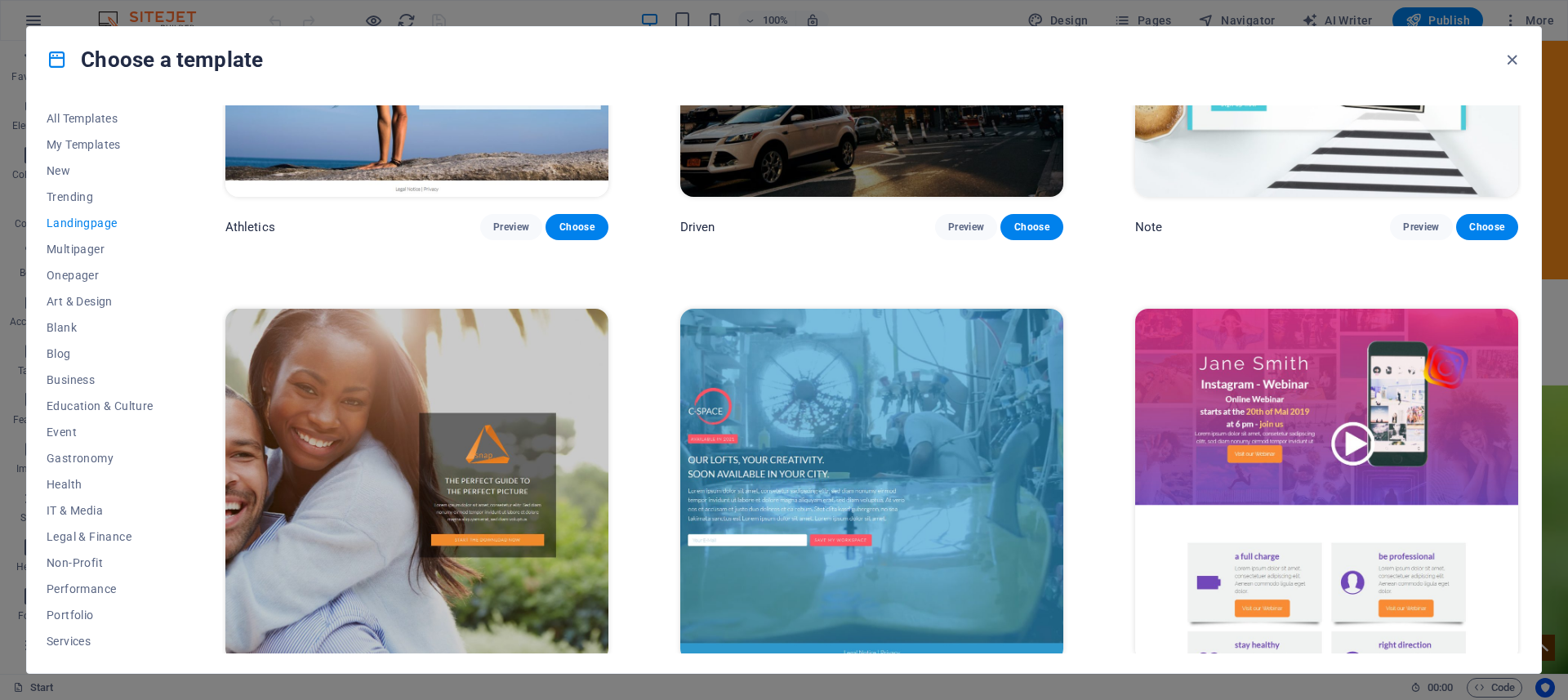scroll, scrollTop: 3479, scrollLeft: 0, axis: vertical 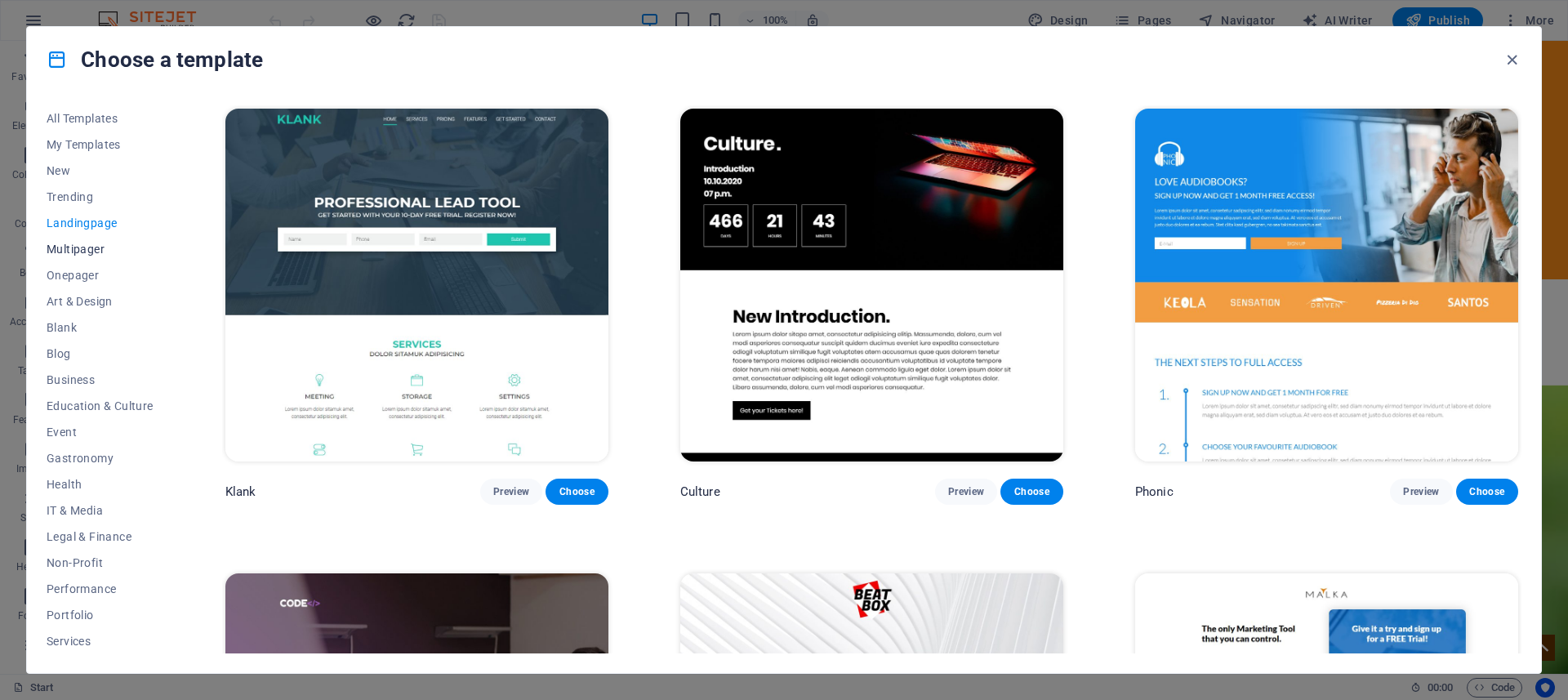 click on "Multipager" at bounding box center (100, 249) 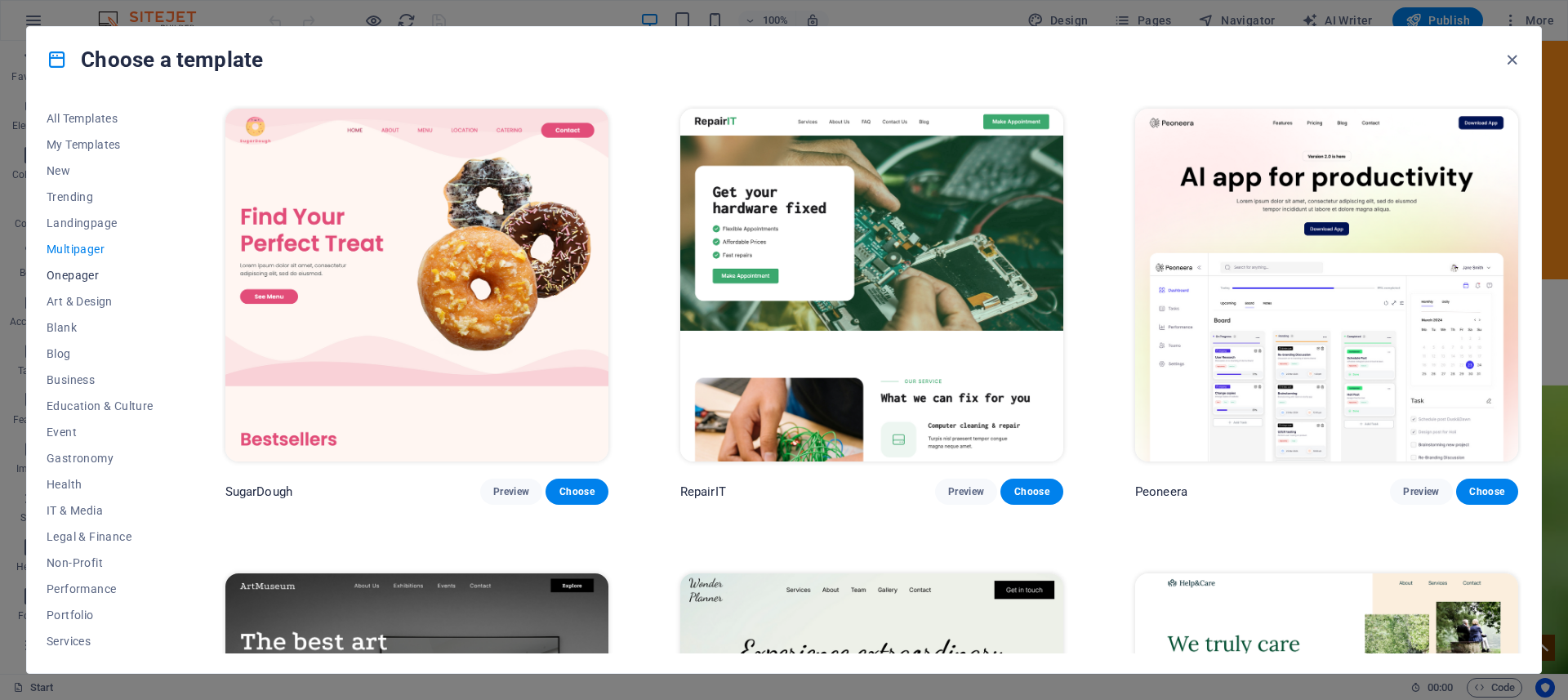 click on "Onepager" at bounding box center (100, 275) 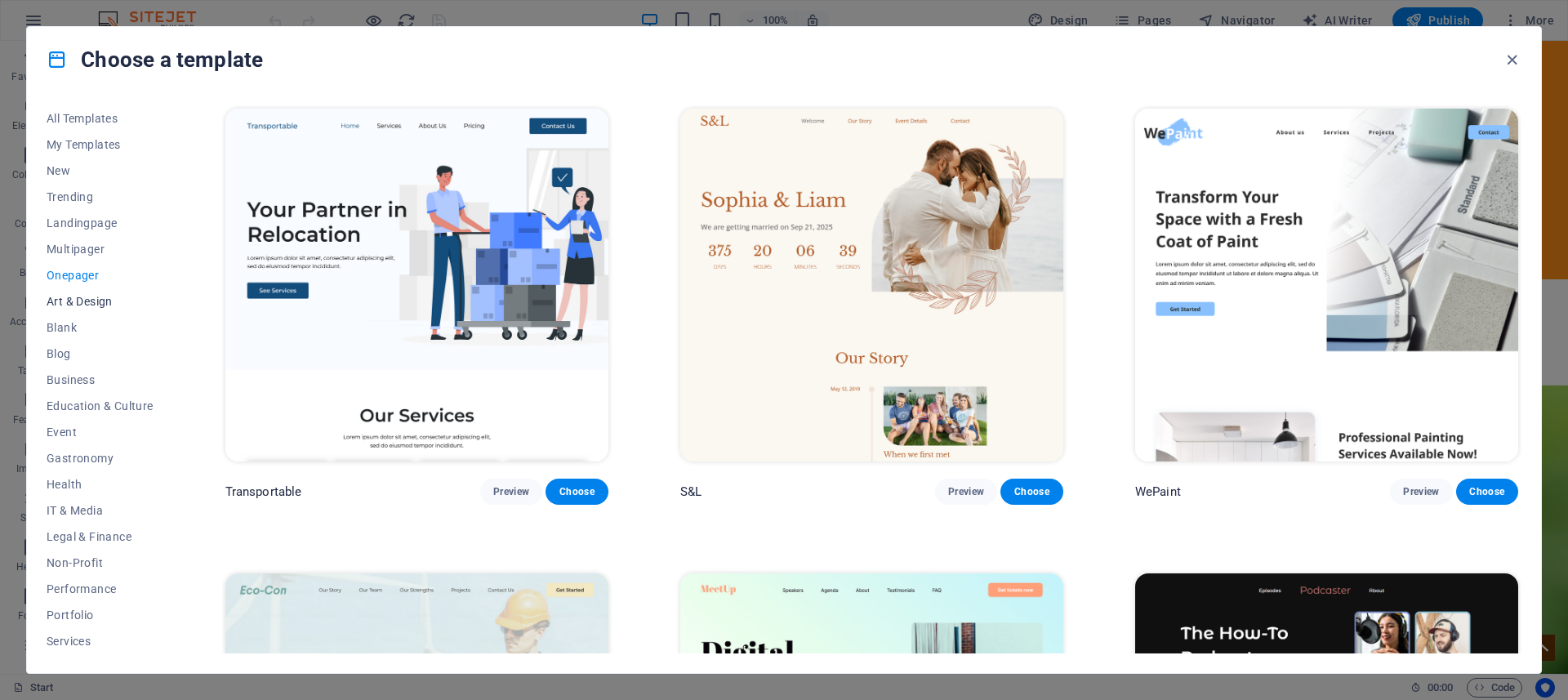 click on "Art & Design" at bounding box center (100, 301) 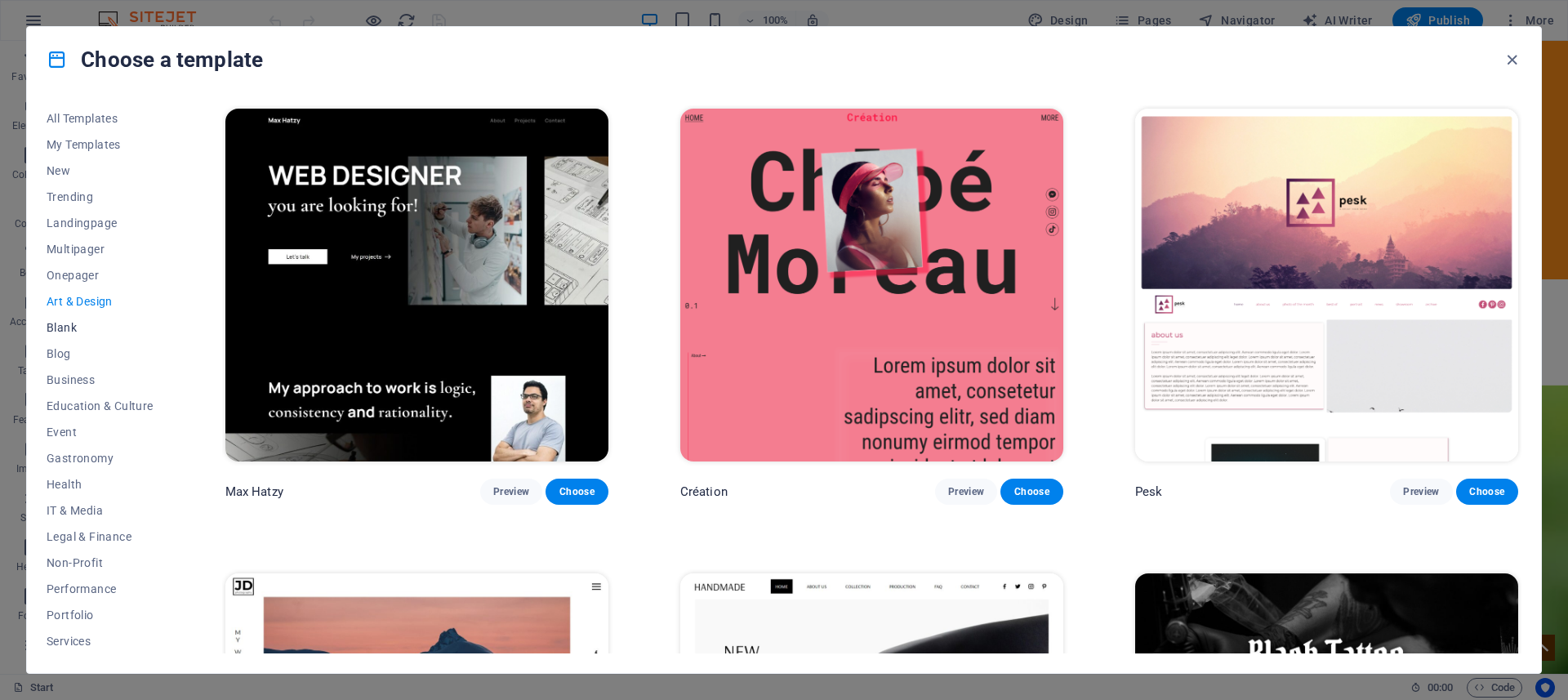 click on "Blank" at bounding box center (100, 328) 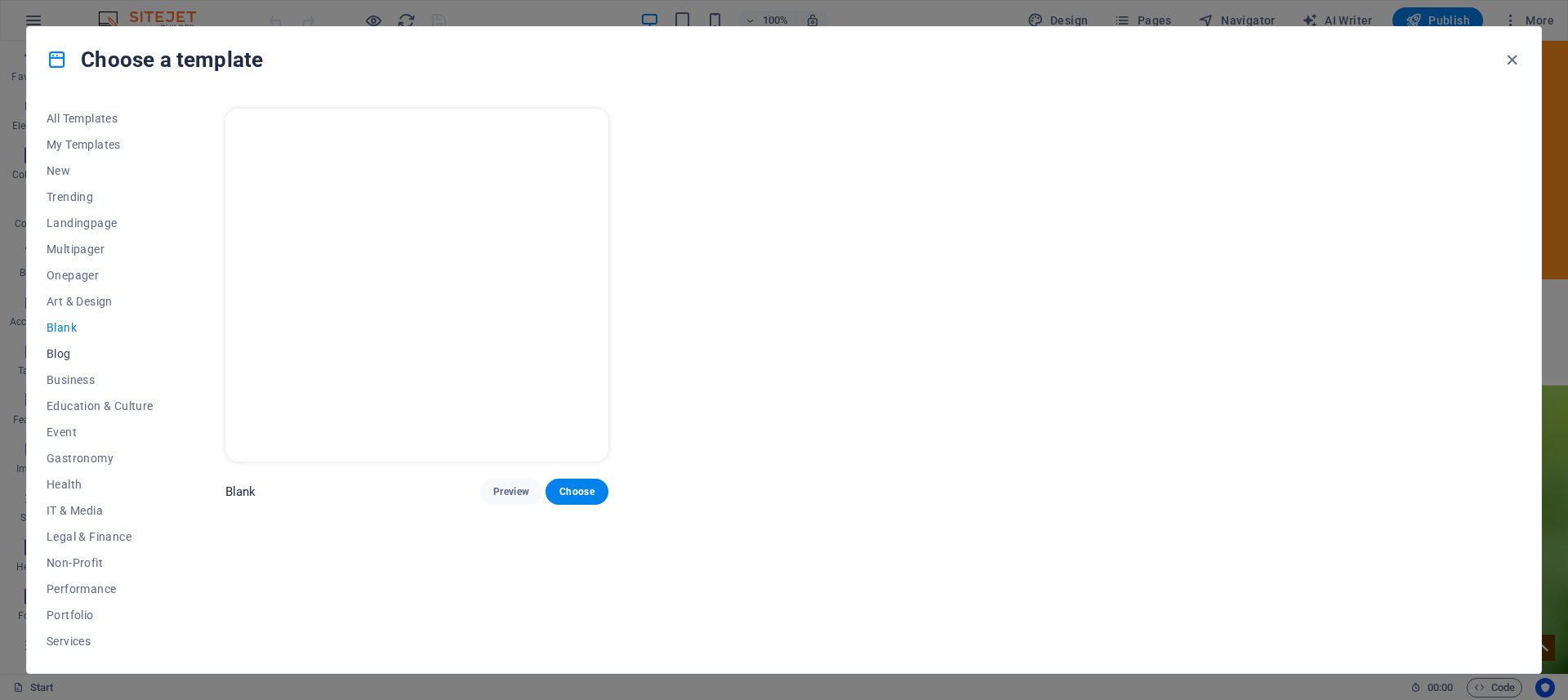click on "Blog" at bounding box center (100, 354) 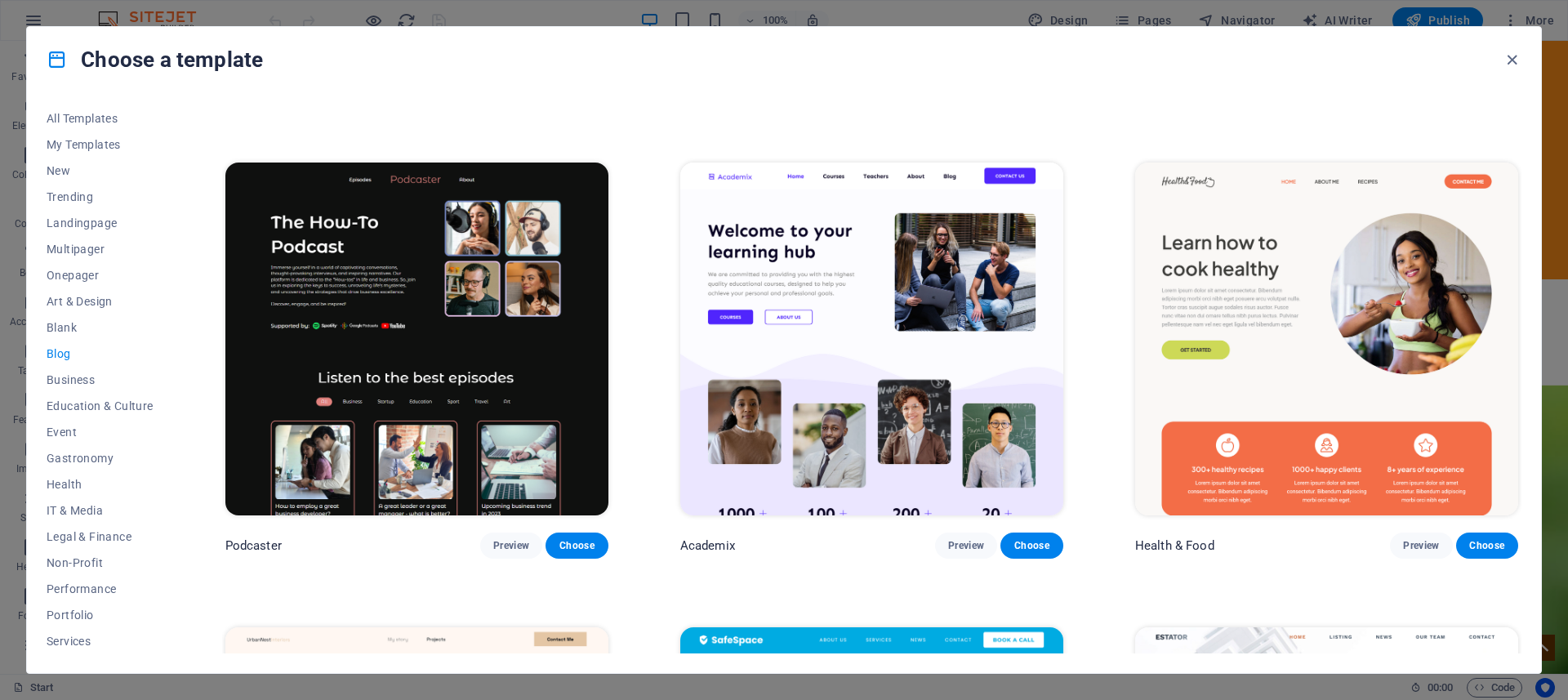 scroll, scrollTop: 433, scrollLeft: 0, axis: vertical 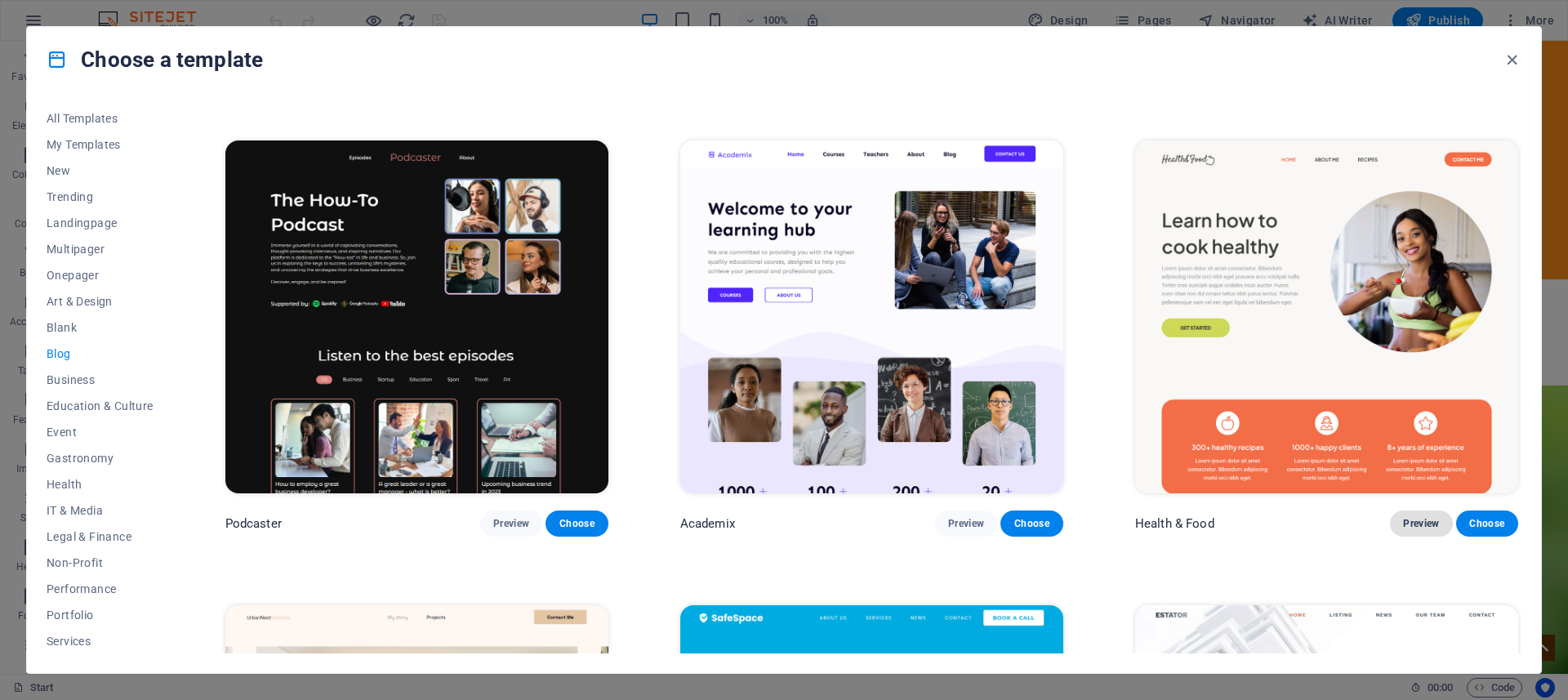 click on "Preview" at bounding box center [1421, 524] 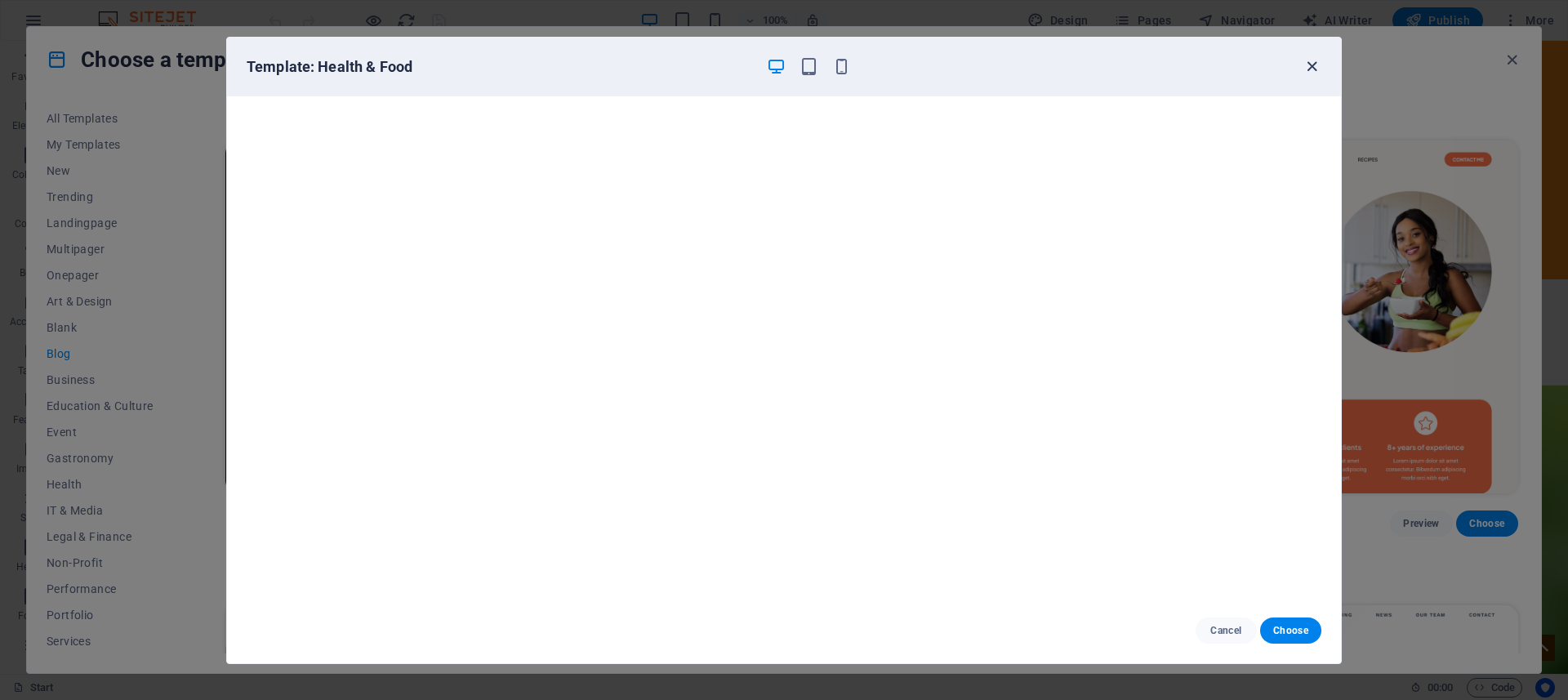 click at bounding box center [1312, 66] 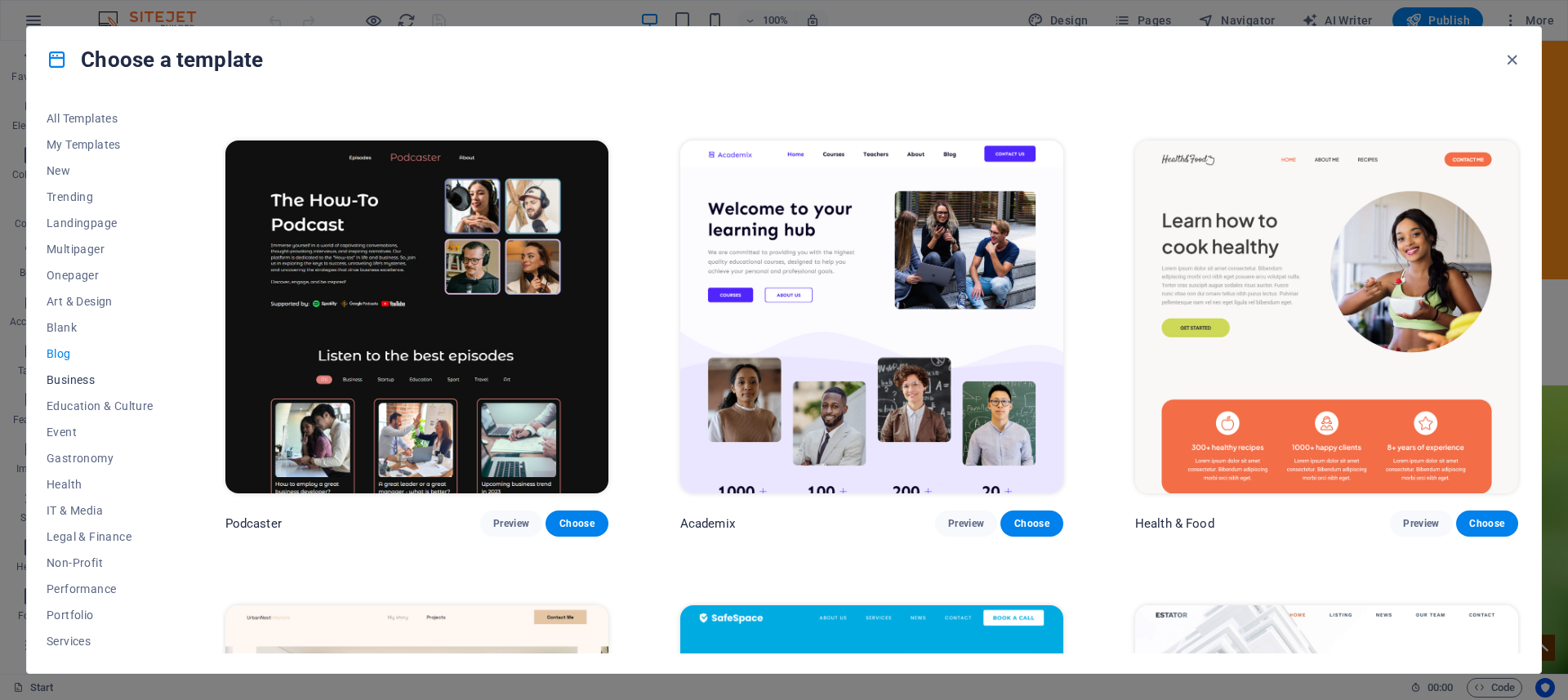 click on "Business" at bounding box center (100, 380) 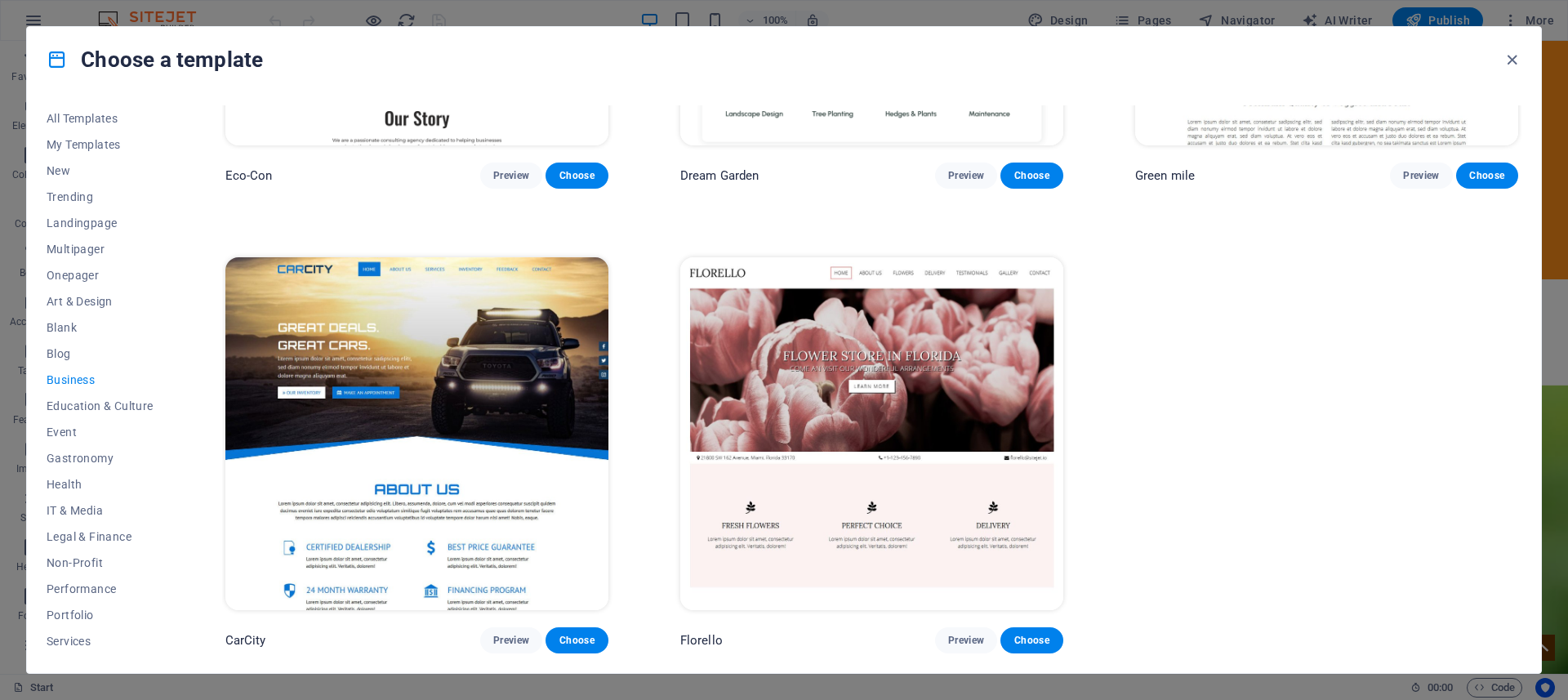 scroll, scrollTop: 296, scrollLeft: 0, axis: vertical 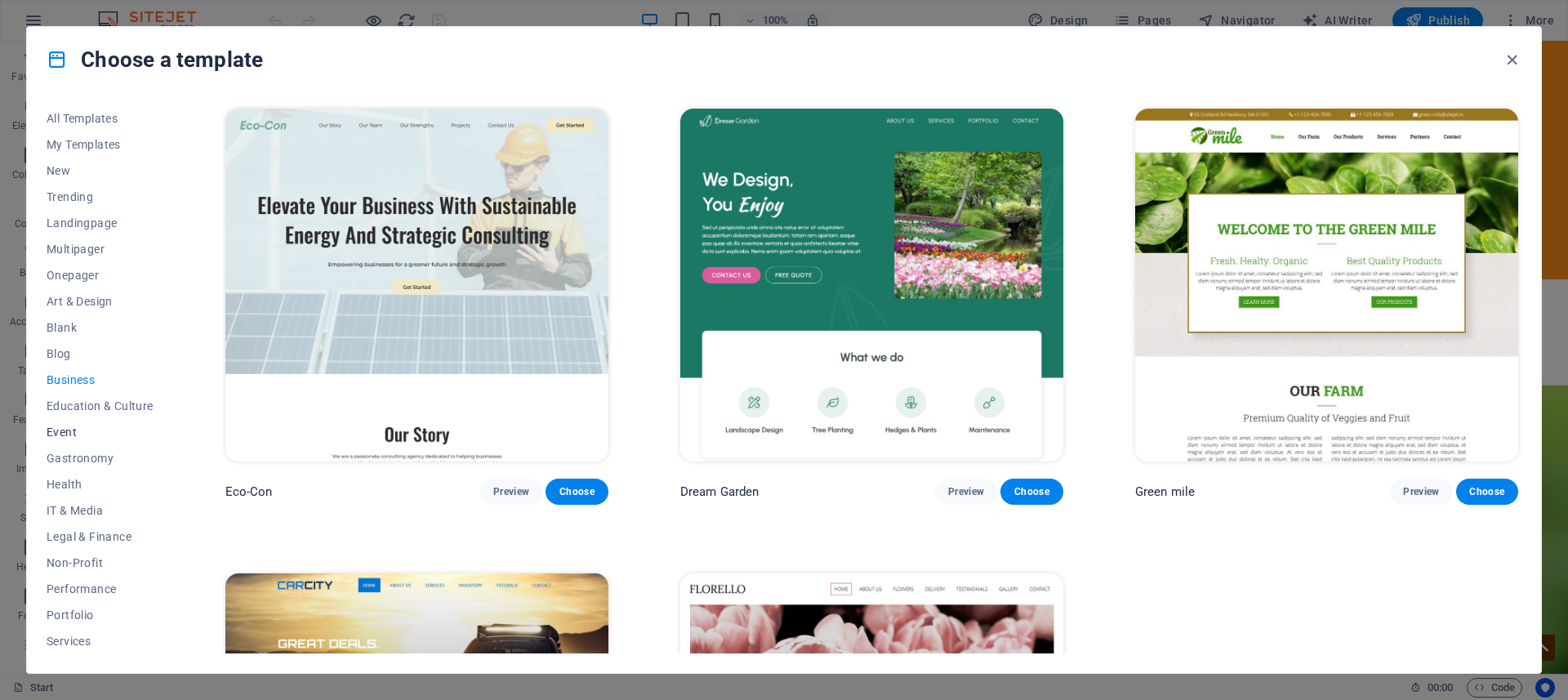 click on "Event" at bounding box center [100, 432] 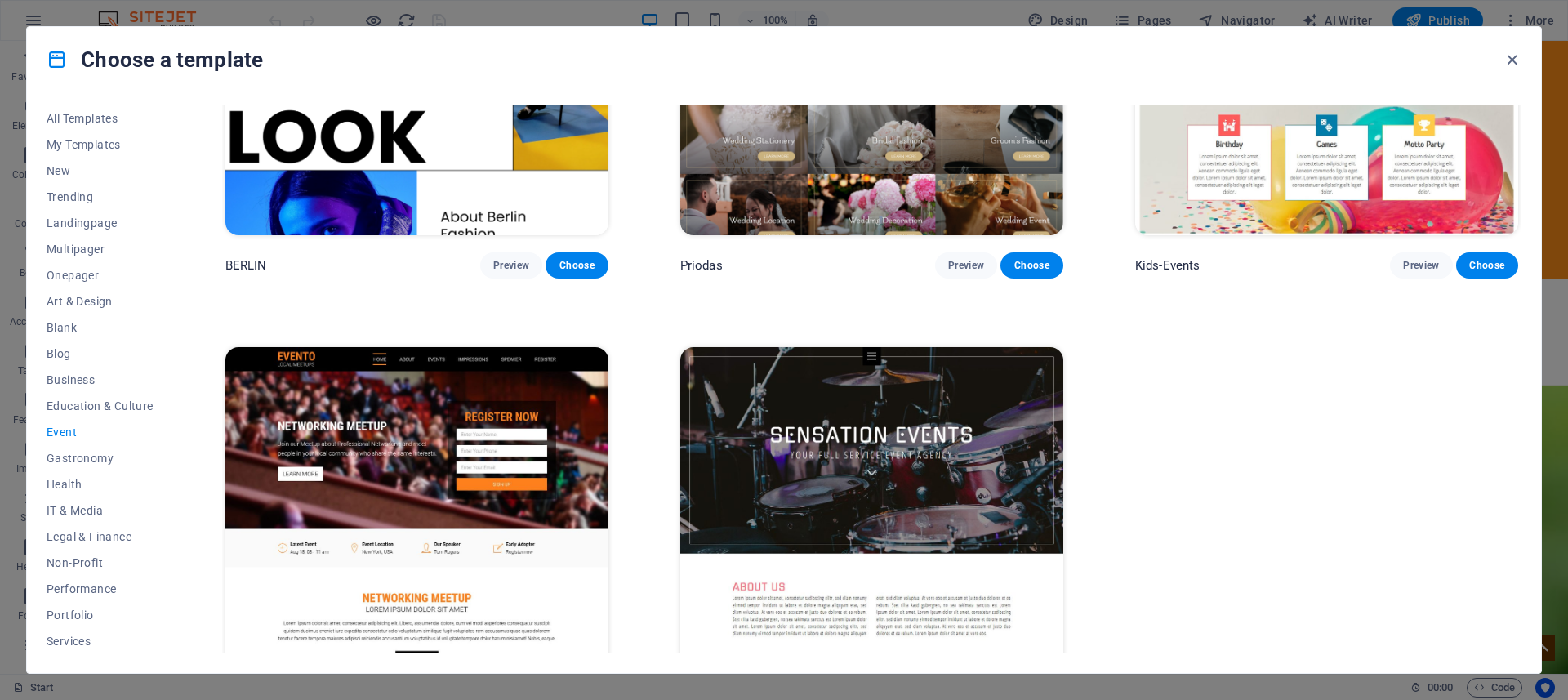 scroll, scrollTop: 526, scrollLeft: 0, axis: vertical 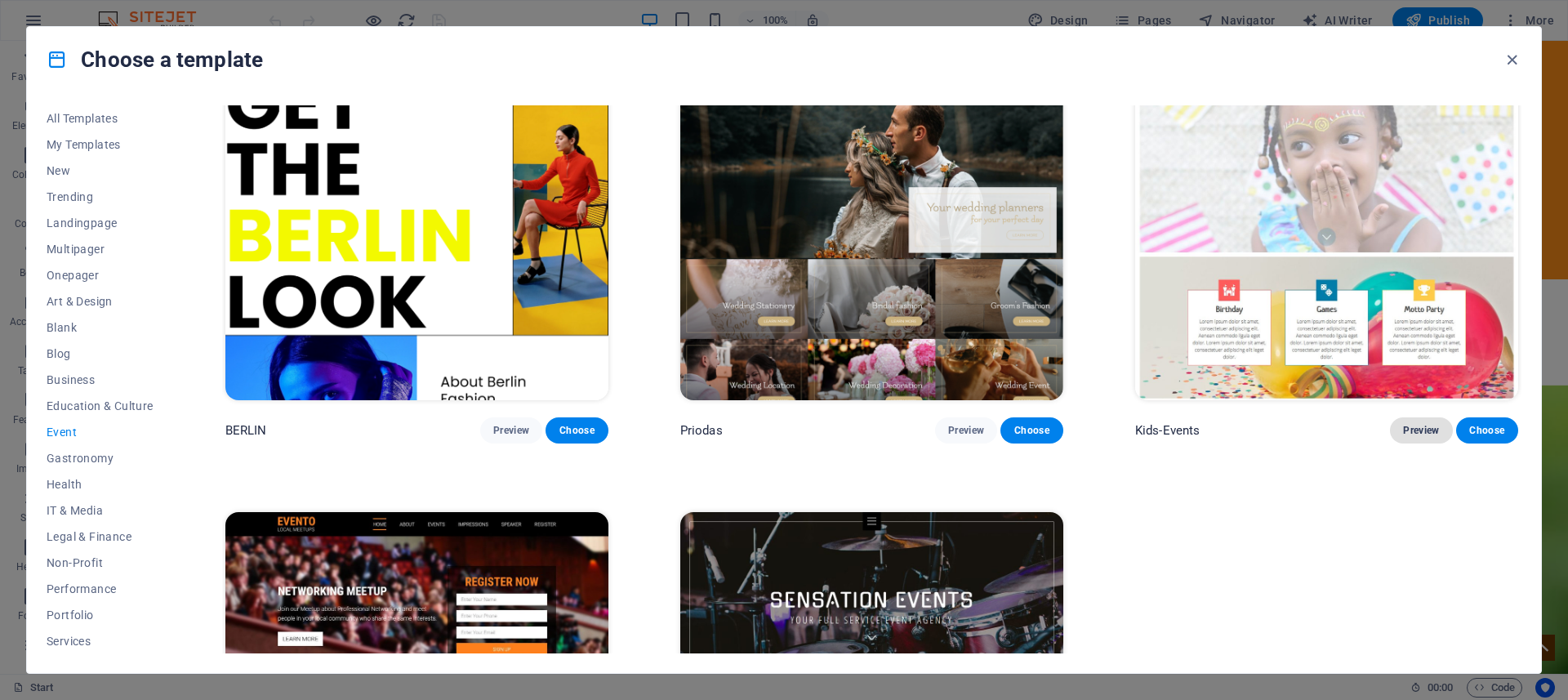 click on "Preview" at bounding box center [1421, 430] 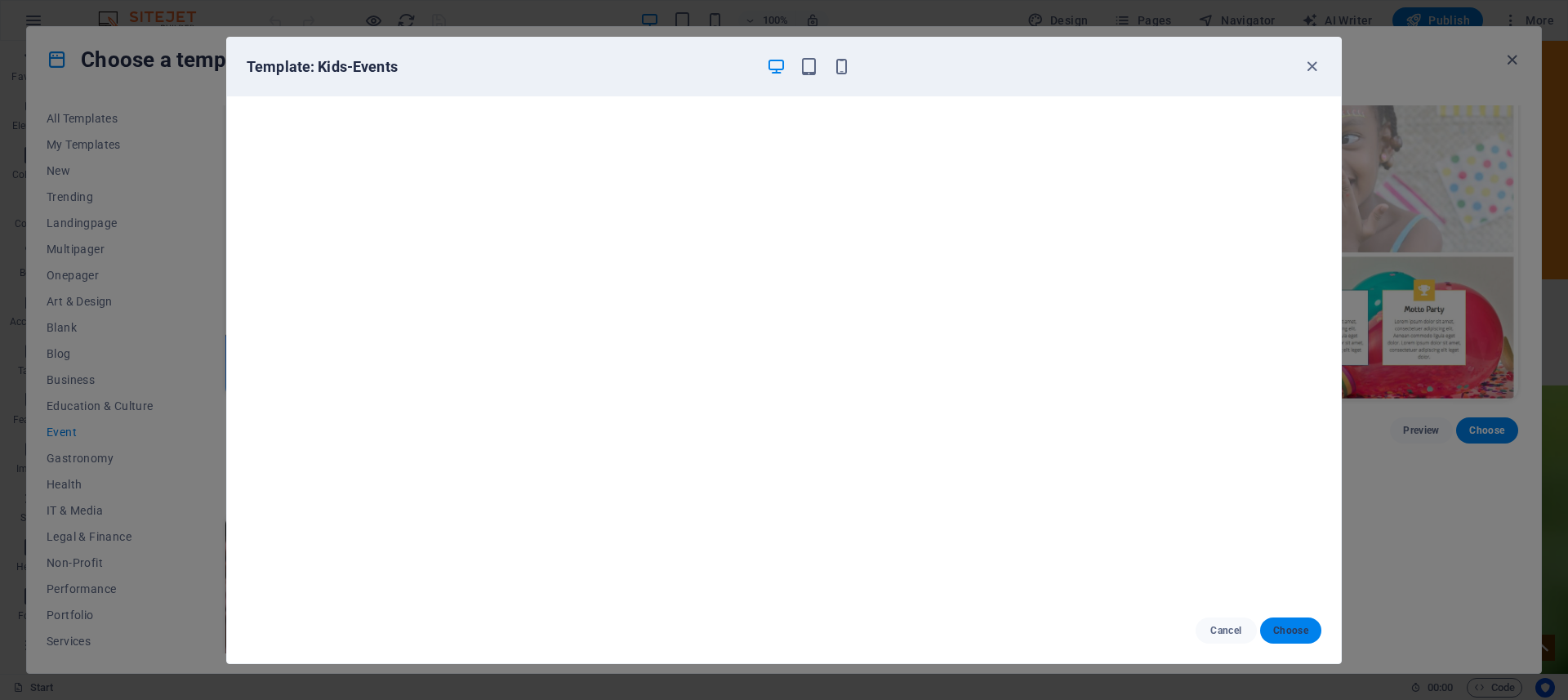 click on "Choose" at bounding box center [1290, 631] 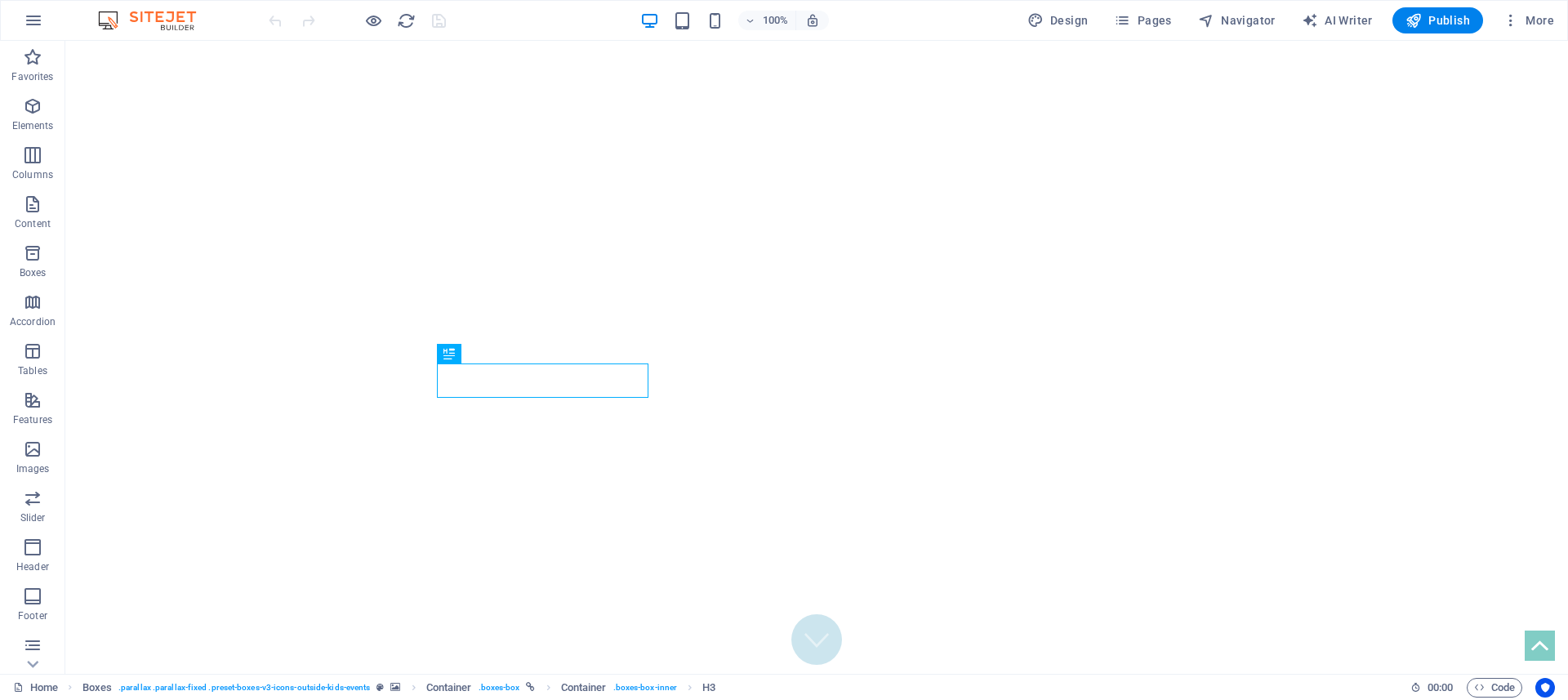 scroll, scrollTop: 0, scrollLeft: 0, axis: both 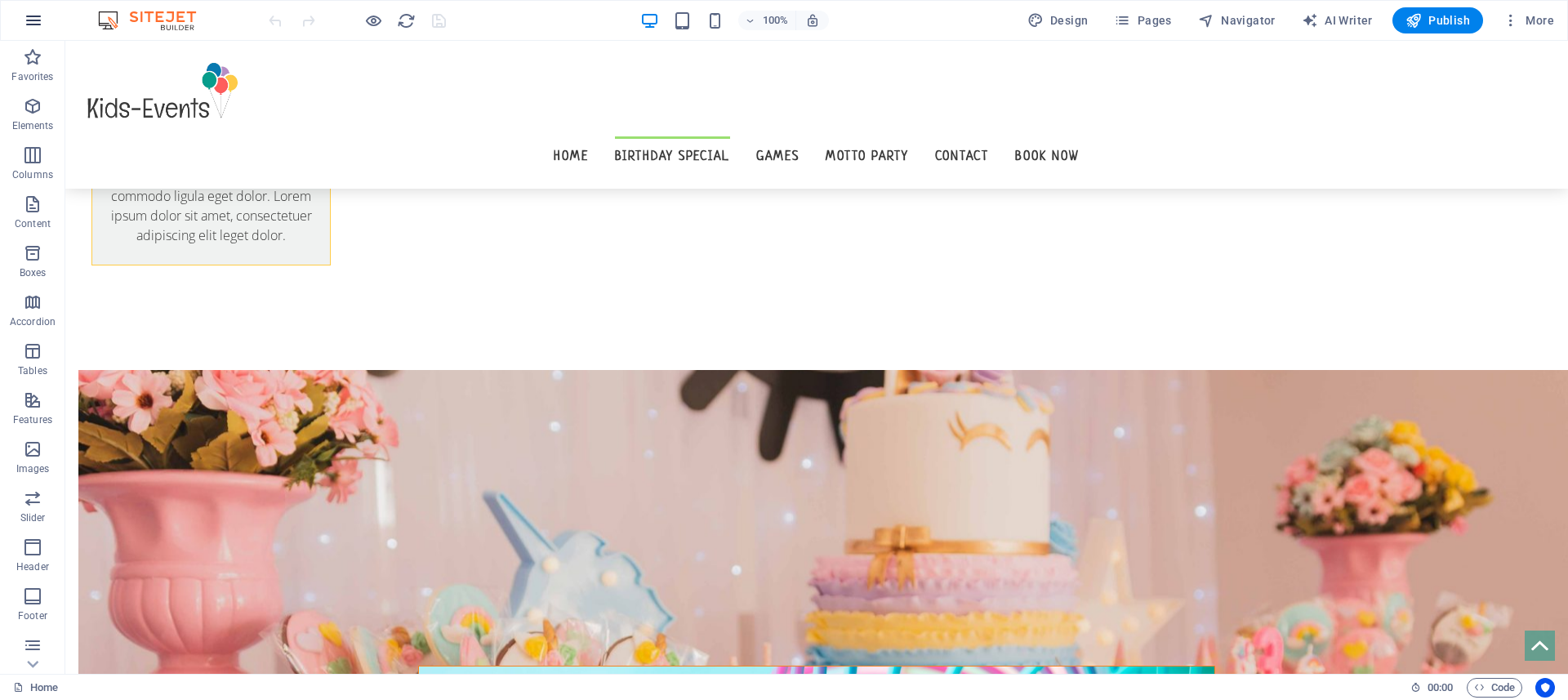 click at bounding box center [33, 20] 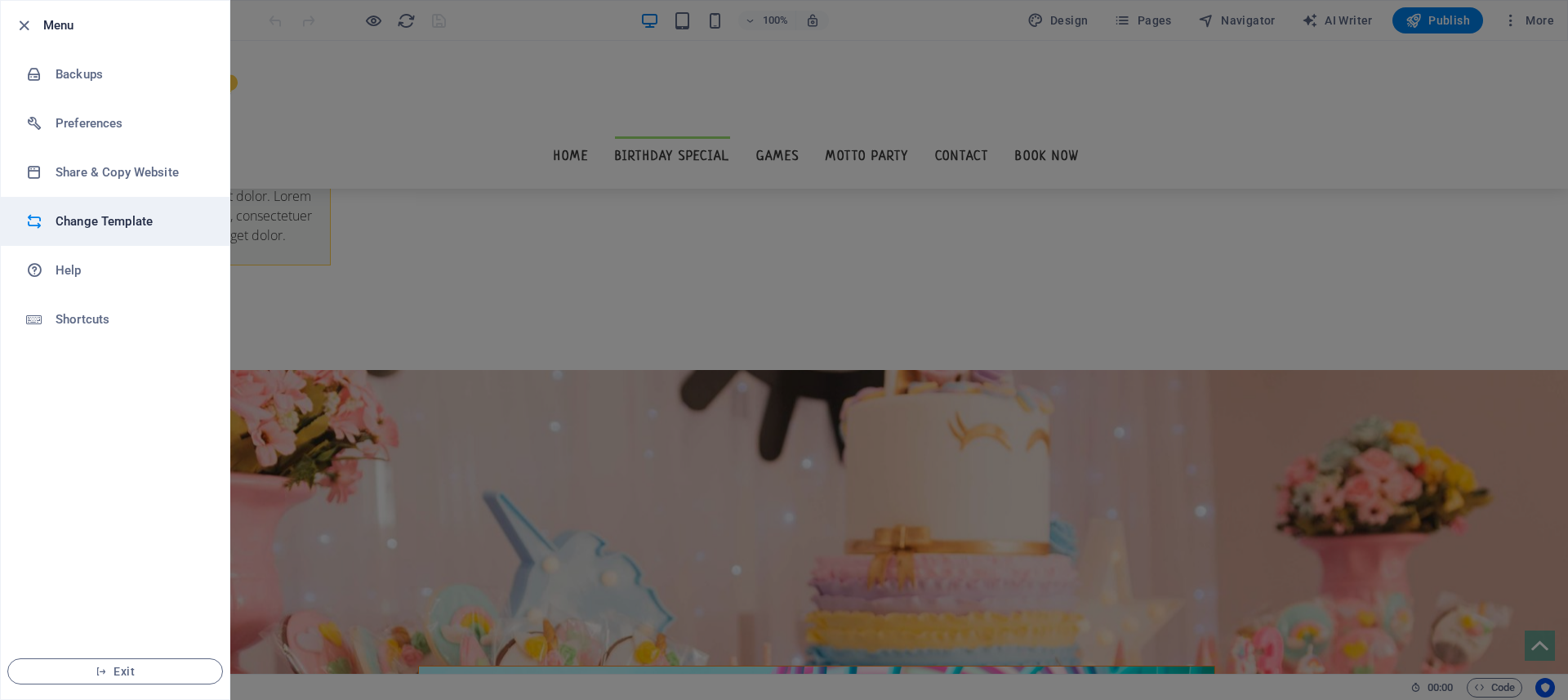 click on "Change Template" at bounding box center [131, 221] 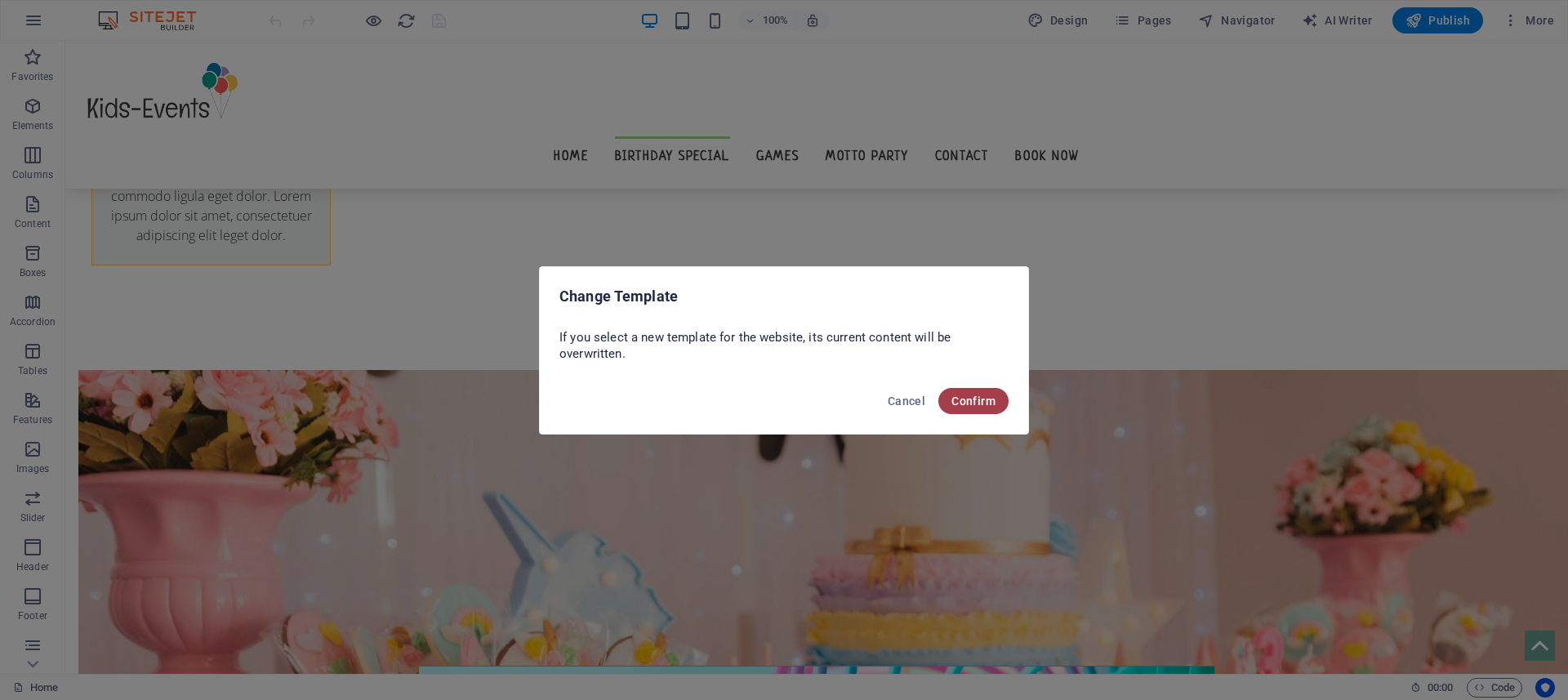 click on "Confirm" at bounding box center [973, 401] 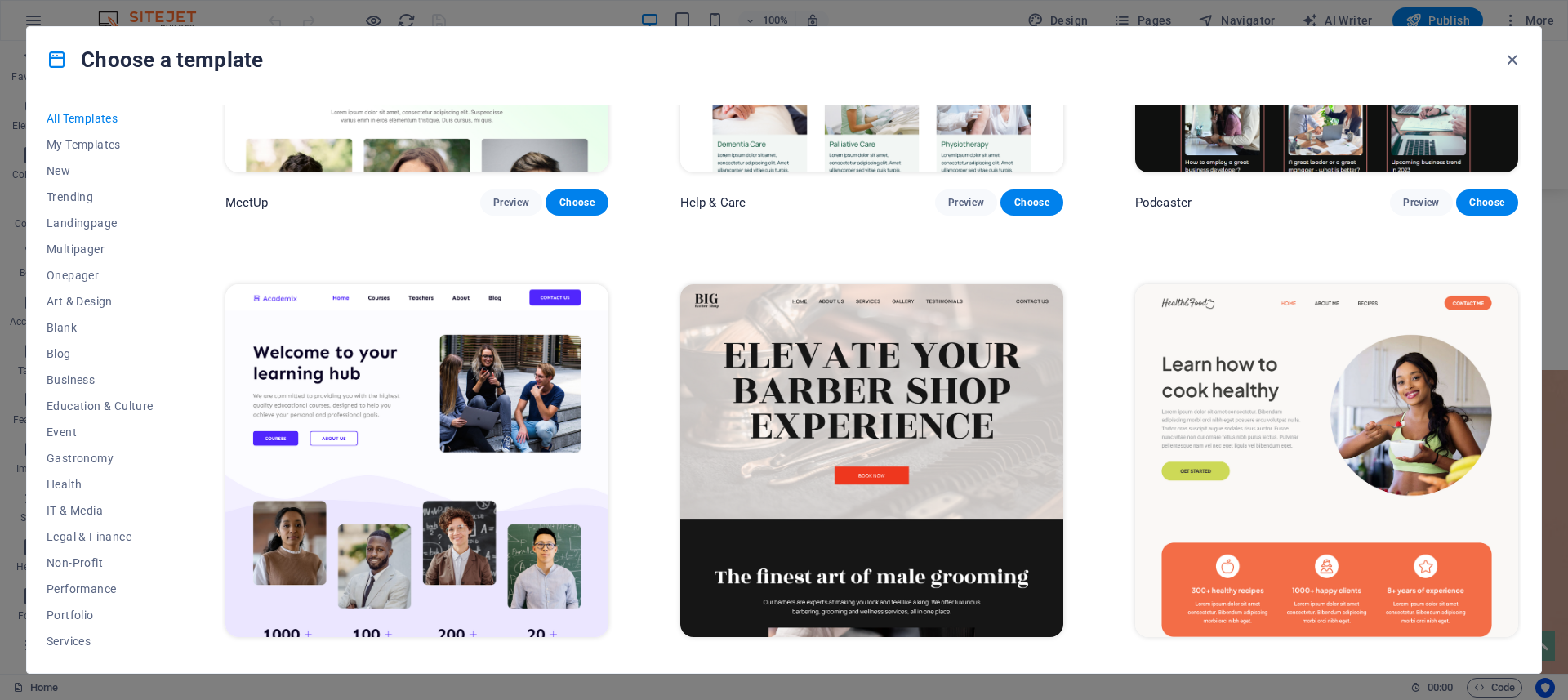 scroll, scrollTop: 1163, scrollLeft: 0, axis: vertical 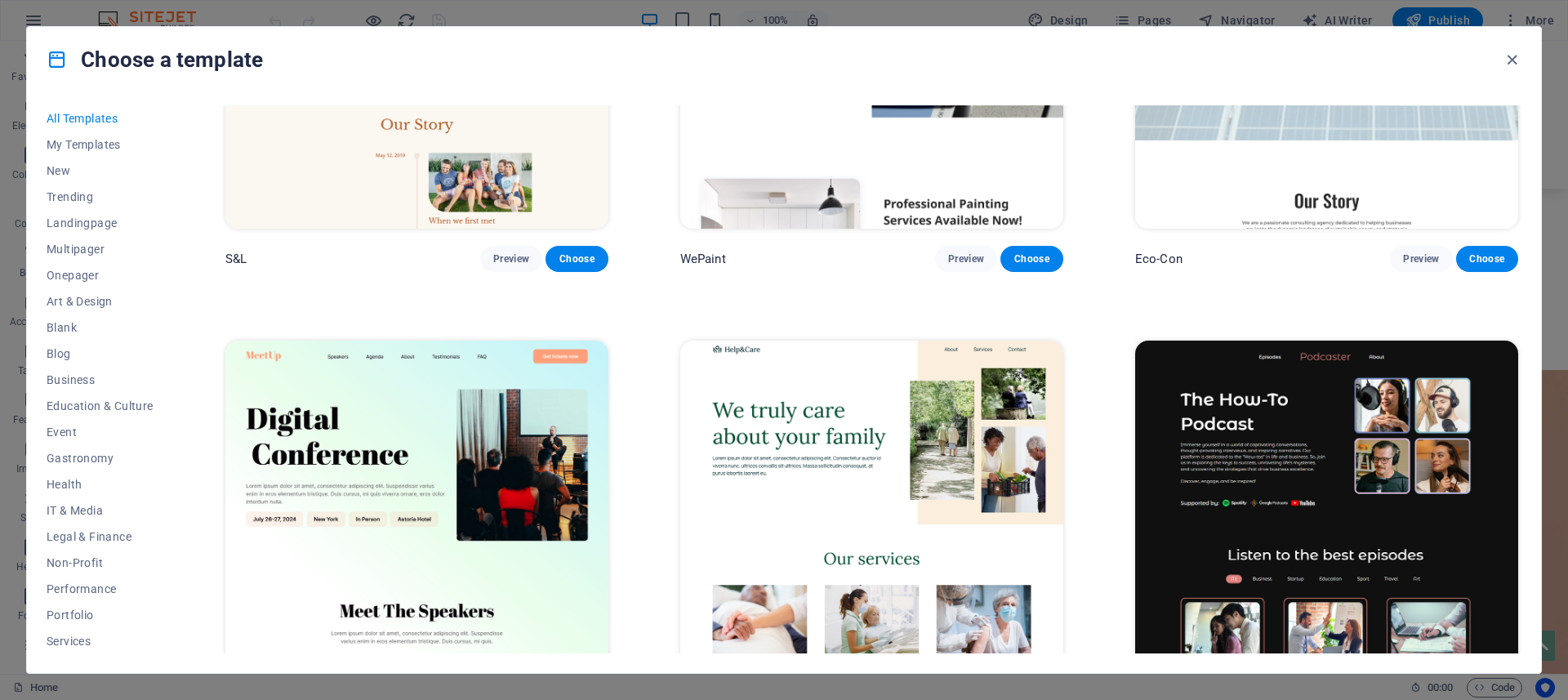 click at bounding box center (871, 517) 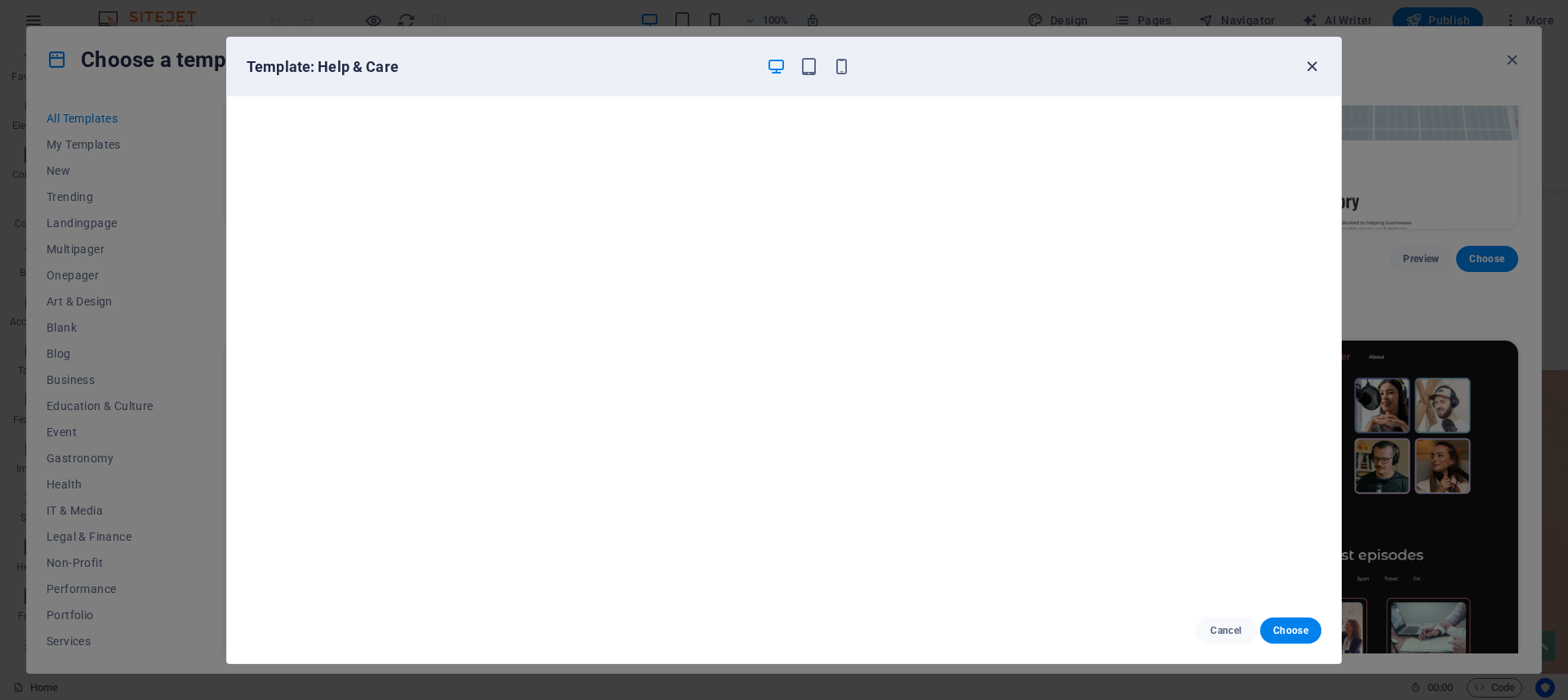 click at bounding box center [1312, 66] 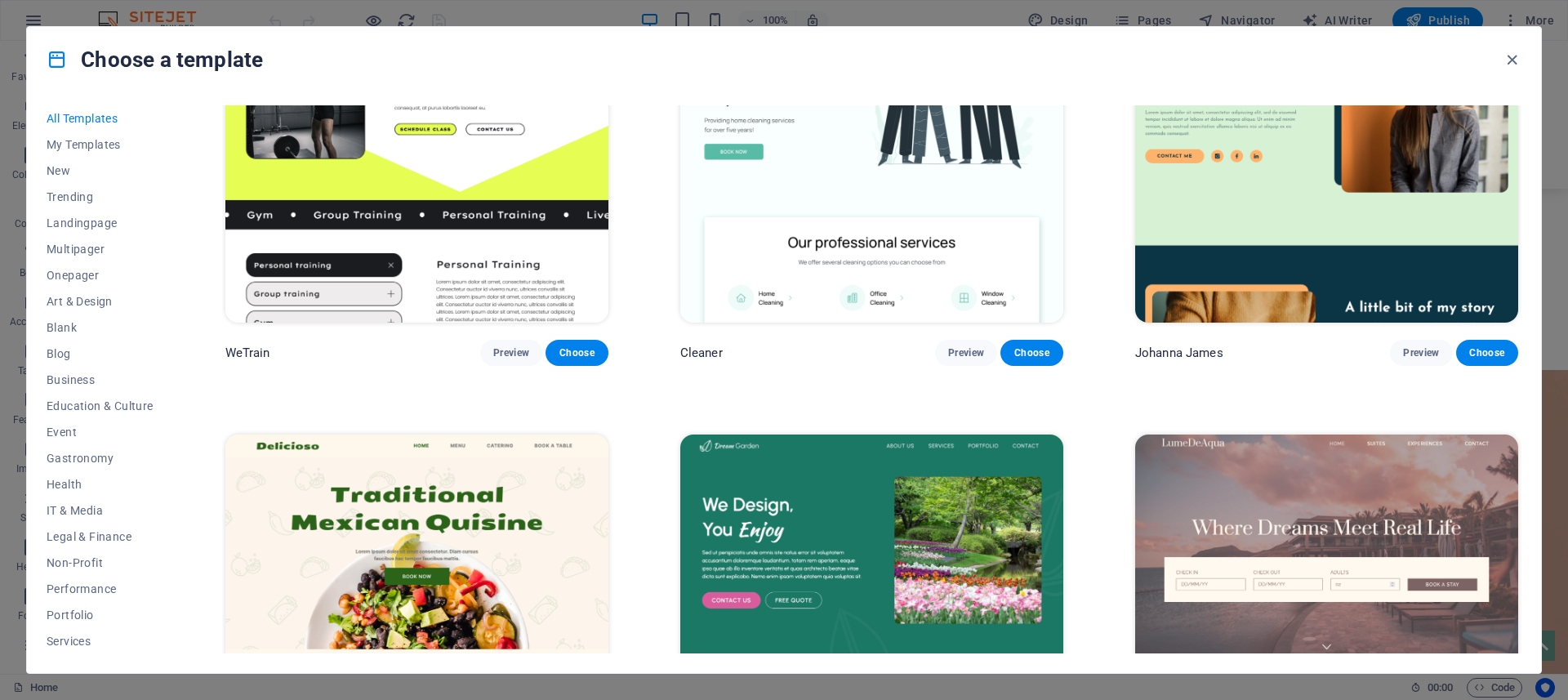 scroll, scrollTop: 3371, scrollLeft: 0, axis: vertical 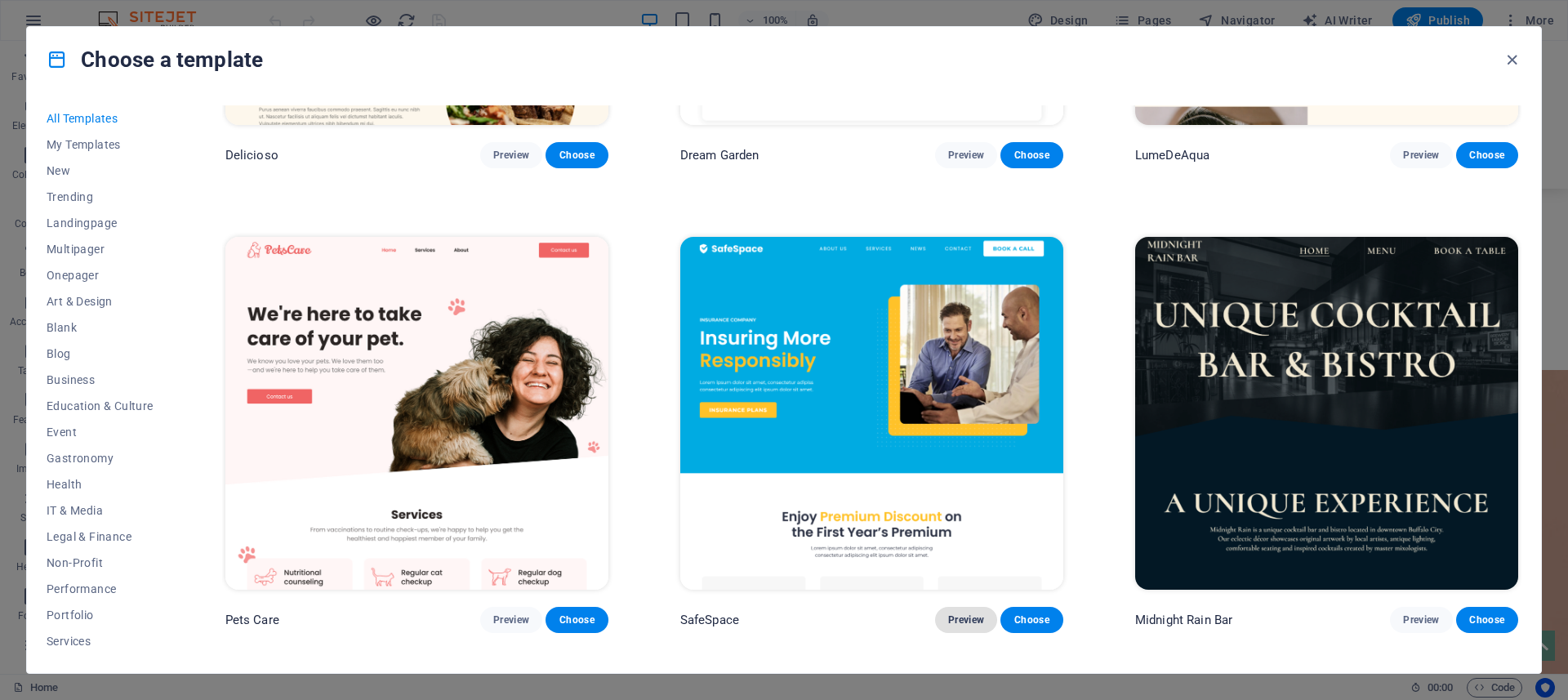 click on "Preview" at bounding box center [966, 620] 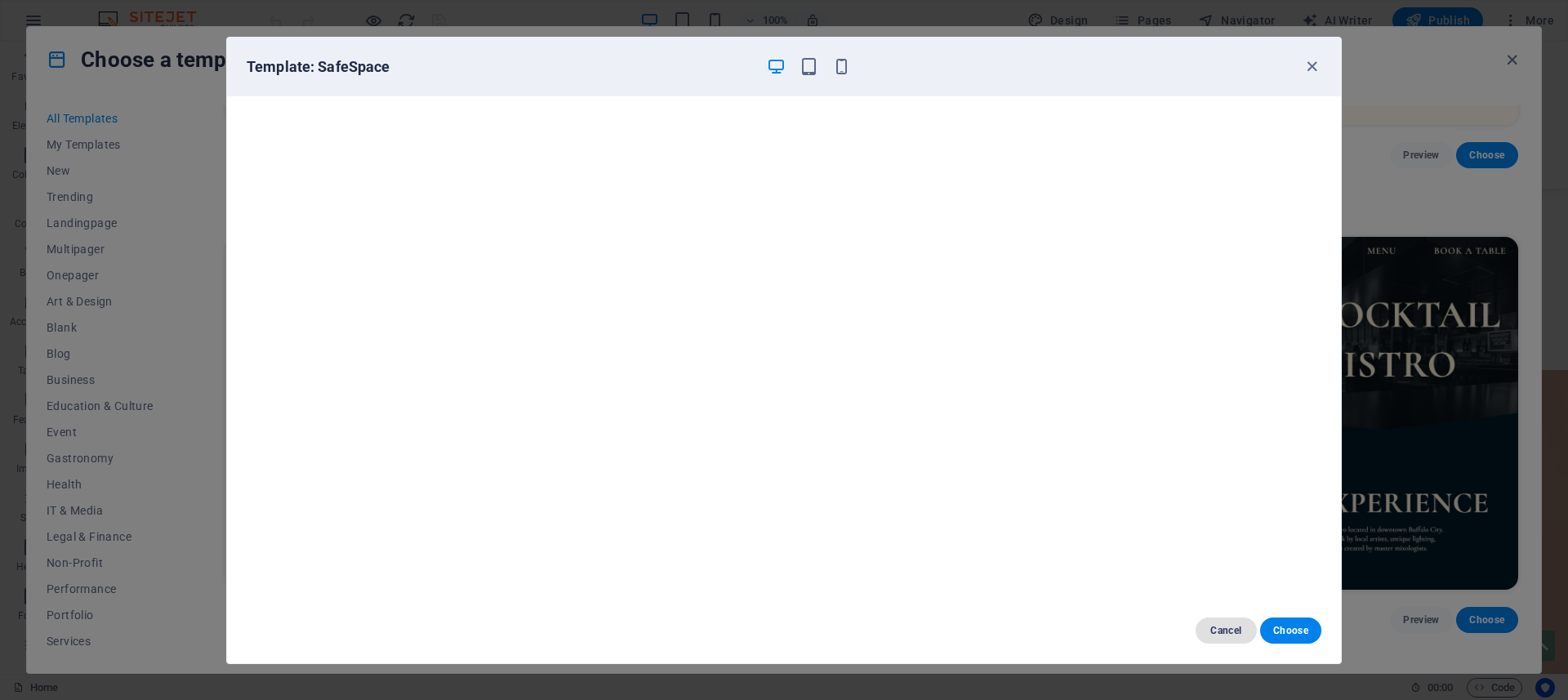 click on "Cancel" at bounding box center [1226, 631] 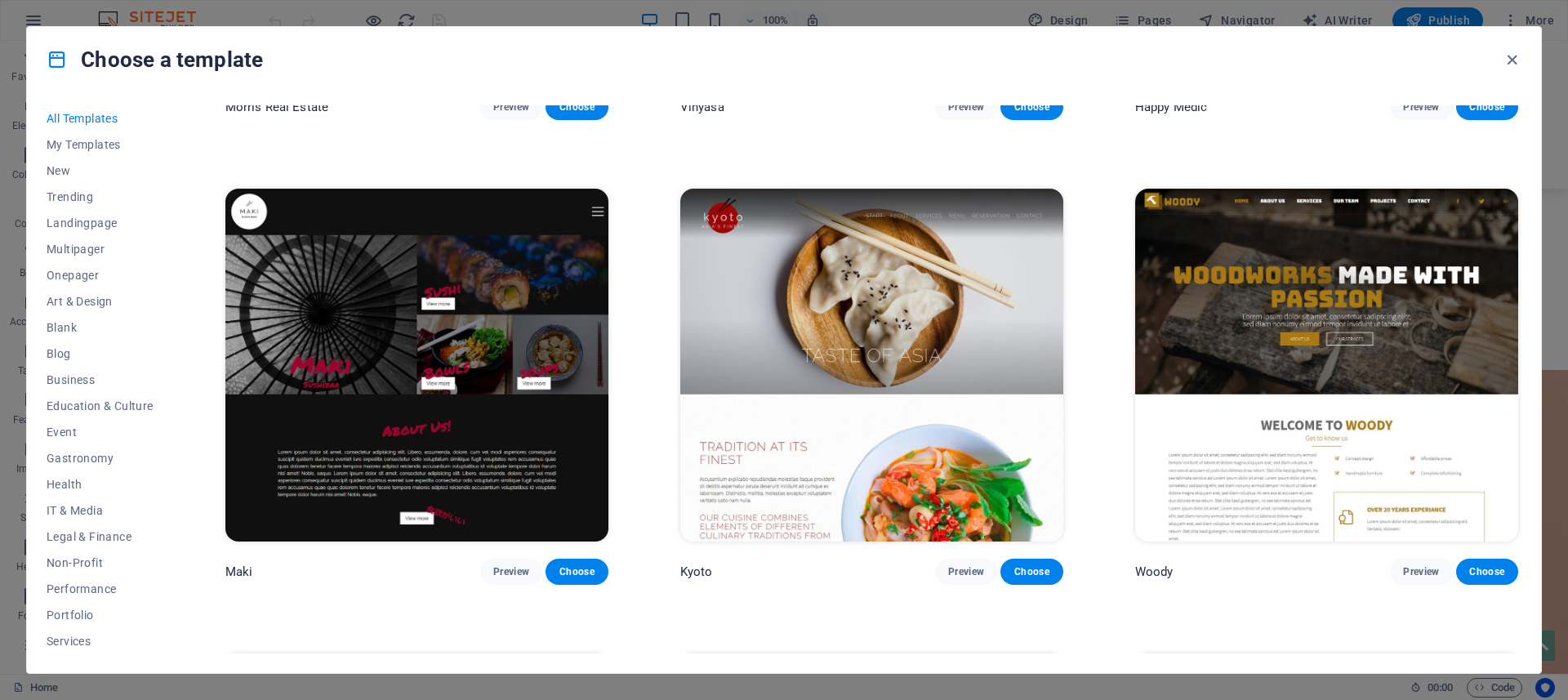 scroll, scrollTop: 10208, scrollLeft: 0, axis: vertical 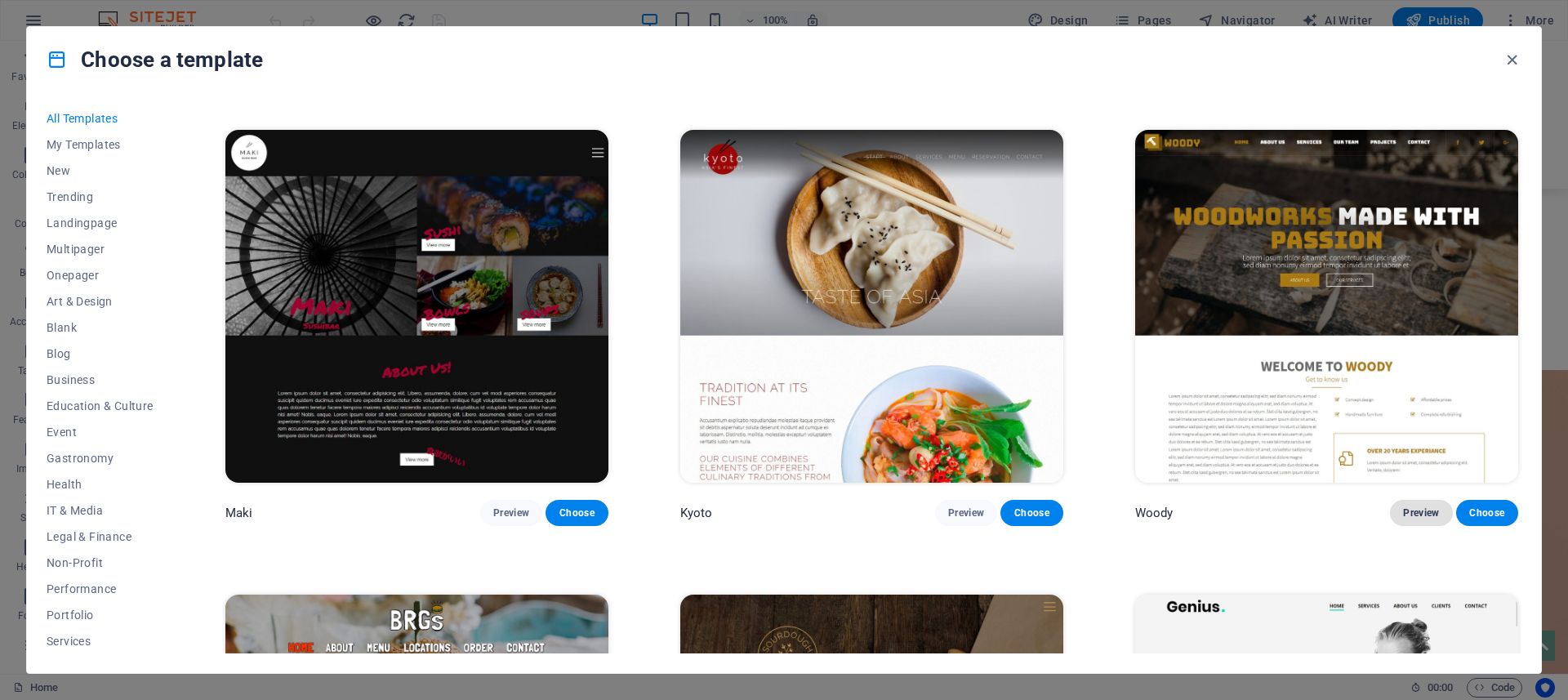 click on "Preview" at bounding box center [1421, 513] 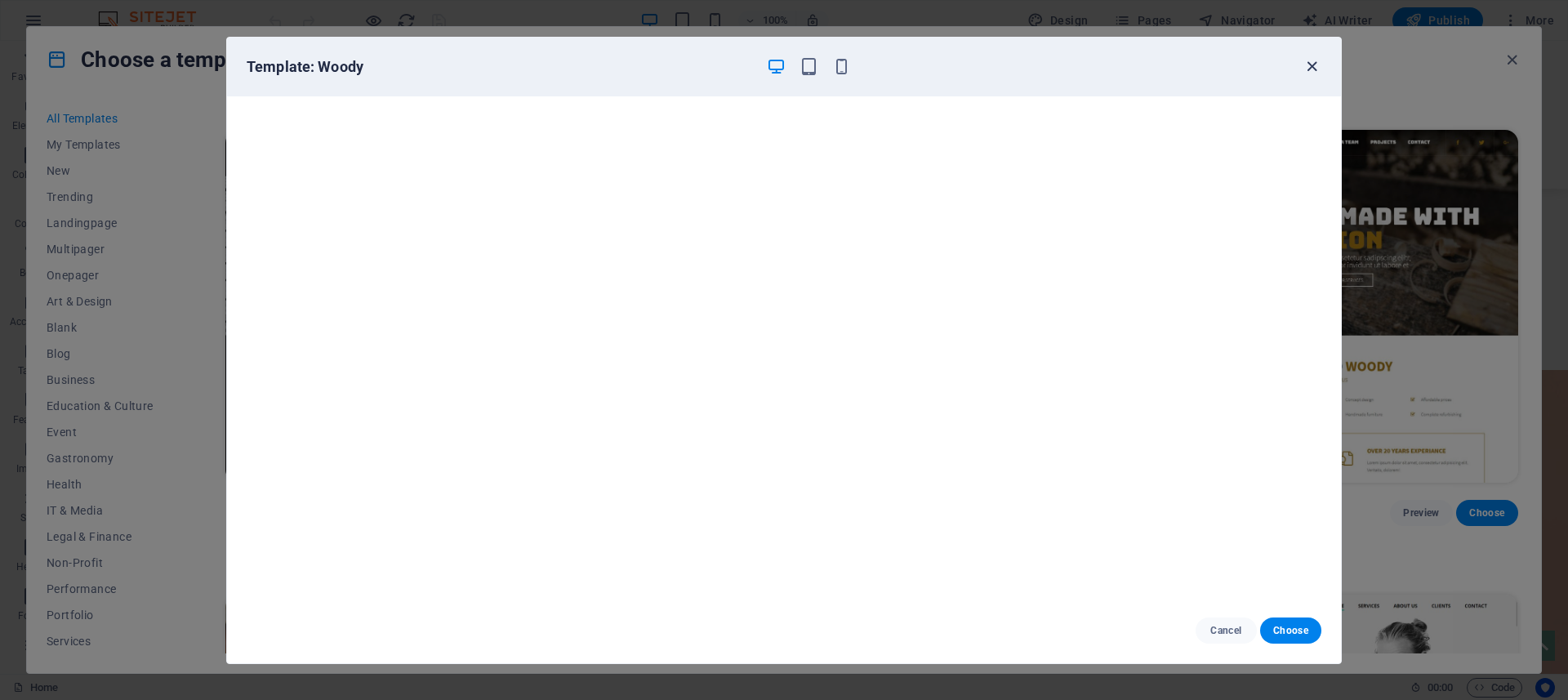 click at bounding box center [1312, 66] 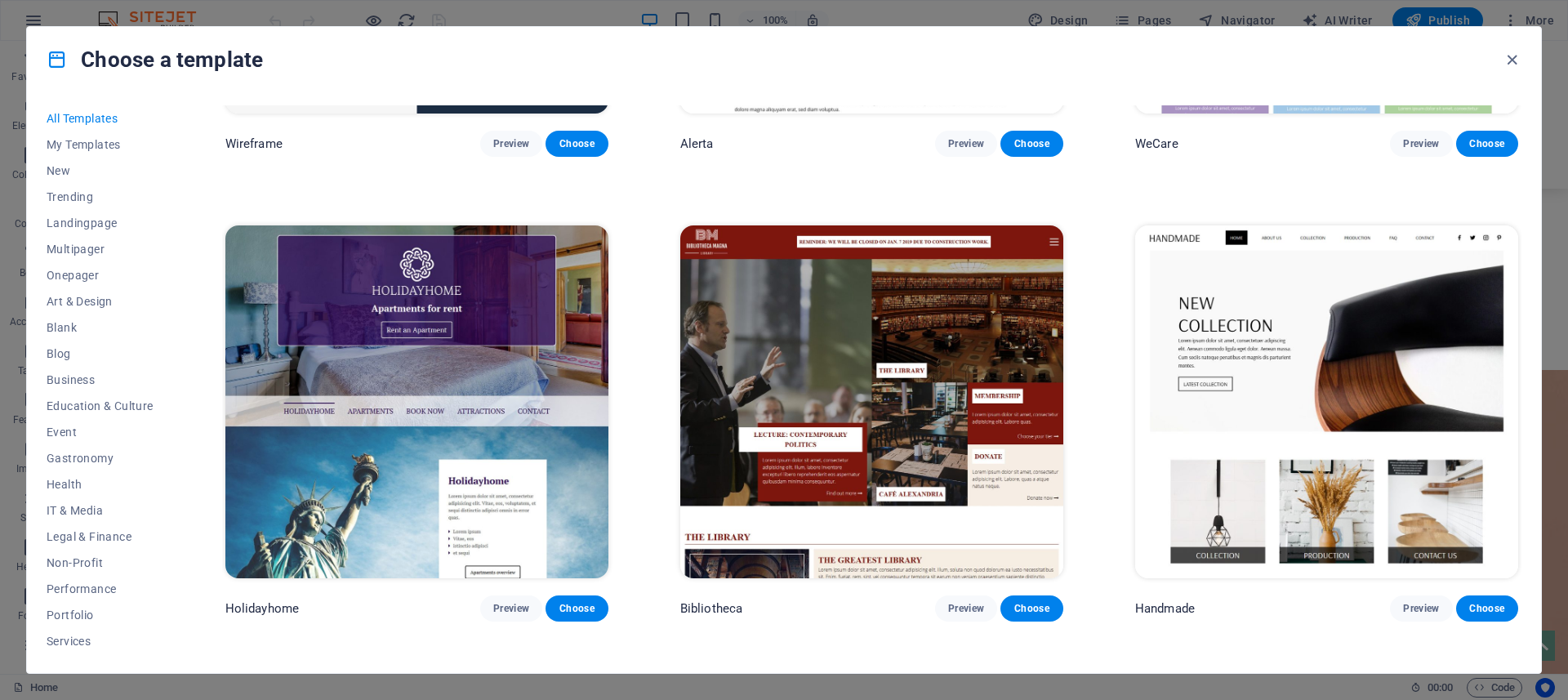 scroll, scrollTop: 12413, scrollLeft: 0, axis: vertical 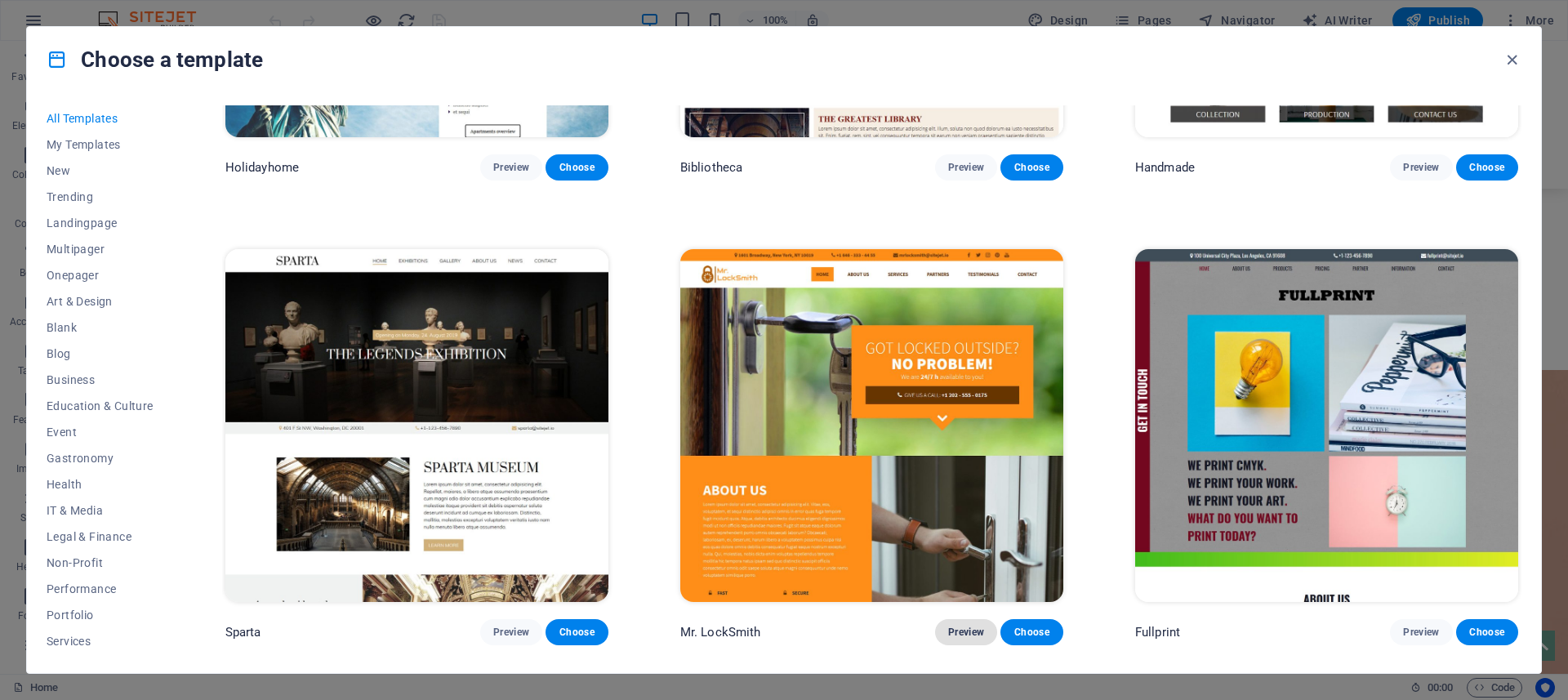 click on "Preview" at bounding box center [966, 632] 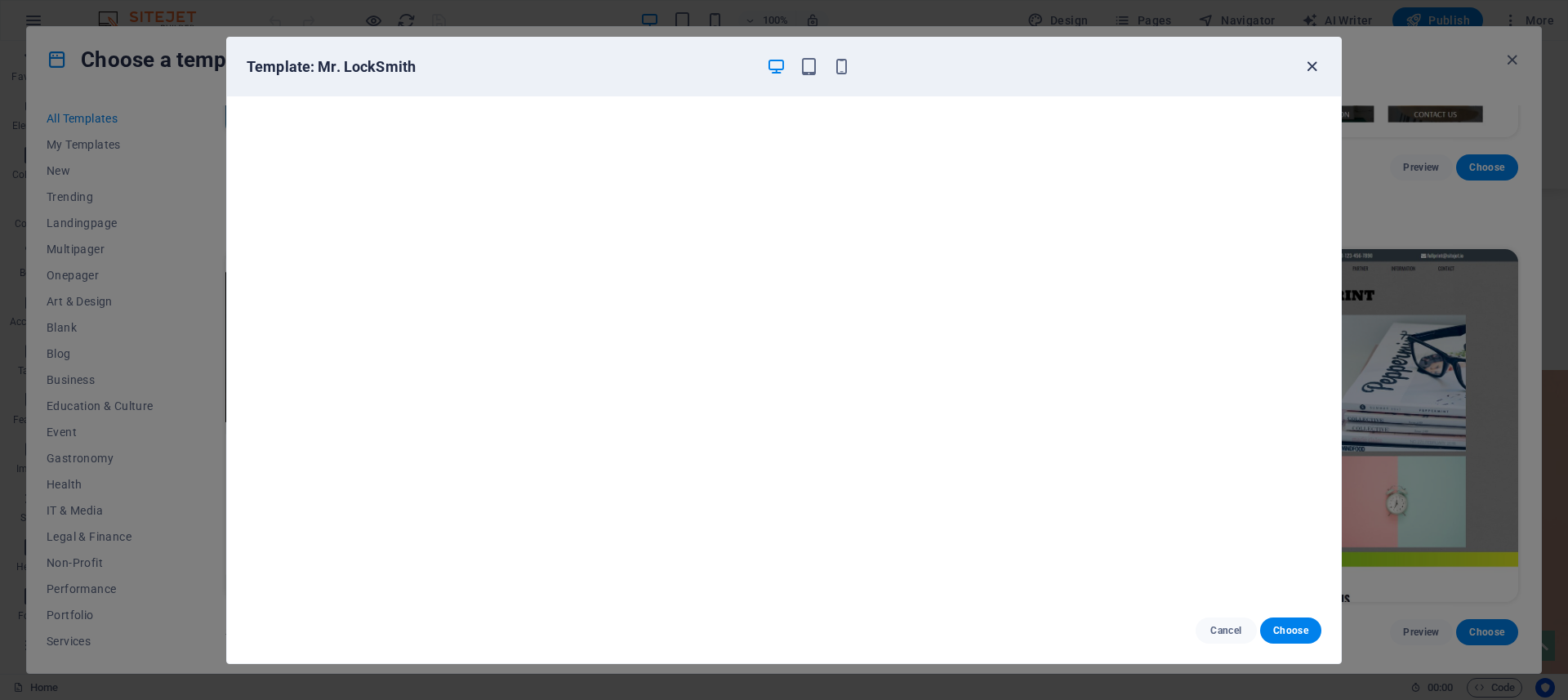 click at bounding box center (1312, 66) 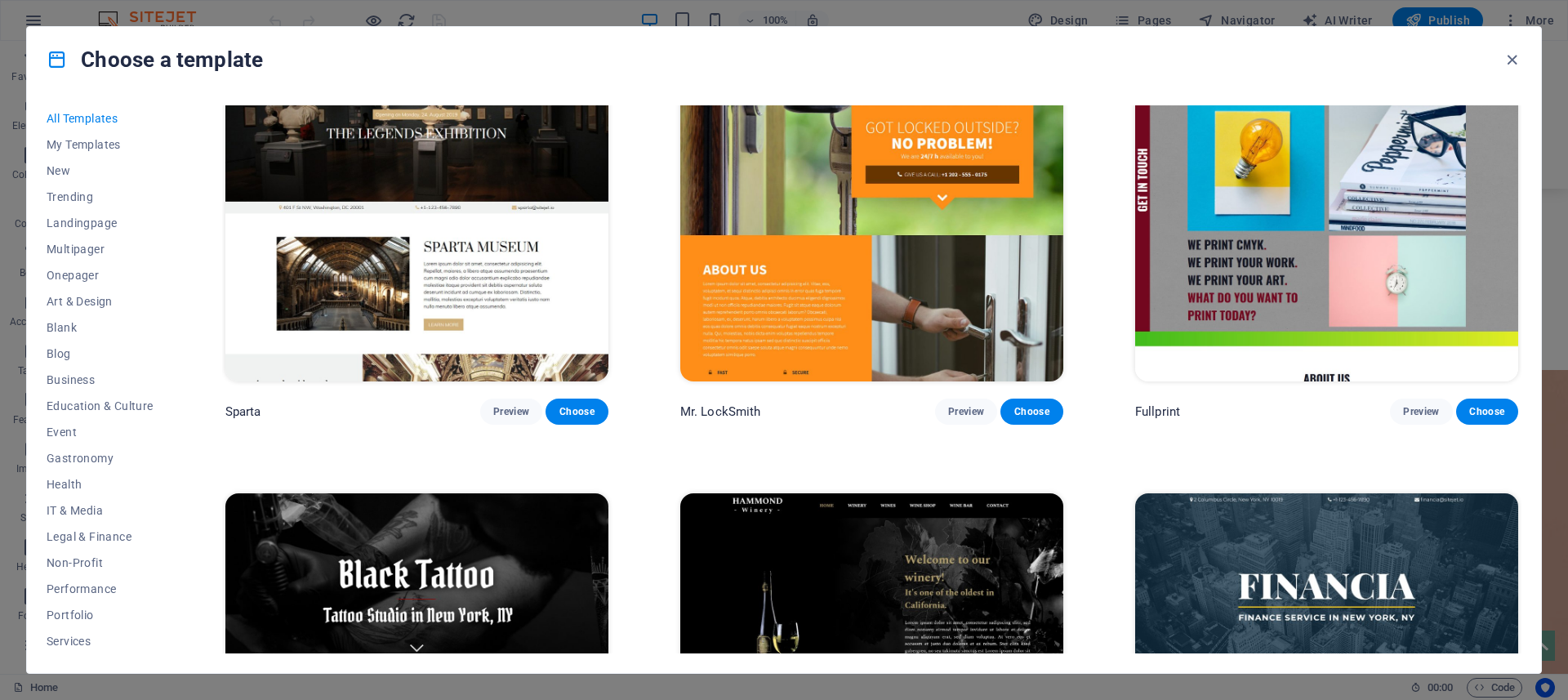scroll, scrollTop: 12854, scrollLeft: 0, axis: vertical 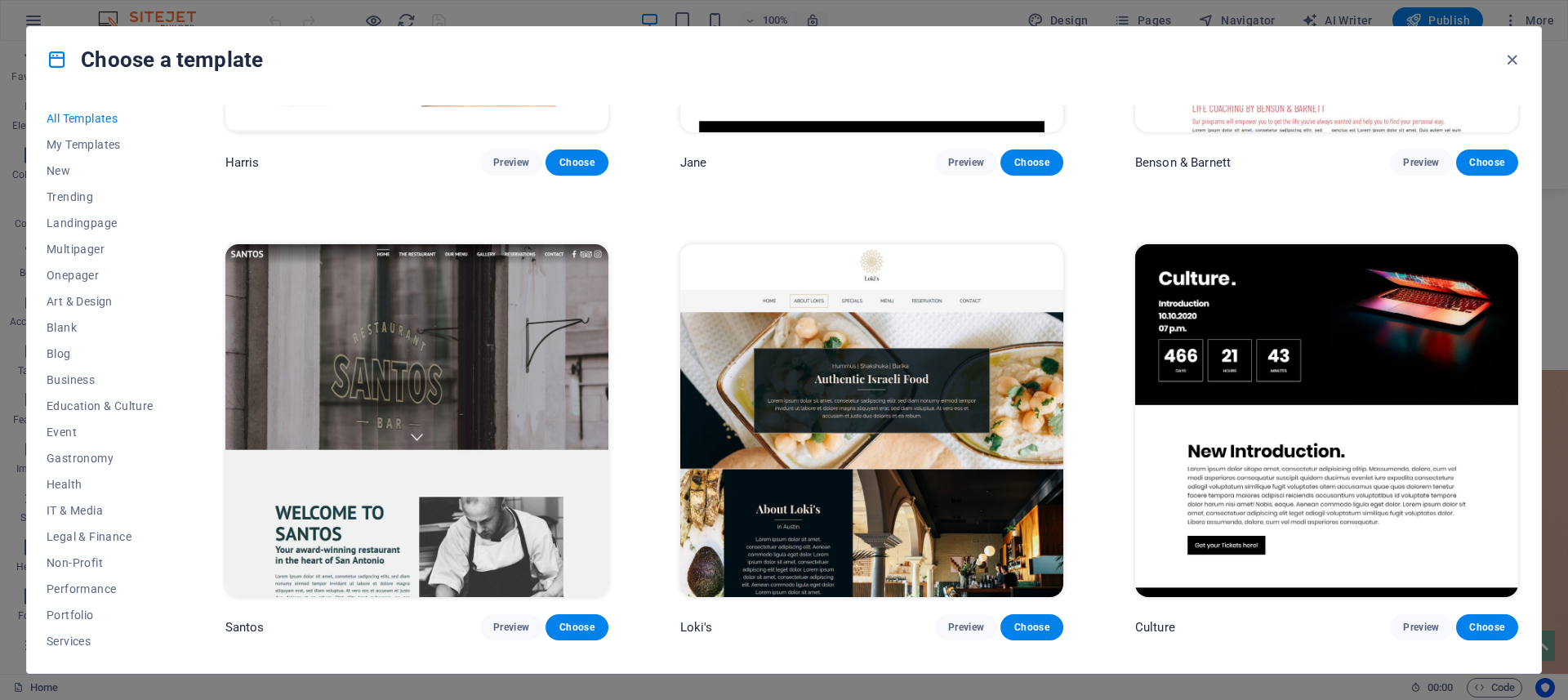 click on "Preview" at bounding box center [966, 1092] 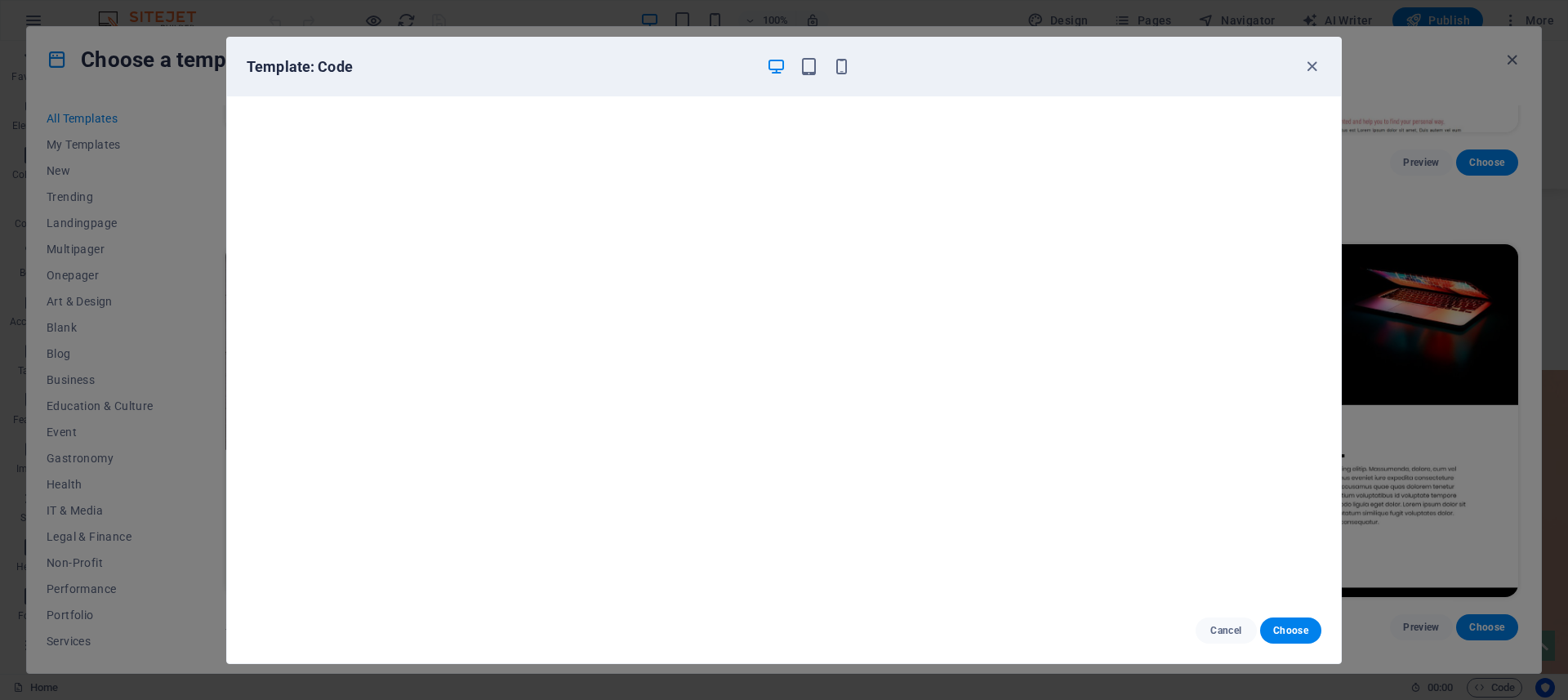 scroll, scrollTop: 3, scrollLeft: 0, axis: vertical 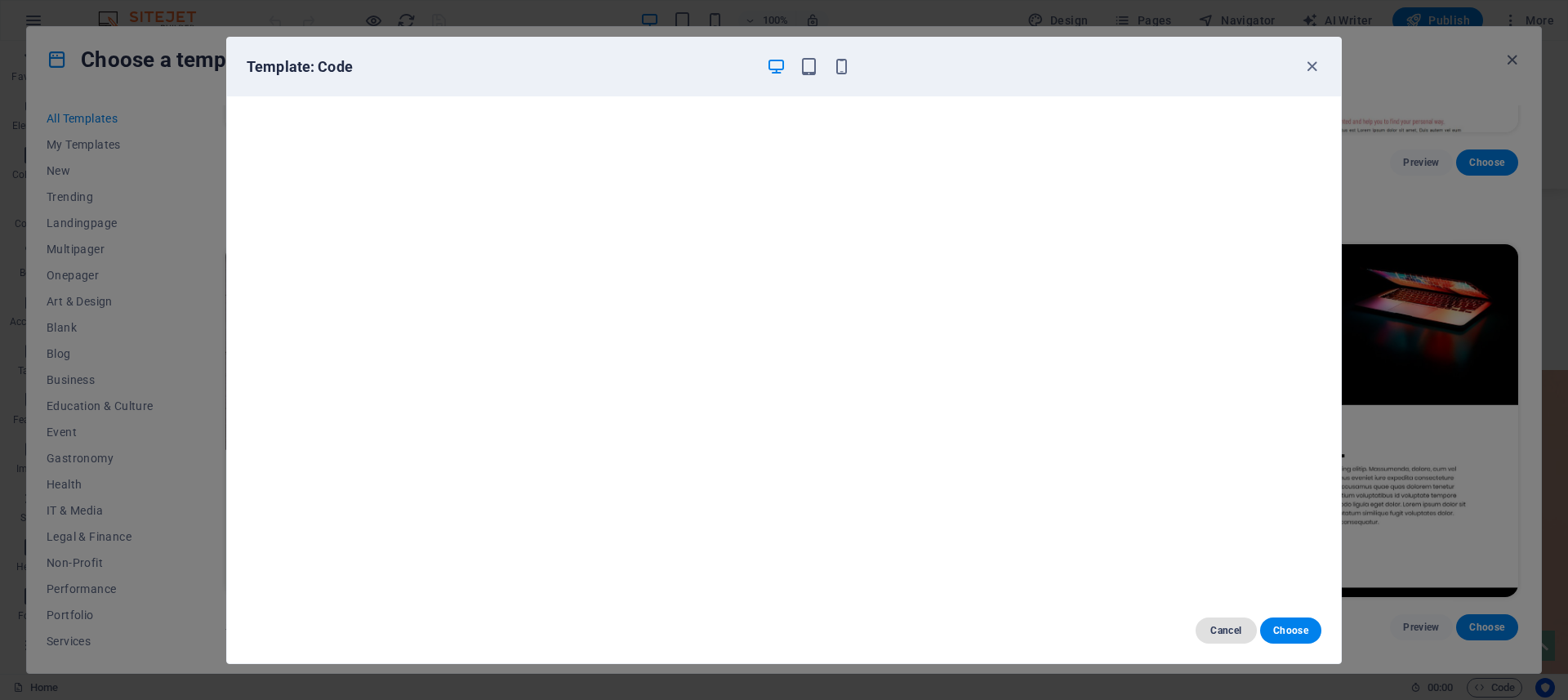 click on "Cancel" at bounding box center [1226, 631] 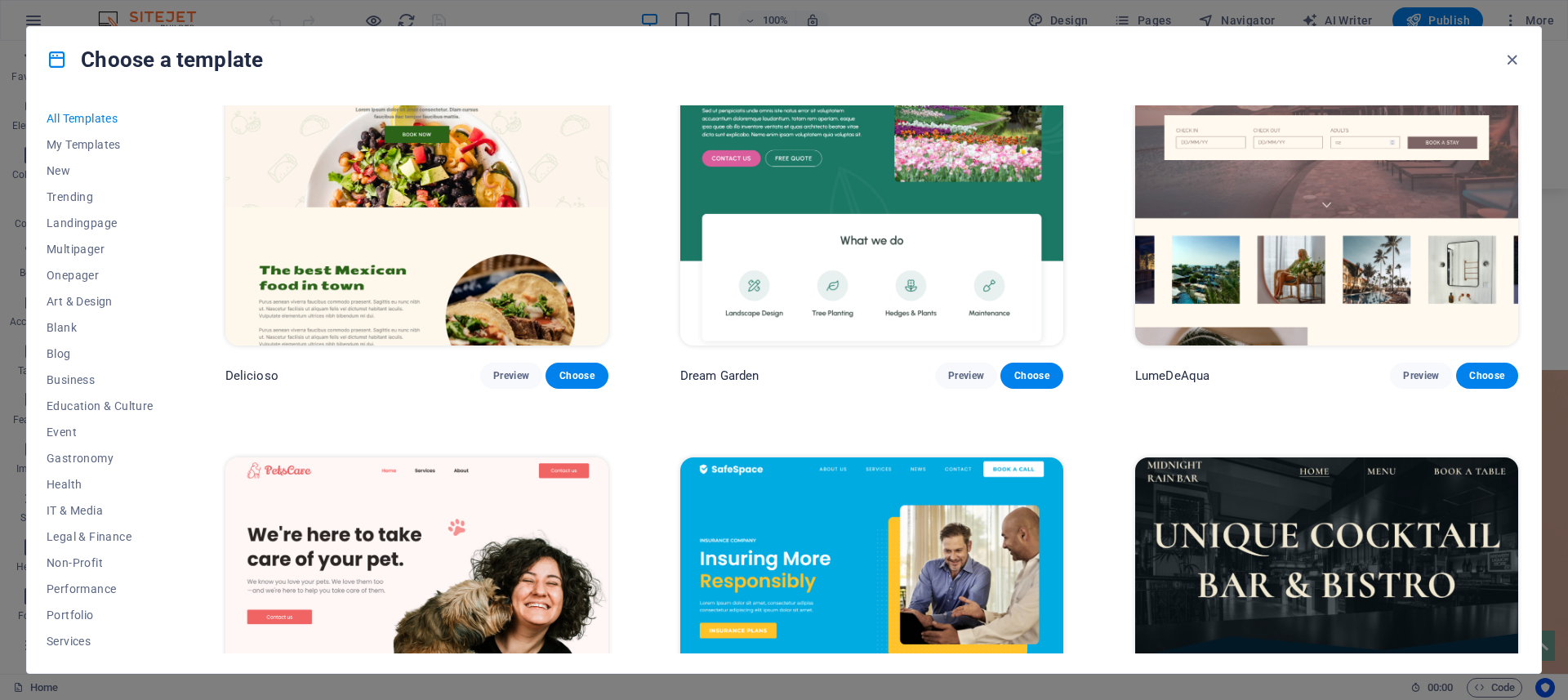scroll, scrollTop: 0, scrollLeft: 0, axis: both 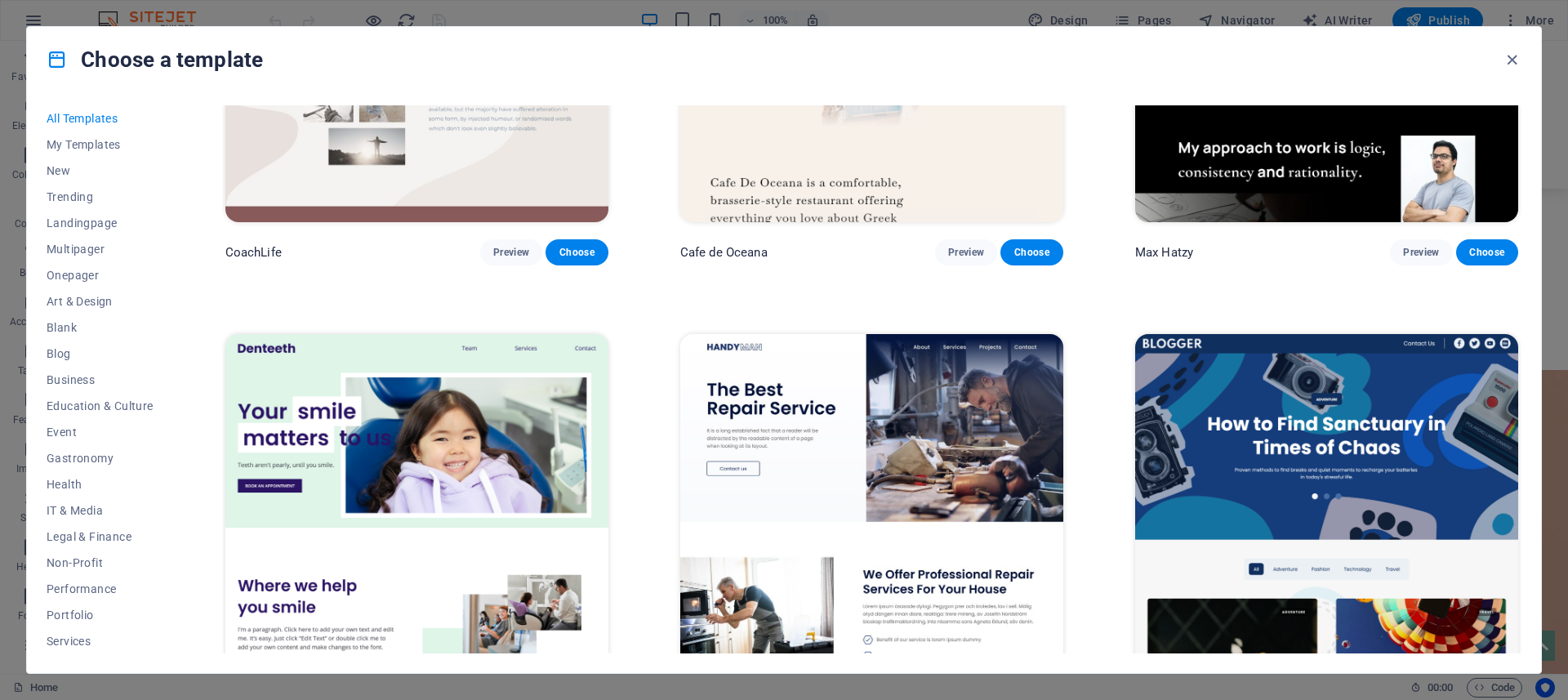 click on "Preview" at bounding box center (1421, 717) 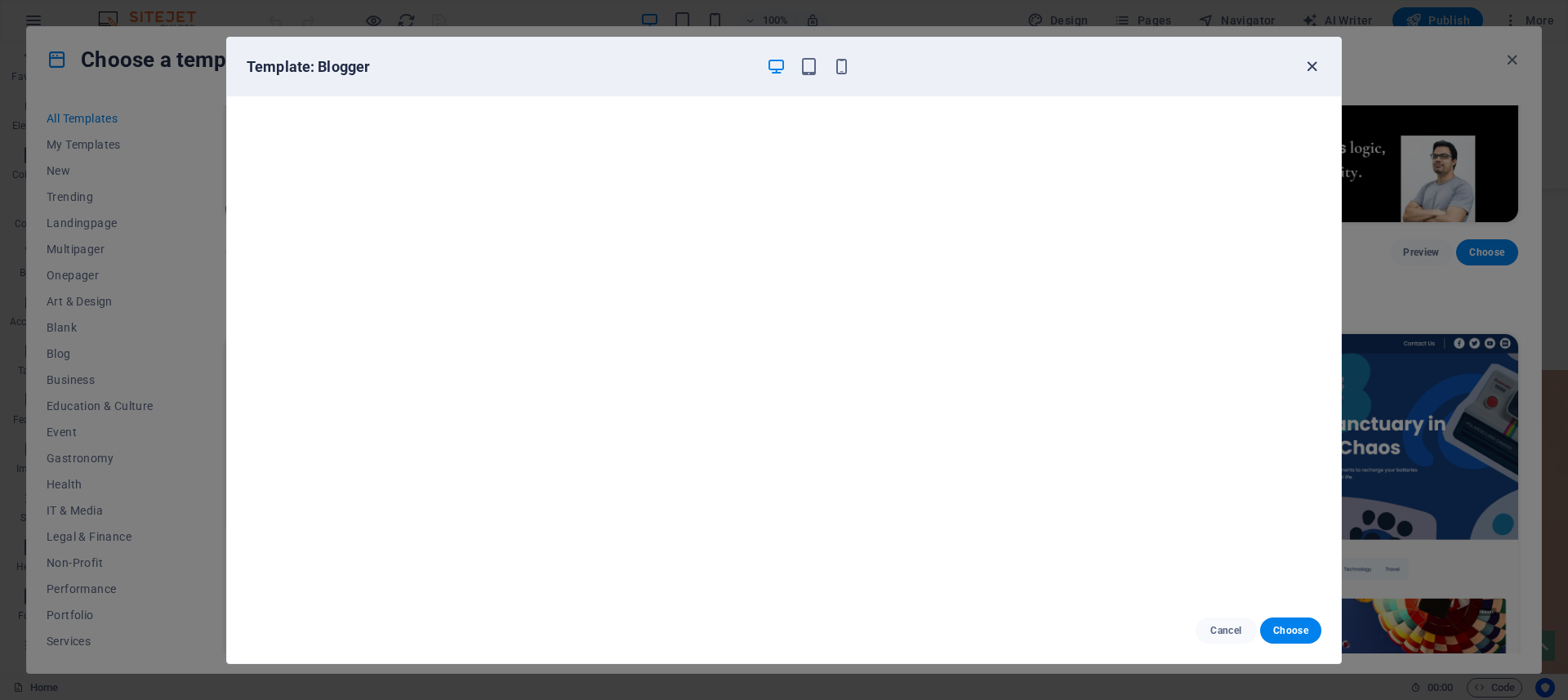 click at bounding box center [1312, 66] 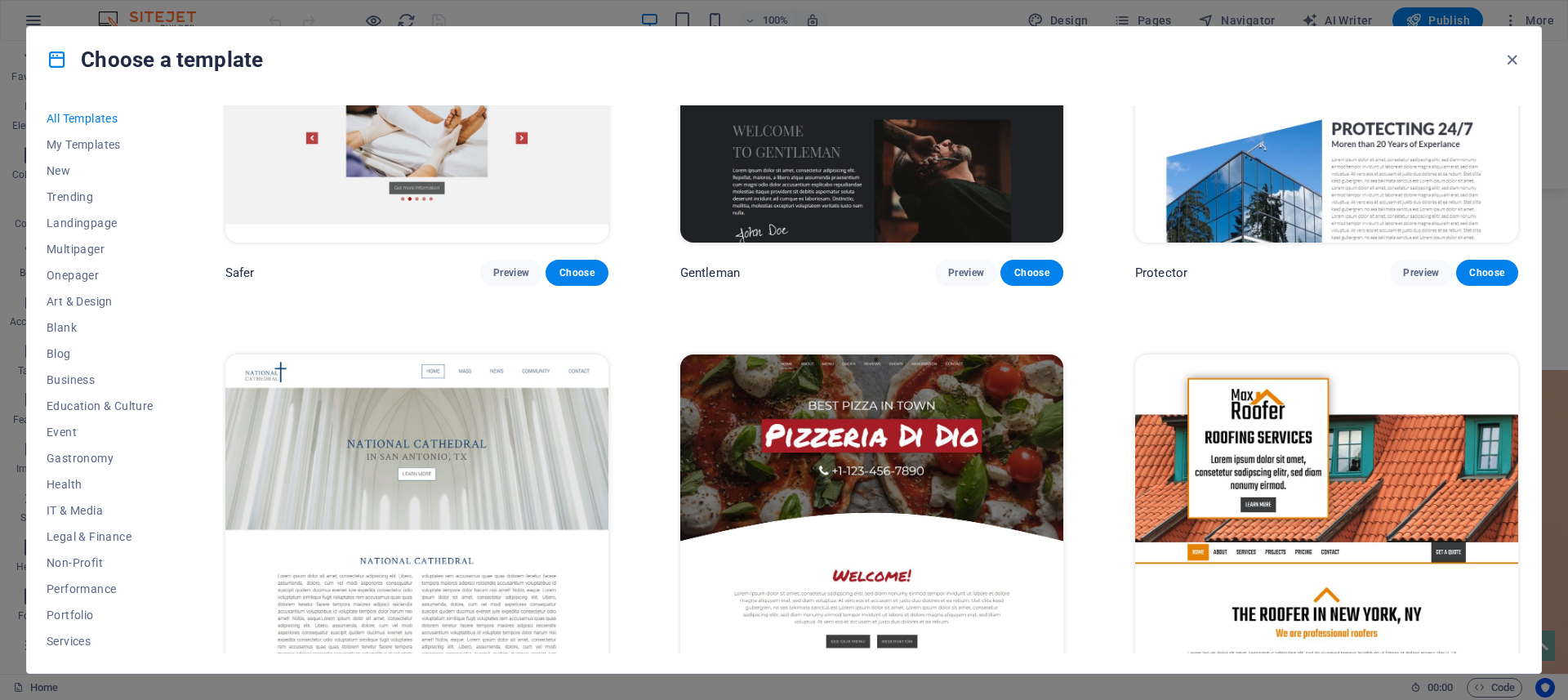 scroll, scrollTop: 9053, scrollLeft: 0, axis: vertical 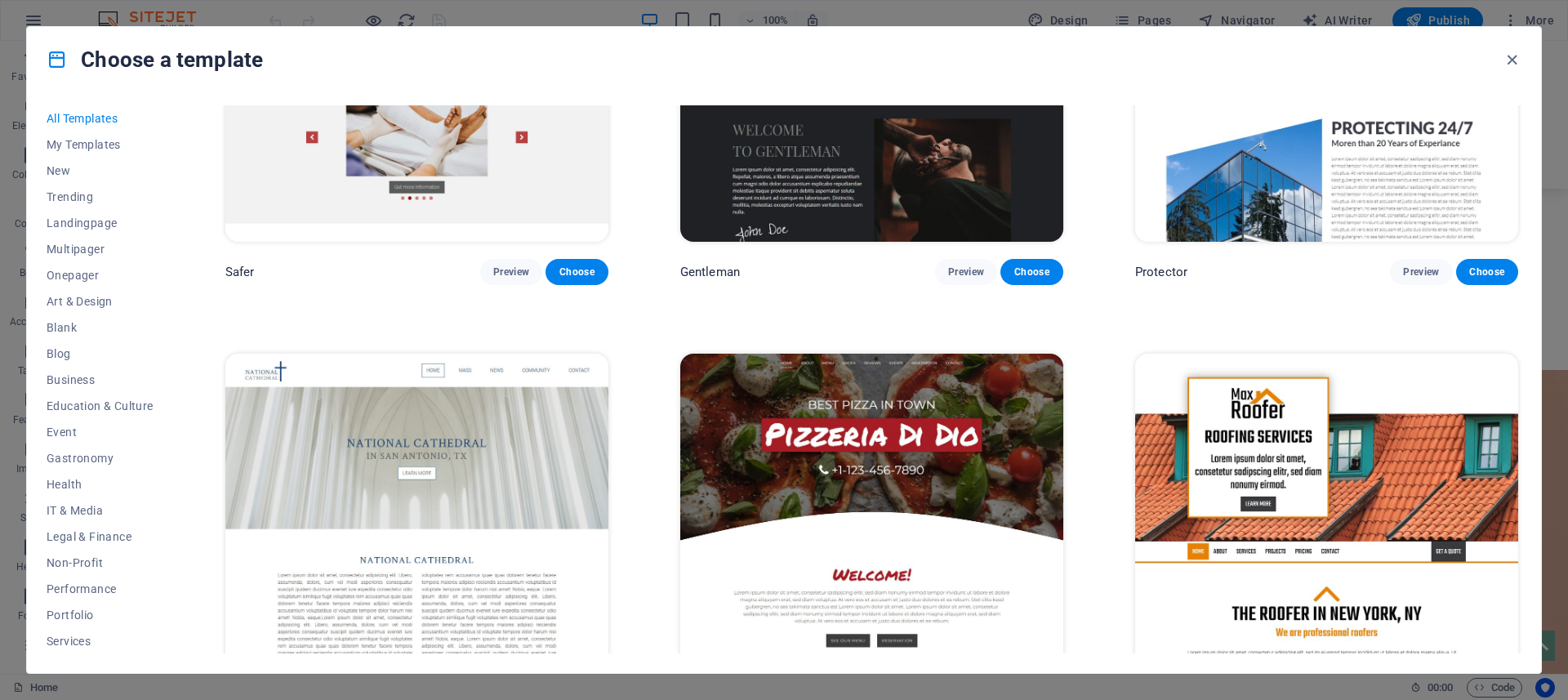 click on "Preview" at bounding box center (1421, 738) 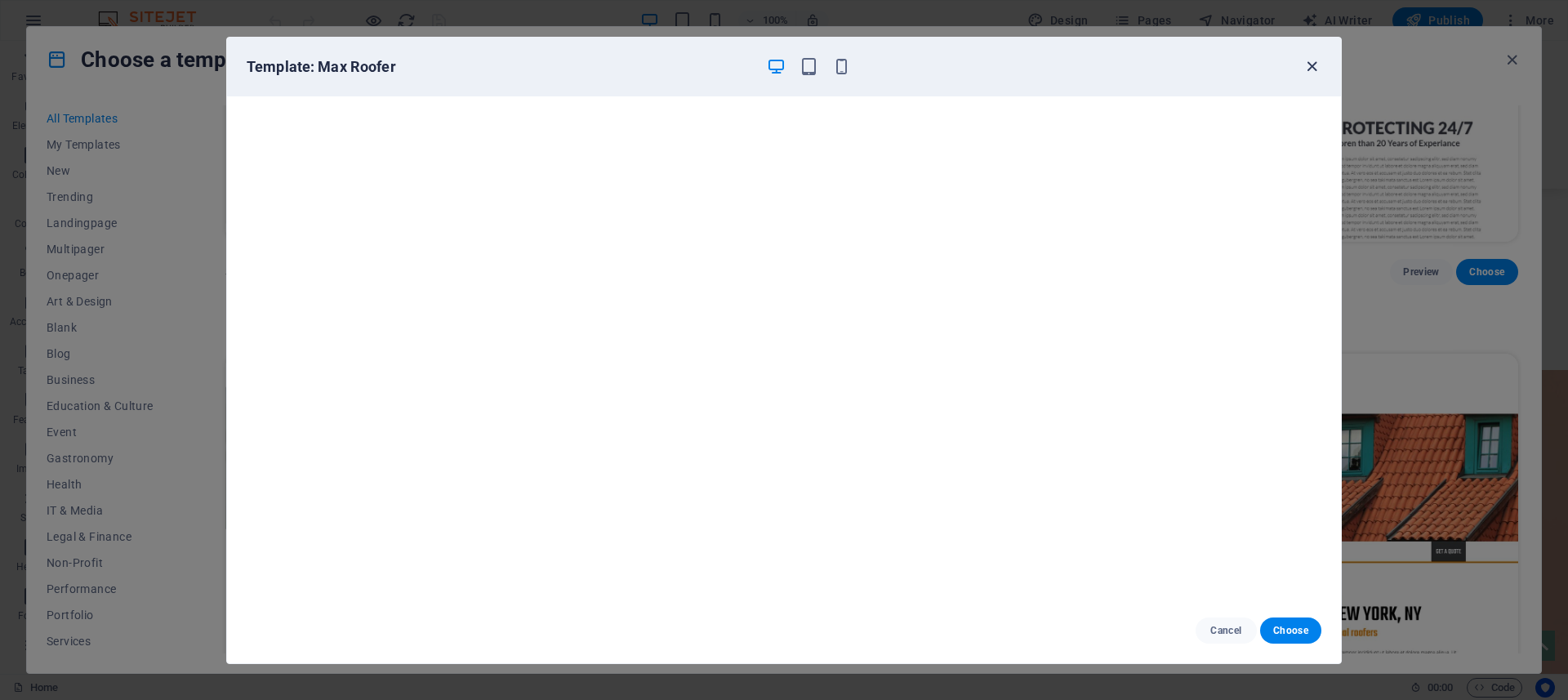 click at bounding box center (1312, 66) 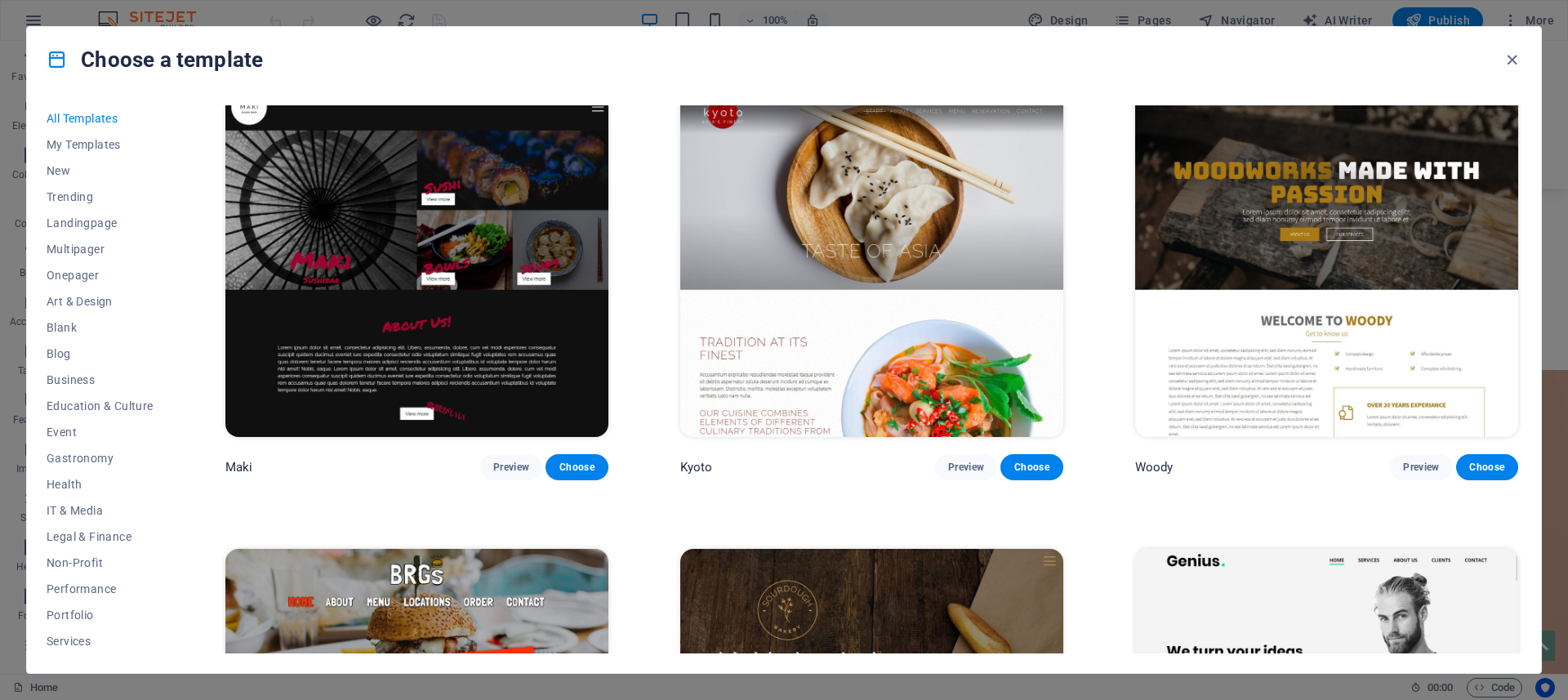 scroll, scrollTop: 10303, scrollLeft: 0, axis: vertical 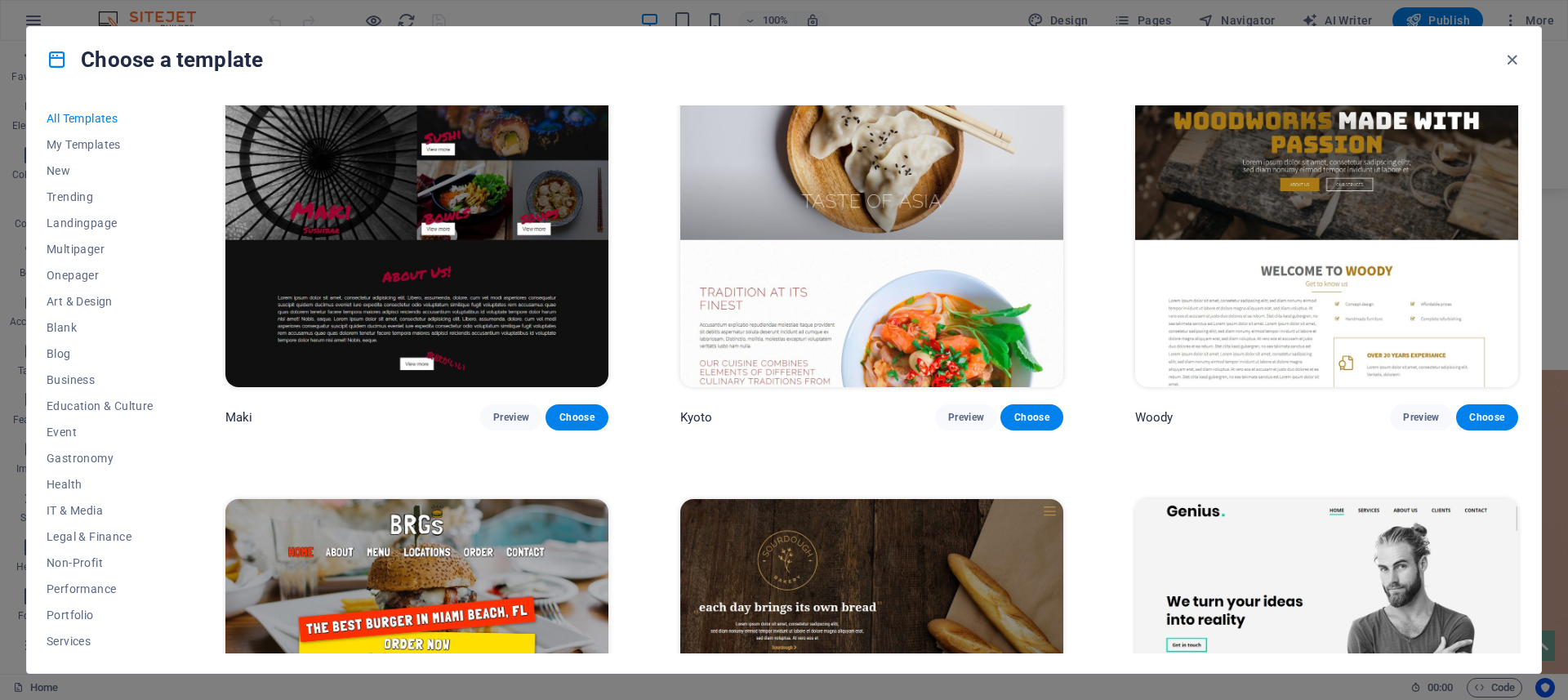 click on "Preview" at bounding box center (511, 882) 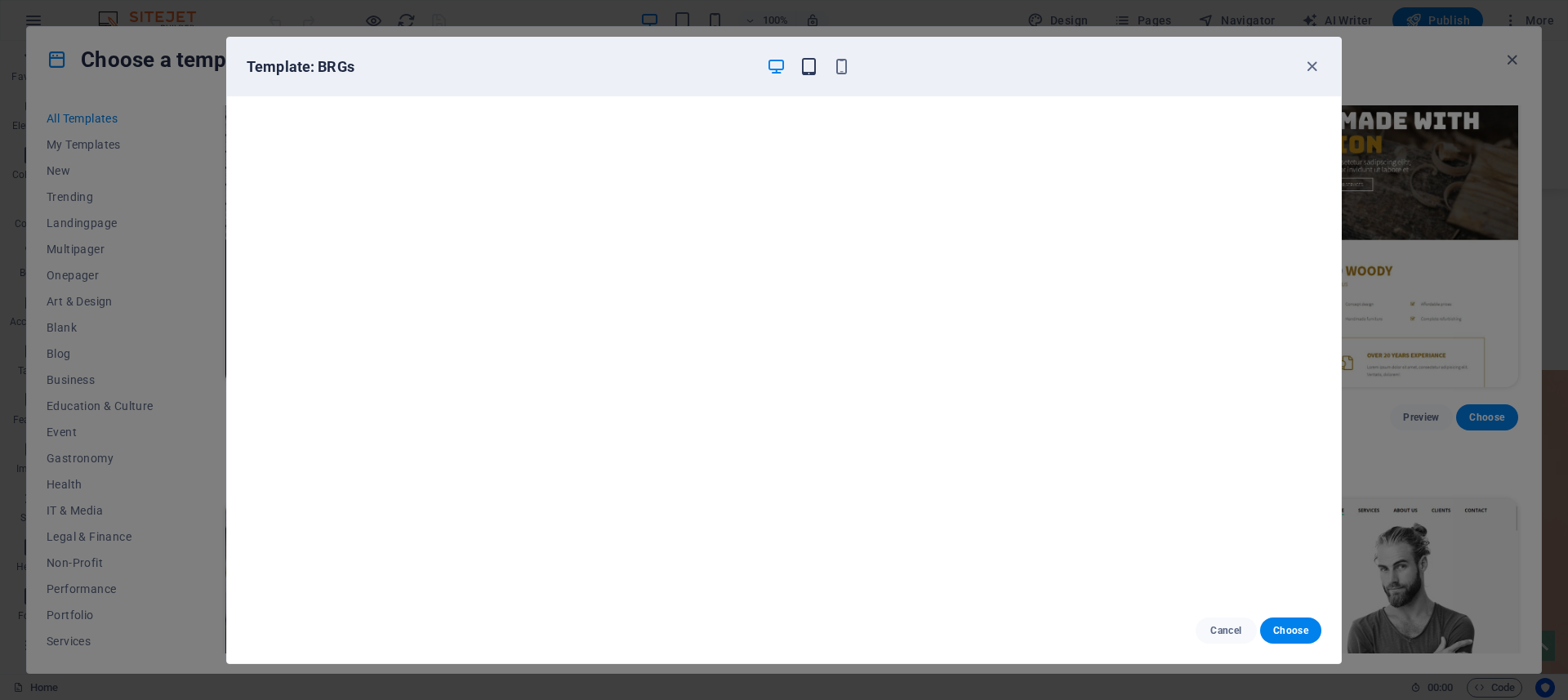 click at bounding box center [808, 66] 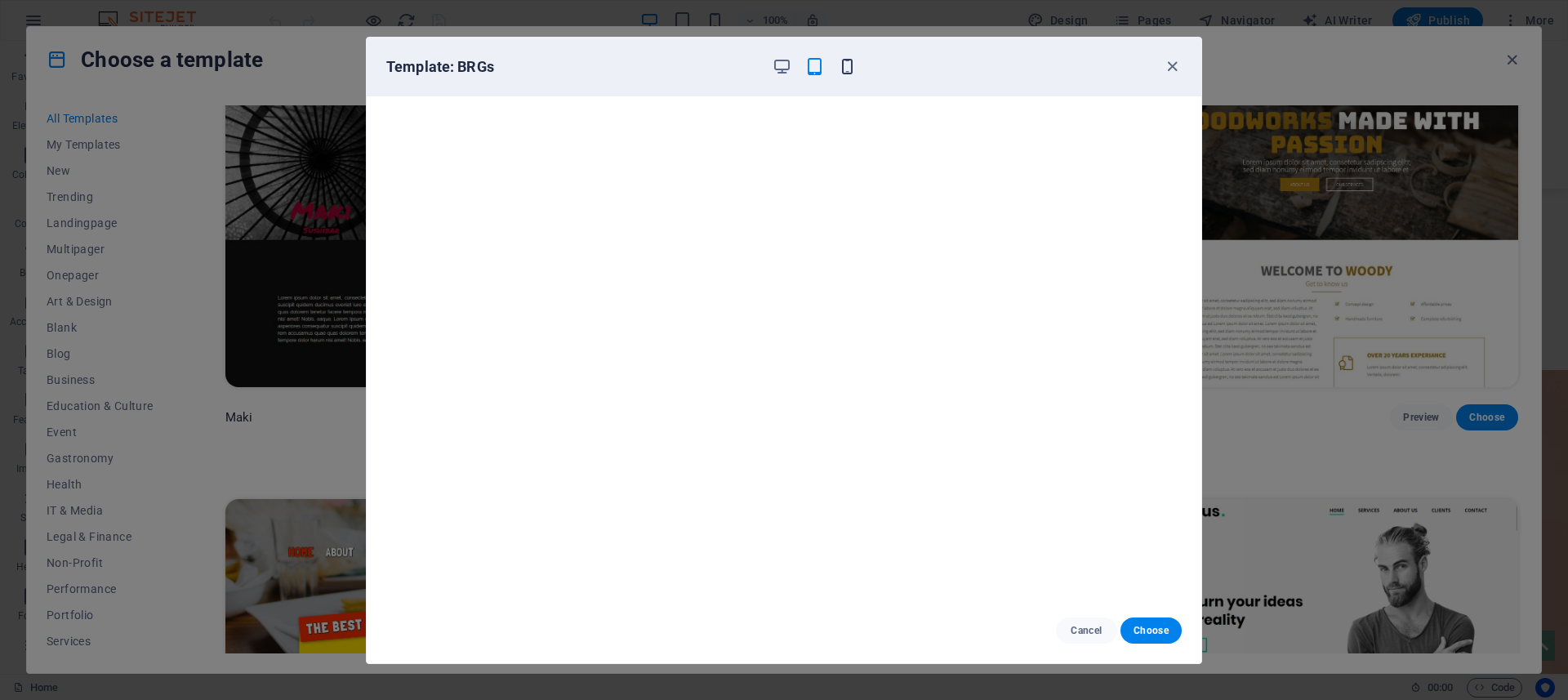 click at bounding box center [847, 66] 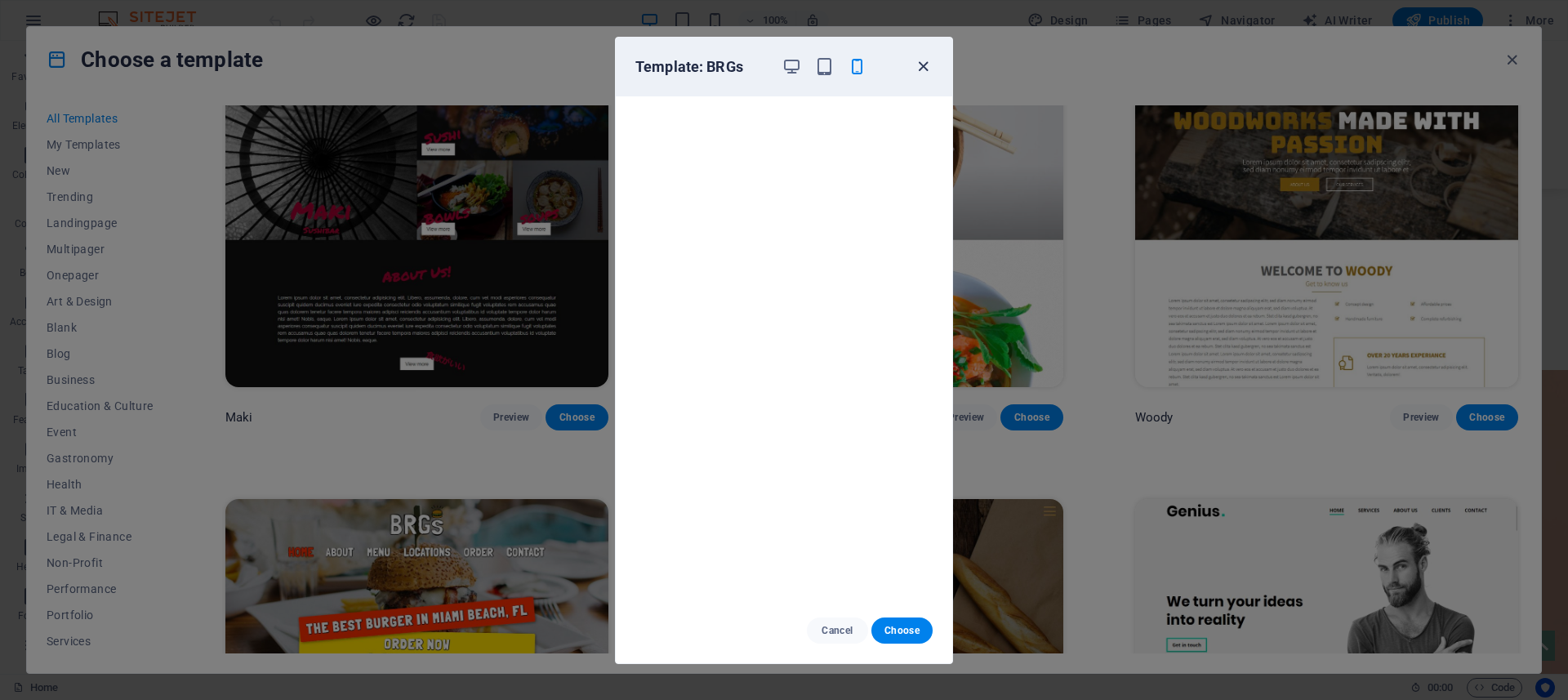 click at bounding box center (923, 66) 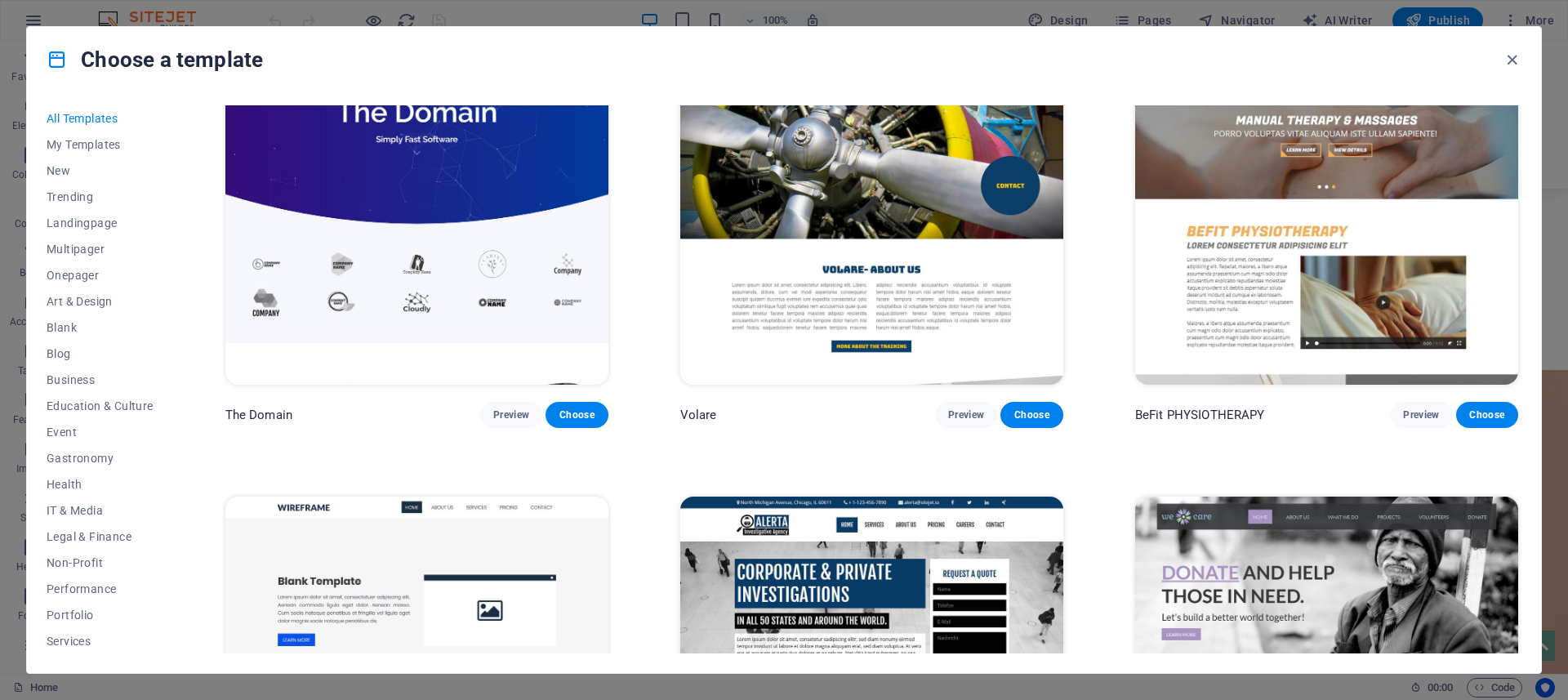 scroll, scrollTop: 11259, scrollLeft: 0, axis: vertical 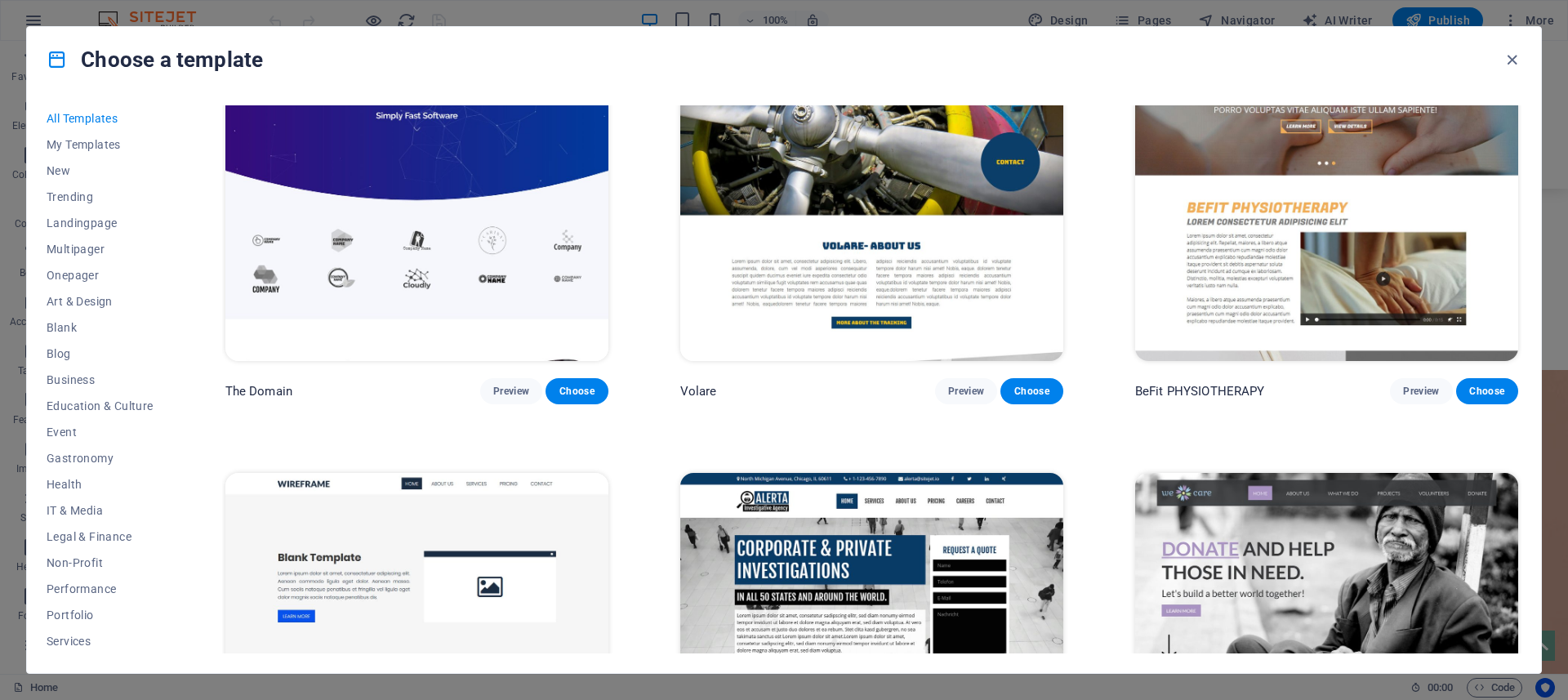 click on "Choose" at bounding box center [1487, 857] 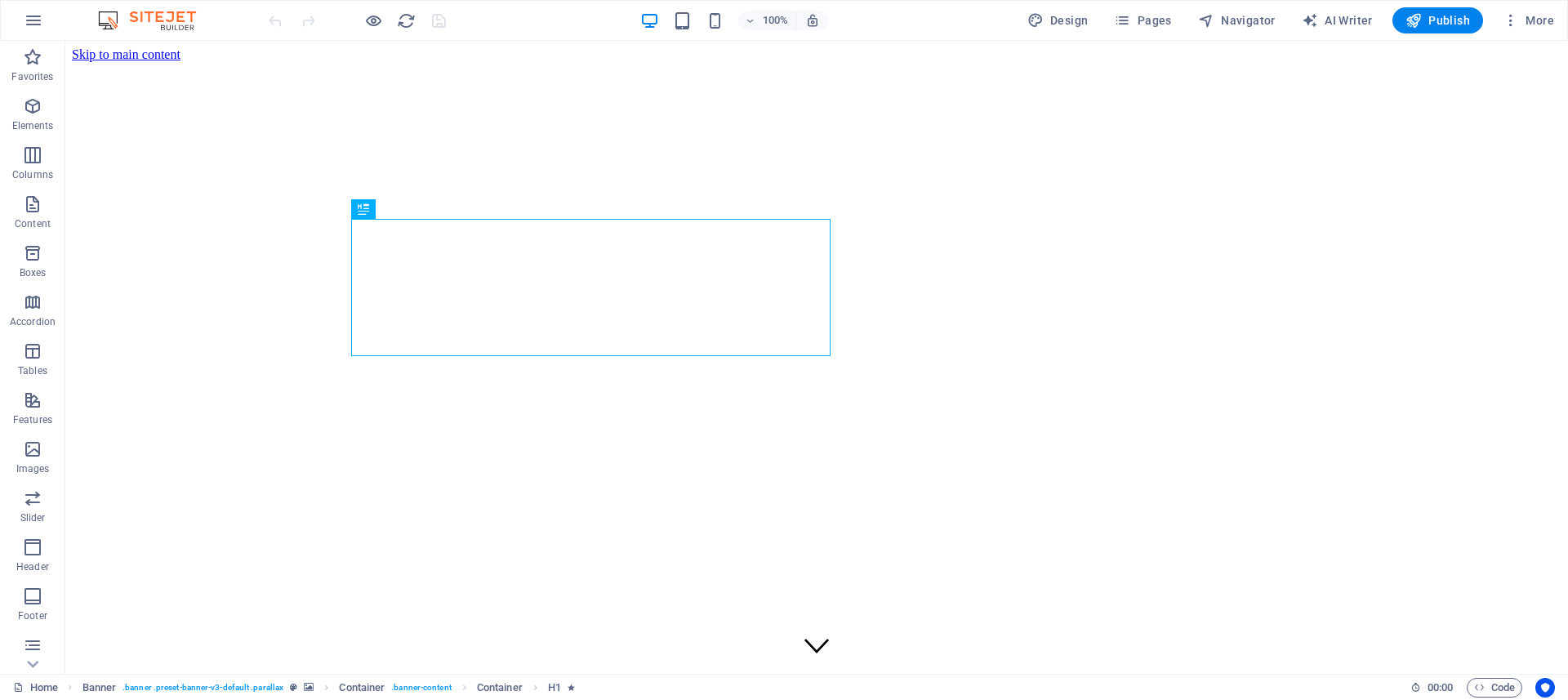 scroll, scrollTop: 0, scrollLeft: 0, axis: both 